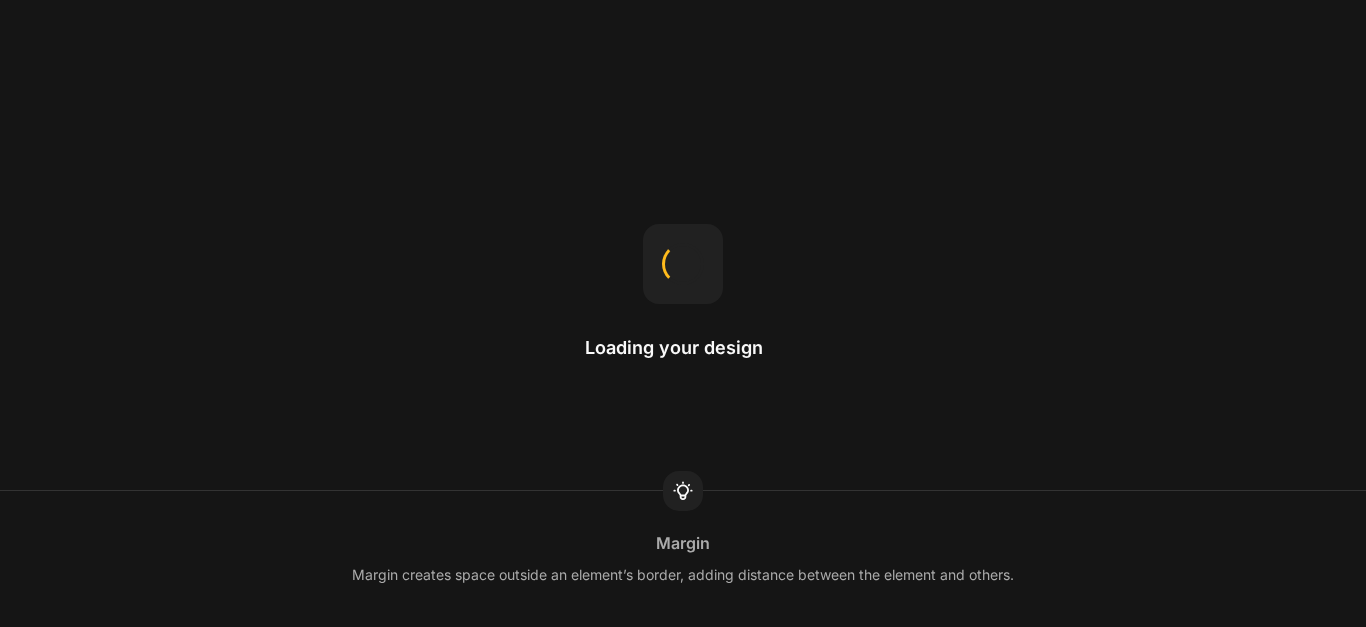 scroll, scrollTop: 0, scrollLeft: 0, axis: both 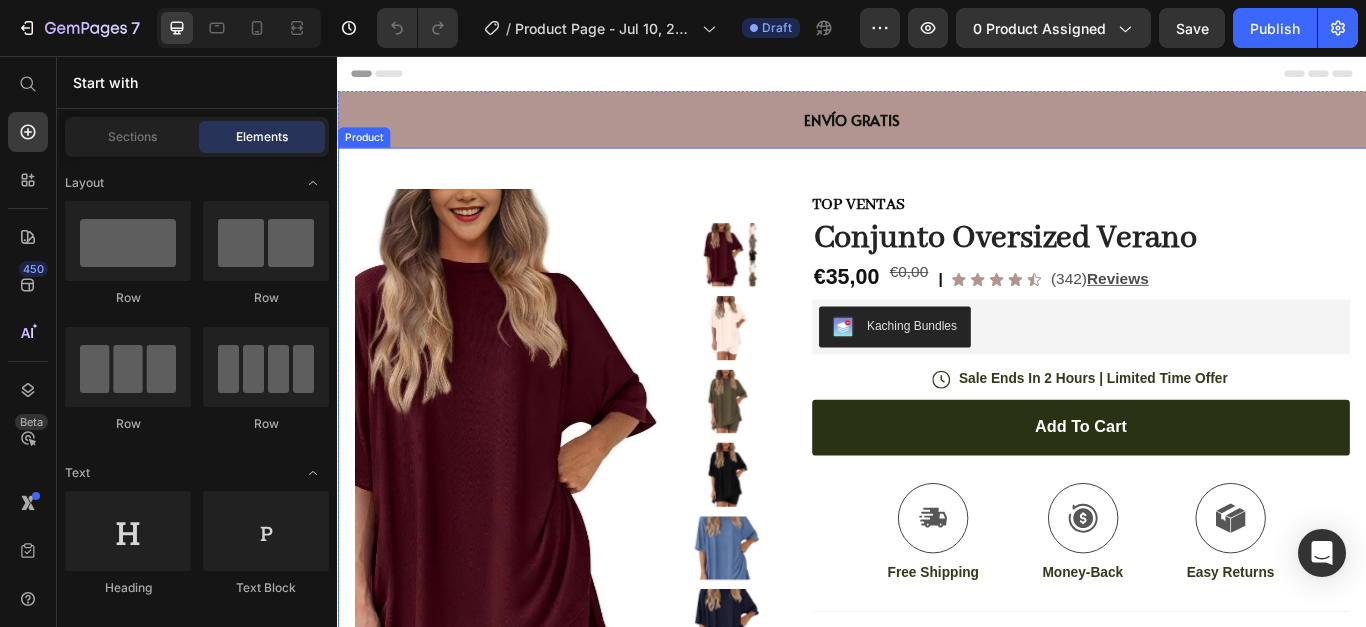 drag, startPoint x: 749, startPoint y: 221, endPoint x: 767, endPoint y: 292, distance: 73.24616 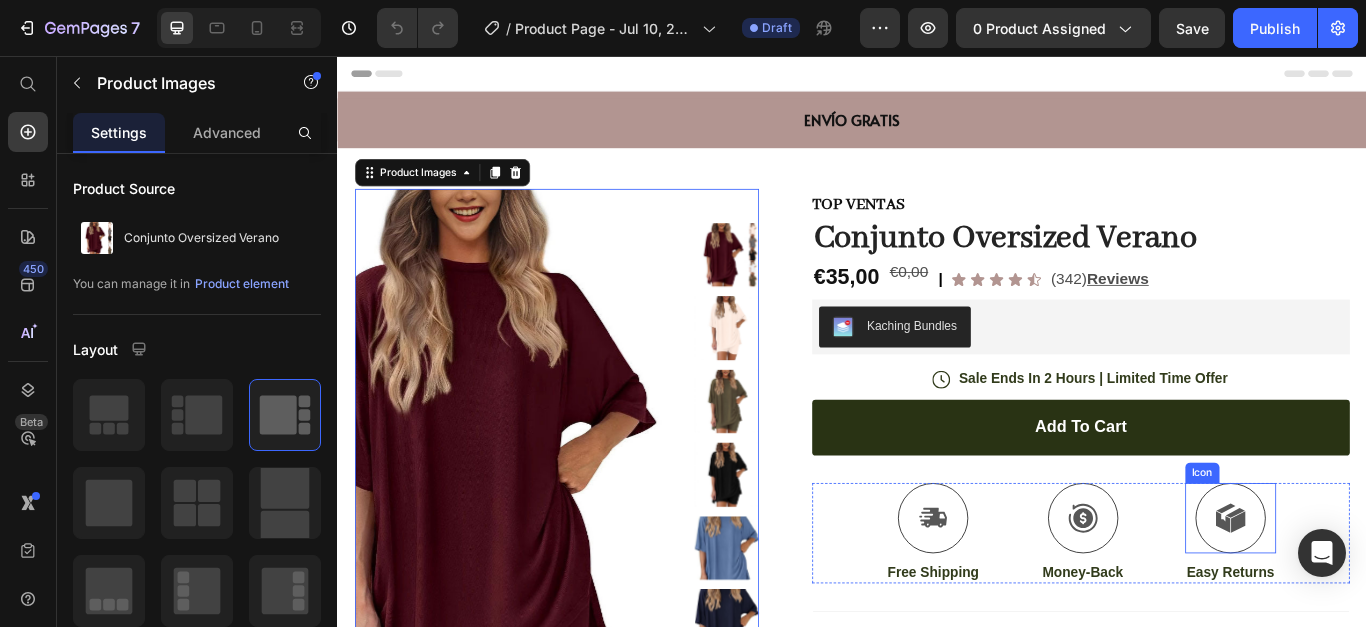 click at bounding box center (1378, 595) 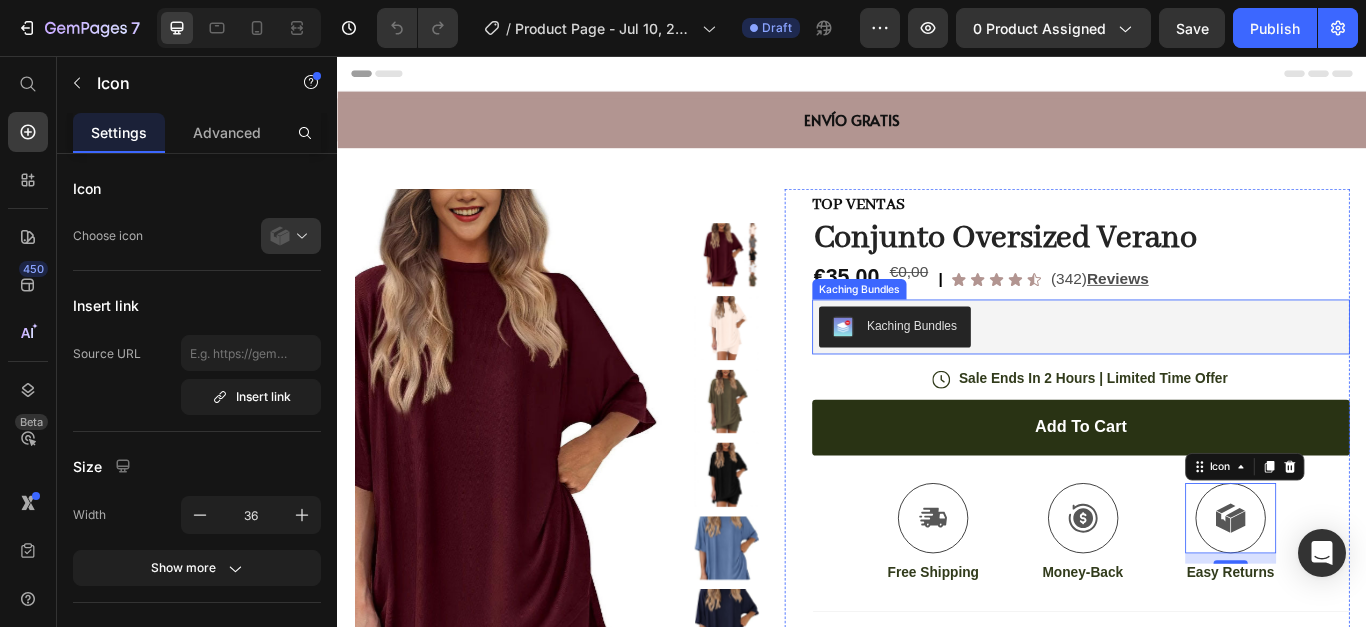 click on "Kaching Bundles" at bounding box center (1006, 370) 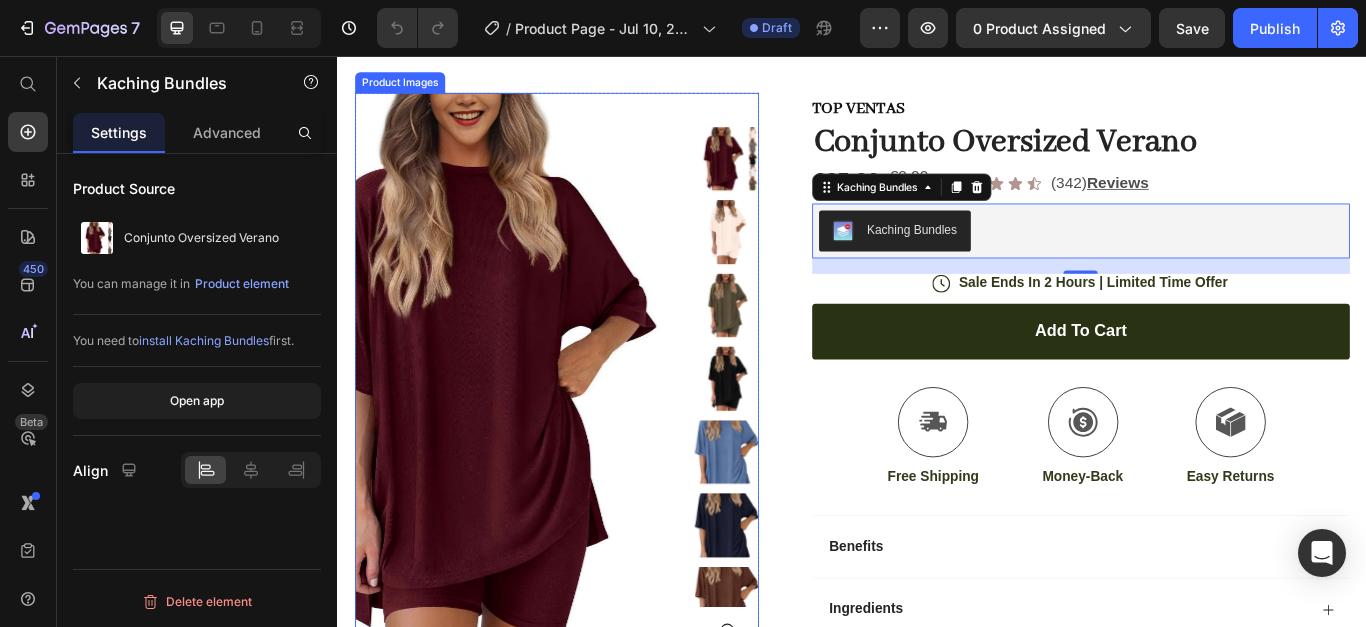scroll, scrollTop: 200, scrollLeft: 0, axis: vertical 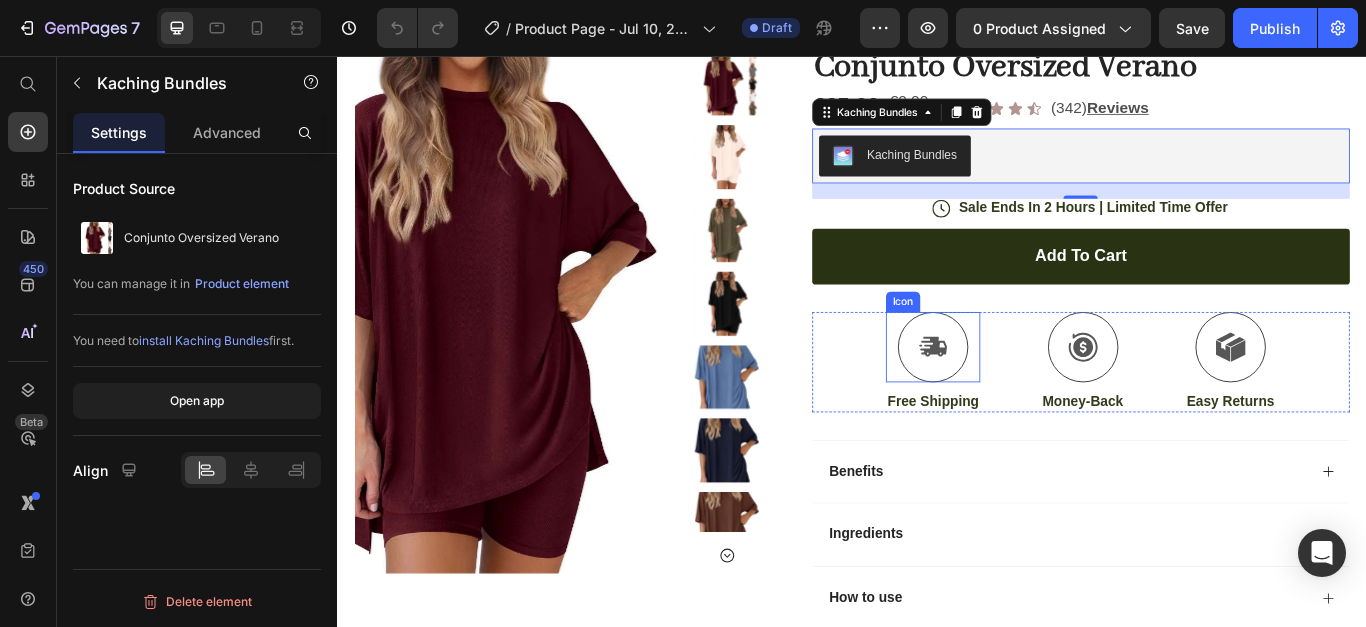 type 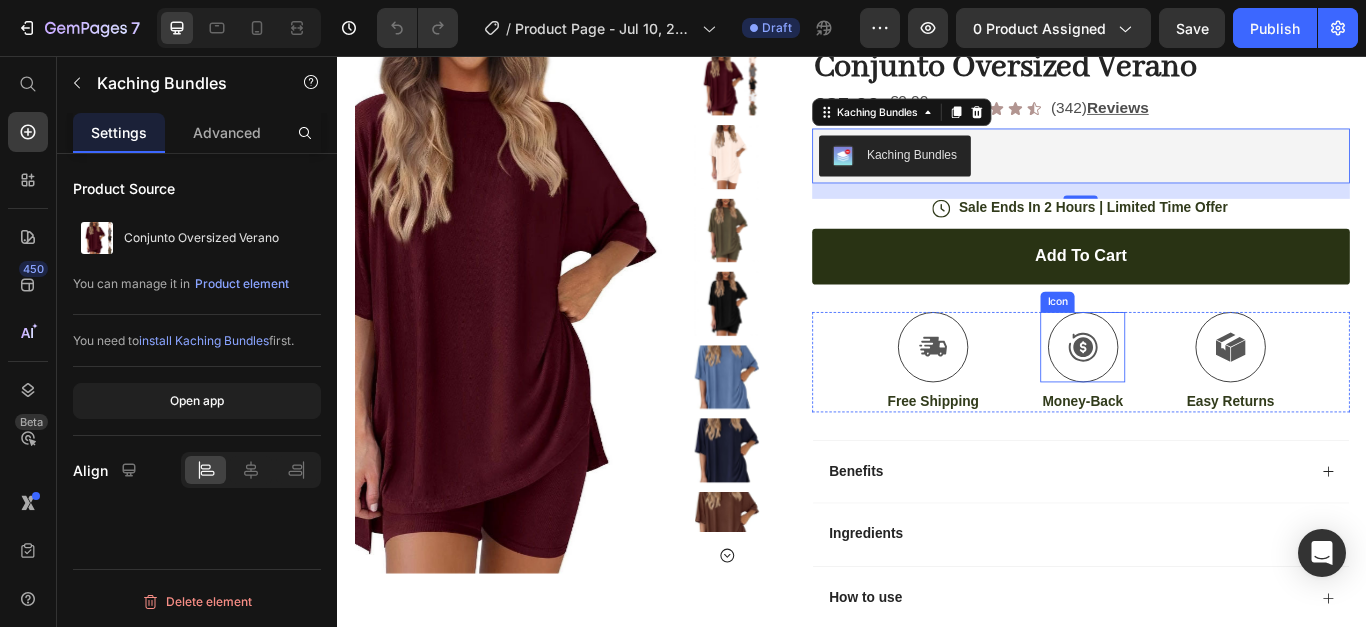 click 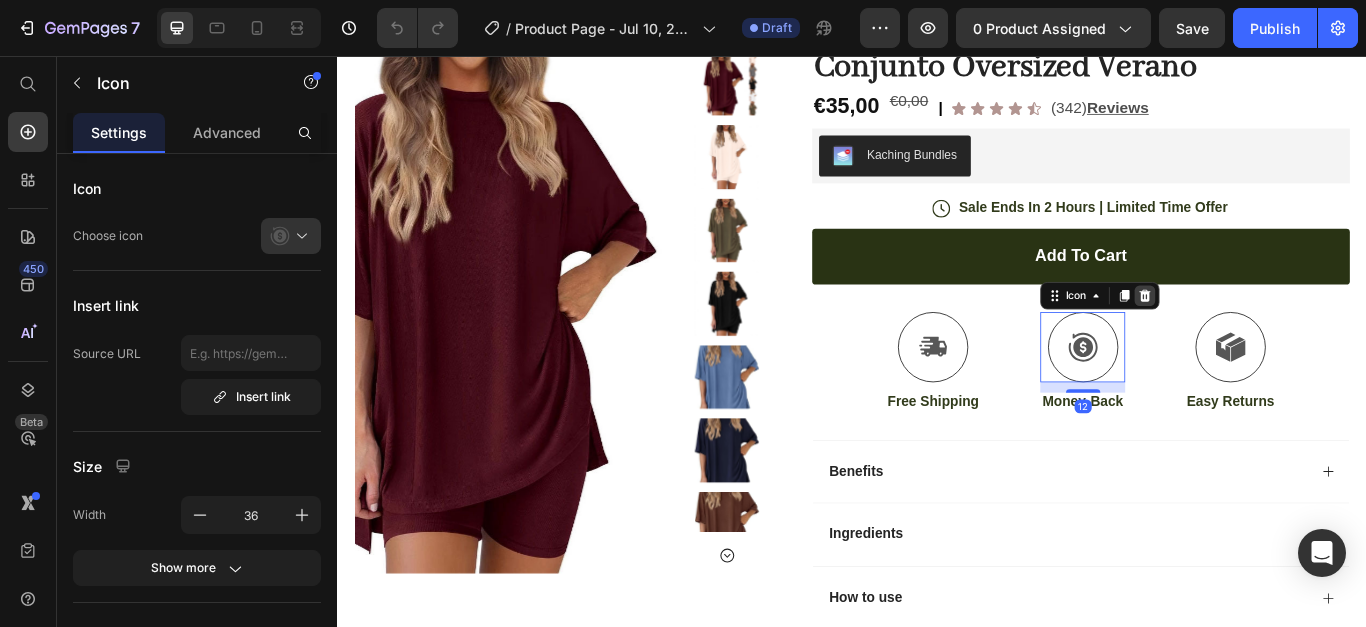 click 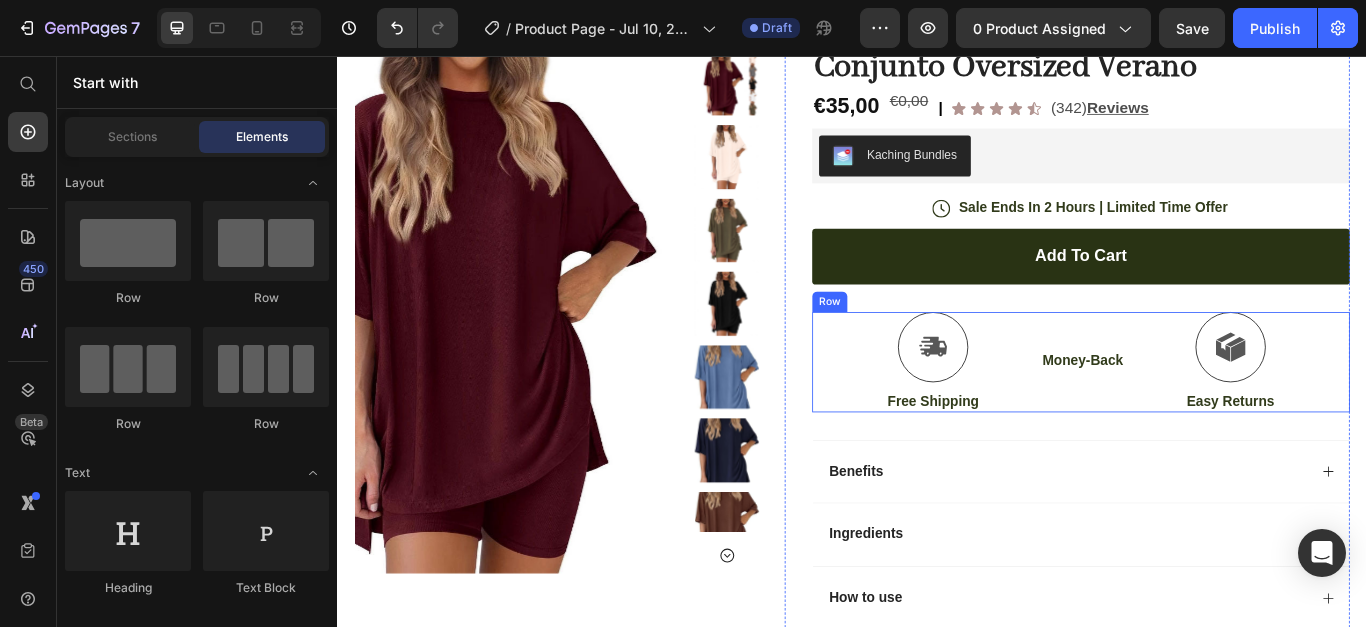 click on "Icon Free Shipping Text Block Money-Back Text Block
Icon Easy Returns Text Block Row" at bounding box center [1203, 412] 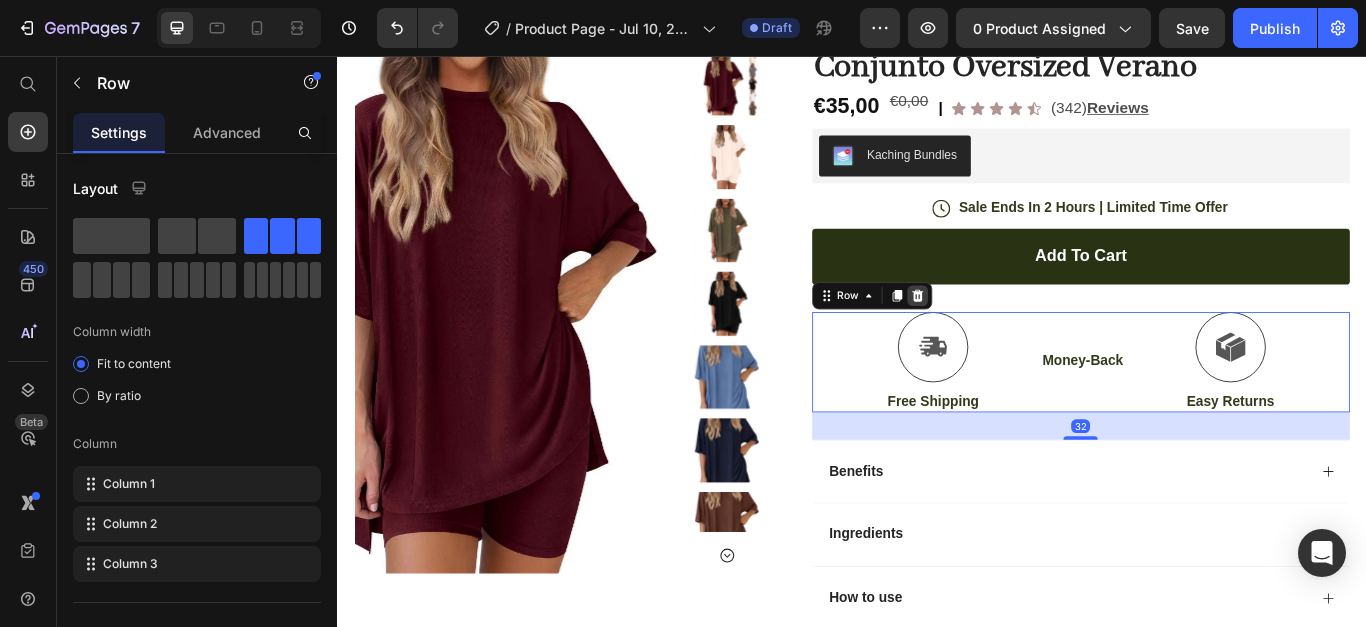 click 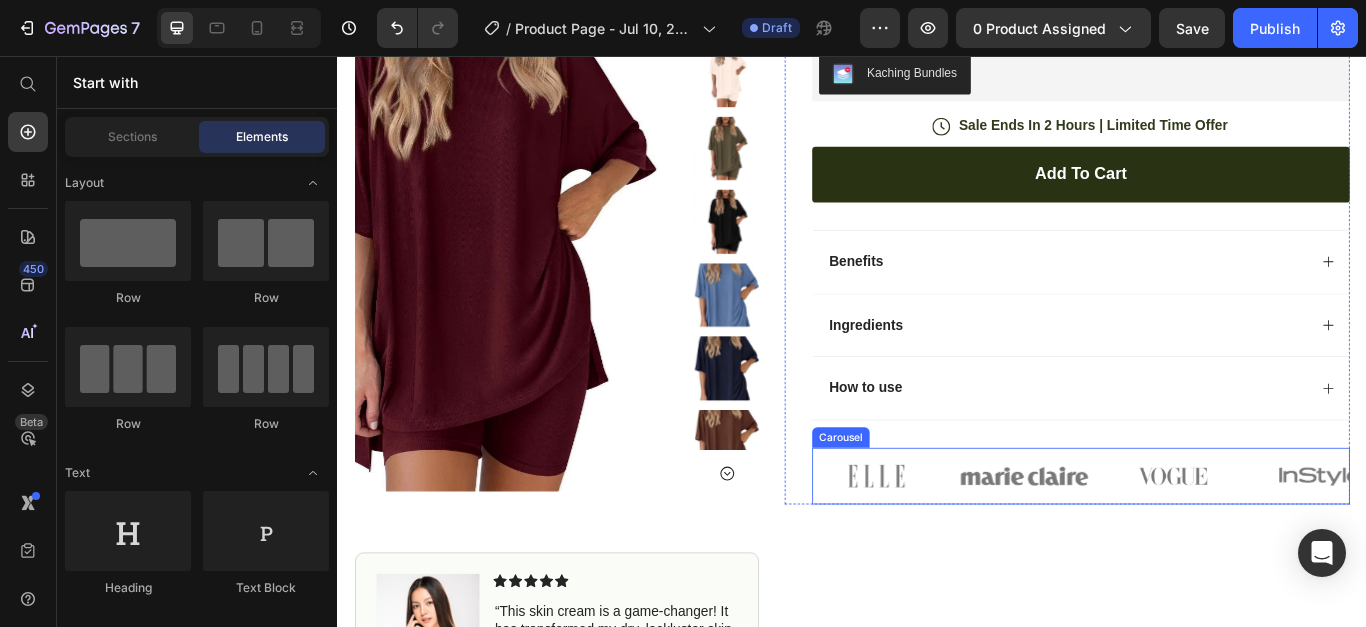 scroll, scrollTop: 300, scrollLeft: 0, axis: vertical 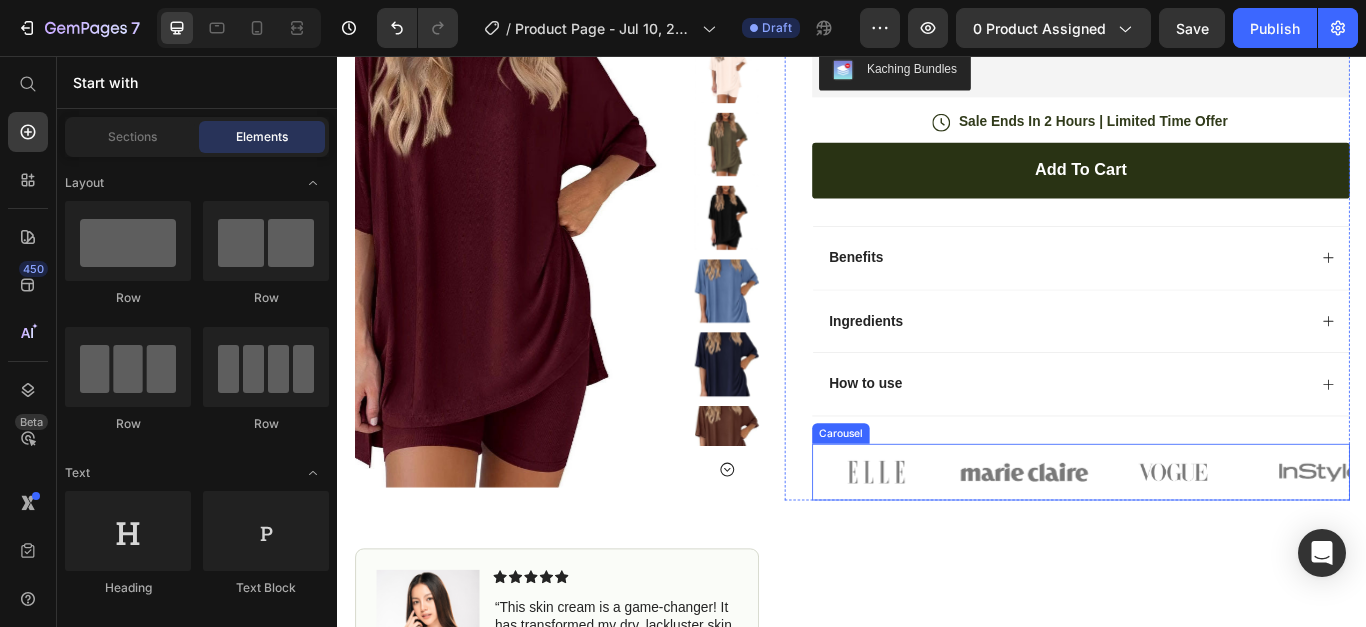 click on "Image Image Image Image Image" at bounding box center (1203, 541) 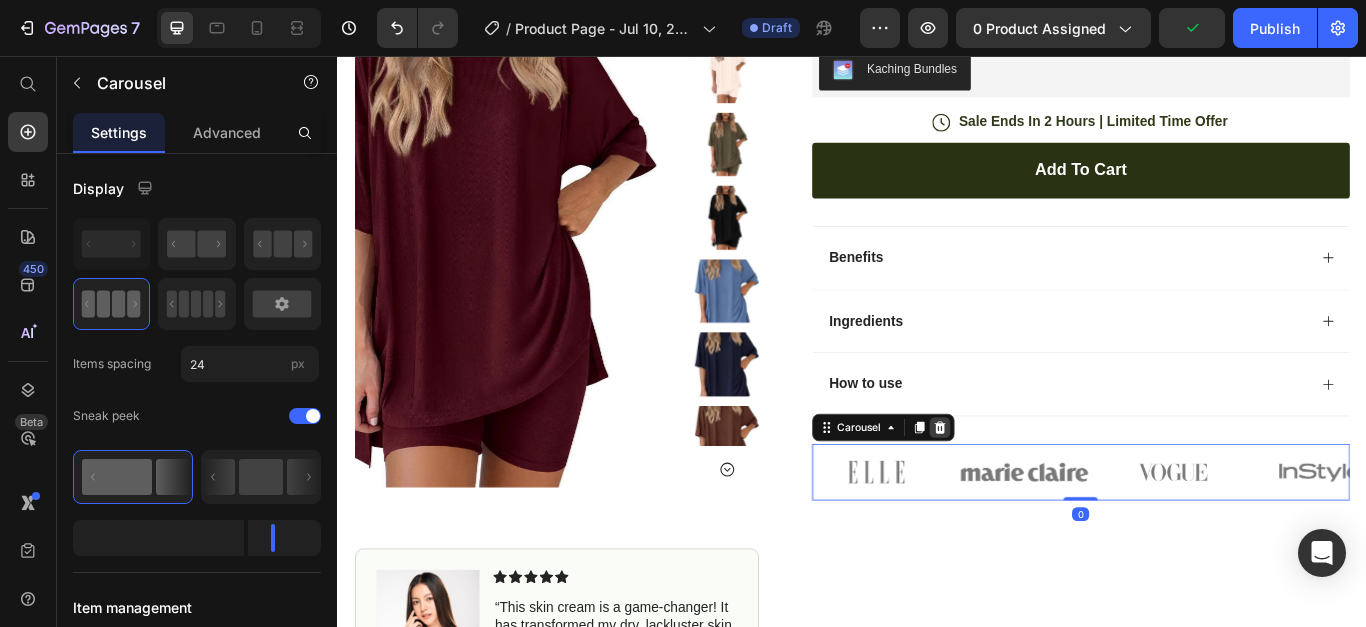 click 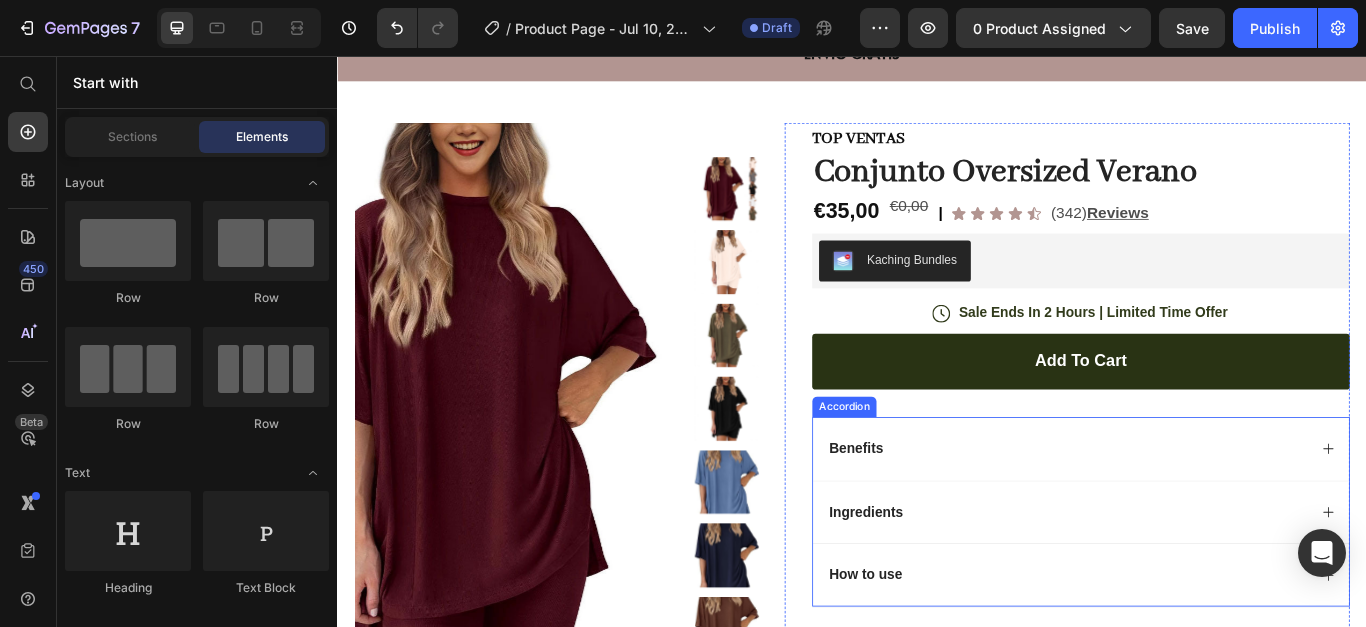 scroll, scrollTop: 0, scrollLeft: 0, axis: both 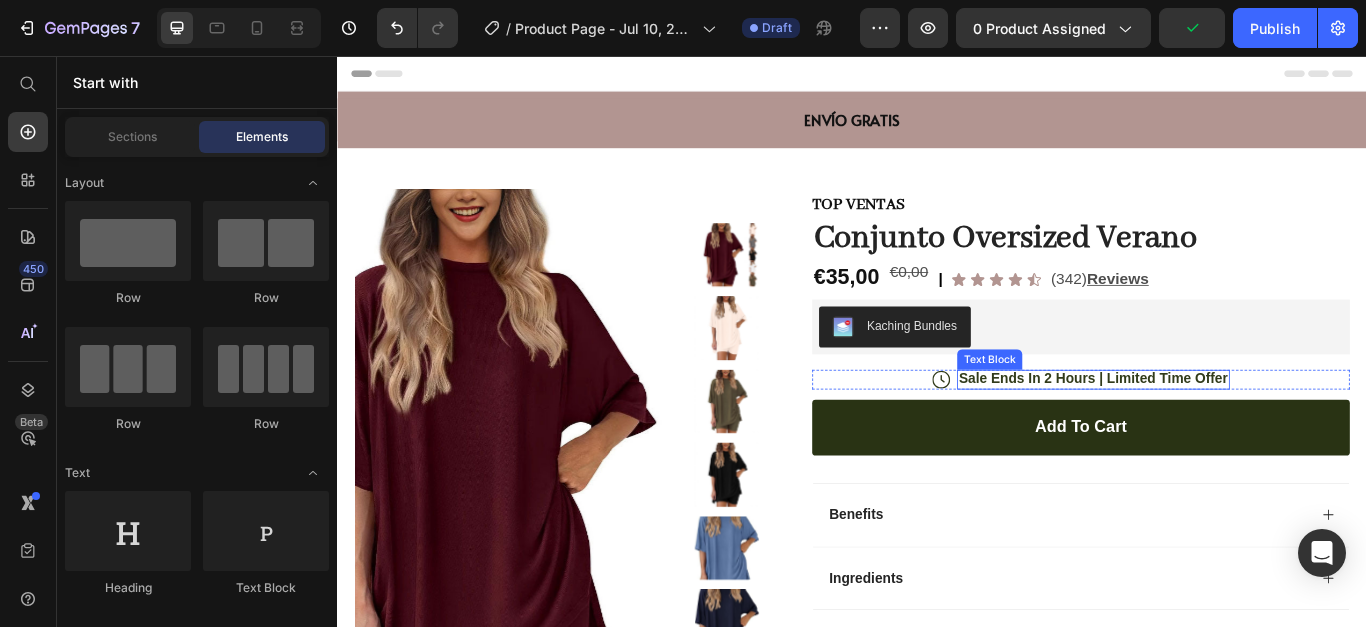 click on "Sale Ends In 2 Hours | Limited Time Offer" at bounding box center (1218, 432) 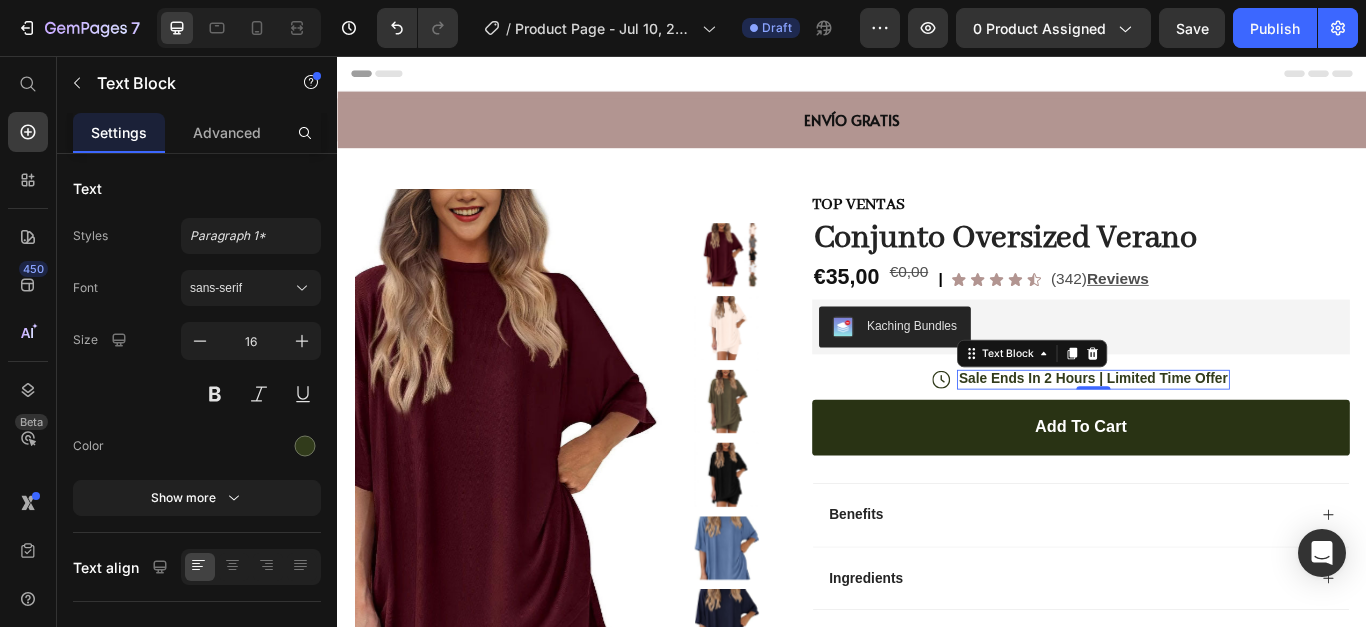 click on "Sale Ends In 2 Hours | Limited Time Offer" at bounding box center [1218, 432] 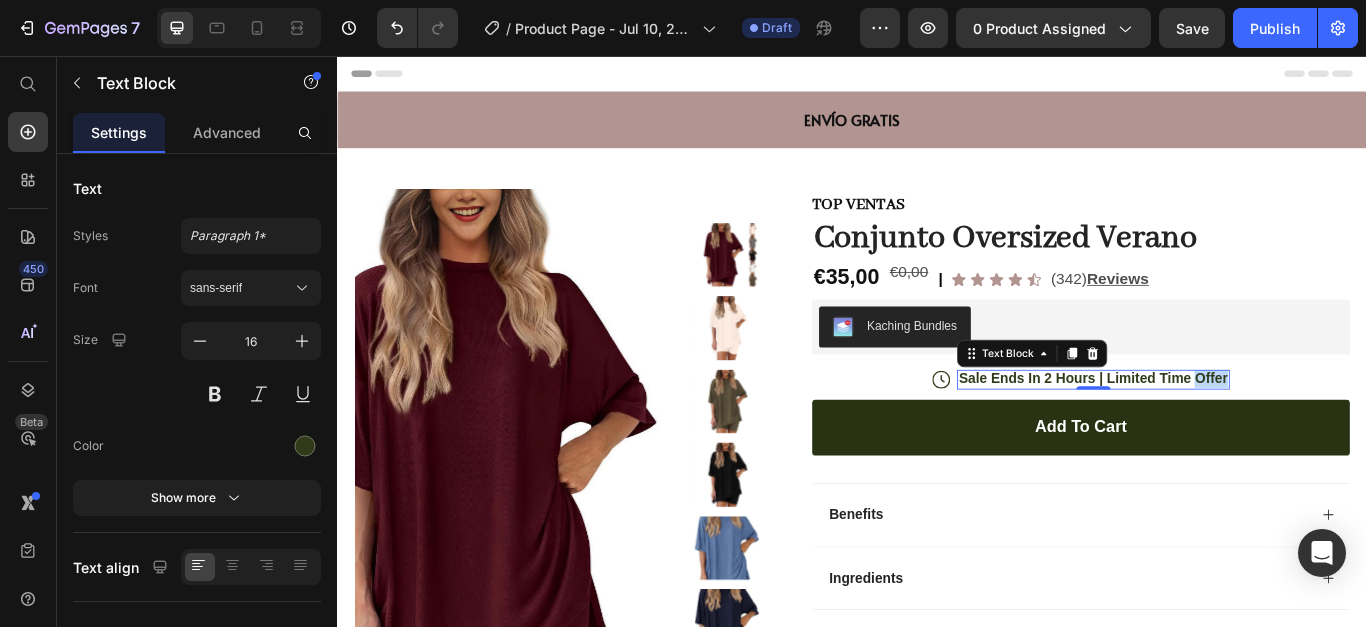 click on "Sale Ends In 2 Hours | Limited Time Offer" at bounding box center (1218, 432) 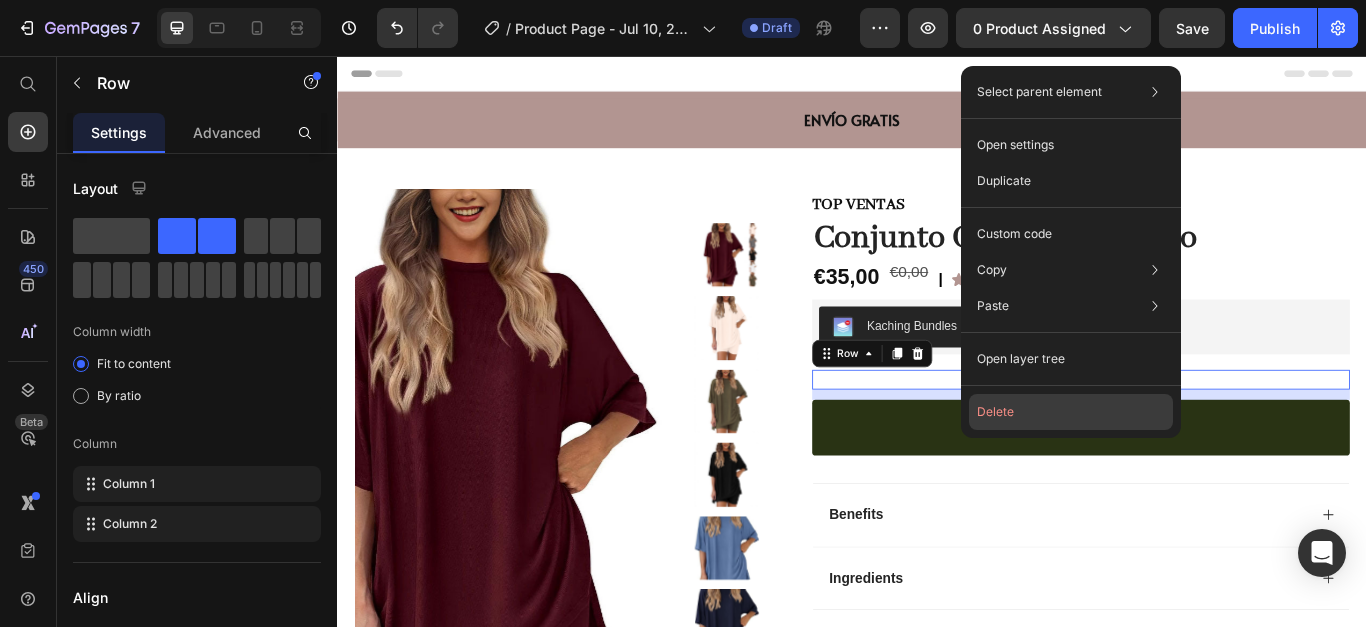click on "Delete" 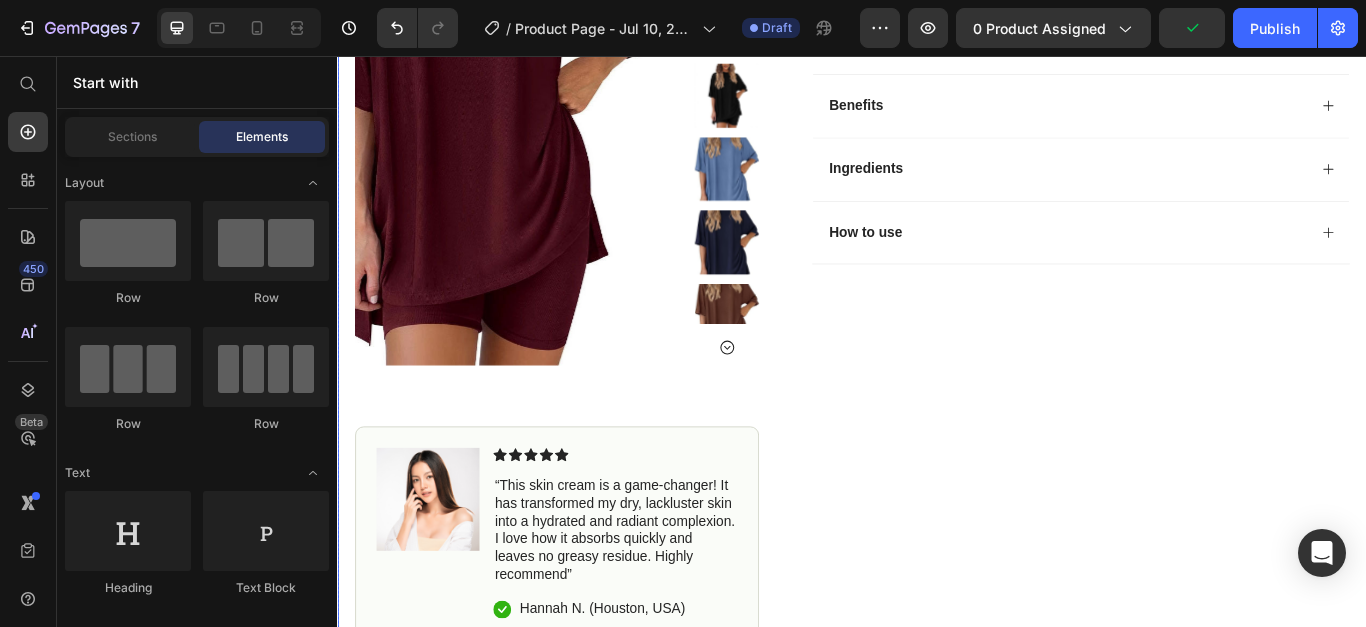 scroll, scrollTop: 600, scrollLeft: 0, axis: vertical 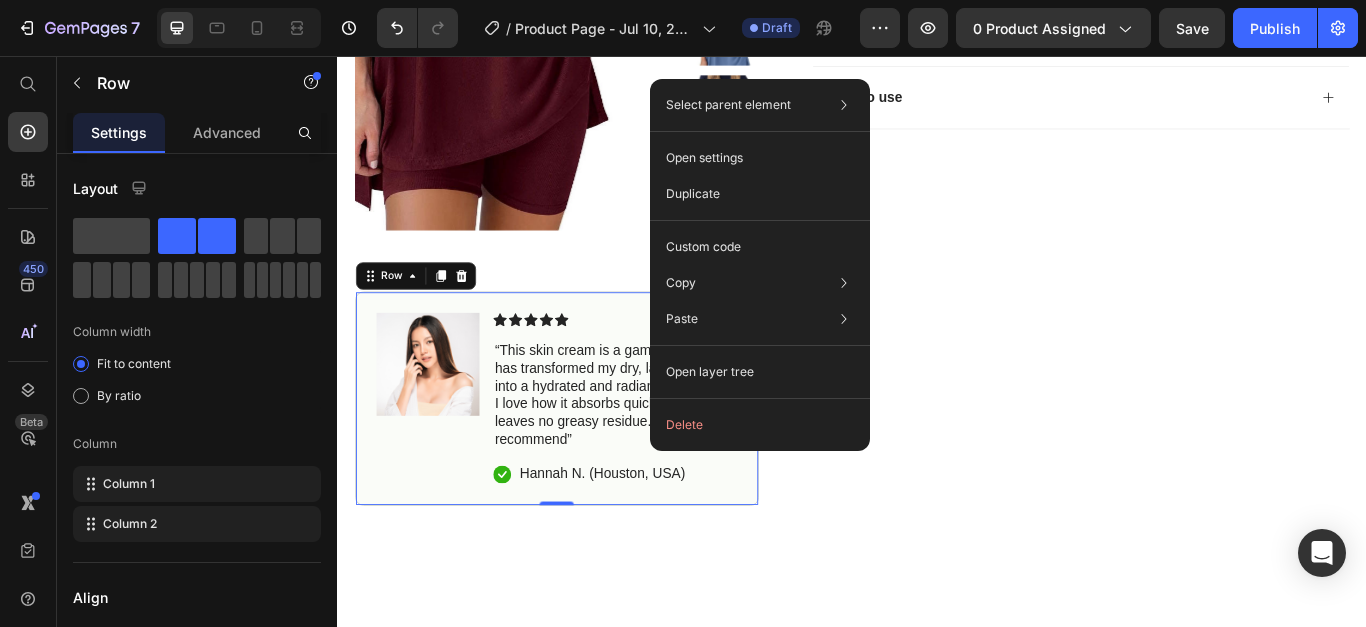 click on "TOP VENTAS Text Block Conjunto Oversized Verano Product Title Row €35,00 Product Price €0,00 Product Price | Text Block Icon Icon Icon Icon Icon Icon List (342)  Reviews Text Block Row Text Block Row Kaching Bundles Kaching Bundles add to cart Add to Cart Image Icon Icon Icon Icon Icon Icon List “This skin cream is a game-changer! It has transformed my dry, lackluster skin into a hydrated and radiant complexion. I love how it absorbs quickly and leaves no greasy residue. Highly recommend” Text Block
Icon [FIRST] [LAST] ( [CITY], [COUNTRY] ) Text Block Row Row
Benefits
Ingredients
How to use Accordion Row" at bounding box center (1187, 95) 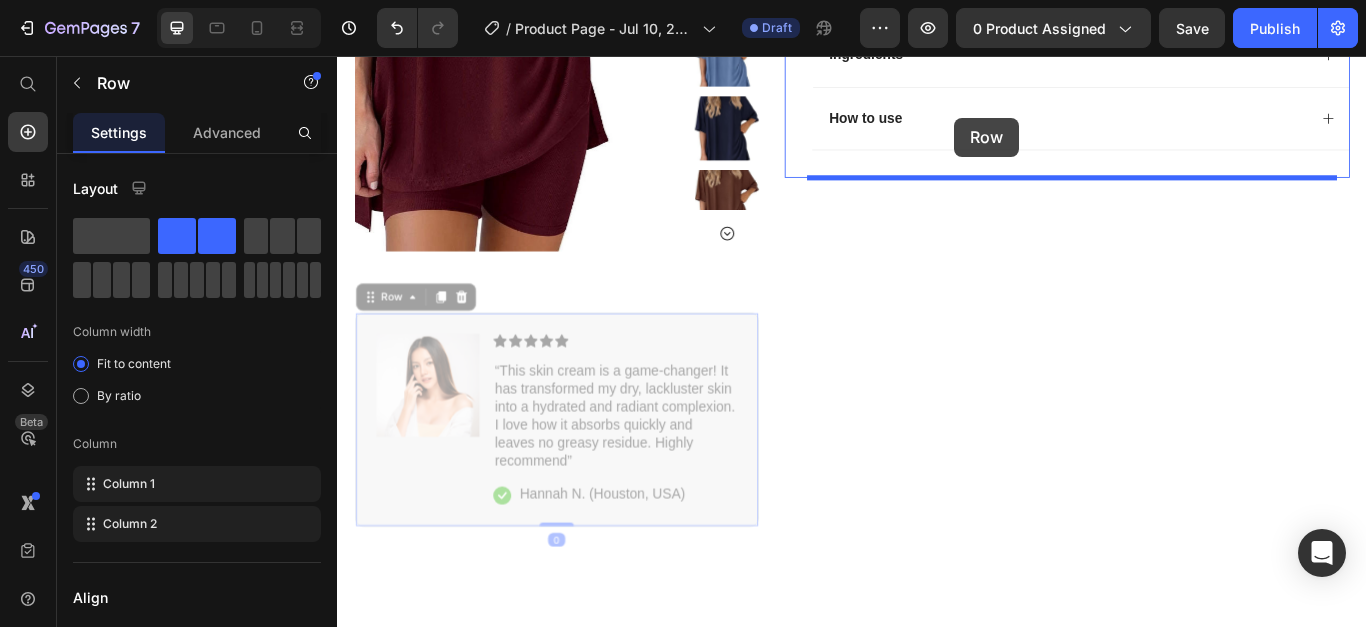 scroll, scrollTop: 568, scrollLeft: 0, axis: vertical 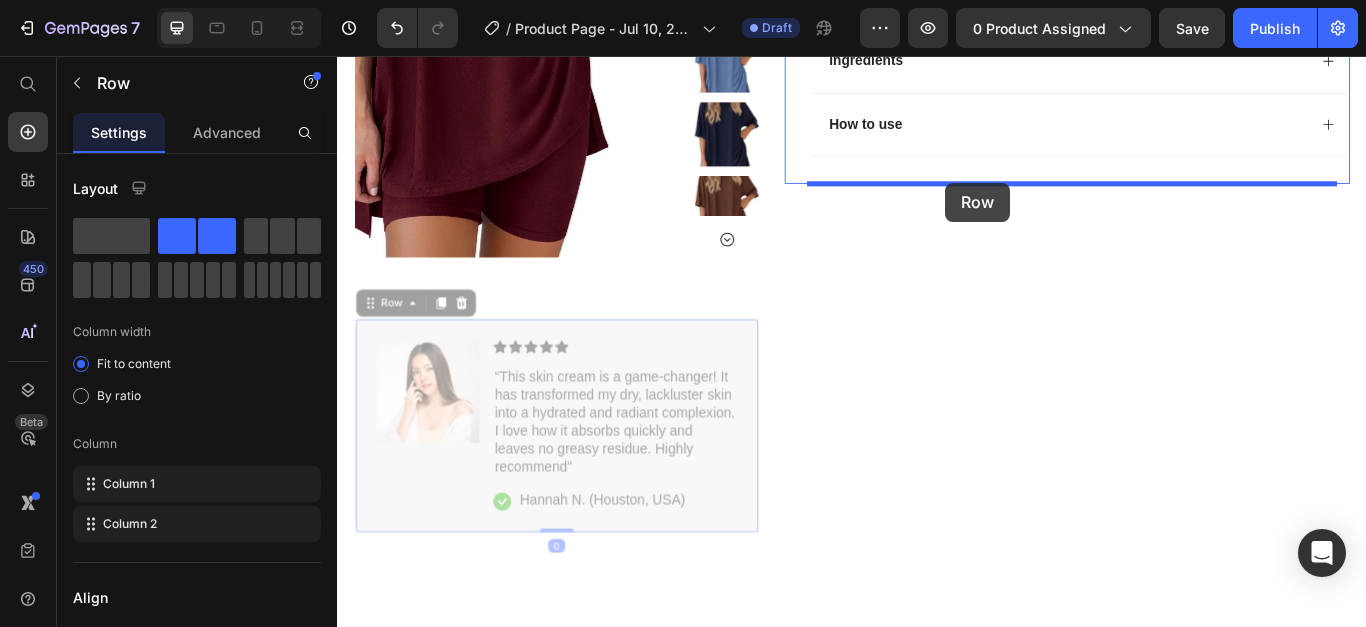 drag, startPoint x: 709, startPoint y: 353, endPoint x: 1046, endPoint y: 204, distance: 368.46982 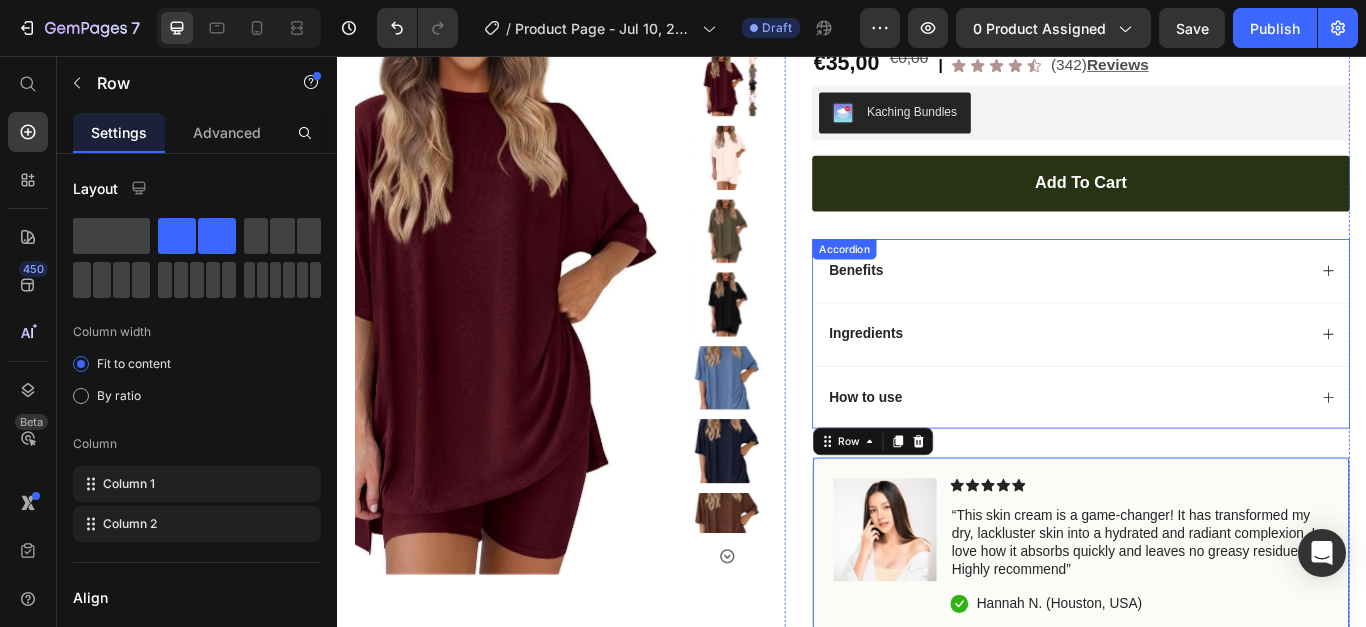 scroll, scrollTop: 0, scrollLeft: 0, axis: both 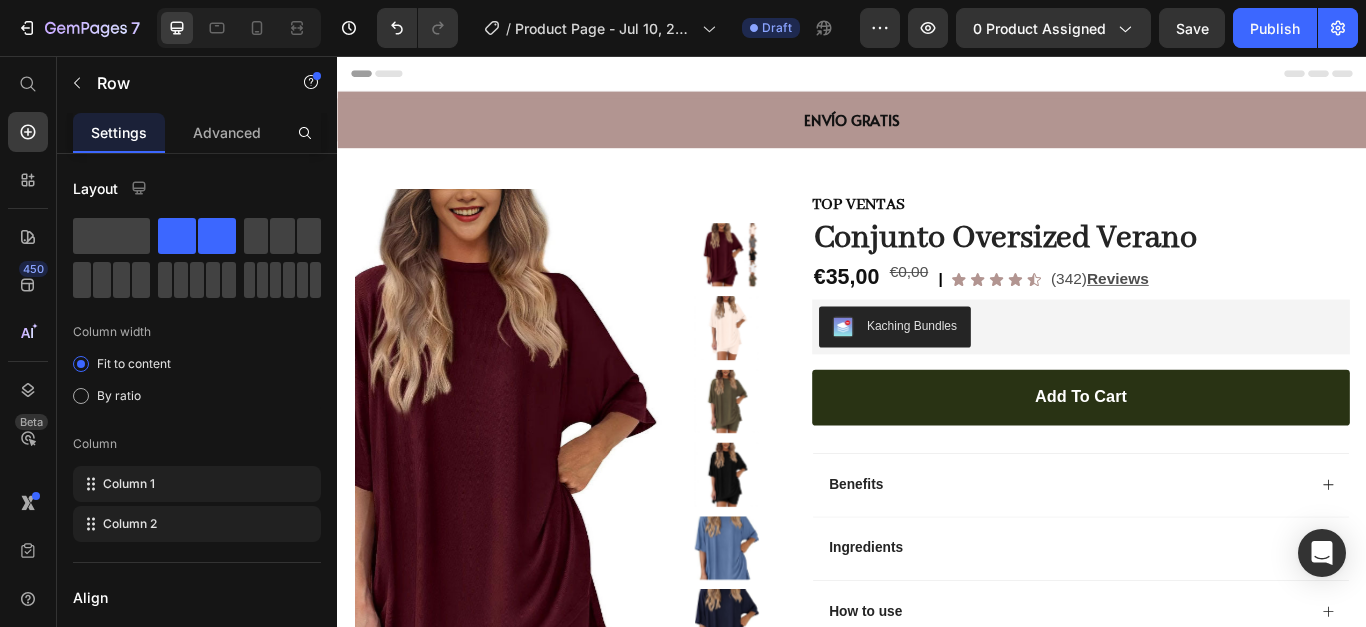 click on "450 Beta" at bounding box center (28, 341) 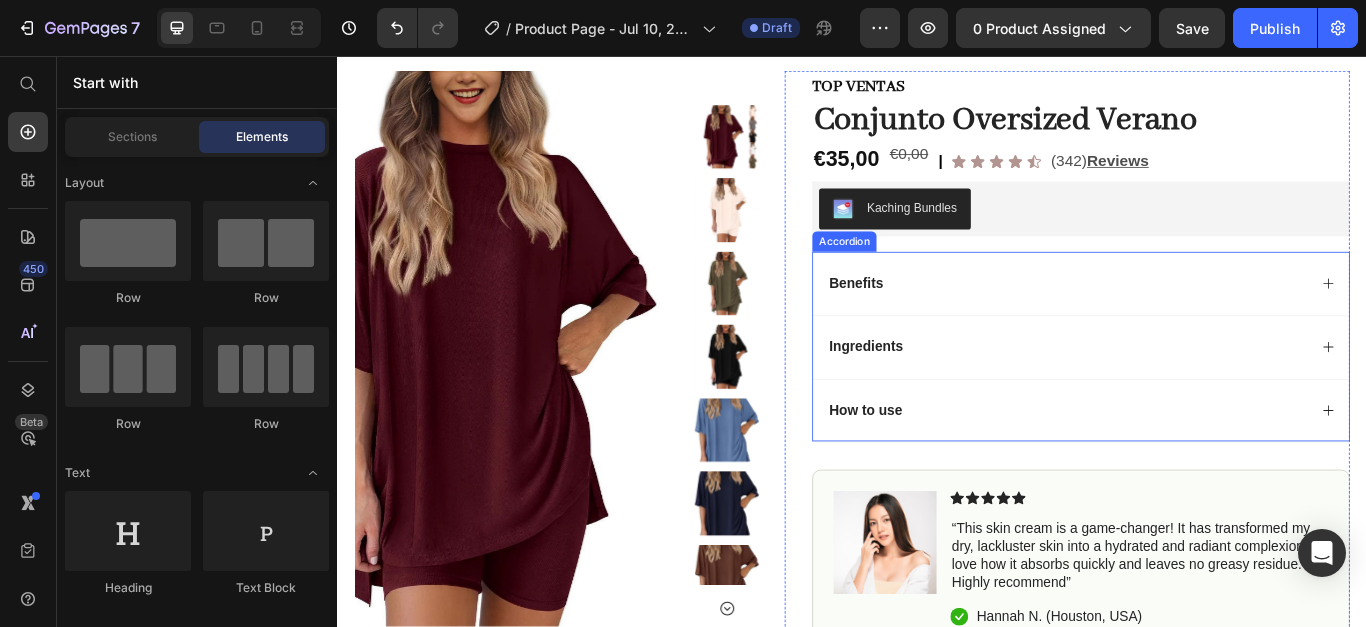 scroll, scrollTop: 200, scrollLeft: 0, axis: vertical 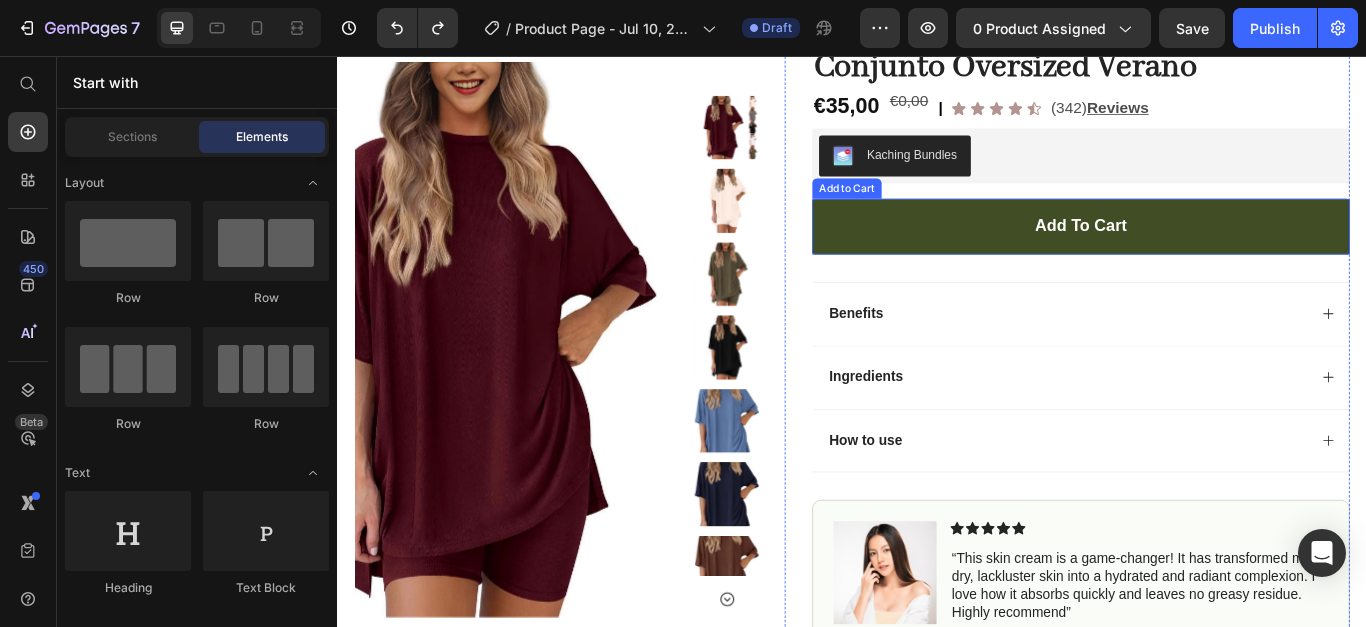 click on "add to cart" at bounding box center (1203, 254) 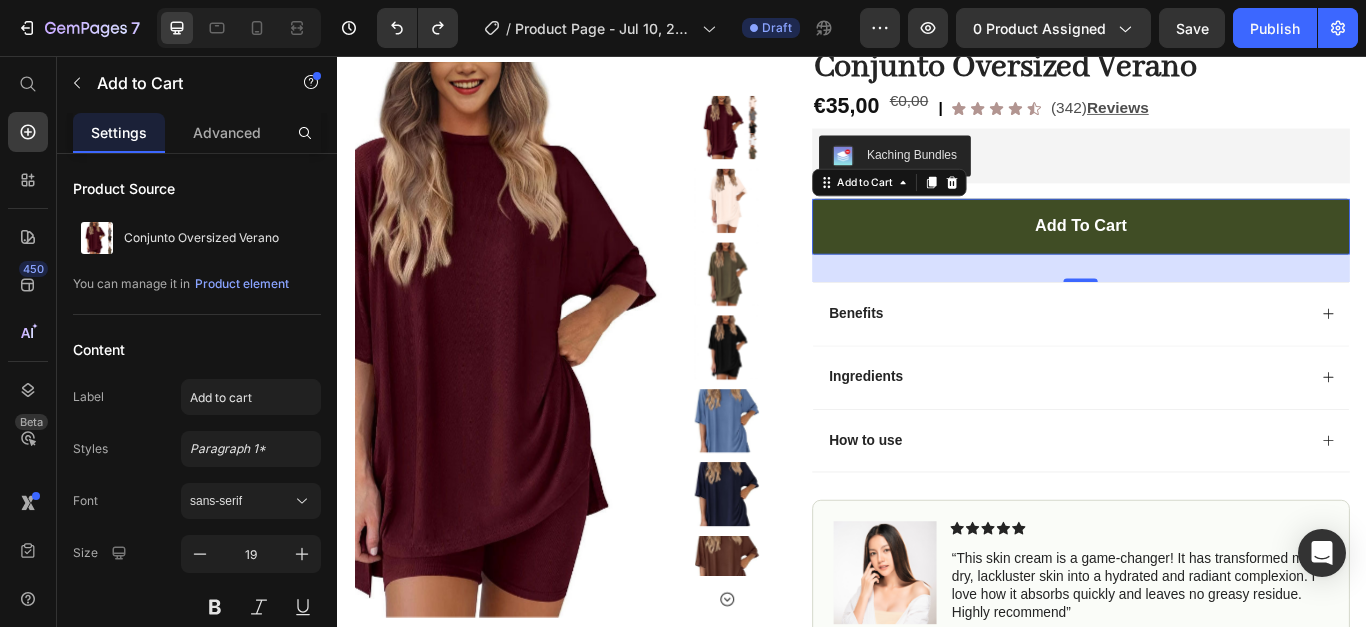 click on "add to cart" at bounding box center [1203, 254] 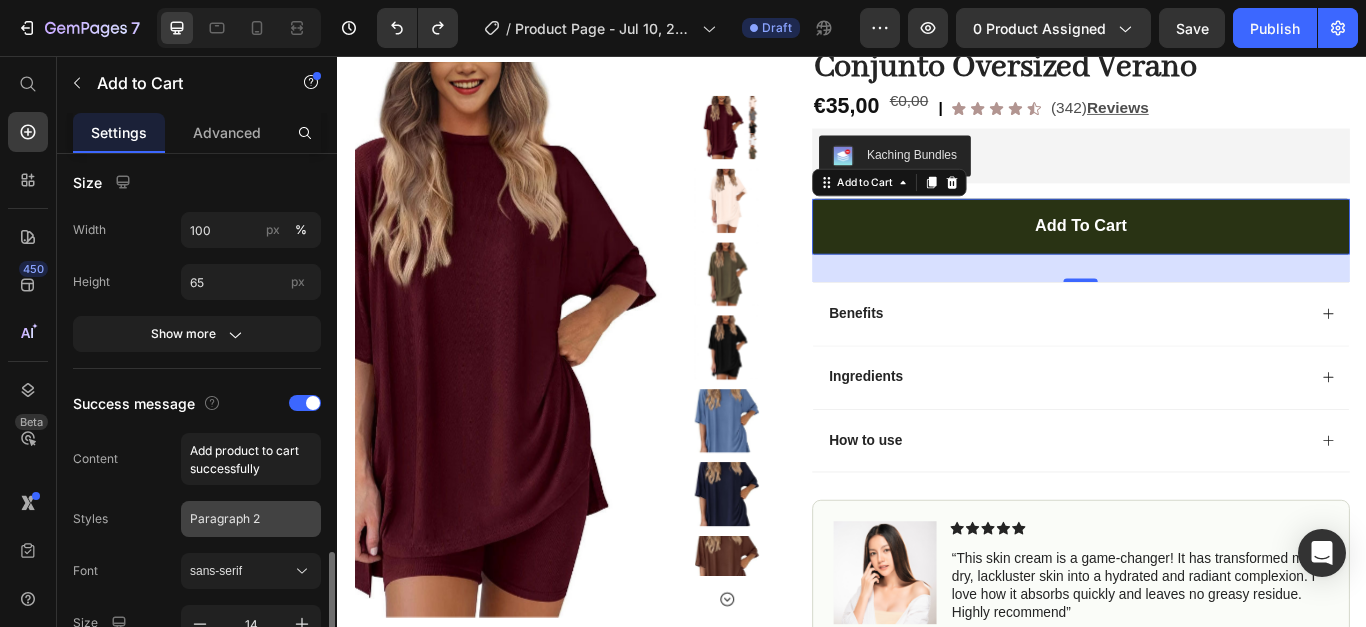 scroll, scrollTop: 1000, scrollLeft: 0, axis: vertical 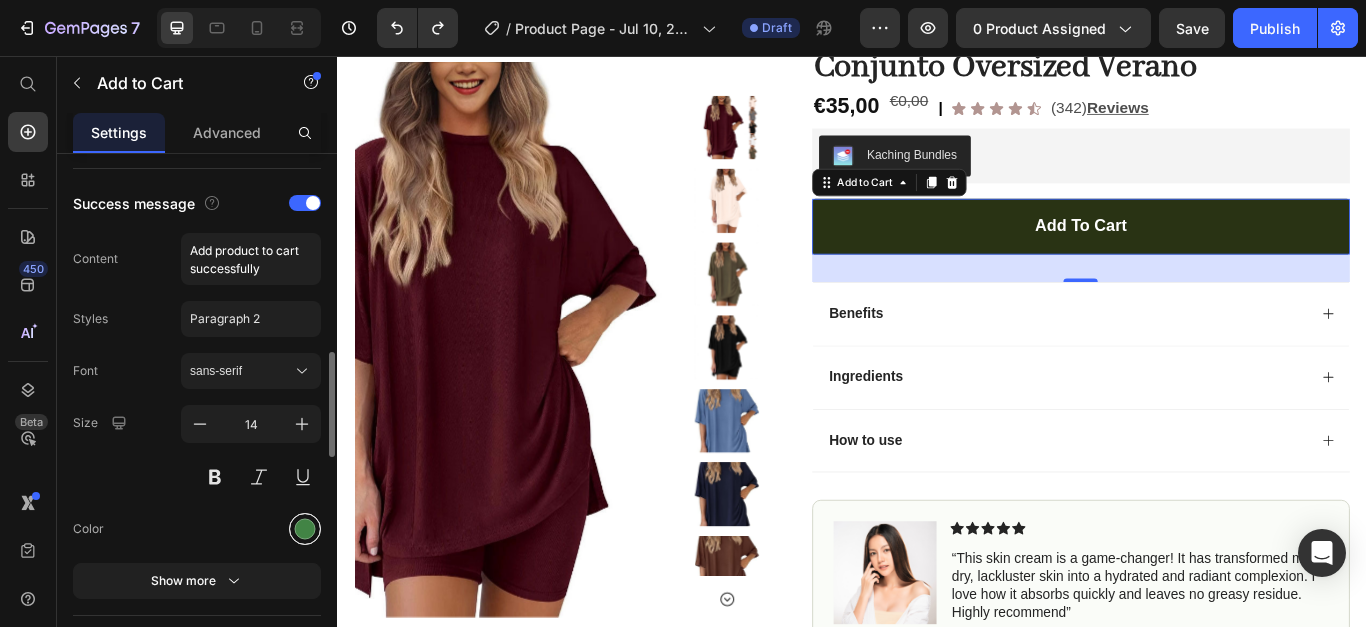 click at bounding box center [305, 529] 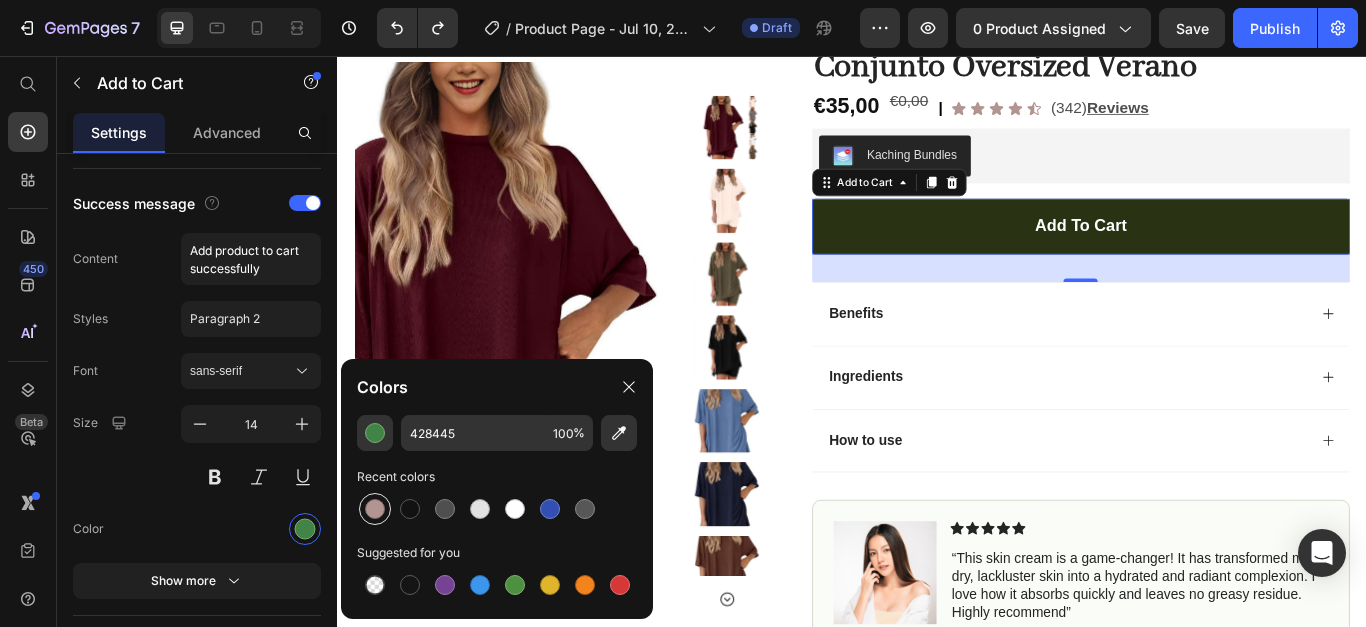click at bounding box center (375, 509) 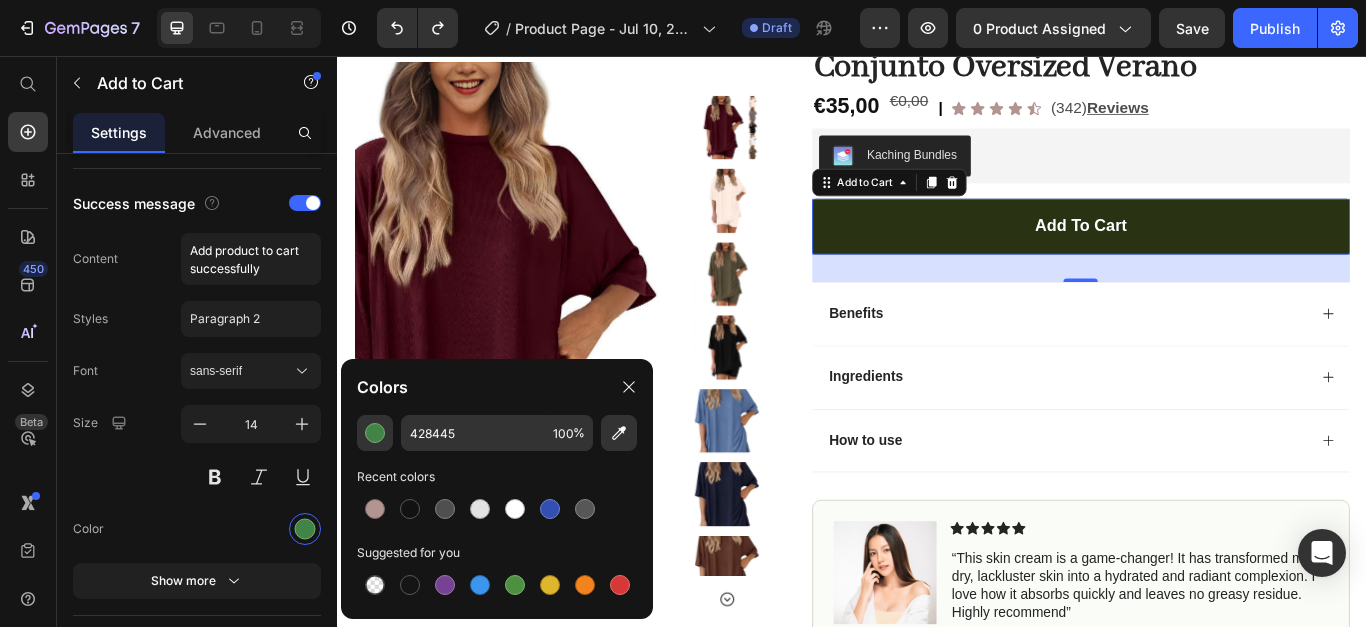 type on "B29591" 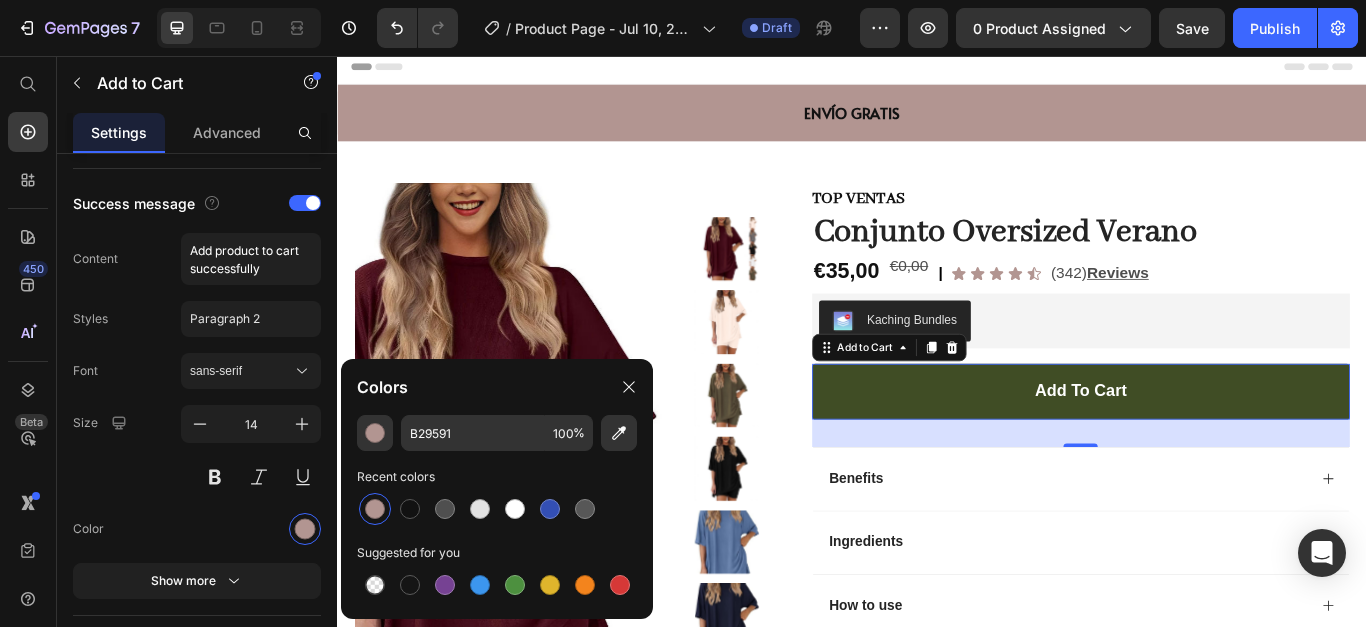 scroll, scrollTop: 0, scrollLeft: 0, axis: both 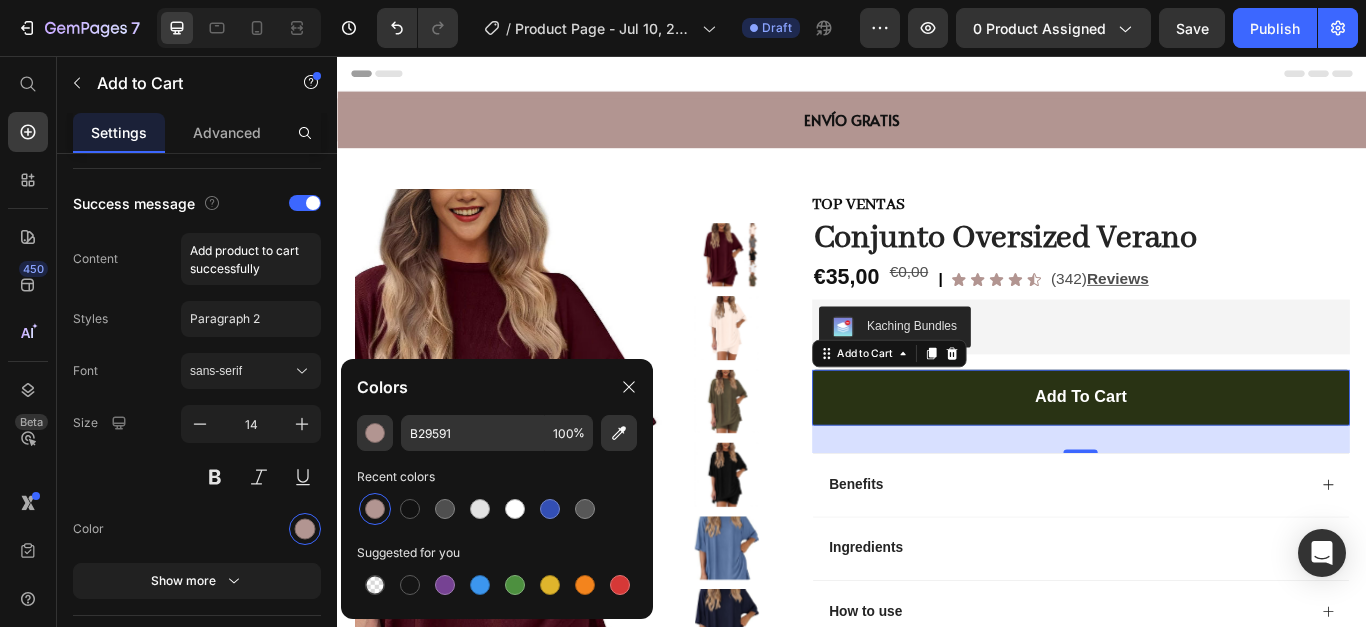 click at bounding box center (375, 509) 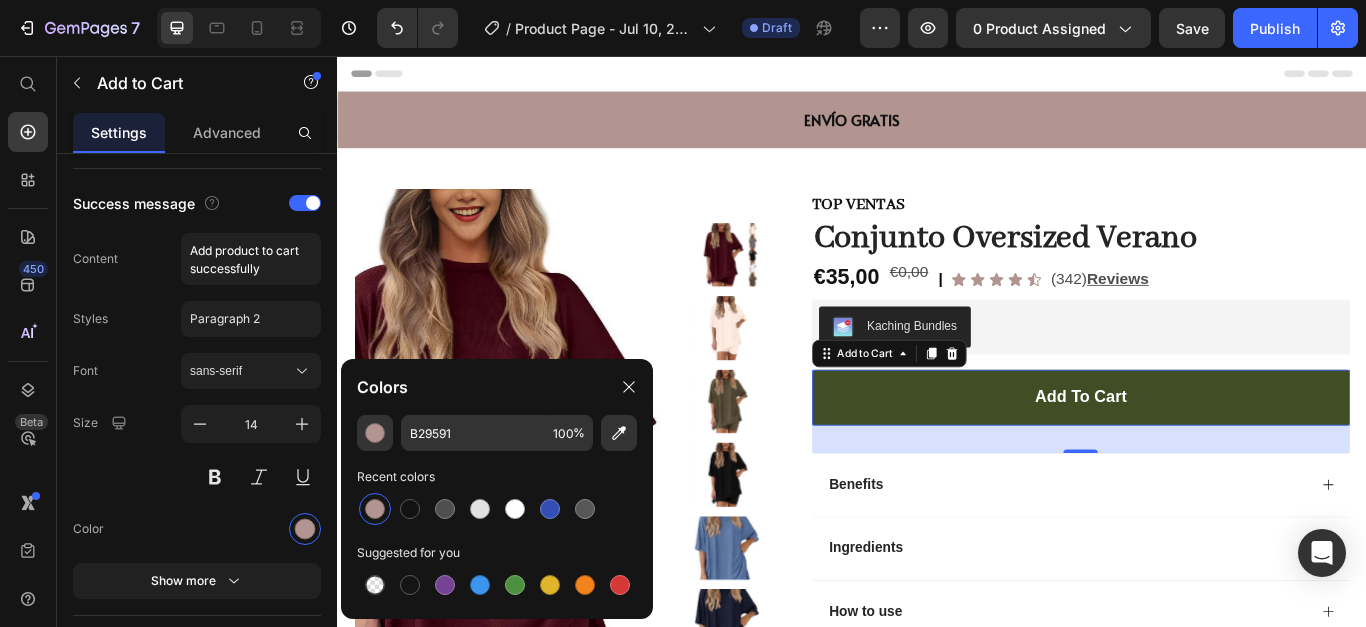 click on "add to cart" at bounding box center [1203, 454] 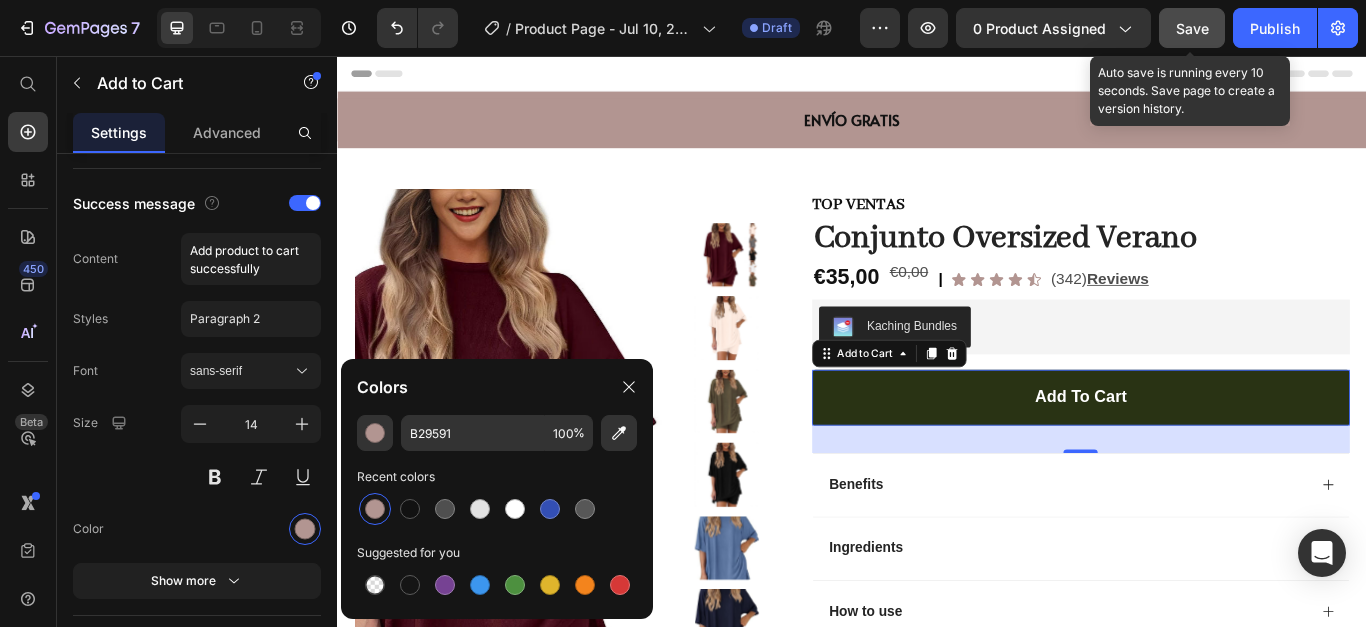 click on "Save" at bounding box center (1192, 28) 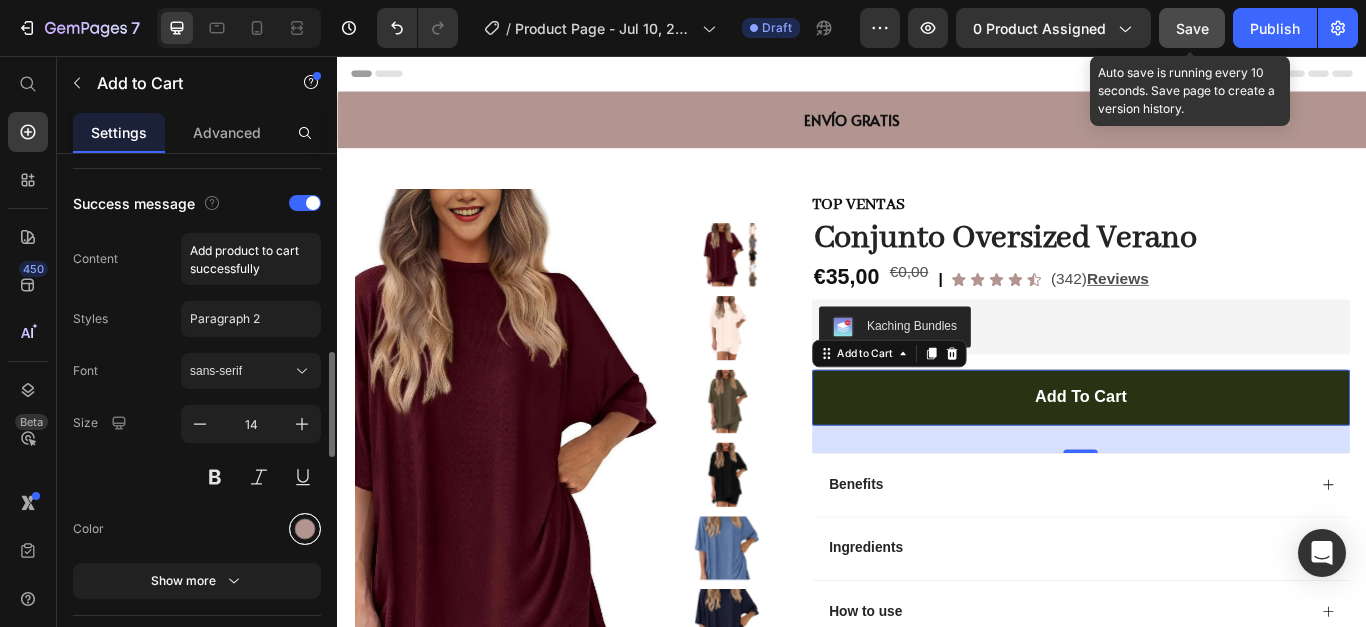 click at bounding box center (305, 529) 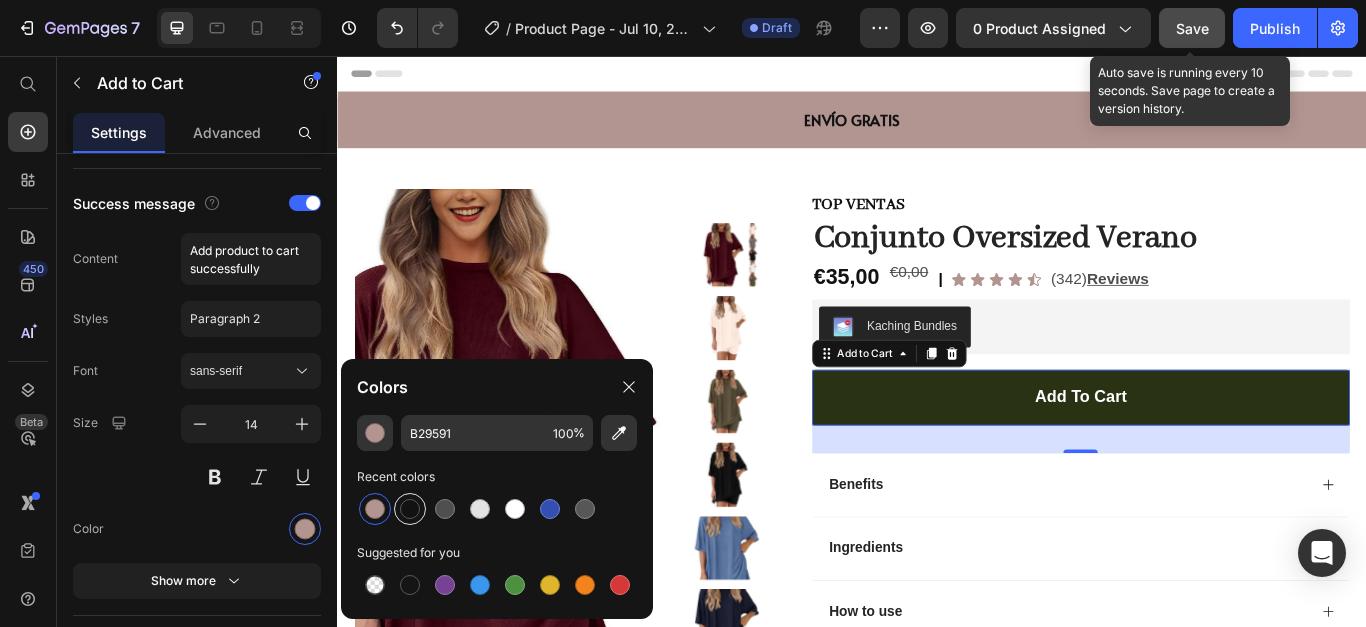 click at bounding box center (410, 509) 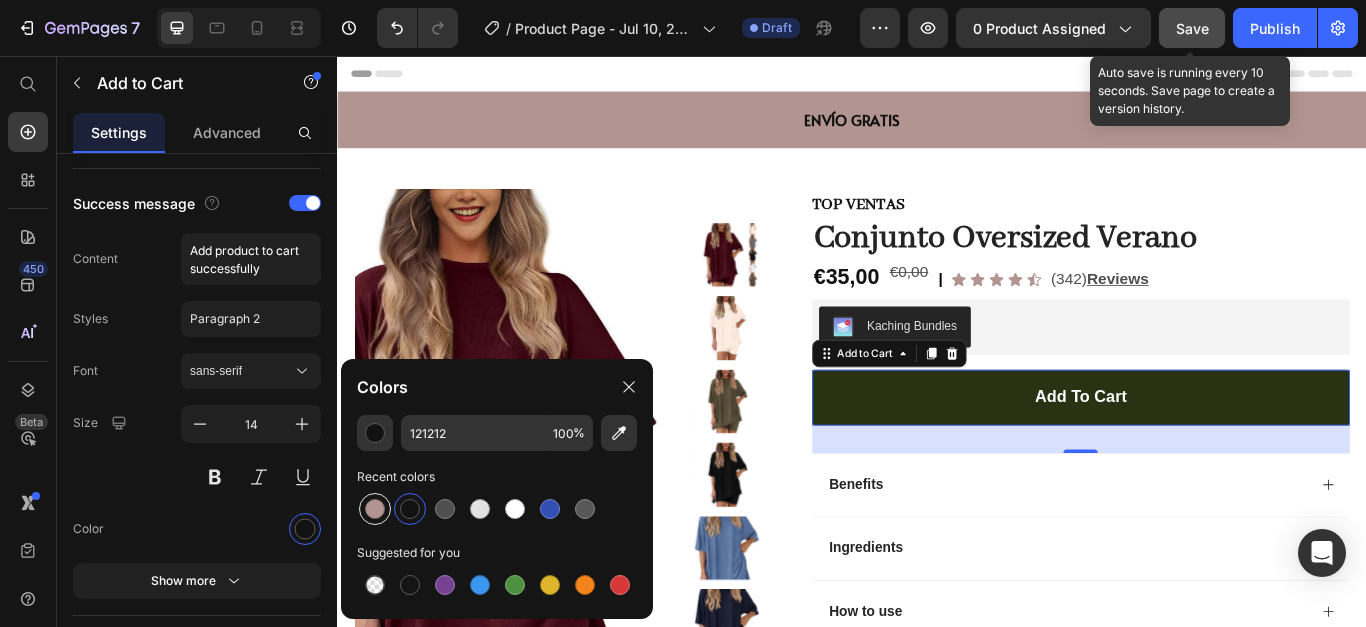 click at bounding box center [375, 509] 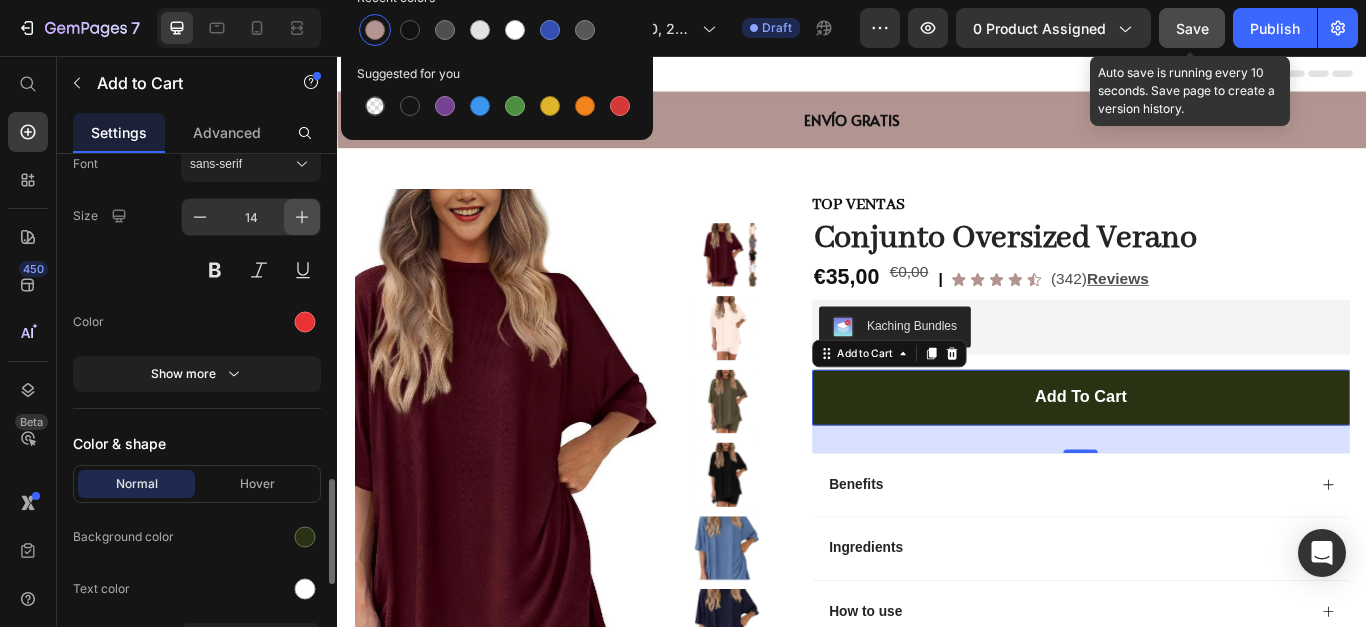 scroll, scrollTop: 1538, scrollLeft: 0, axis: vertical 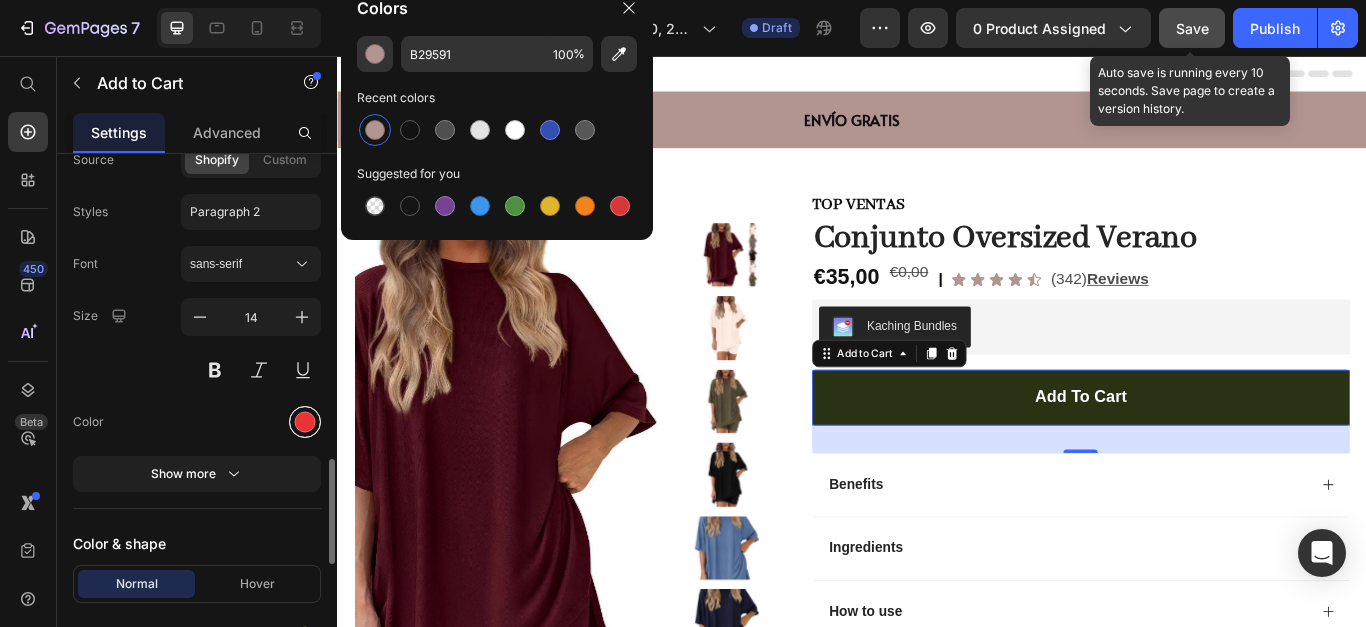 click at bounding box center [305, 422] 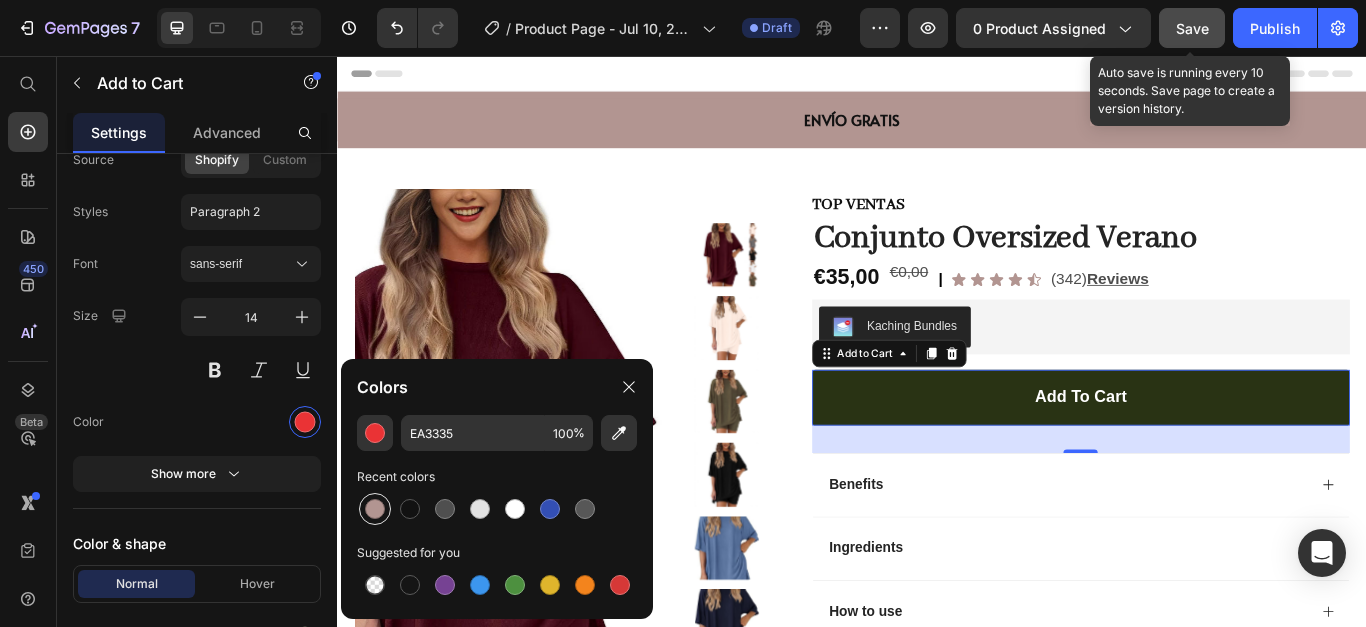 click at bounding box center [375, 509] 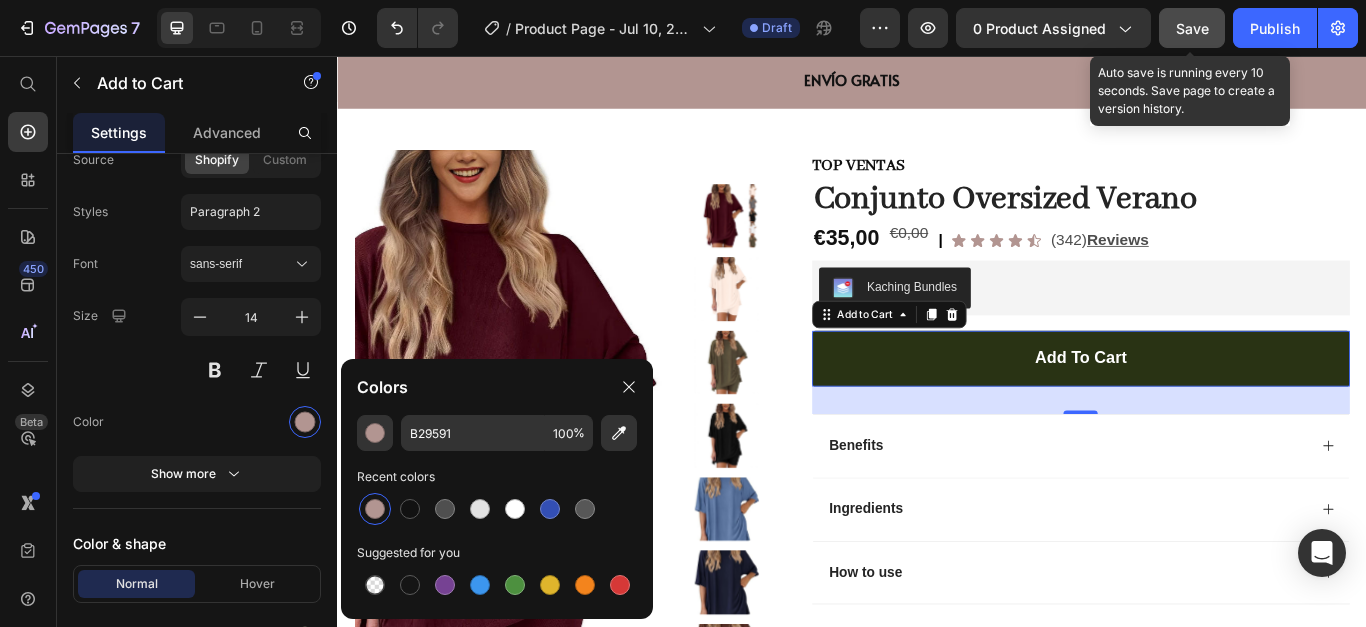 scroll, scrollTop: 0, scrollLeft: 0, axis: both 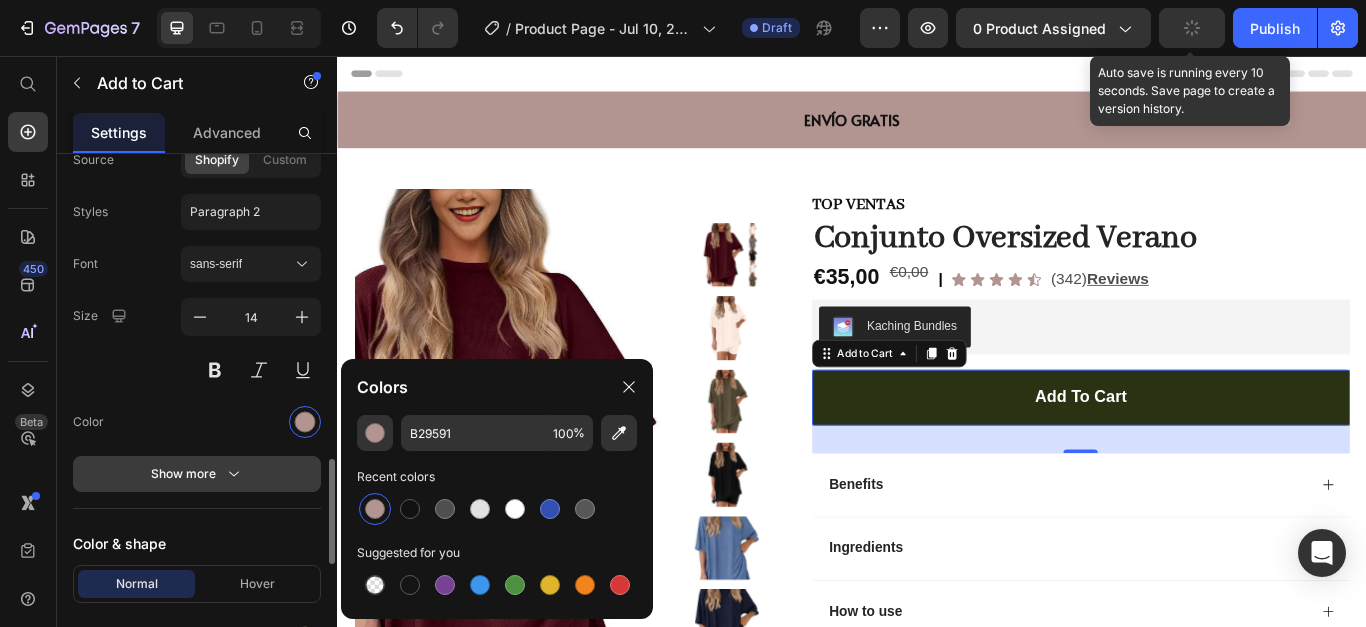 click on "Show more" at bounding box center [197, 474] 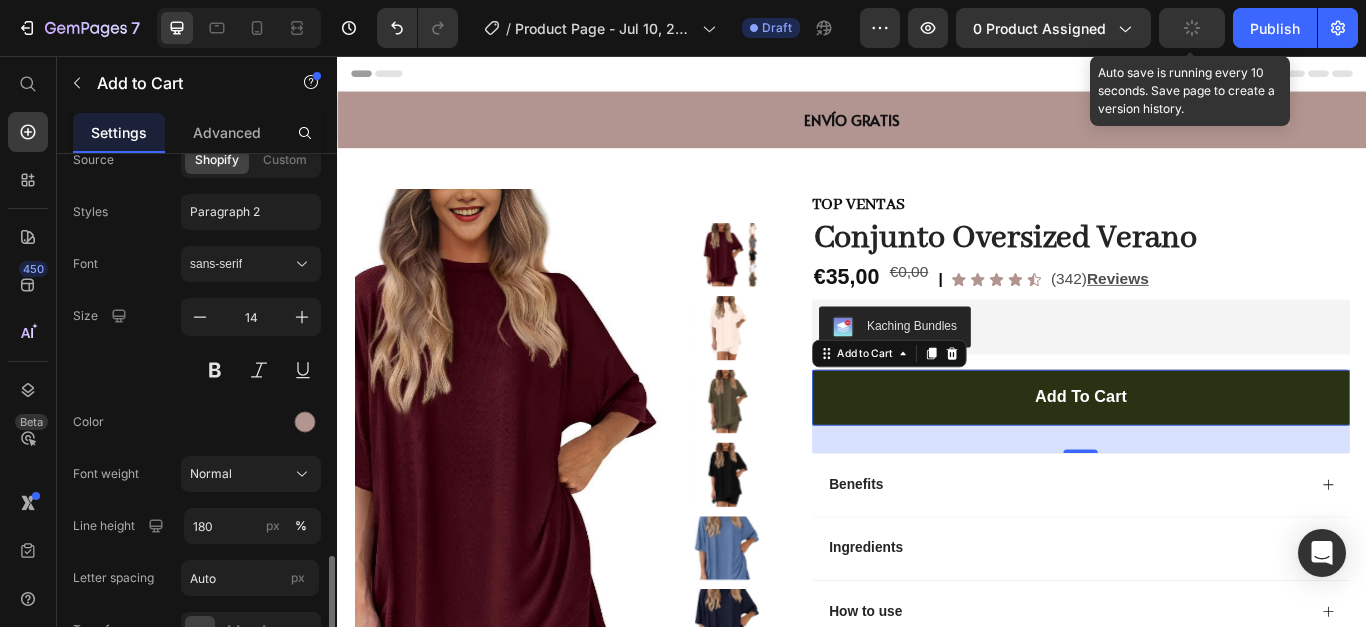 scroll, scrollTop: 1738, scrollLeft: 0, axis: vertical 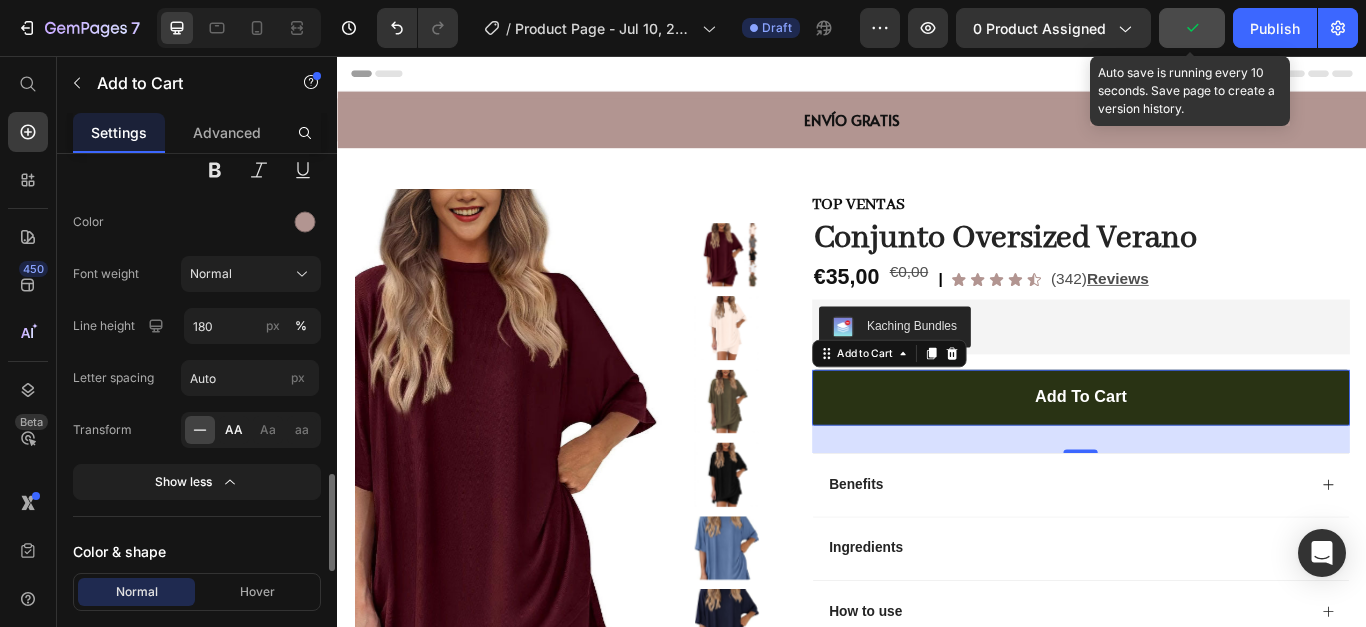 click on "AA" 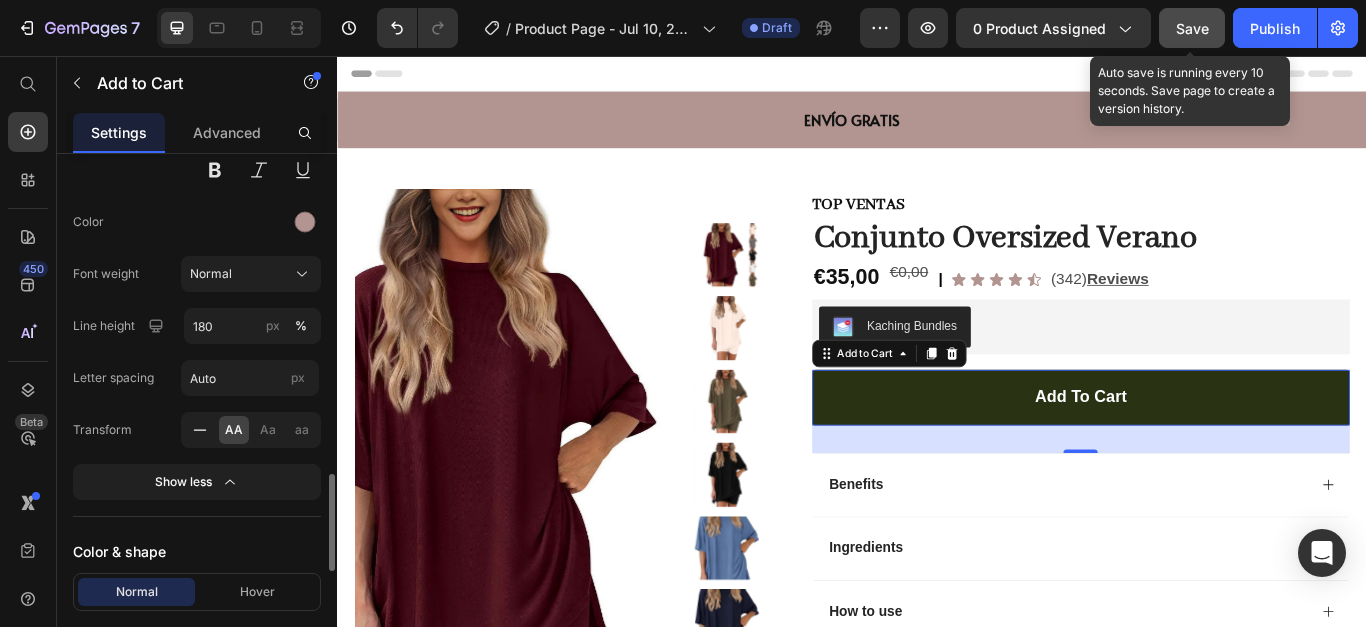 click 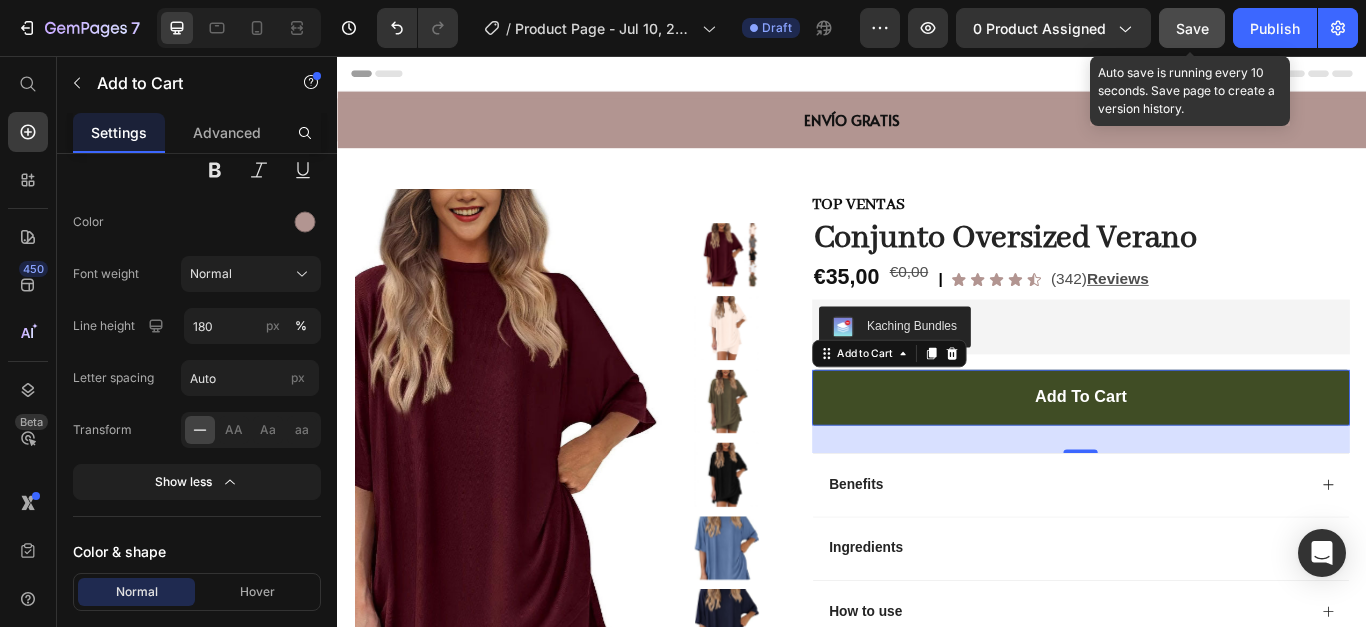 click on "add to cart" at bounding box center (1203, 454) 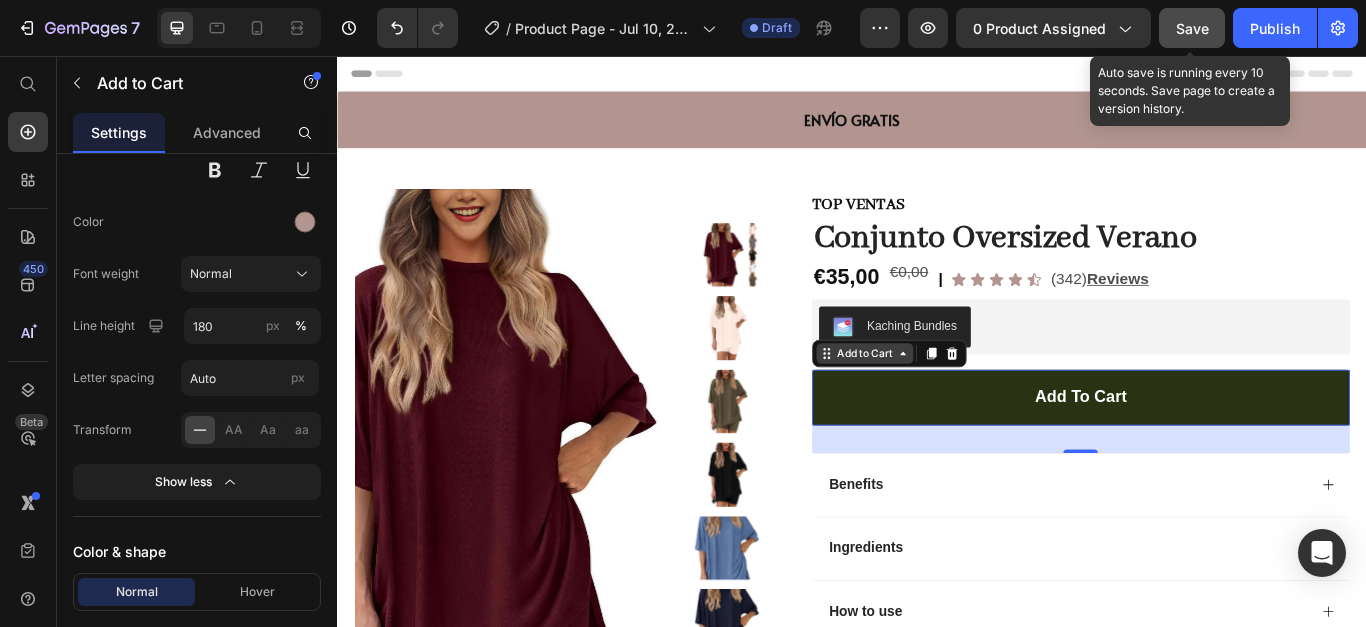 click on "Add to Cart" at bounding box center [951, 403] 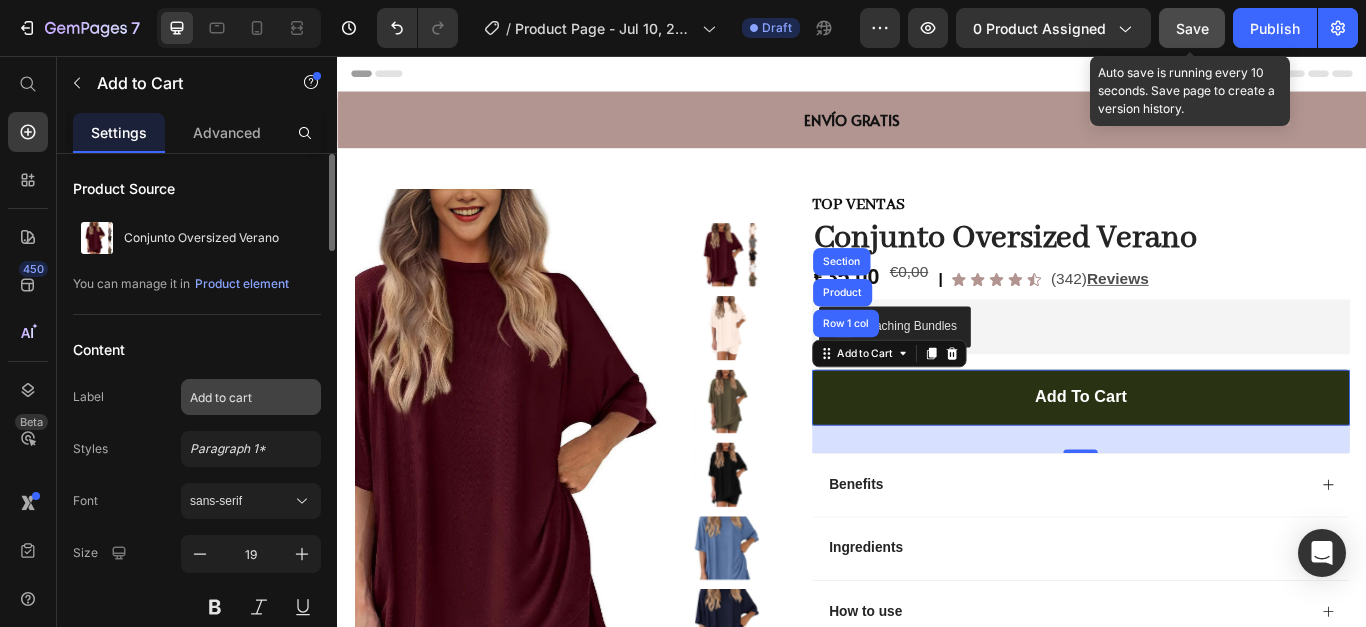 scroll, scrollTop: 100, scrollLeft: 0, axis: vertical 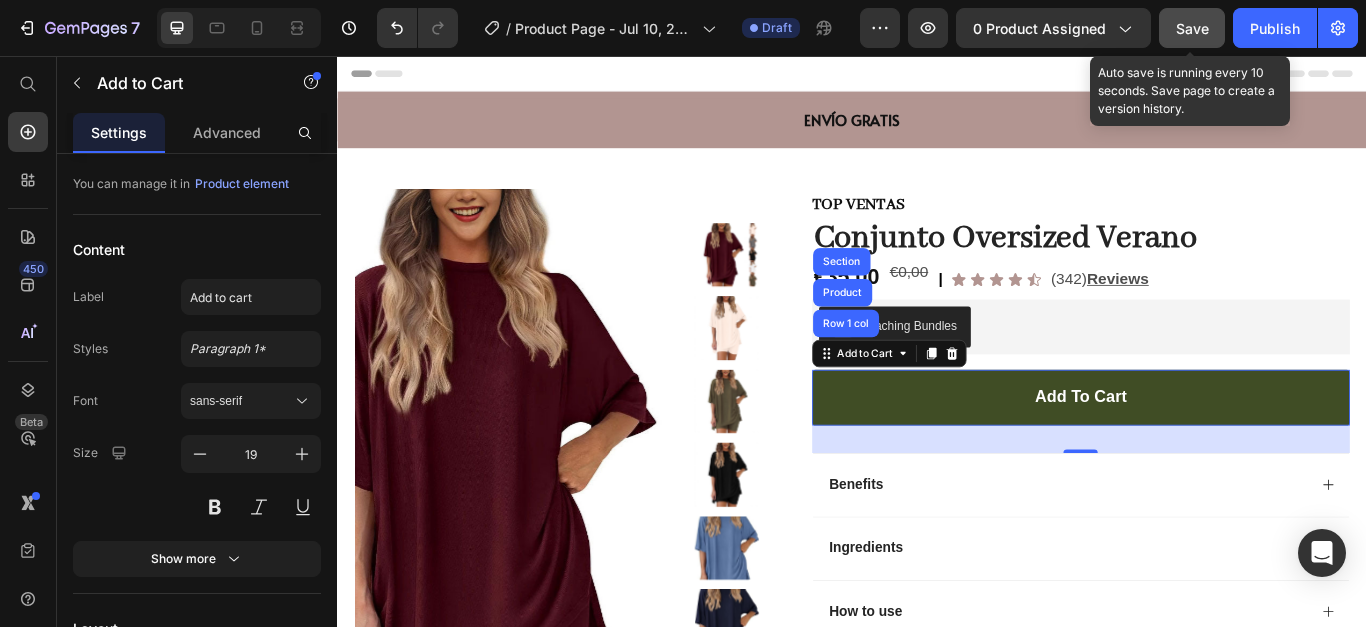 click on "add to cart" at bounding box center (1203, 454) 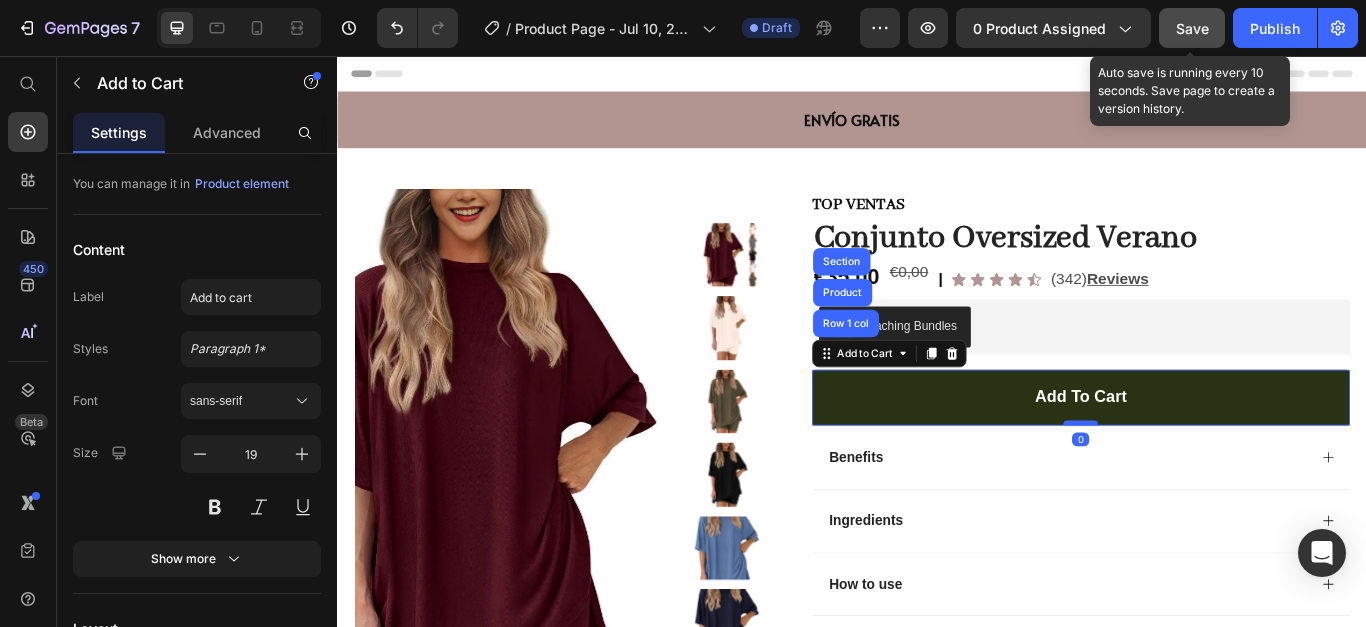 drag, startPoint x: 1196, startPoint y: 515, endPoint x: 1201, endPoint y: 482, distance: 33.37664 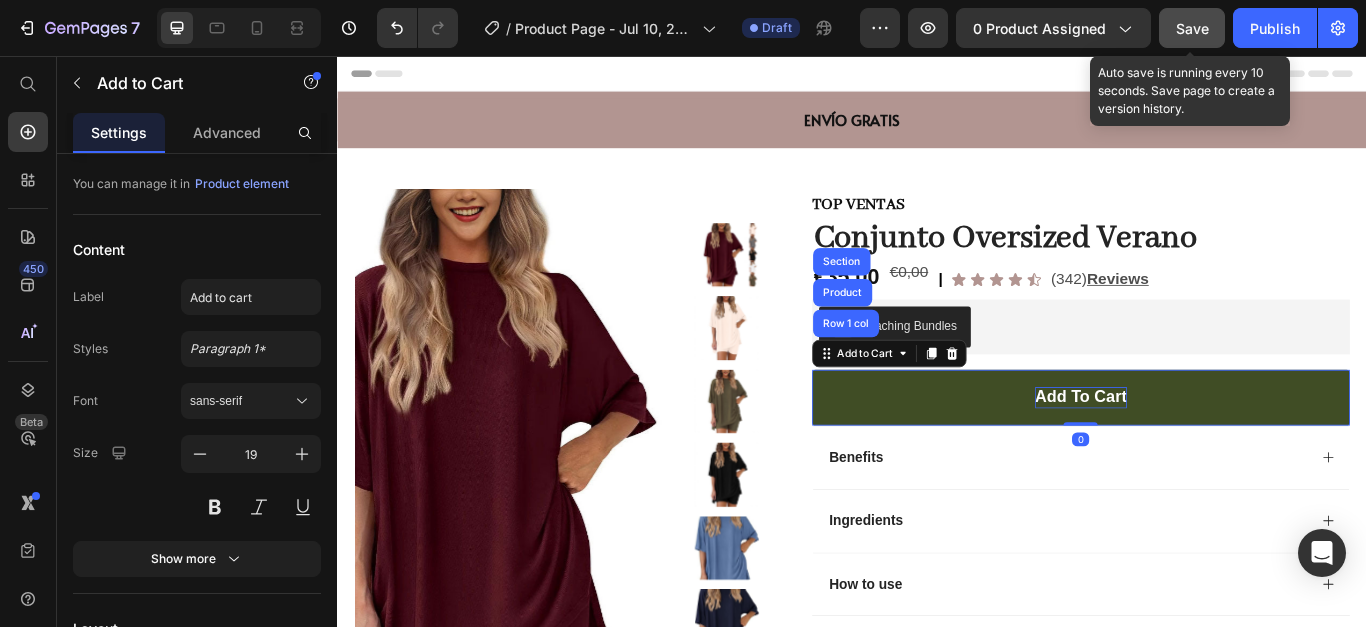 click on "add to cart" at bounding box center [1203, 454] 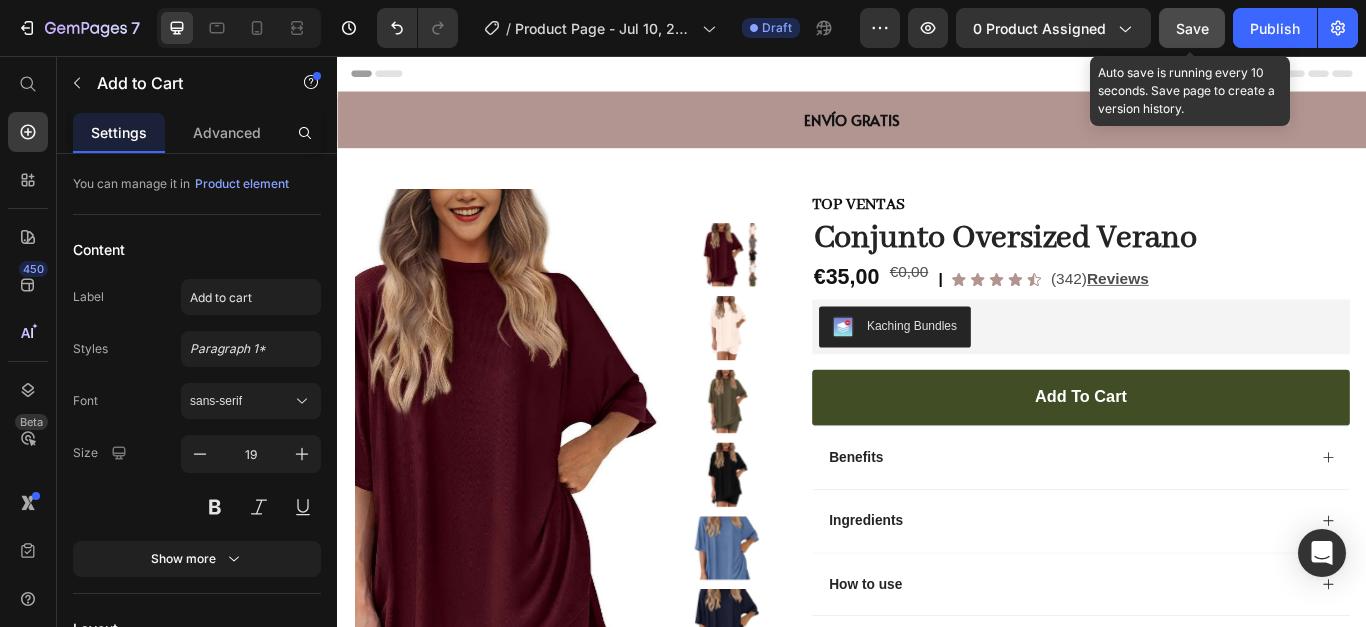 click on "add to cart" at bounding box center (1203, 454) 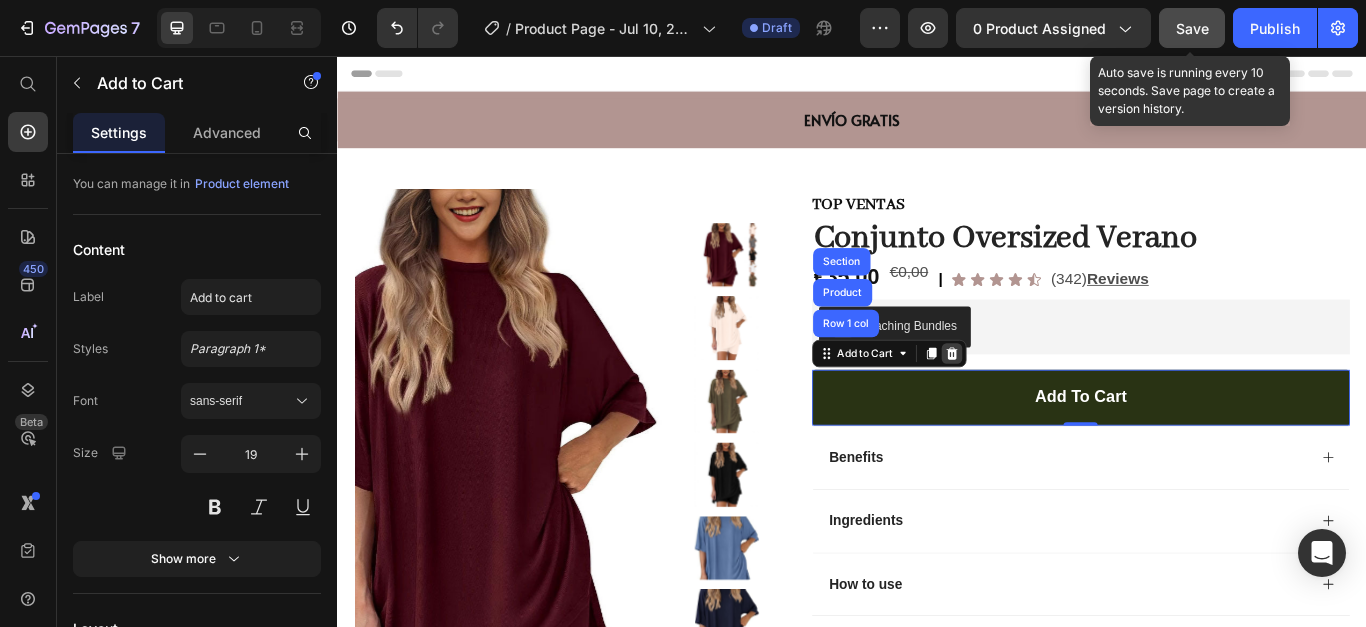 click 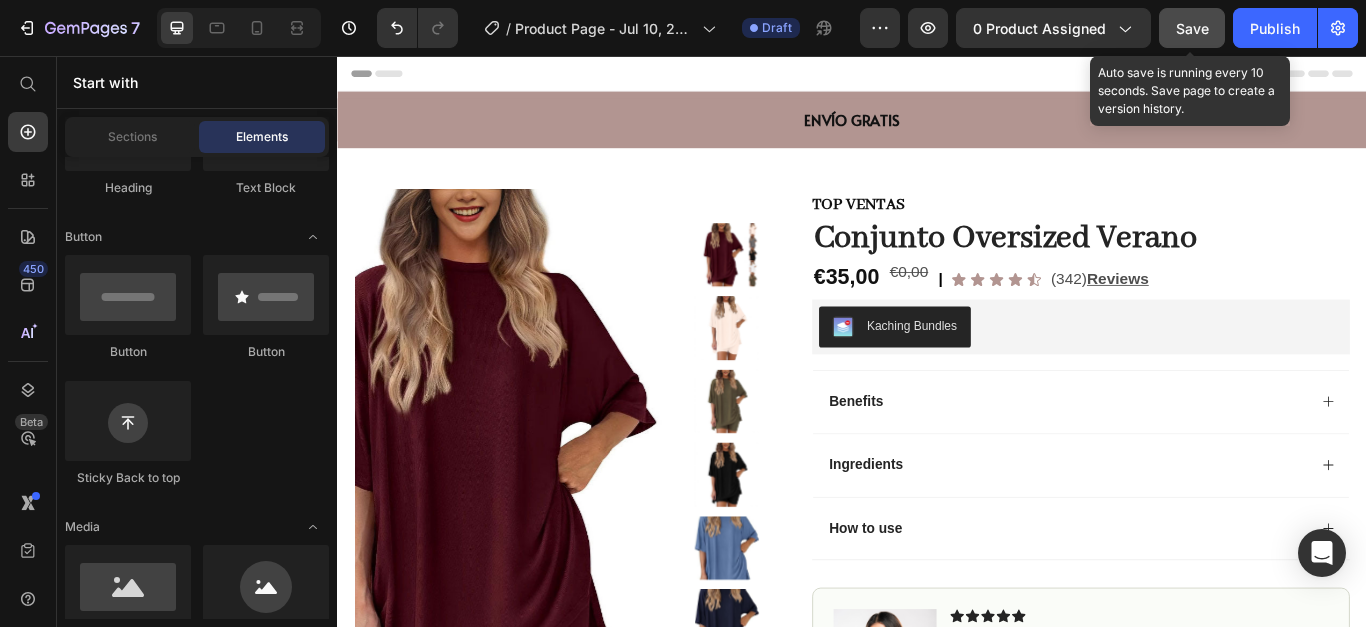 scroll, scrollTop: 0, scrollLeft: 0, axis: both 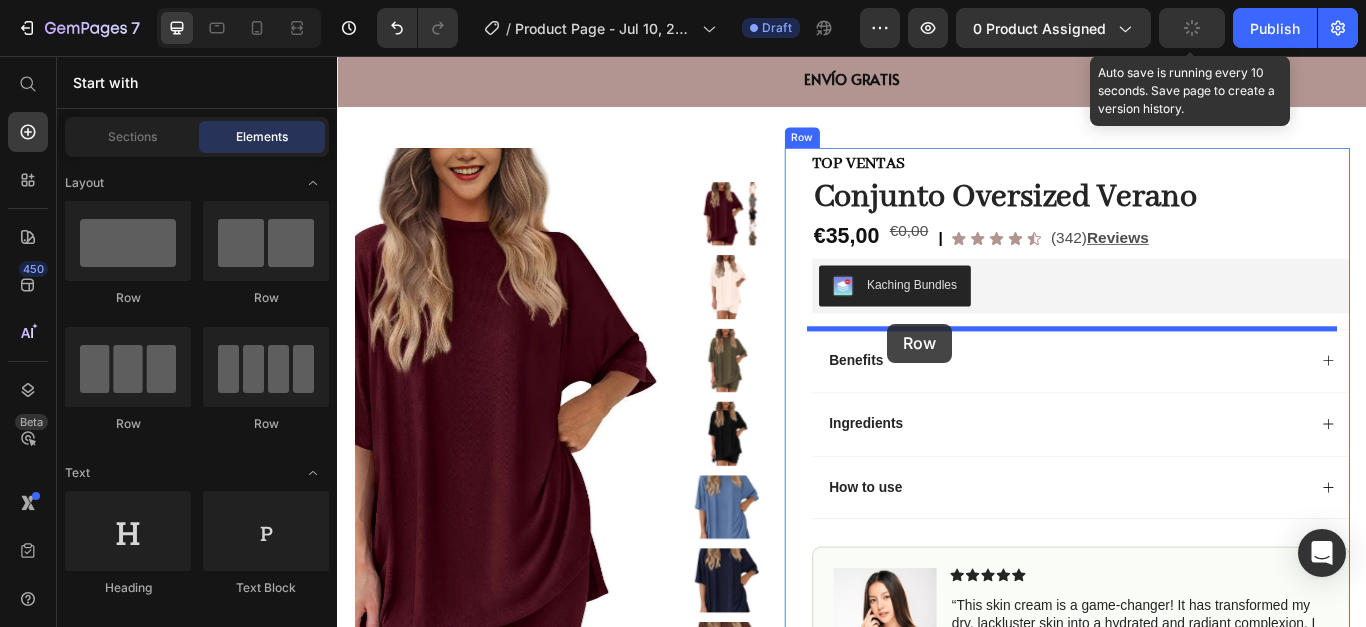 drag, startPoint x: 437, startPoint y: 295, endPoint x: 978, endPoint y: 368, distance: 545.9029 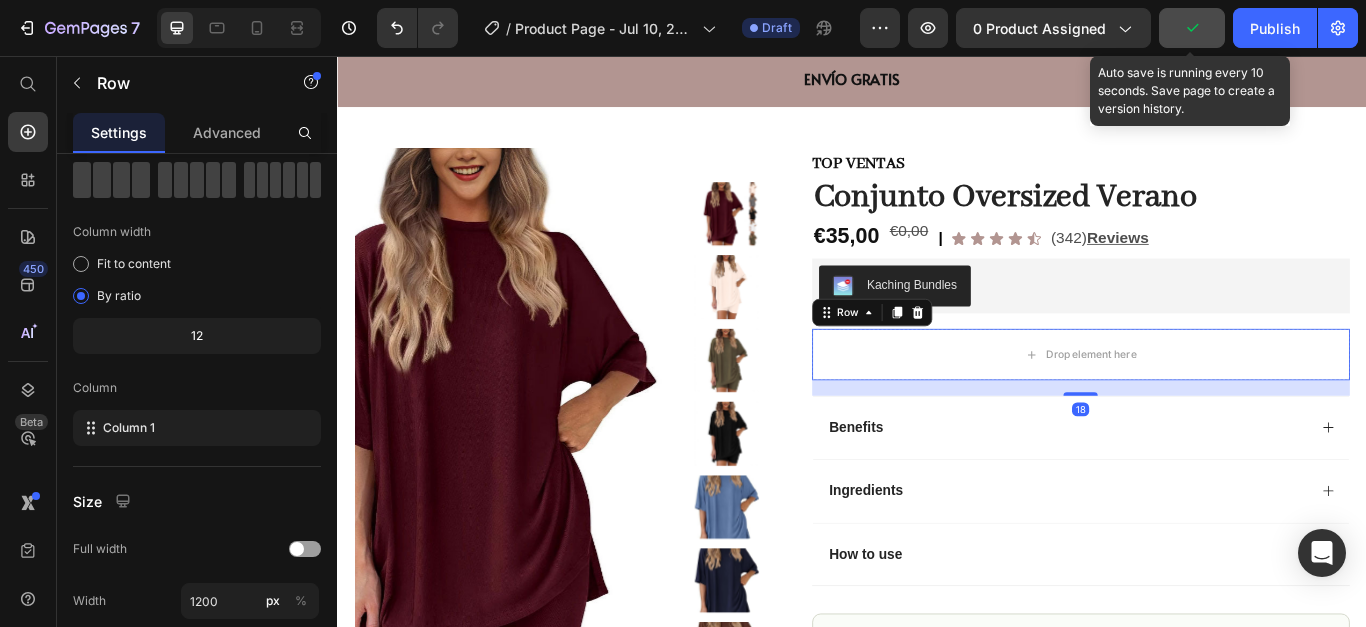 scroll, scrollTop: 0, scrollLeft: 0, axis: both 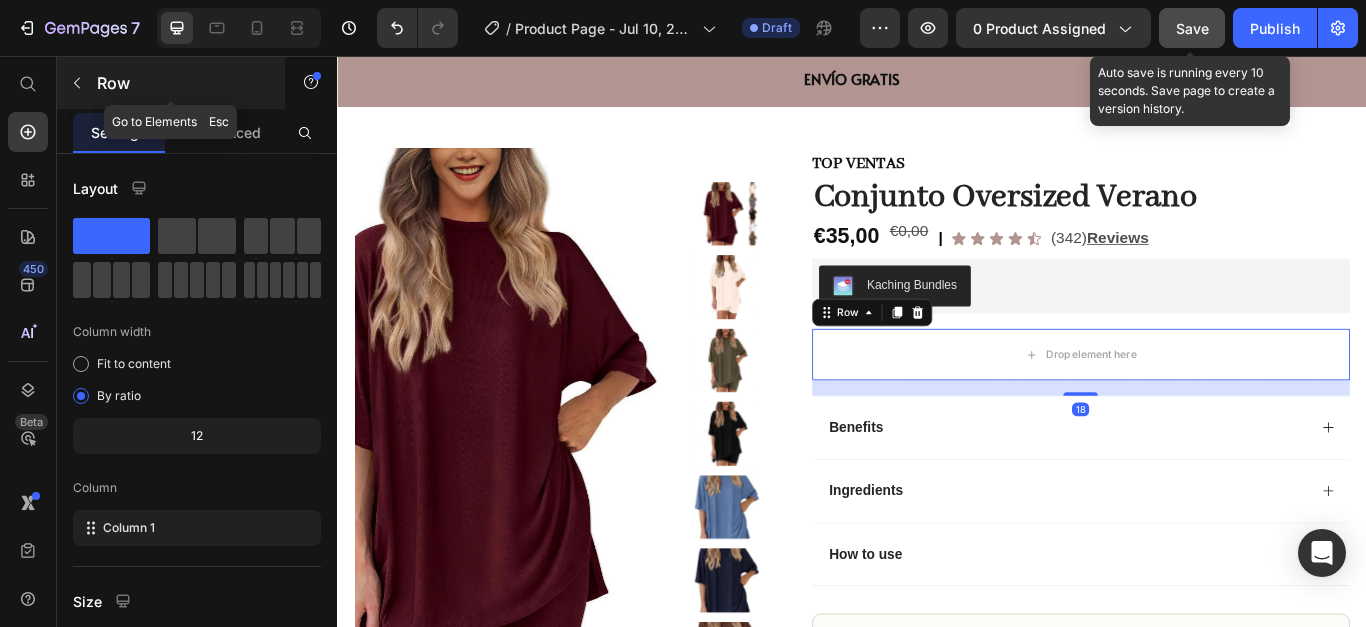 click on "Row" at bounding box center (182, 83) 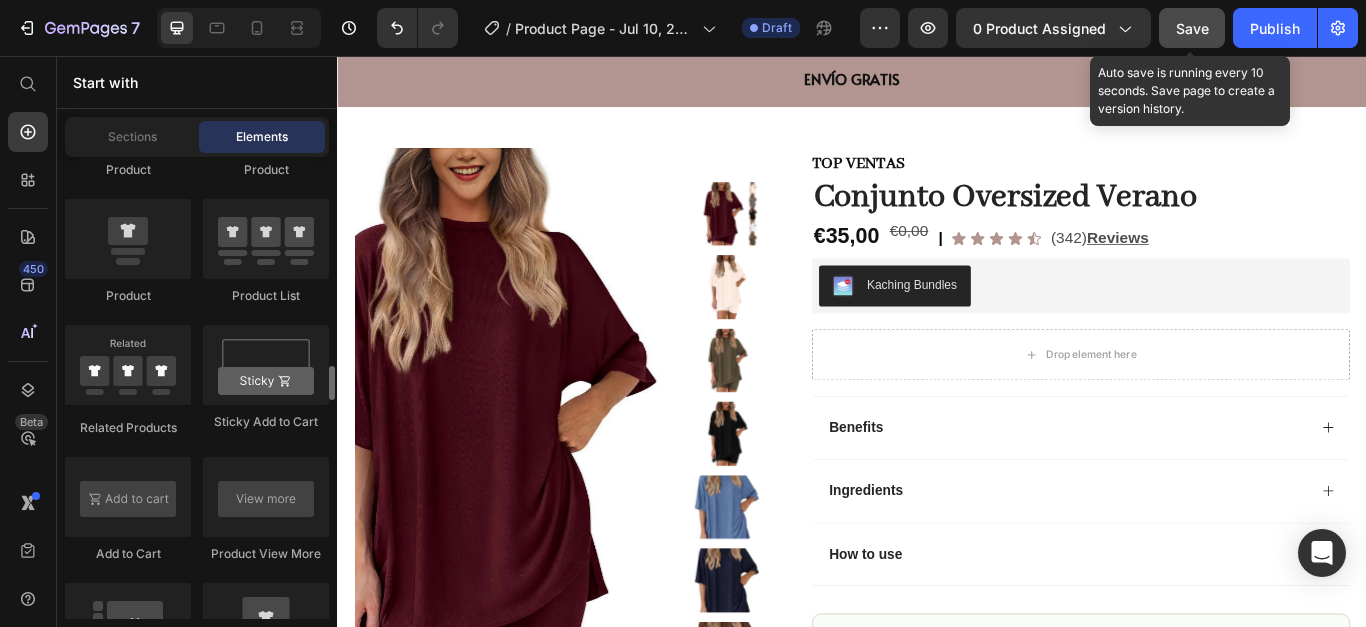 scroll, scrollTop: 3000, scrollLeft: 0, axis: vertical 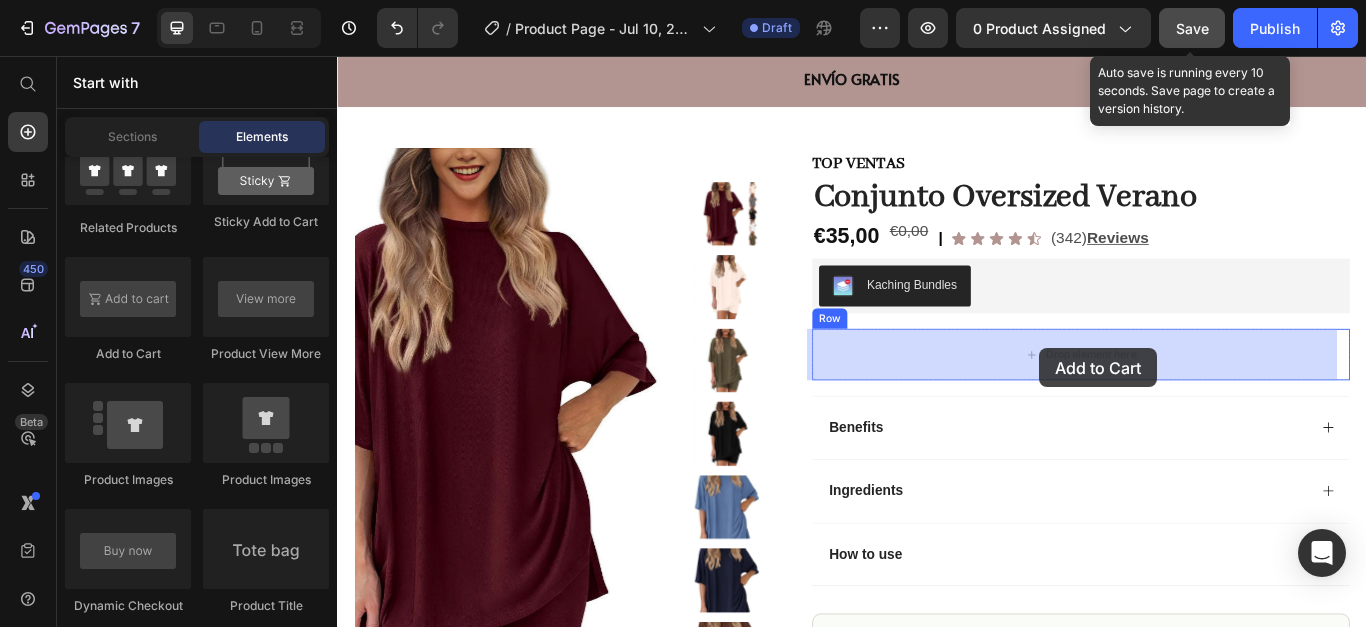 drag, startPoint x: 456, startPoint y: 356, endPoint x: 1156, endPoint y: 397, distance: 701.1997 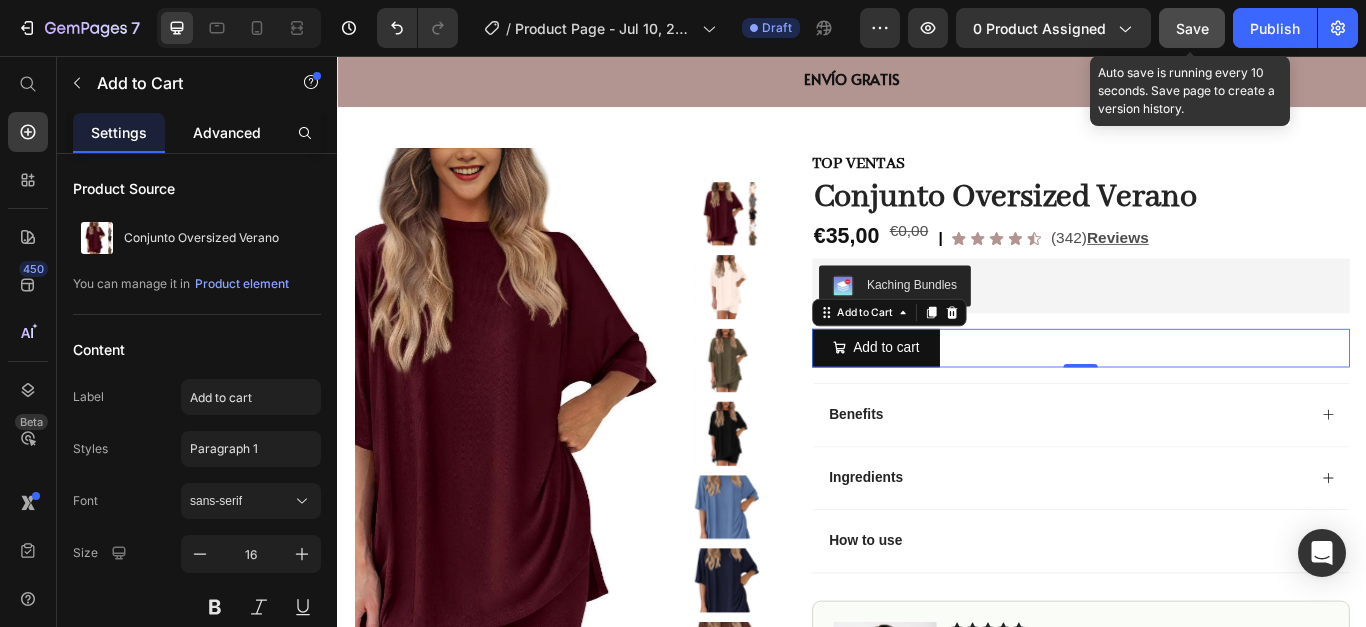 click on "Advanced" at bounding box center (227, 132) 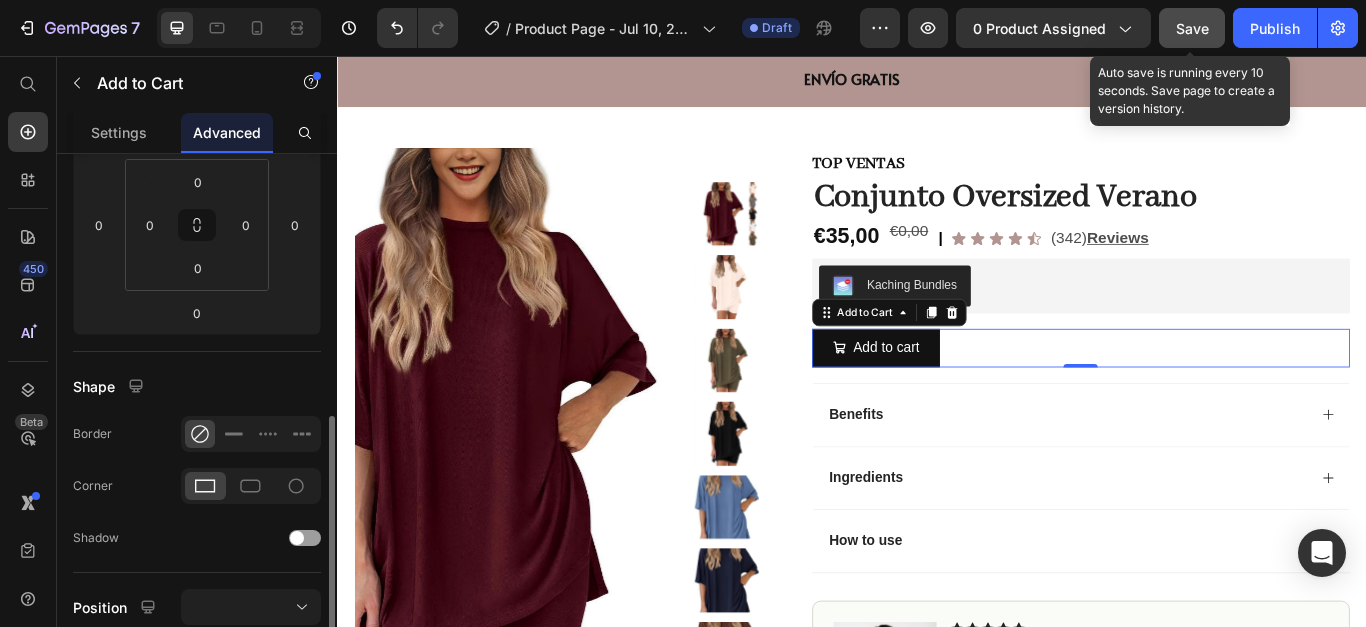 scroll, scrollTop: 500, scrollLeft: 0, axis: vertical 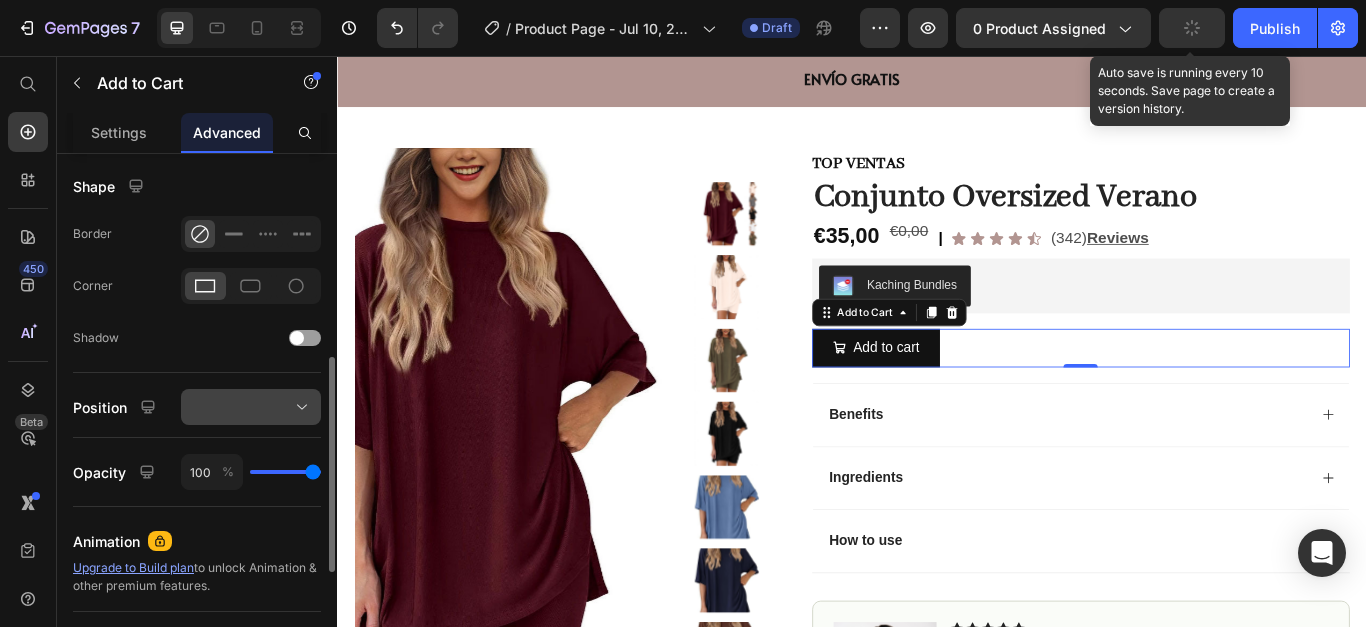 click at bounding box center (251, 407) 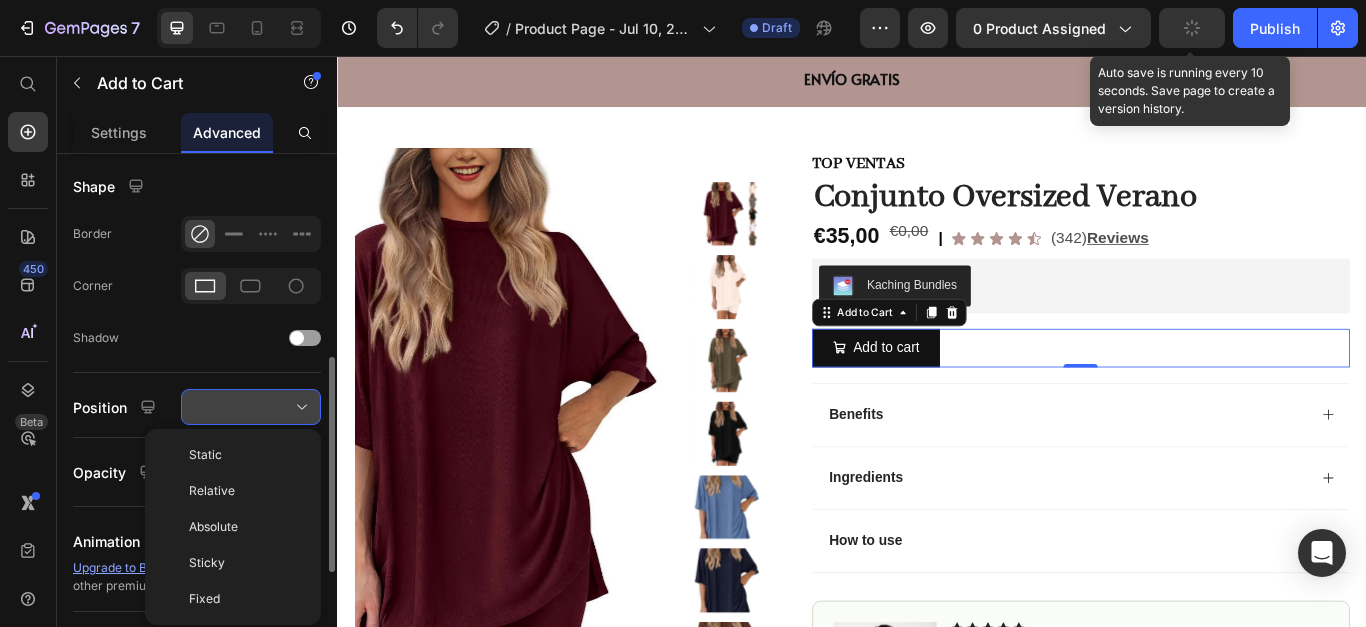 click at bounding box center (251, 407) 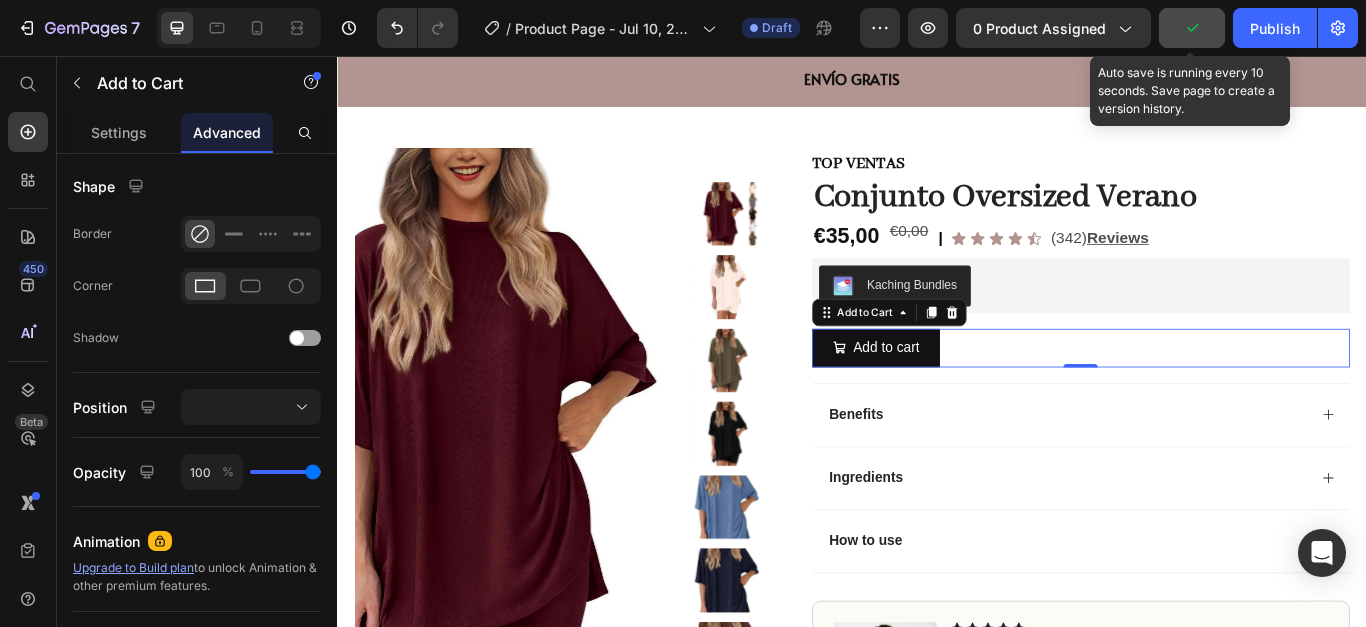 scroll, scrollTop: 775, scrollLeft: 0, axis: vertical 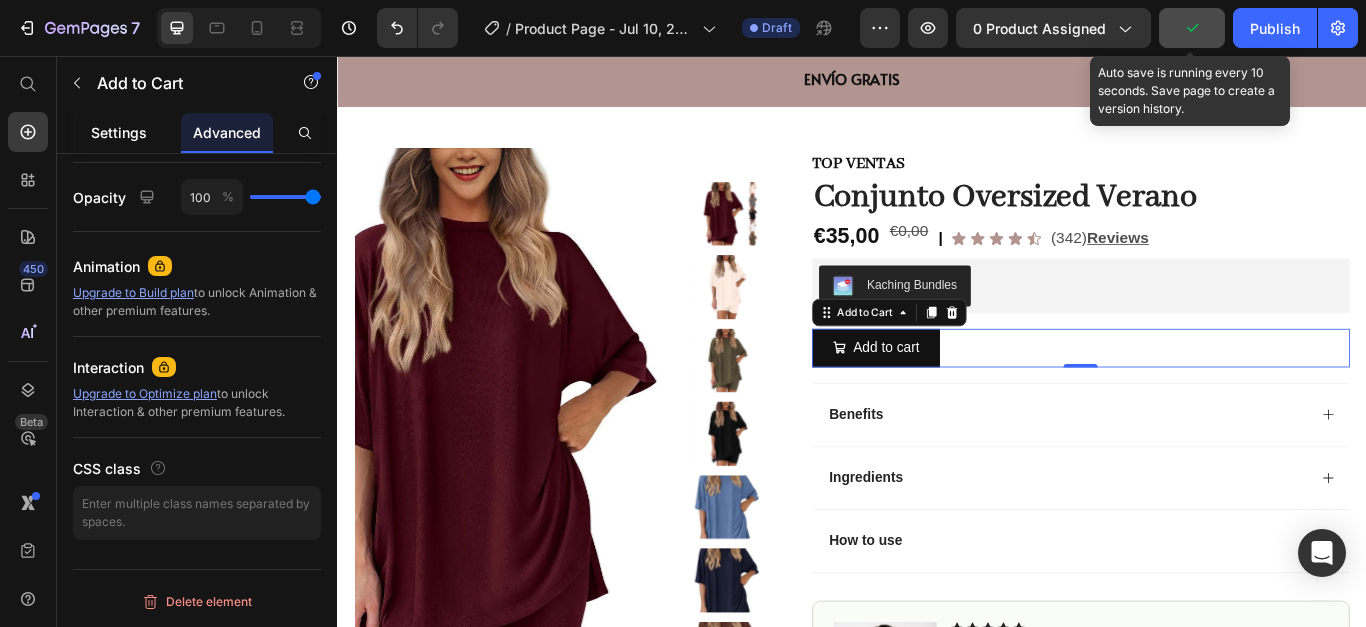 click on "Settings" at bounding box center [119, 132] 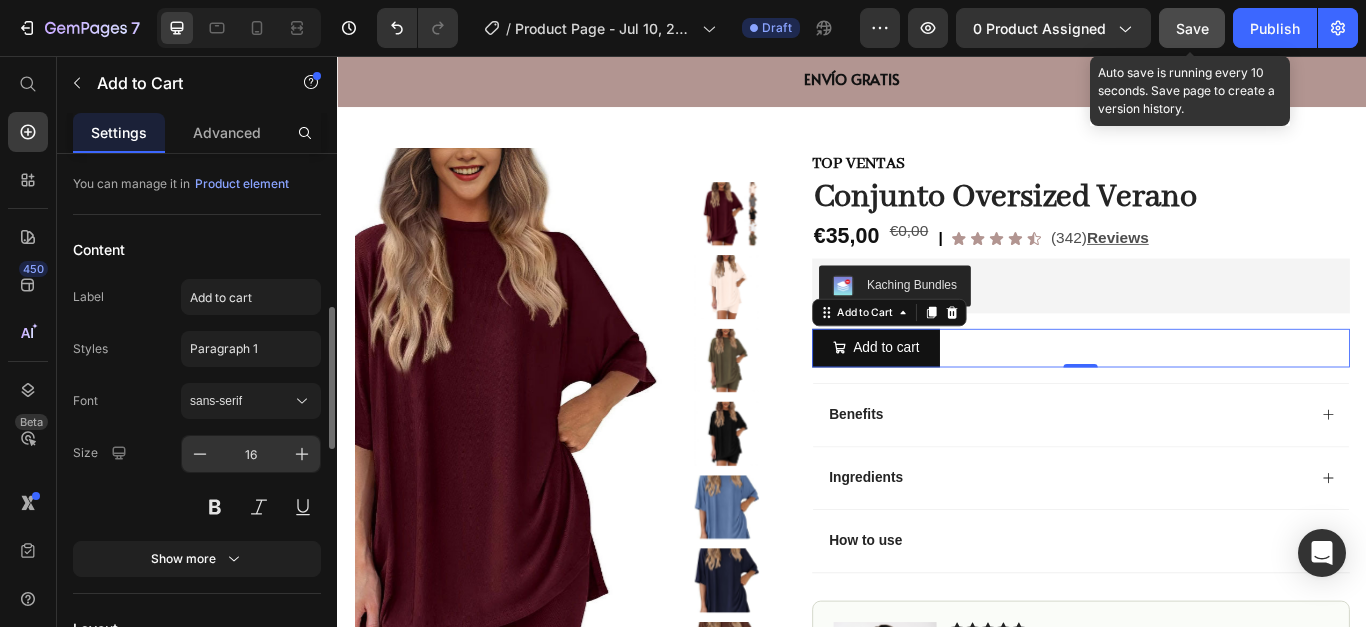 scroll, scrollTop: 200, scrollLeft: 0, axis: vertical 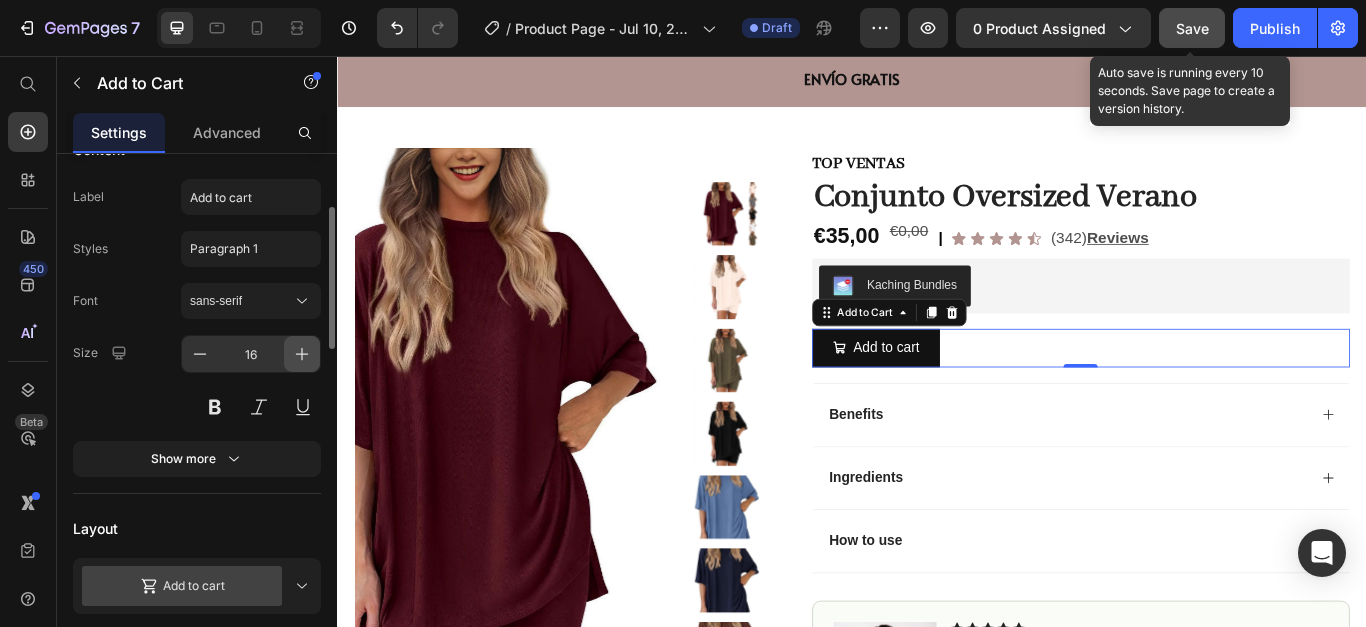 click 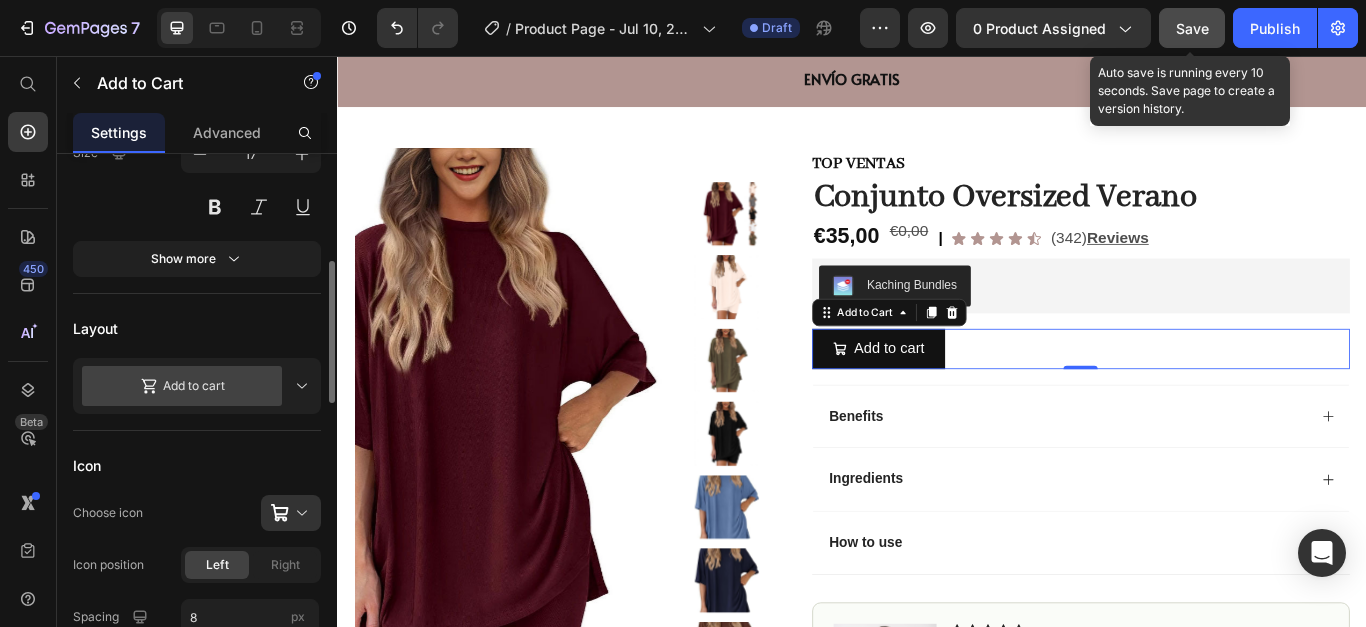 scroll, scrollTop: 500, scrollLeft: 0, axis: vertical 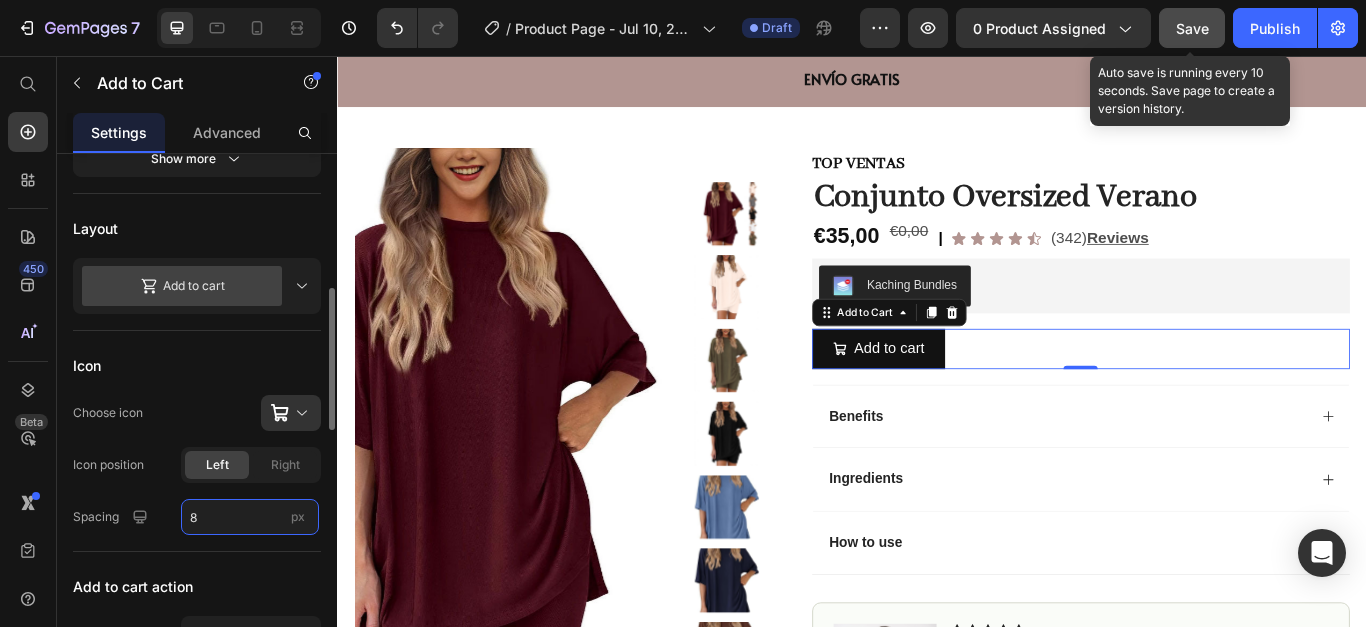 click on "8" at bounding box center [250, 517] 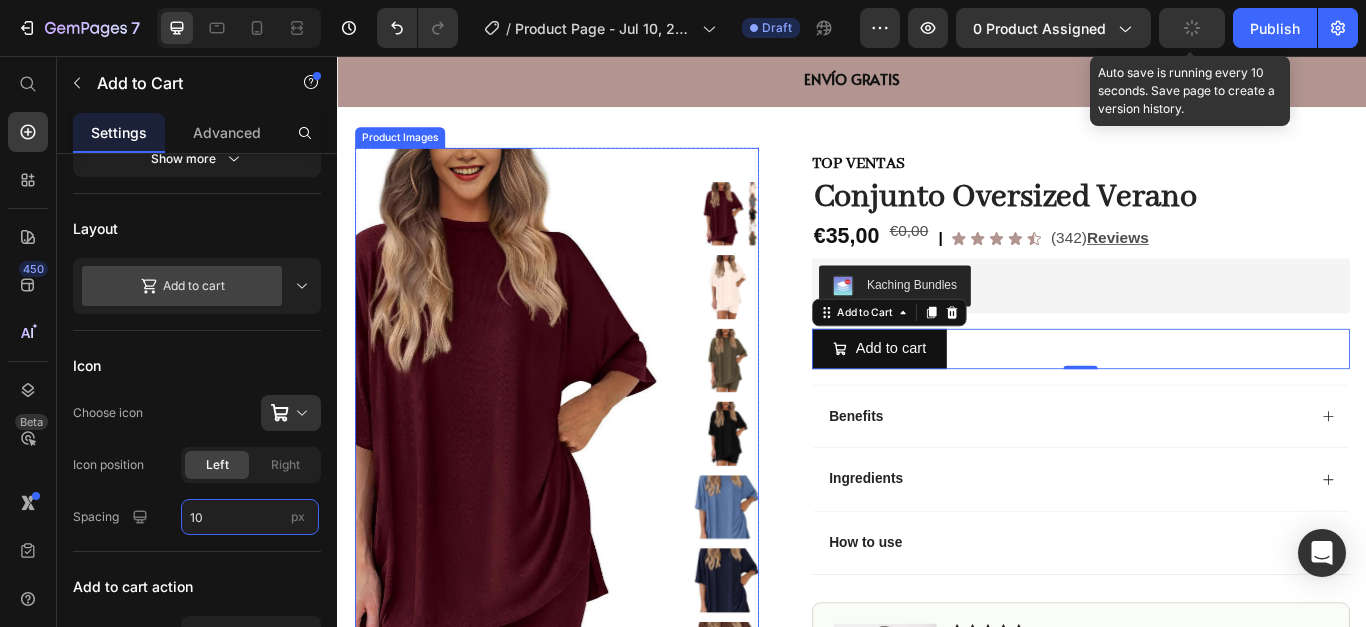 type on "8" 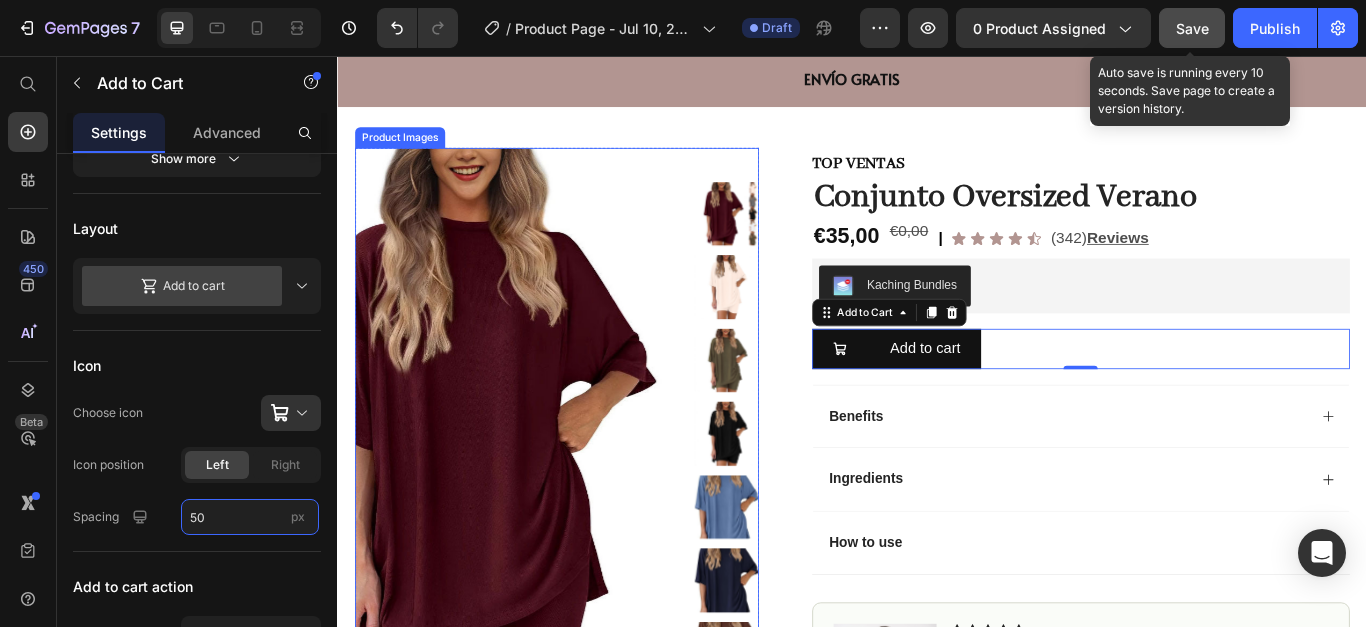 type on "5" 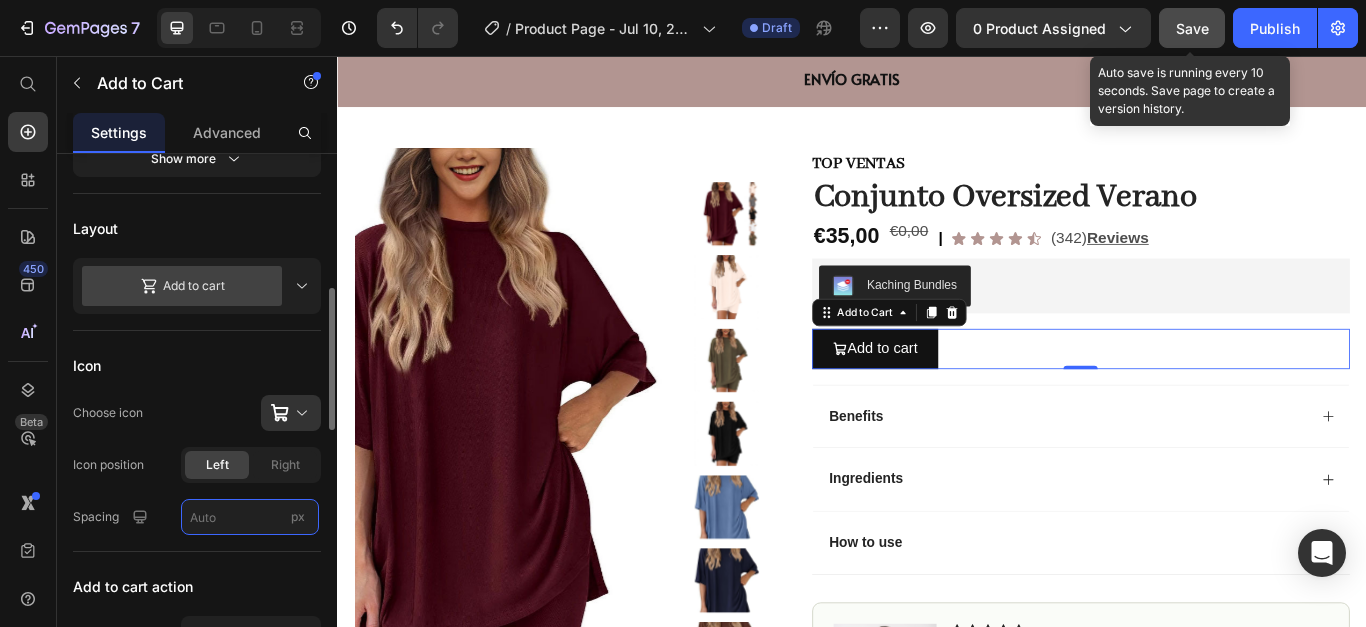 scroll, scrollTop: 800, scrollLeft: 0, axis: vertical 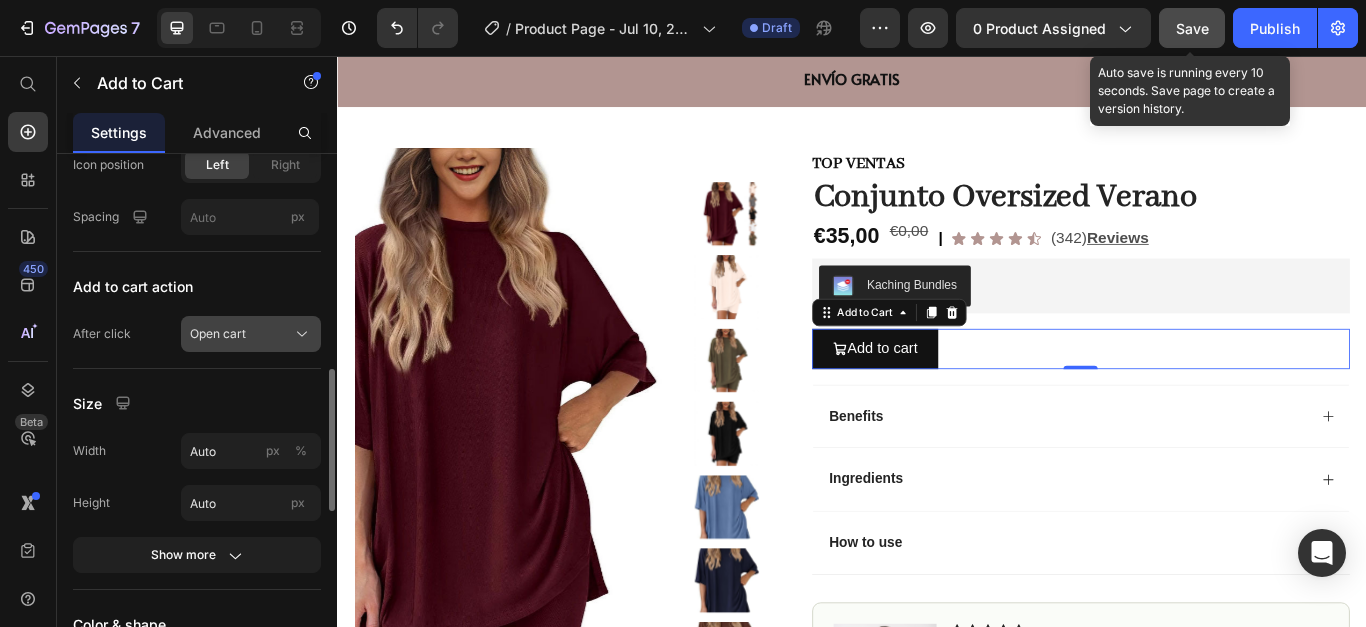 click 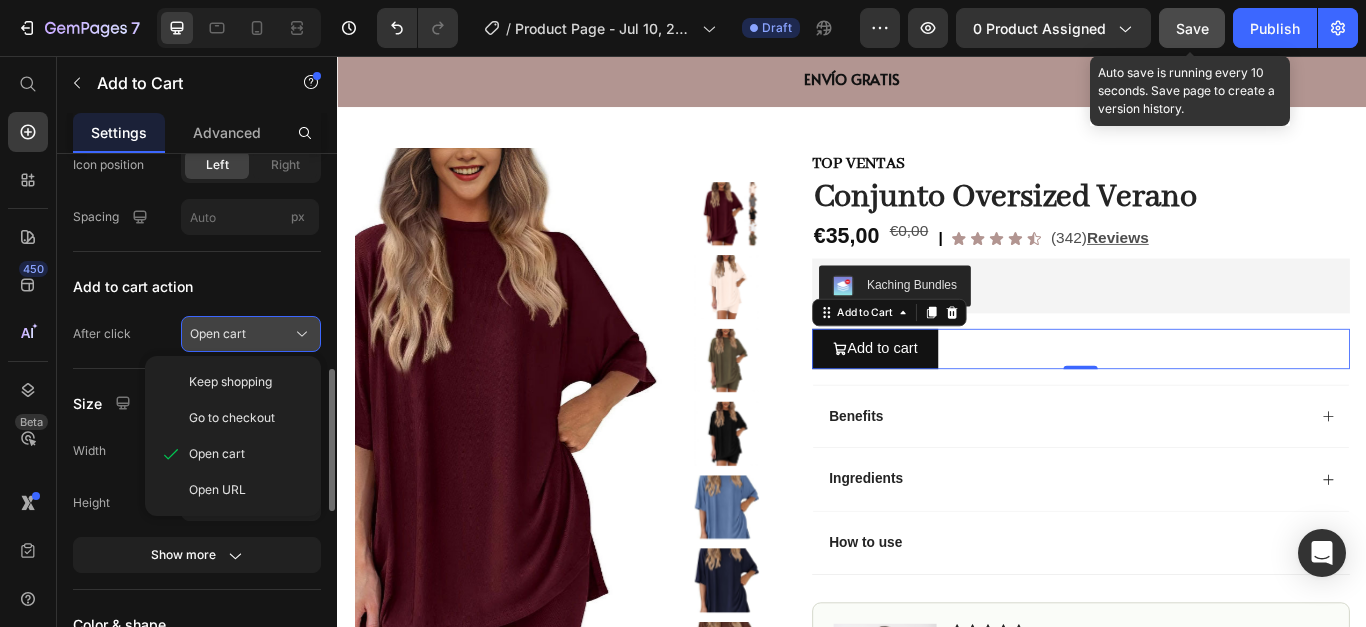type on "8" 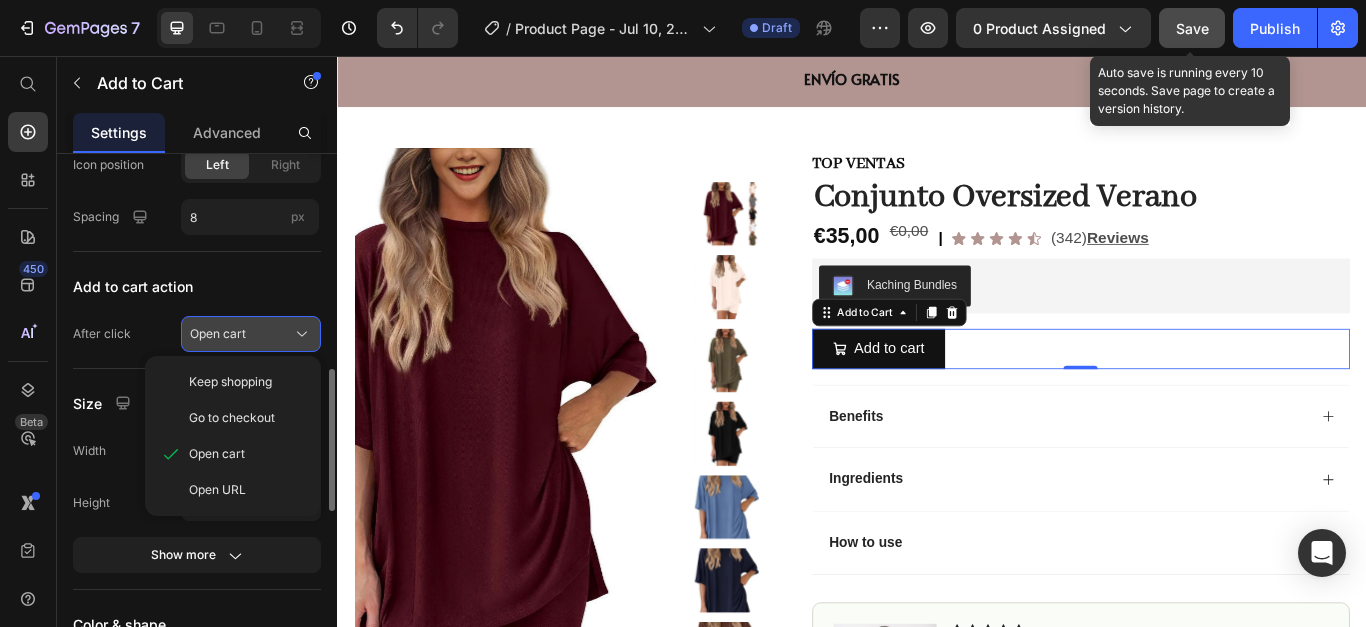 click 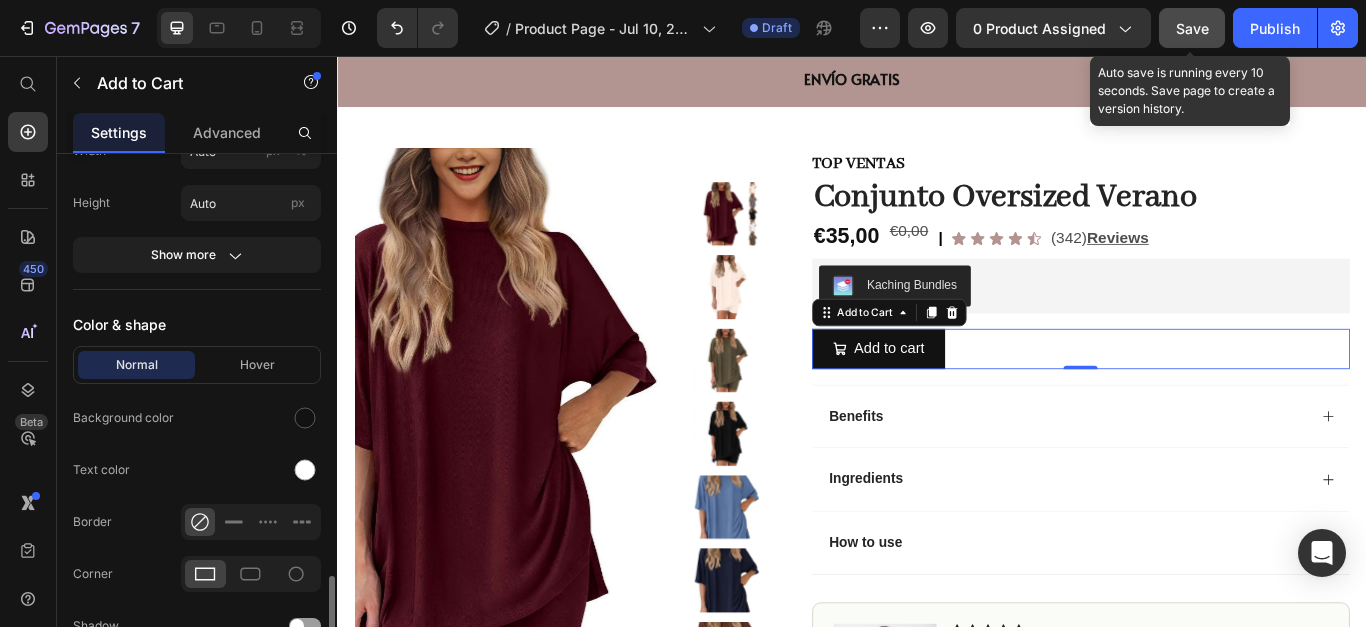 scroll, scrollTop: 1200, scrollLeft: 0, axis: vertical 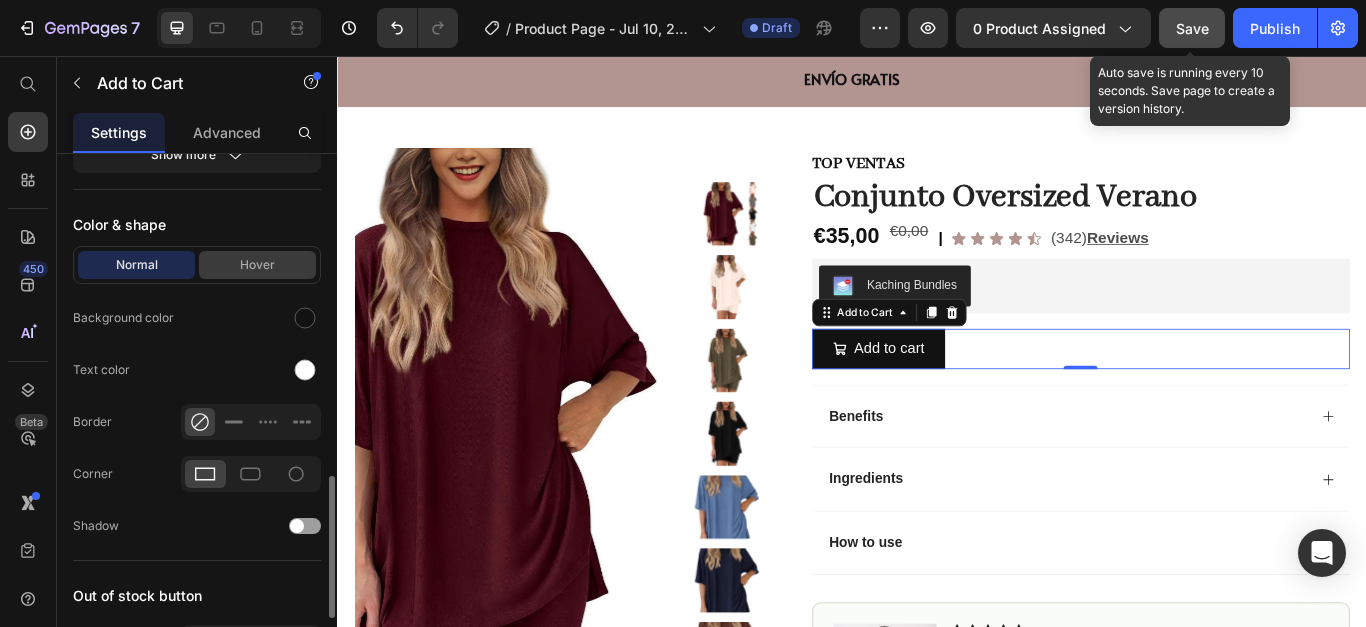 click on "Hover" at bounding box center (257, 265) 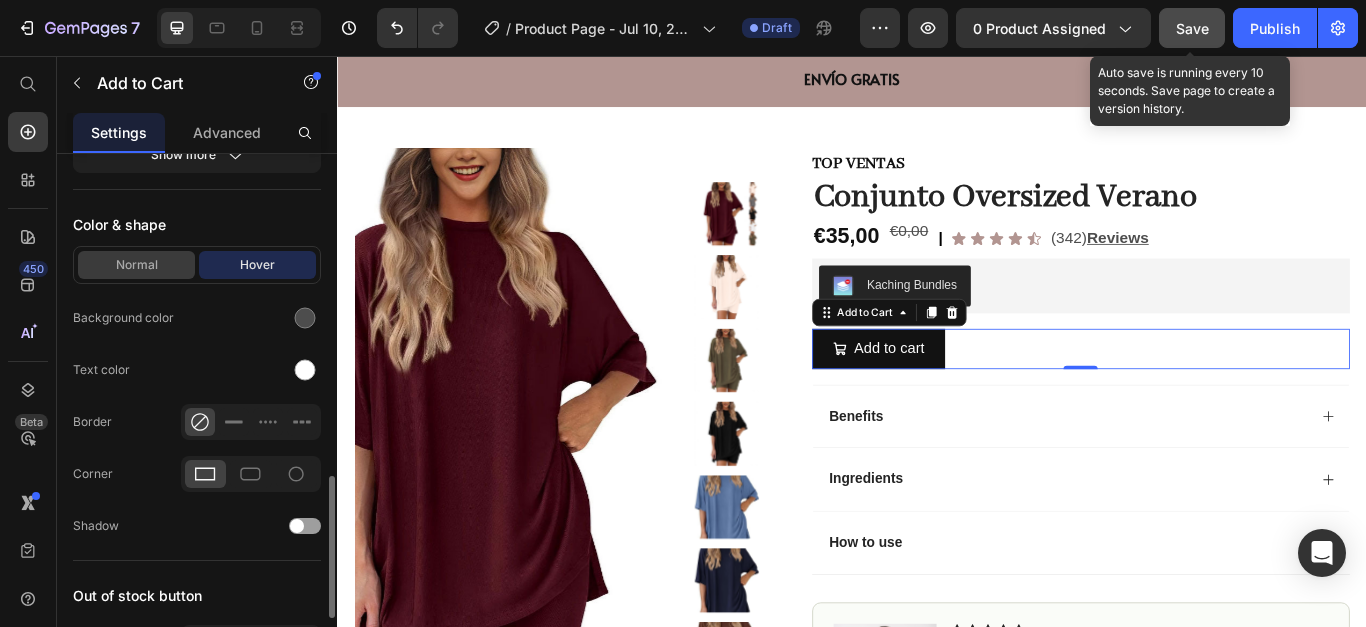 click on "Normal" at bounding box center (136, 265) 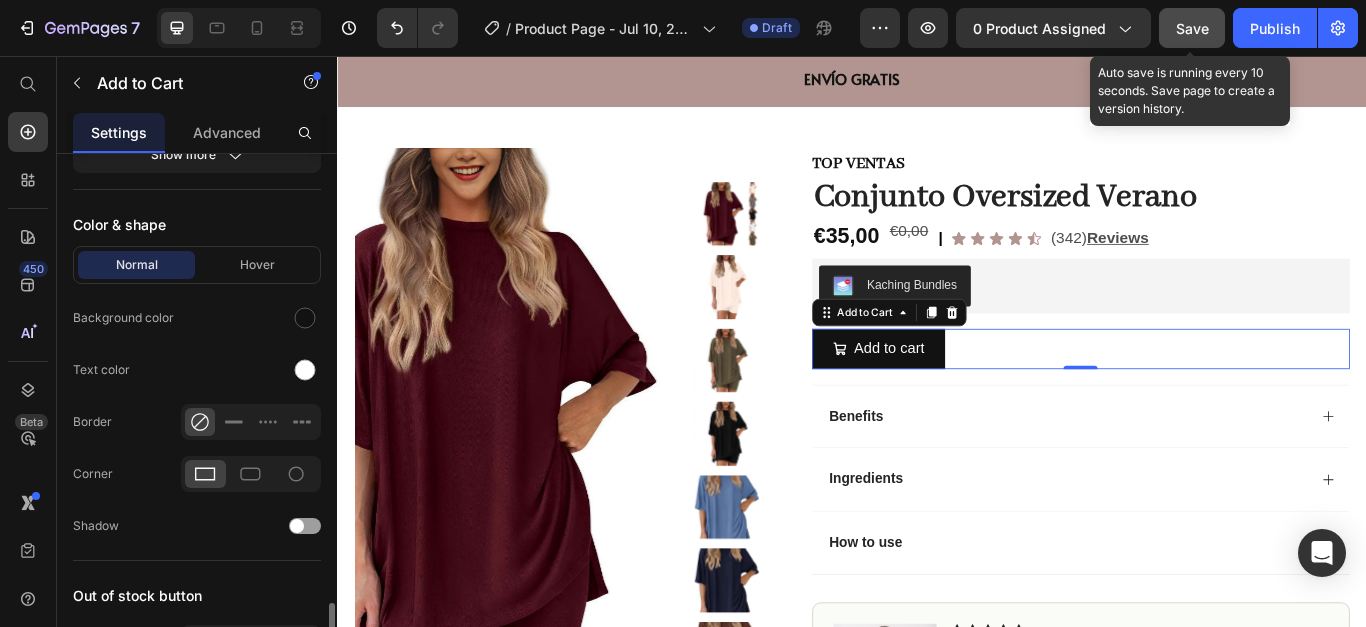 scroll, scrollTop: 1400, scrollLeft: 0, axis: vertical 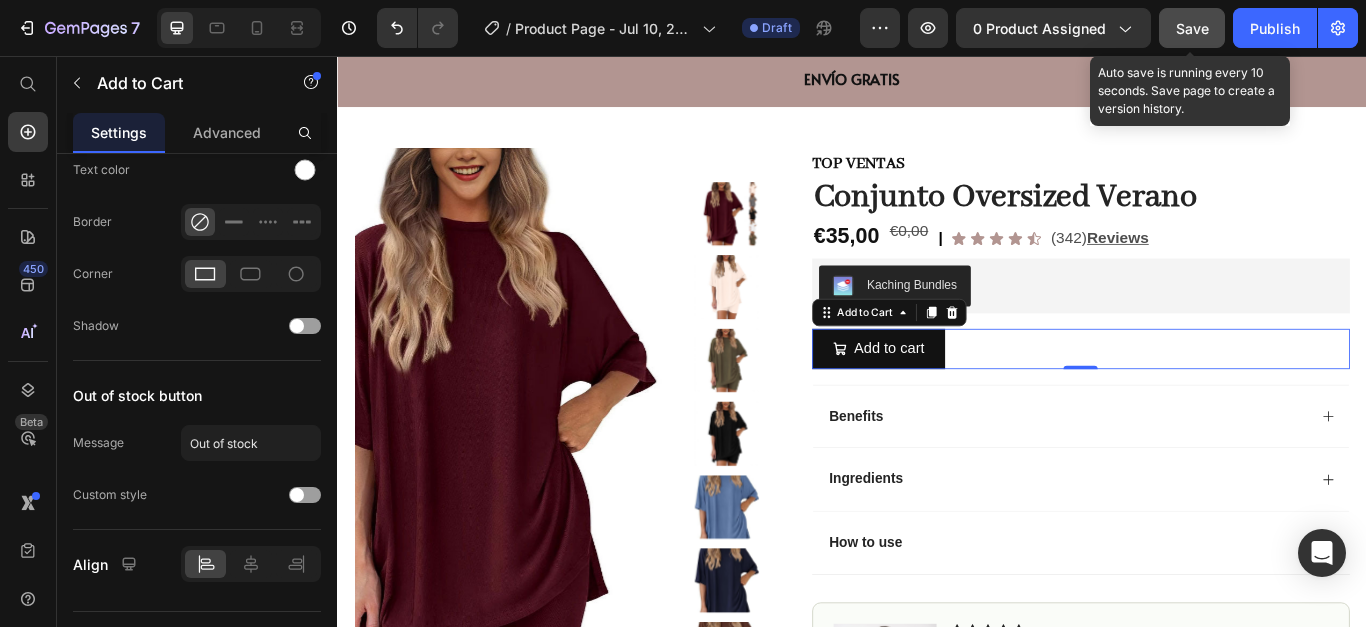 drag, startPoint x: 546, startPoint y: 501, endPoint x: 707, endPoint y: 375, distance: 204.44315 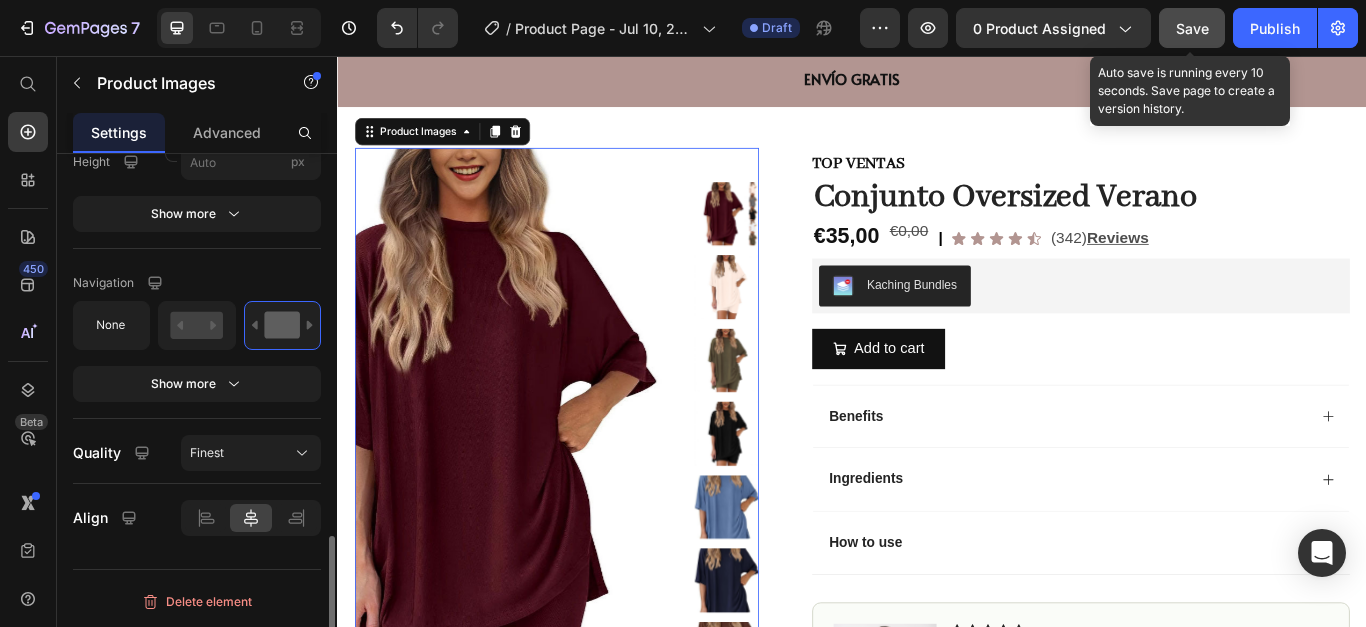 scroll, scrollTop: 0, scrollLeft: 0, axis: both 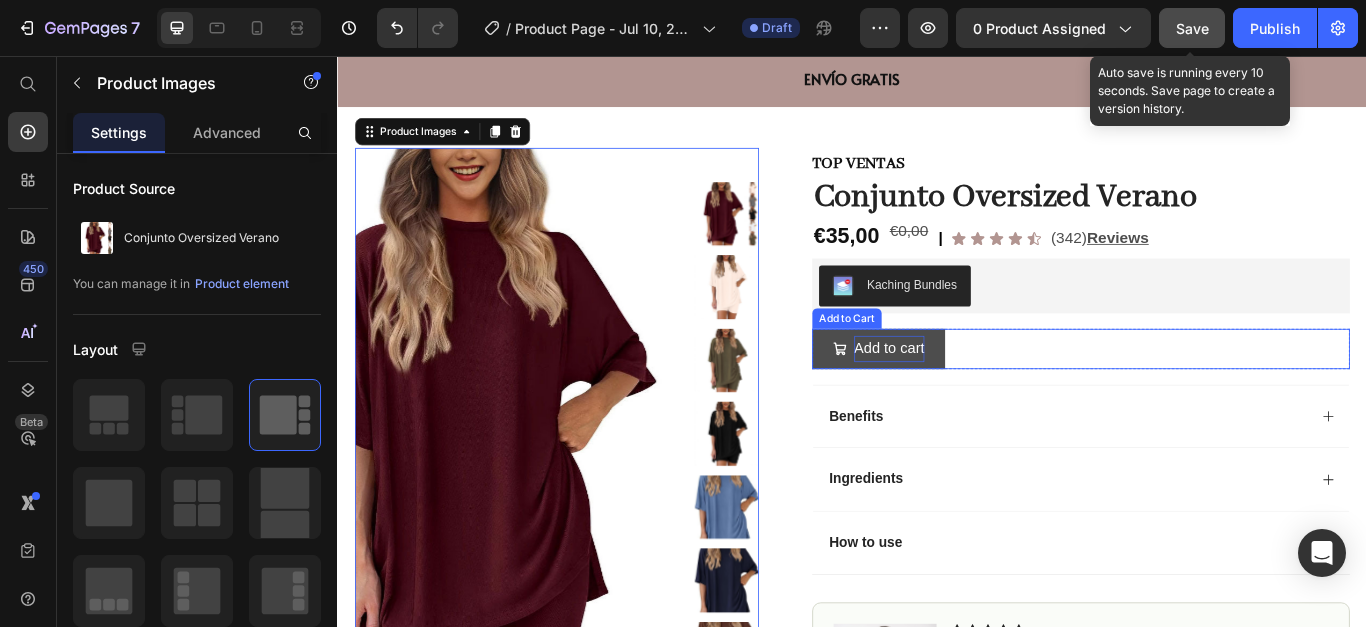 click on "Add to cart" at bounding box center [980, 397] 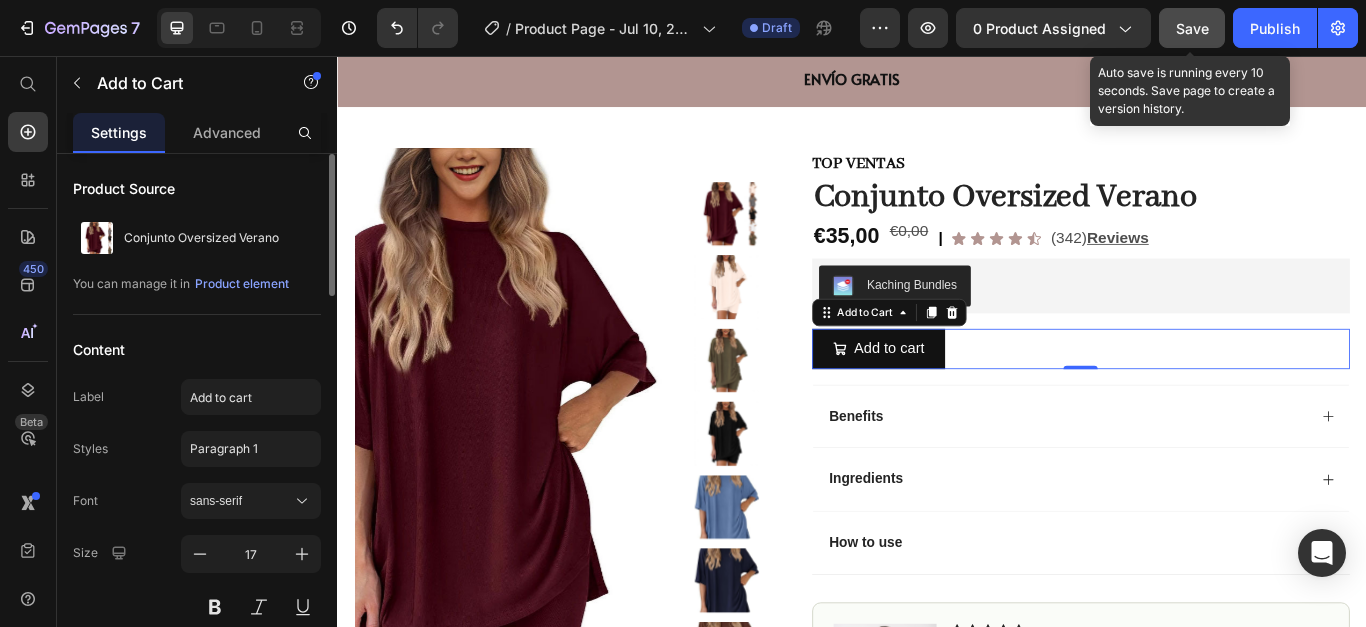 type 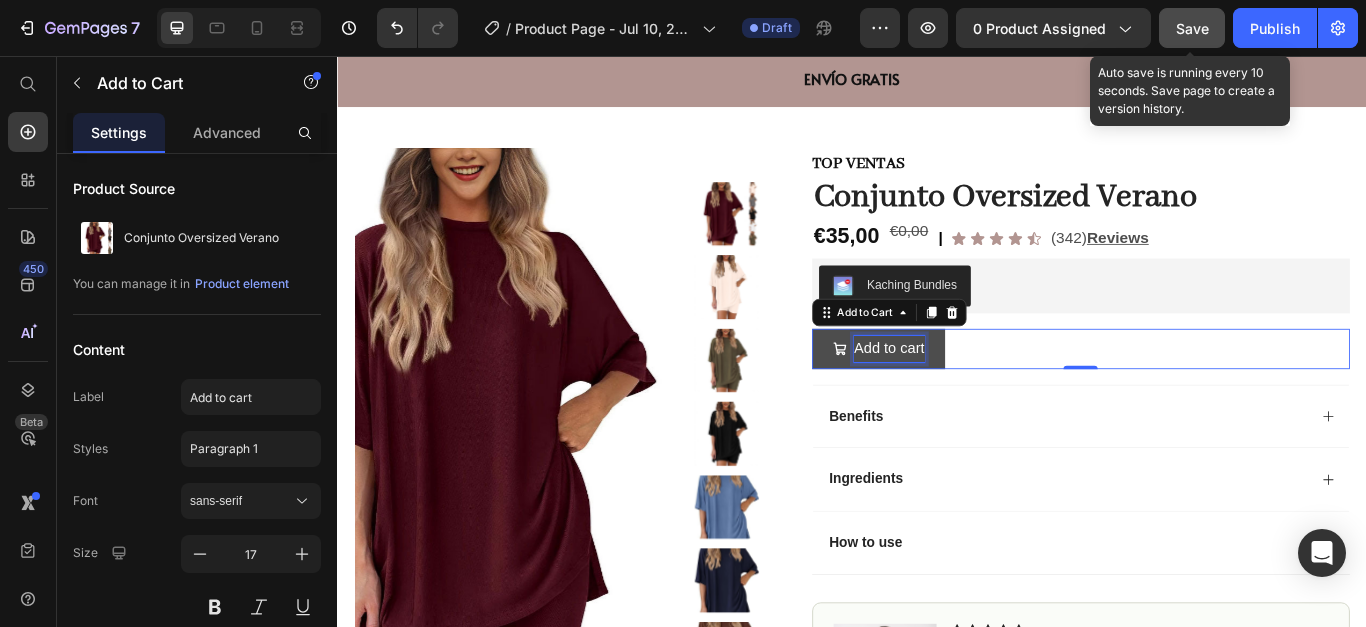 click on "Add to cart" at bounding box center (980, 397) 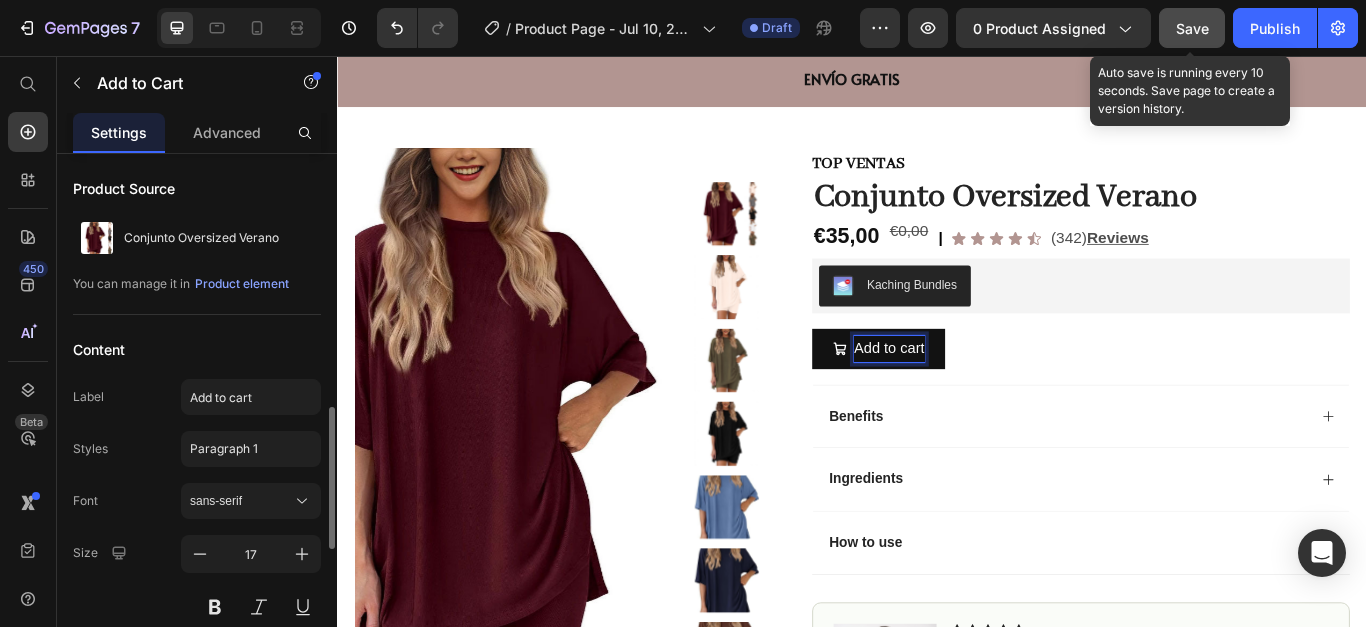 scroll, scrollTop: 300, scrollLeft: 0, axis: vertical 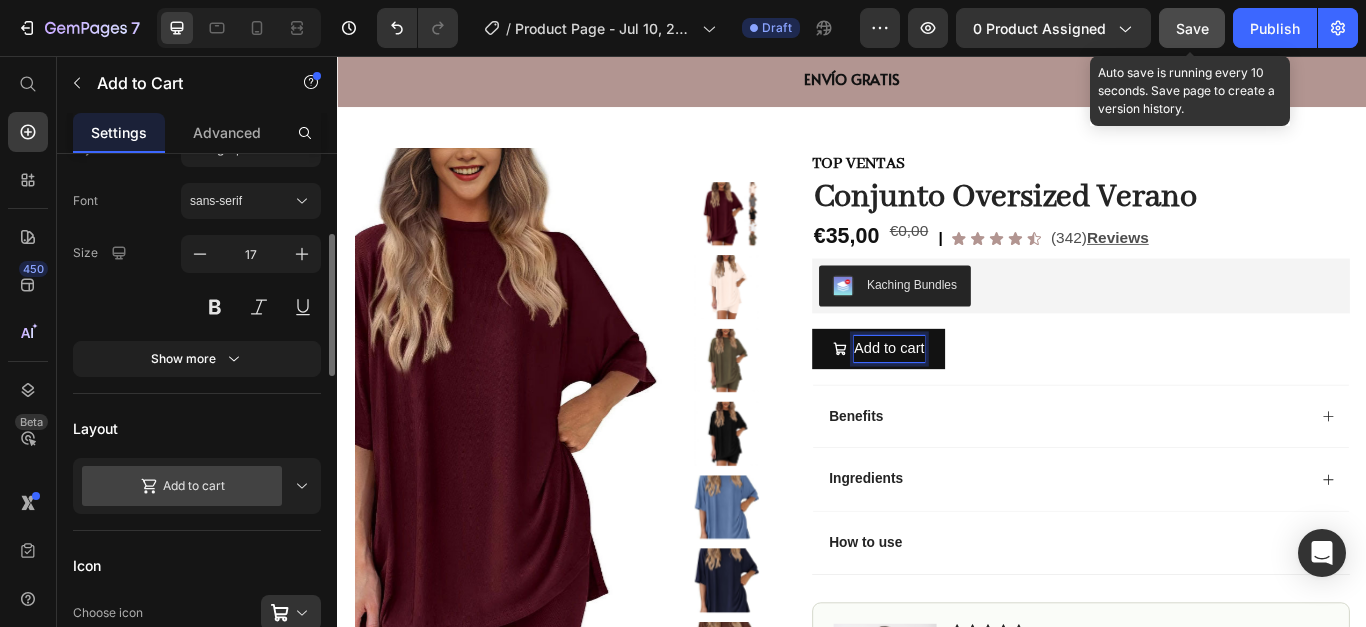 click 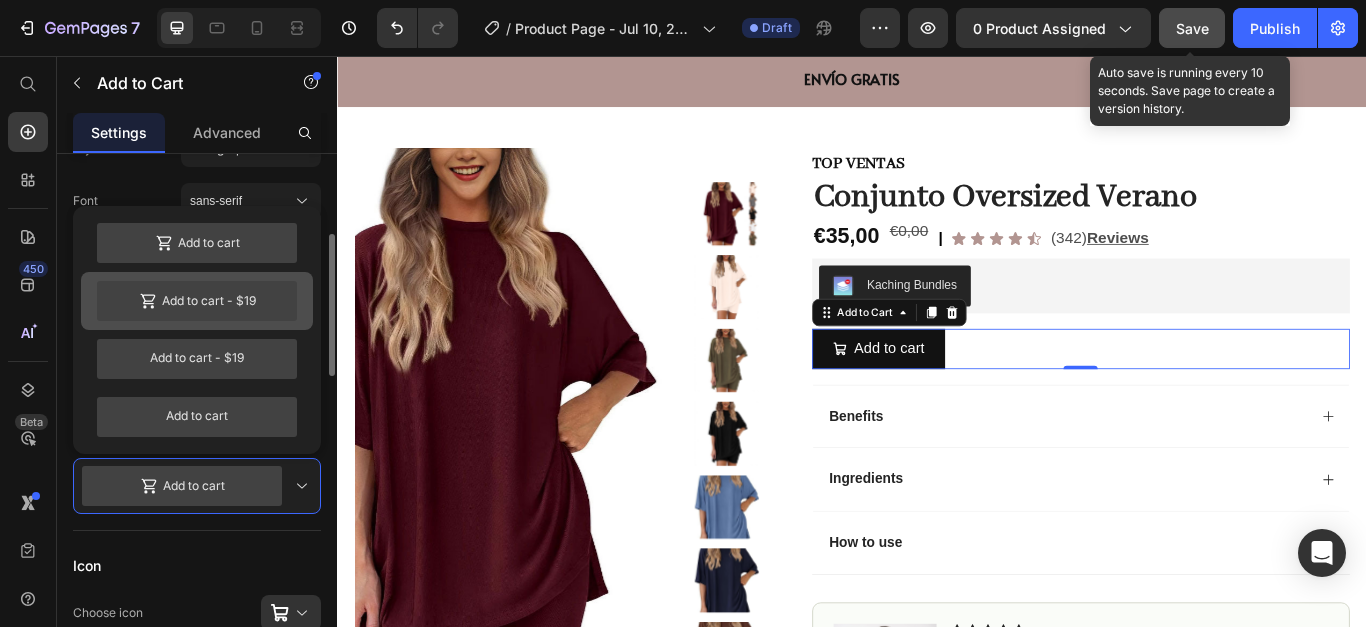 click on "Add to cart  -  $19" at bounding box center [197, 301] 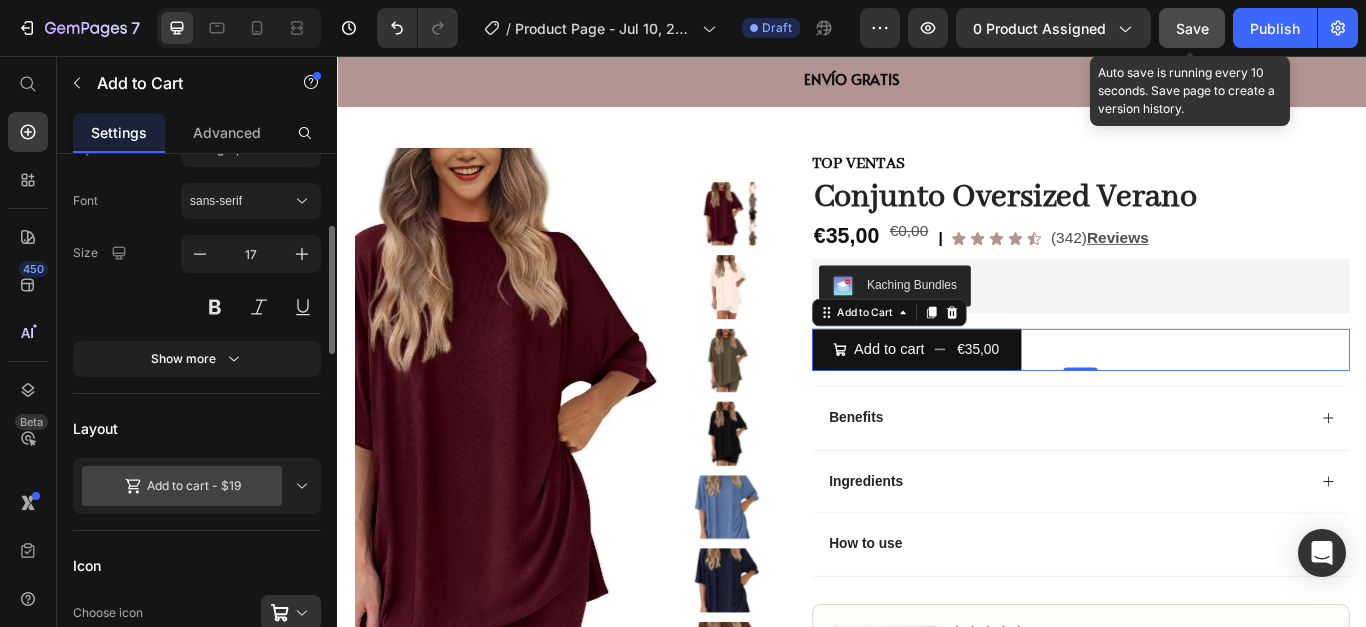 scroll, scrollTop: 400, scrollLeft: 0, axis: vertical 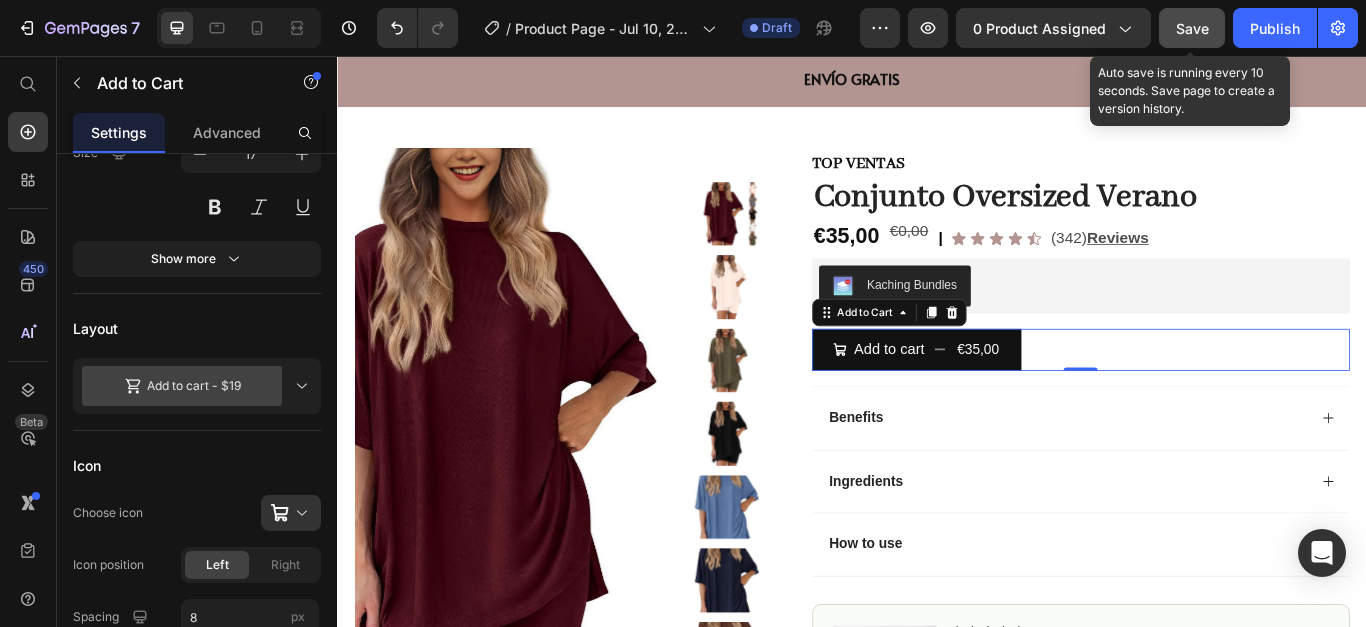 click at bounding box center (299, 513) 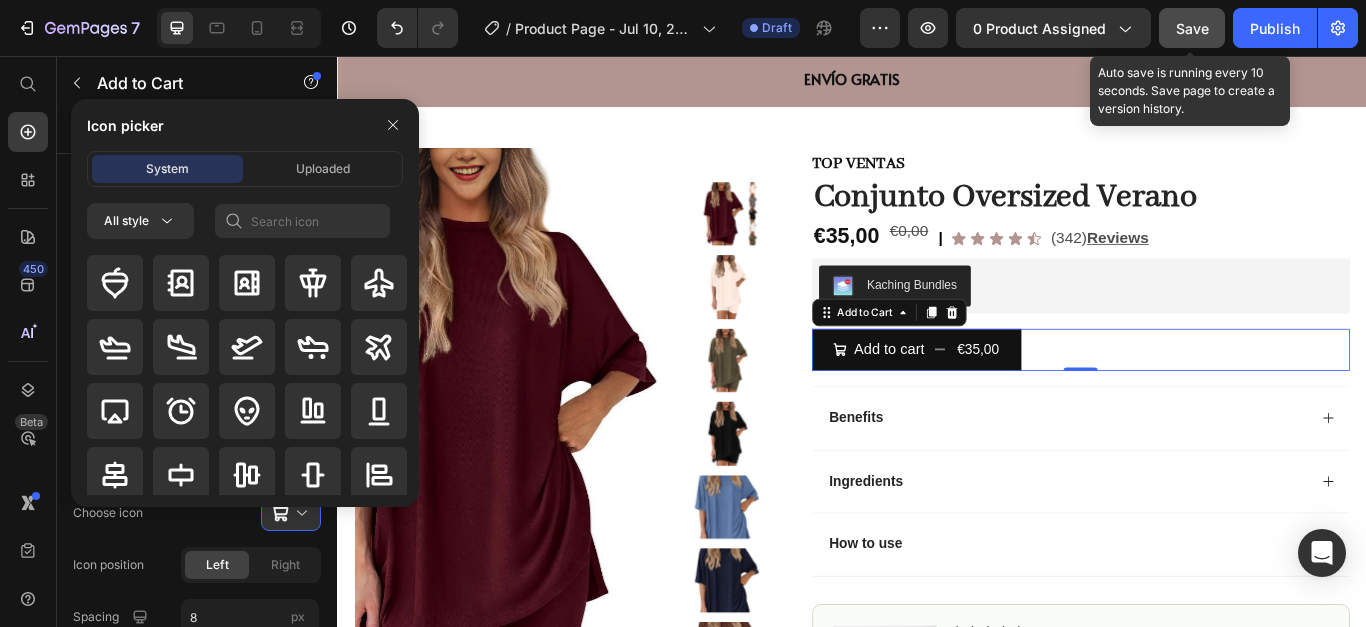 click on "Icon picker System Uploaded All style" at bounding box center (237, 303) 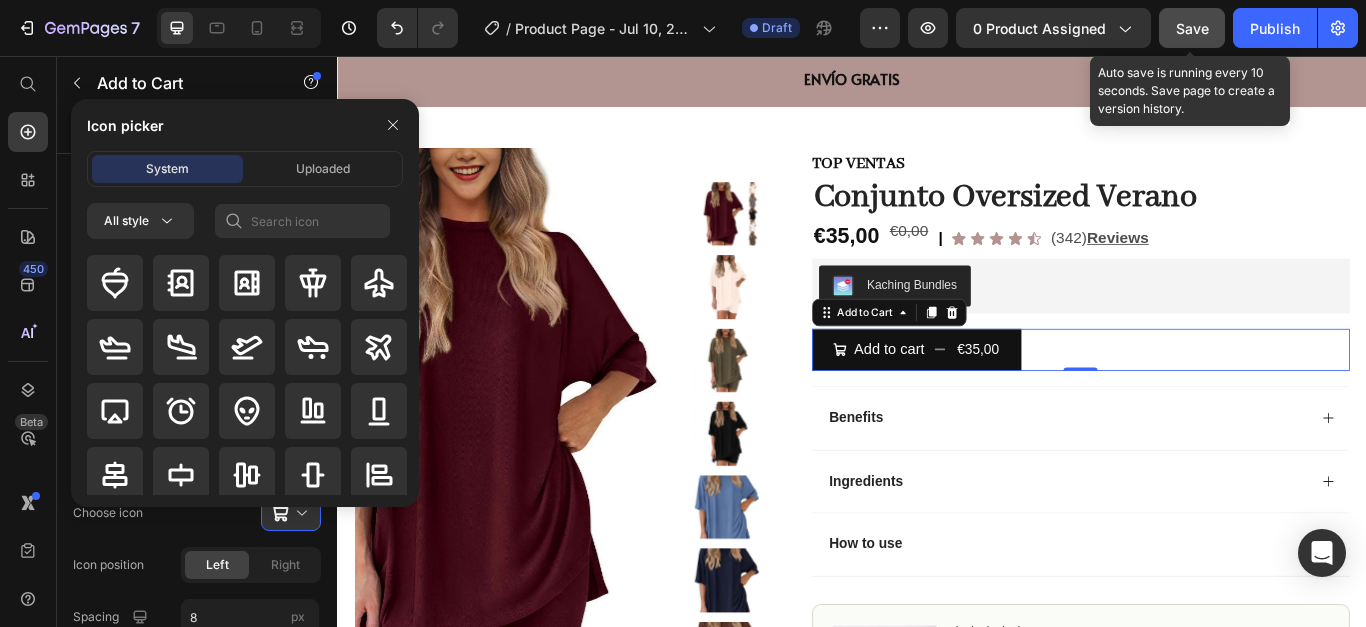 click on "Icon Choose icon
Icon position Left Right Spacing 8 px" 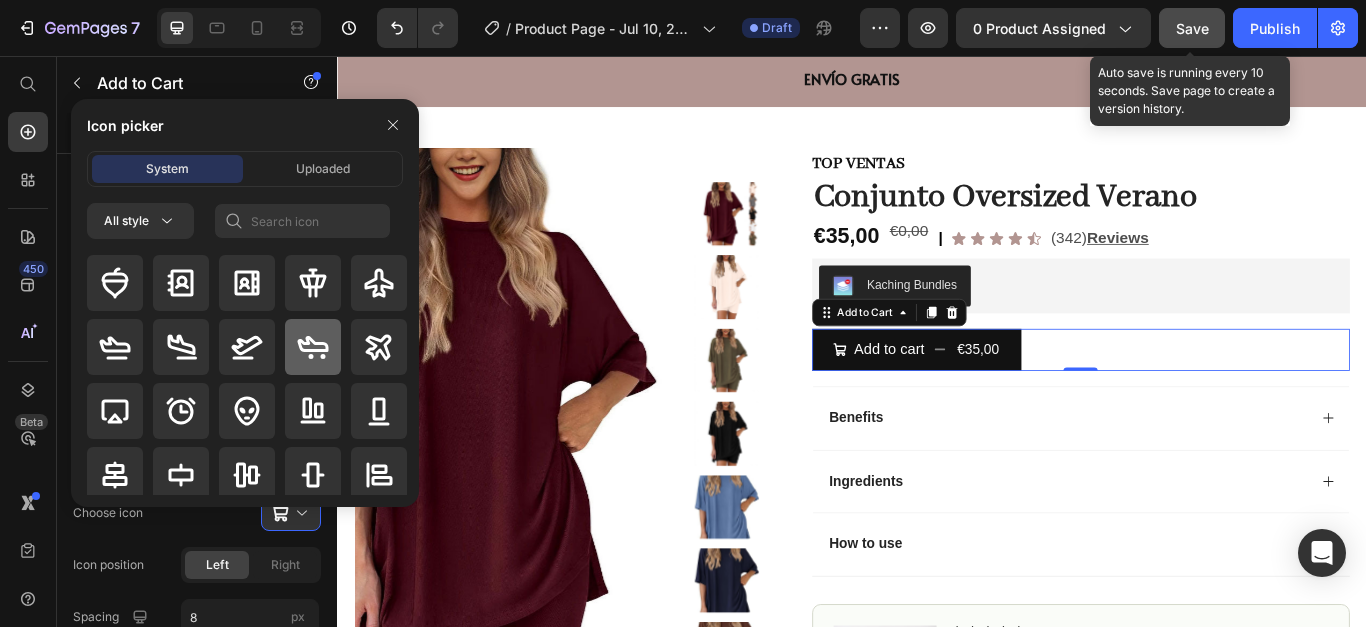 click on "Choose icon" 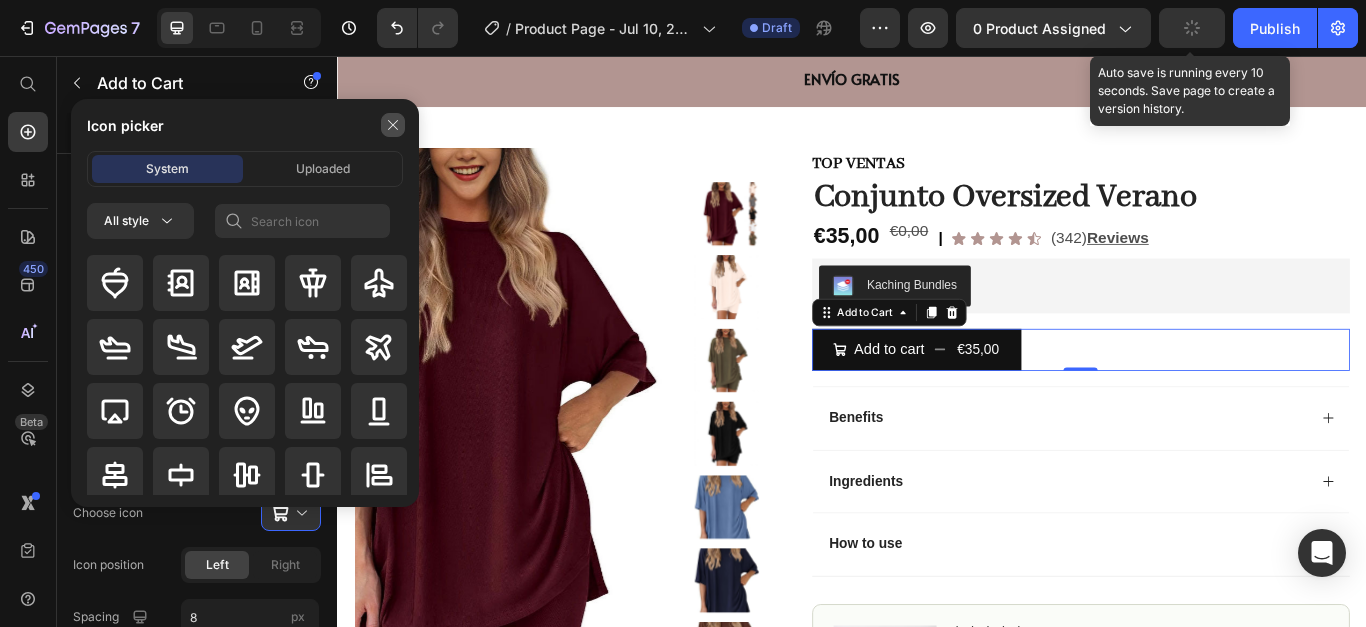 click at bounding box center (393, 125) 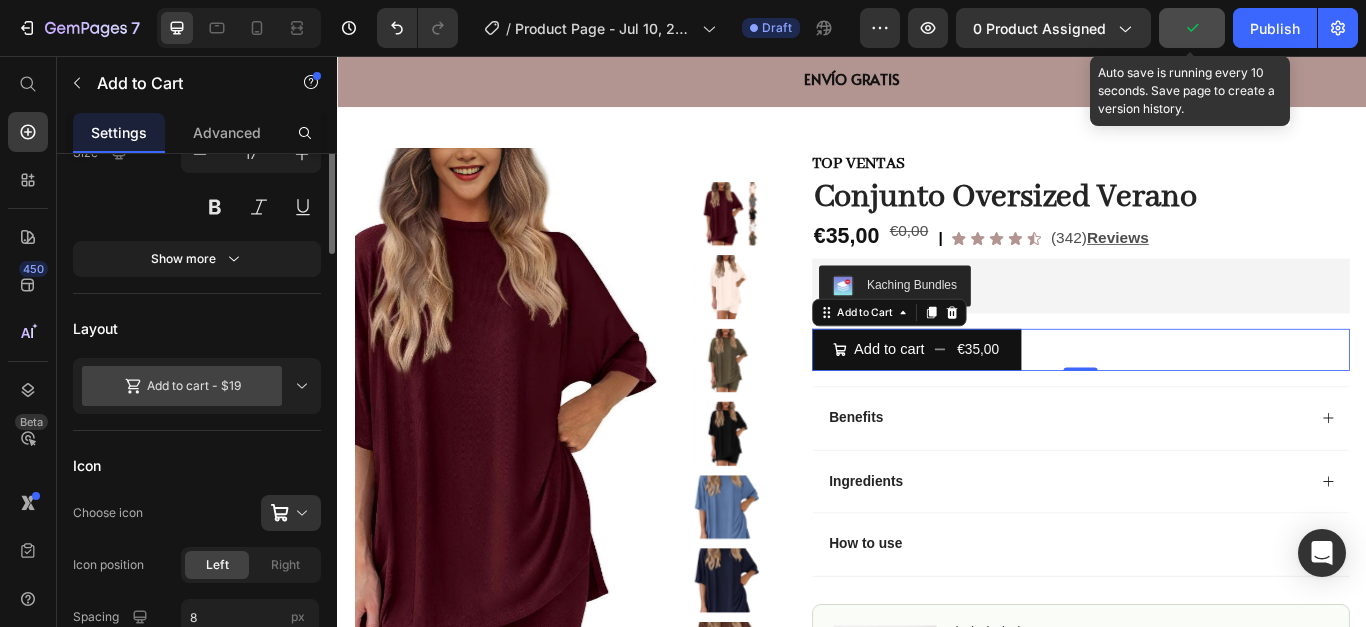 scroll, scrollTop: 300, scrollLeft: 0, axis: vertical 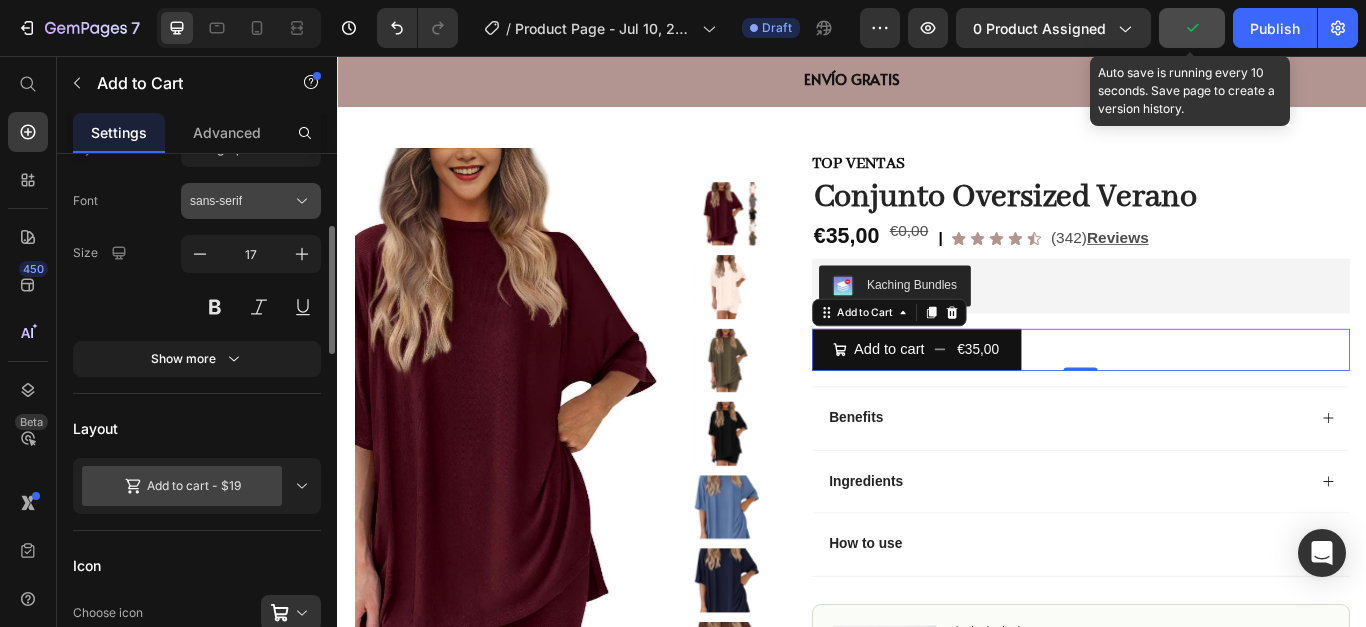 click on "sans-serif" at bounding box center (251, 201) 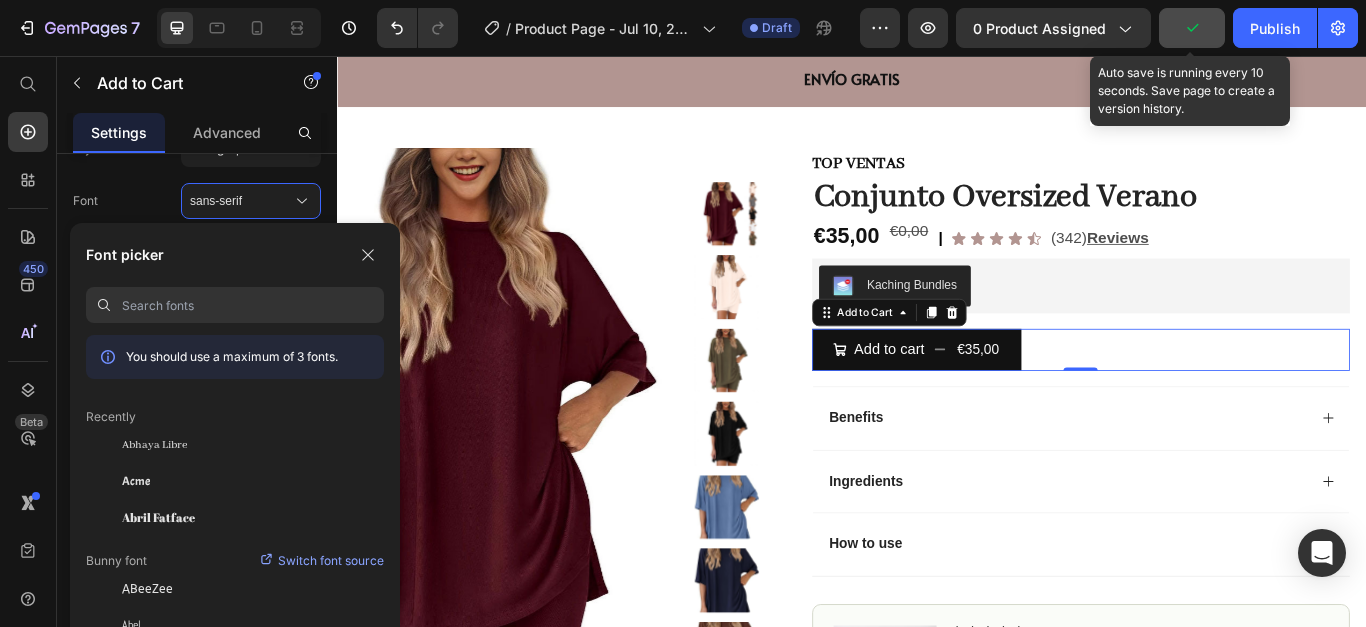 click on "Font sans-serif" at bounding box center (197, 201) 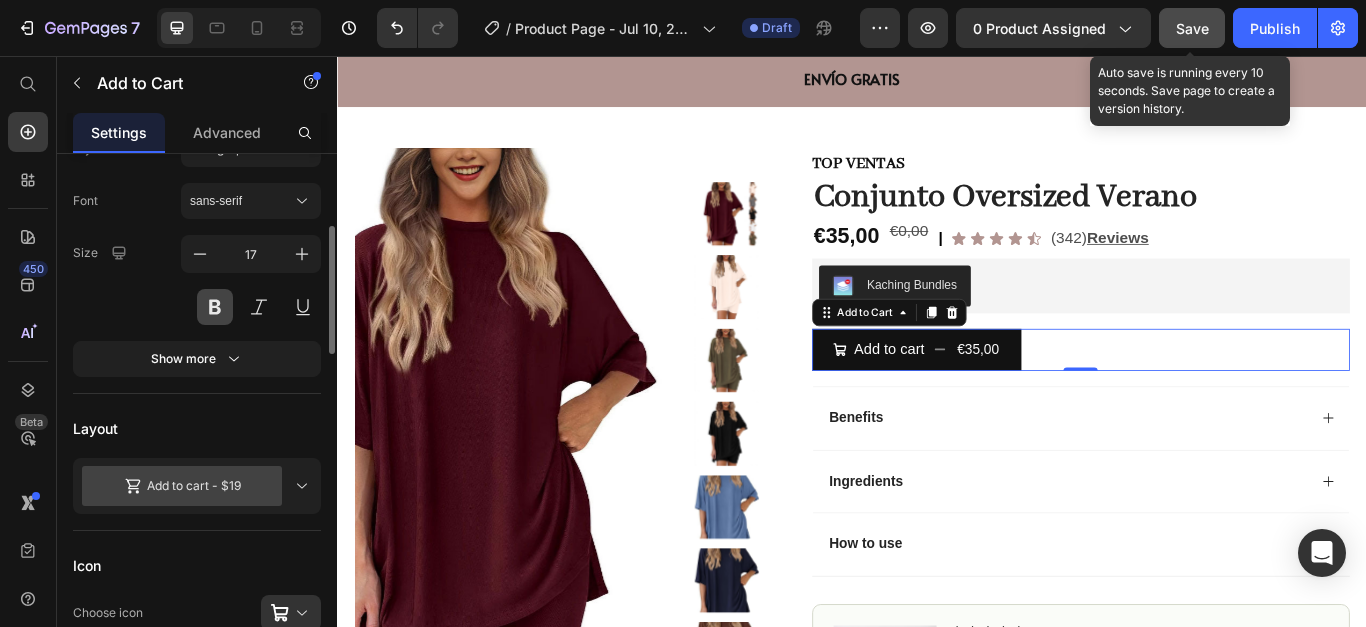 click at bounding box center [215, 307] 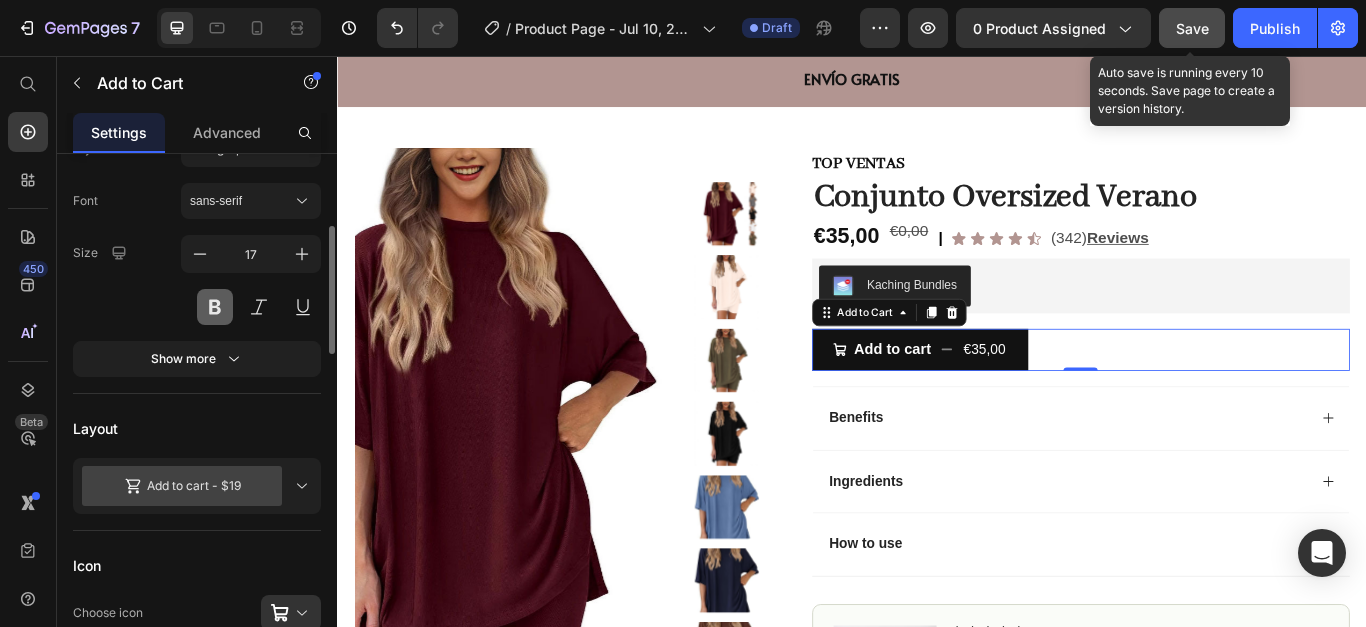 type 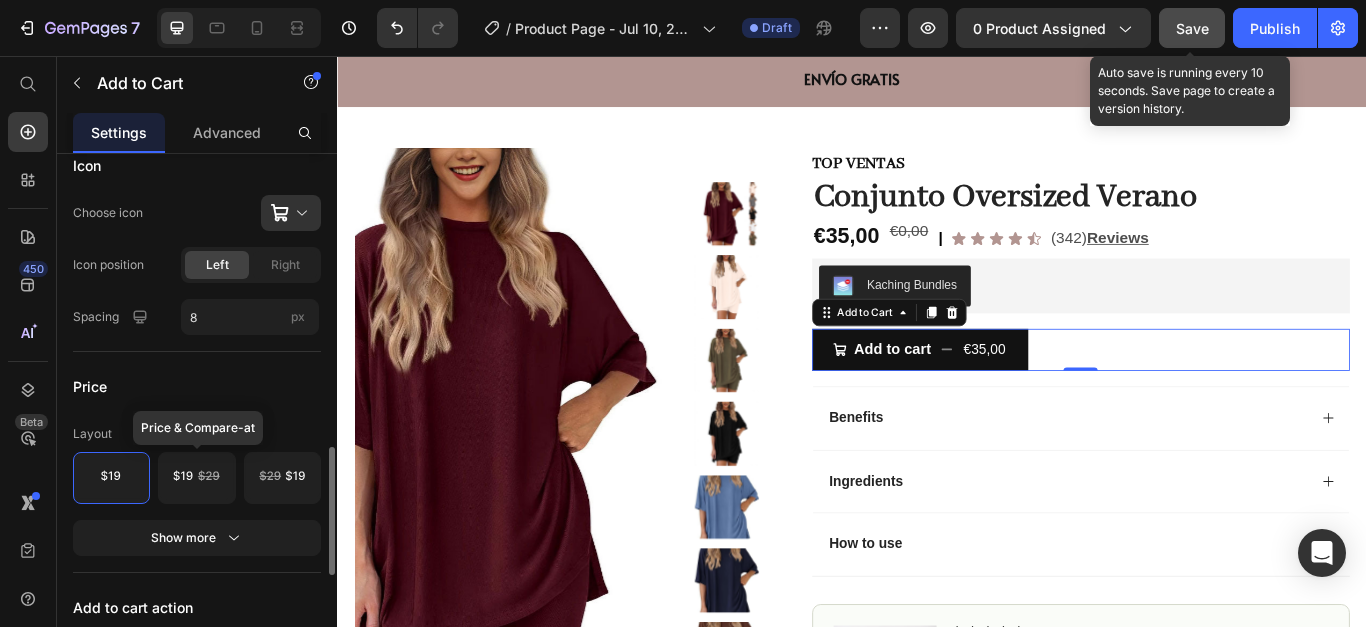scroll, scrollTop: 800, scrollLeft: 0, axis: vertical 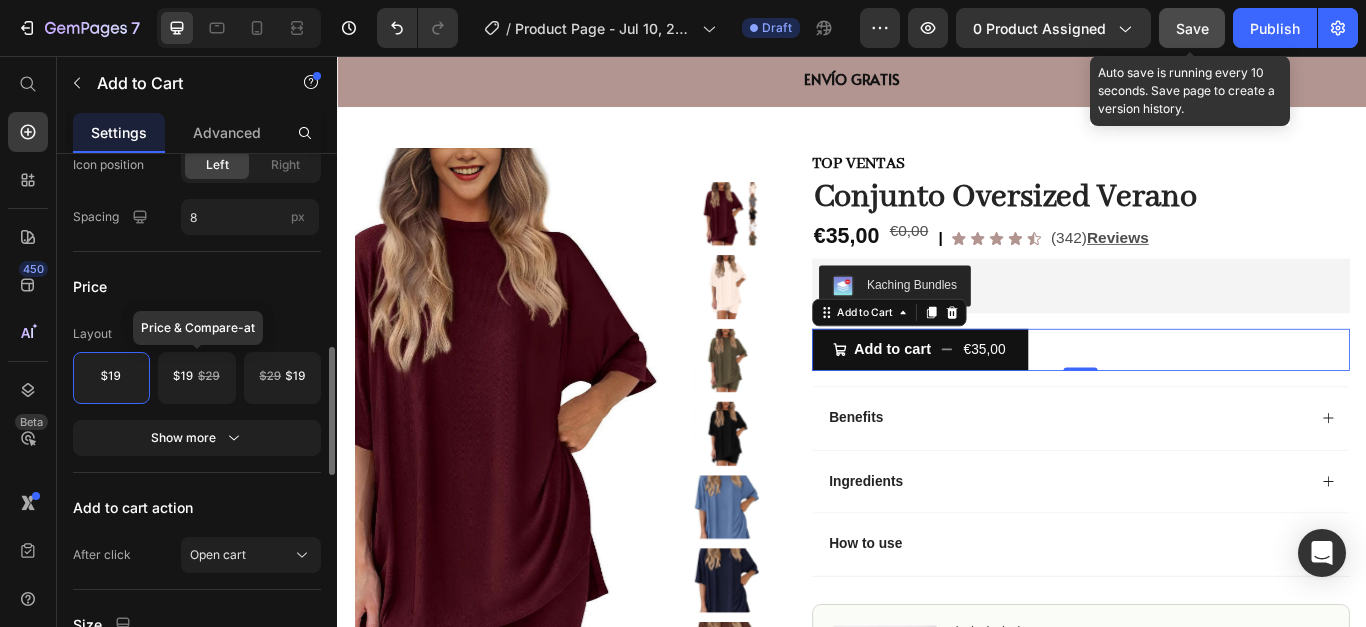 click 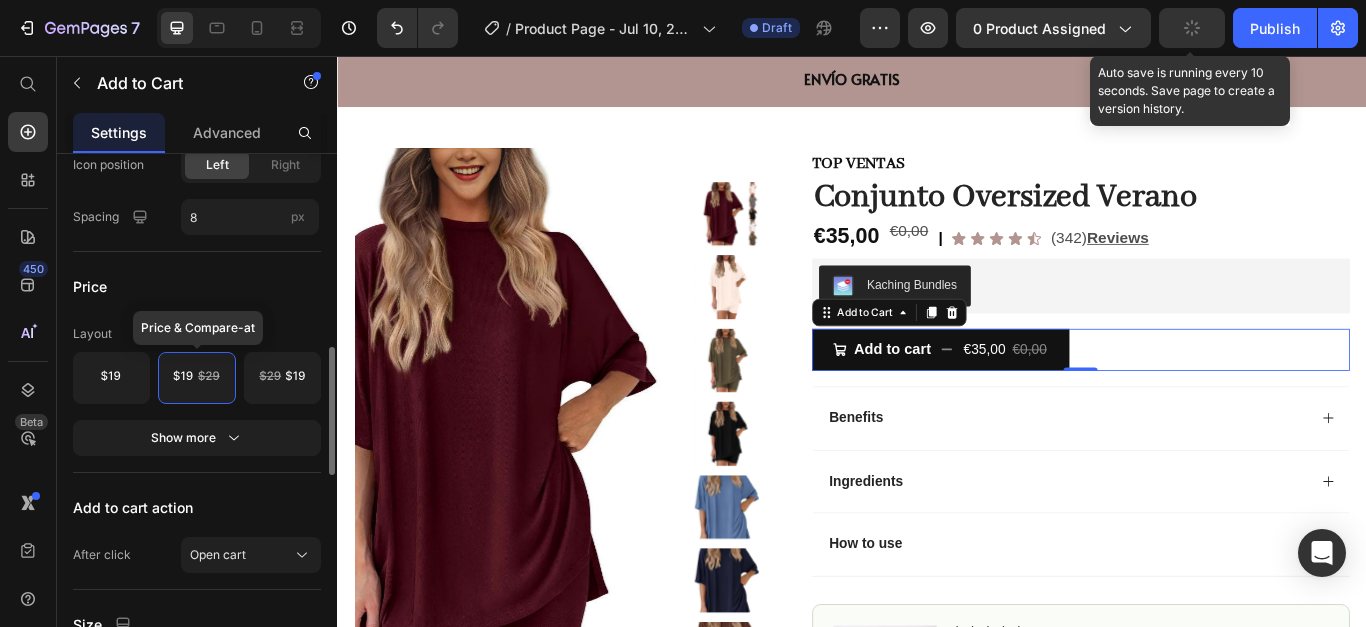 click 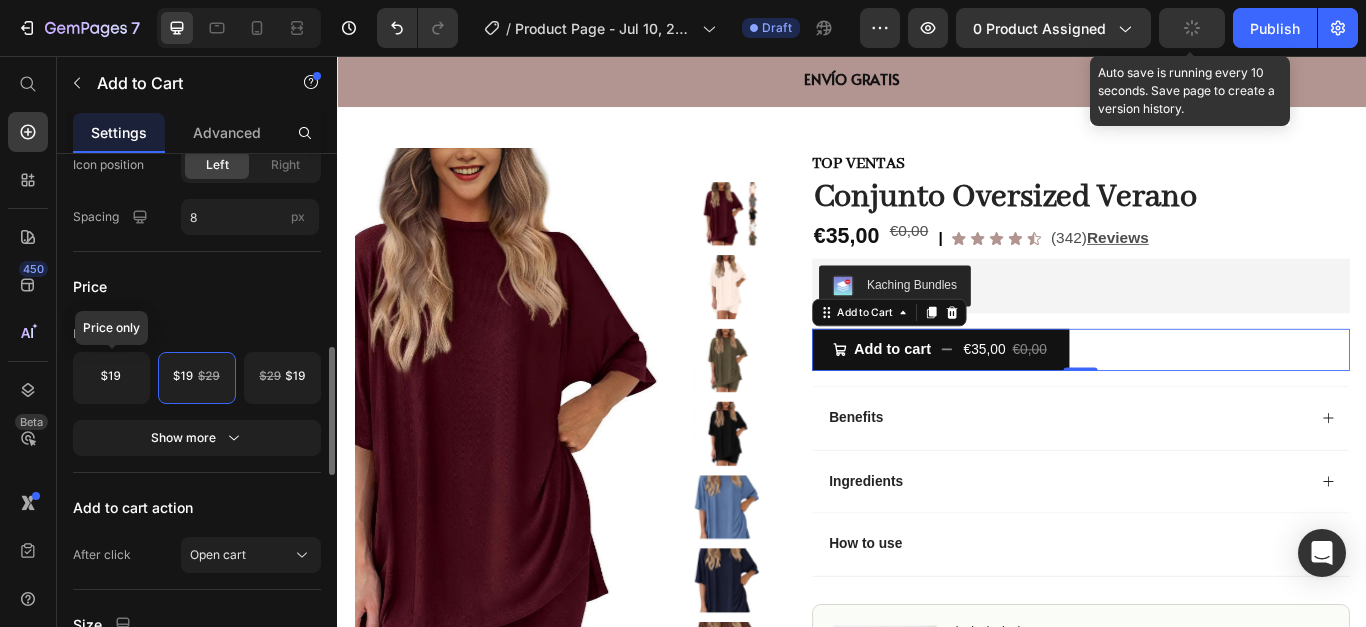 click 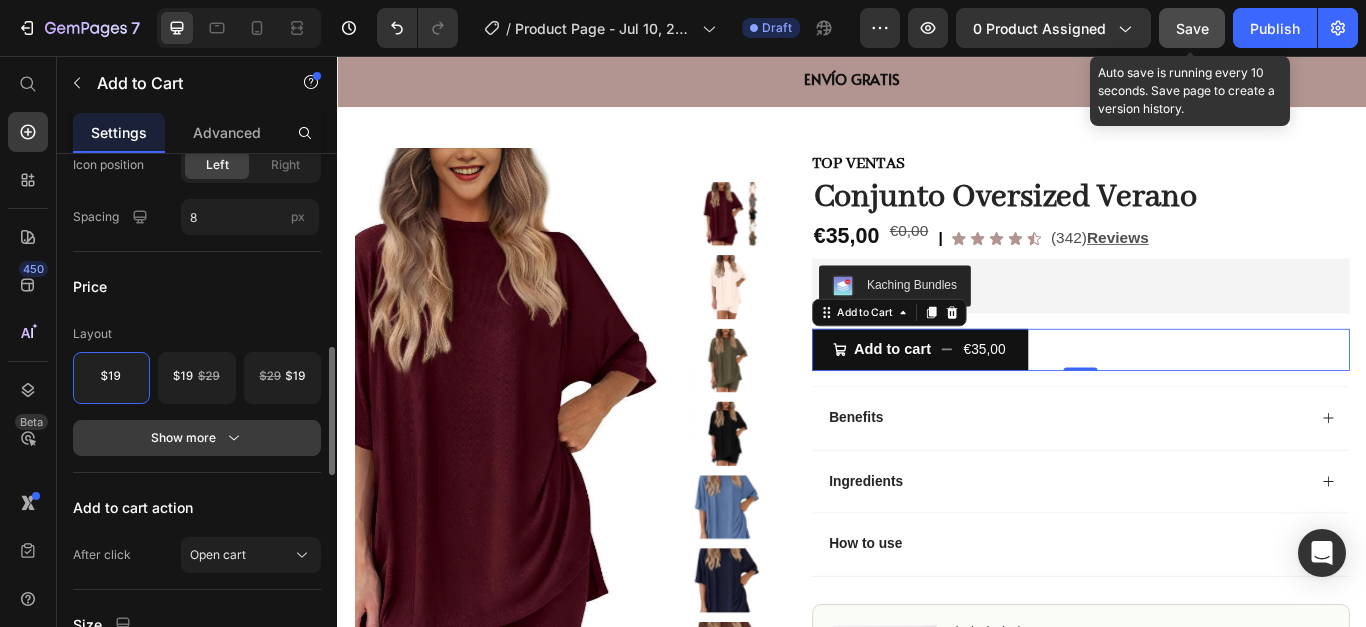click 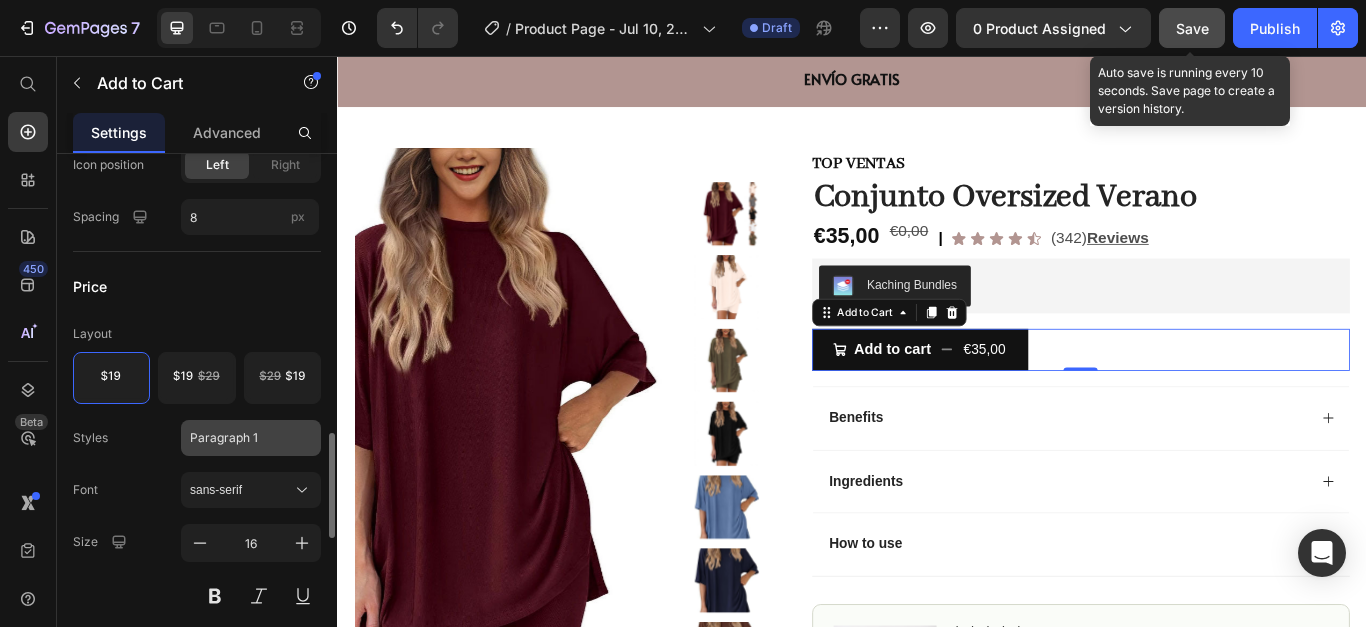 scroll, scrollTop: 1000, scrollLeft: 0, axis: vertical 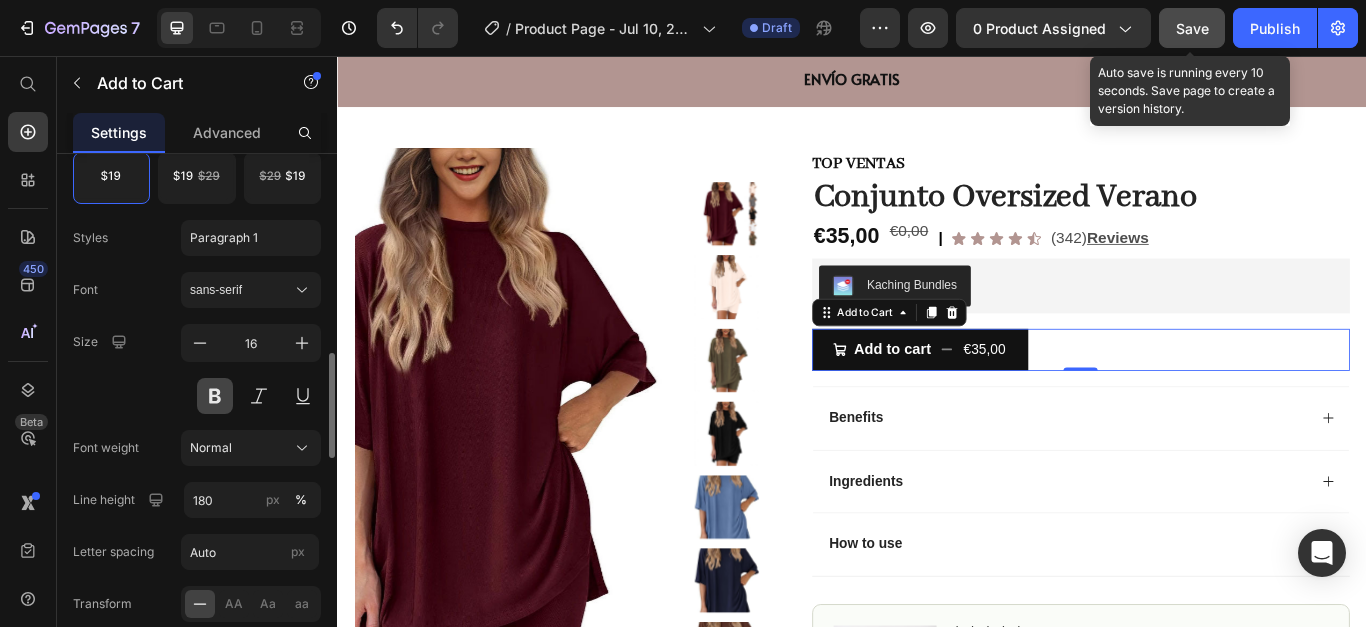 click at bounding box center (215, 396) 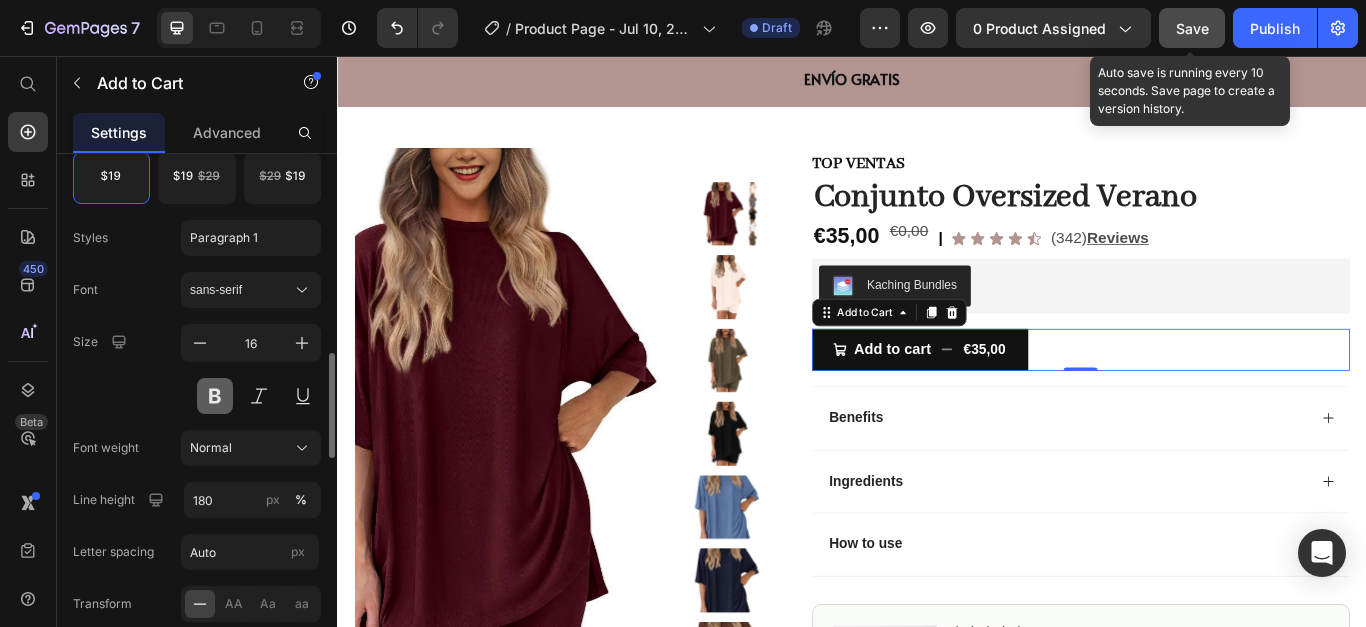 click at bounding box center (215, 396) 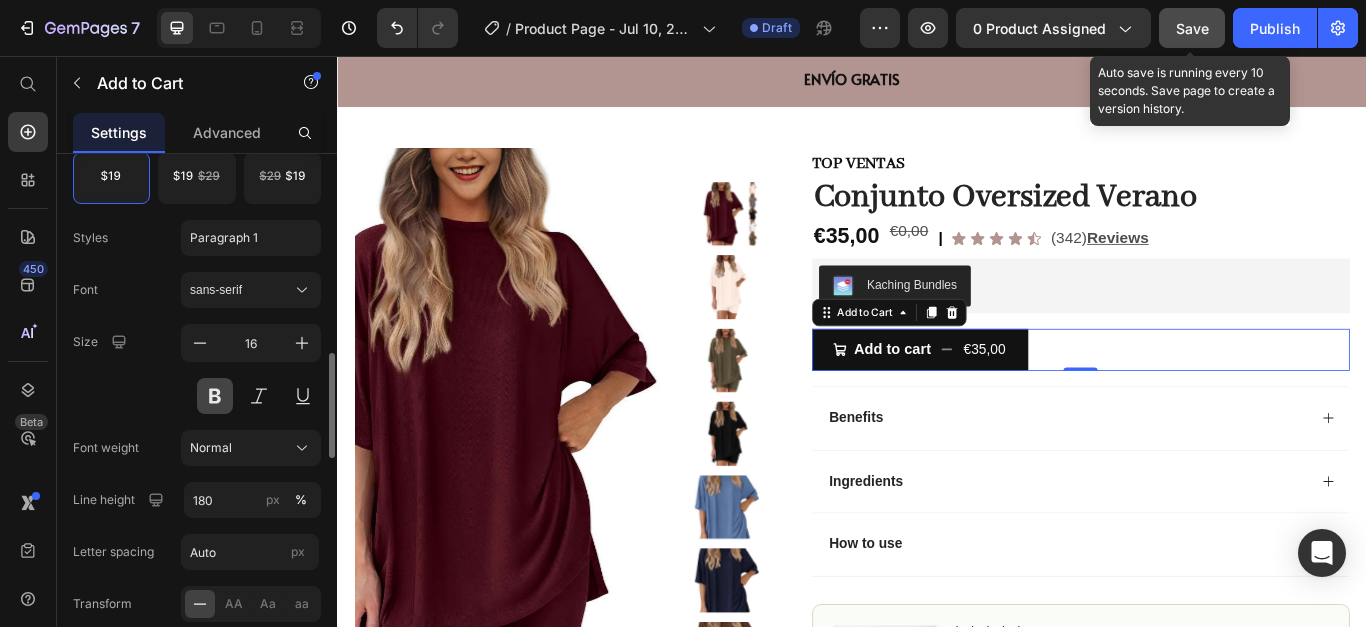 type 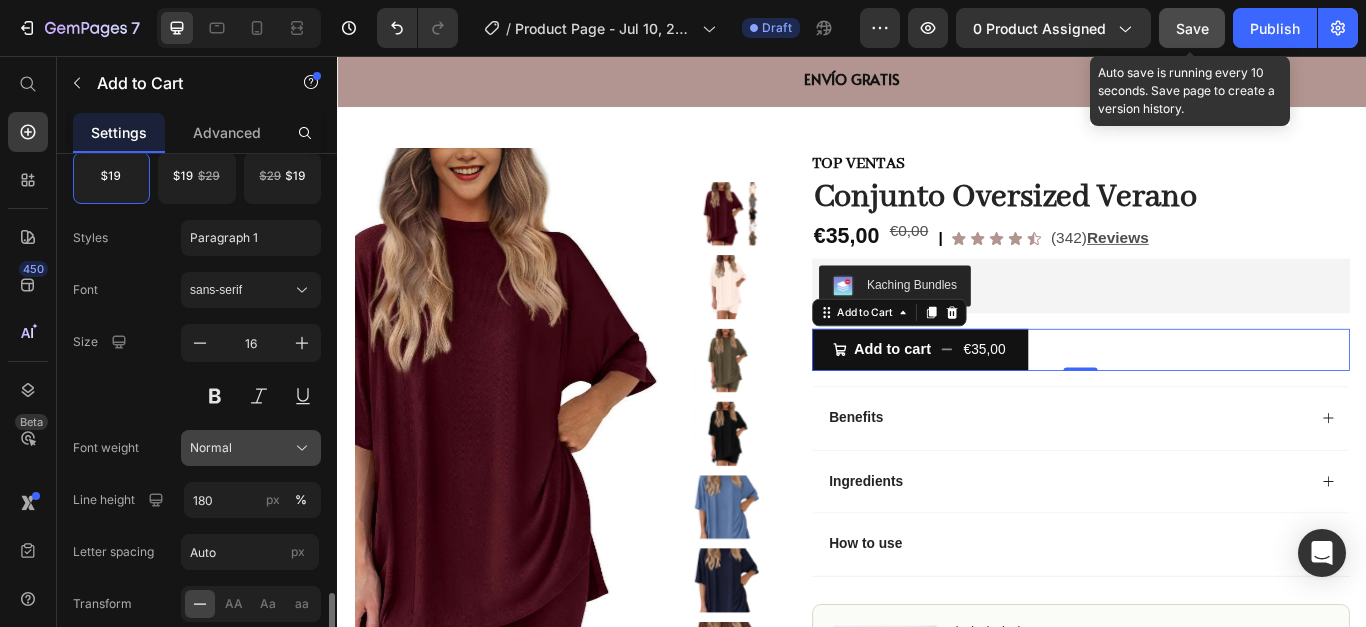 scroll, scrollTop: 1400, scrollLeft: 0, axis: vertical 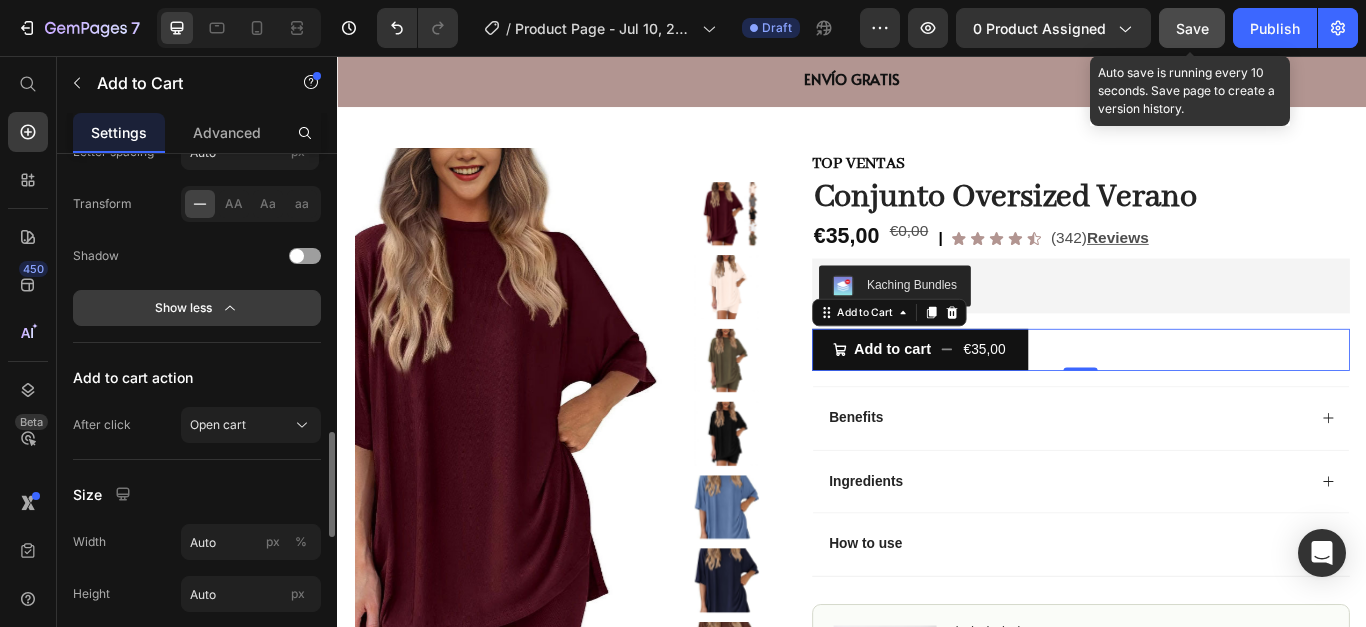 click on "Show less" at bounding box center [197, 308] 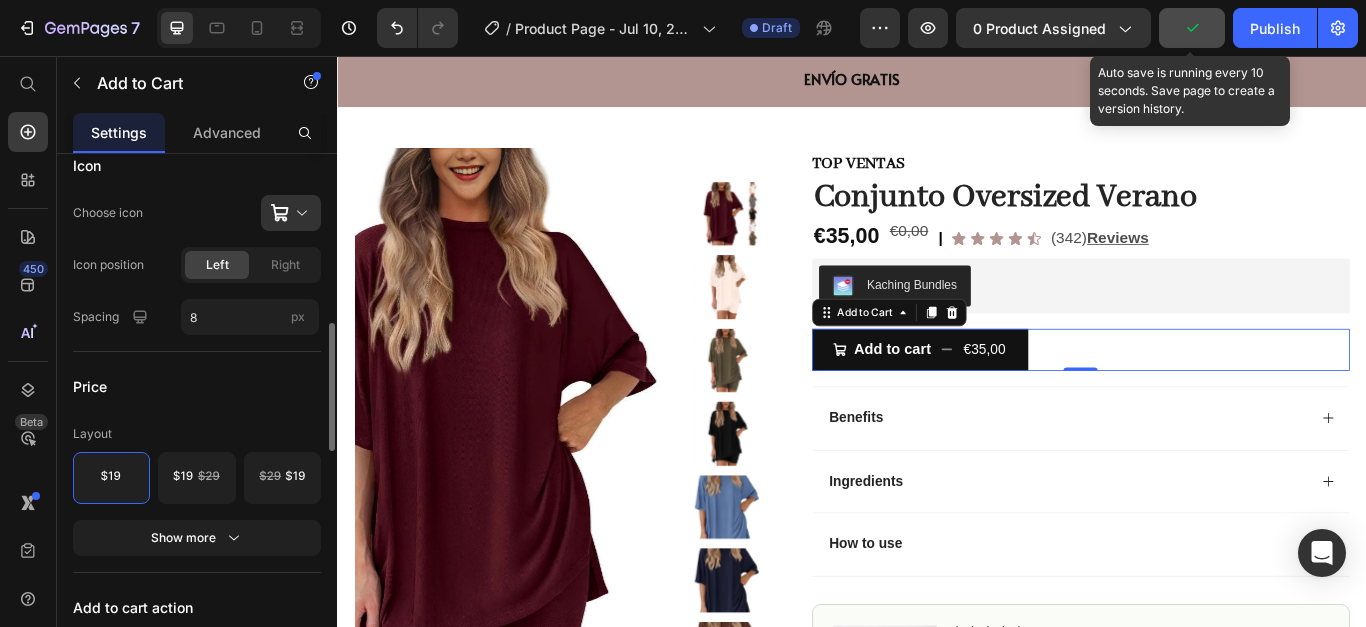 scroll, scrollTop: 900, scrollLeft: 0, axis: vertical 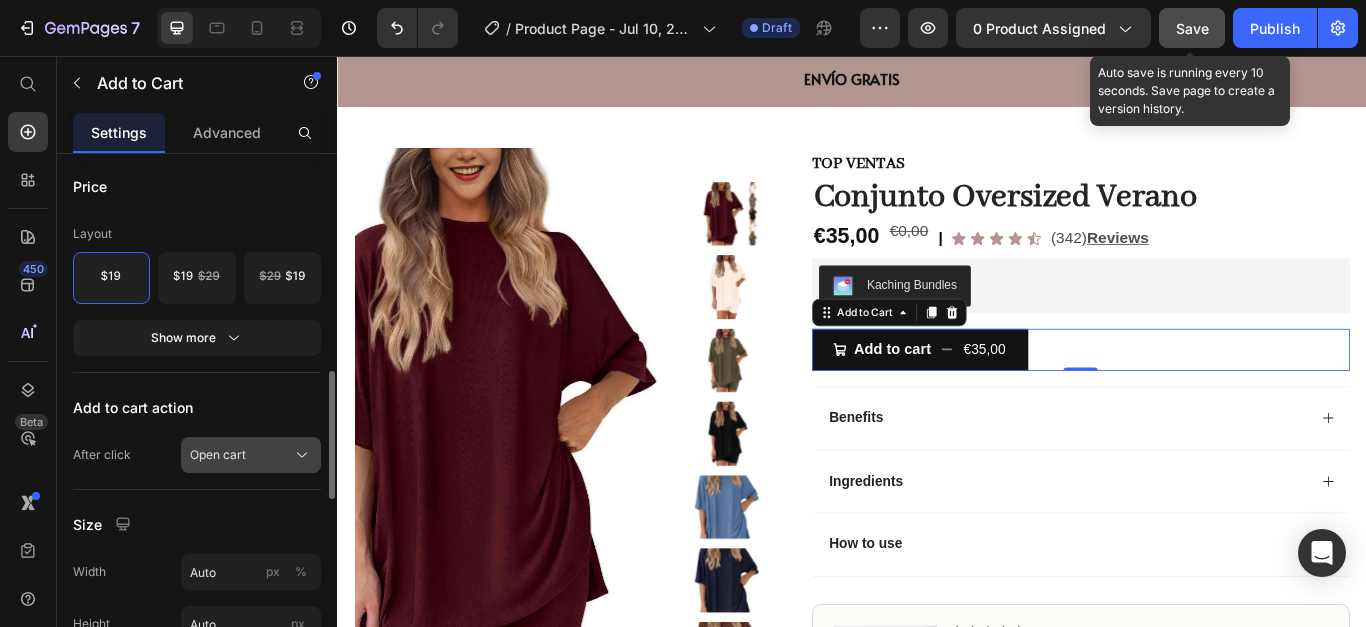 click on "Open cart" 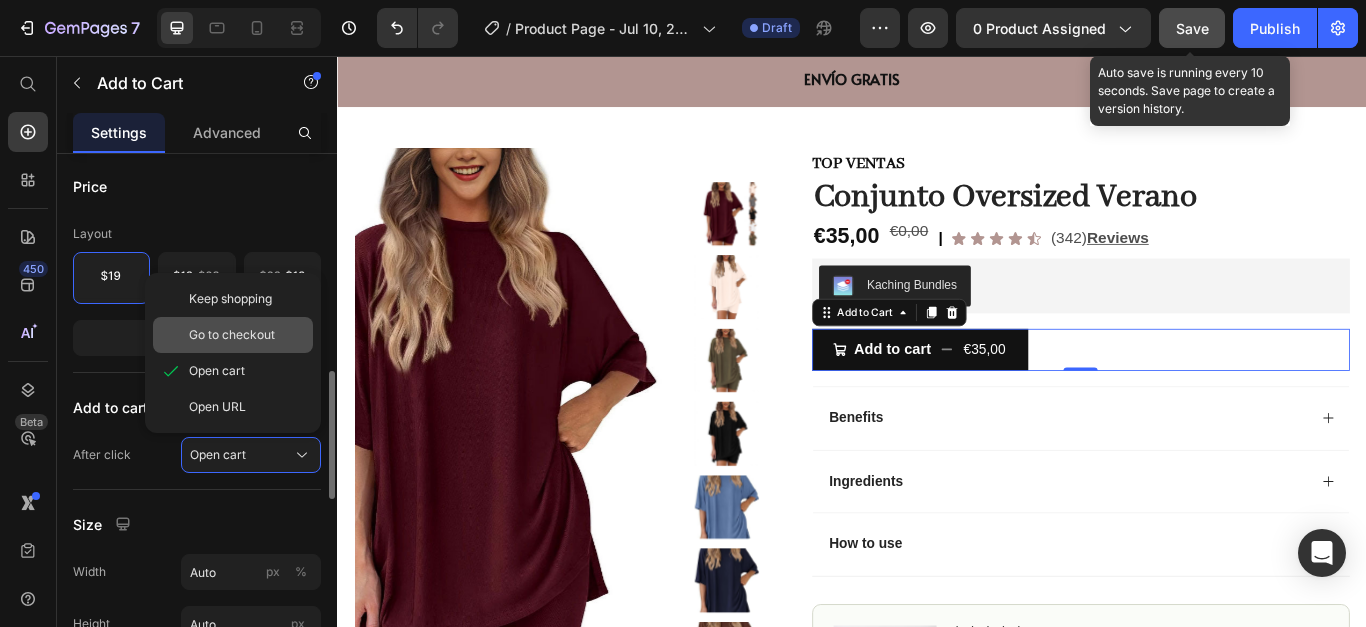click on "Go to checkout" at bounding box center (232, 335) 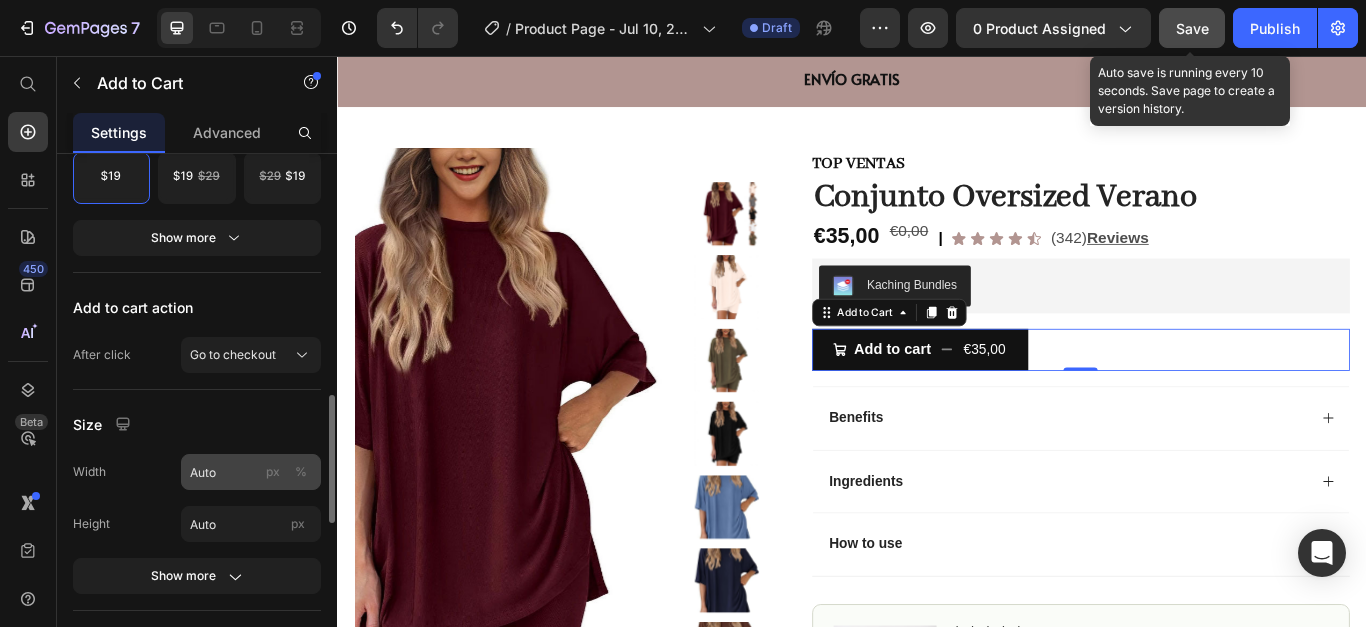 scroll, scrollTop: 1200, scrollLeft: 0, axis: vertical 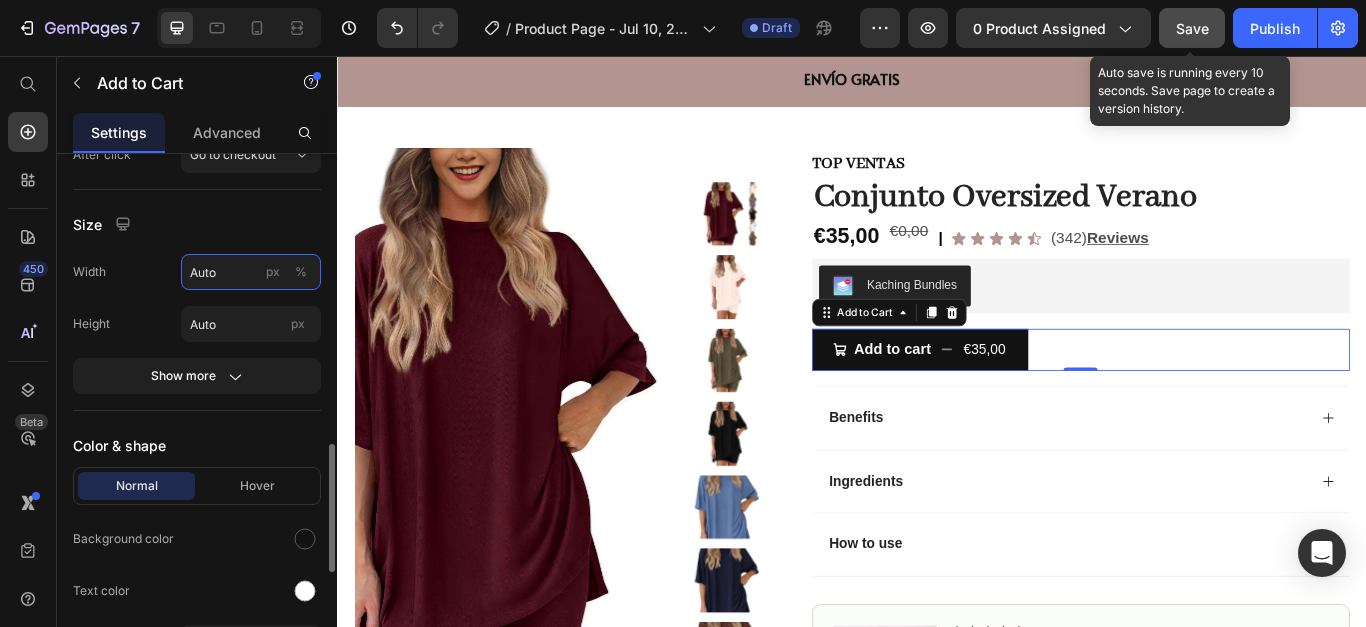 click on "Auto" at bounding box center [251, 272] 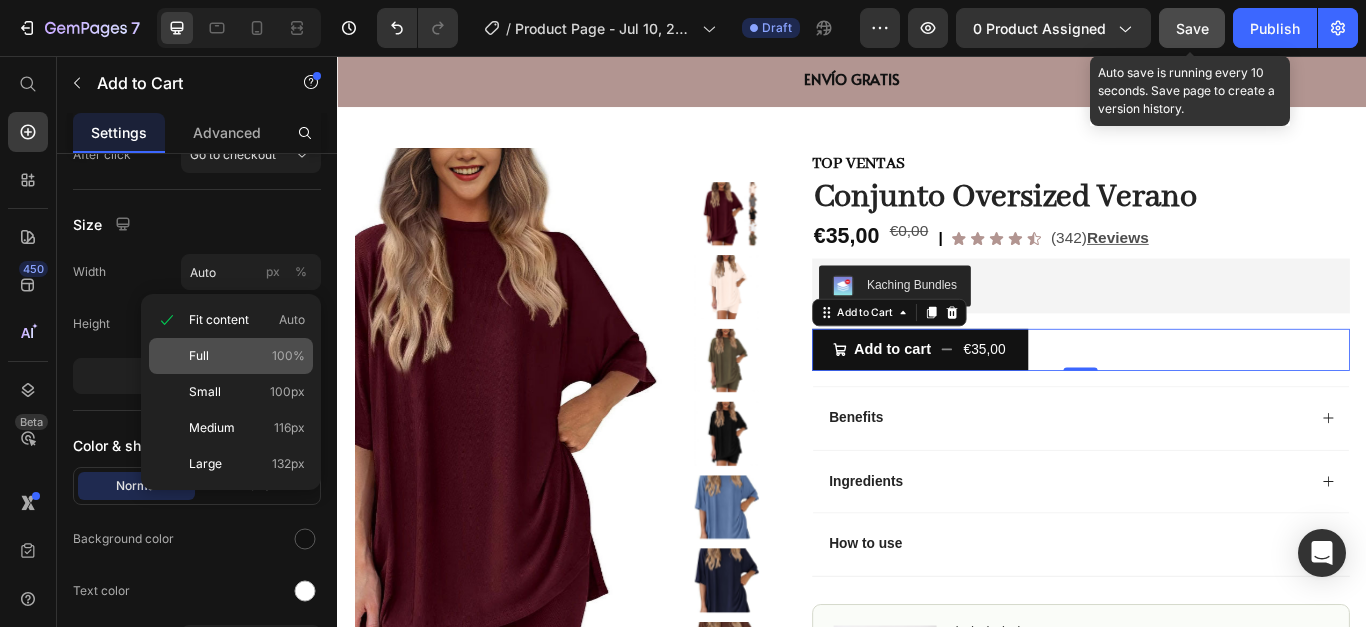 click on "Full 100%" at bounding box center (247, 356) 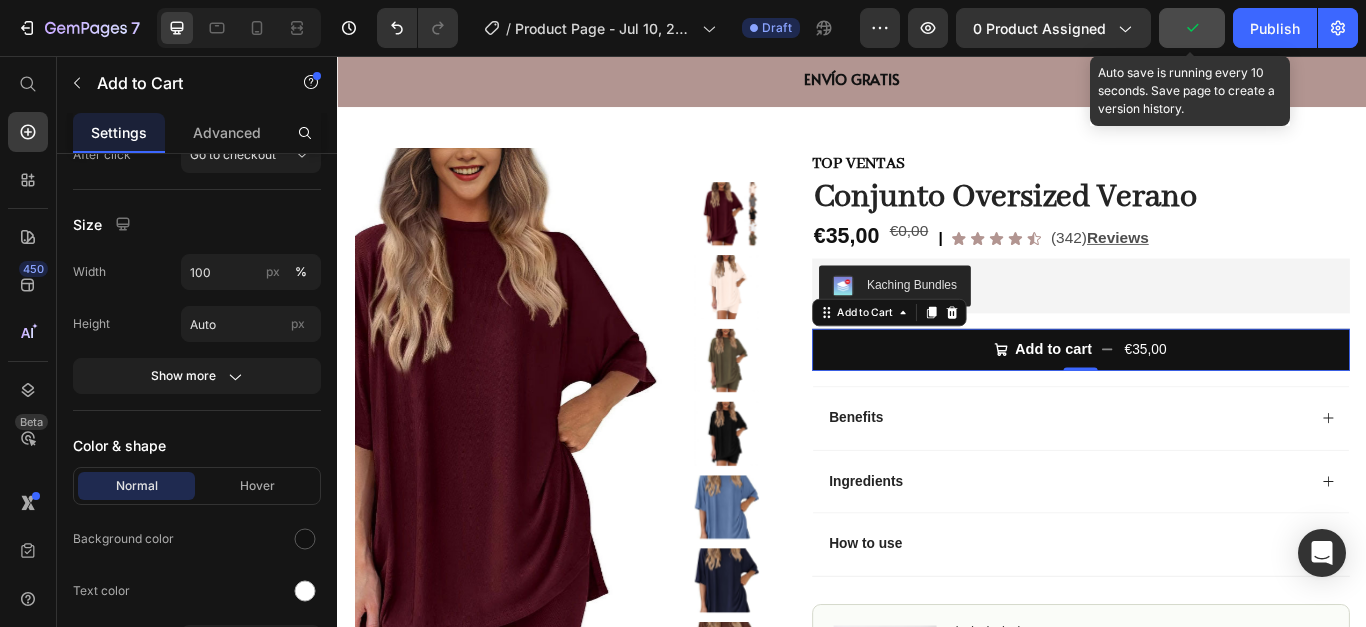 scroll, scrollTop: 1500, scrollLeft: 0, axis: vertical 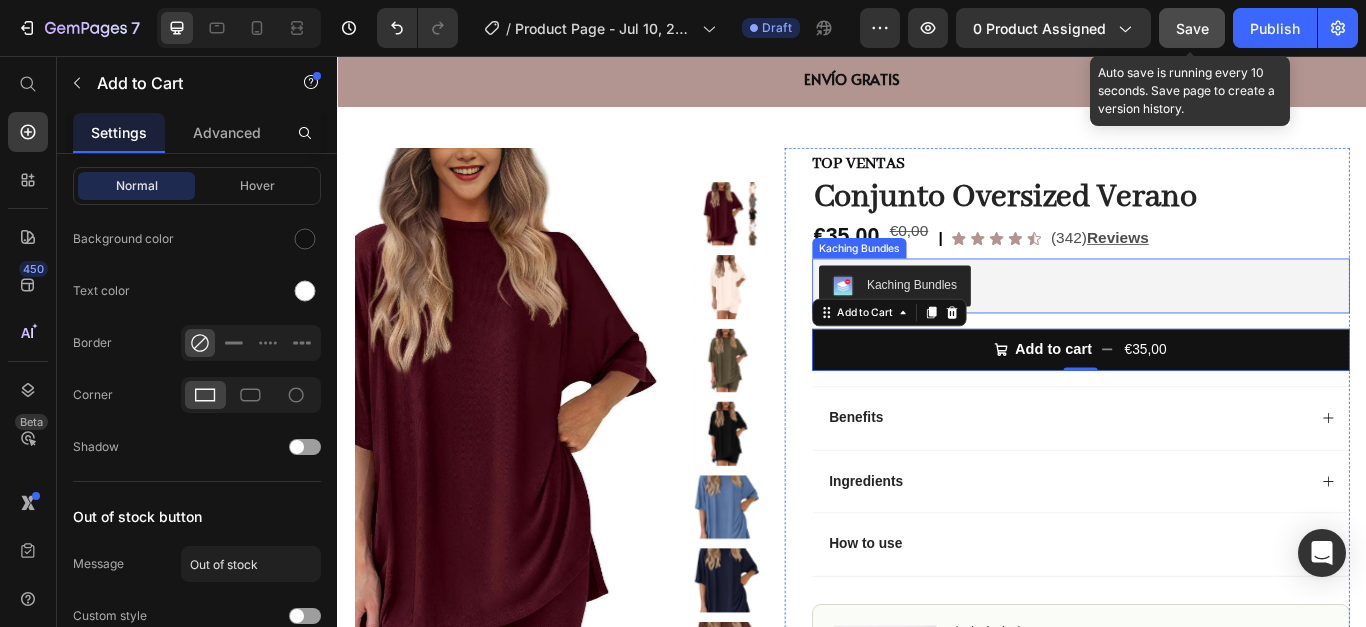 click on "Kaching Bundles" at bounding box center [1203, 324] 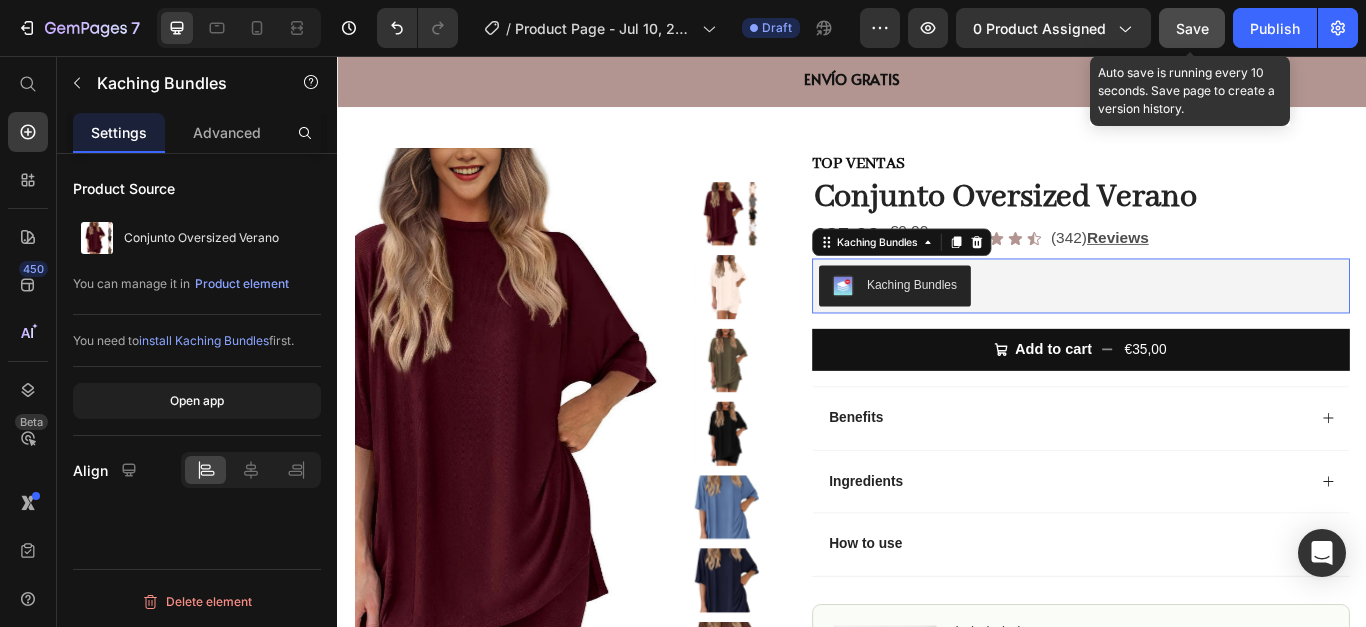 scroll, scrollTop: 0, scrollLeft: 0, axis: both 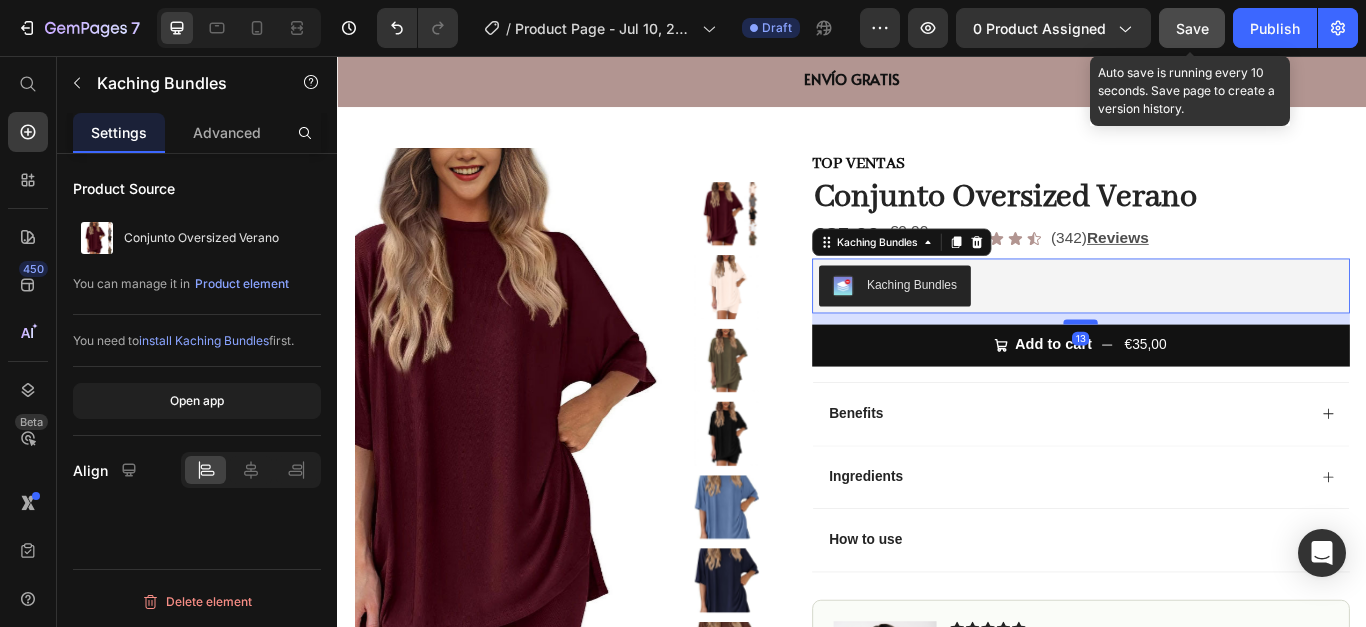 click at bounding box center (1203, 366) 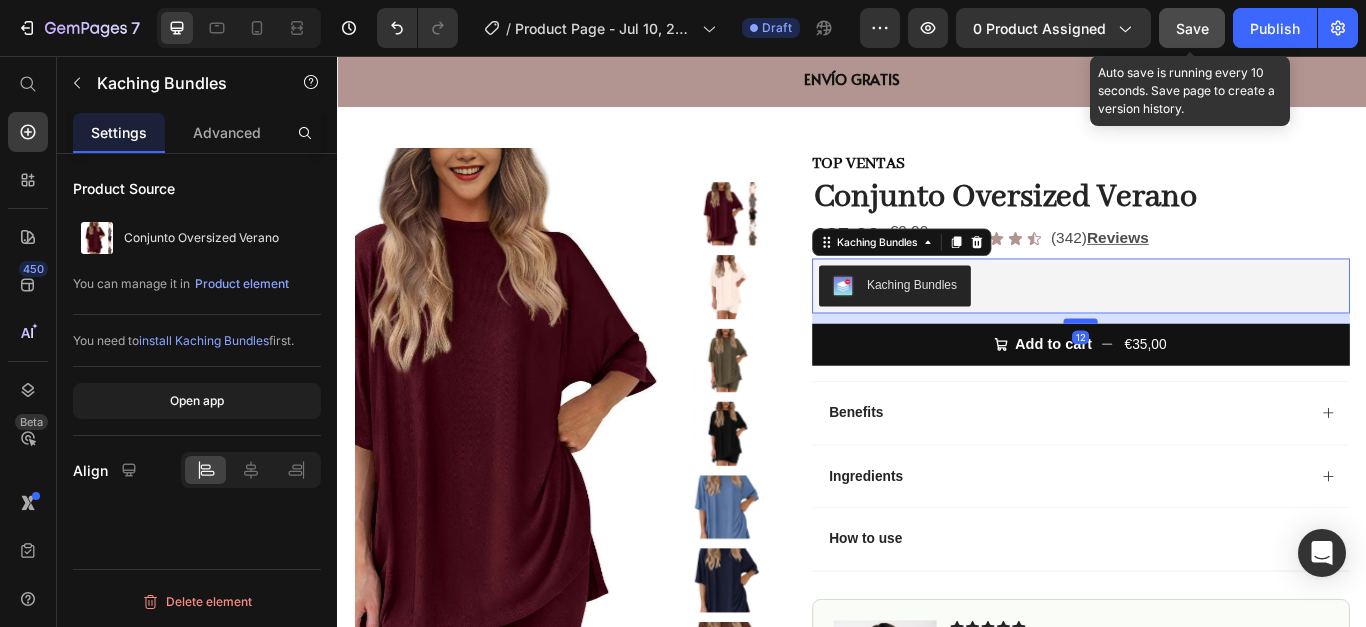drag, startPoint x: 1185, startPoint y: 367, endPoint x: 1203, endPoint y: 366, distance: 18.027756 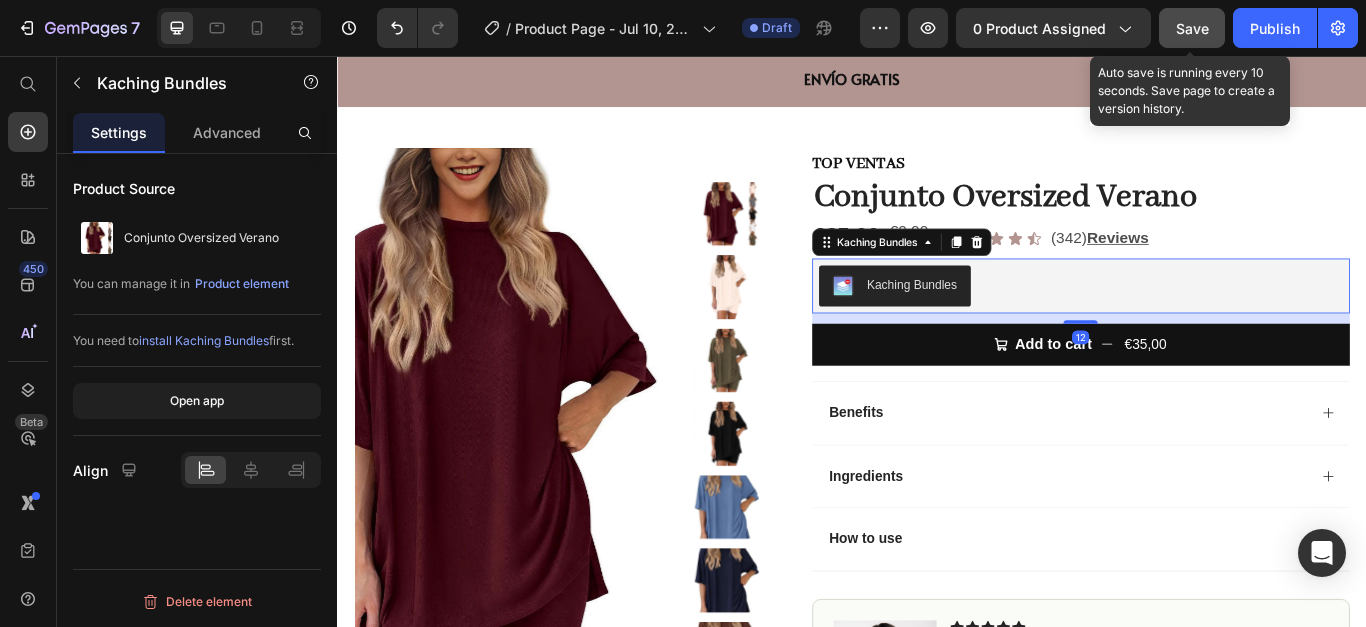 click on "Kaching Bundles" at bounding box center [1203, 324] 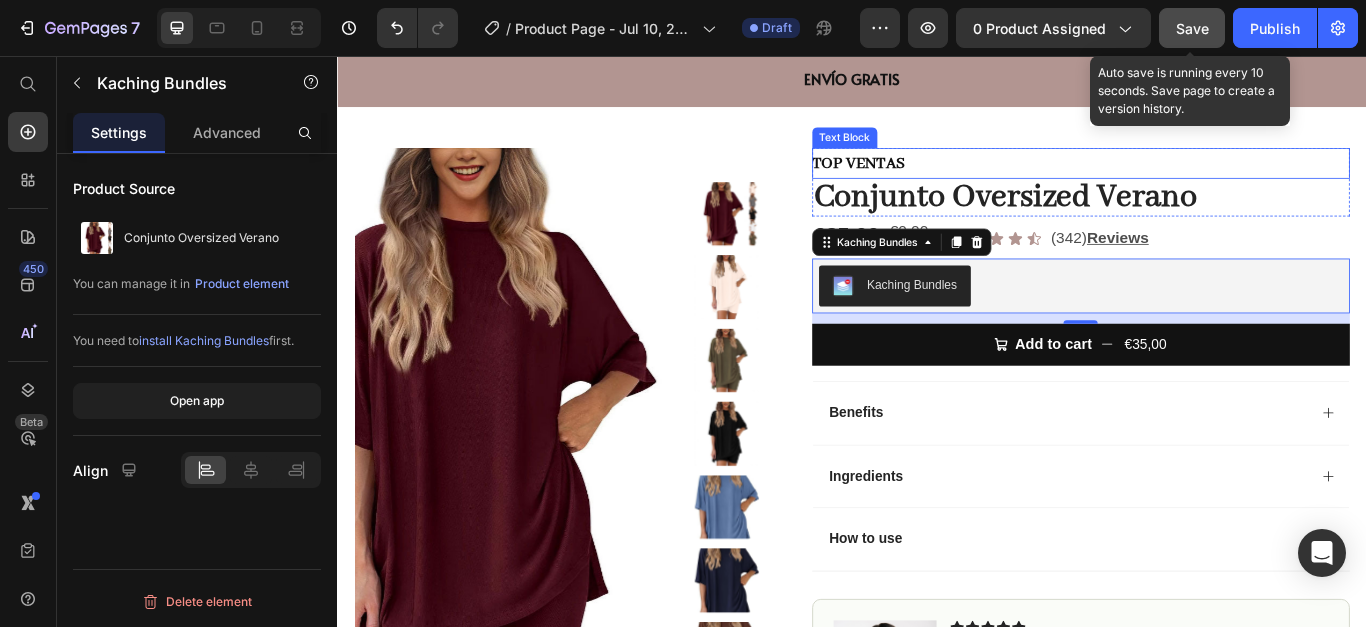 click on "TOP VENTAS" at bounding box center [1203, 181] 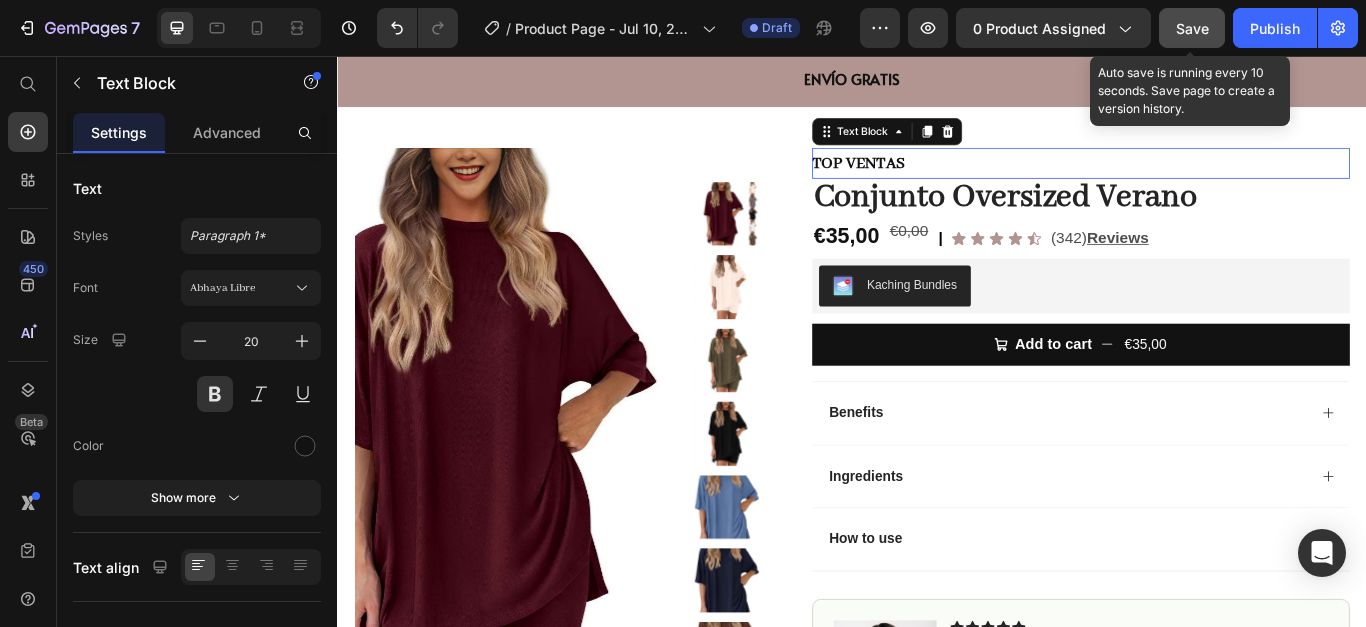 click on "Product Images Row TOP VENTAS Text Block   [NUMBER] Conjunto Oversized Verano Product Title Row €35,00 Product Price €0,00 Product Price | Text Block Icon Icon Icon Icon Icon Icon List (342)  Reviews Text Block Row Text Block Row Kaching Bundles Kaching Bundles
Add to cart
€35,00 Add to Cart Row Image Icon Icon Icon Icon Icon Icon List “This skin cream is a game-changer! It has transformed my dry, lackluster skin into a hydrated and radiant complexion. I love how it absorbs quickly and leaves no greasy residue. Highly recommend” Text Block
Icon [FIRST] [LAST] ( [CITY], [COUNTRY] ) Text Block Row Row Image Icon Icon Icon Icon Icon Icon List Text Block
Icon [FIRST] [LAST] ( [CITY], [COUNTRY] ) Text Block Row Row Row Product" at bounding box center (937, 506) 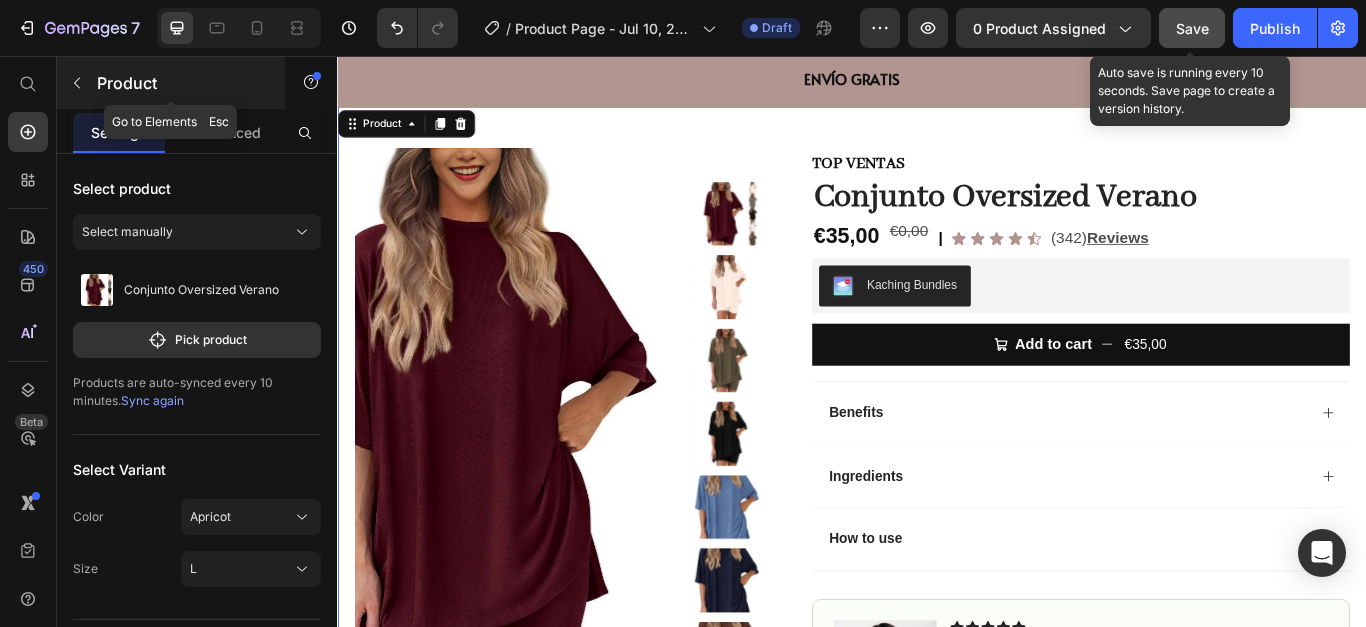 click 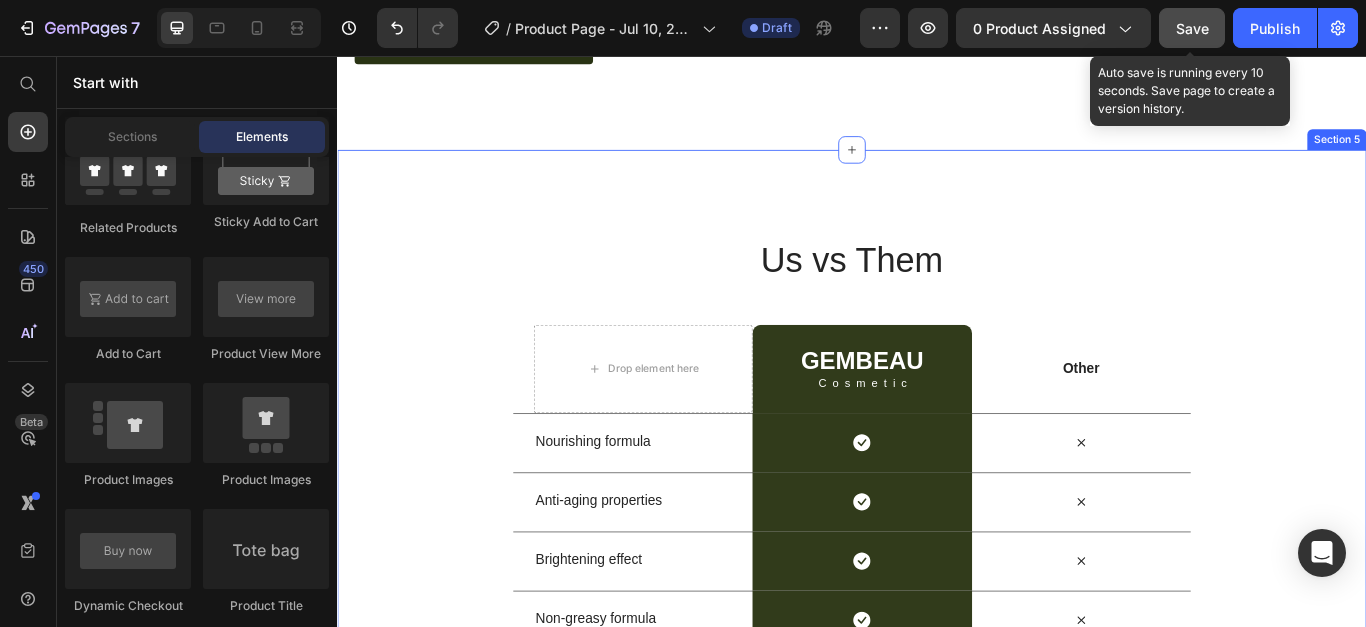 scroll, scrollTop: 3448, scrollLeft: 0, axis: vertical 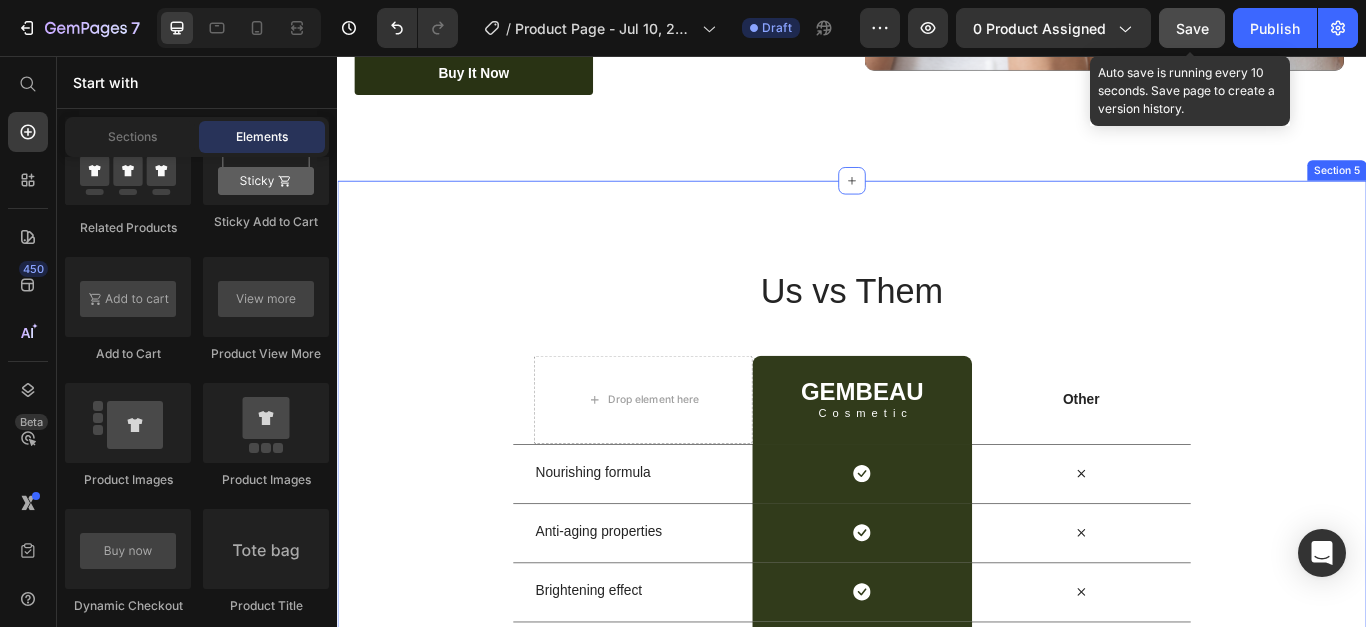 click on "Us vs Them Heading Row
Drop element here GEMBEAU Heading Cosmetic Text Block Row Other Text Block Row Nourishing formula Text Block
Icon Row
Icon Row Anti-aging properties Text Block
Icon Row
Icon Row Brightening effect Text Block
Icon Row
Icon Row Non-greasy formula Text Block
Icon Row
Icon Row Pore refinement Text Block
Icon Row
Icon Row Section 5" at bounding box center [937, 577] 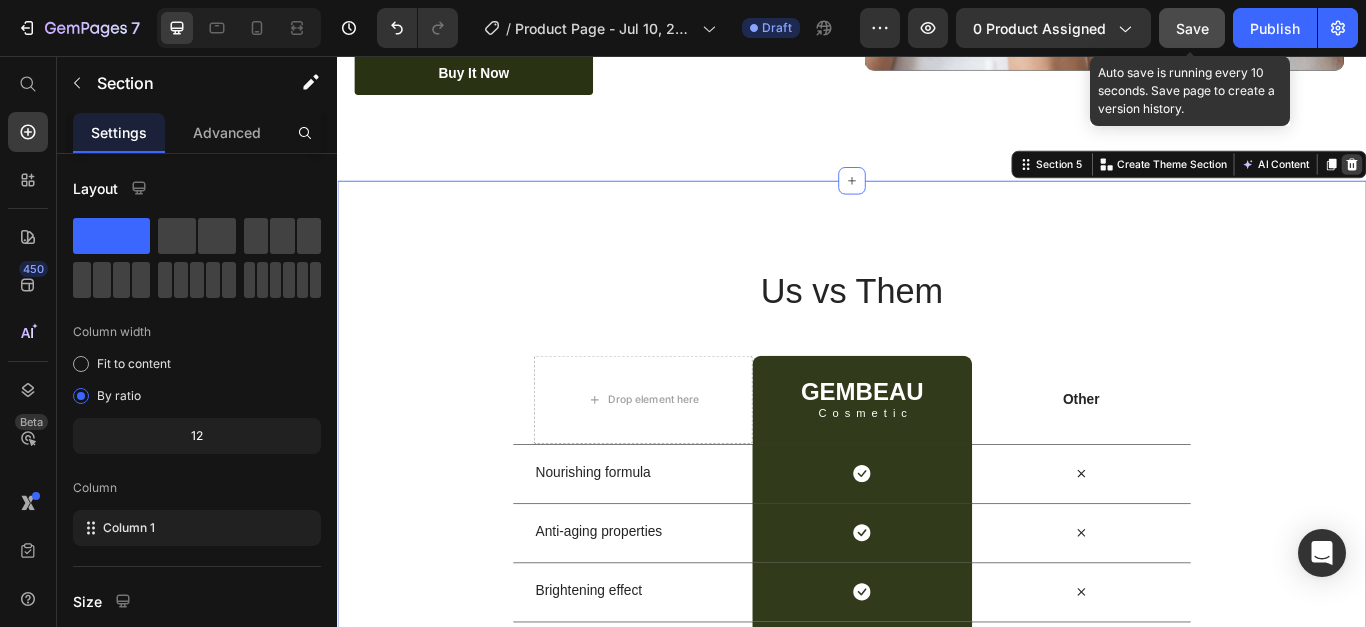 click at bounding box center [1520, 182] 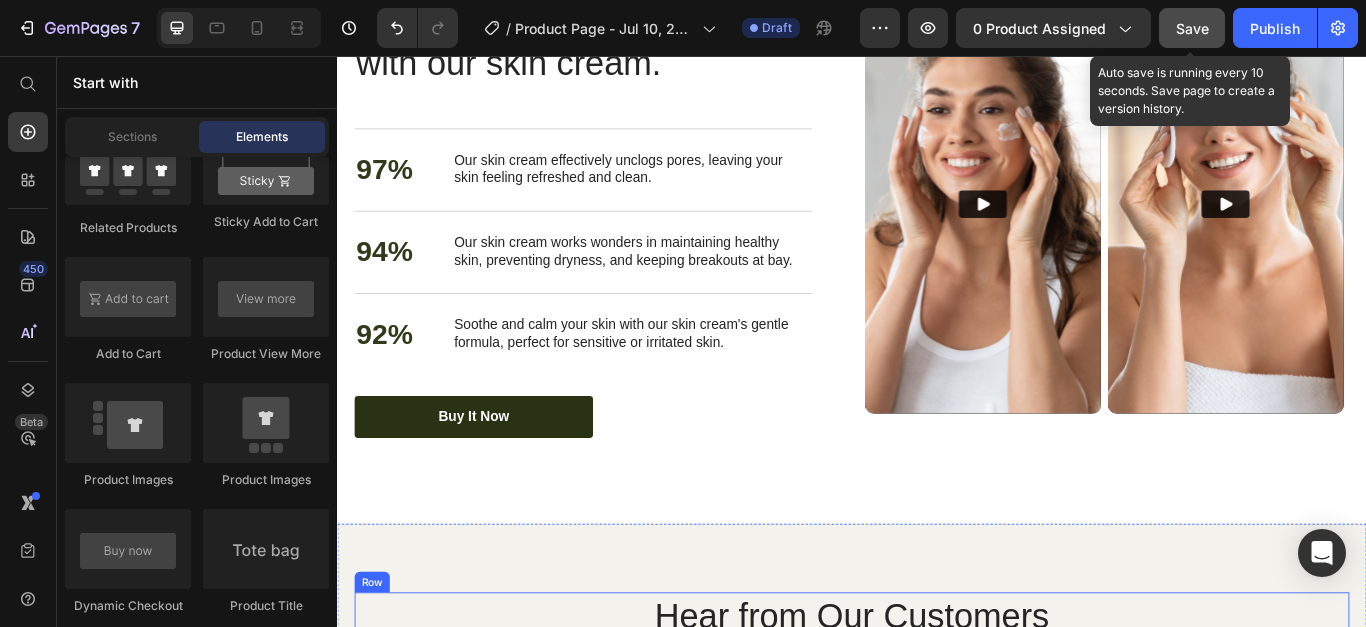 scroll, scrollTop: 2748, scrollLeft: 0, axis: vertical 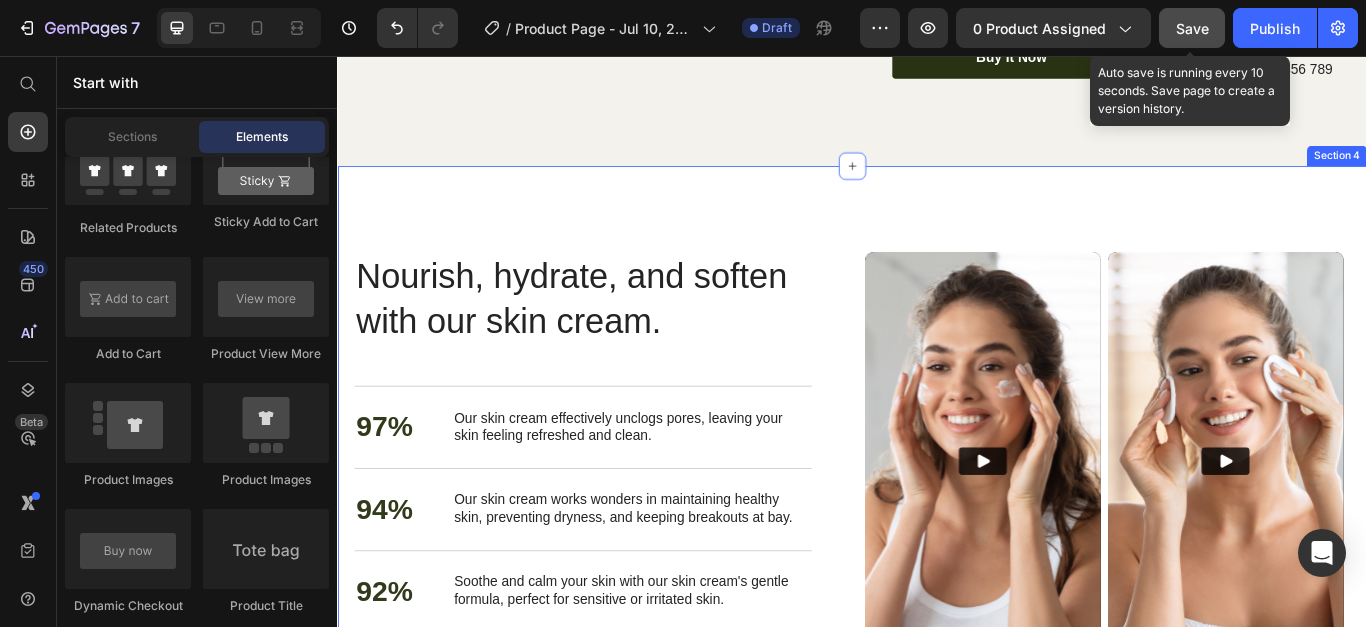 click on "Nourish, hydrate, and soften with our skin cream. Heading Nourish, hydrate, and soften with our skin cream. Heading 97% Text Block Our skin cream effectively unclogs pores, leaving your skin feeling refreshed and clean. Text Block Row 94% Text Block Our skin cream works wonders in maintaining healthy skin, preventing dryness, and keeping breakouts at bay. Text Block Row 92% Text Block Soothe and calm your skin with our skin cream's gentle formula, perfect for sensitive or irritated skin. Text Block Row buy it now Button Row Video Video Carousel Row Section 4" at bounding box center [937, 542] 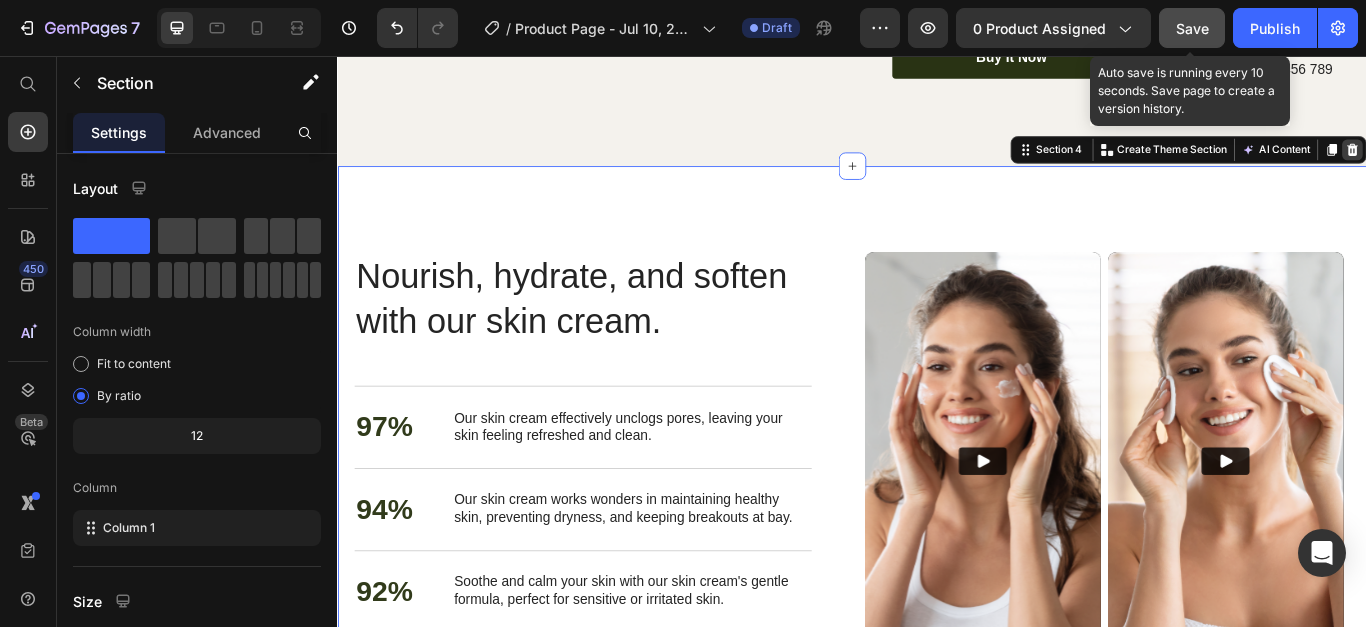click 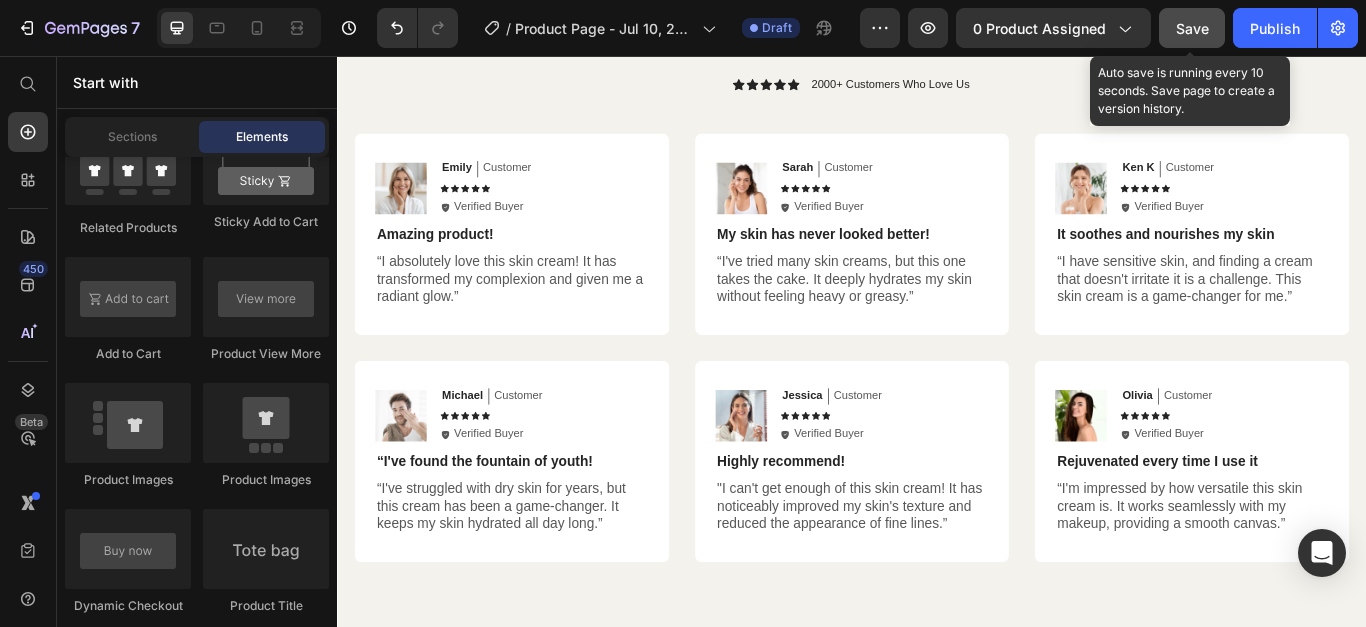 scroll, scrollTop: 2348, scrollLeft: 0, axis: vertical 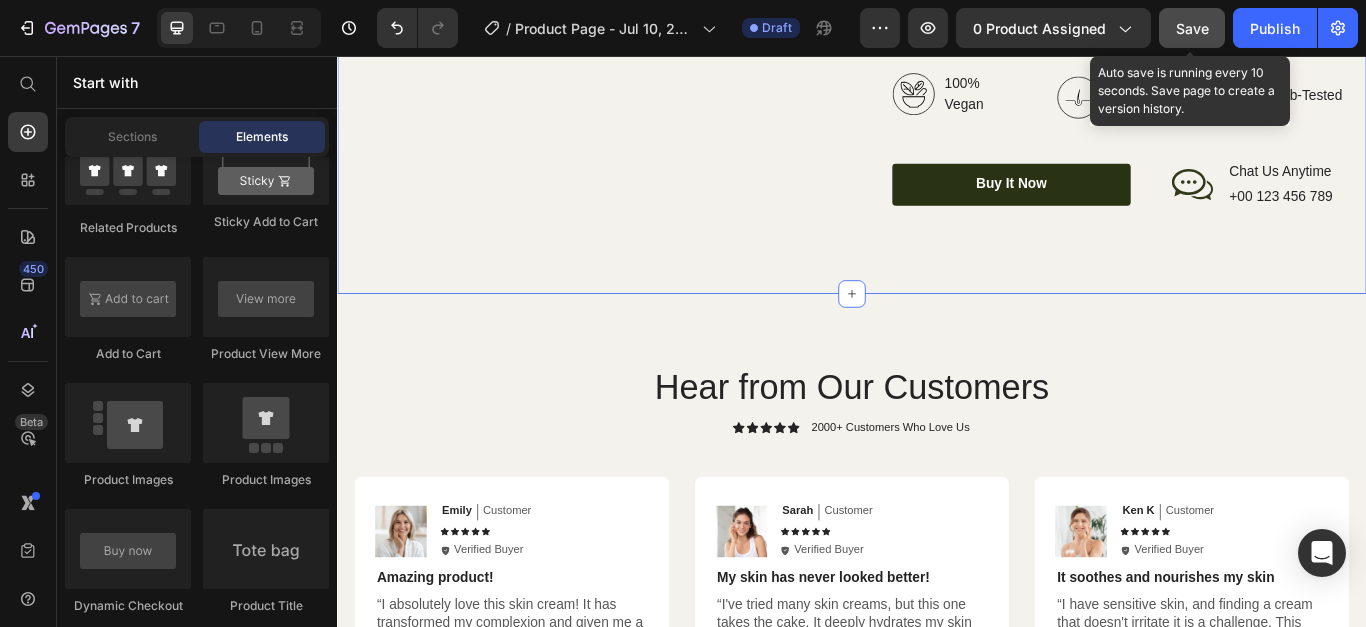 click on "Image Image Image Row Top Manufacturer Of Beauty And Cosmetics Items Heading Nibh sit amet commodo nulla facilisi. Aliquet porttitor lacus luctus accumsan tortor posuere. Volutpat diam ut venenatis tellus in metus vulputate eu scelerisque.  Text Block
Organic
Sulfate-Free
Paraben-Free Item List
100% Vegan
Cruelty Free
Lab-Tested Item List Row
Organic
100% Vegan Item List
Sulfate-Free
Cruelty Free Item List
Paraben-Free
Lab-Tested Item List Row buy it now Button
Icon Chat Us Anytime Text Block +00 123 456 789 Text Block Row Row Row Row Section 3" at bounding box center (937, -7) 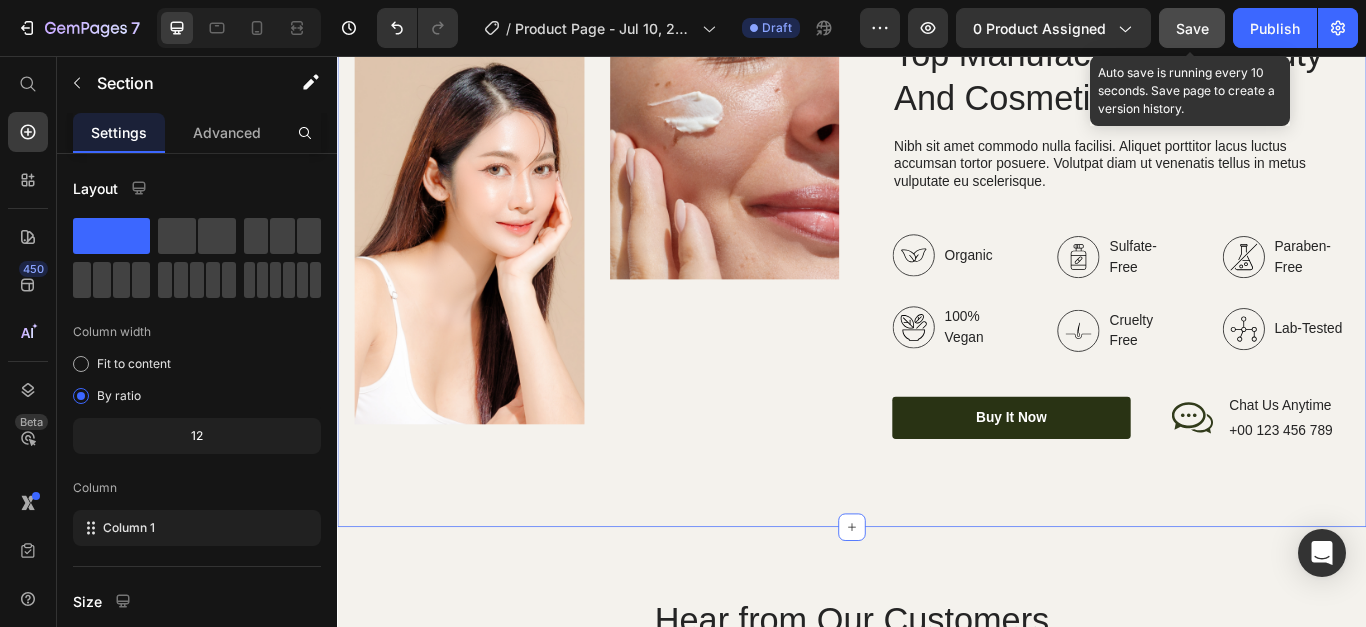 scroll, scrollTop: 2048, scrollLeft: 0, axis: vertical 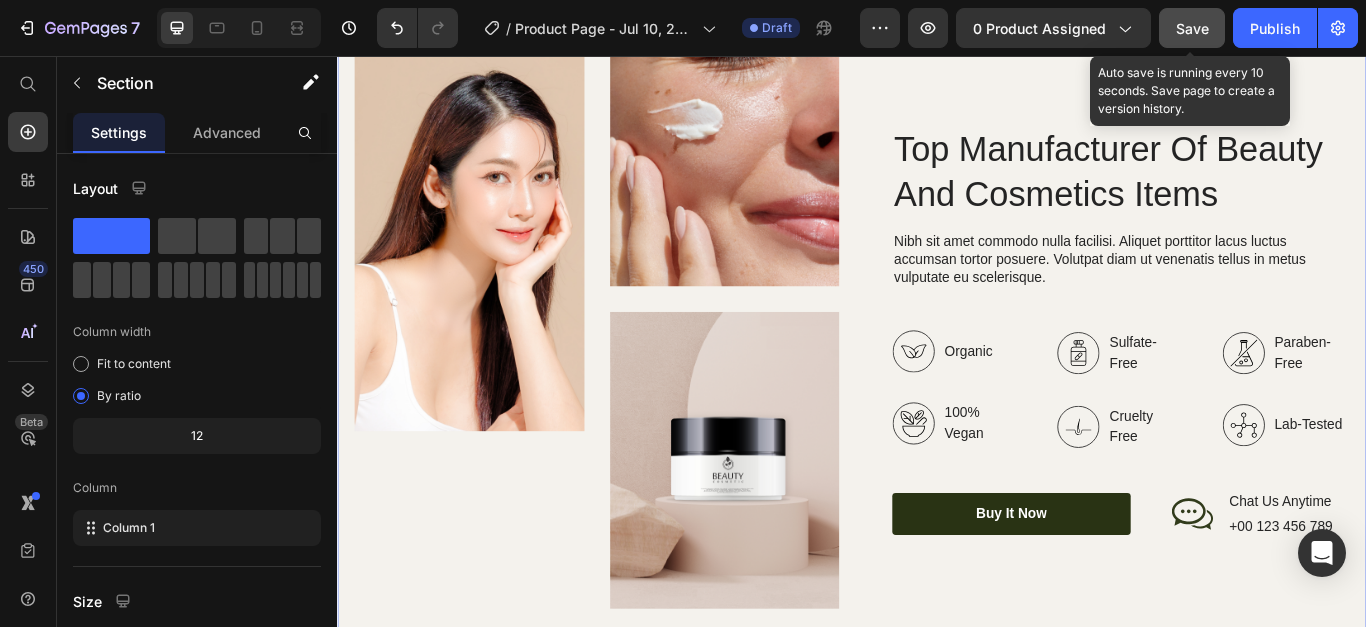 click 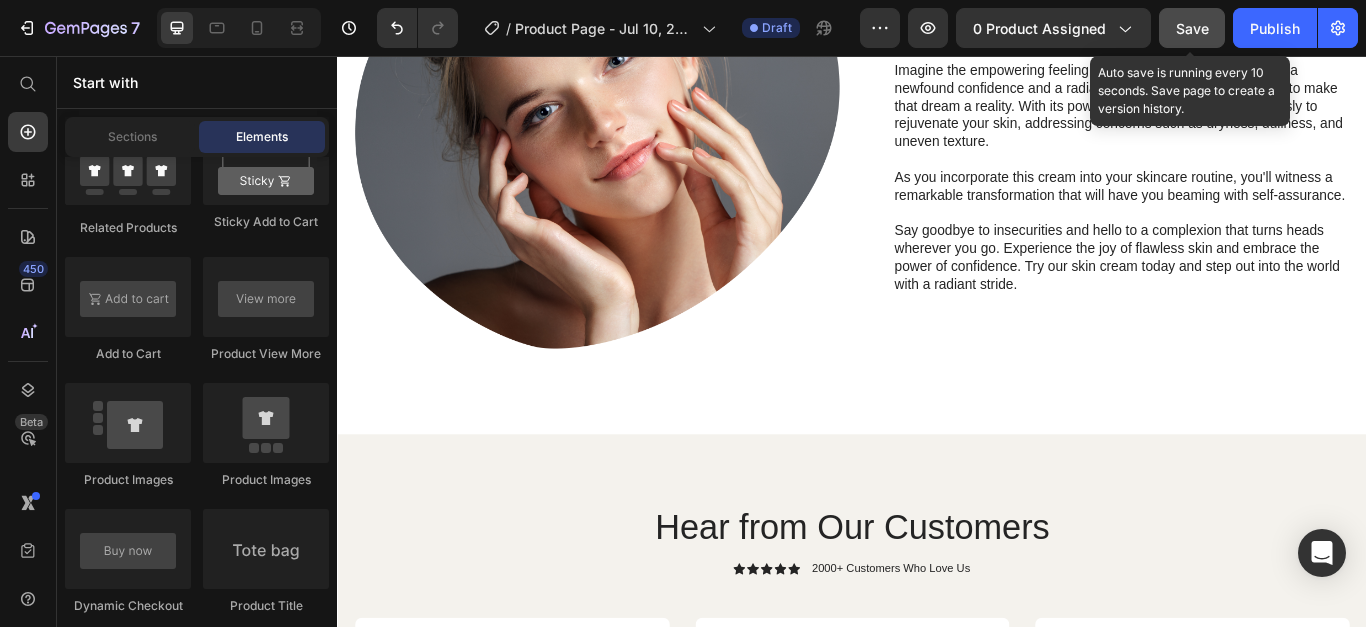 scroll, scrollTop: 748, scrollLeft: 0, axis: vertical 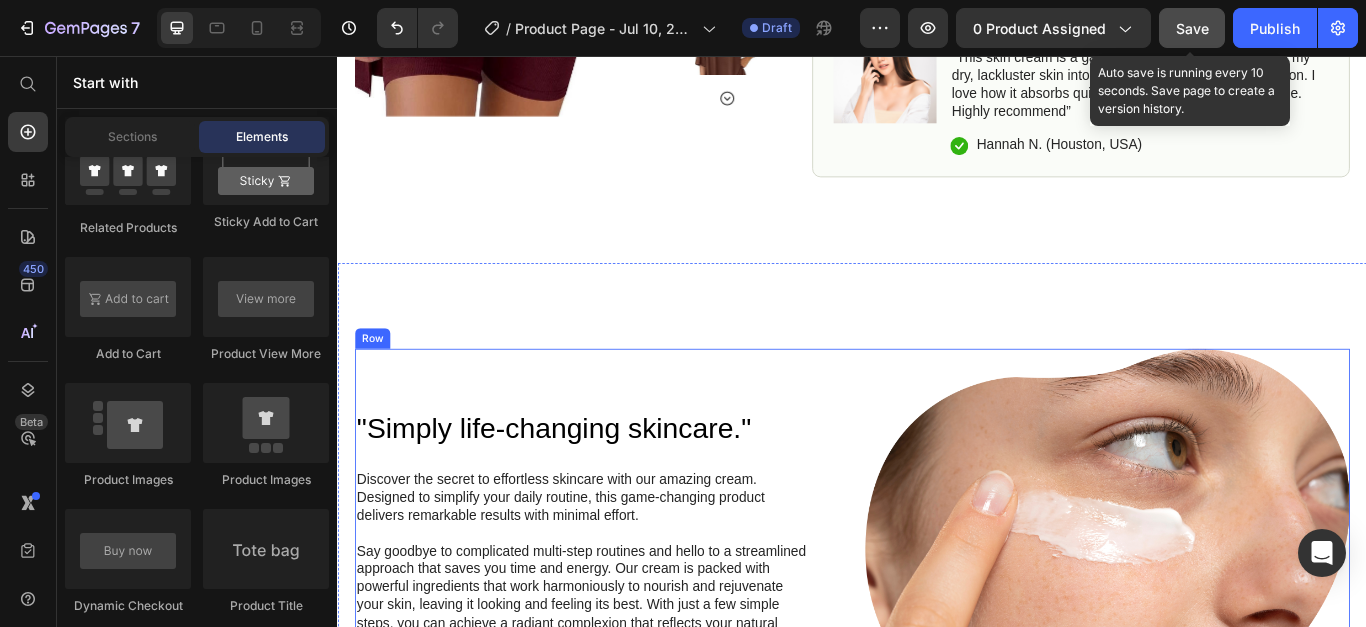 click on ""Simply life-changing skincare." Heading Discover the secret to effortless skincare with our amazing cream. Designed to simplify your daily routine, this game-changing product delivers remarkable results with minimal effort.   Say goodbye to complicated multi-step routines and hello to a streamlined approach that saves you time and energy. Our cream is packed with powerful ingredients that work harmoniously to nourish and rejuvenate your skin, leaving it looking and feeling its best. With just a few simple steps, you can achieve a radiant complexion that reflects your natural beauty. Experience the joy of effortless skincare and unlock a newfound confidence in your daily routine.   Try our cream today and embrace the simplicity of beautiful skin. Text Block Row" at bounding box center (639, 640) 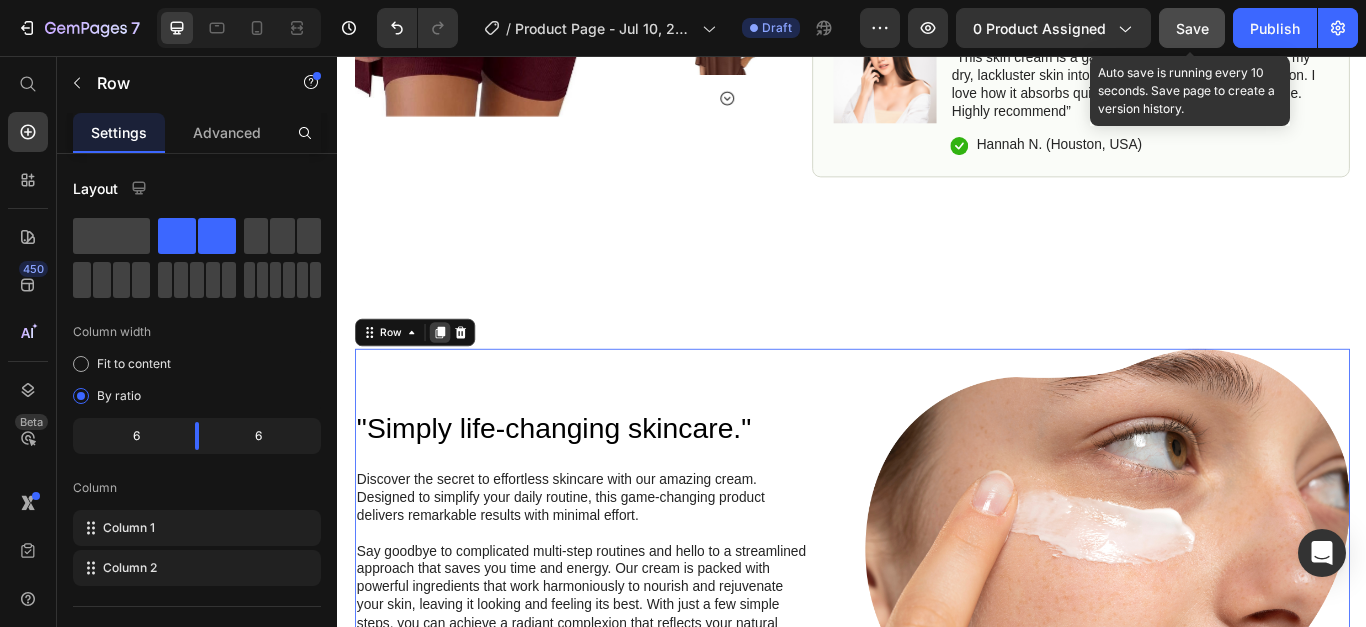 click 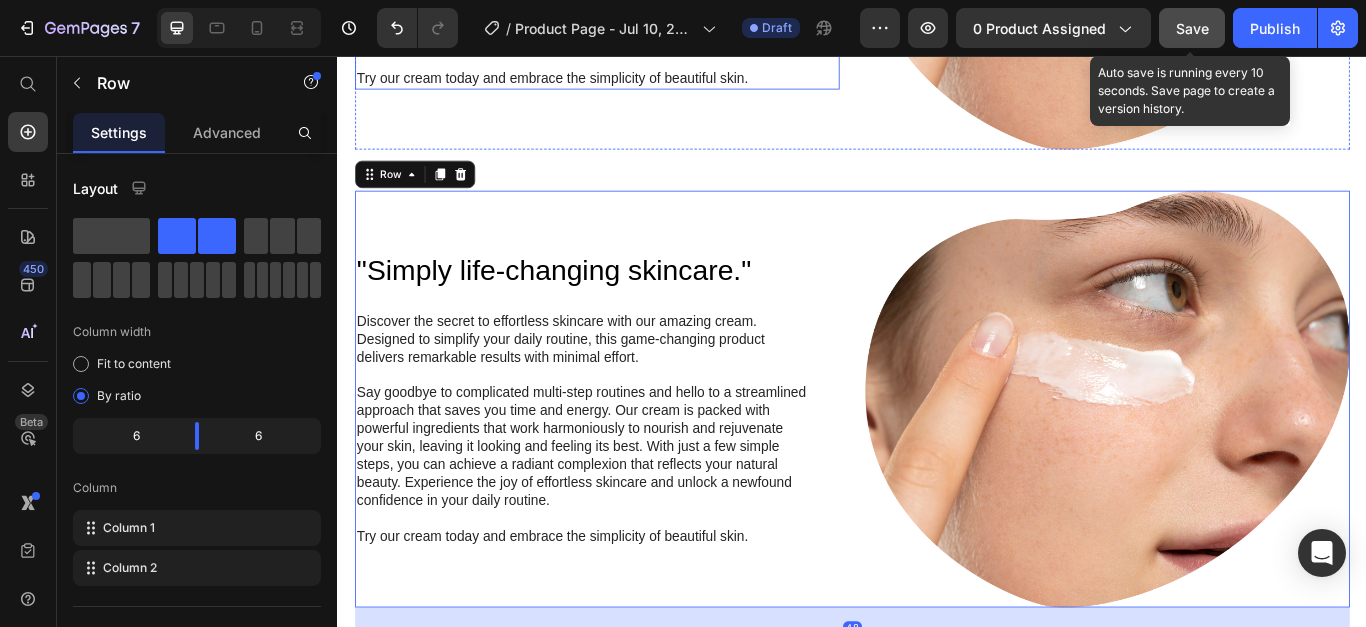 scroll, scrollTop: 1547, scrollLeft: 0, axis: vertical 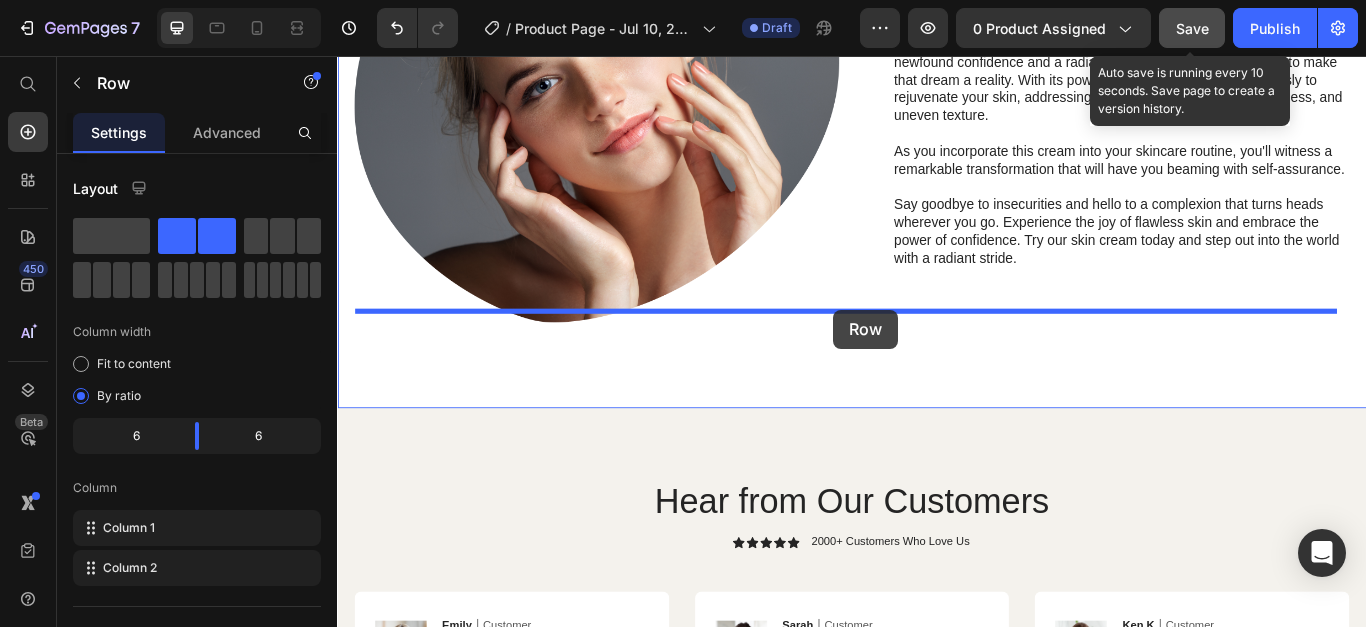 drag, startPoint x: 942, startPoint y: 160, endPoint x: 915, endPoint y: 352, distance: 193.88914 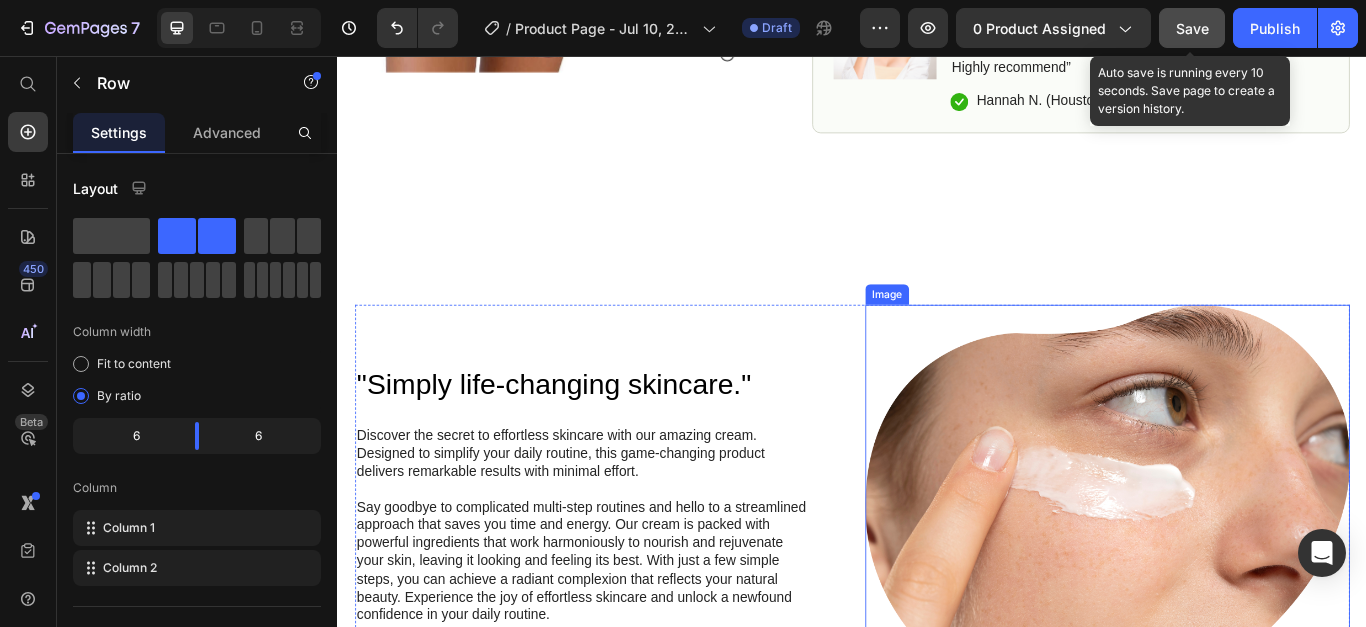 scroll, scrollTop: 999, scrollLeft: 0, axis: vertical 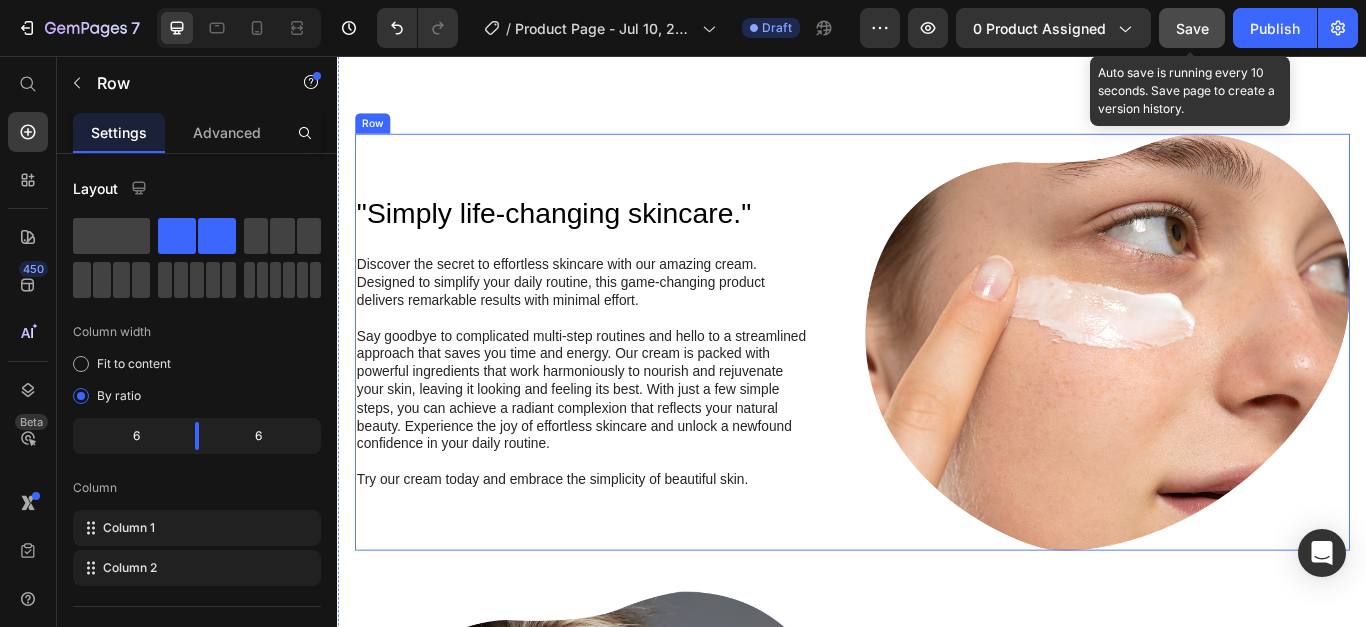 click on ""Simply life-changing skincare." Heading Discover the secret to effortless skincare with our amazing cream. Designed to simplify your daily routine, this game-changing product delivers remarkable results with minimal effort.   Say goodbye to complicated multi-step routines and hello to a streamlined approach that saves you time and energy. Our cream is packed with powerful ingredients that work harmoniously to nourish and rejuvenate your skin, leaving it looking and feeling its best. With just a few simple steps, you can achieve a radiant complexion that reflects your natural beauty. Experience the joy of effortless skincare and unlock a newfound confidence in your daily routine.   Try our cream today and embrace the simplicity of beautiful skin. Text Block Row Image Row" at bounding box center (937, 389) 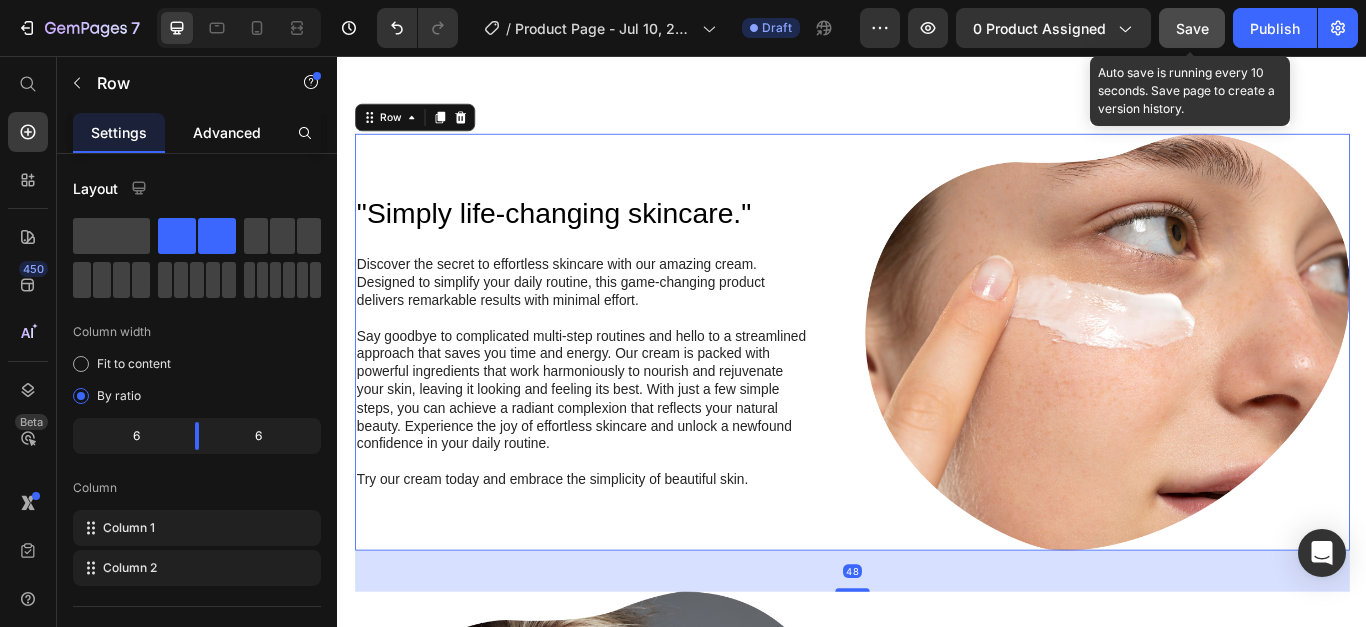 click on "Advanced" at bounding box center (227, 132) 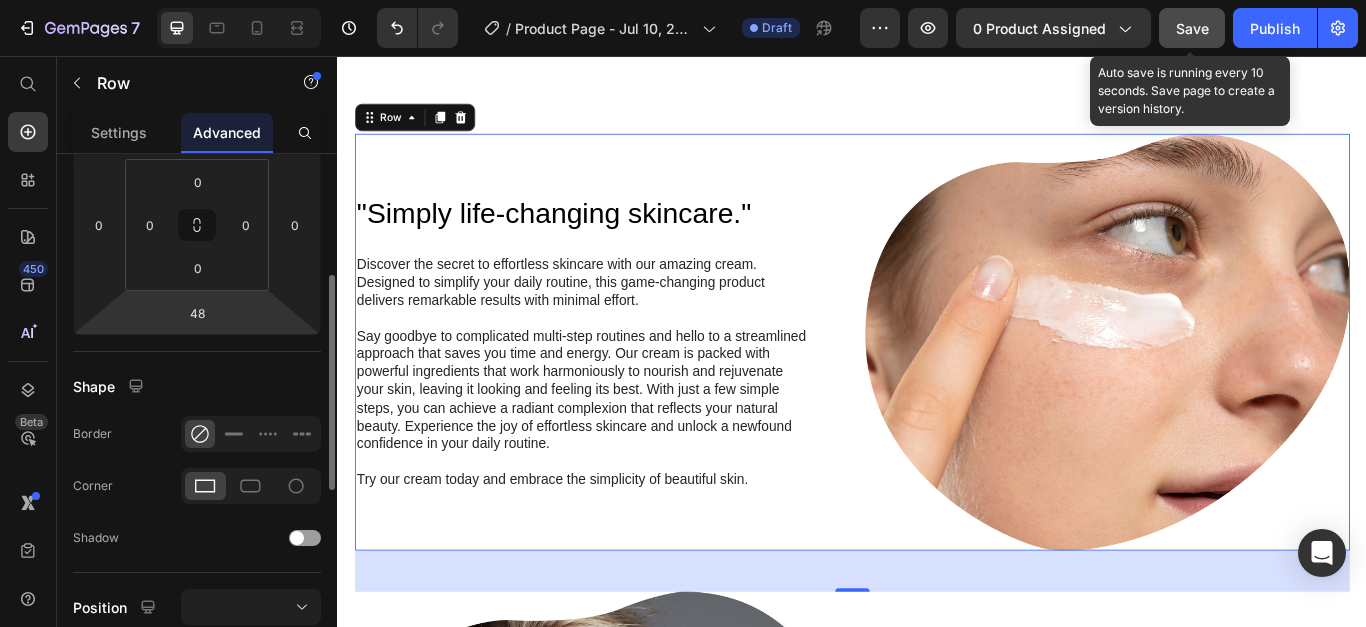scroll, scrollTop: 200, scrollLeft: 0, axis: vertical 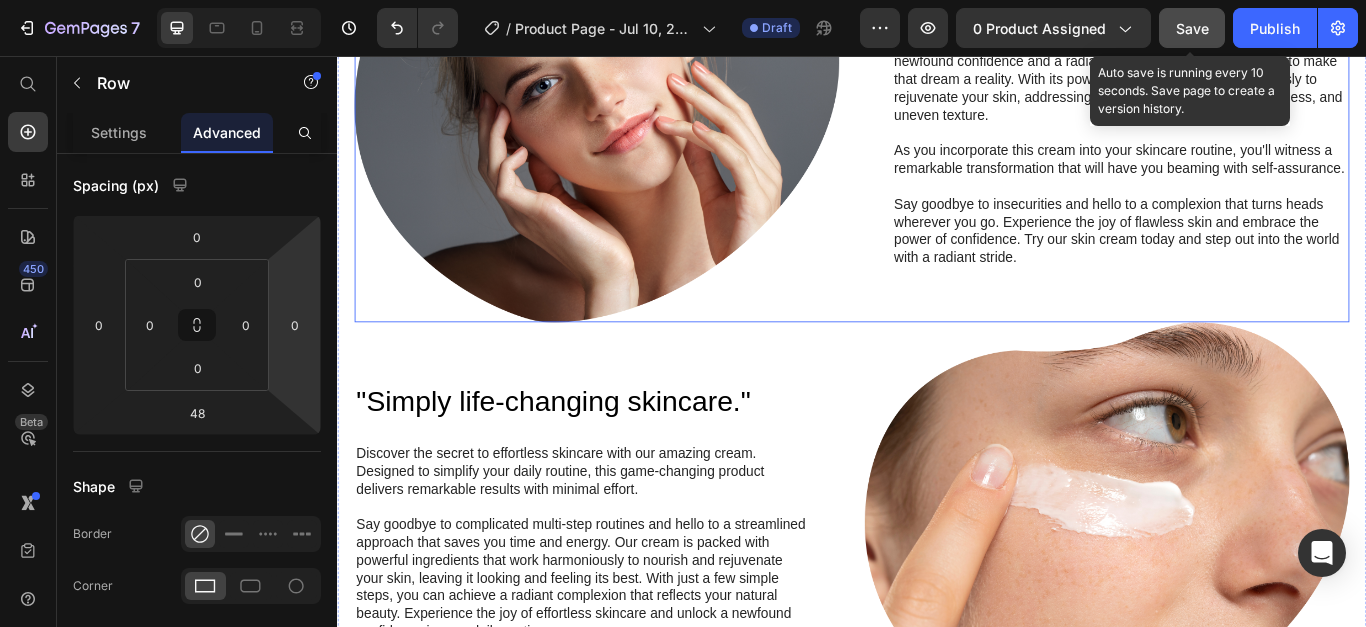 click on "...and the best part is, you'll confidently strut the streets with radiant and flawless skin Heading Imagine the empowering feeling of walking down the streets with a newfound confidence and a radiant glow. Our skin cream is here to make that dream a reality. With its powerful formulation, it works tirelessly to rejuvenate your skin, addressing concerns such as dryness, dullness, and uneven texture.   As you incorporate this cream into your skincare routine, you'll witness a remarkable transformation that will have you beaming with self-assurance.   Say goodbye to insecurities and hello to a complexion that turns heads wherever you go. Experience the joy of flawless skin and embrace the power of confidence. Try our skin cream today and step out into the world with a radiant stride. Text Block Row Image Row" at bounding box center [937, 123] 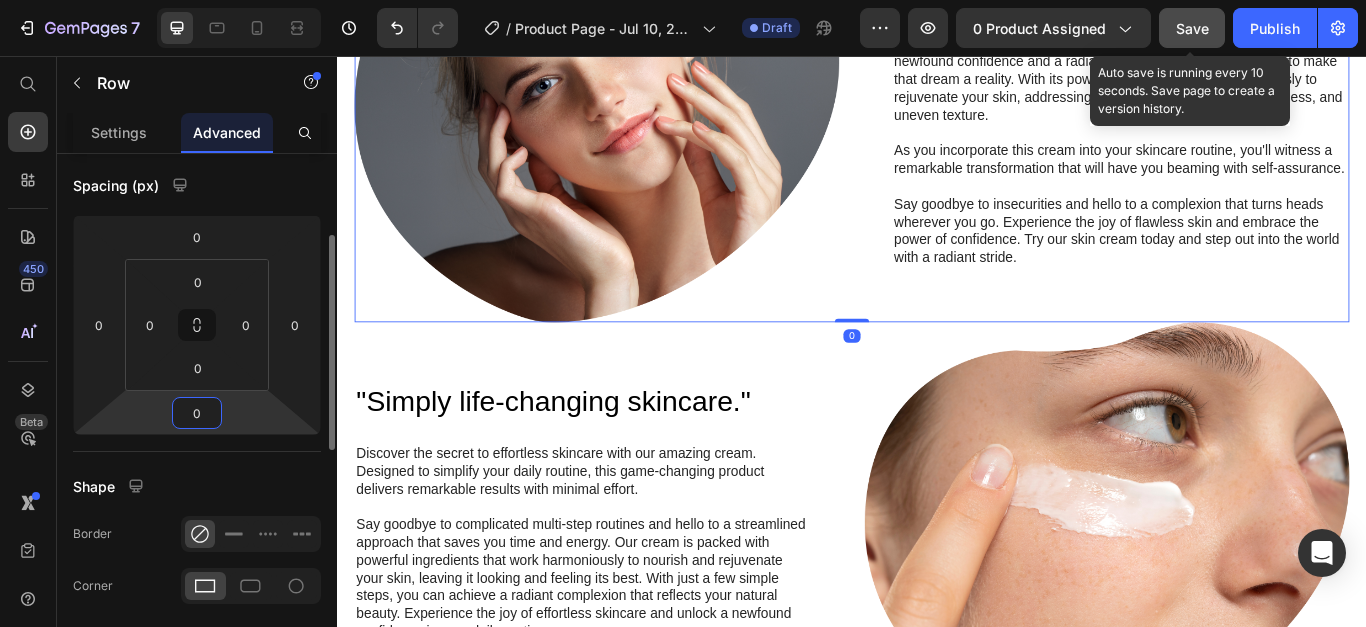 click on "0" at bounding box center (197, 413) 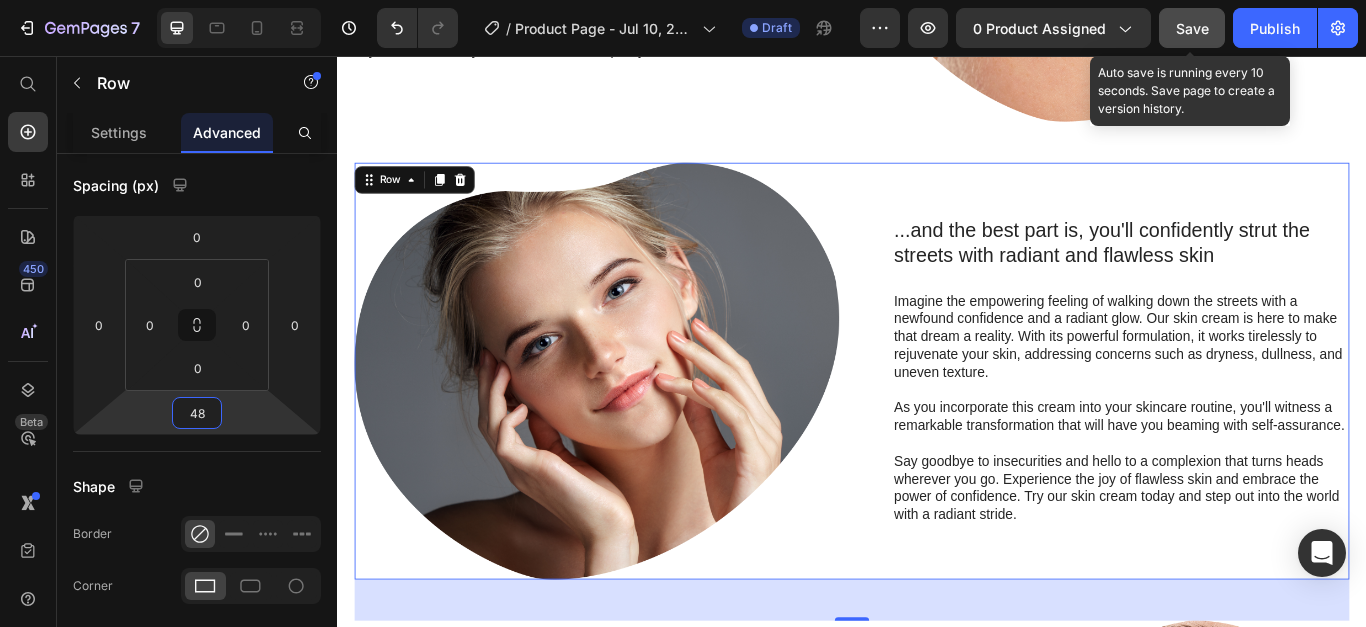 scroll, scrollTop: 1599, scrollLeft: 0, axis: vertical 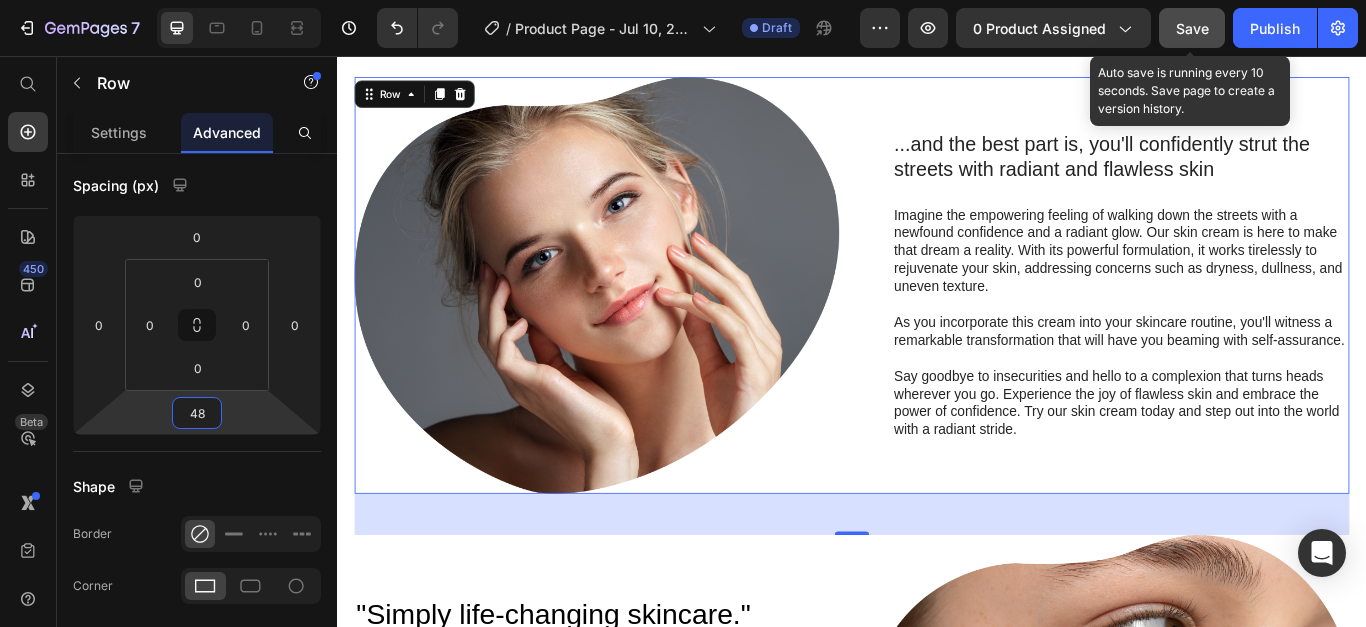 type on "48" 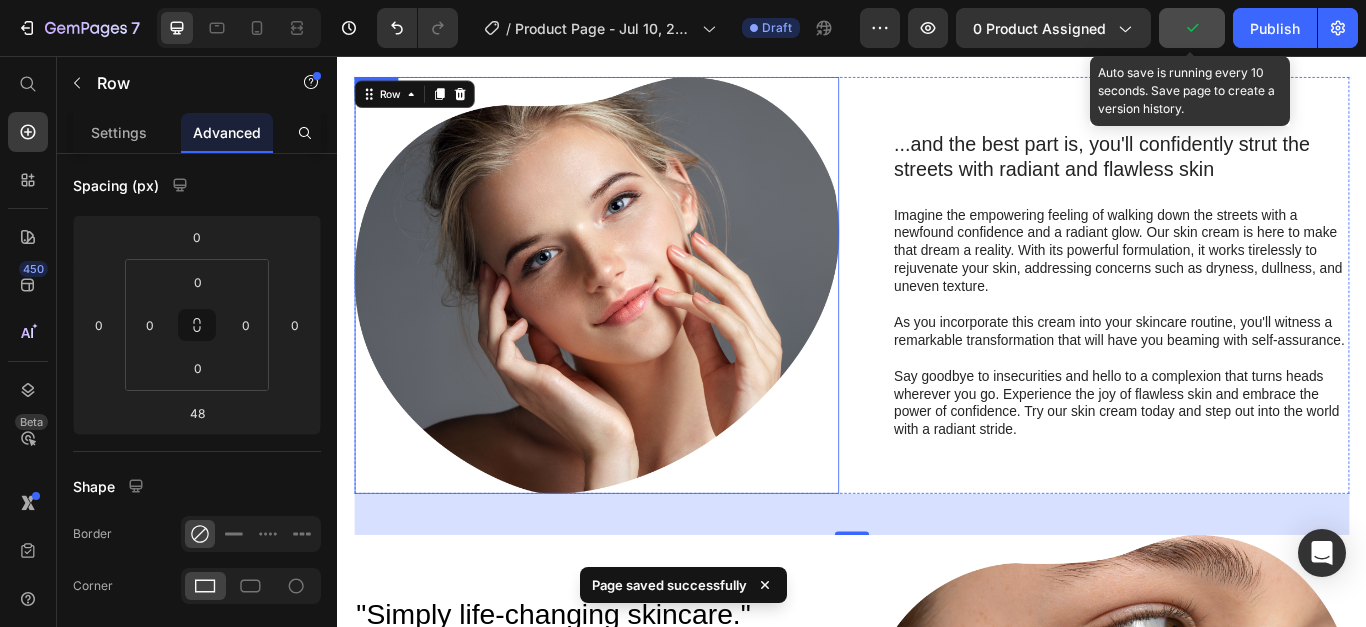 click at bounding box center [639, 323] 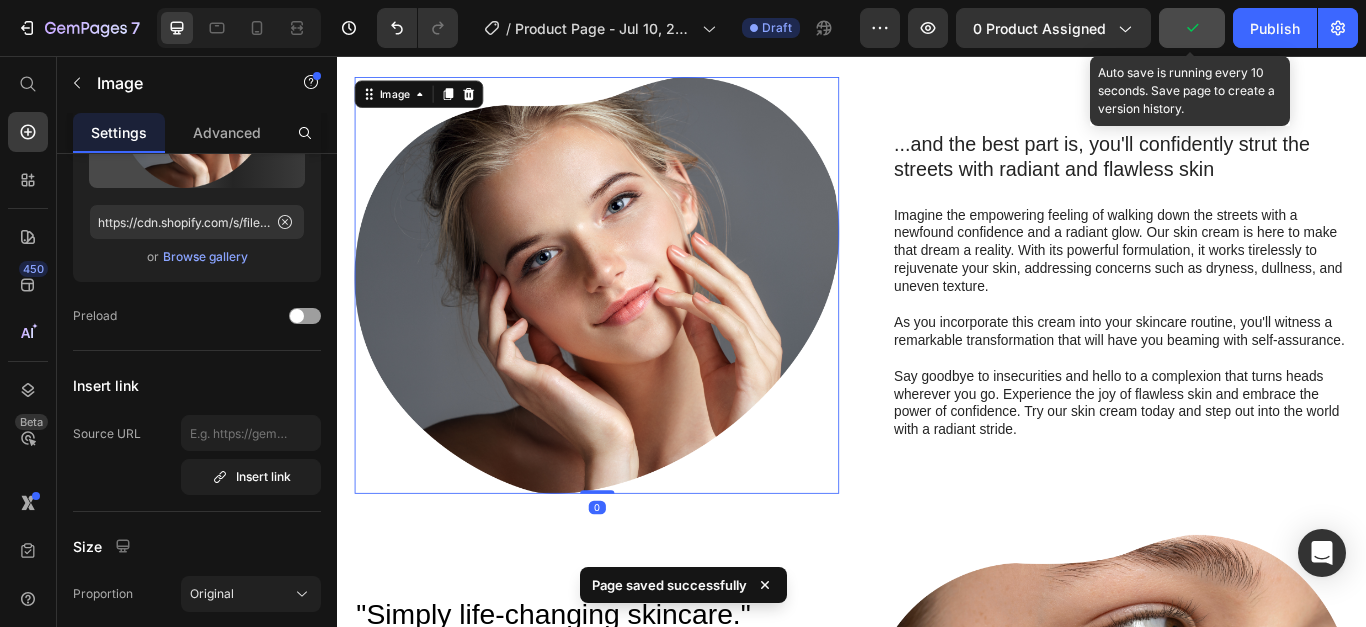 scroll, scrollTop: 0, scrollLeft: 0, axis: both 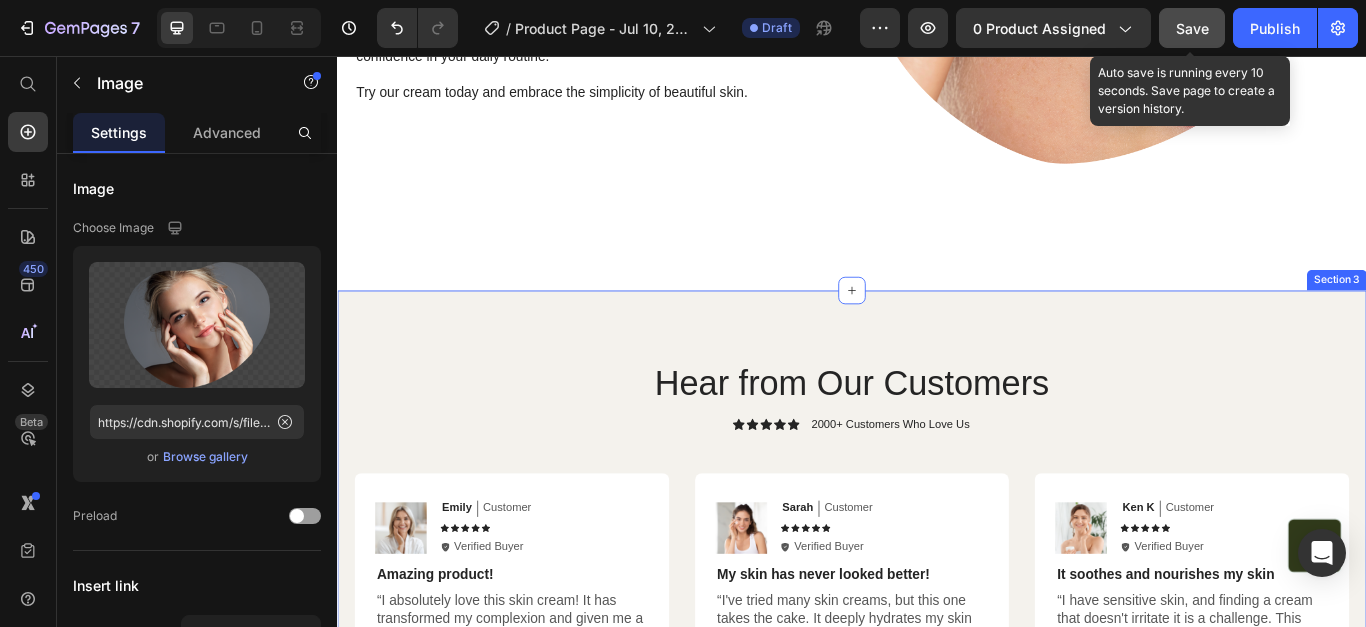 click on "Hear from Our Customers Heading Icon Icon Icon Icon Icon Icon List 2000+ Customers Who Love Us Text Block Row Image Emily Text Block Customer  Text Block Row Icon Icon Icon Icon Icon Icon List
Icon Verified Buyer Text Block Row Row Amazing product! Text Block “I absolutely love this skin cream! It has transformed my complexion and given me a radiant glow.” Text Block Row Image Sarah Text Block Customer  Text Block Row Icon Icon Icon Icon Icon Icon List
Icon Verified Buyer Text Block Row Row My skin has never looked better! Text Block “I've tried many skin creams, but this one takes the cake. It deeply hydrates my skin without feeling heavy or greasy.” Text Block Row Image Ken K Text Block Customer  Text Block Row Icon Icon Icon Icon Icon Icon List
Icon Verified Buyer Text Block Row Row It soothes and nourishes my skin Text Block Text Block Row Row Image Michael Text Block Customer  Text Block Row Icon Icon Icon Icon Icon Icon List" at bounding box center (937, 726) 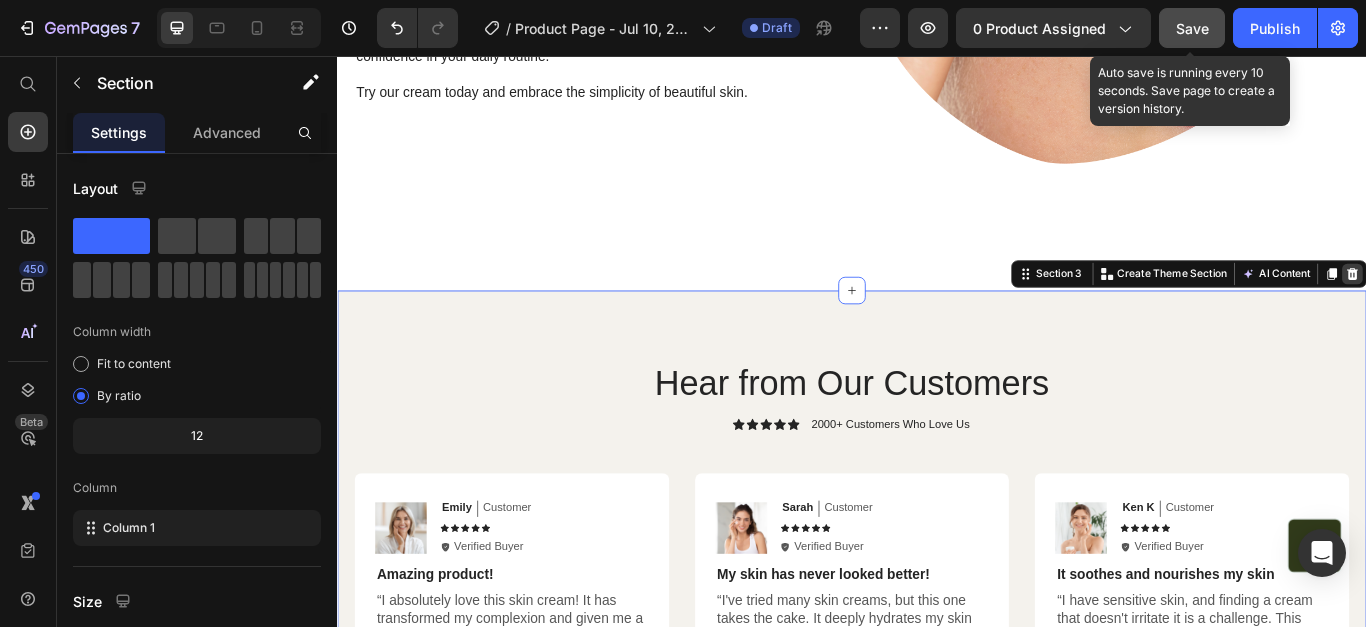 click 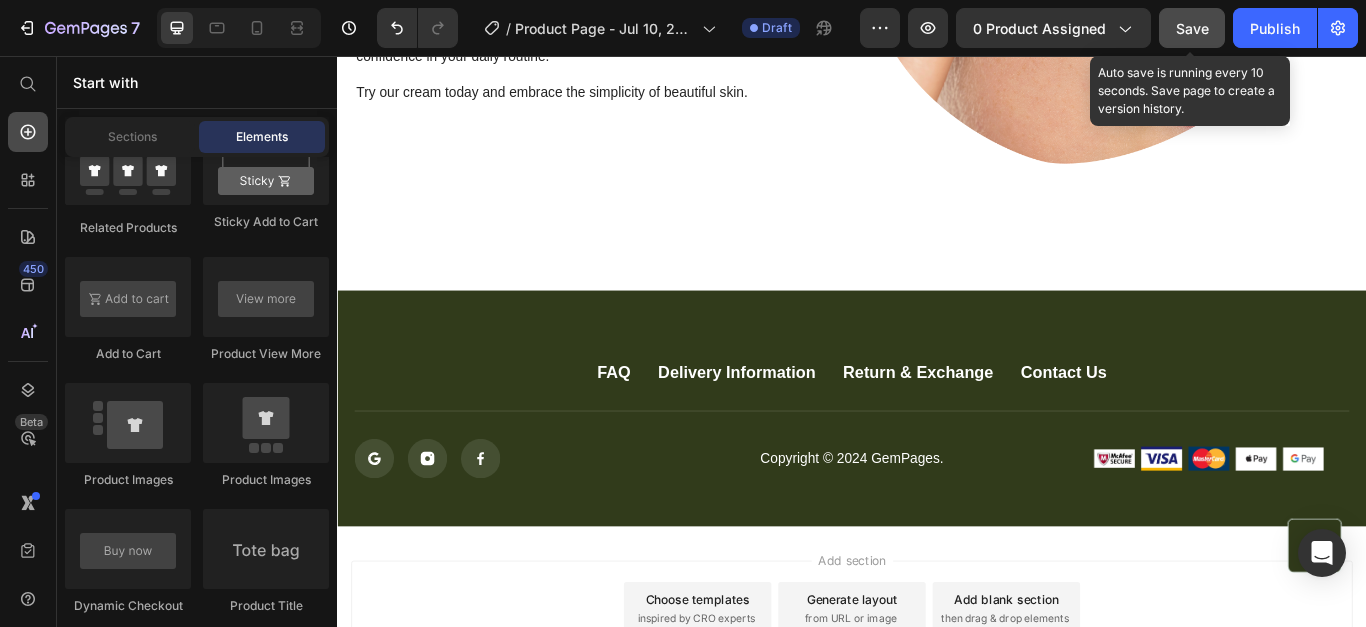 click 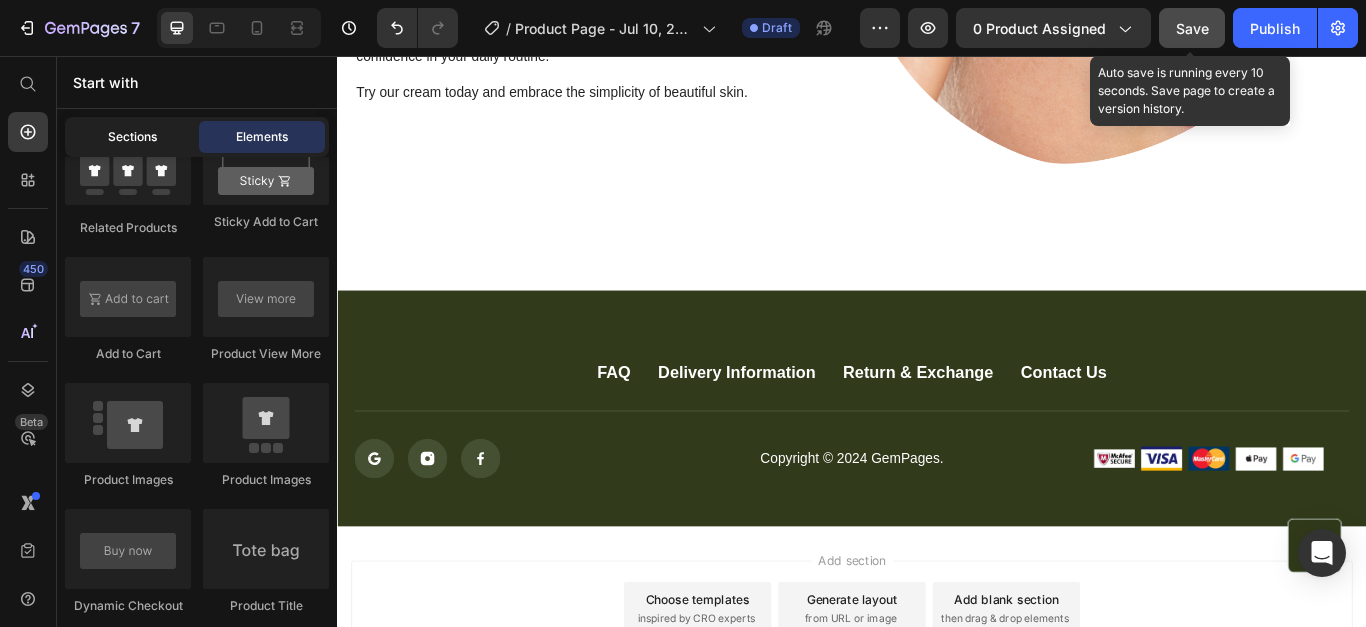 click on "Sections" 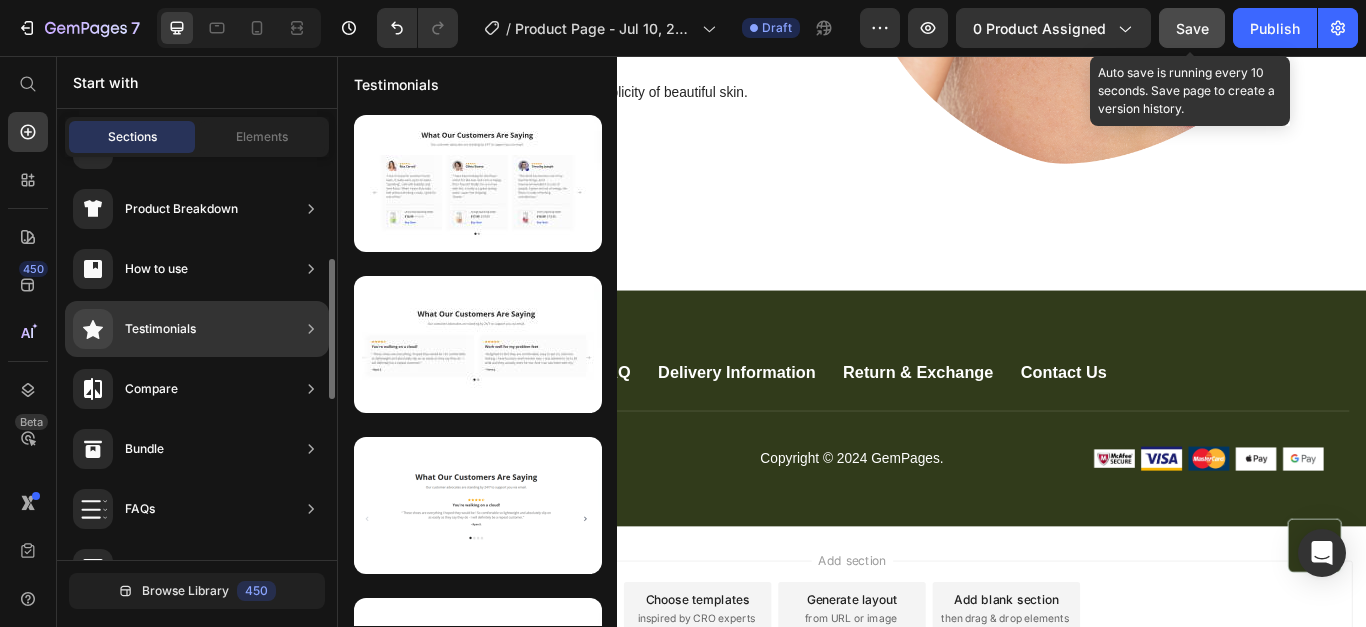 scroll, scrollTop: 293, scrollLeft: 0, axis: vertical 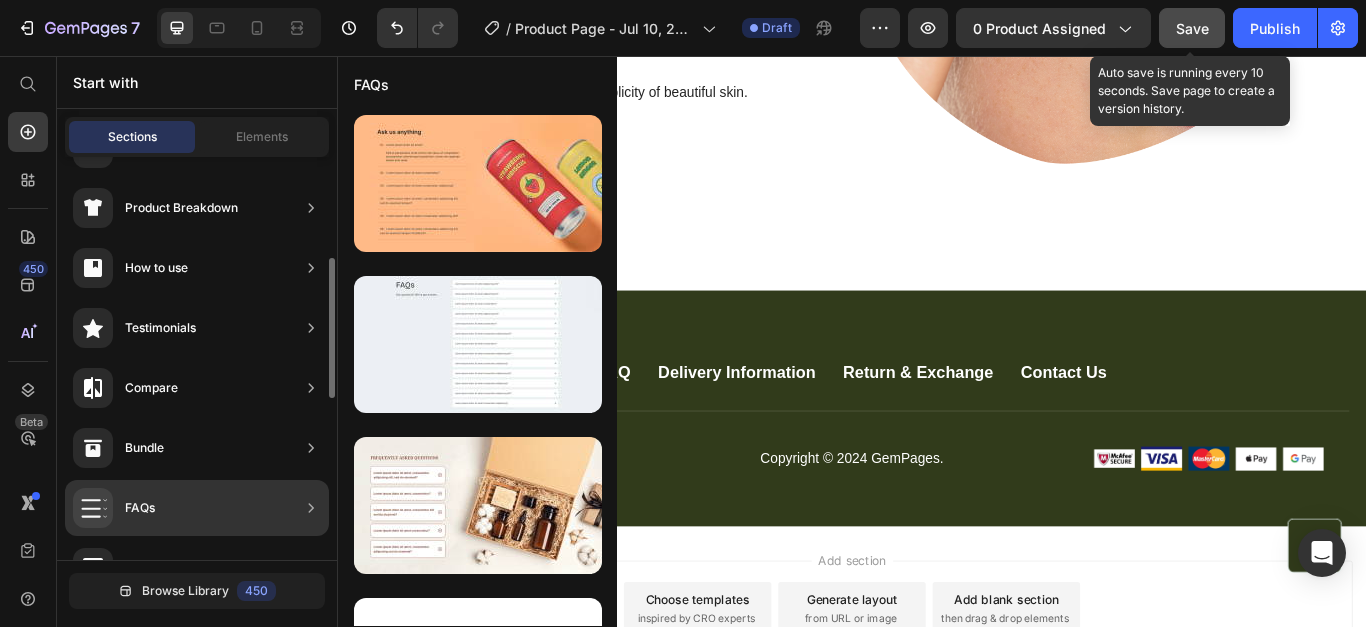 click on "FAQs" 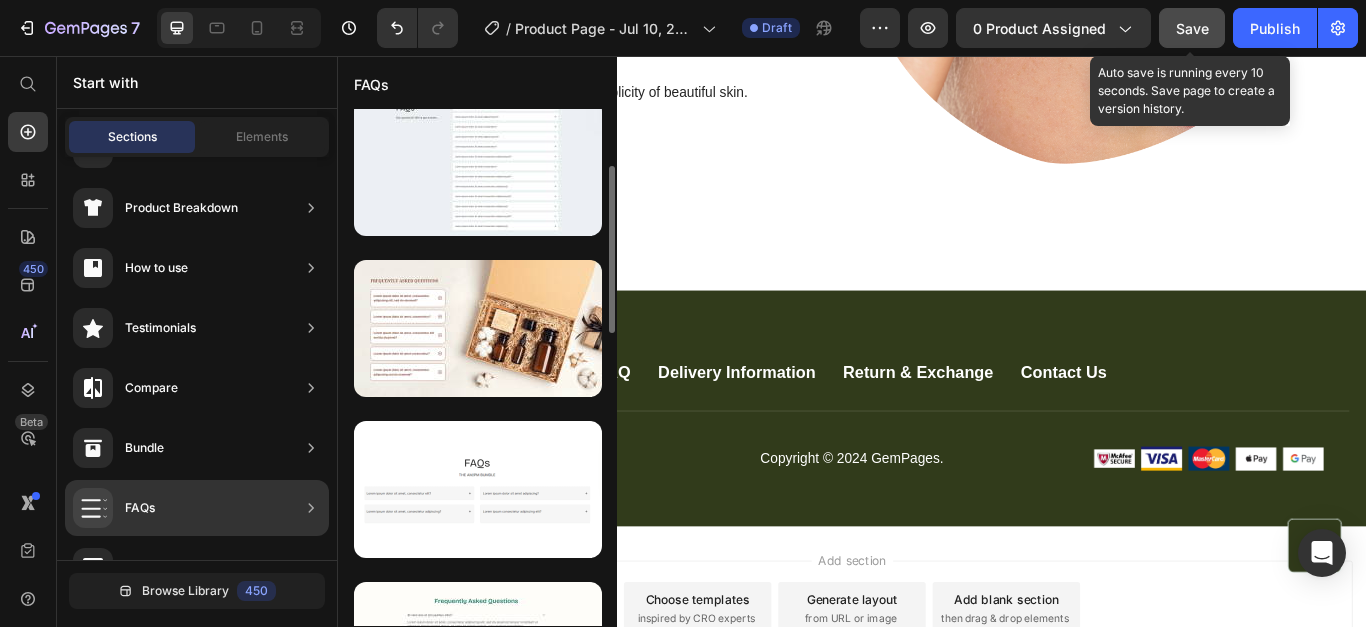 scroll, scrollTop: 197, scrollLeft: 0, axis: vertical 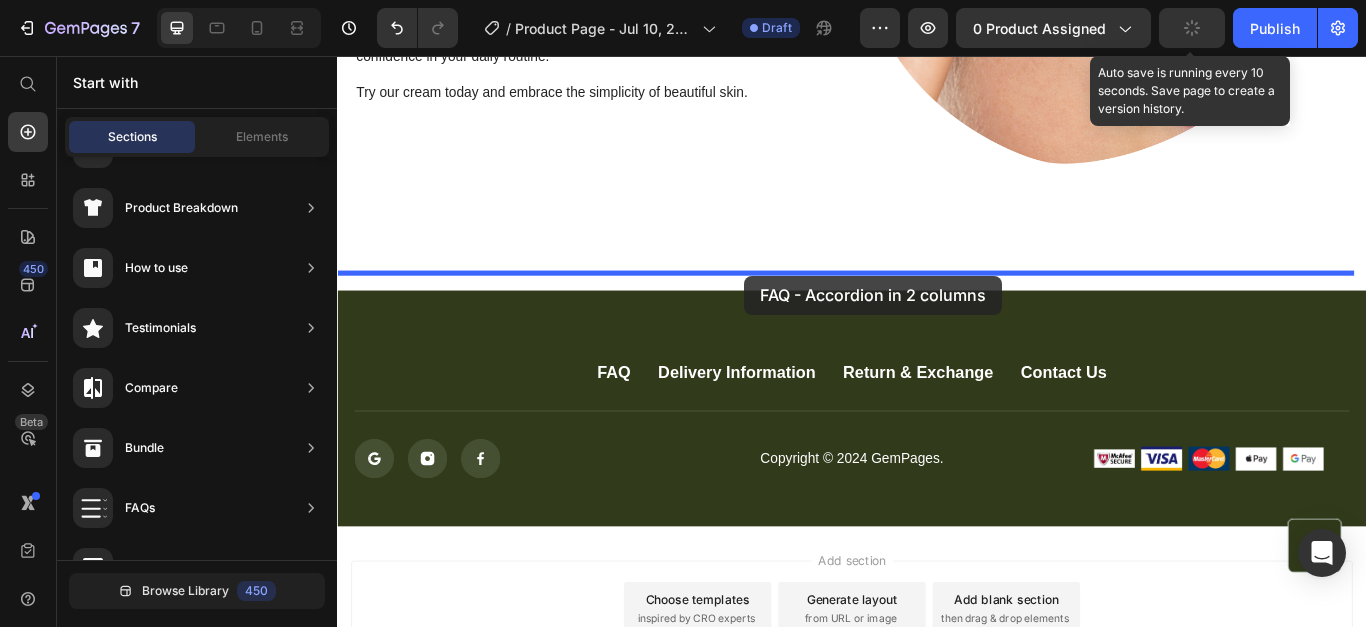 drag, startPoint x: 814, startPoint y: 534, endPoint x: 812, endPoint y: 312, distance: 222.009 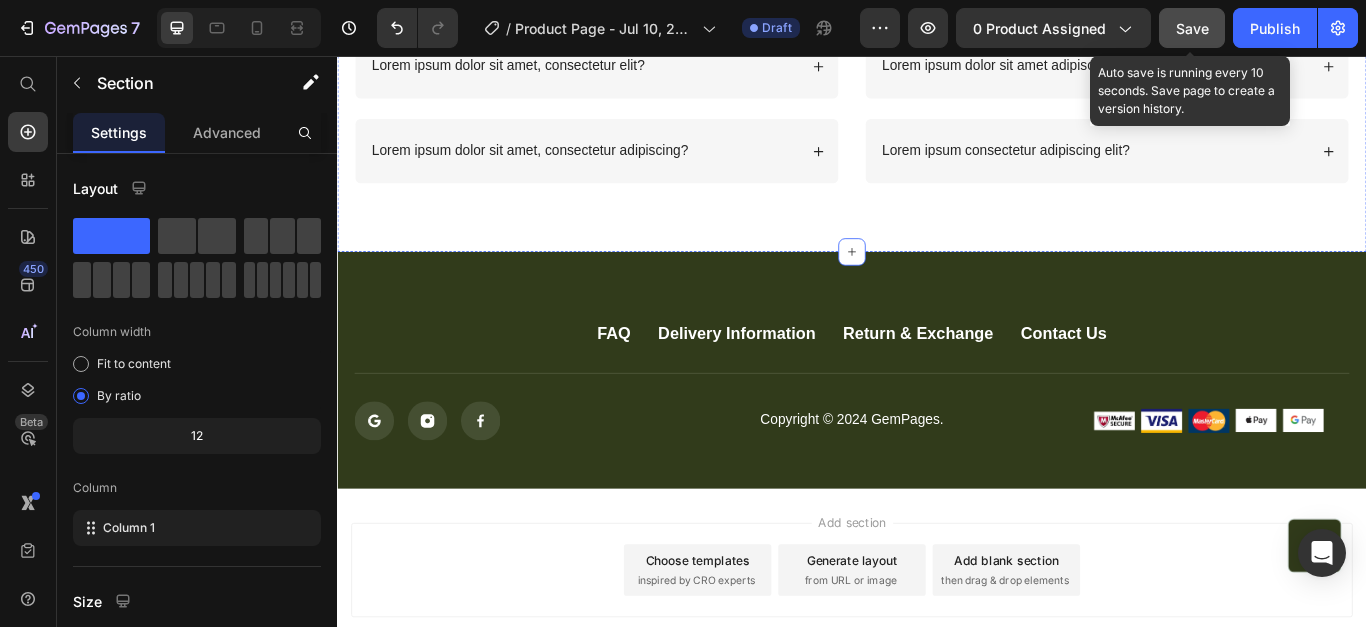 scroll, scrollTop: 3173, scrollLeft: 0, axis: vertical 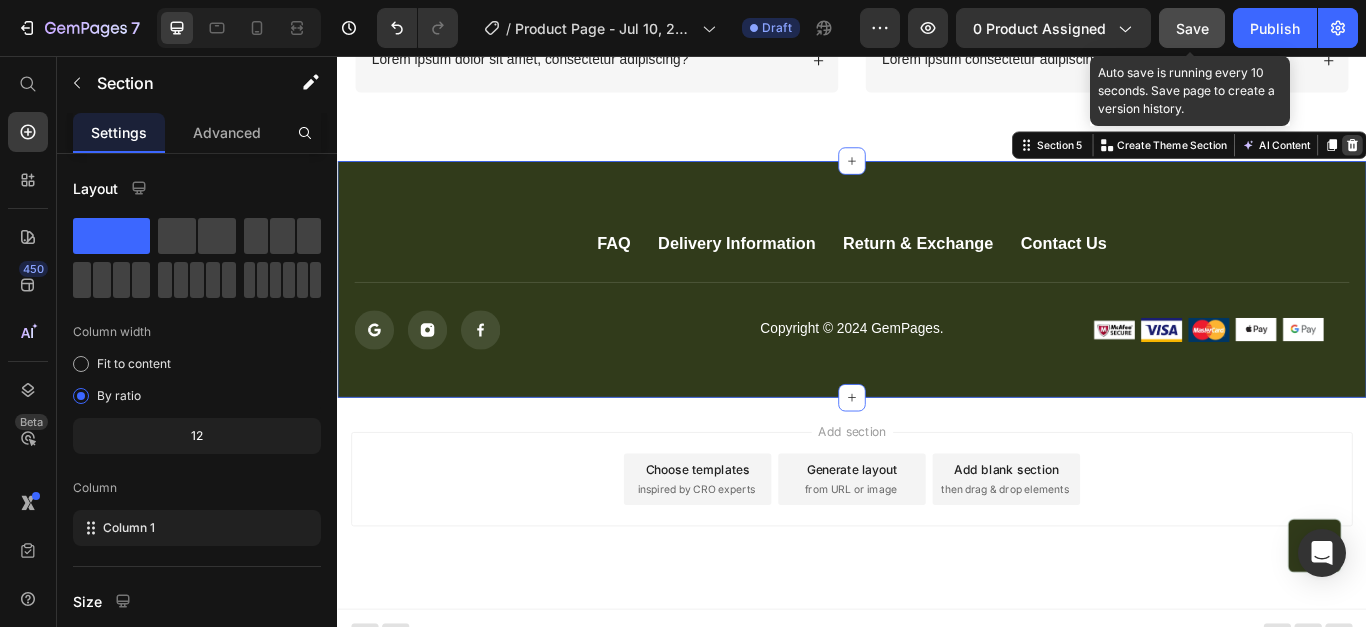 click 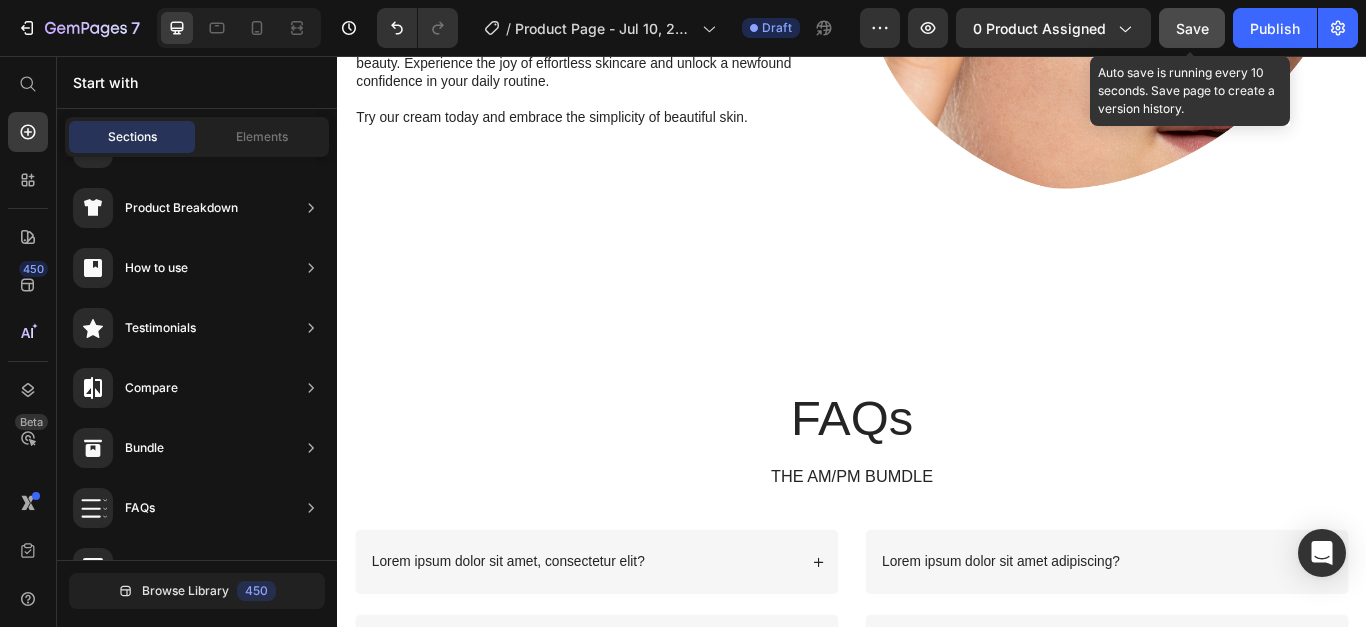 scroll, scrollTop: 2488, scrollLeft: 0, axis: vertical 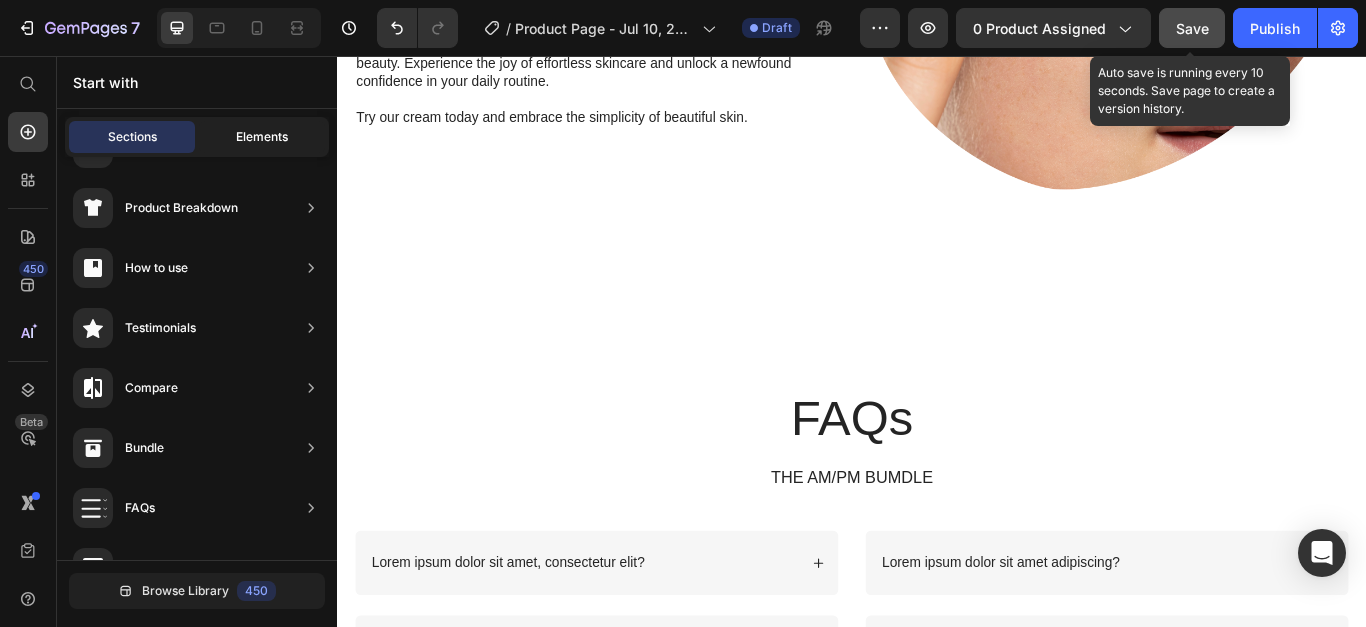 click on "Elements" at bounding box center [262, 137] 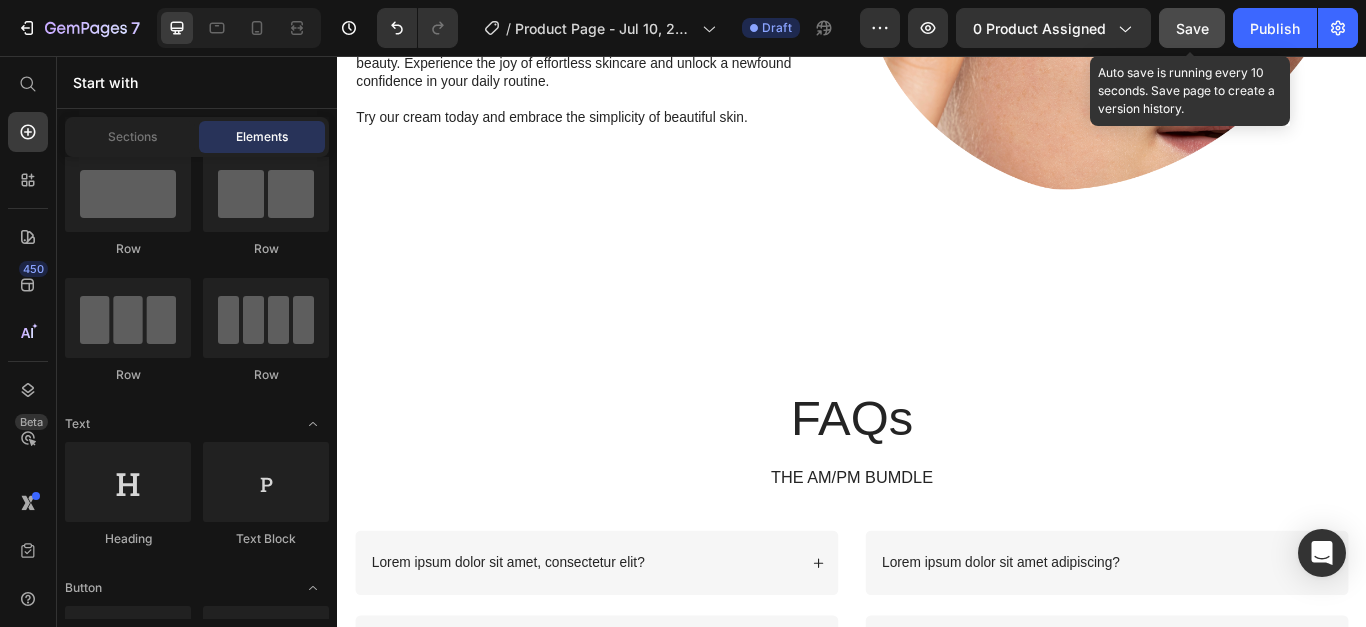 scroll, scrollTop: 0, scrollLeft: 0, axis: both 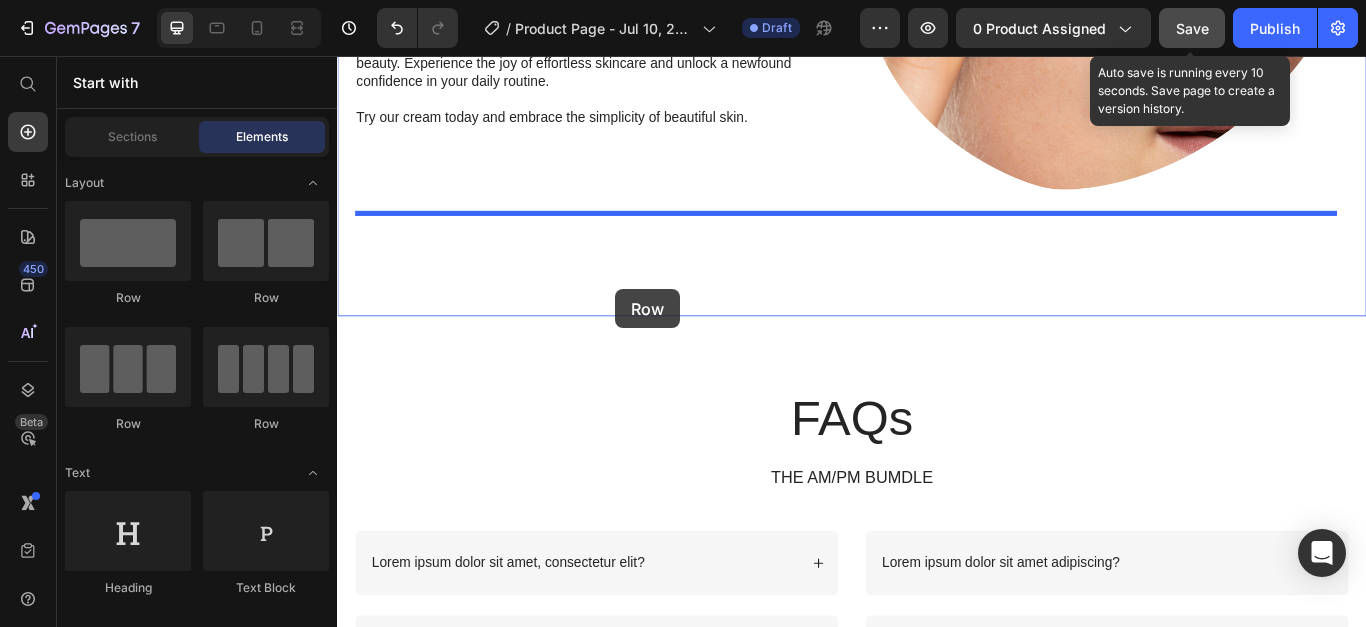 drag, startPoint x: 478, startPoint y: 307, endPoint x: 661, endPoint y: 328, distance: 184.20097 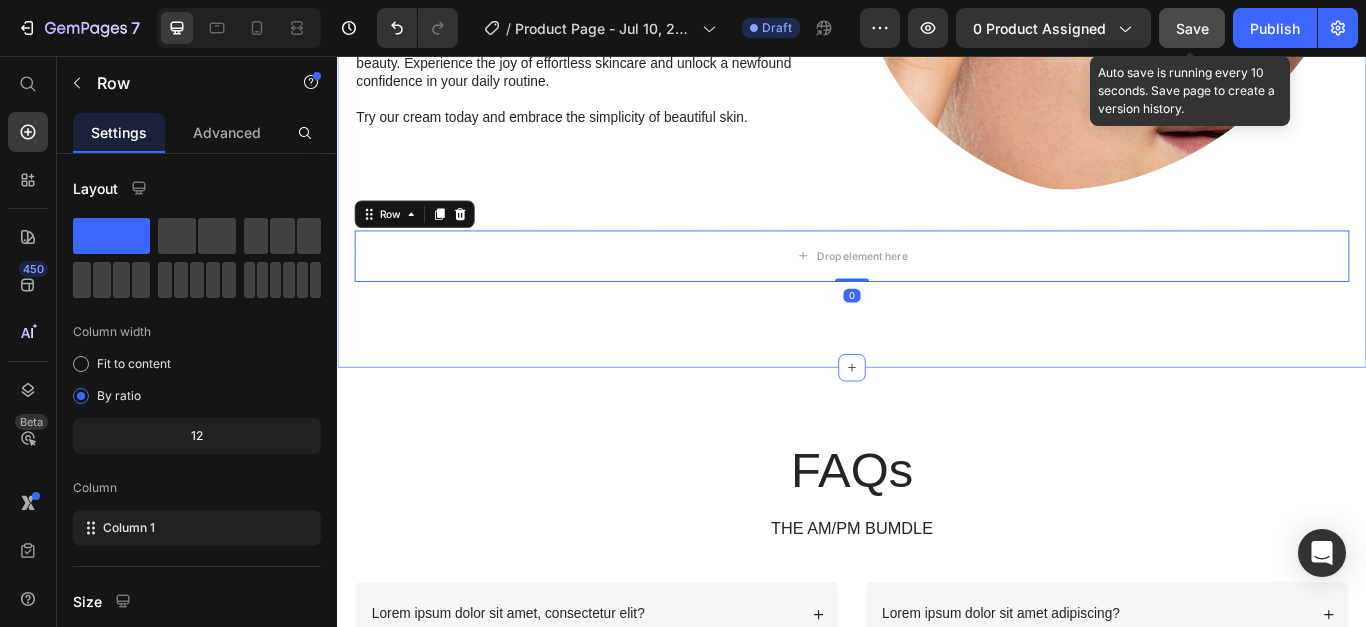 scroll, scrollTop: 2401, scrollLeft: 0, axis: vertical 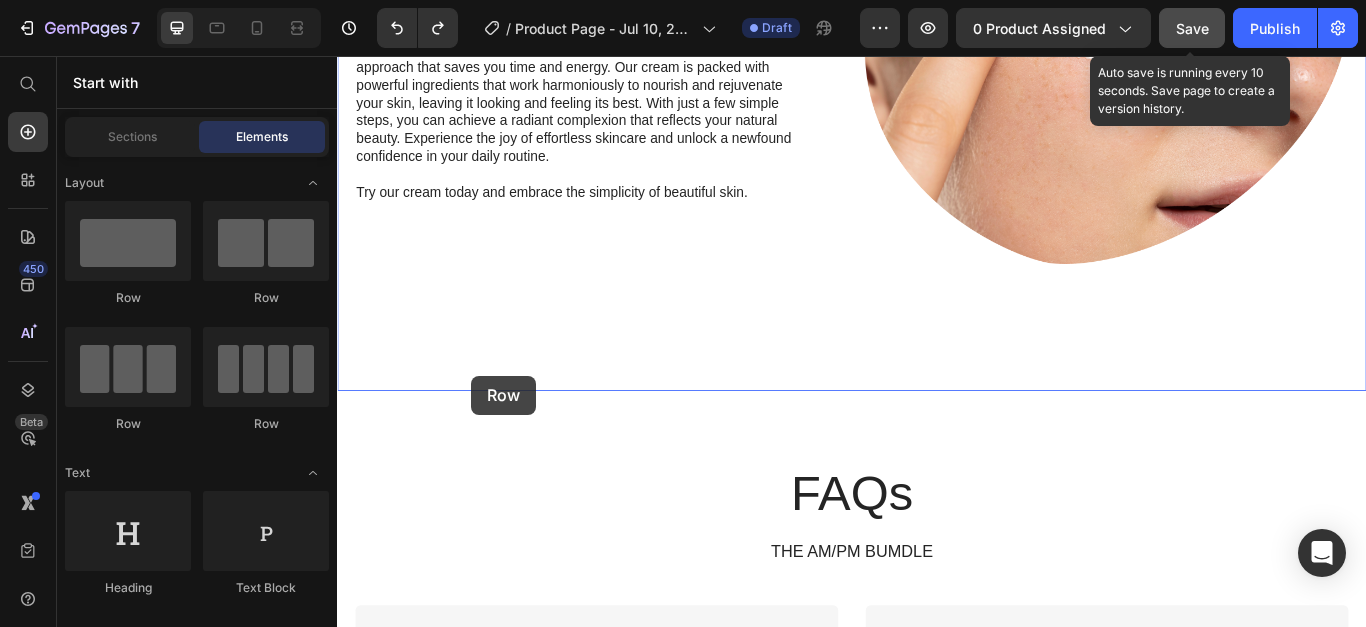 drag, startPoint x: 486, startPoint y: 310, endPoint x: 493, endPoint y: 429, distance: 119.2057 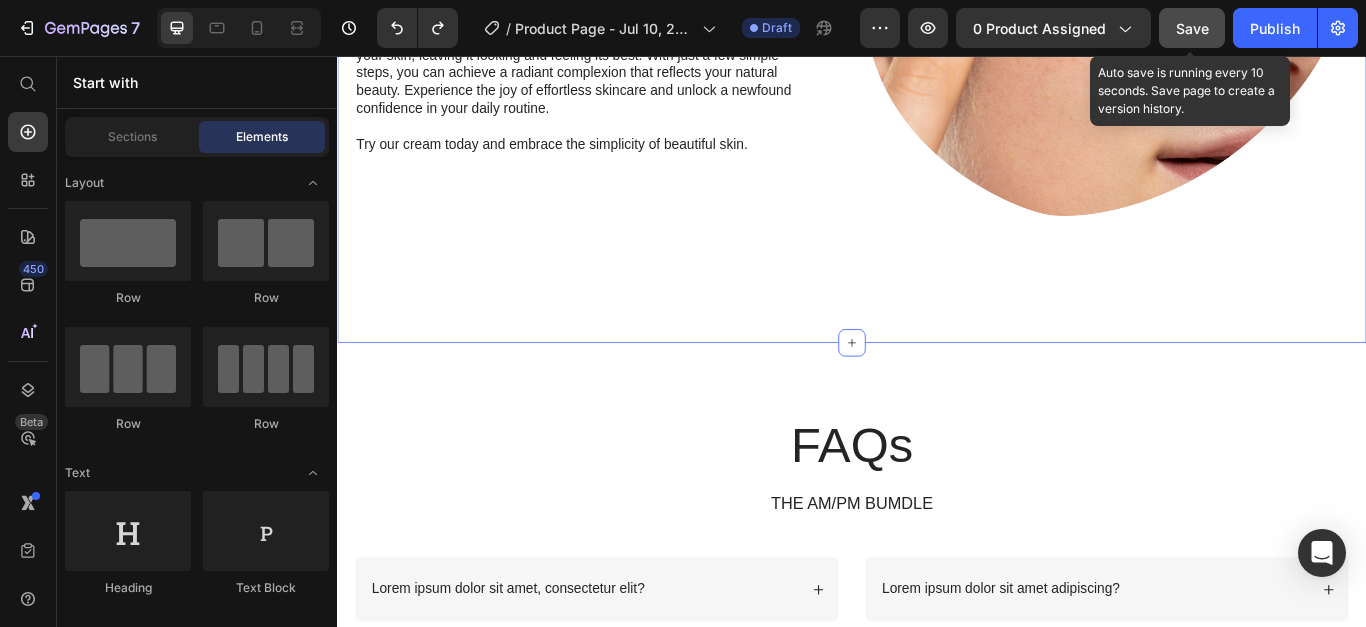 scroll, scrollTop: 2458, scrollLeft: 0, axis: vertical 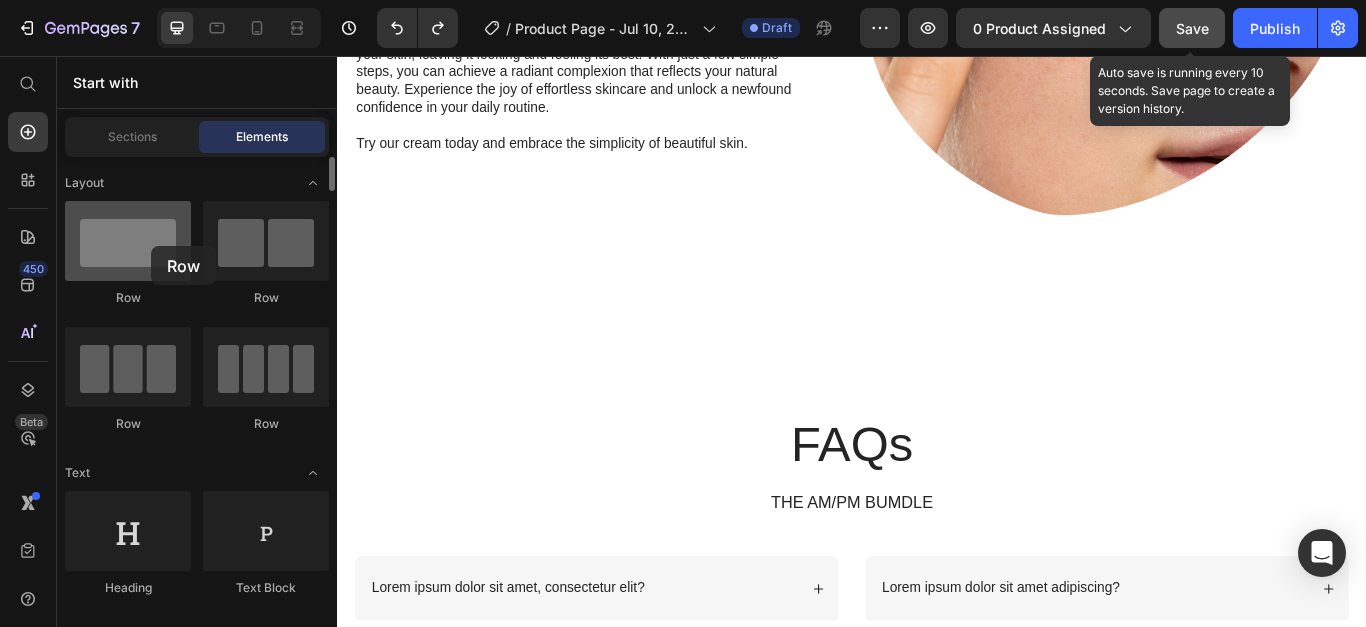 drag, startPoint x: 136, startPoint y: 247, endPoint x: 151, endPoint y: 246, distance: 15.033297 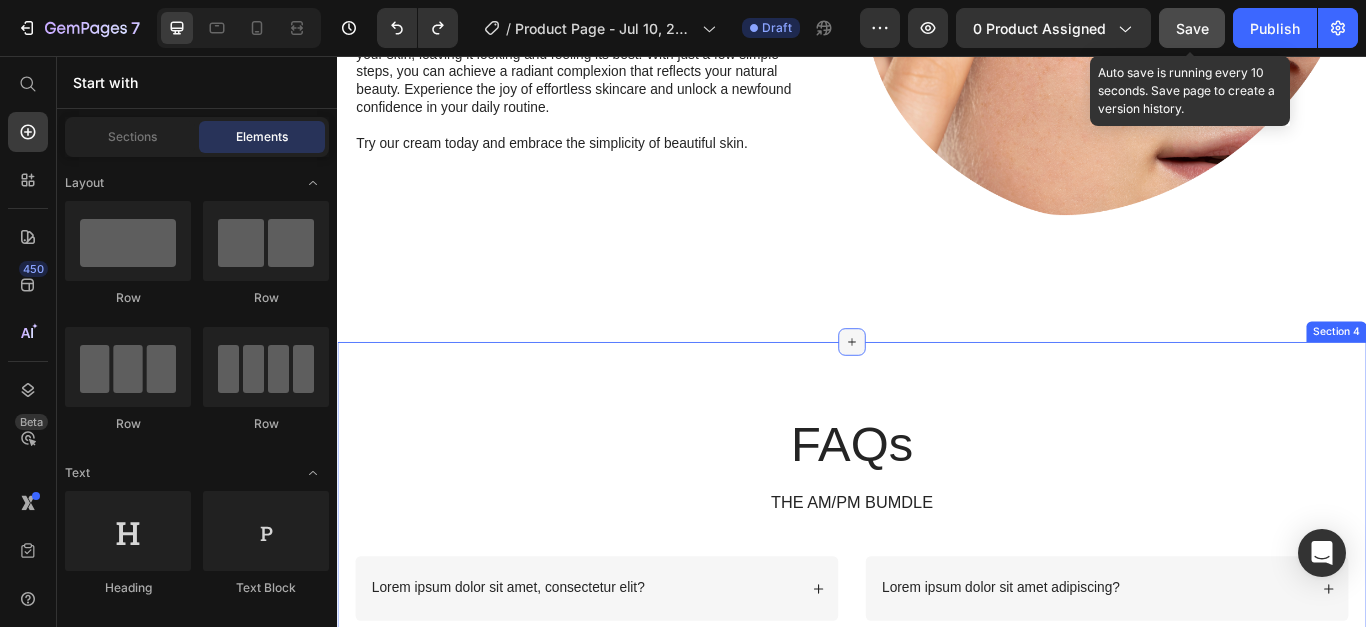 click 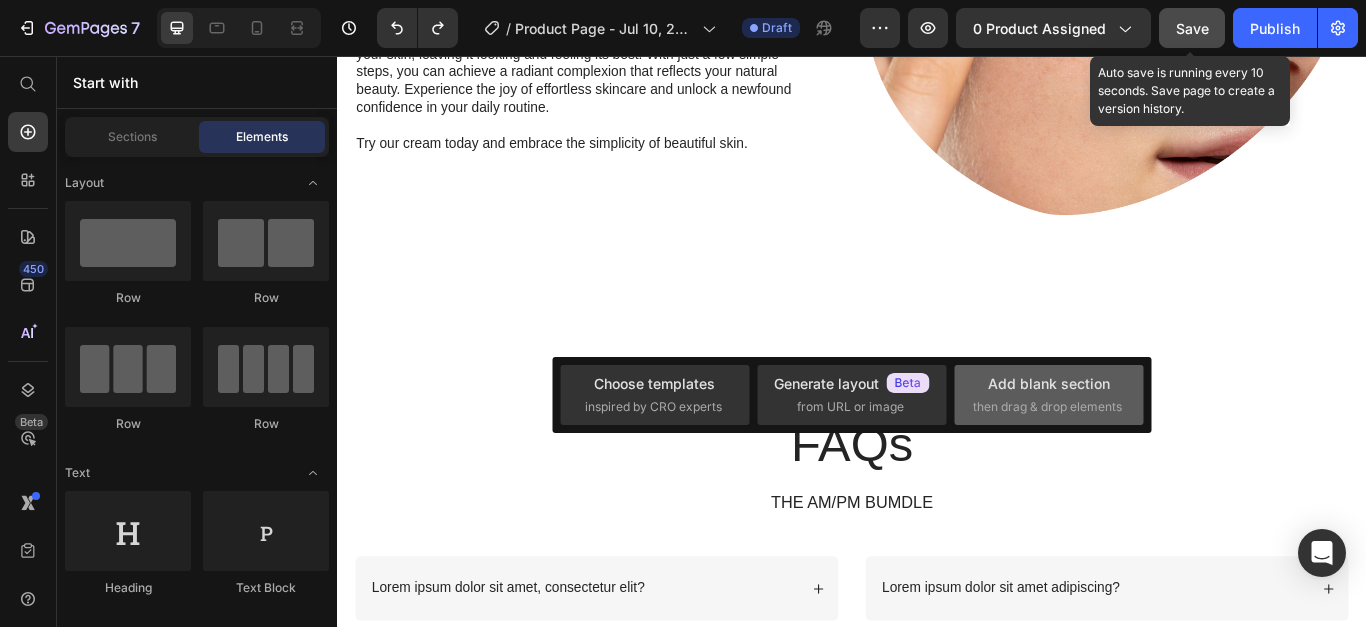 click on "then drag & drop elements" at bounding box center (1047, 407) 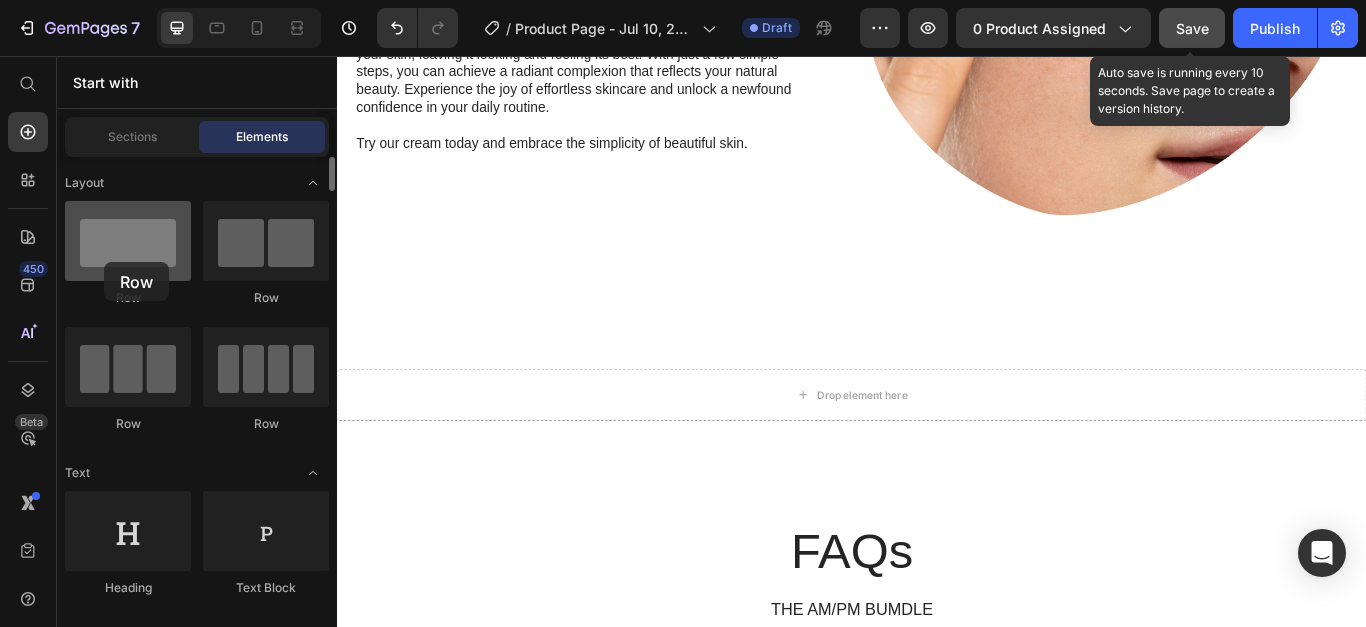 drag, startPoint x: 156, startPoint y: 256, endPoint x: 116, endPoint y: 252, distance: 40.1995 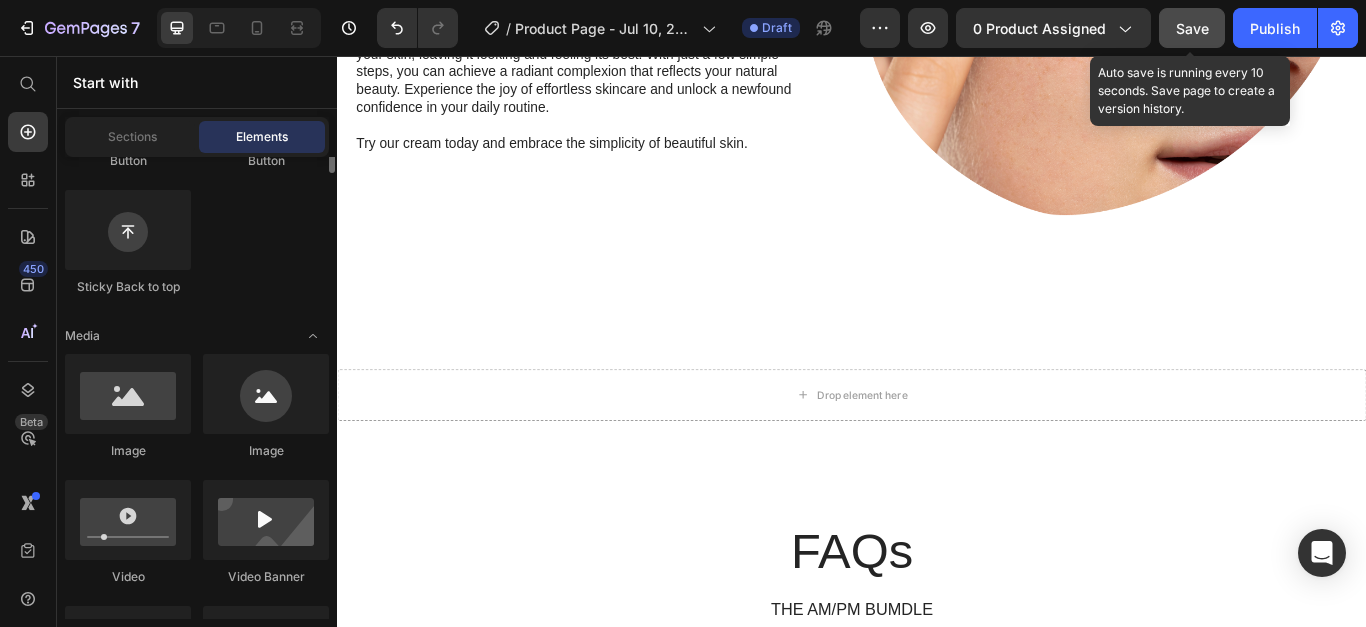 scroll, scrollTop: 638, scrollLeft: 0, axis: vertical 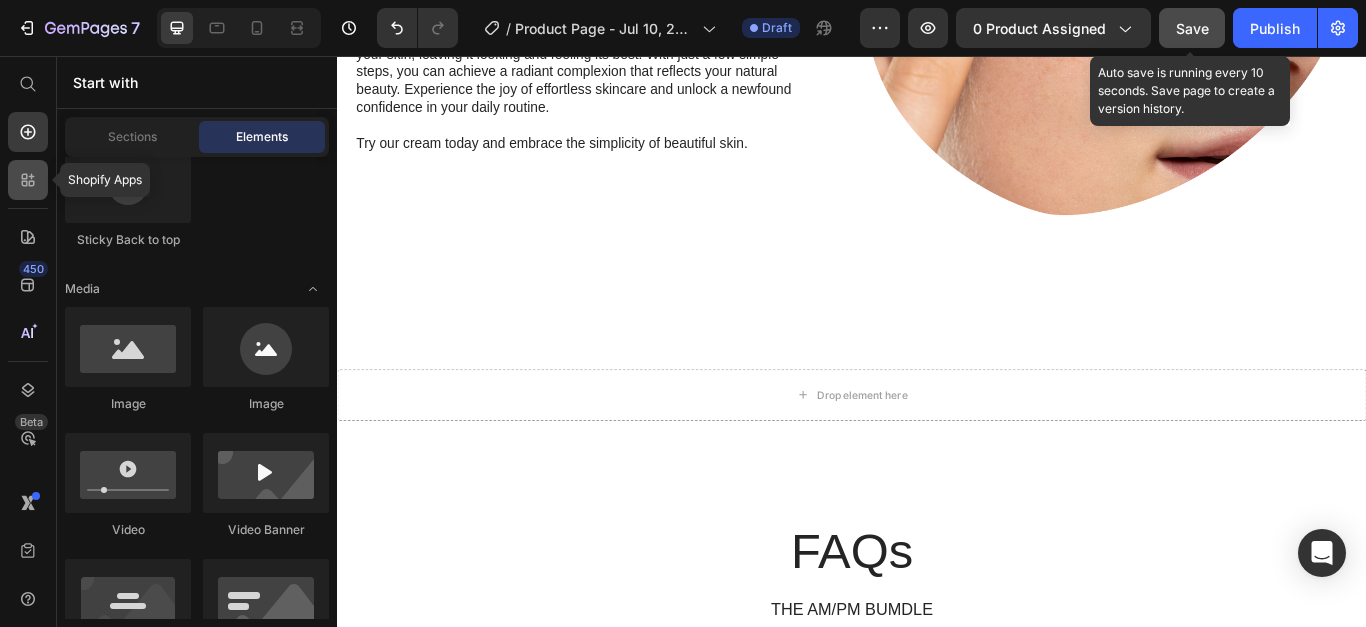 click 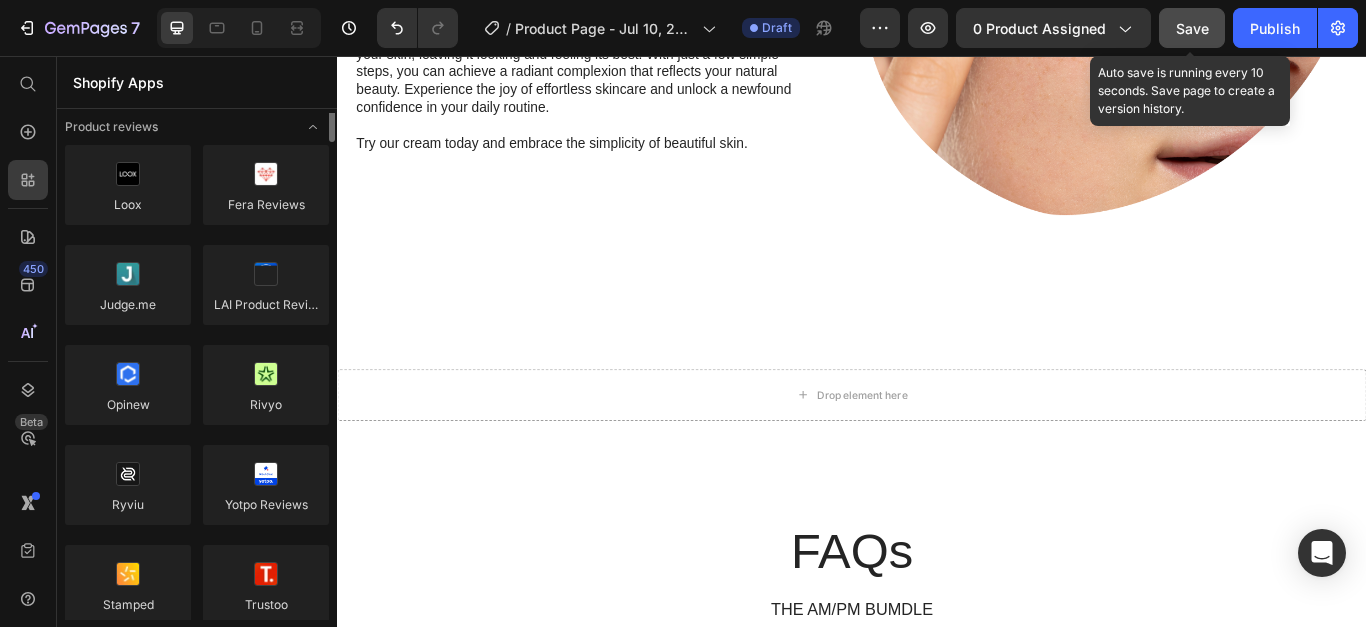scroll, scrollTop: 0, scrollLeft: 0, axis: both 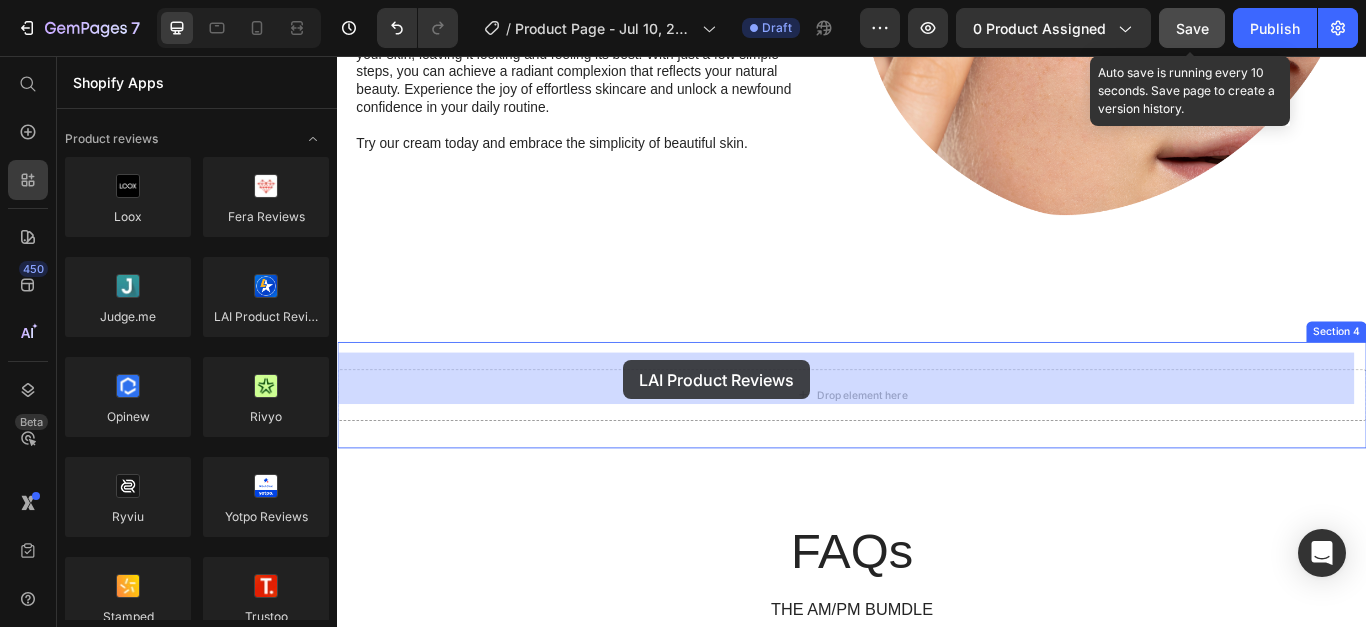 drag, startPoint x: 592, startPoint y: 385, endPoint x: 696, endPoint y: 408, distance: 106.51291 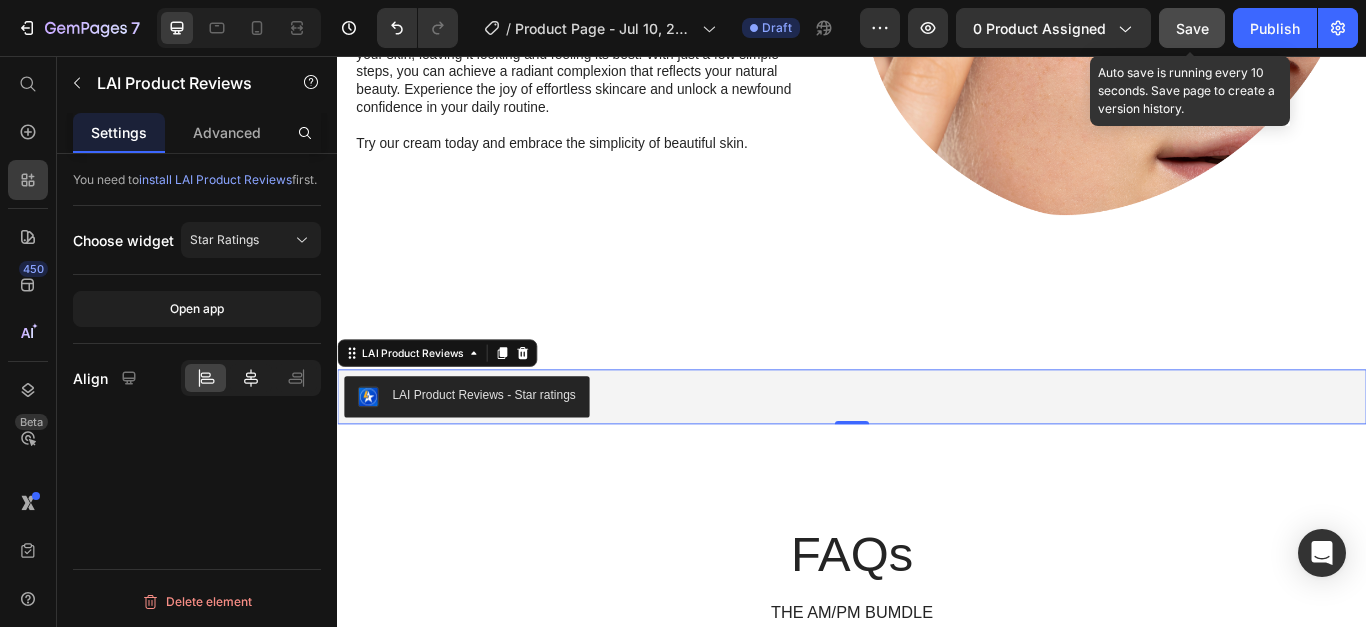 click 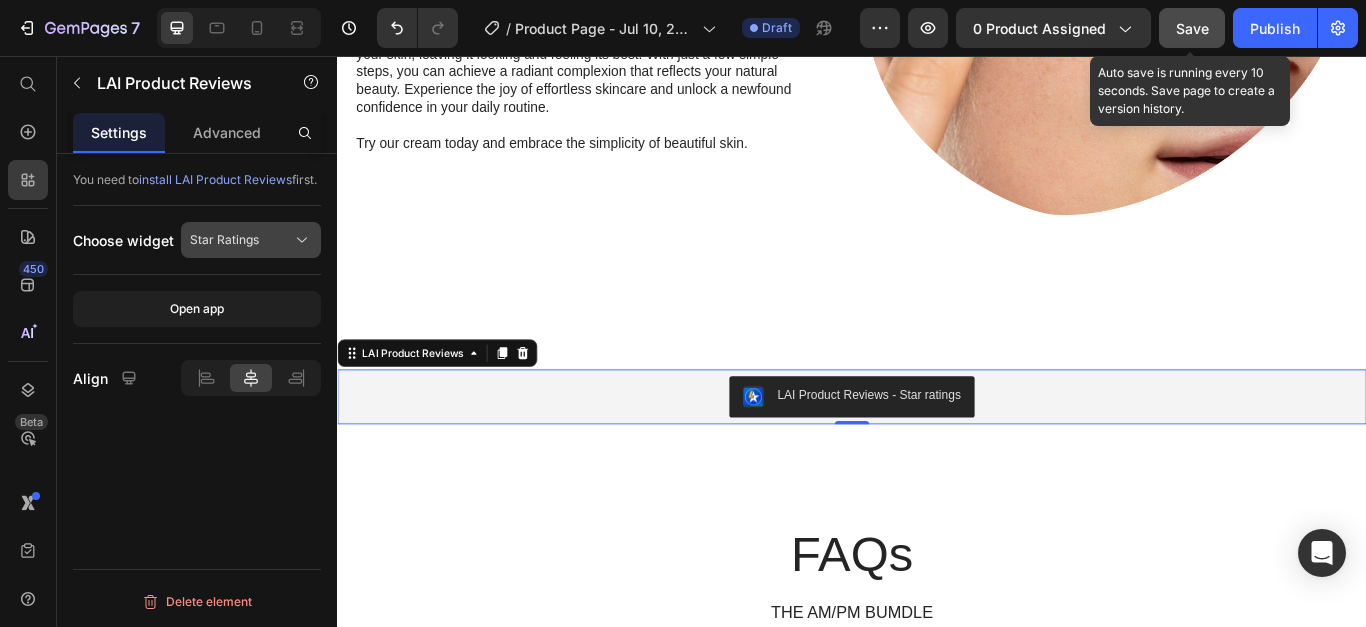click on "Star Ratings" at bounding box center [251, 240] 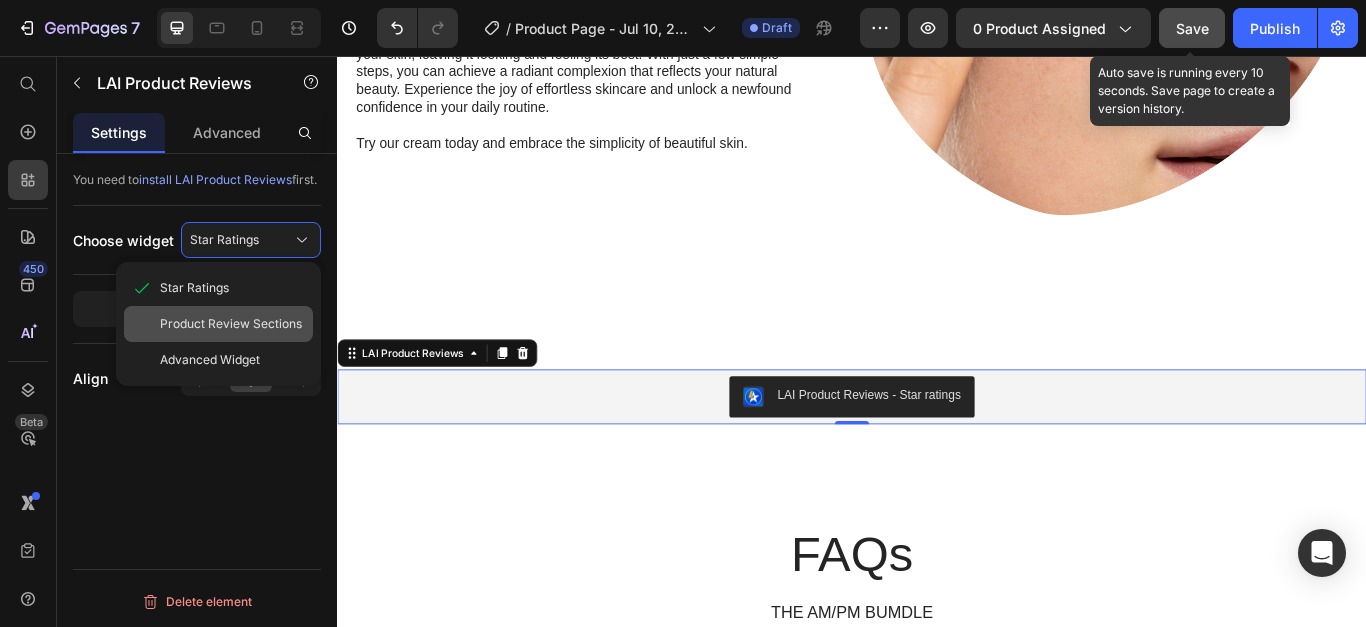 click on "Product Review Sections" at bounding box center [231, 324] 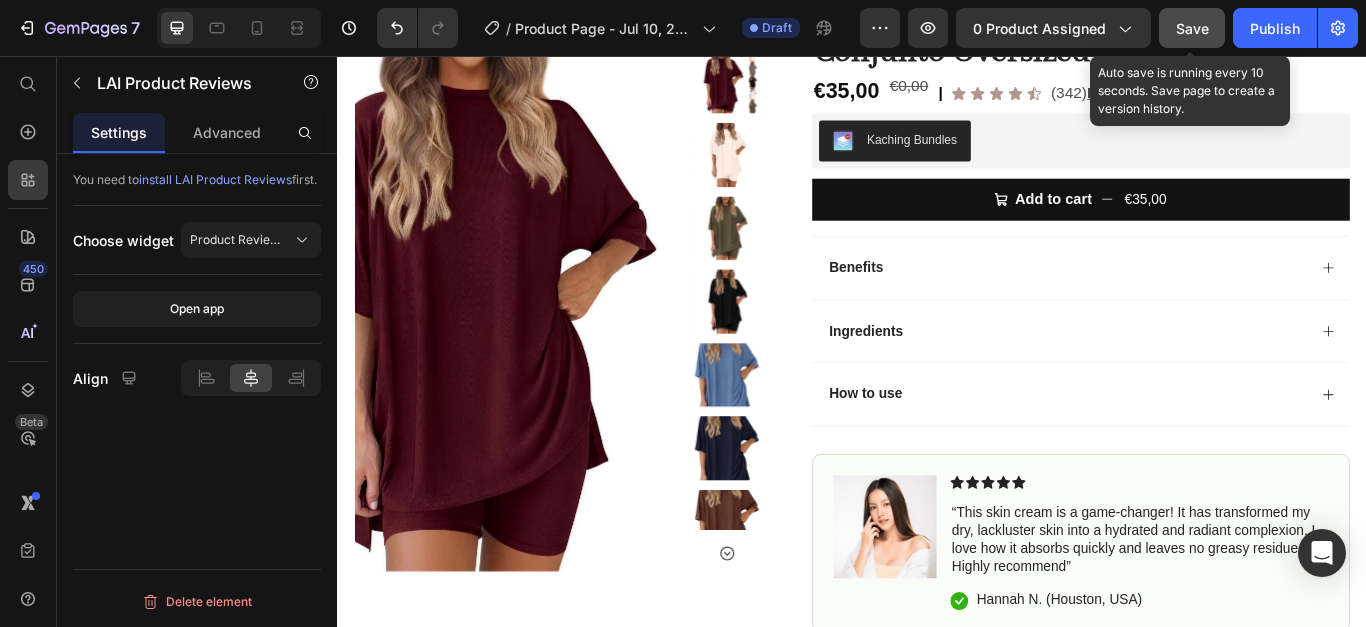scroll, scrollTop: 0, scrollLeft: 0, axis: both 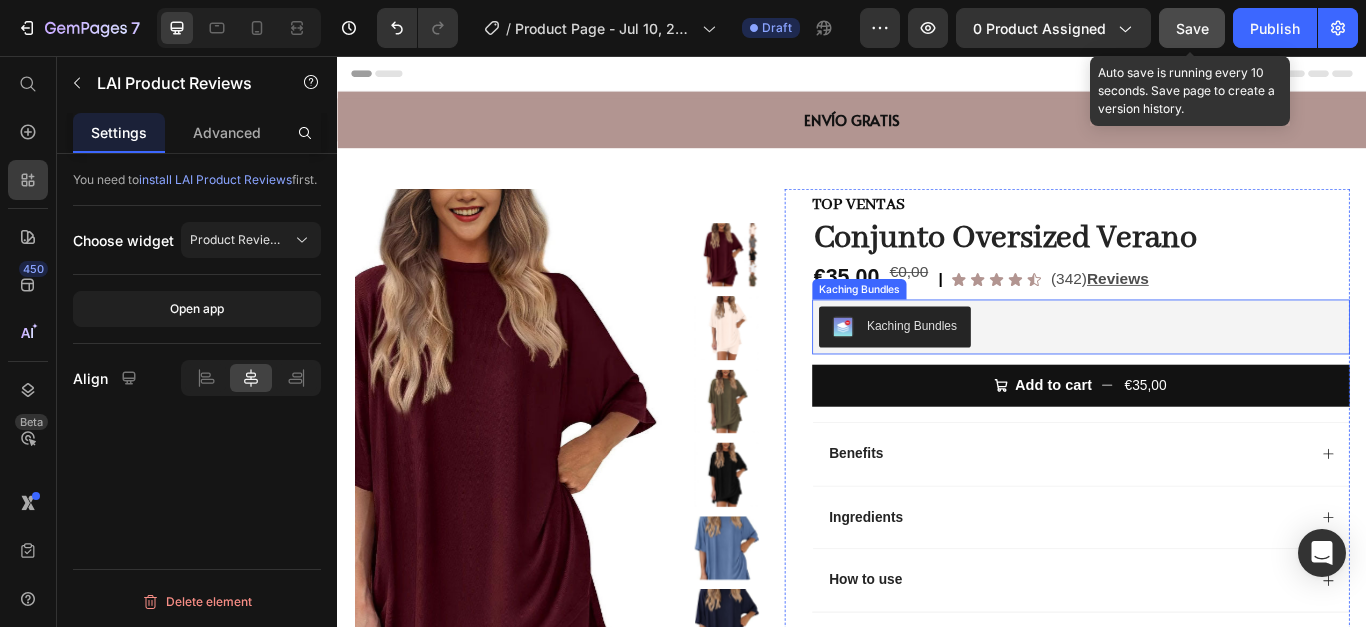 click on "Kaching Bundles" at bounding box center (1203, 372) 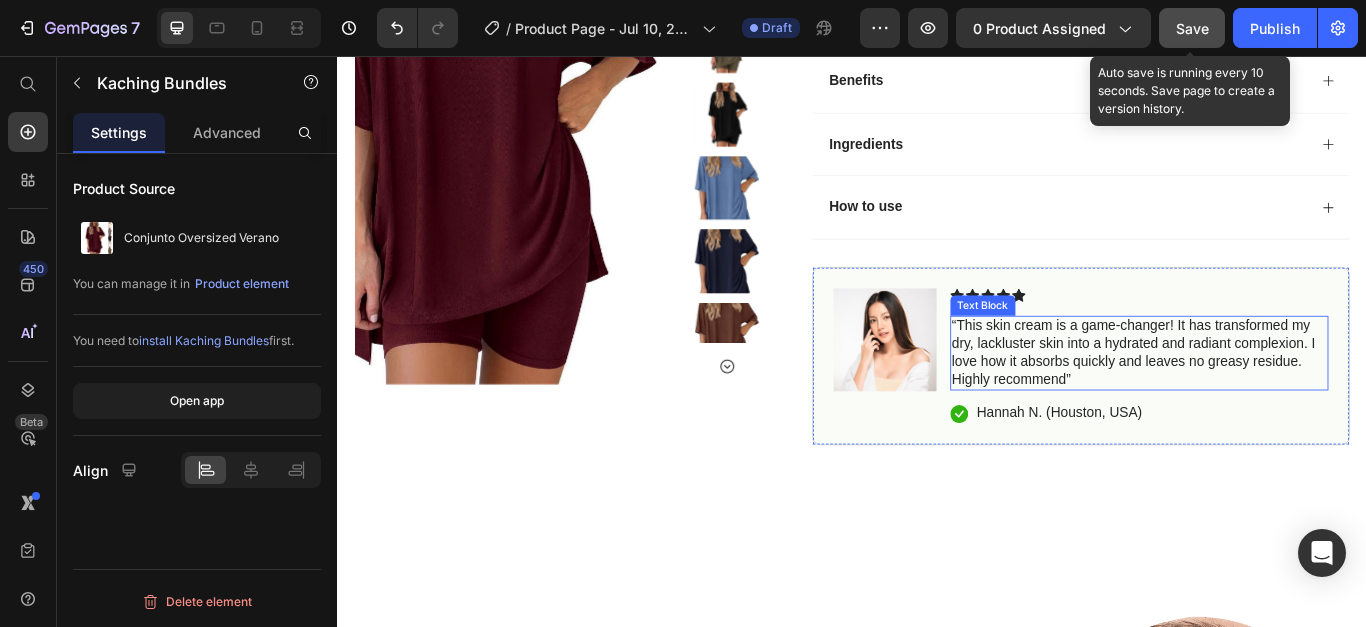 scroll, scrollTop: 351, scrollLeft: 0, axis: vertical 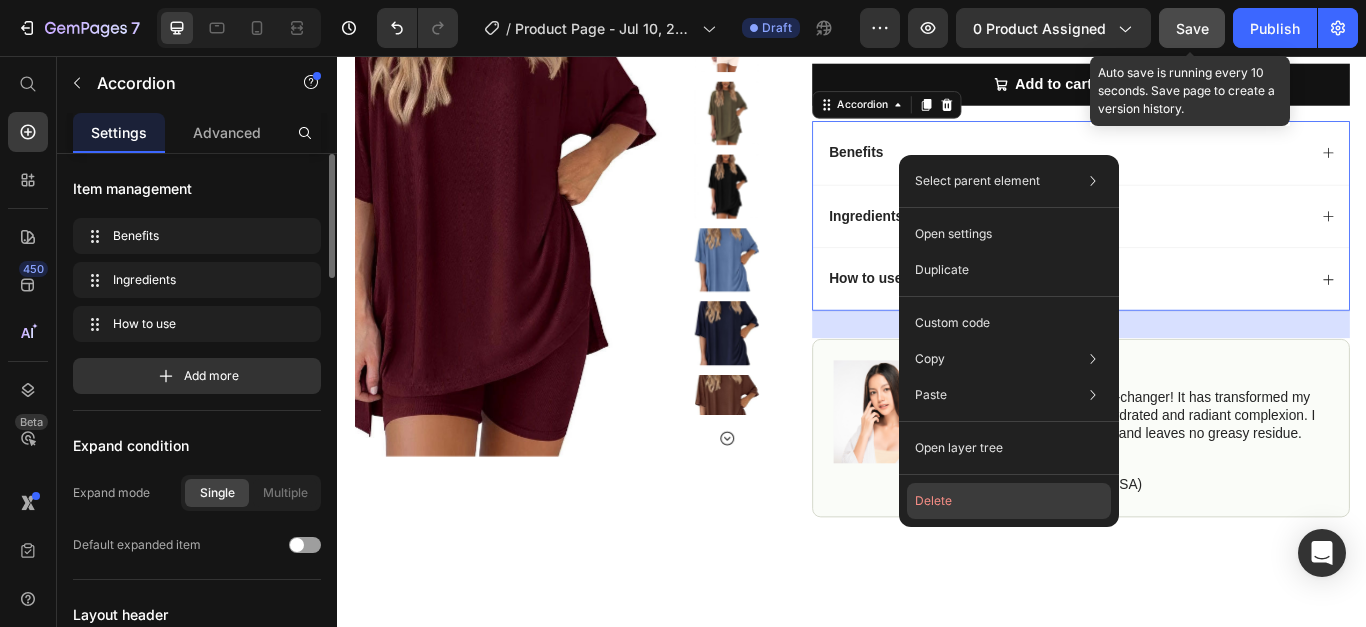 click on "Delete" 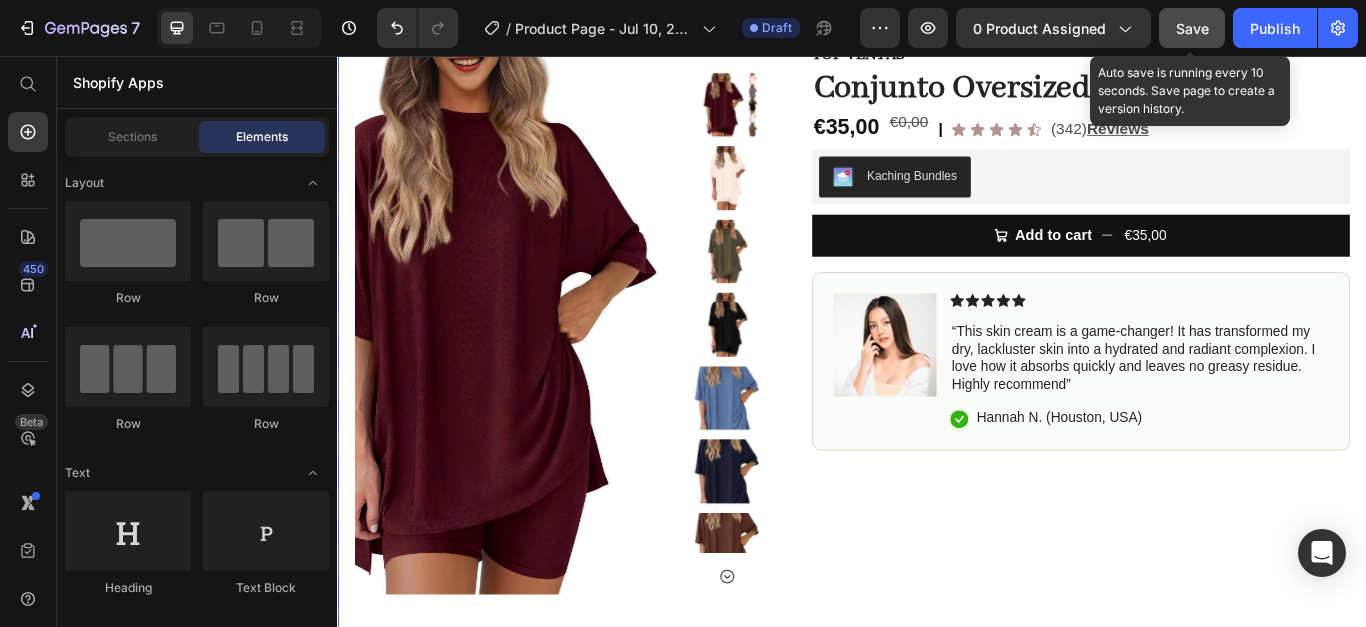scroll, scrollTop: 135, scrollLeft: 0, axis: vertical 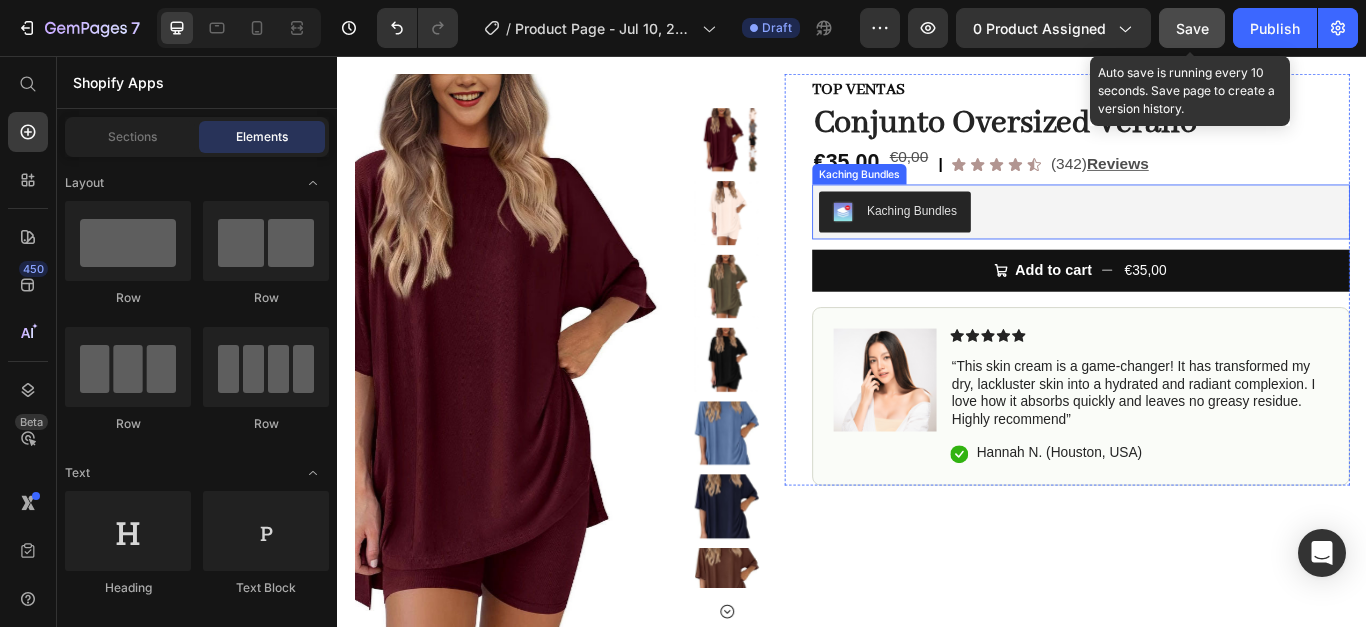 click on "Kaching Bundles" at bounding box center (1006, 235) 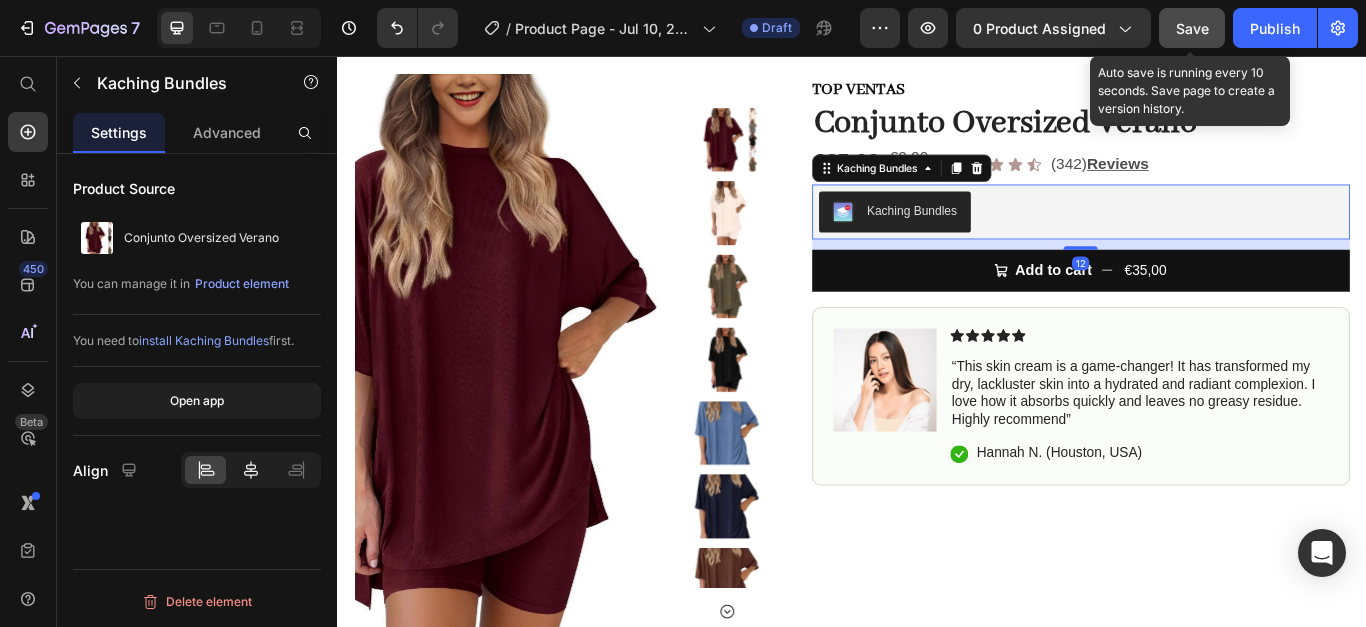click 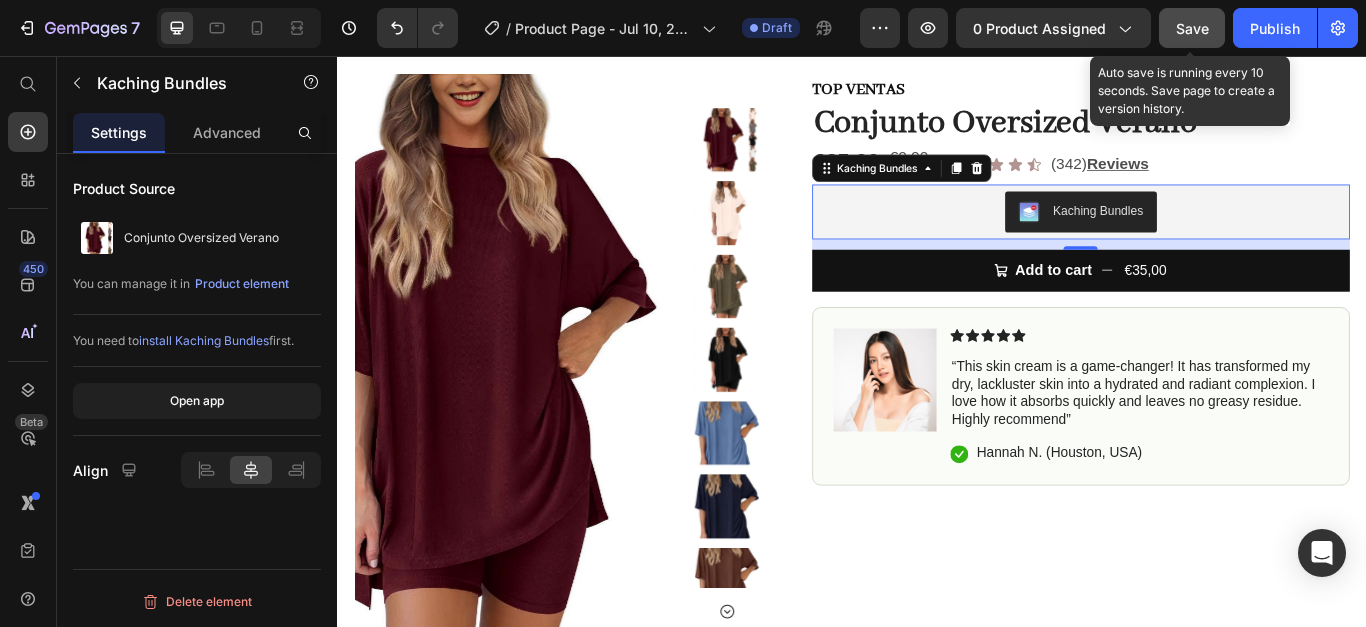 click on "Save" 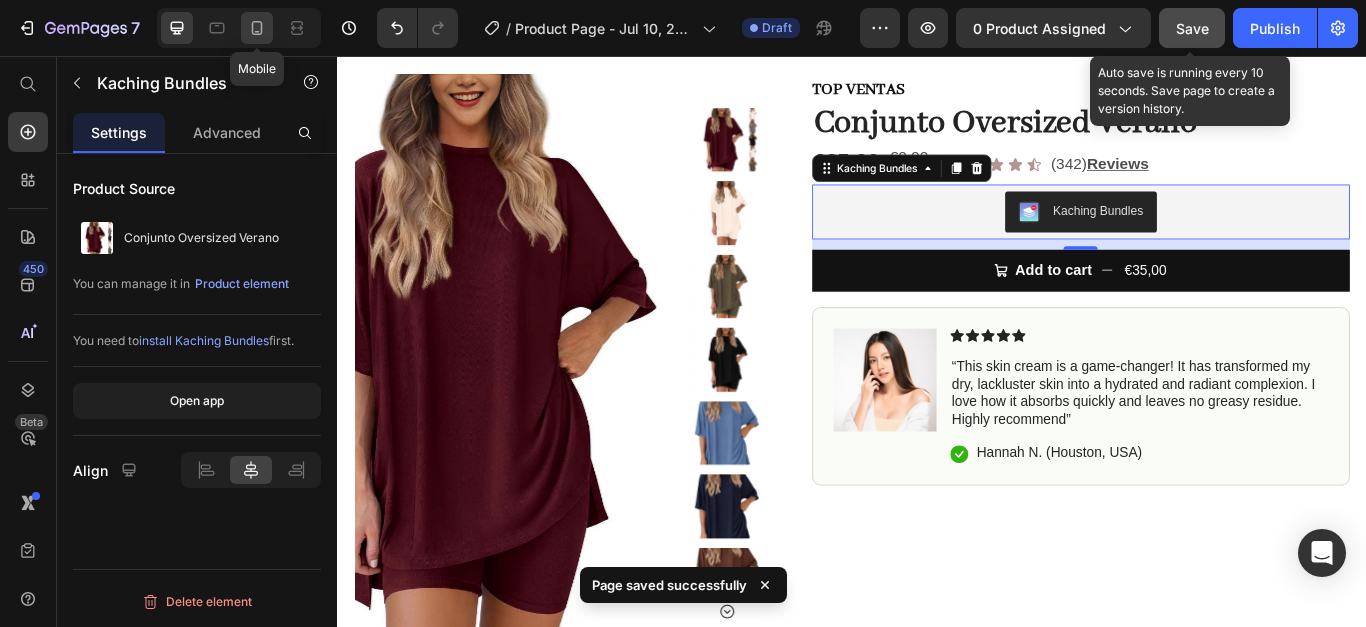 click 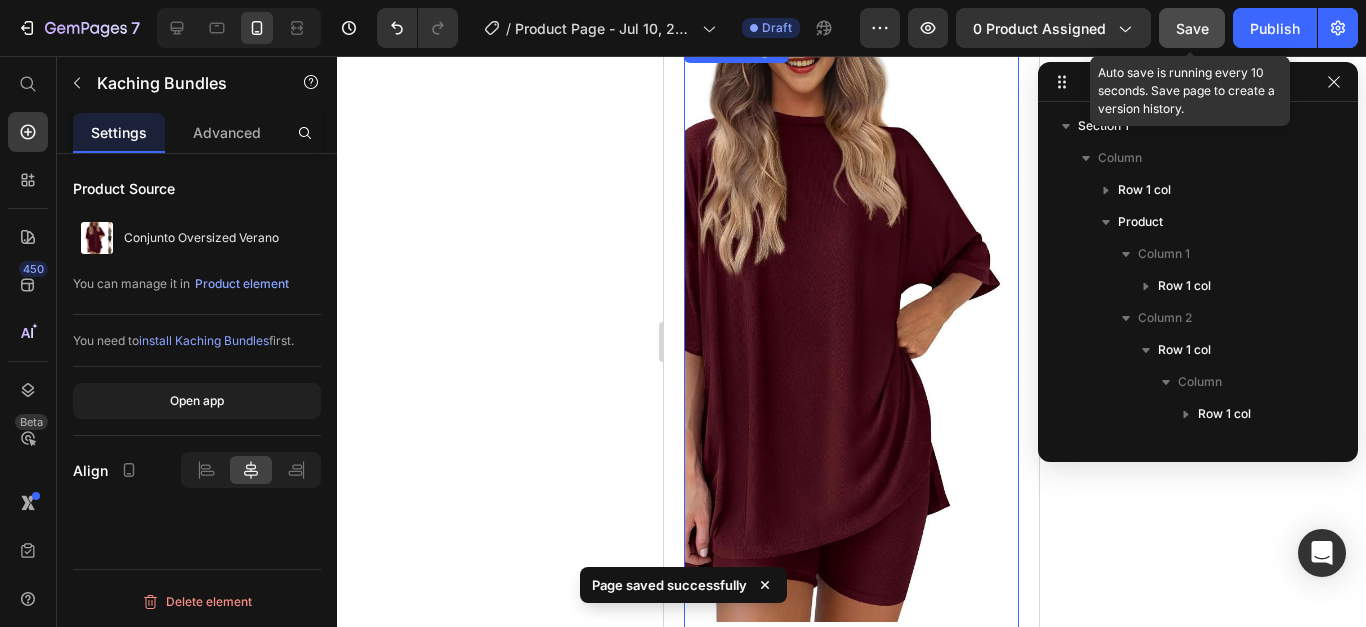 scroll, scrollTop: 219, scrollLeft: 0, axis: vertical 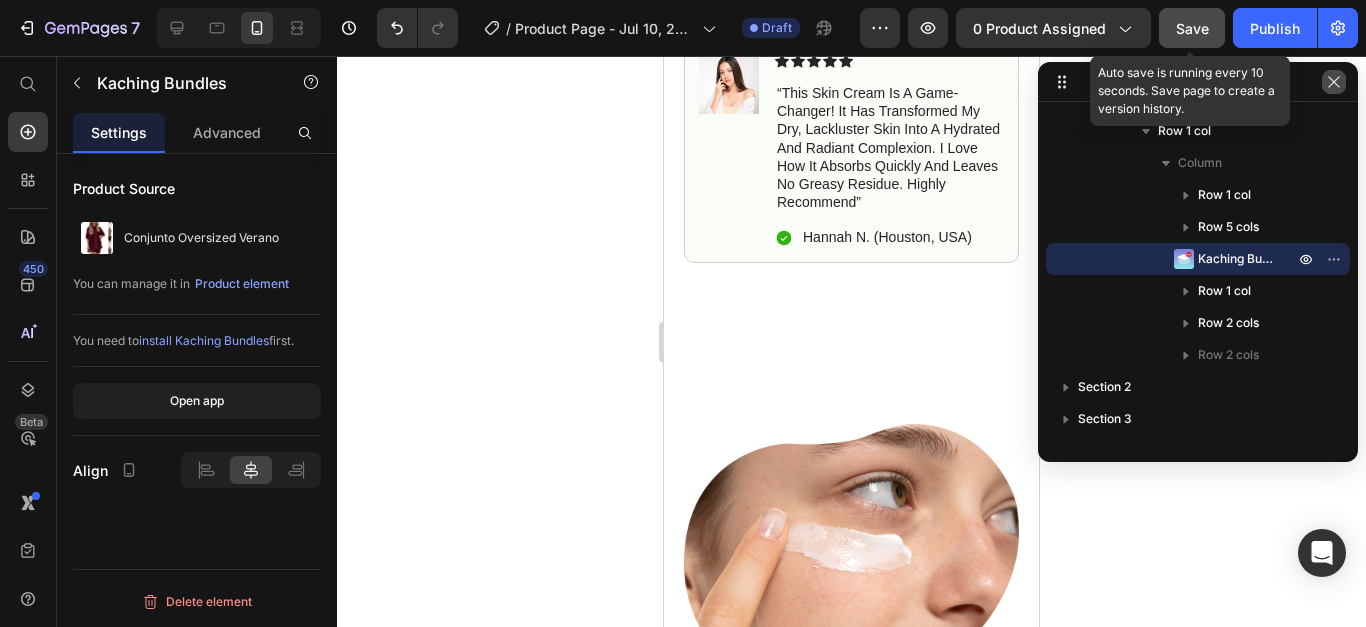 click 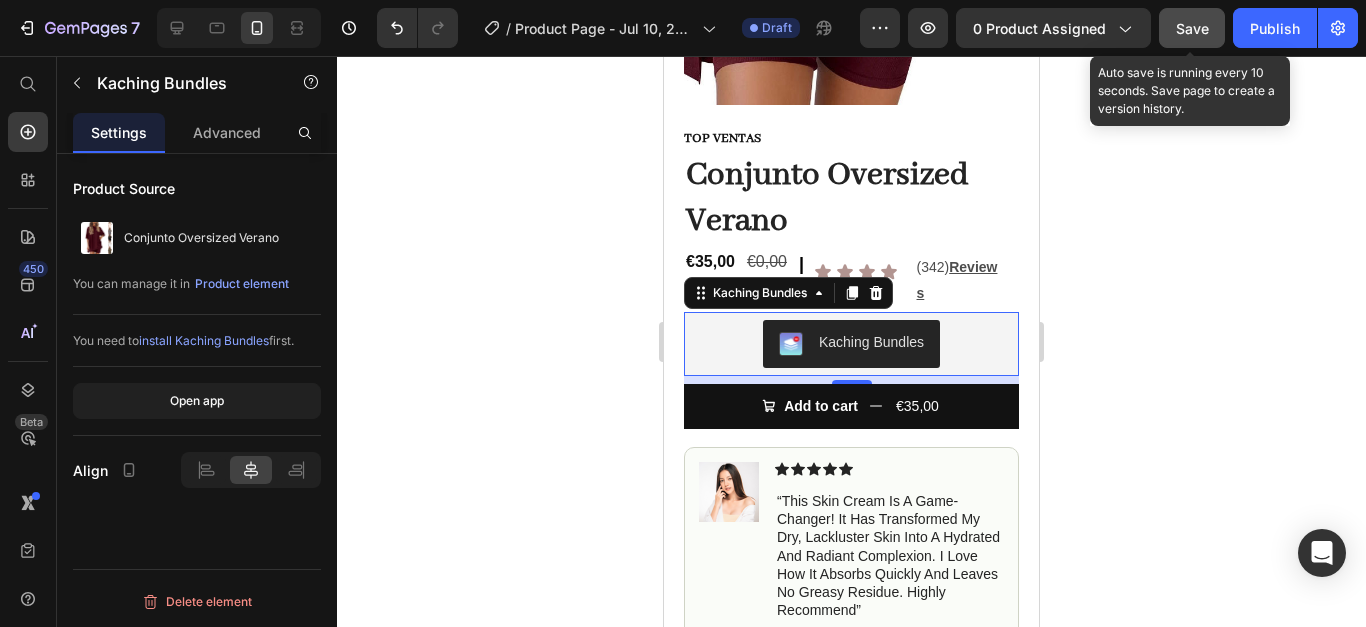 scroll, scrollTop: 605, scrollLeft: 0, axis: vertical 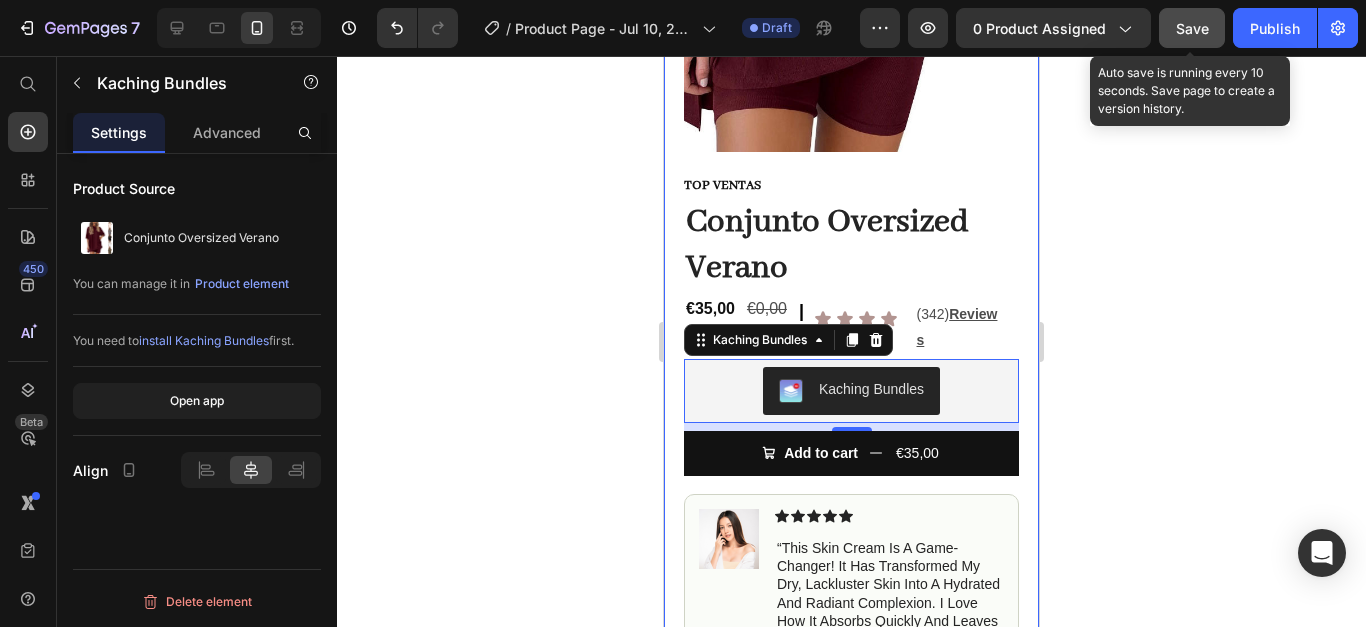 click on "Product Images Row TOP VENTAS Text Block Conjunto Oversized Verano Product Title Row €35,00 Product Price €0,00 Product Price | Text Block Icon Icon Icon Icon Icon Icon List (342)  Reviews Text Block Row Text Block Row Kaching Bundles Kaching Bundles   [NUMBER]
Add to cart
€35,00 Add to Cart Row Image Icon Icon Icon Icon Icon Icon List “This skin cream is a game-changer! It has transformed my dry, lackluster skin into a hydrated and radiant complexion. I love how it absorbs quickly and leaves no greasy residue. Highly recommend” Text Block
Icon [FIRST] [LAST] ( [CITY], [COUNTRY] ) Text Block Row Row Image Icon Icon Icon Icon Icon Icon List “This skin cream is a game-changer! It has transformed my dry, lackluster skin into a hydrated and radiant complexion. I love how it absorbs quickly and leaves no greasy residue. Highly recommend” Text Block
Icon [FIRST] [LAST] ( [CITY], [COUNTRY] ) Text Block Row Row Row Product" at bounding box center [851, 144] 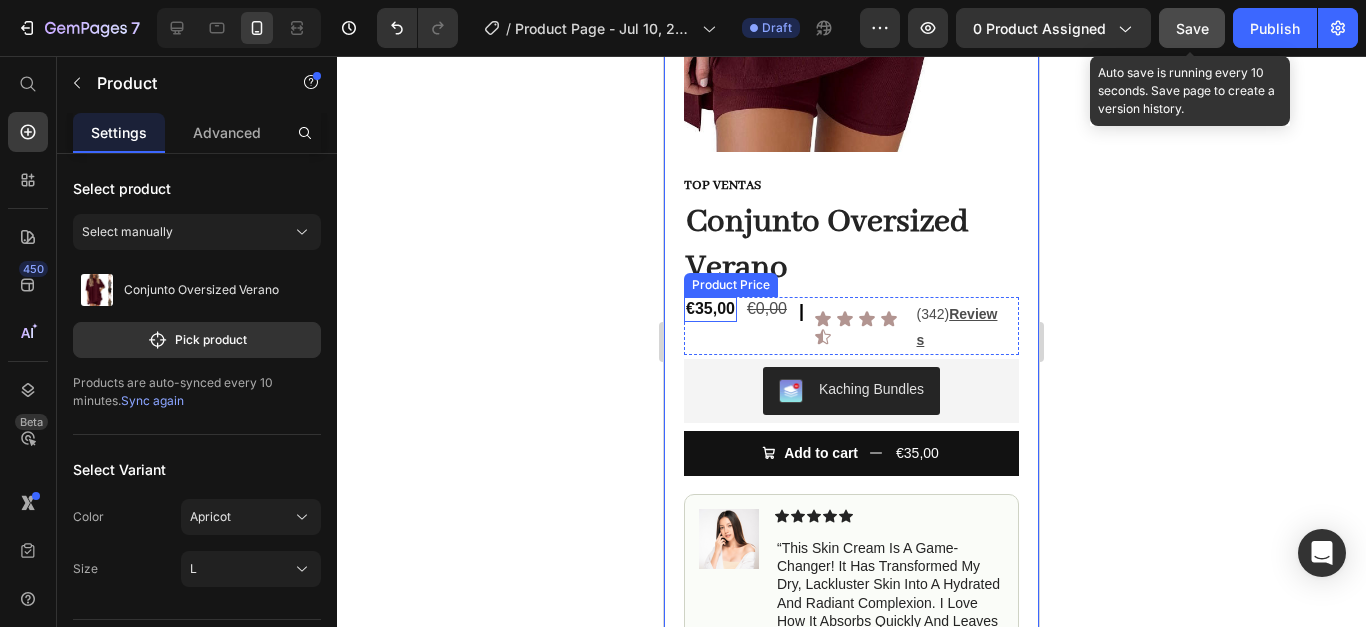 click on "€35,00" at bounding box center [710, 309] 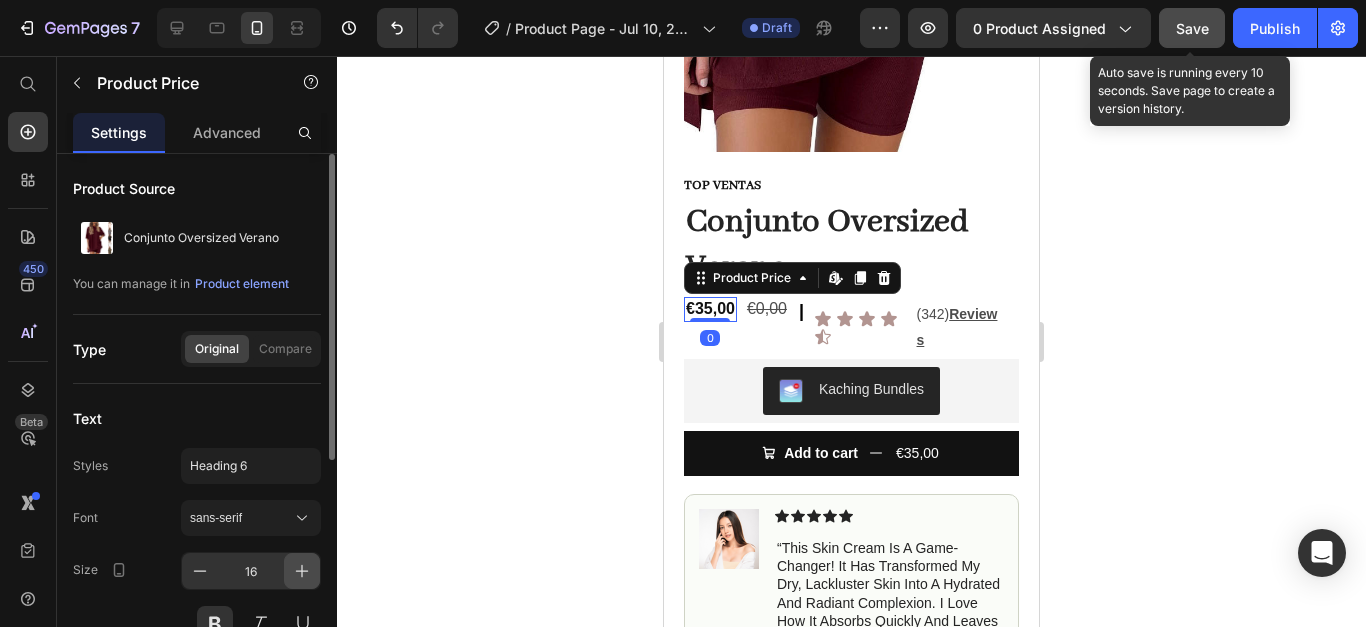 click 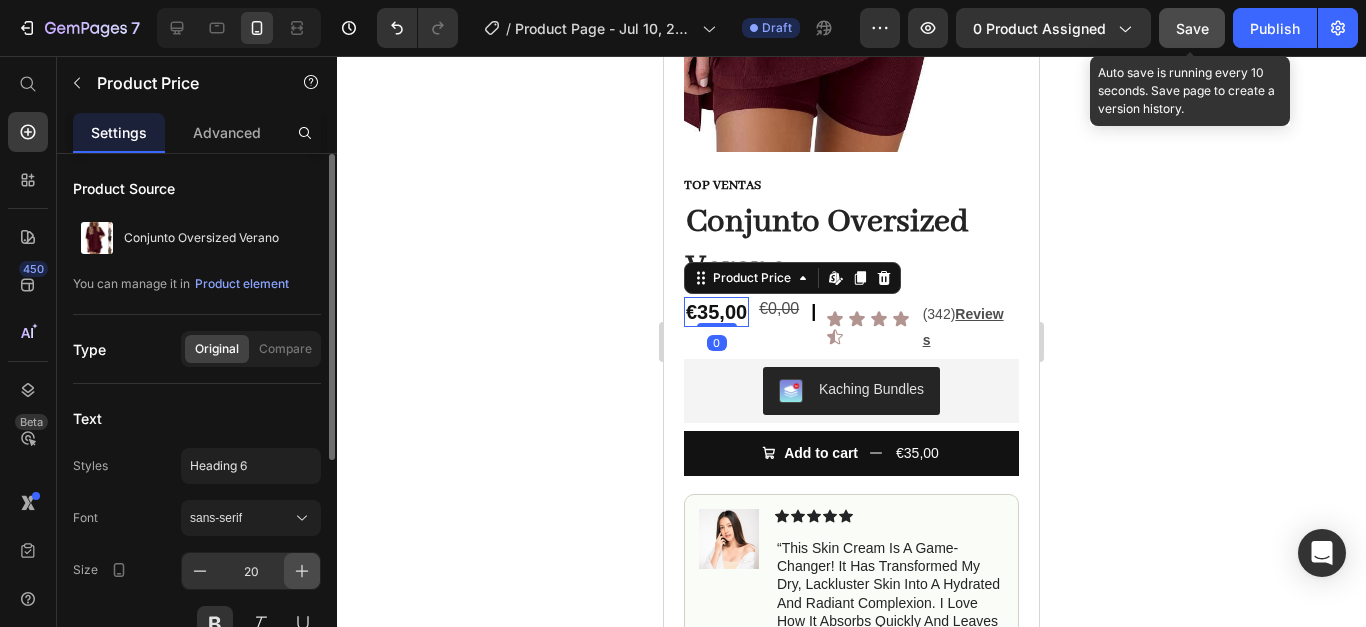 click 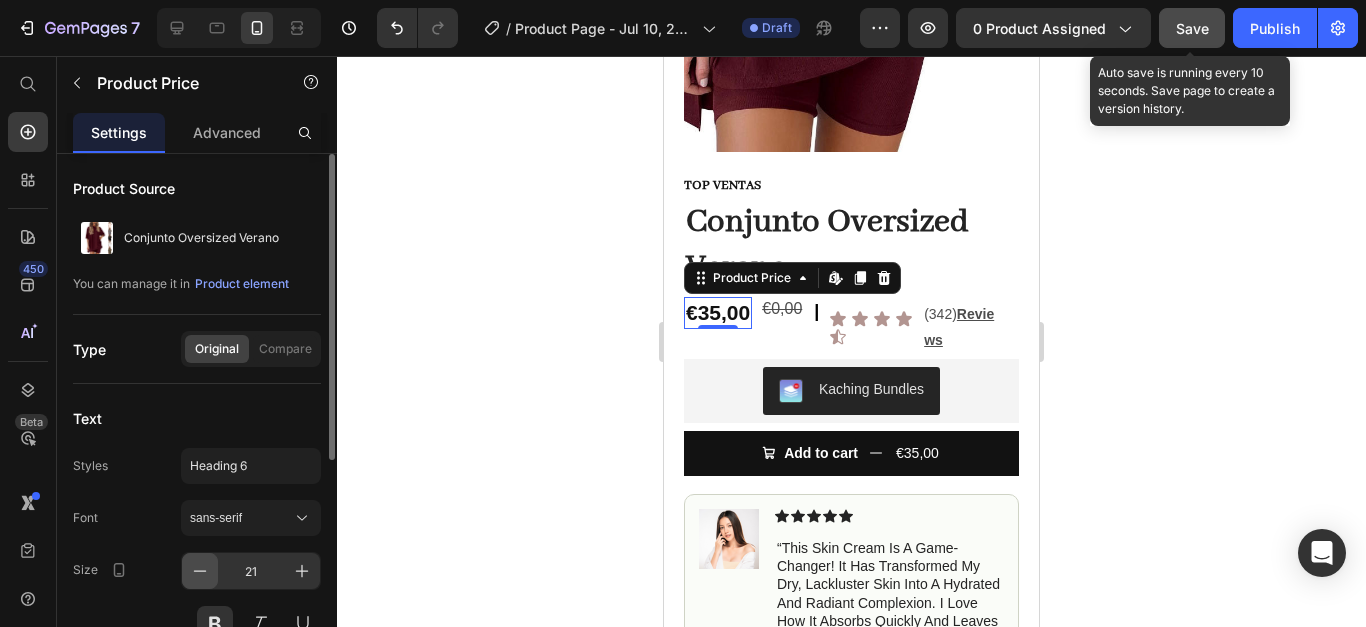 click 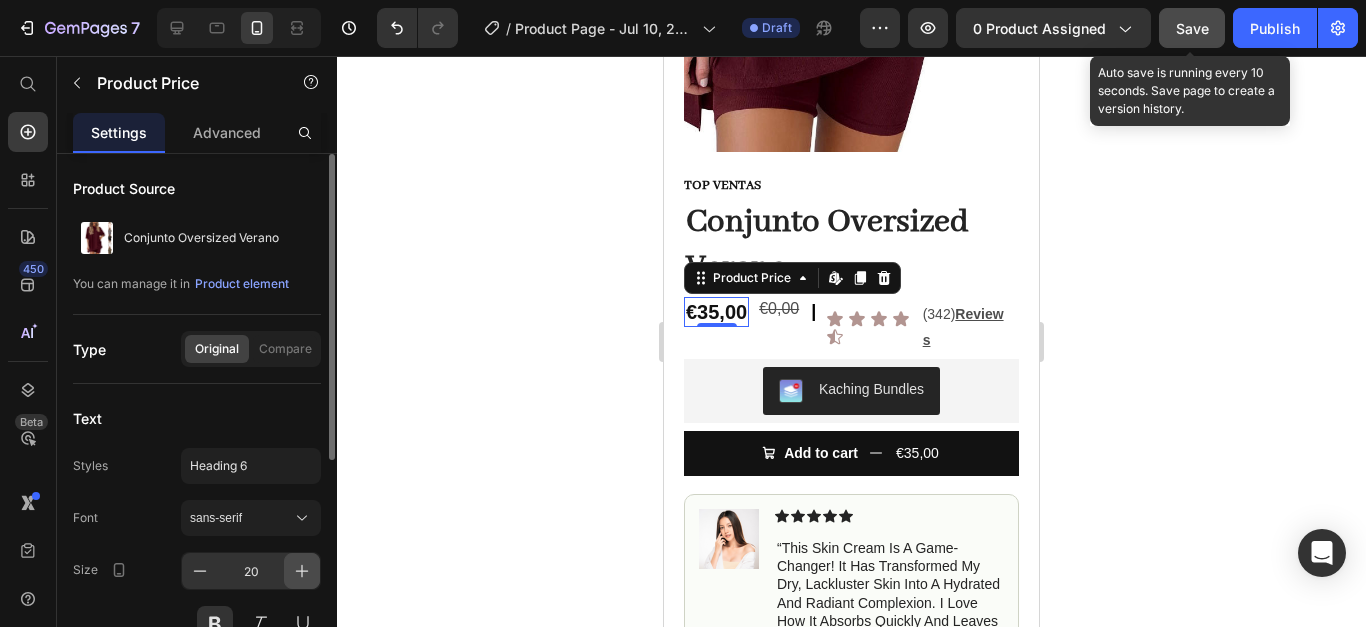 click at bounding box center (302, 571) 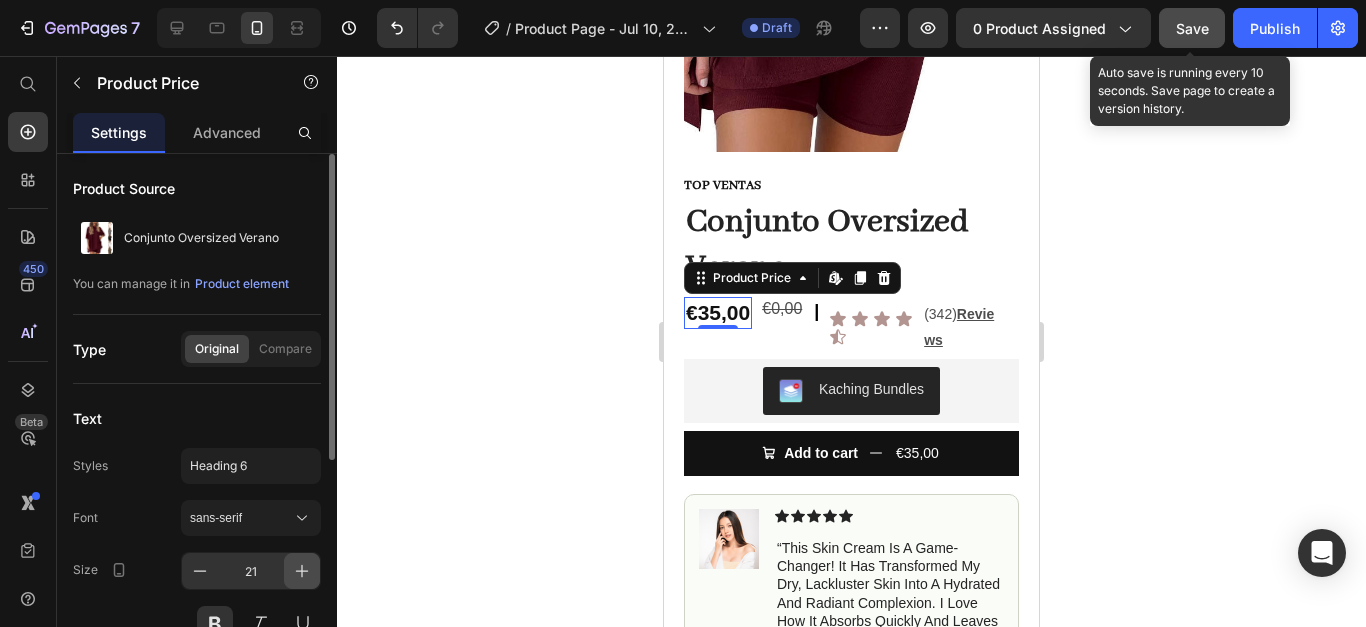 click at bounding box center [302, 571] 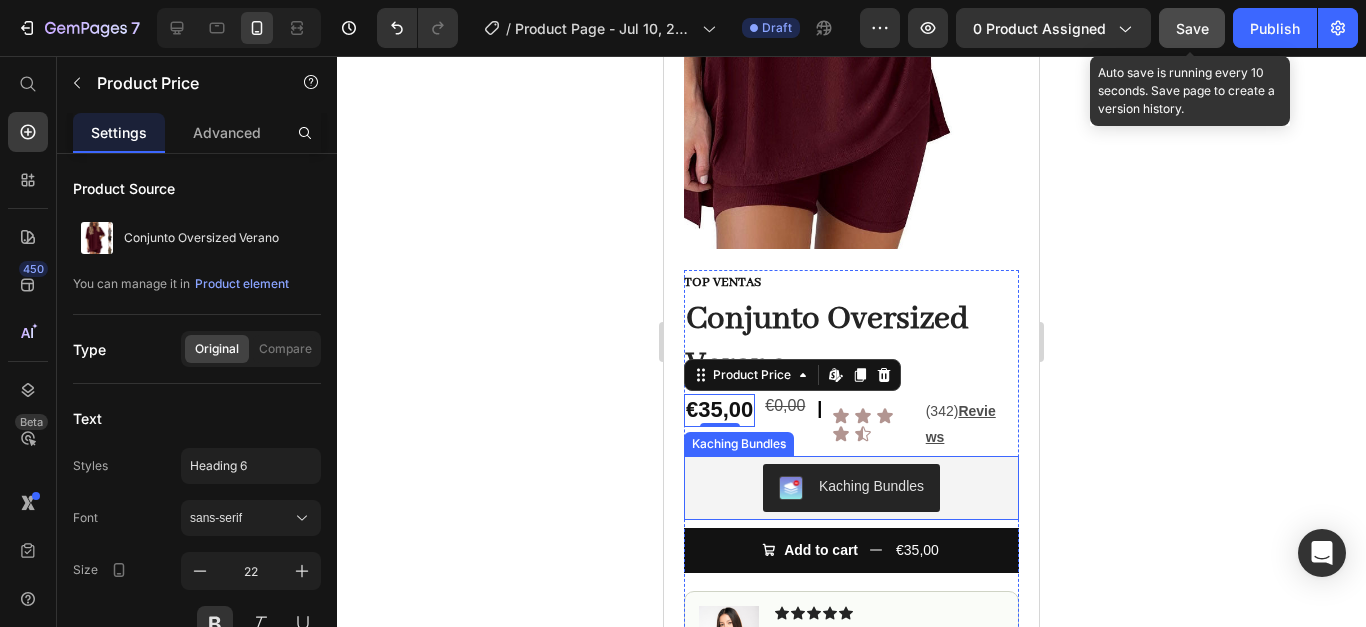scroll, scrollTop: 507, scrollLeft: 0, axis: vertical 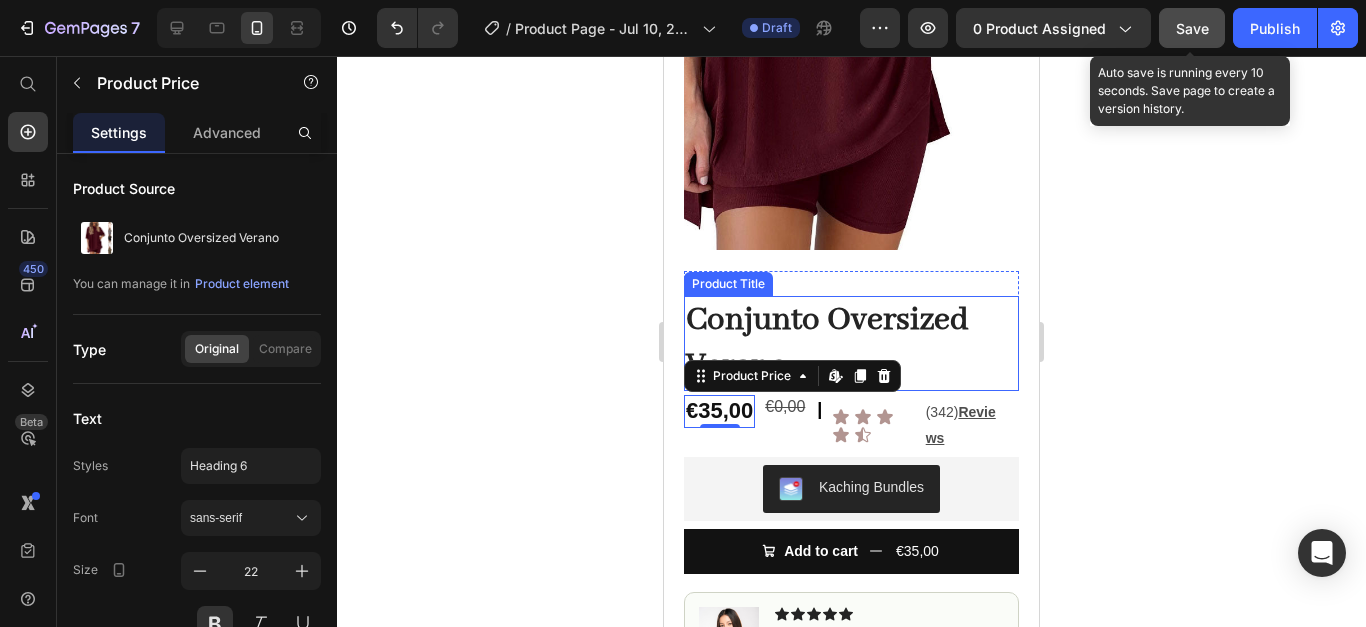 click on "Conjunto Oversized Verano" at bounding box center [851, 343] 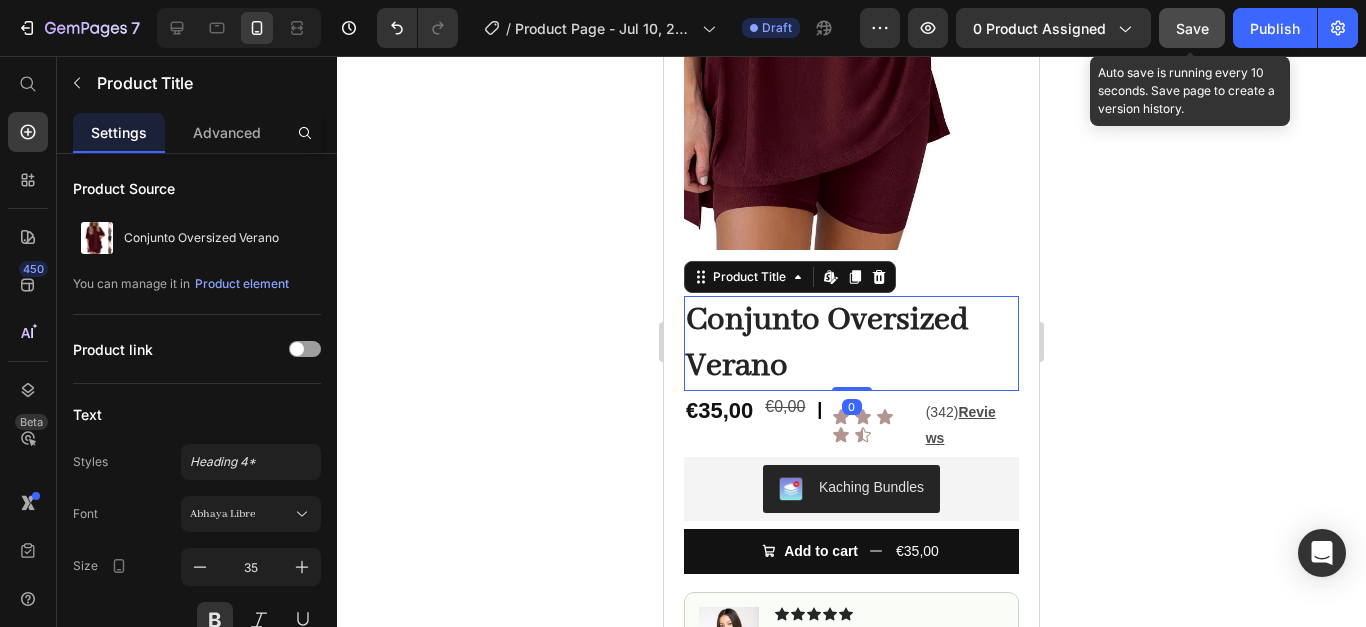 click 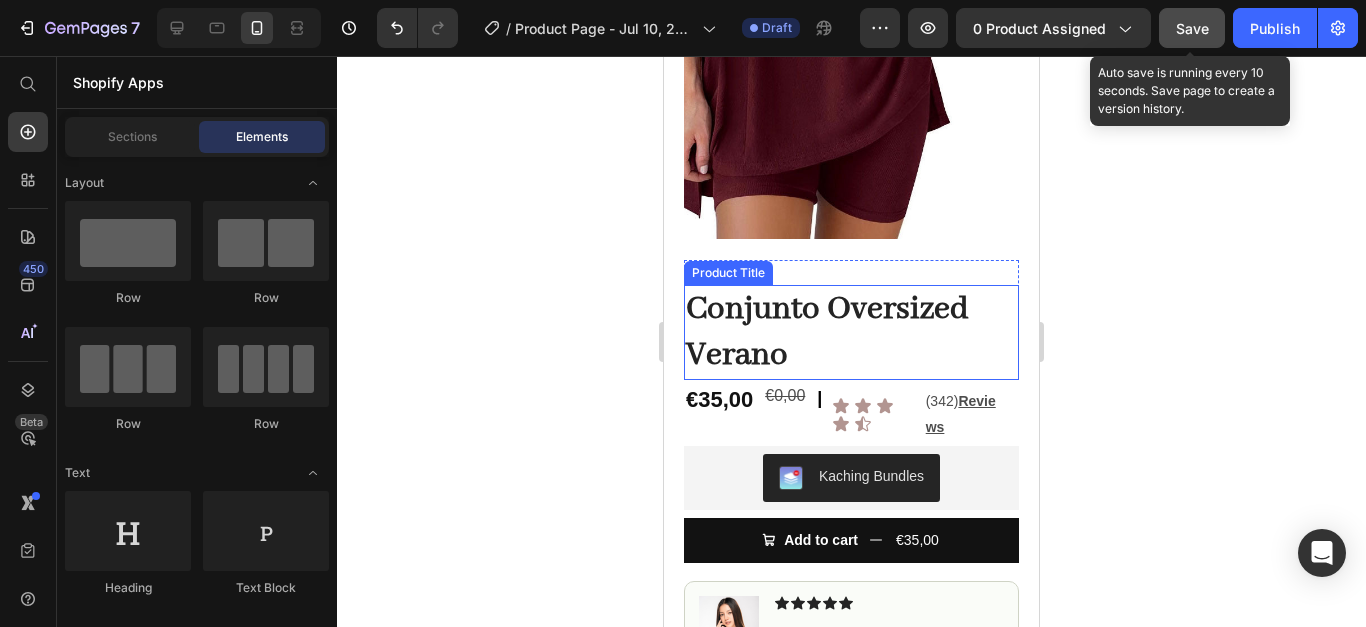 scroll, scrollTop: 560, scrollLeft: 0, axis: vertical 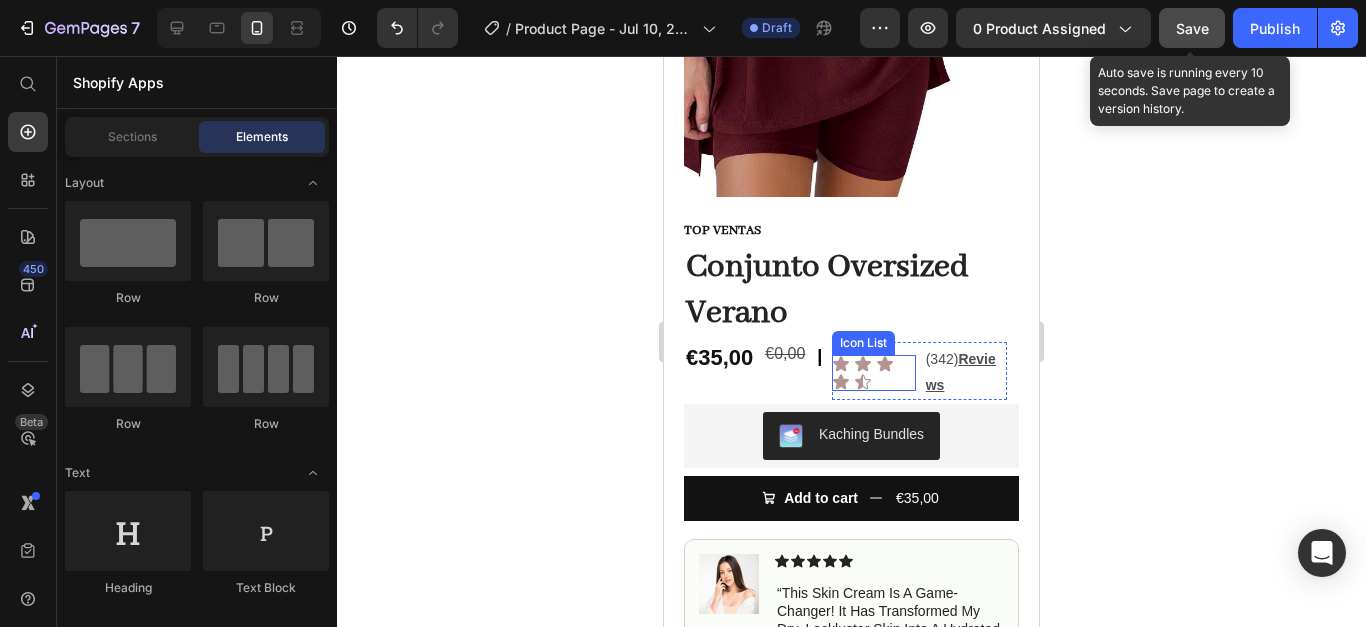 click 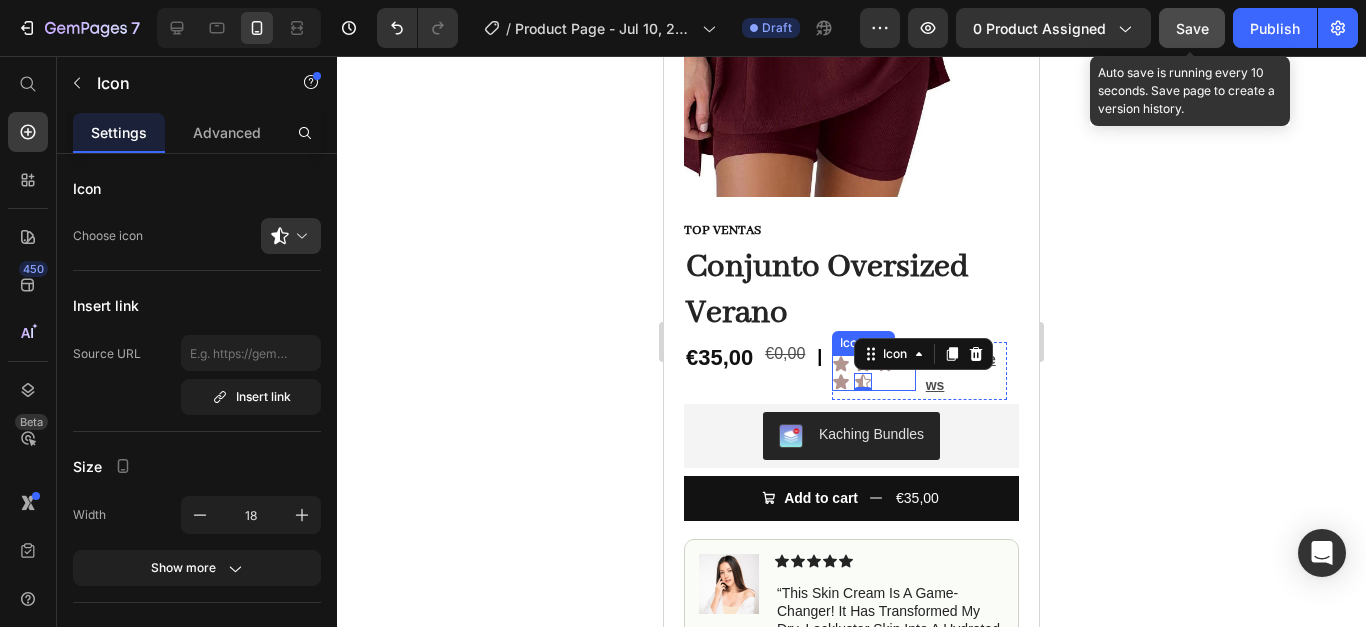 click on "Icon Icon Icon Icon Icon   0" at bounding box center [873, 373] 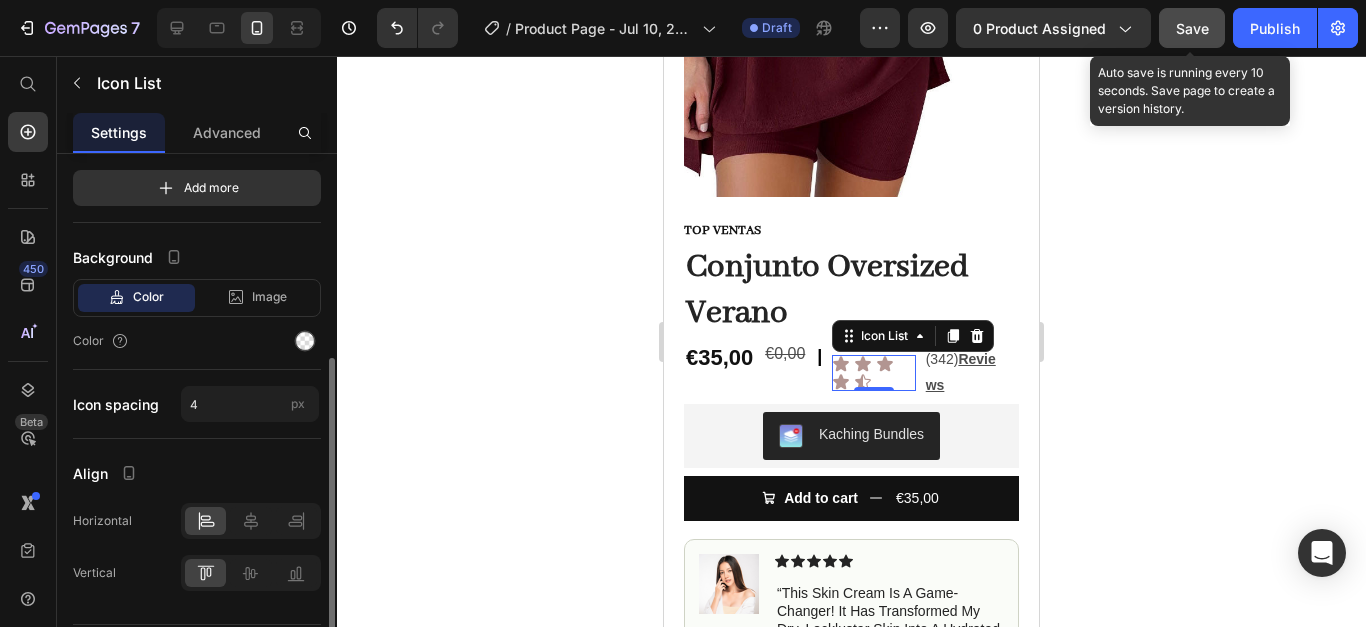 scroll, scrollTop: 331, scrollLeft: 0, axis: vertical 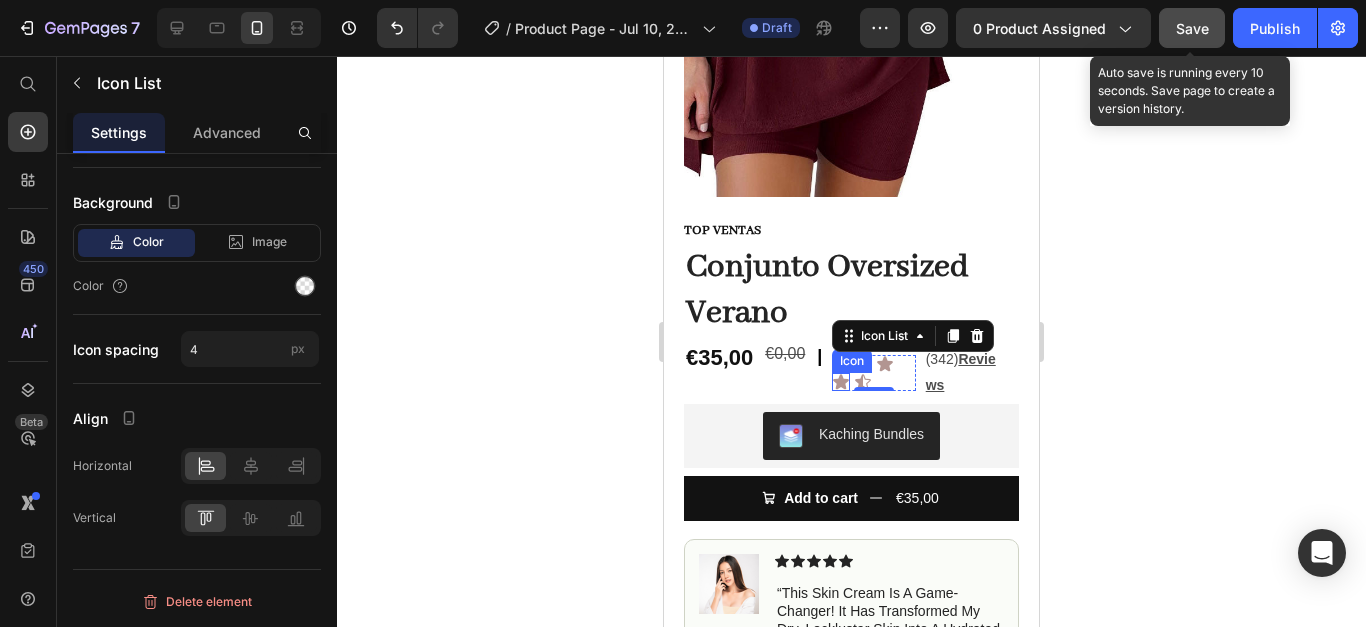 click 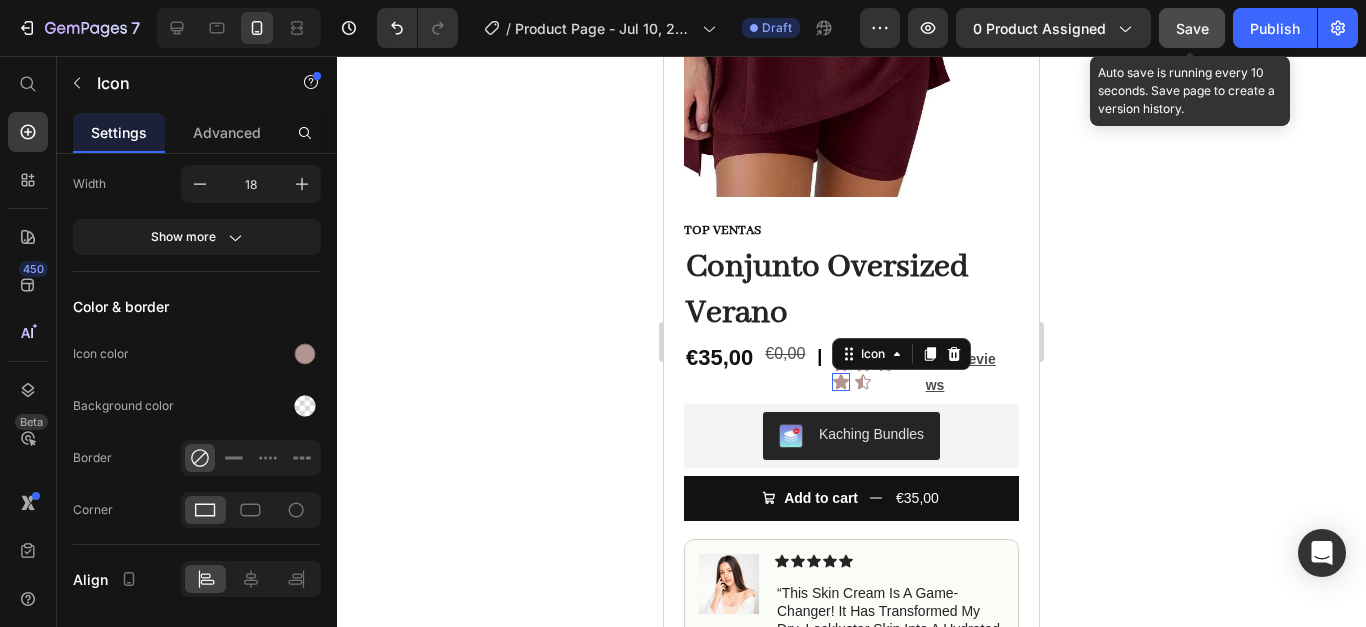scroll, scrollTop: 0, scrollLeft: 0, axis: both 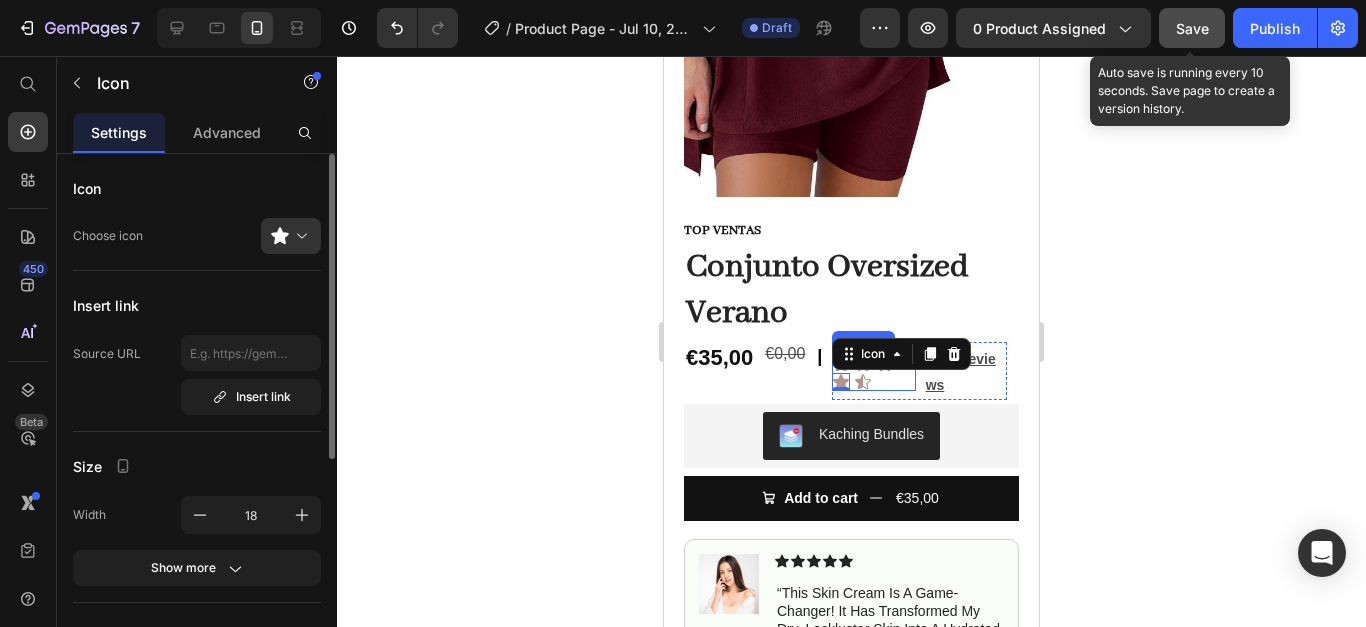 click on "Icon Icon Icon Icon   0 Icon" at bounding box center [873, 373] 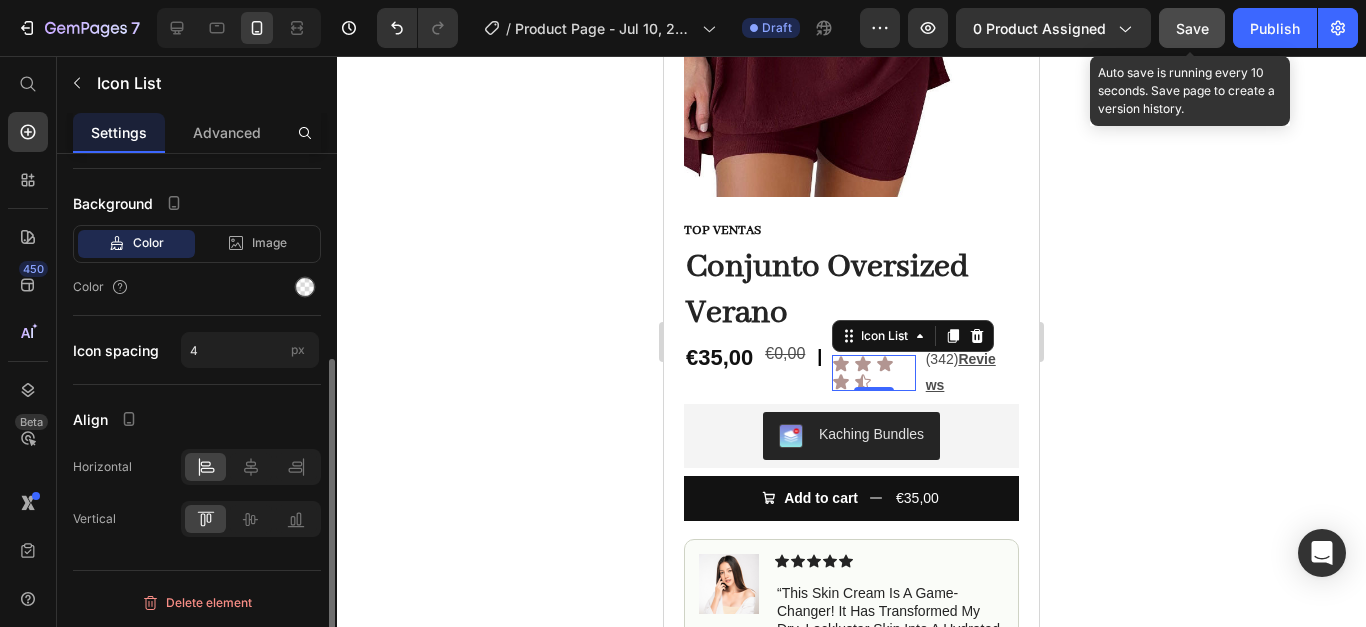 scroll, scrollTop: 331, scrollLeft: 0, axis: vertical 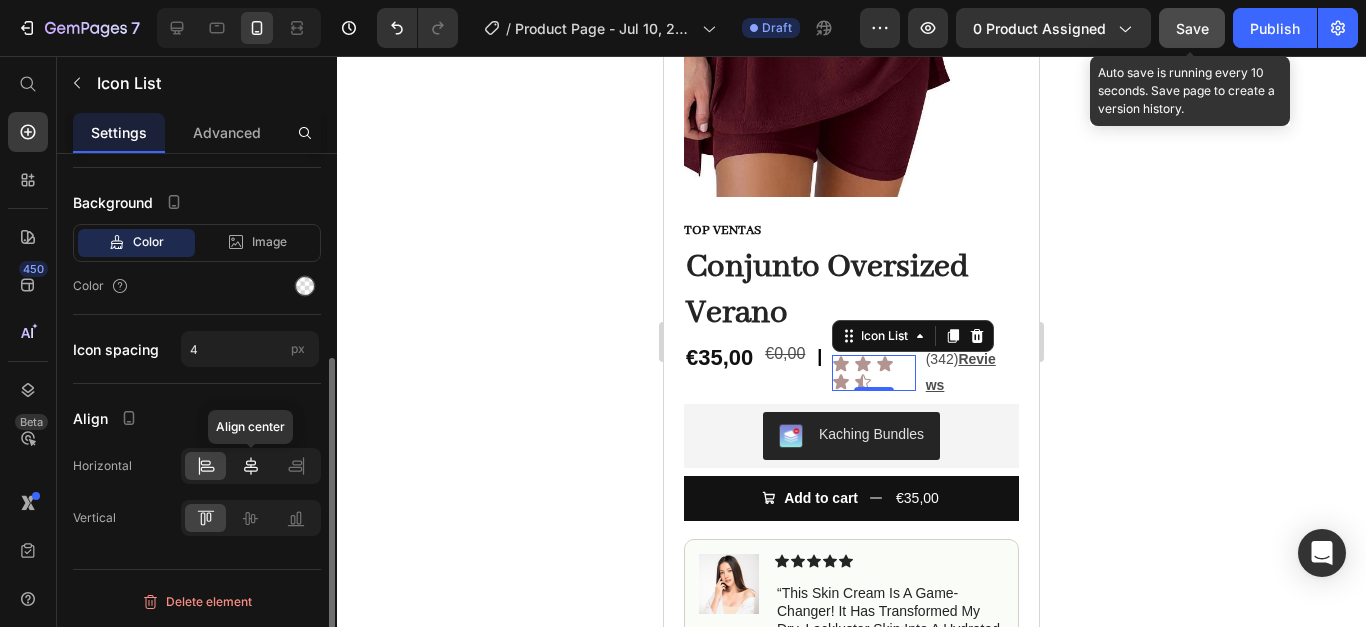 click 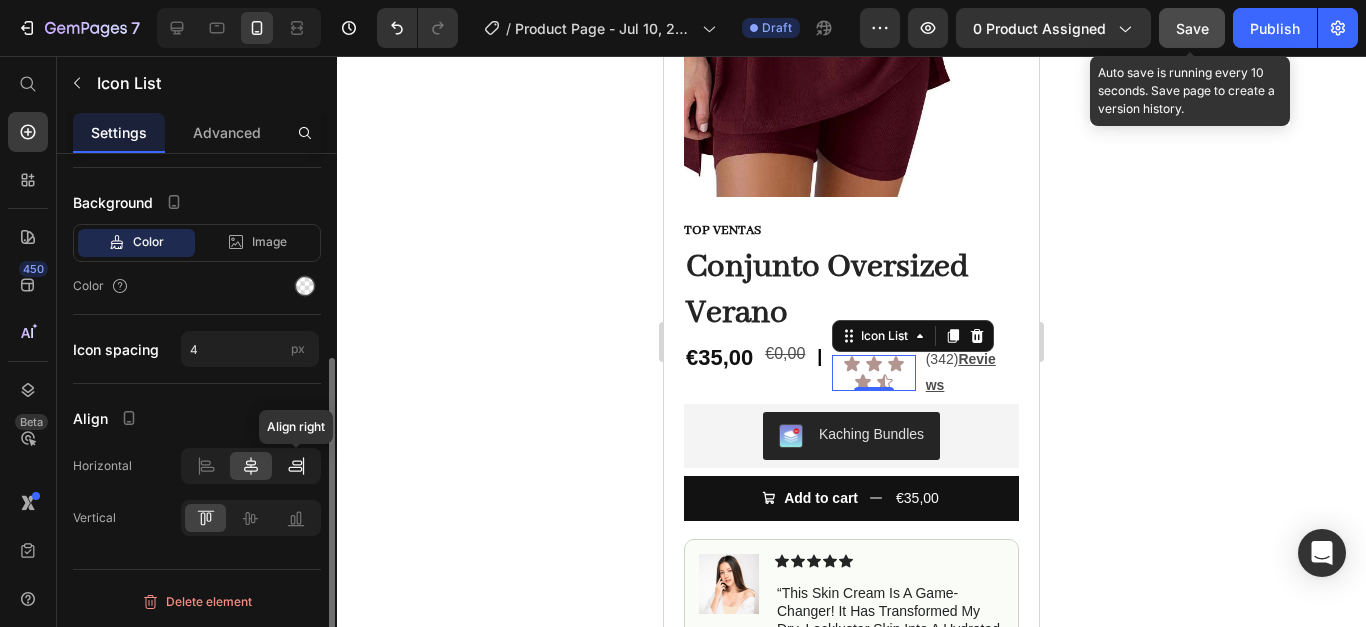 click 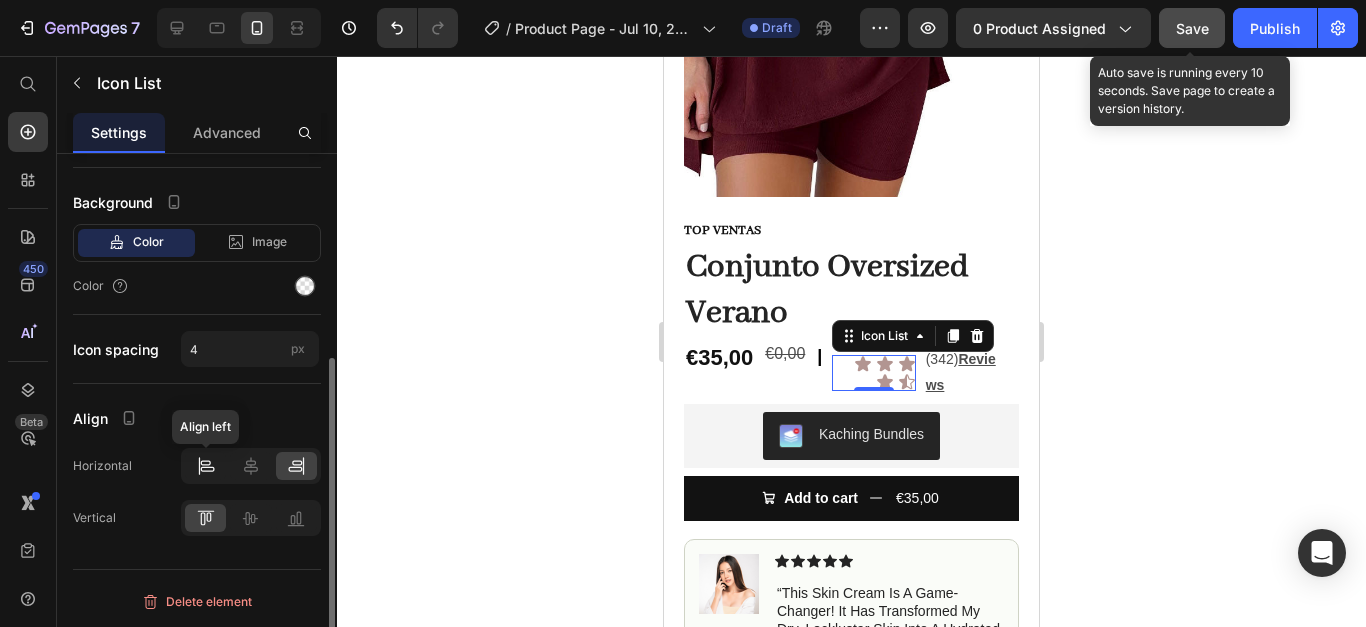 click 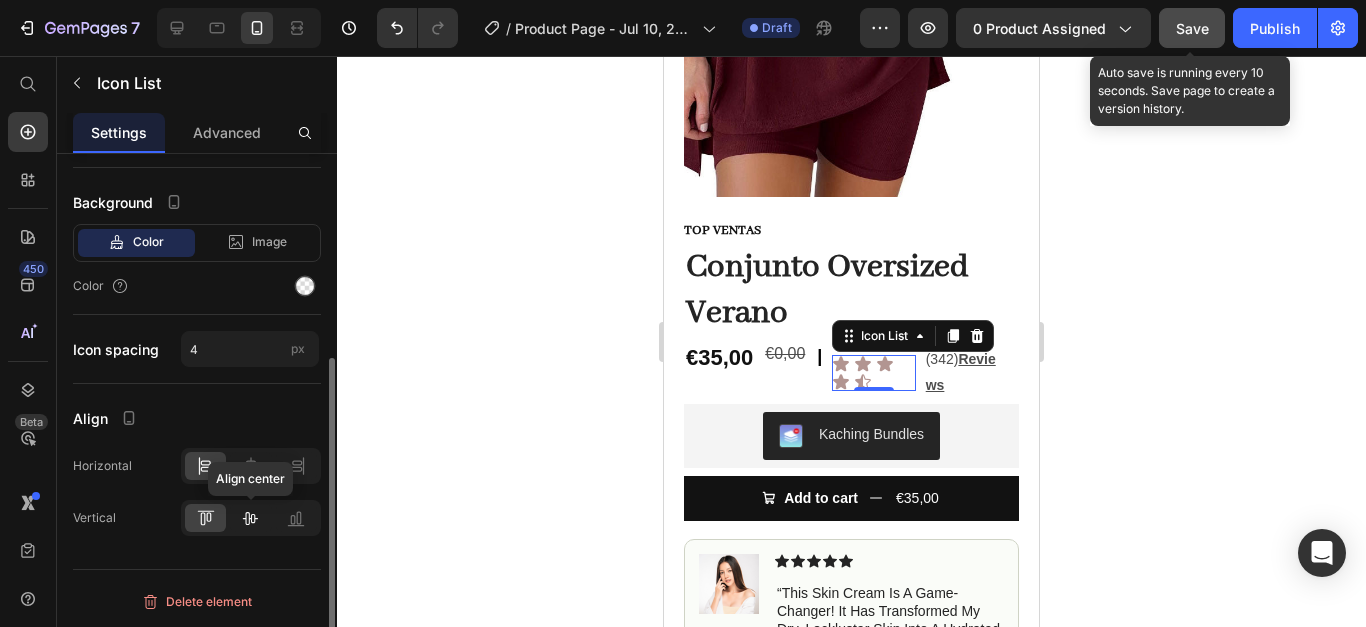 click 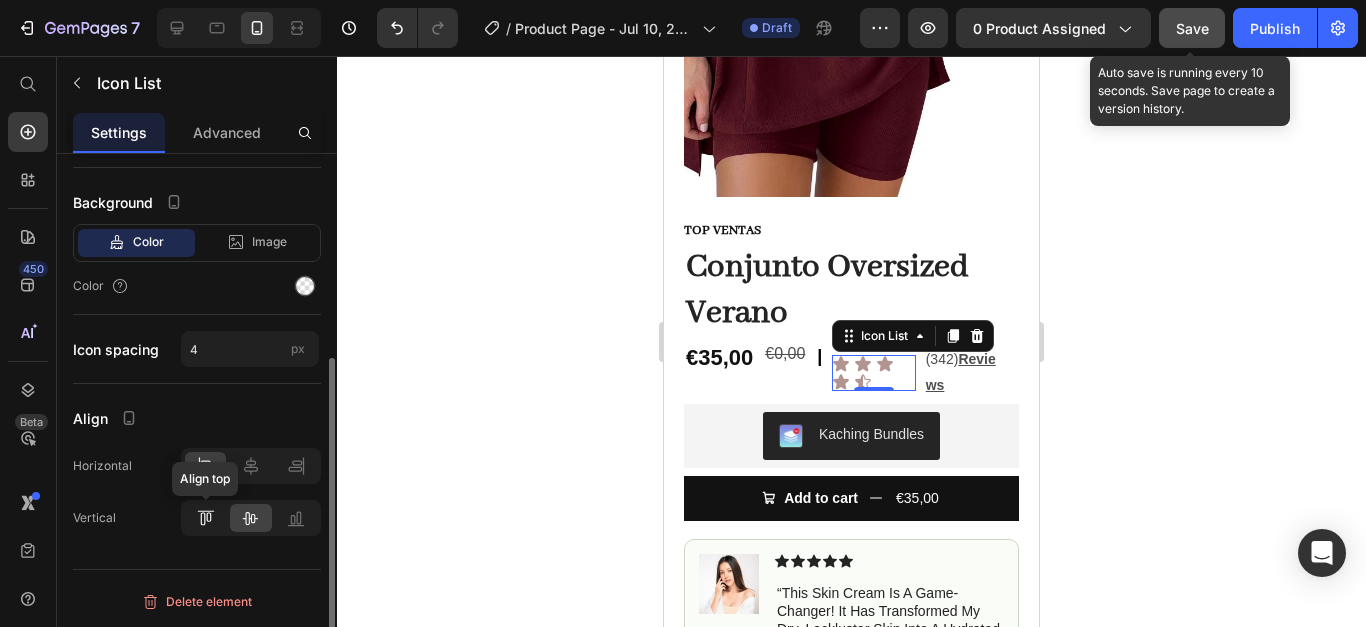 click 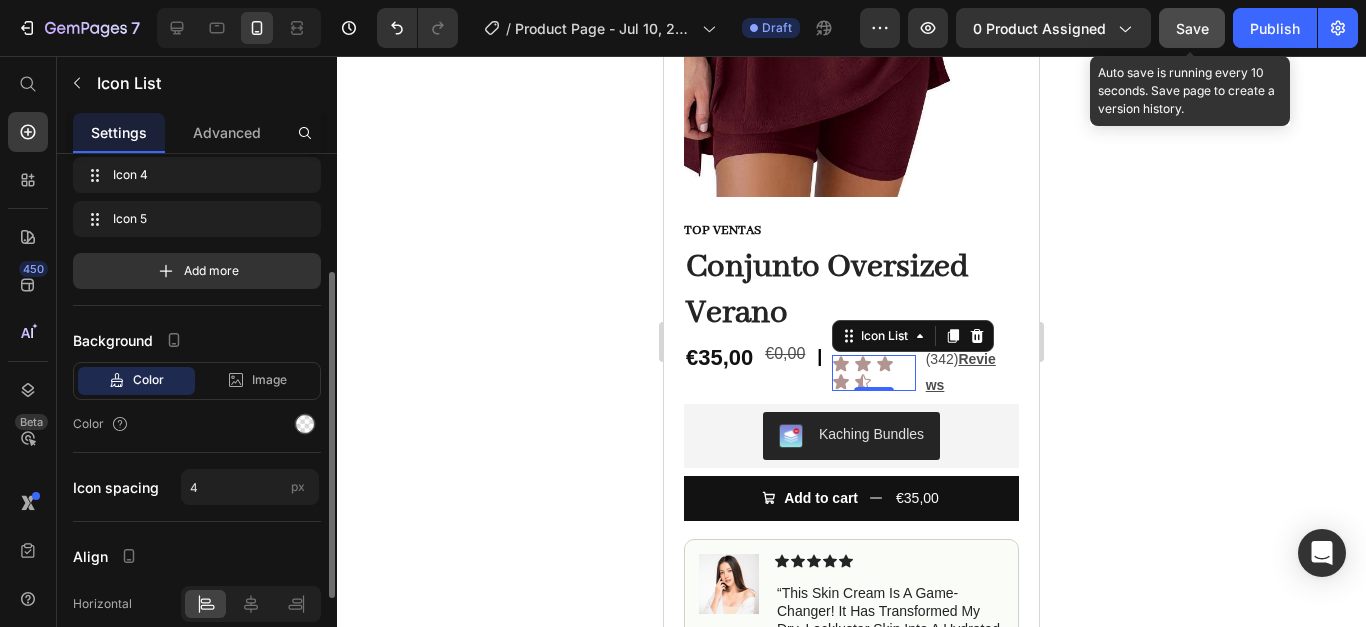 scroll, scrollTop: 192, scrollLeft: 0, axis: vertical 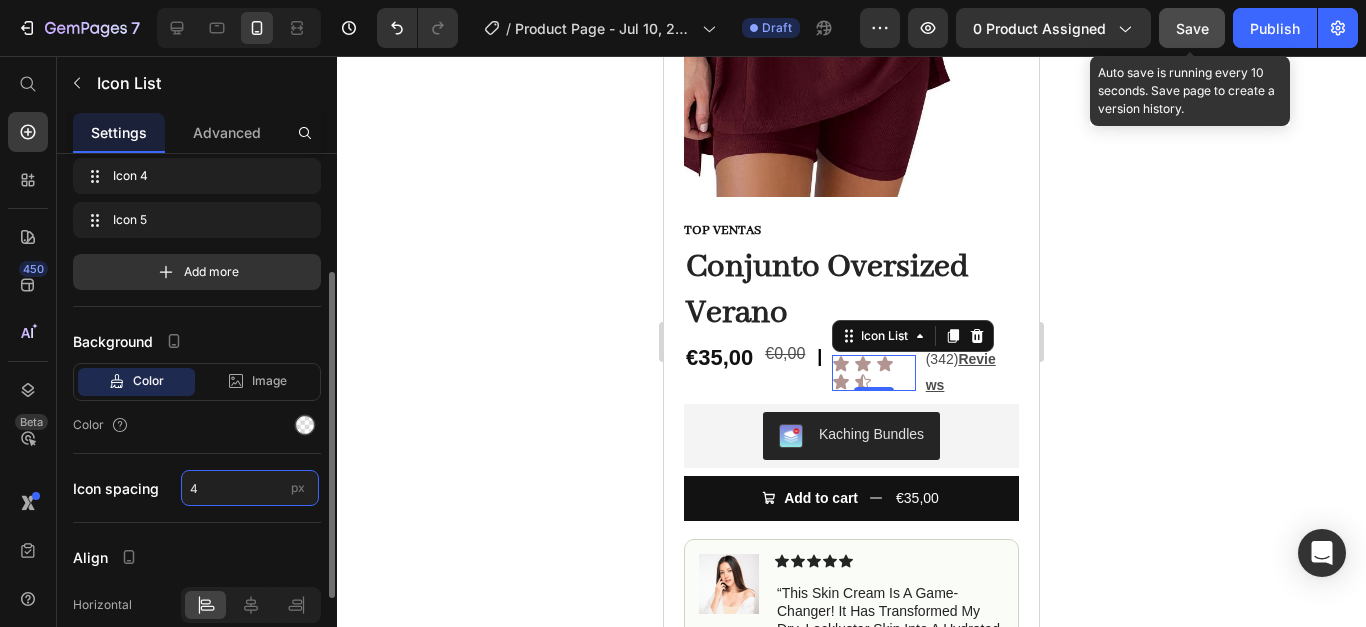 click on "4" at bounding box center (250, 488) 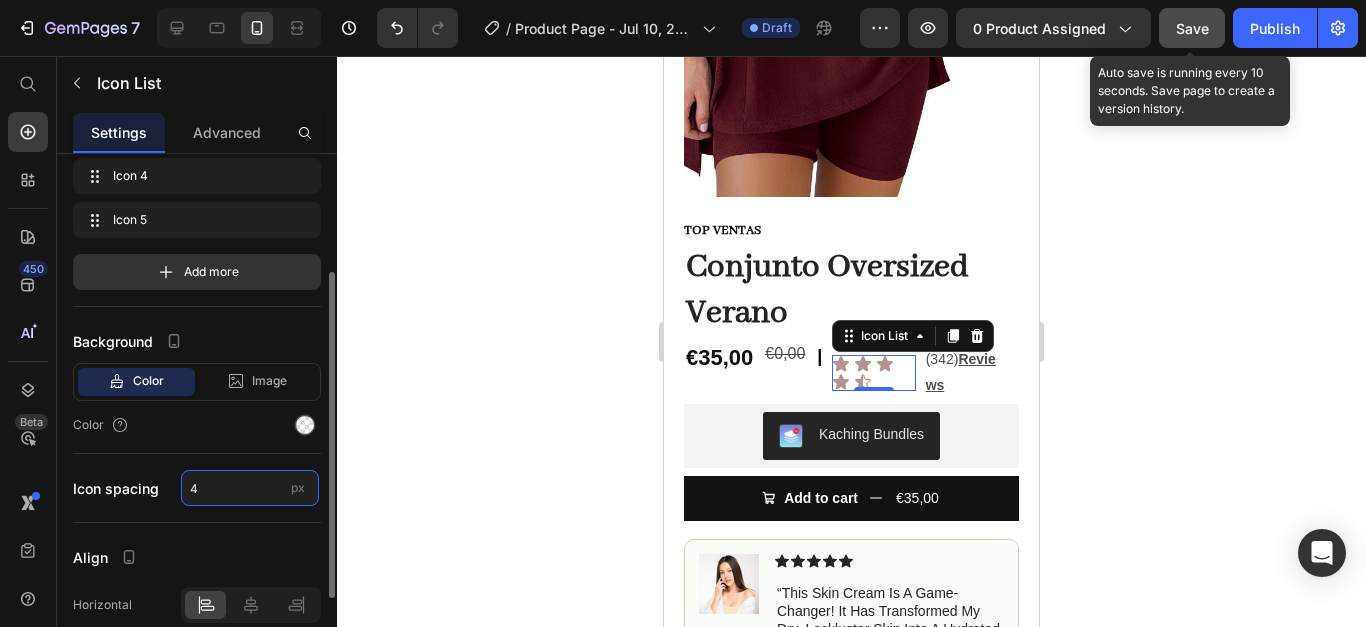 type on "3" 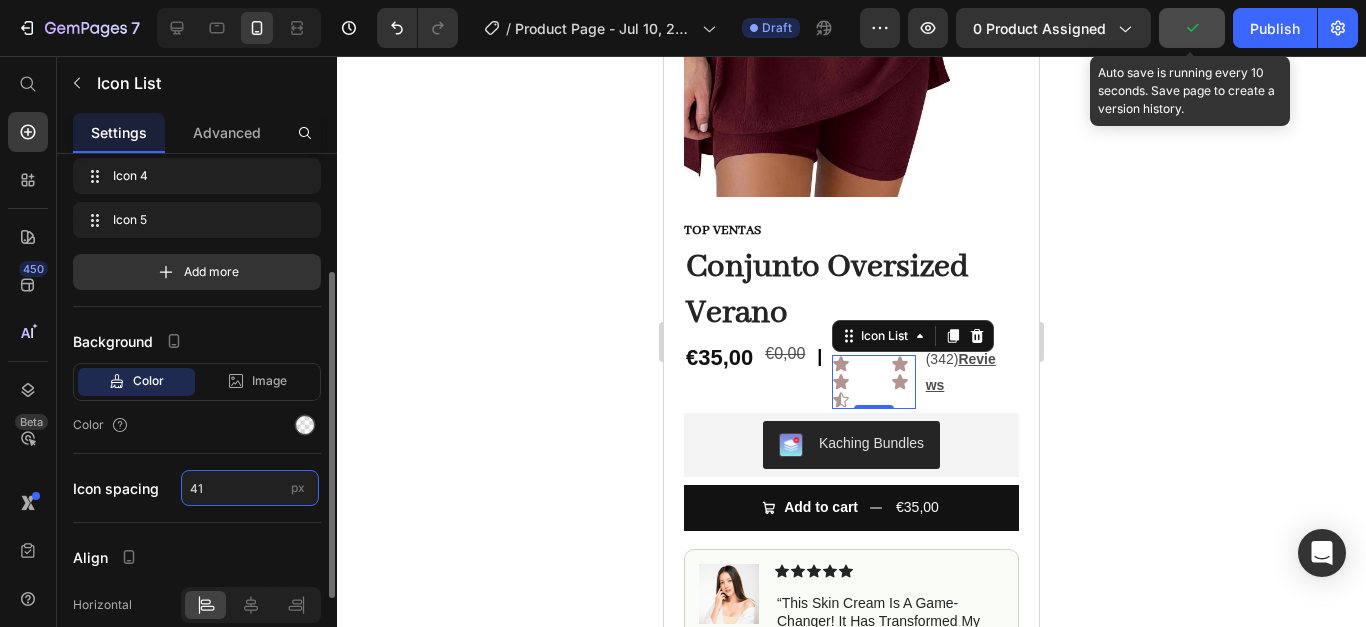 type on "4" 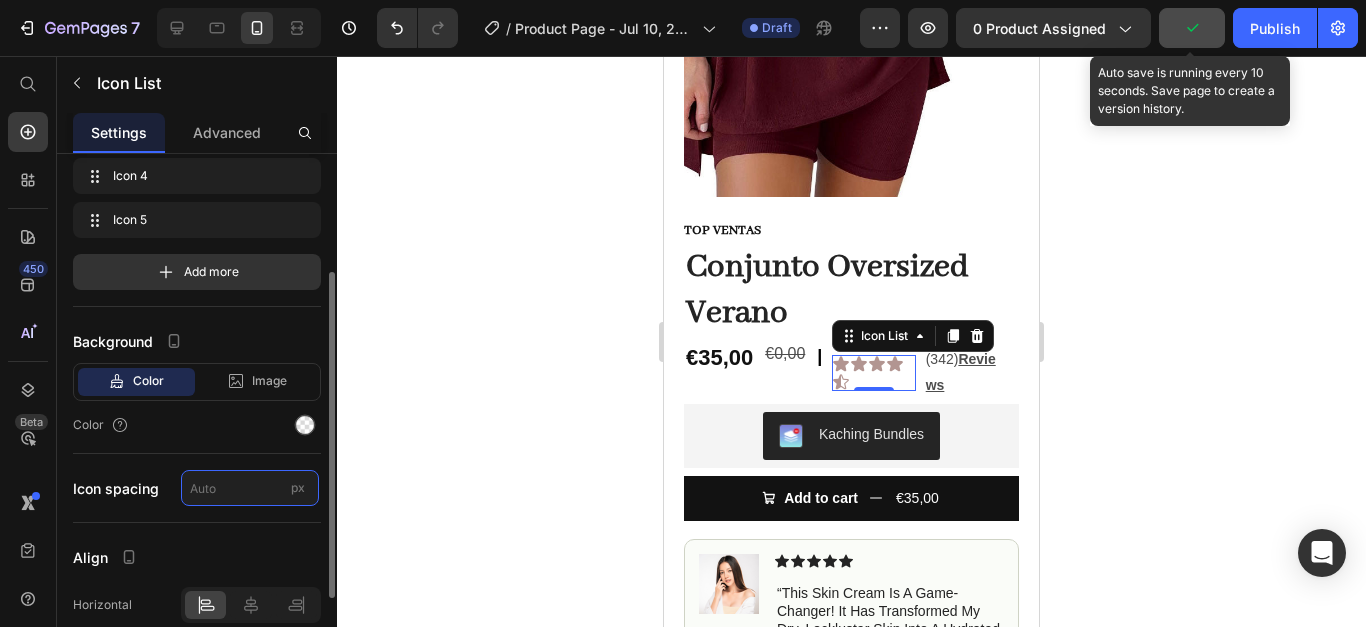 type on "1" 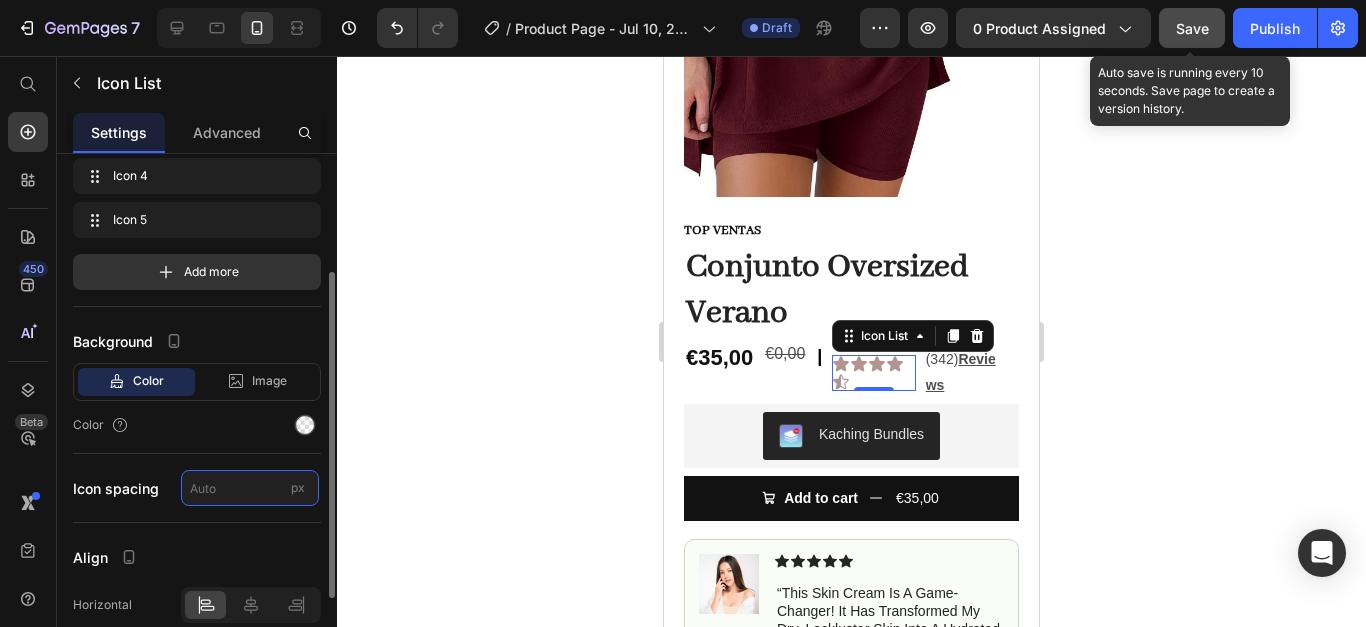 type on "0" 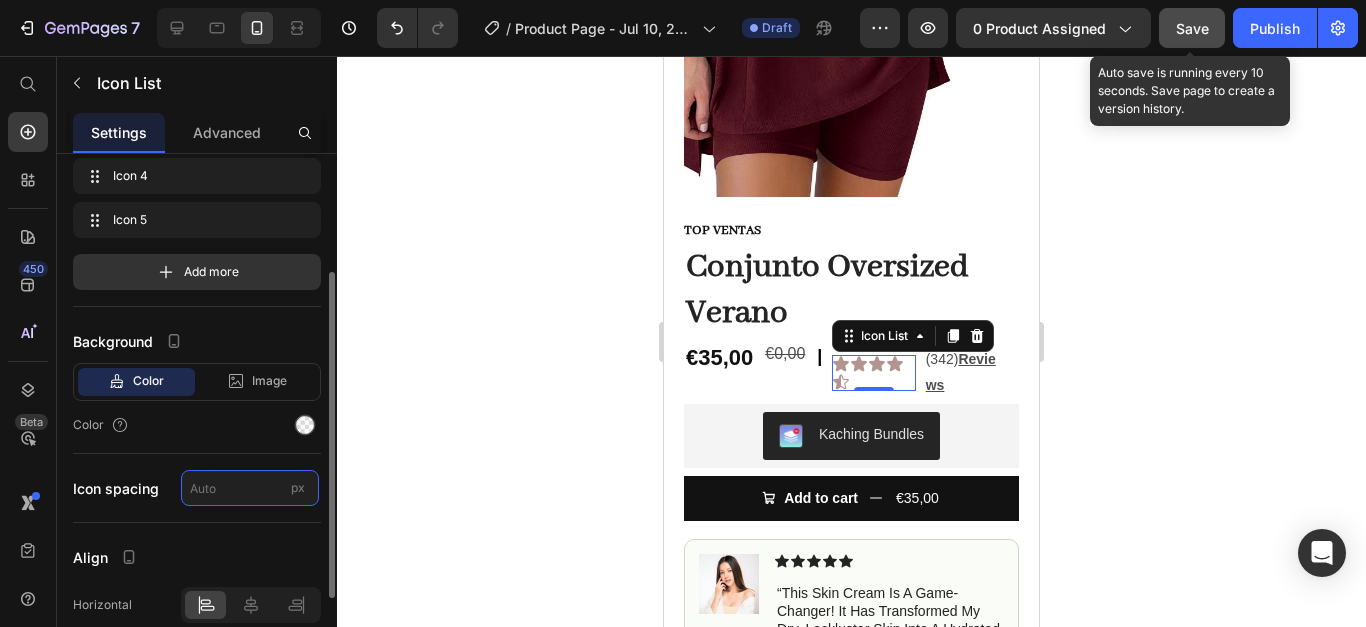 type on "4" 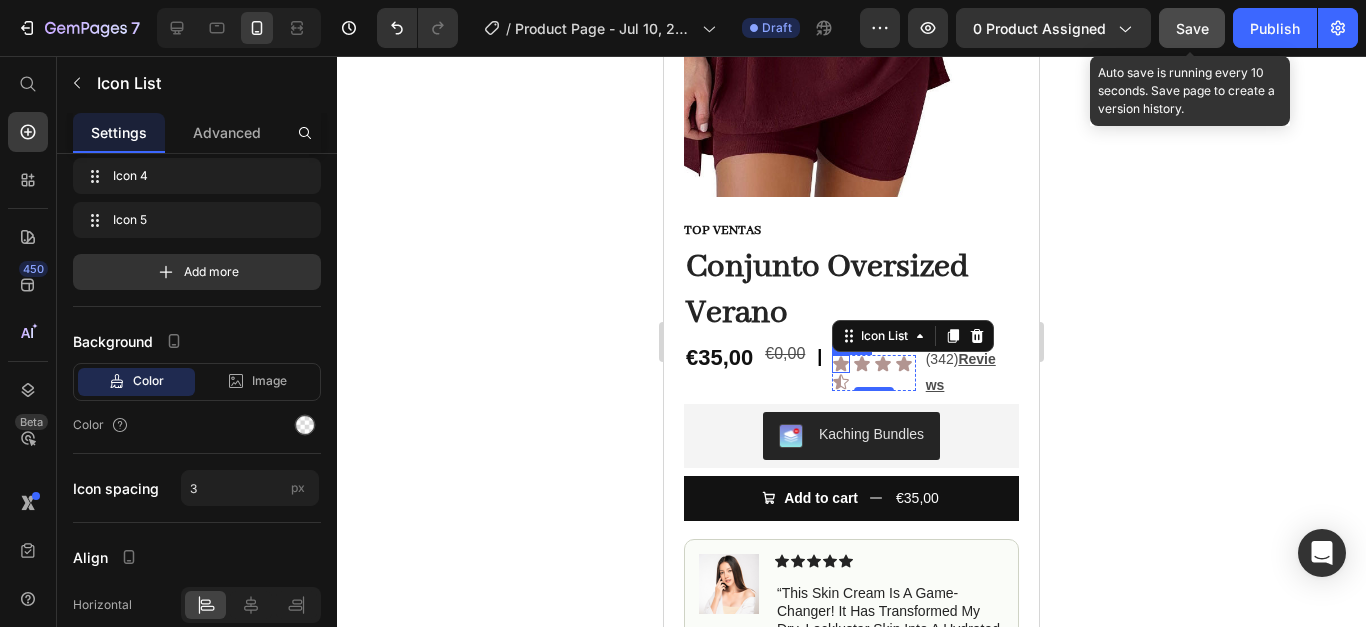click 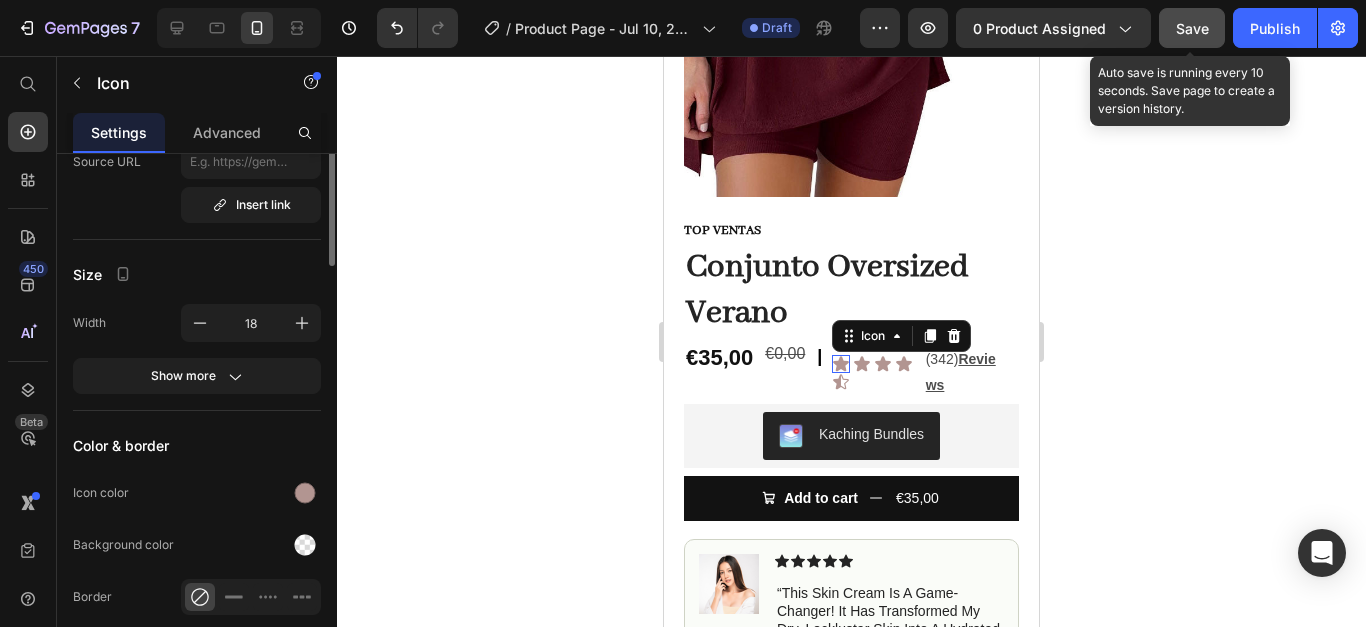 scroll, scrollTop: 0, scrollLeft: 0, axis: both 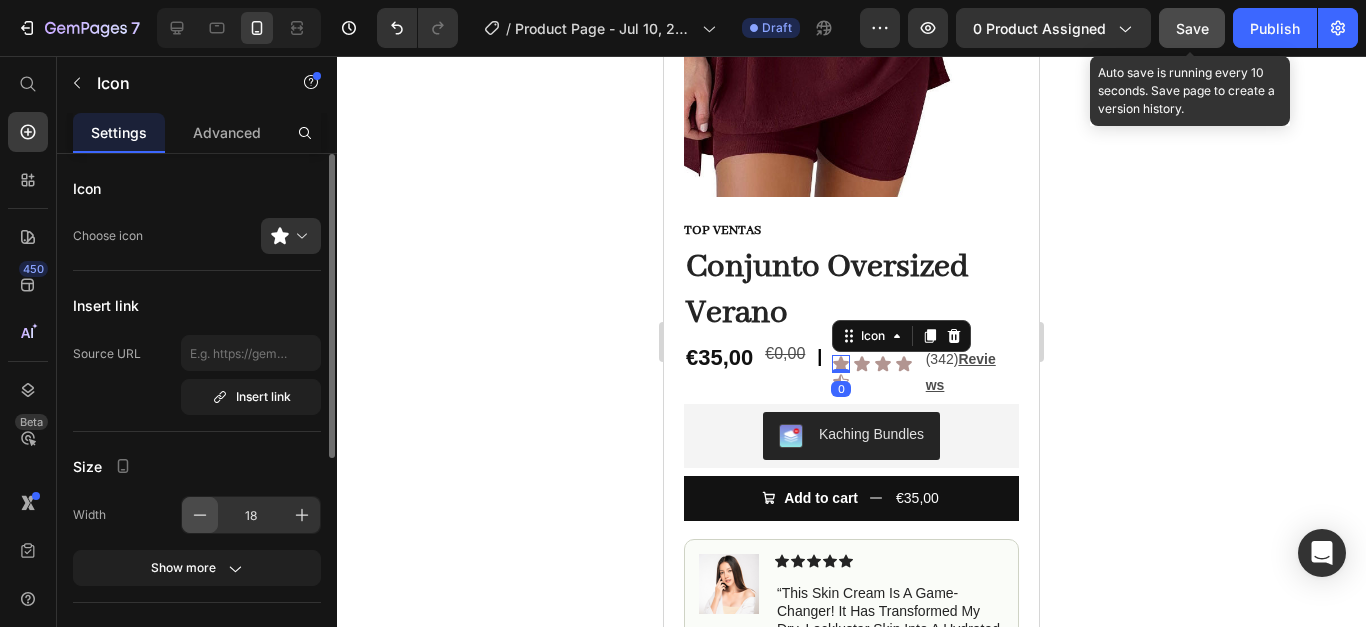 click 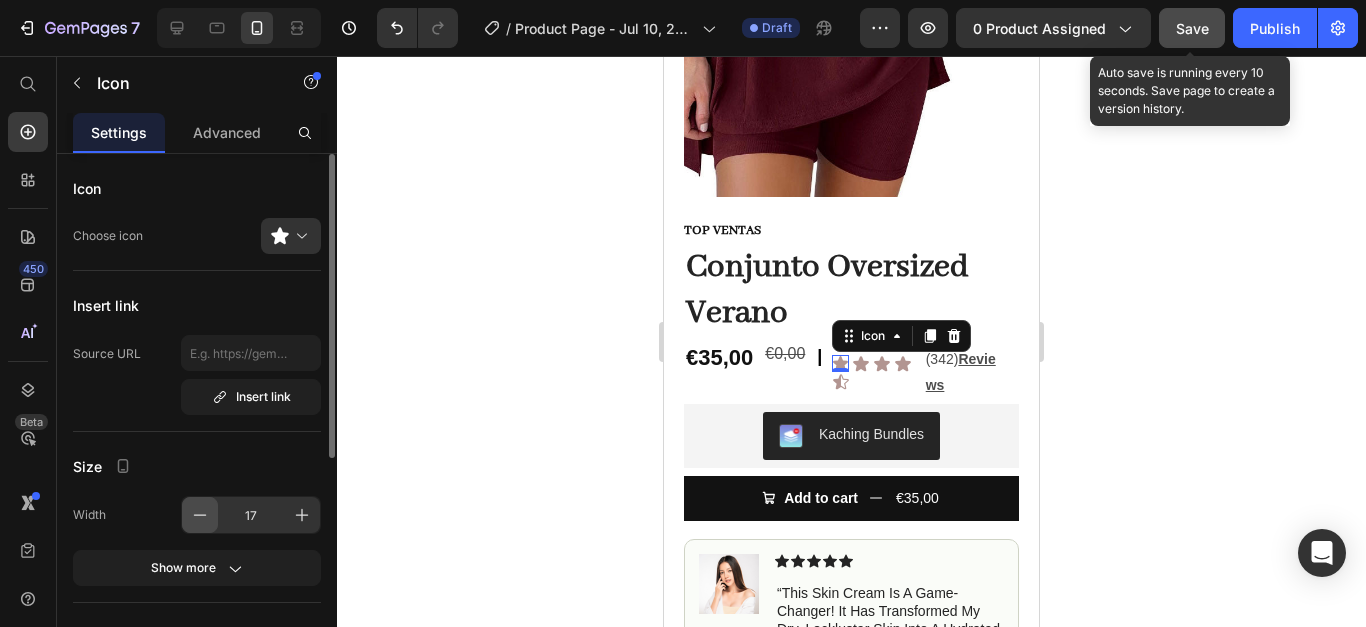 click 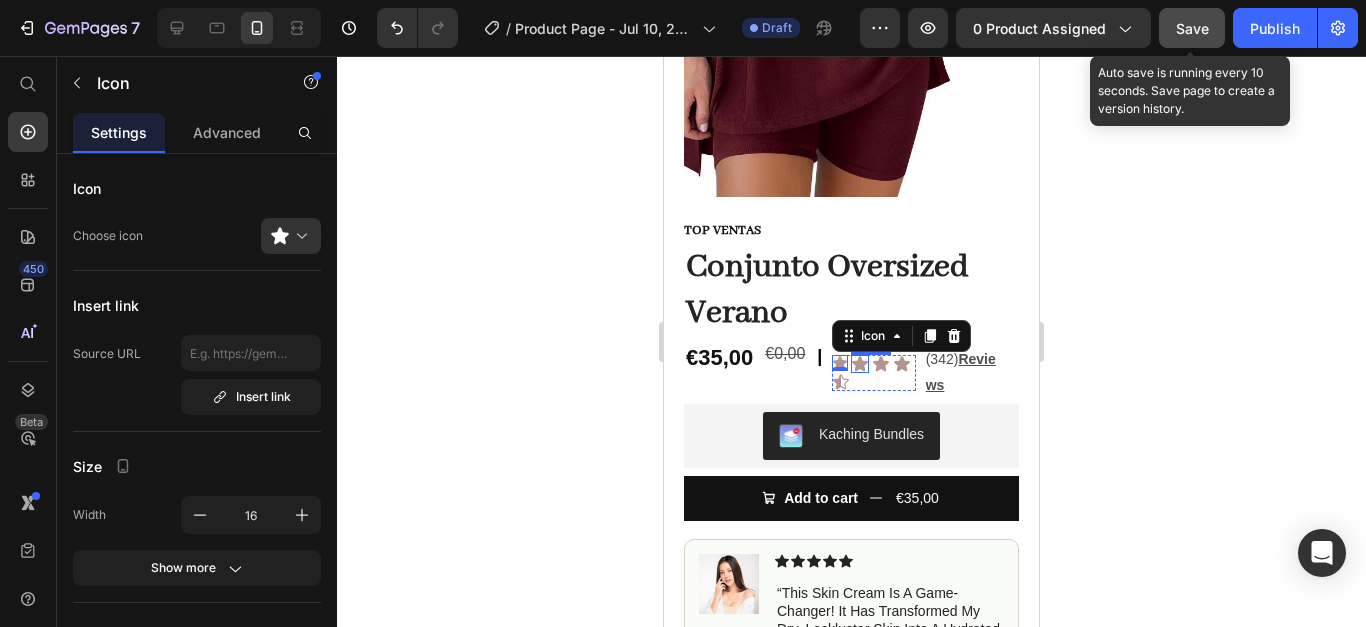 click 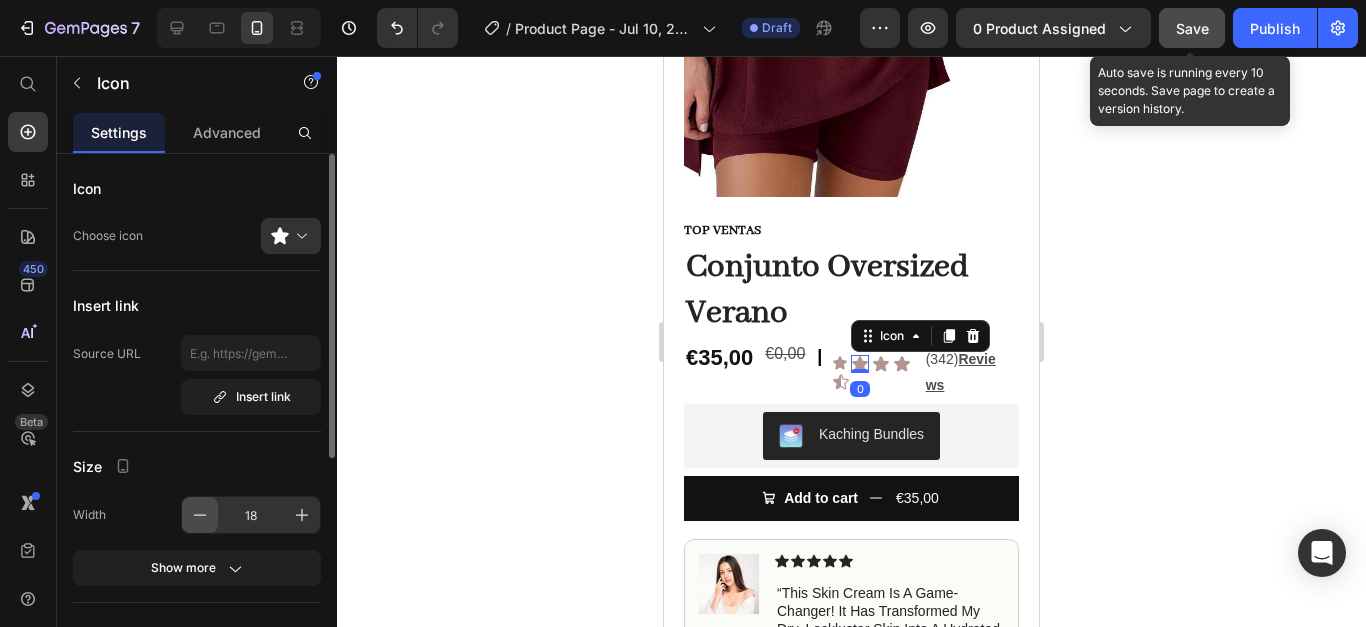 click at bounding box center (200, 515) 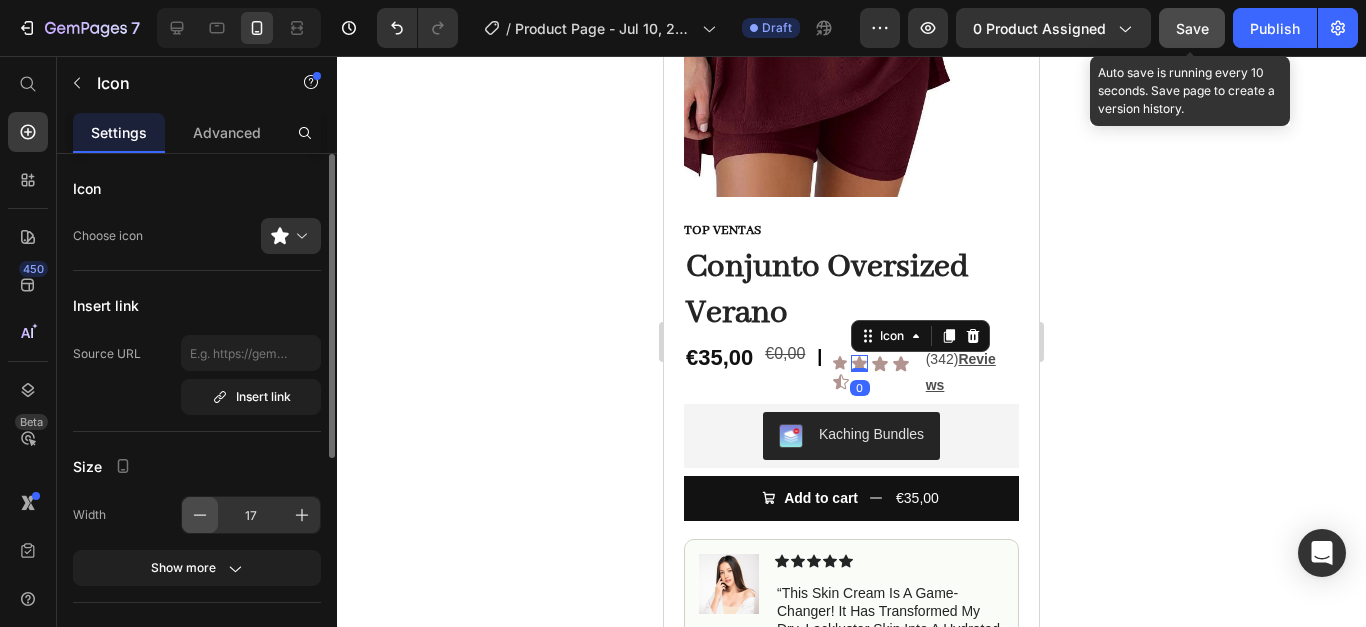 click at bounding box center (200, 515) 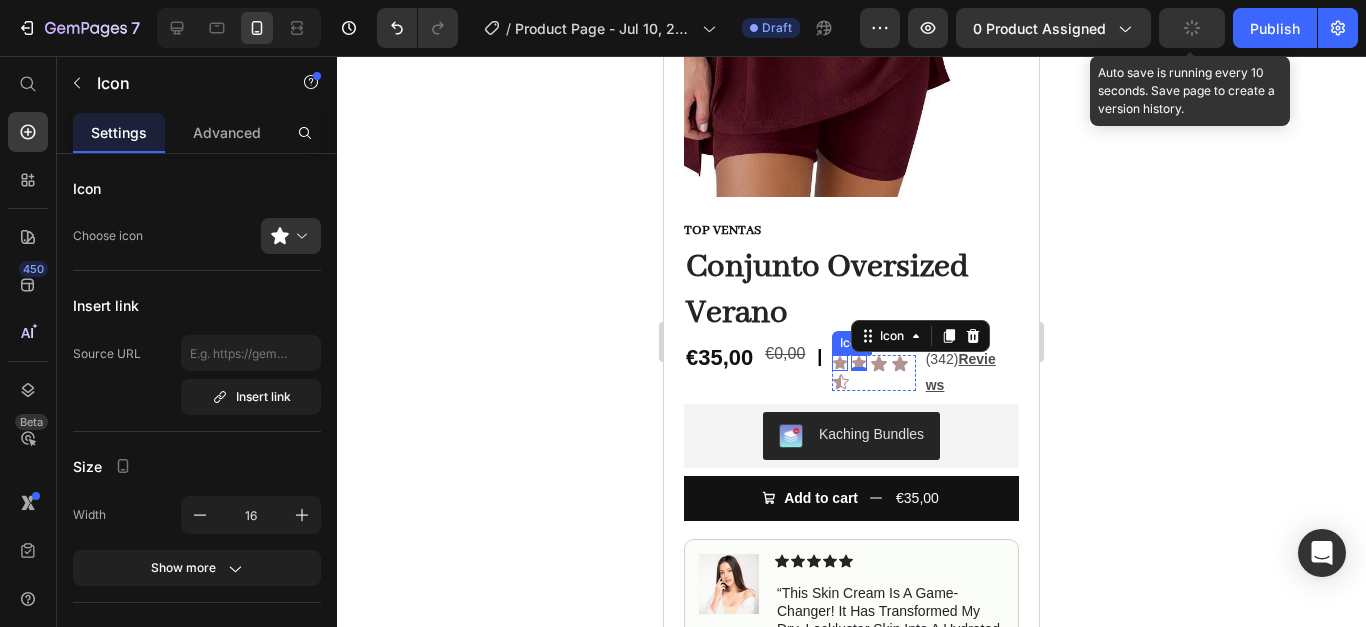 click 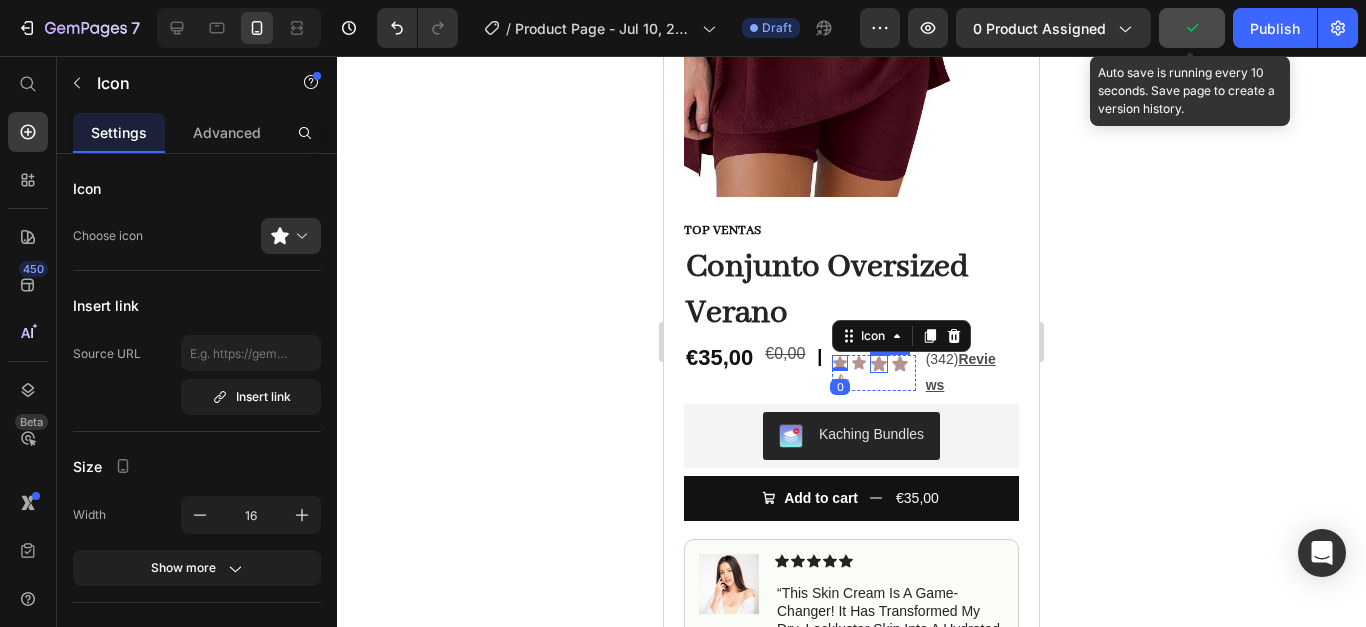 click 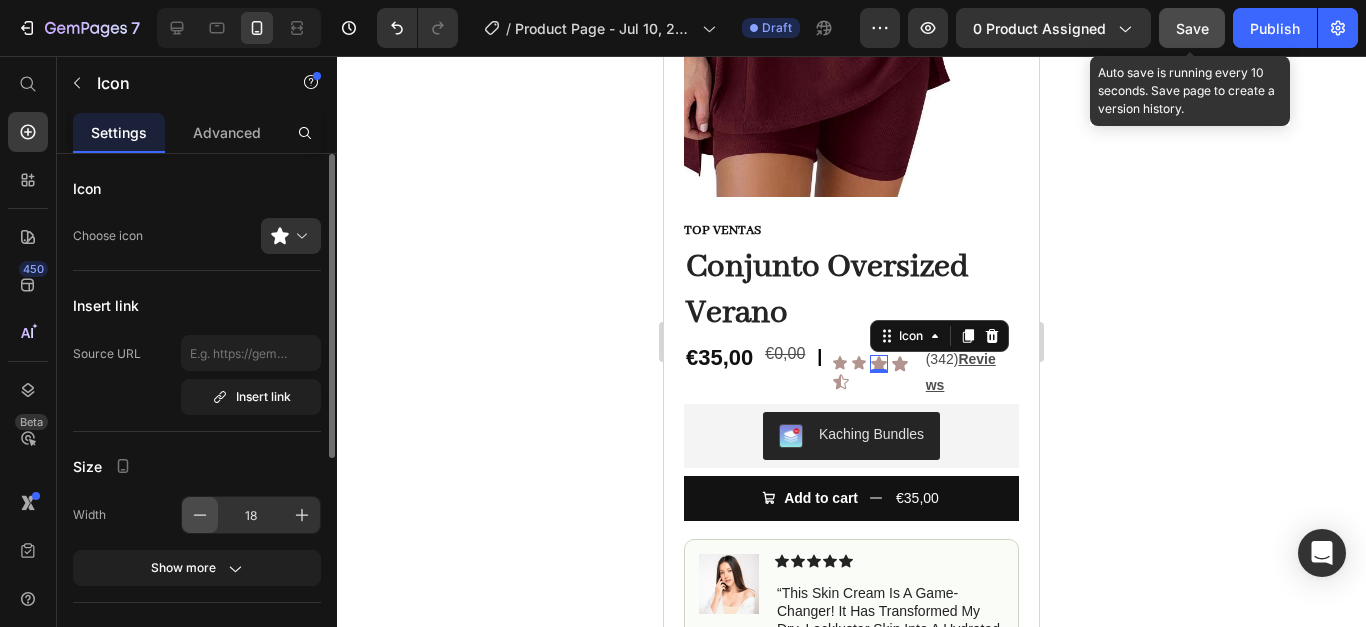 click 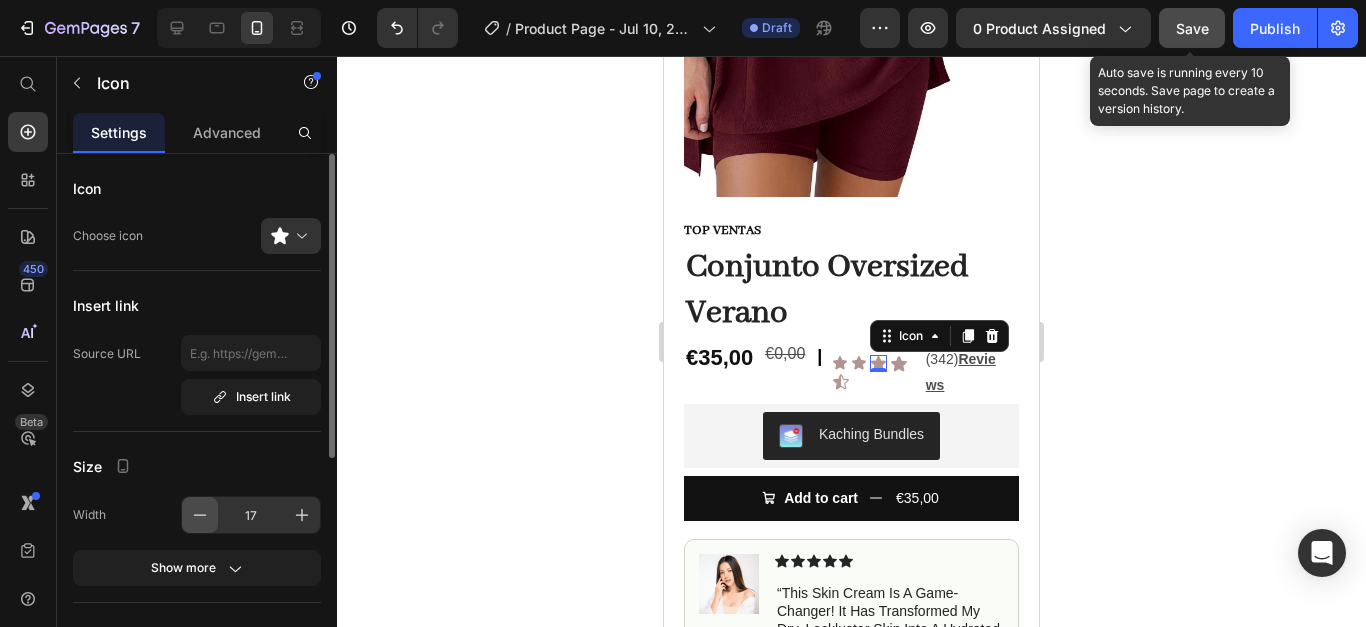 click 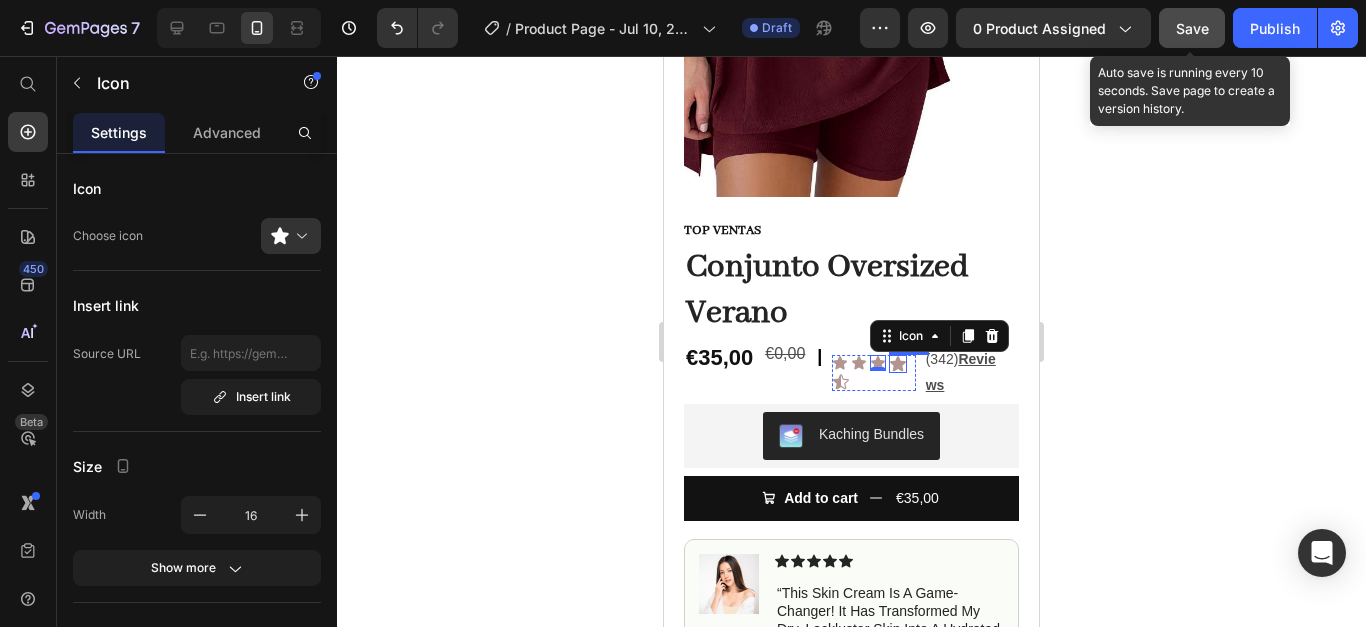click 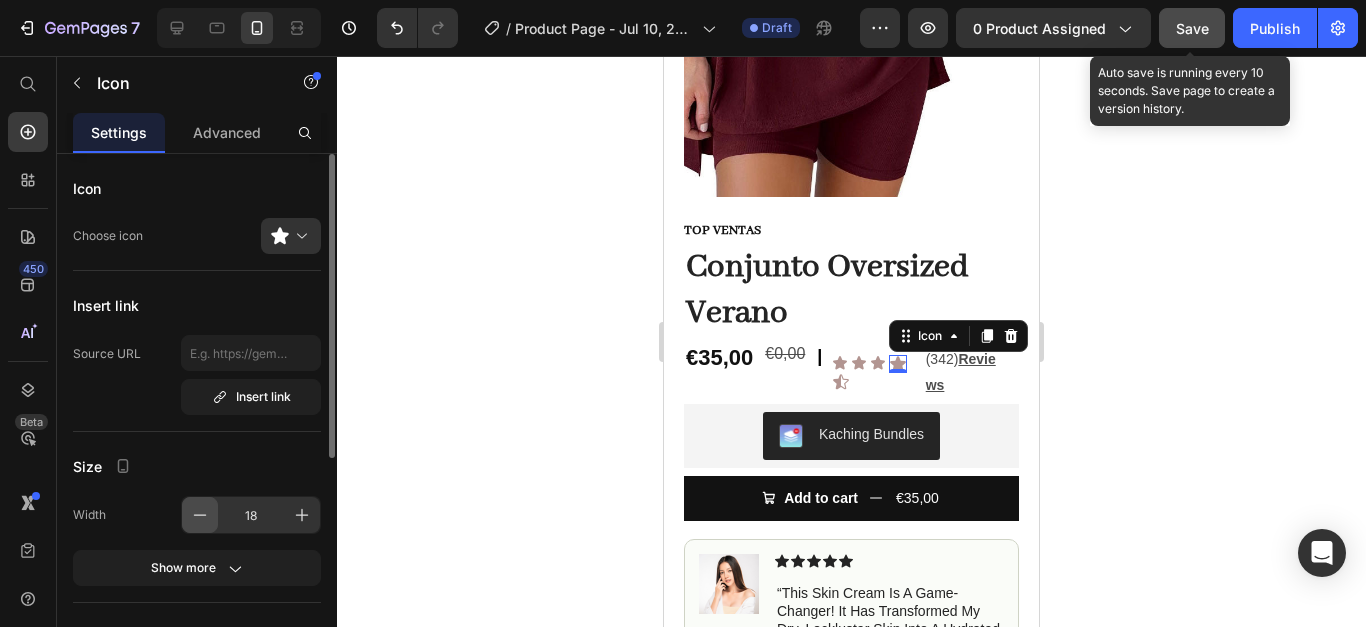 click at bounding box center [200, 515] 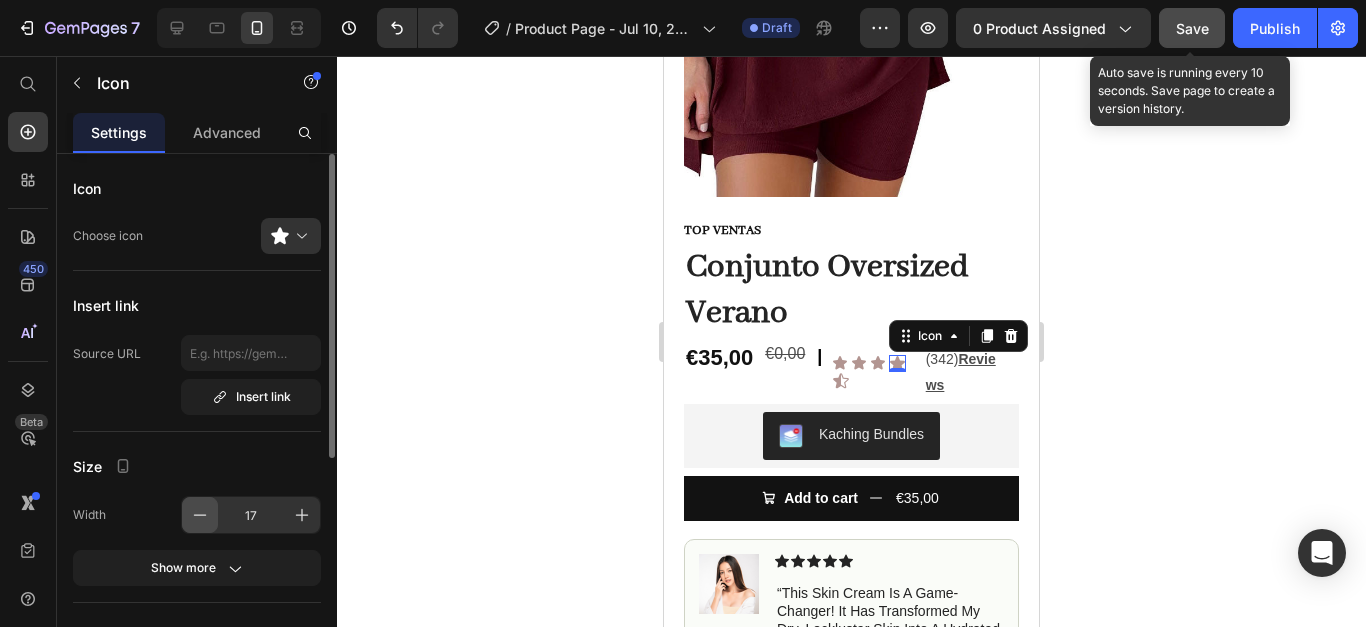 click at bounding box center [200, 515] 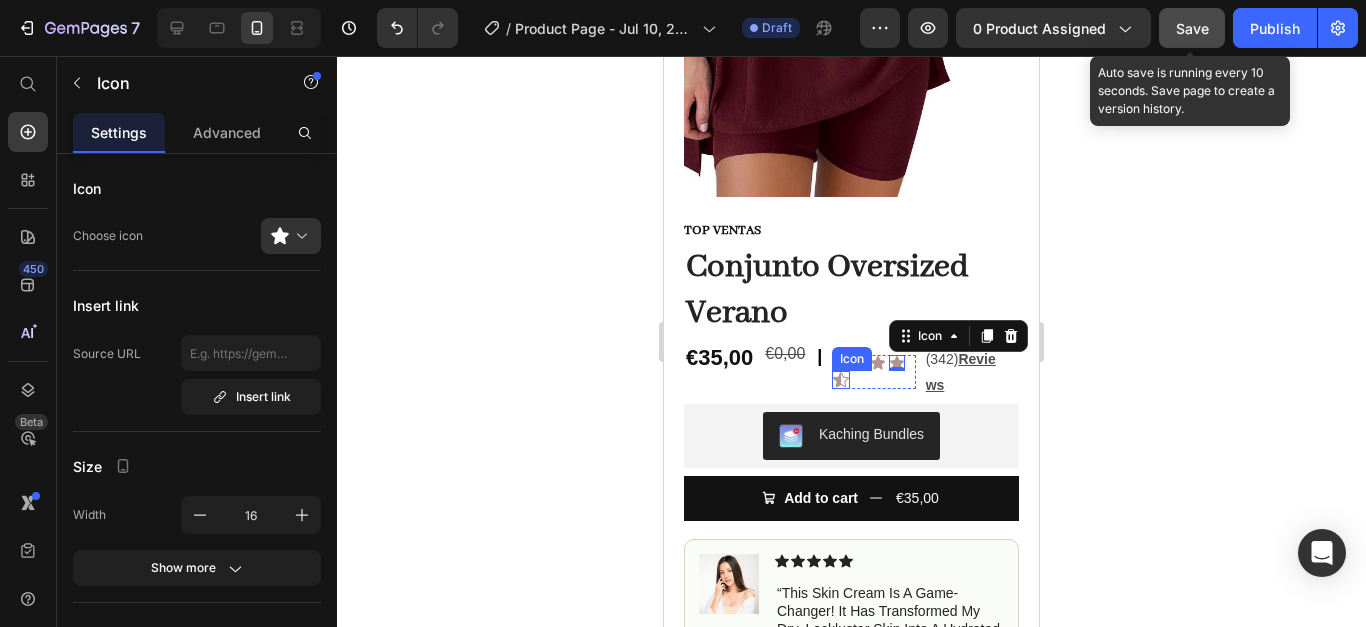 click 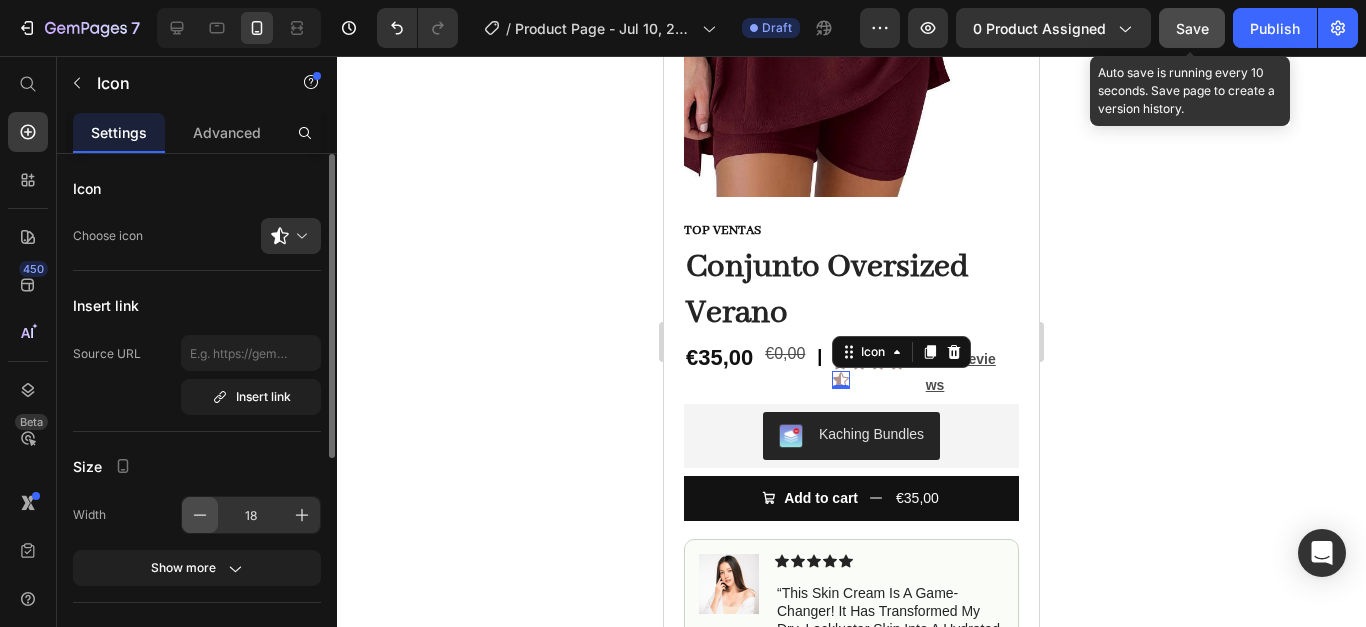click 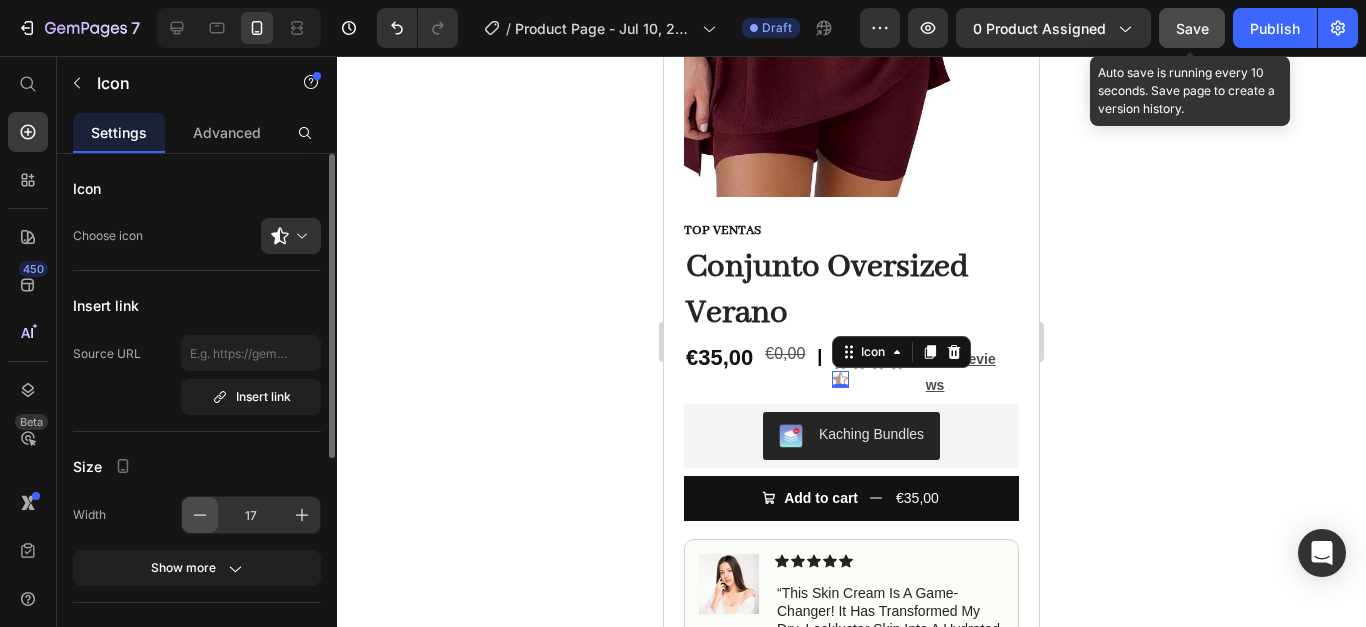 click 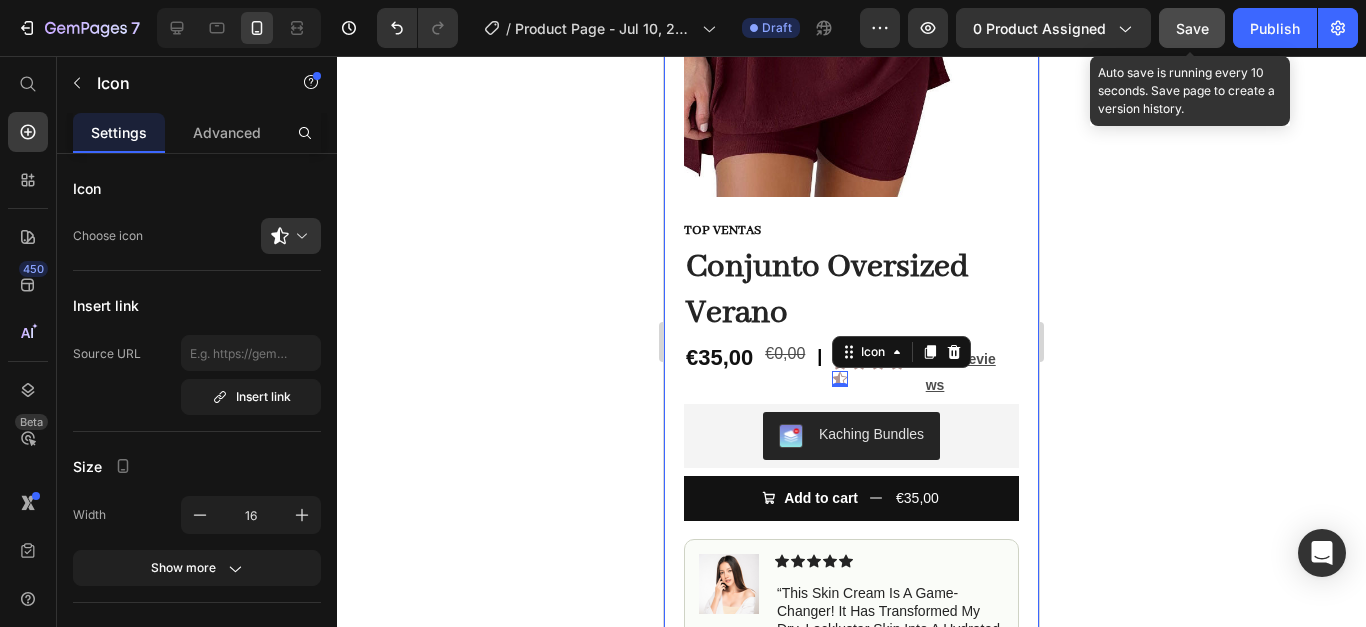 scroll, scrollTop: 561, scrollLeft: 0, axis: vertical 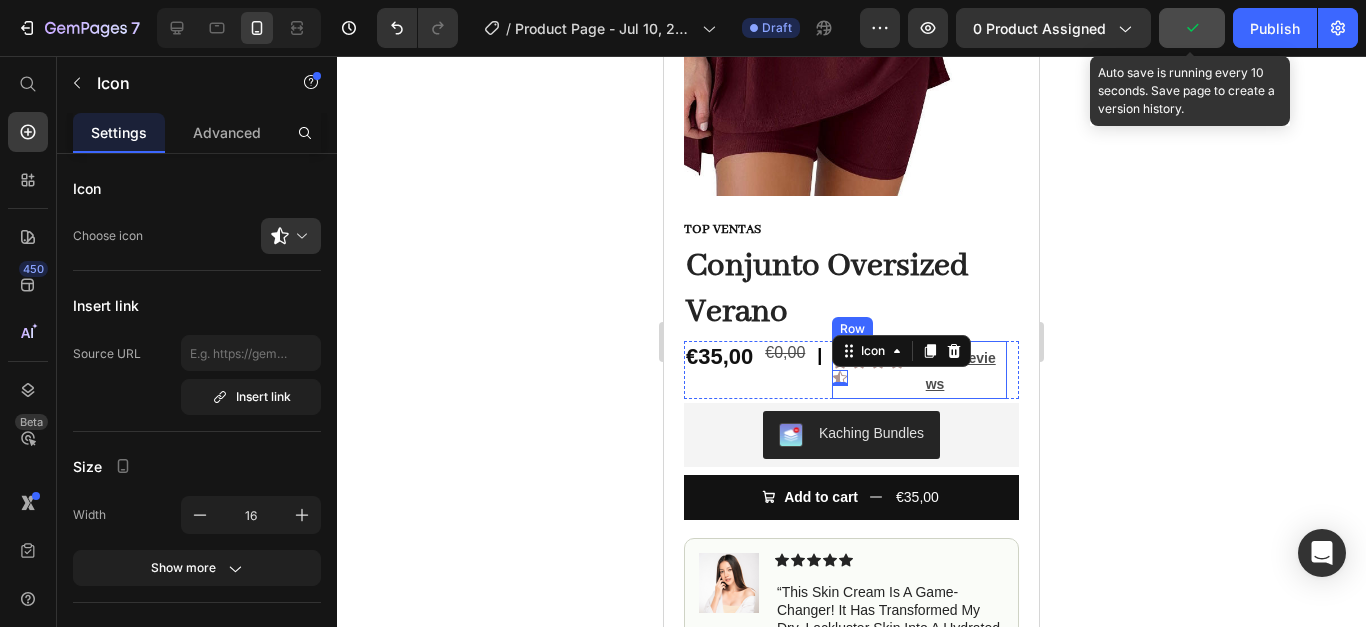 click on "Icon Icon Icon Icon Icon   0 Icon List" at bounding box center (873, 369) 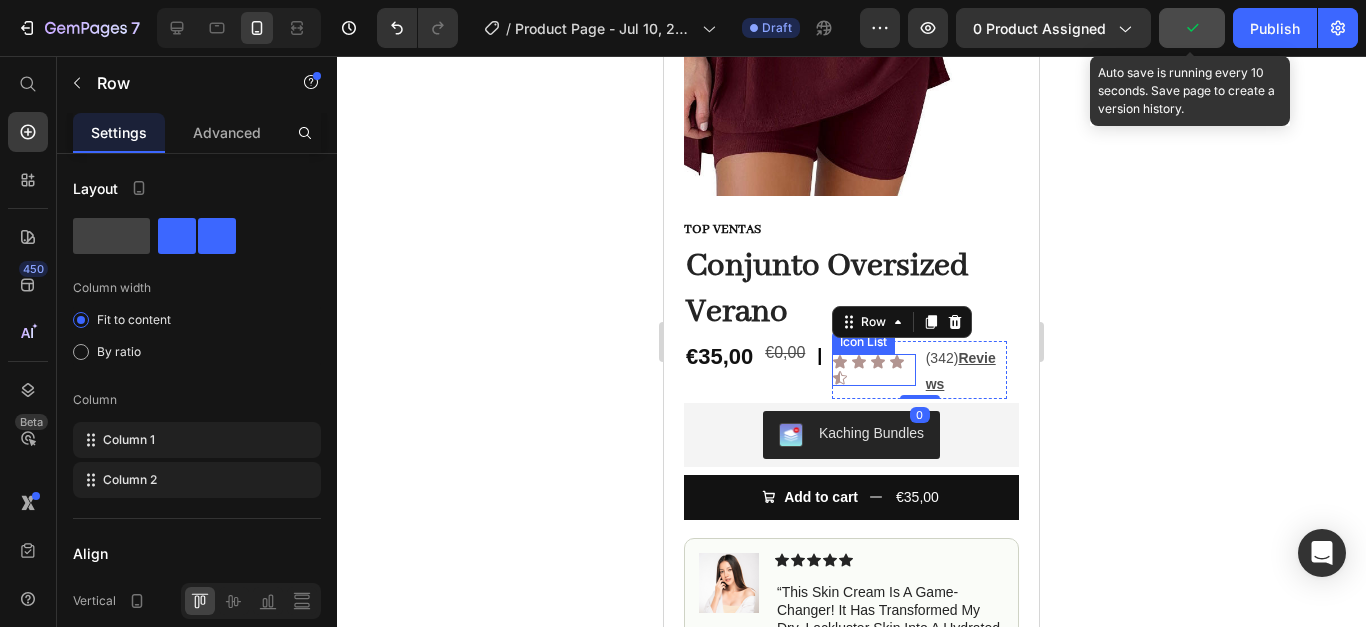 click on "Icon Icon Icon Icon Icon" at bounding box center (873, 370) 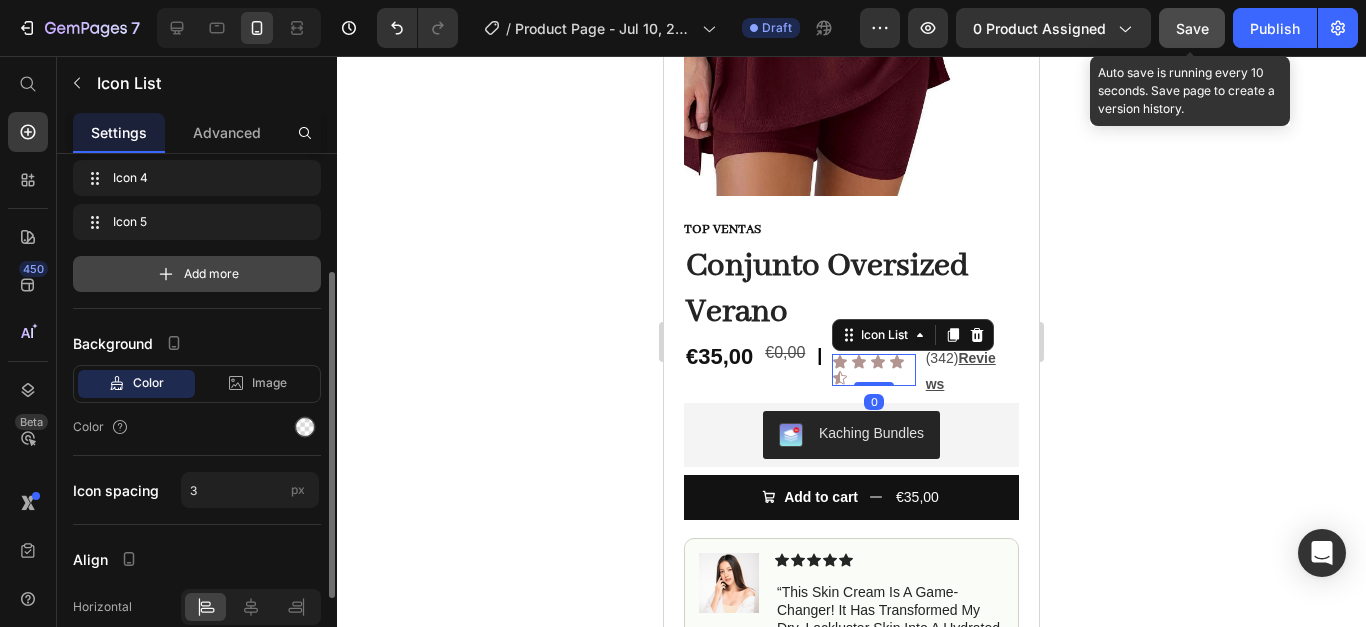 scroll, scrollTop: 191, scrollLeft: 0, axis: vertical 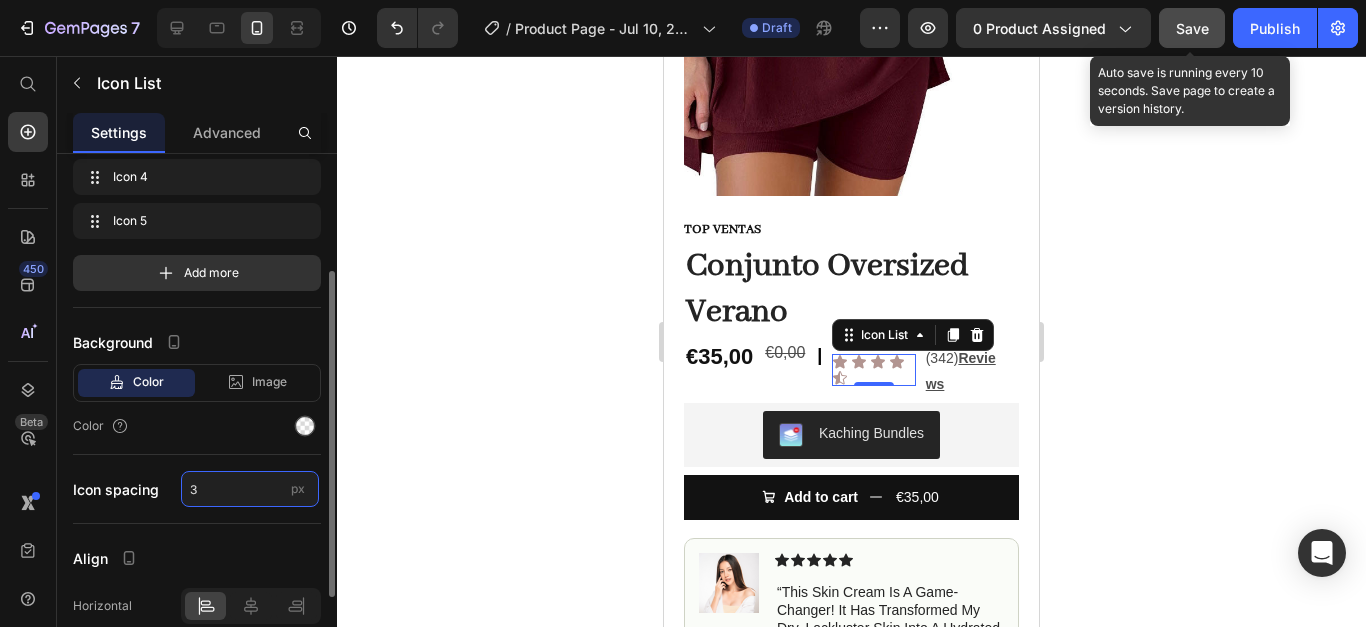 click on "3" at bounding box center [250, 489] 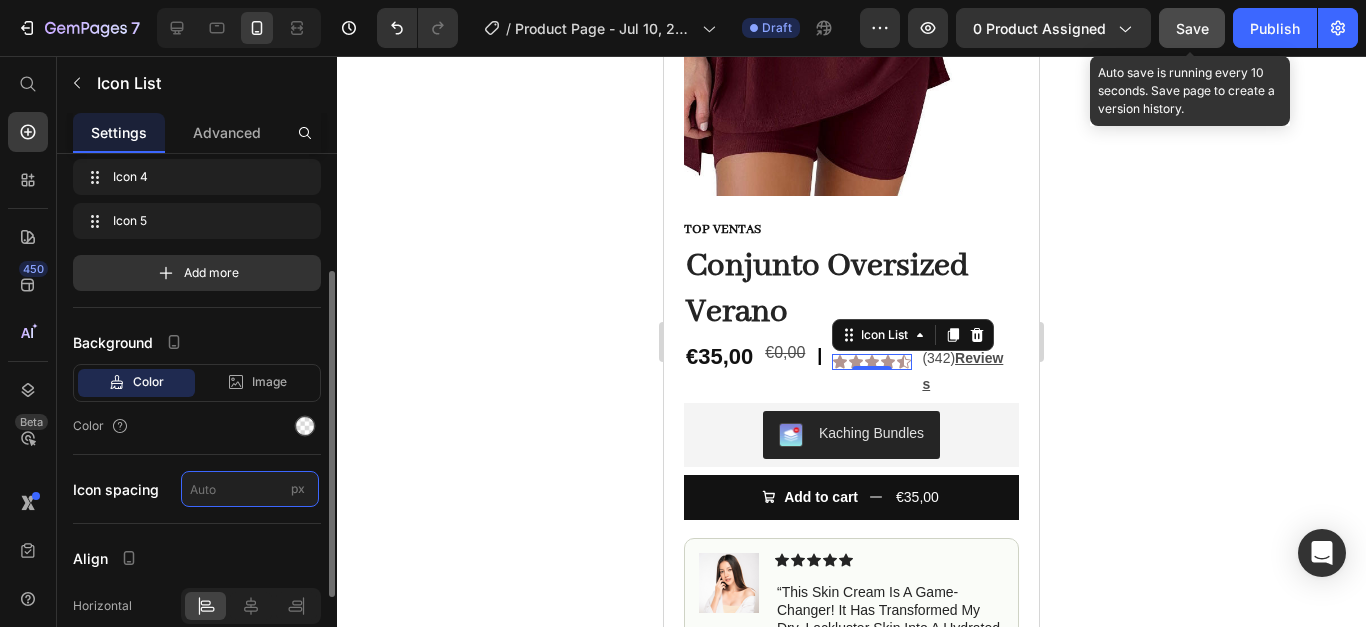 type on "1" 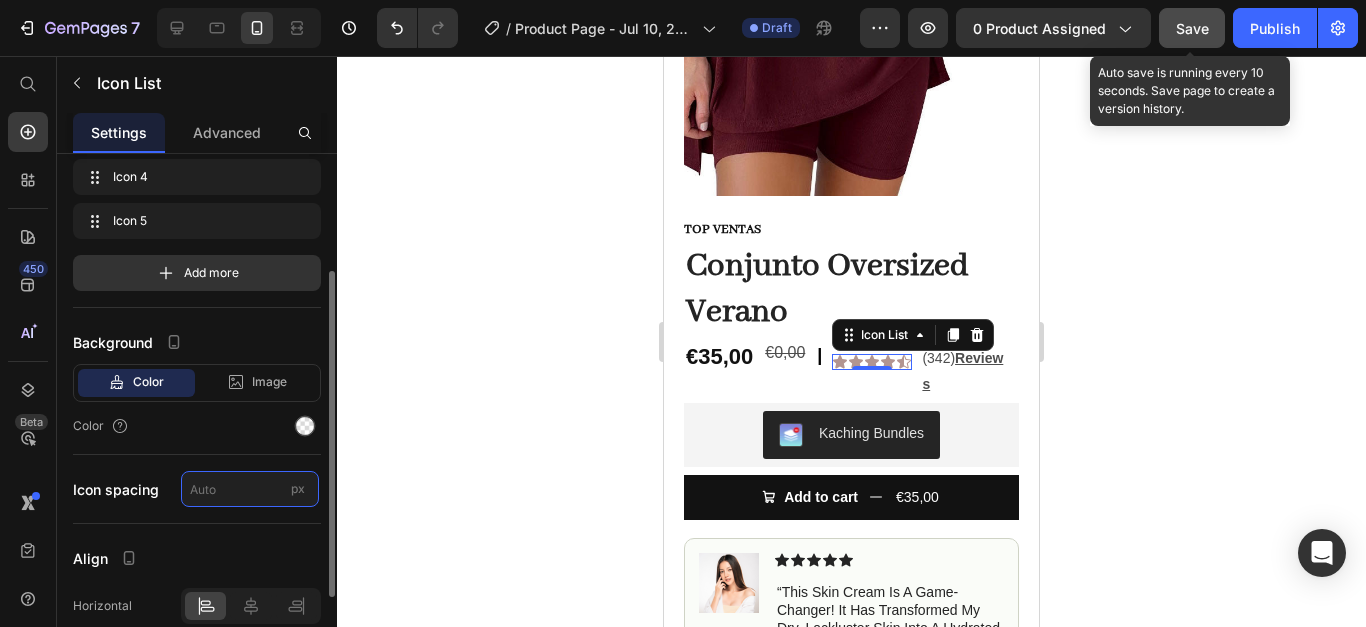 type on "1" 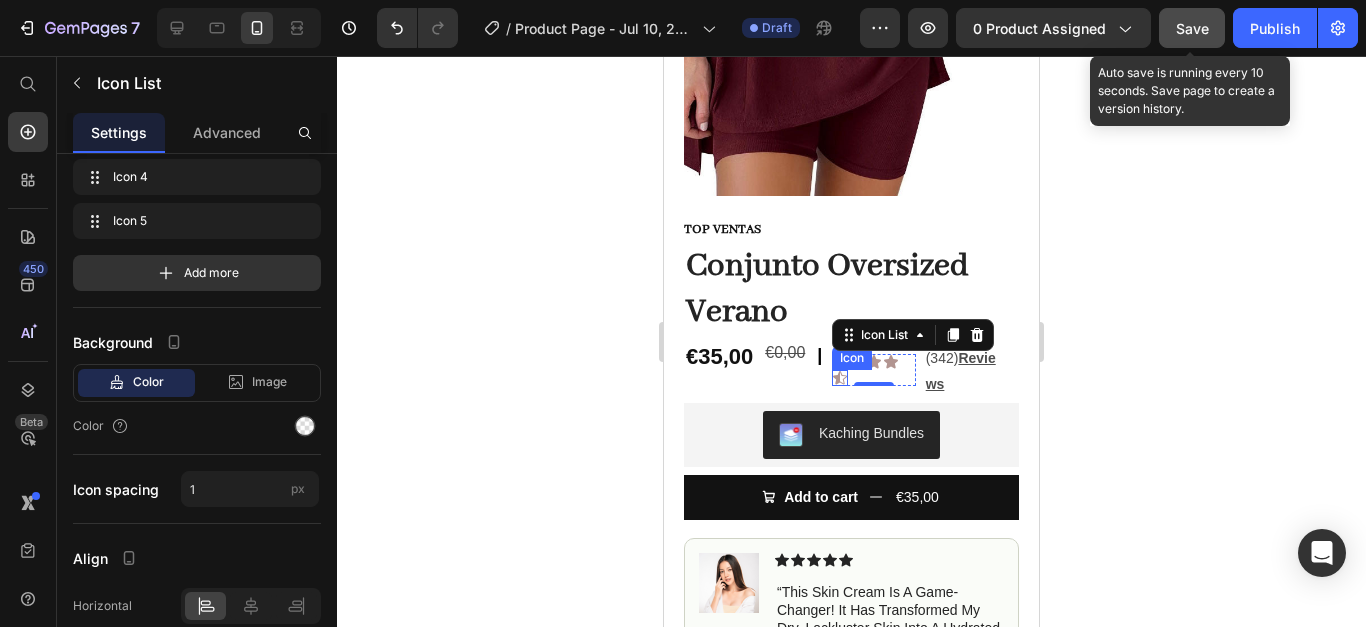 click 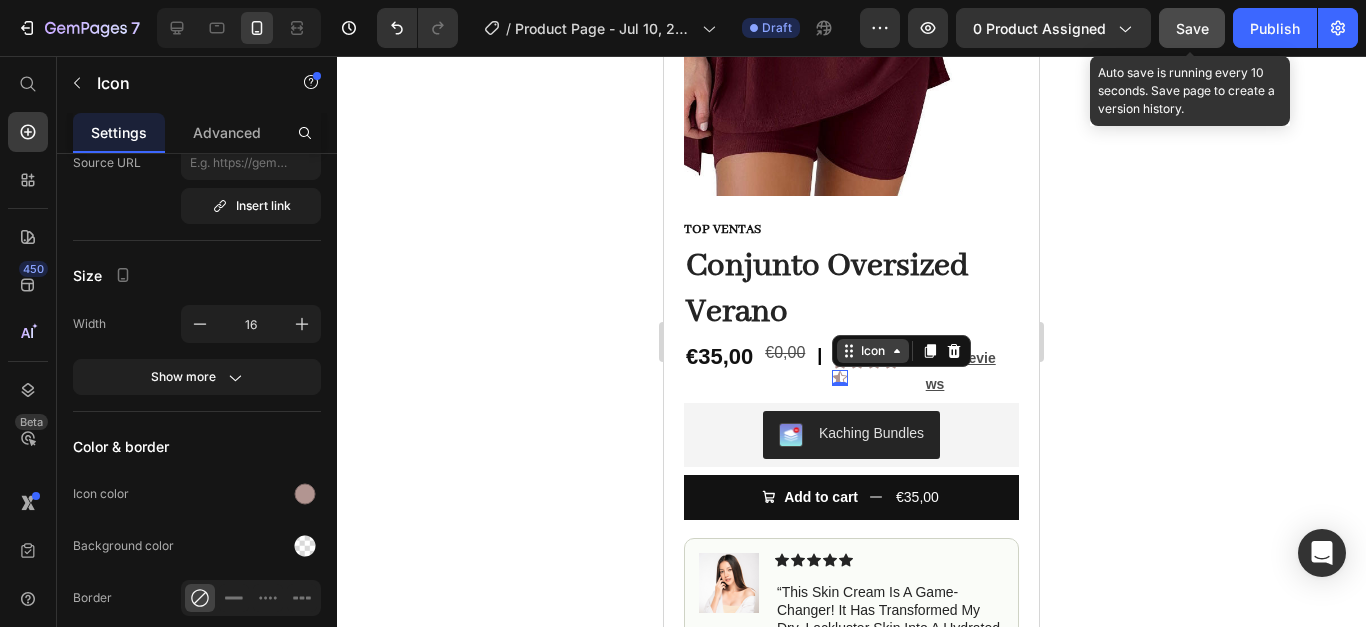 scroll, scrollTop: 0, scrollLeft: 0, axis: both 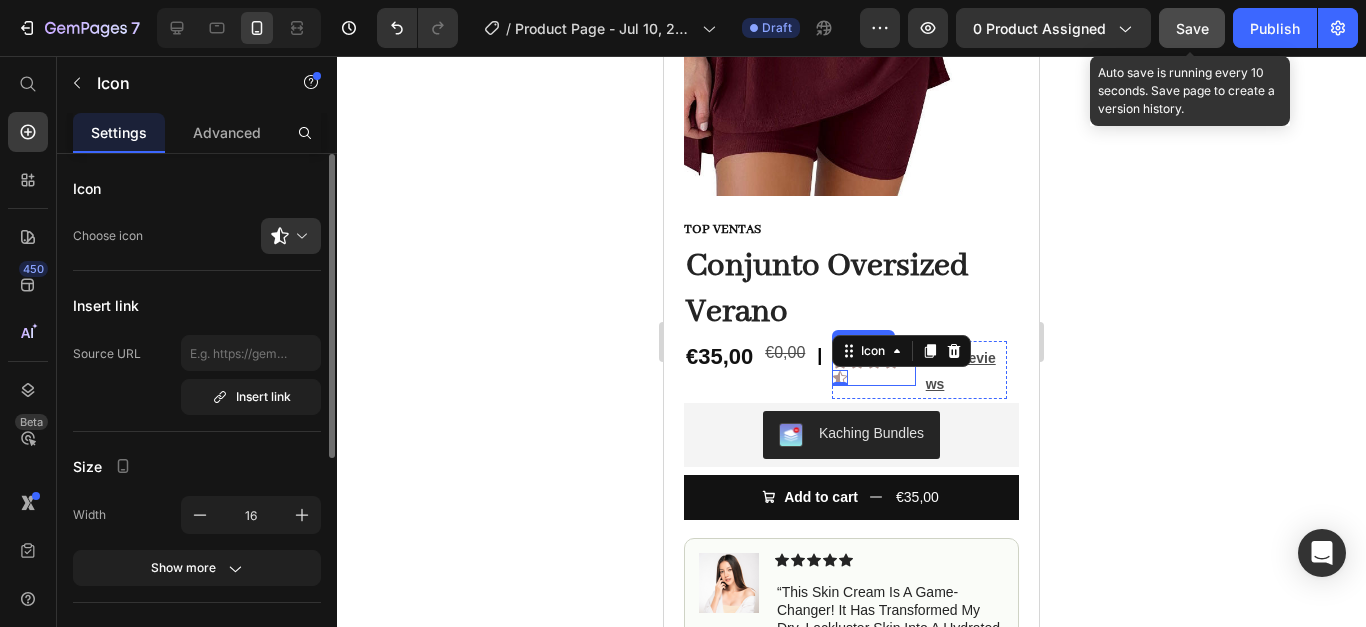 click on "Icon Icon Icon Icon Icon   0" at bounding box center [873, 370] 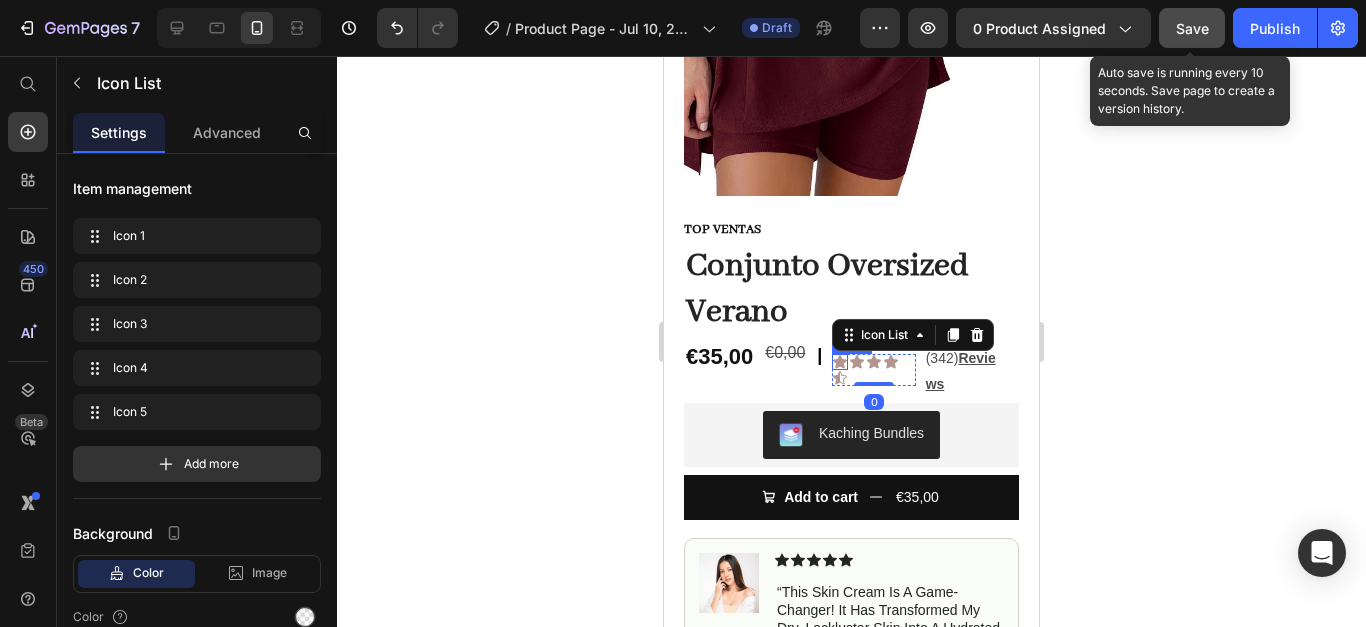 click 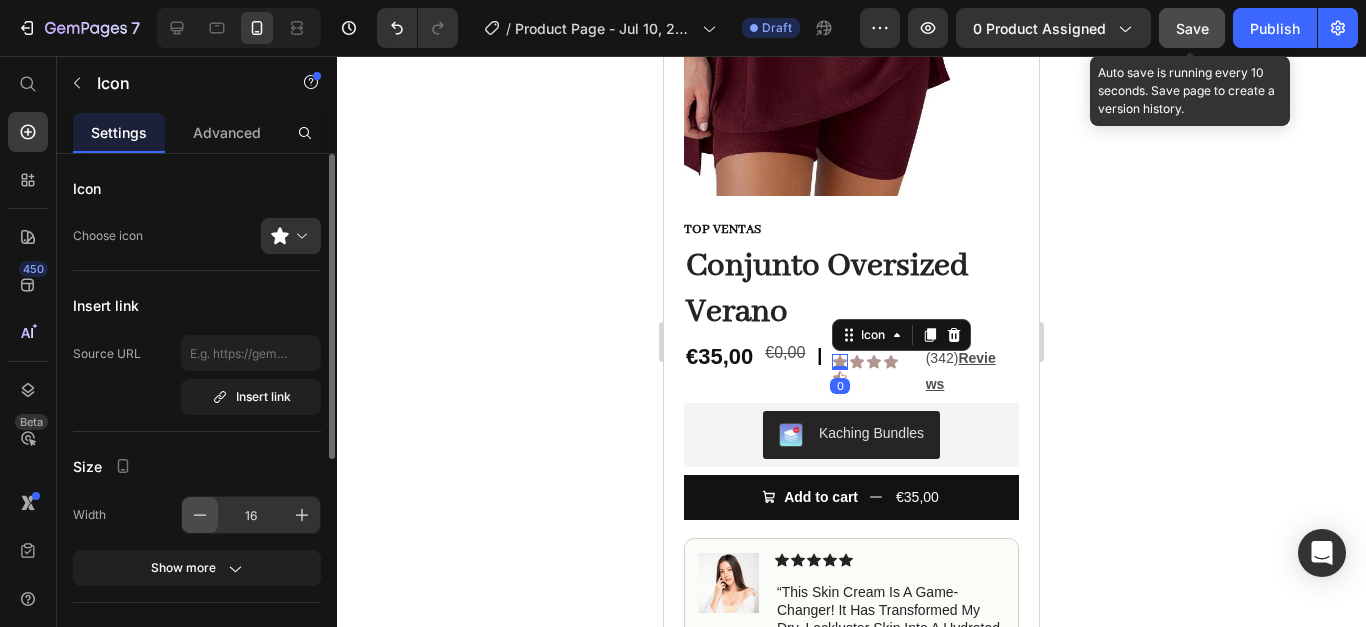 click 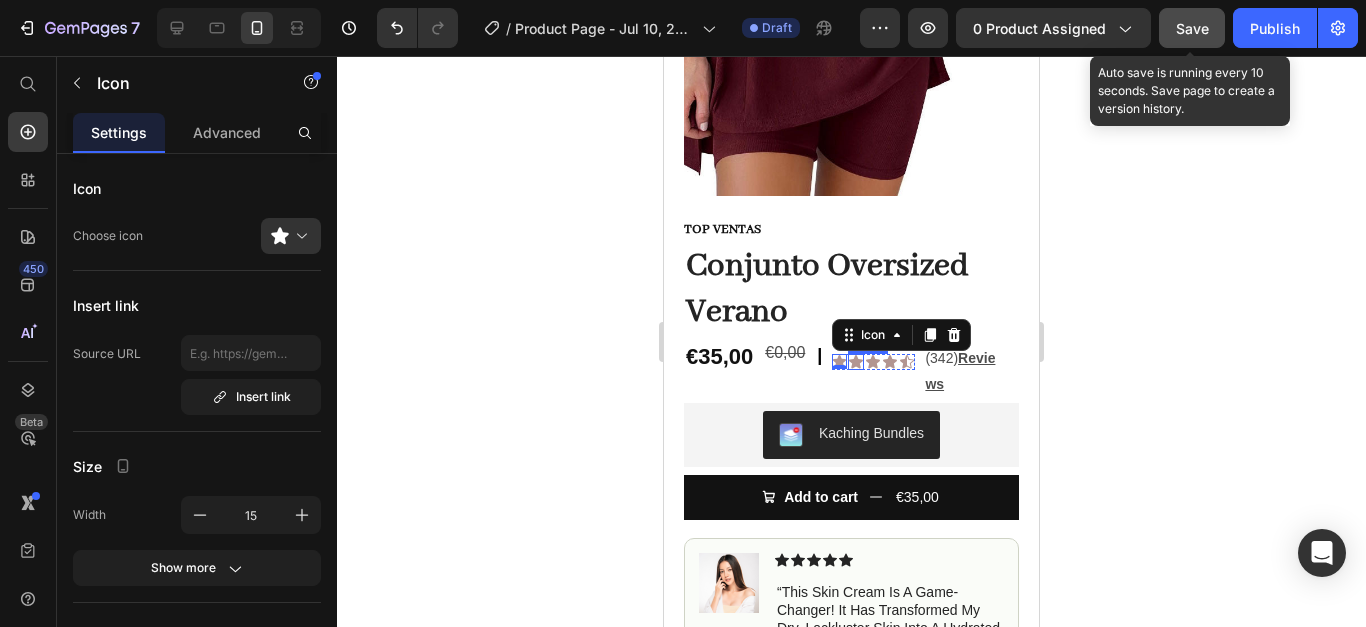 click 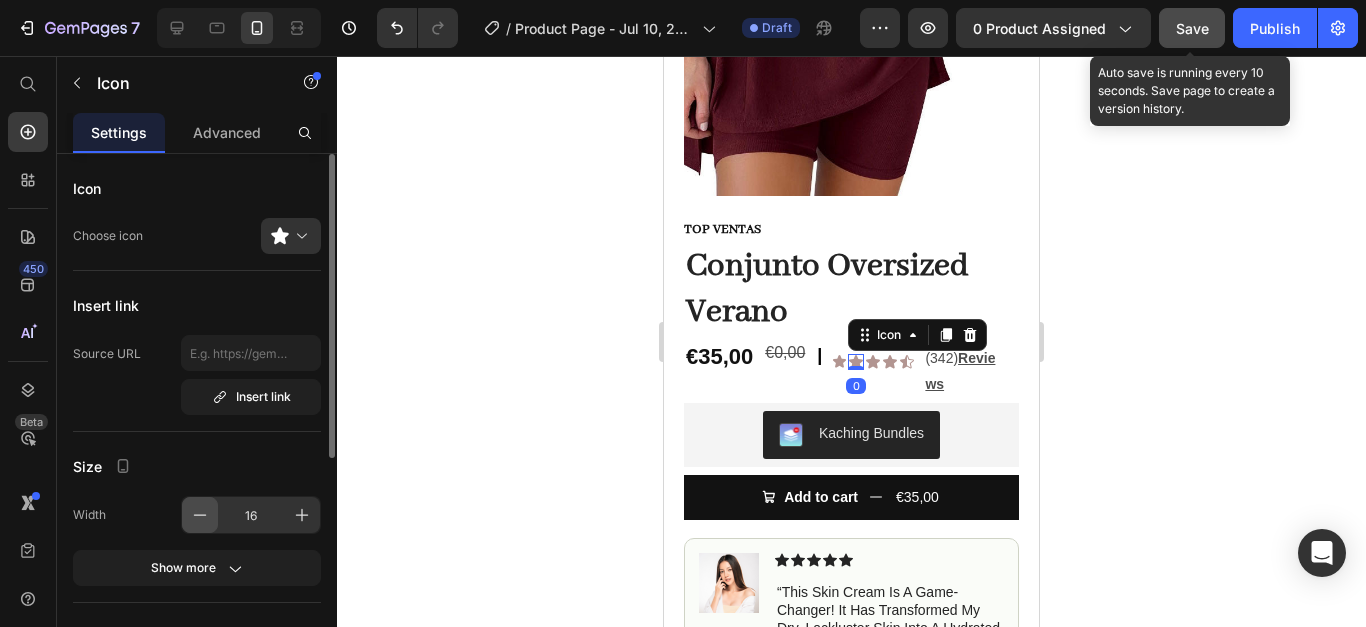 click at bounding box center (200, 515) 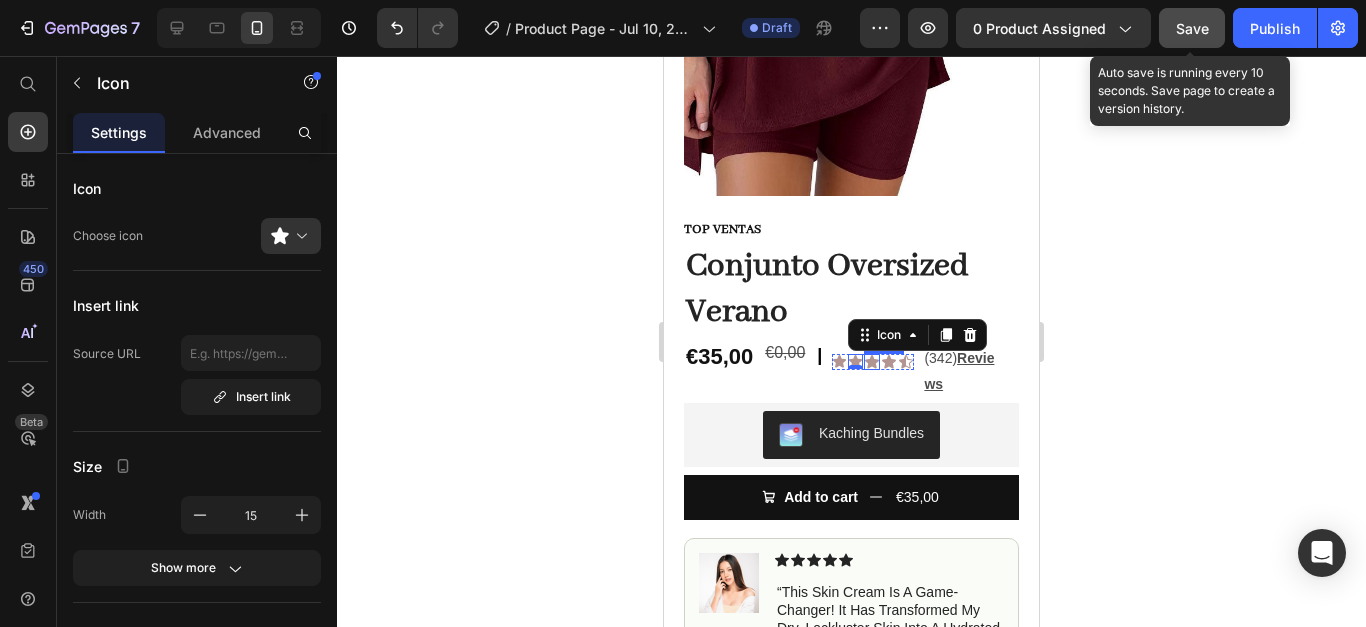 click 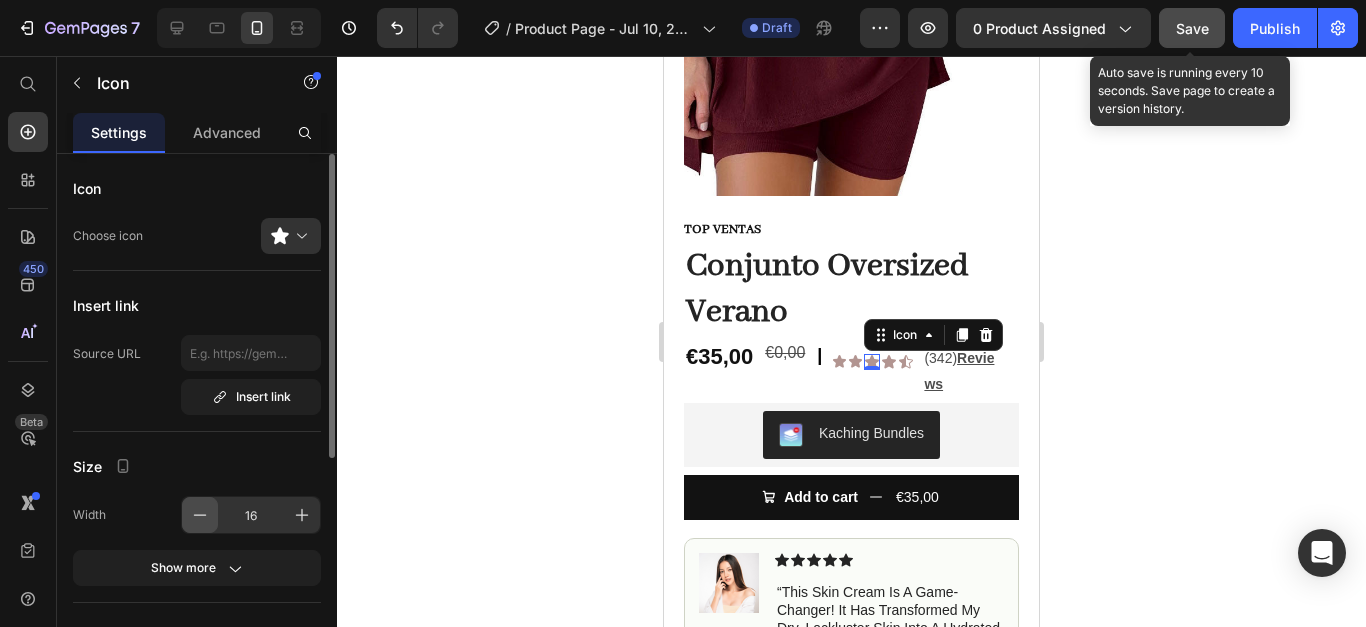 click at bounding box center [200, 515] 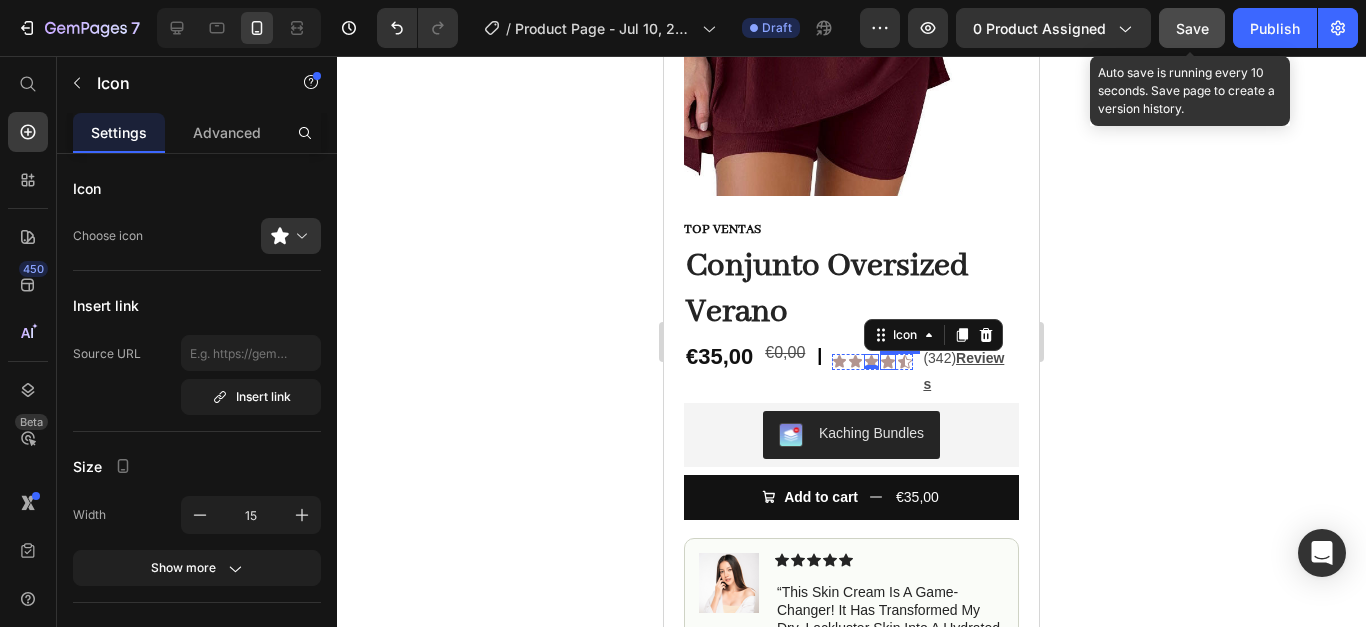 click 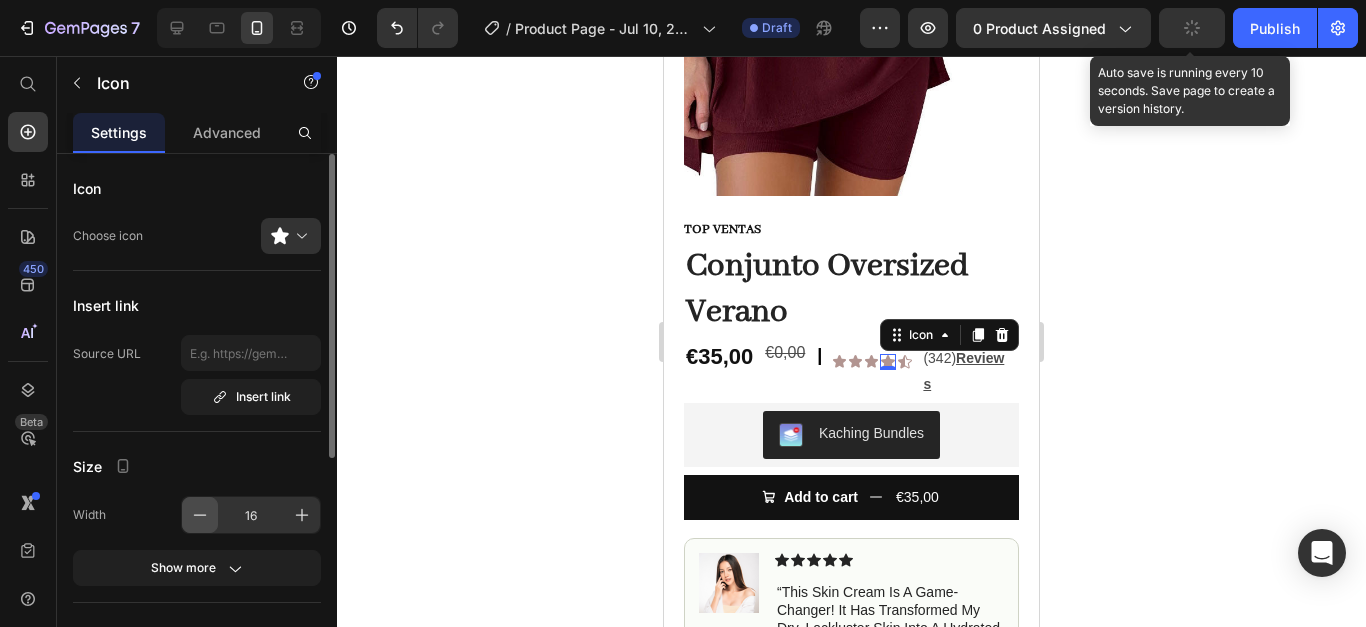 click 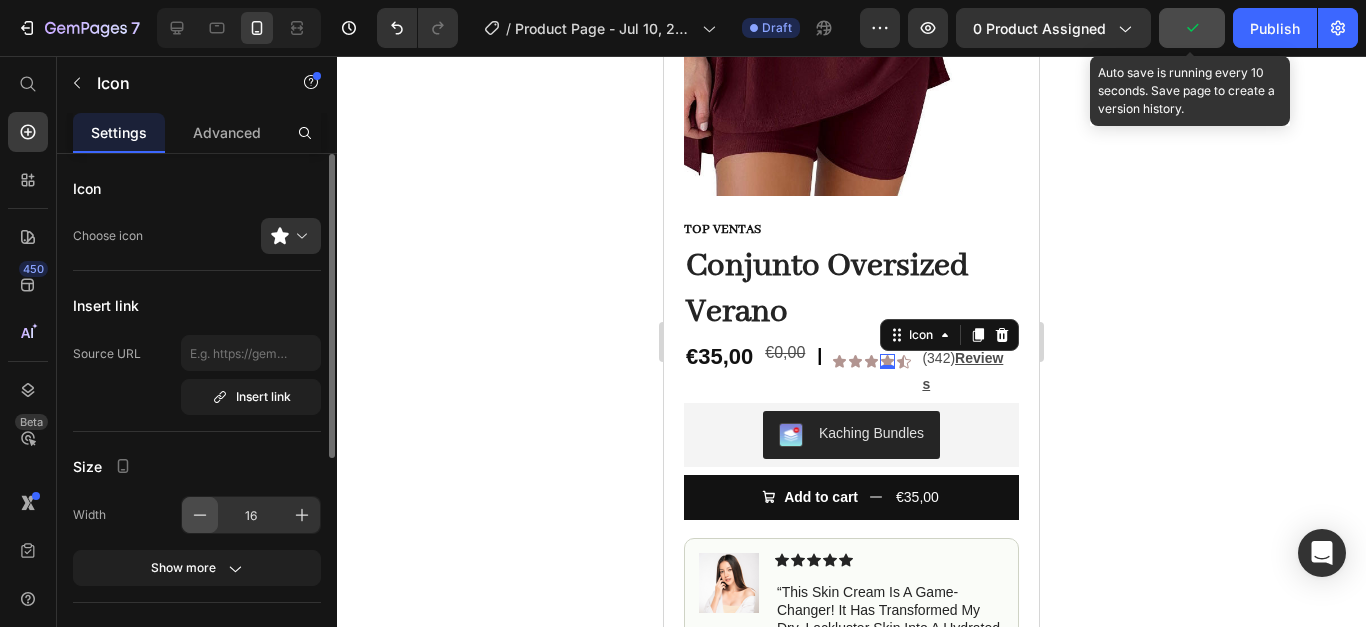 type on "15" 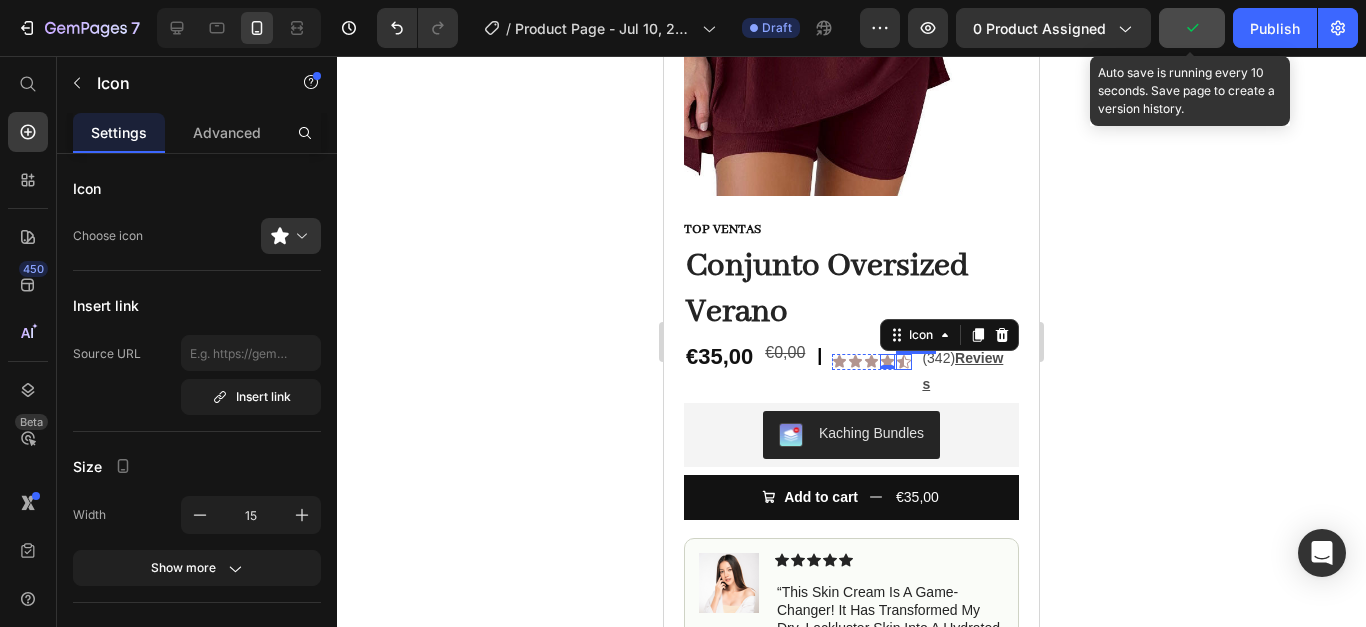 click 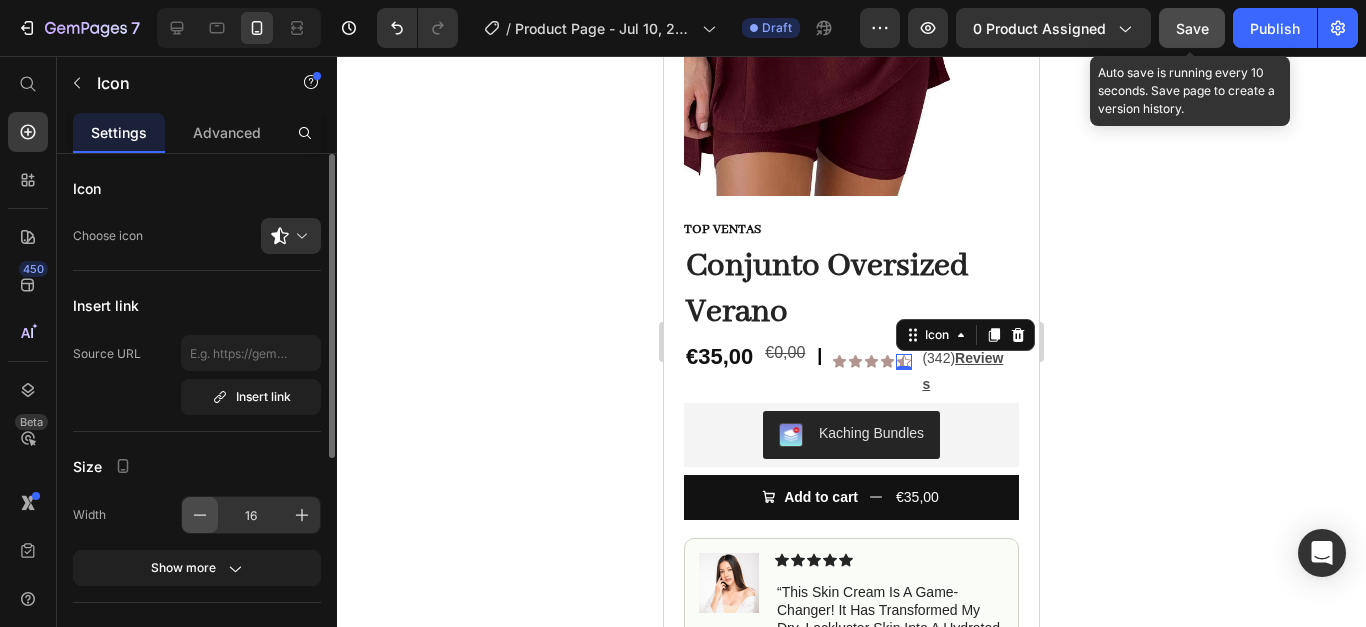 click 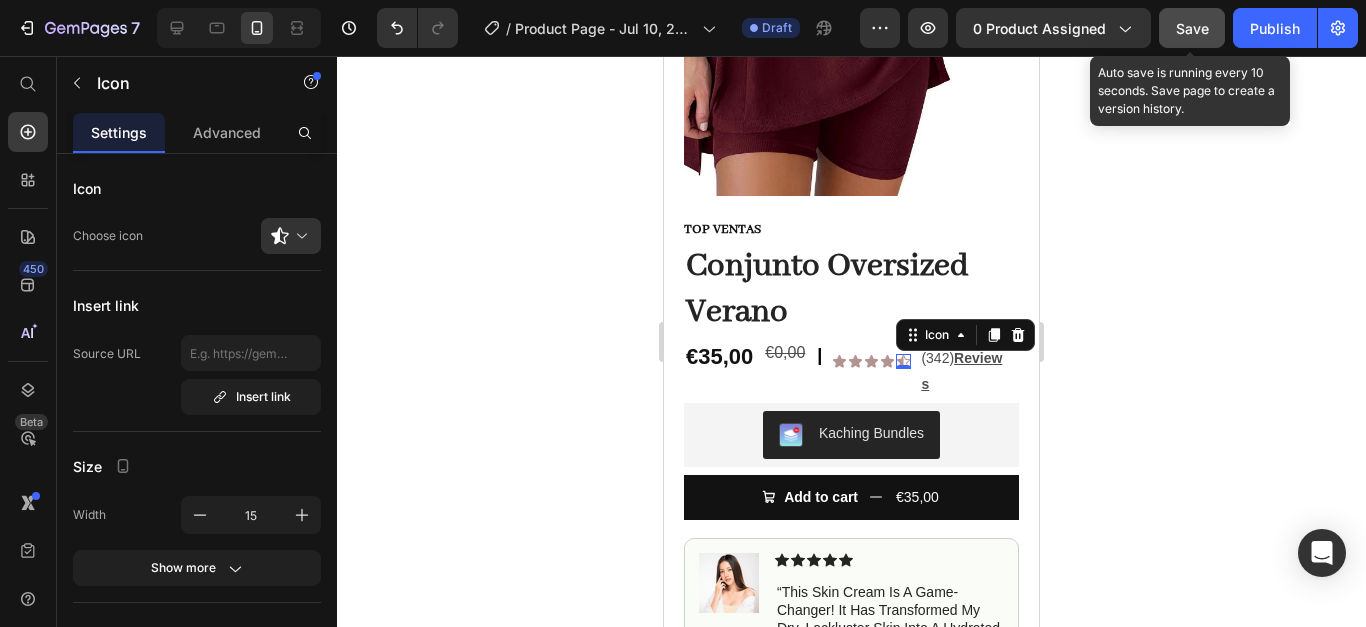 click 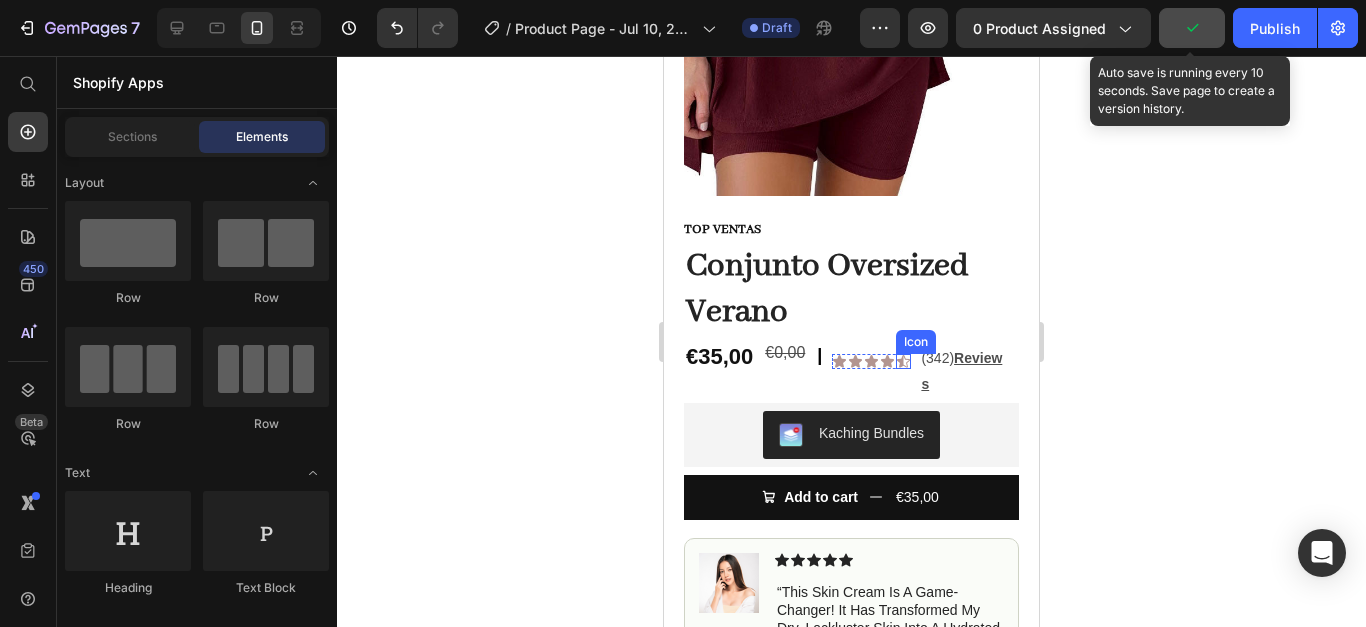 click 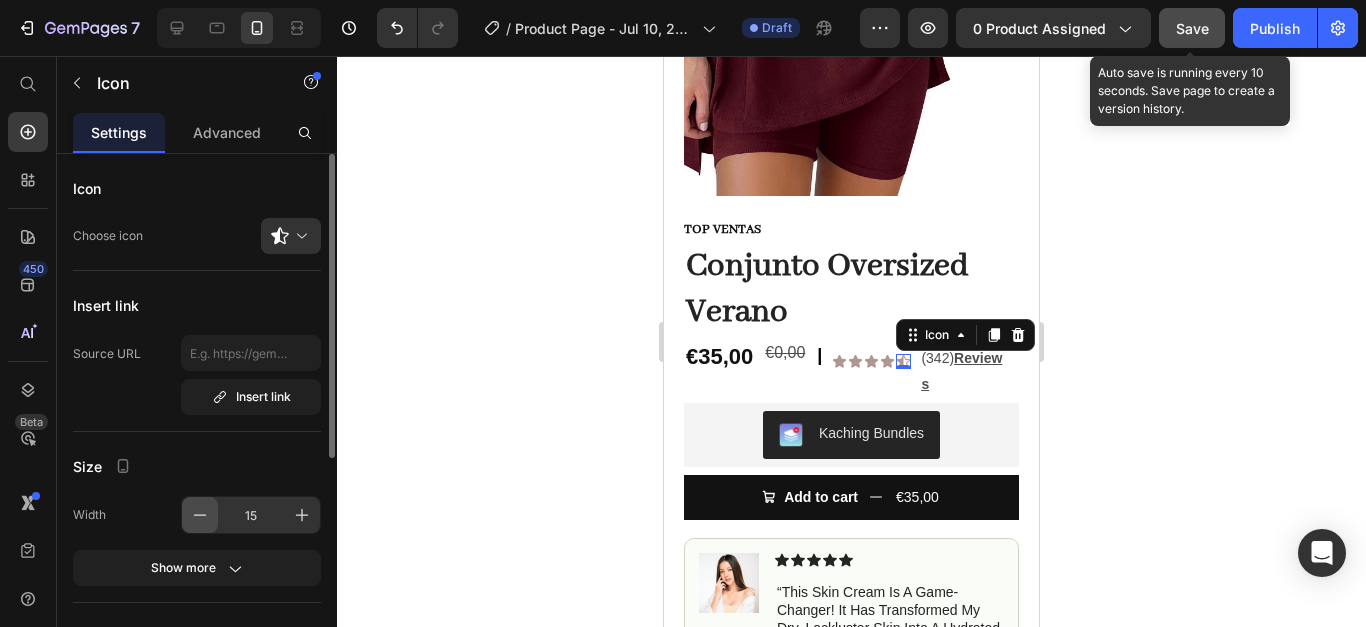 click 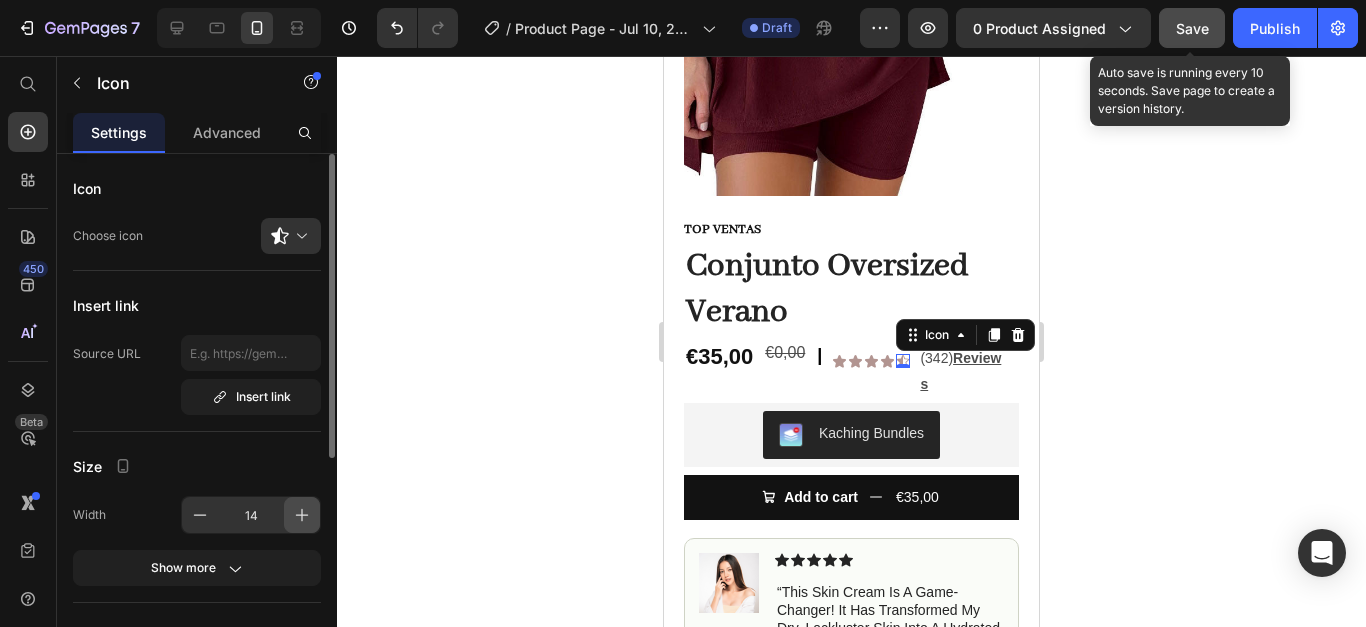 click 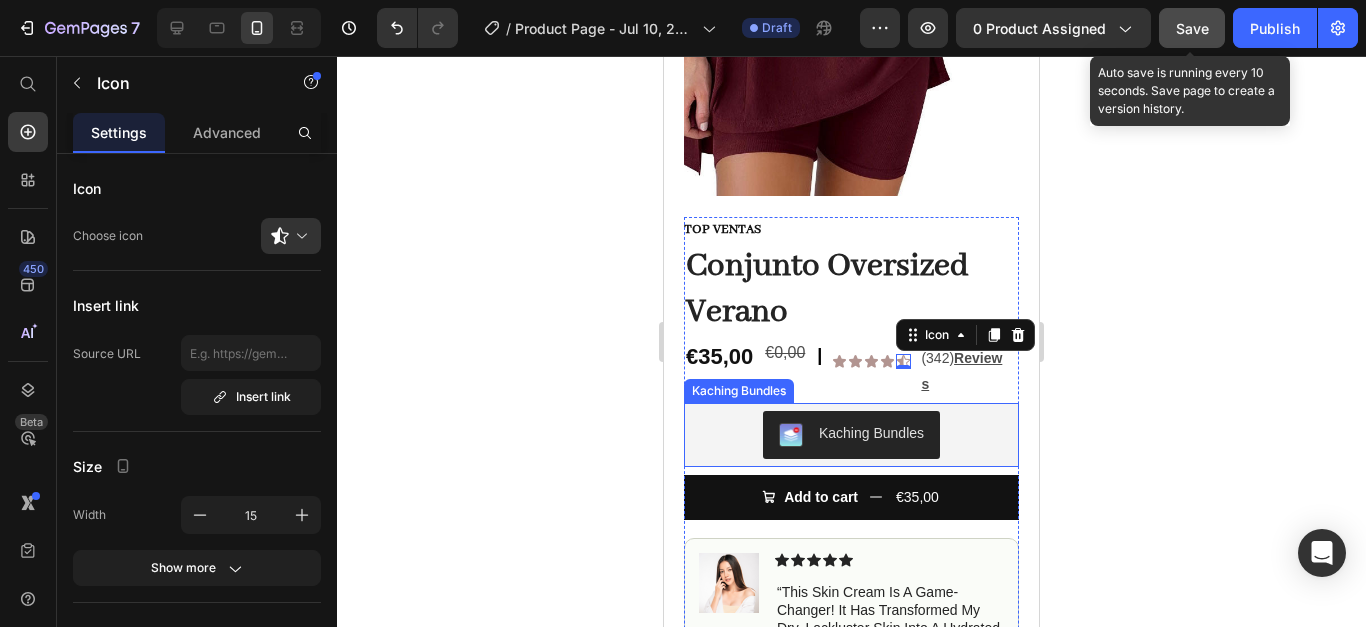 click on "Kaching Bundles Kaching Bundles" at bounding box center (851, 435) 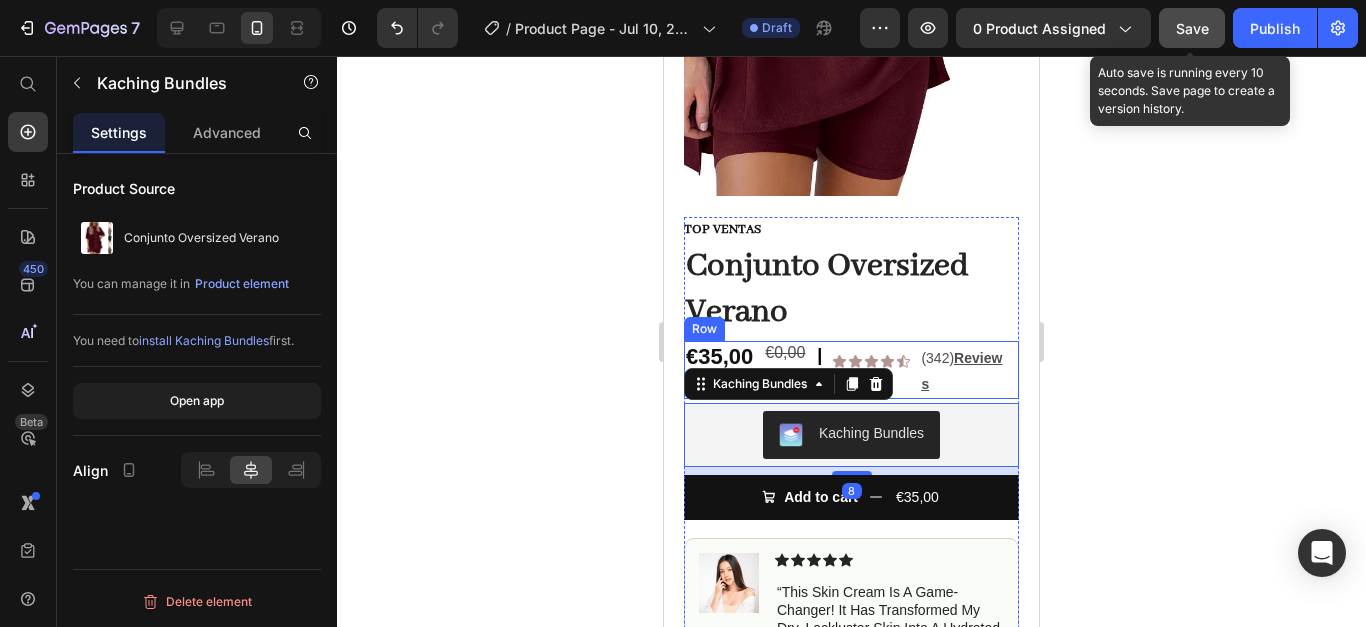 click on "€35,00 Product Price €0,00 Product Price | Text Block Icon Icon Icon Icon Icon Icon List (342)  Reviews Text Block Row Text Block Row" at bounding box center (851, 369) 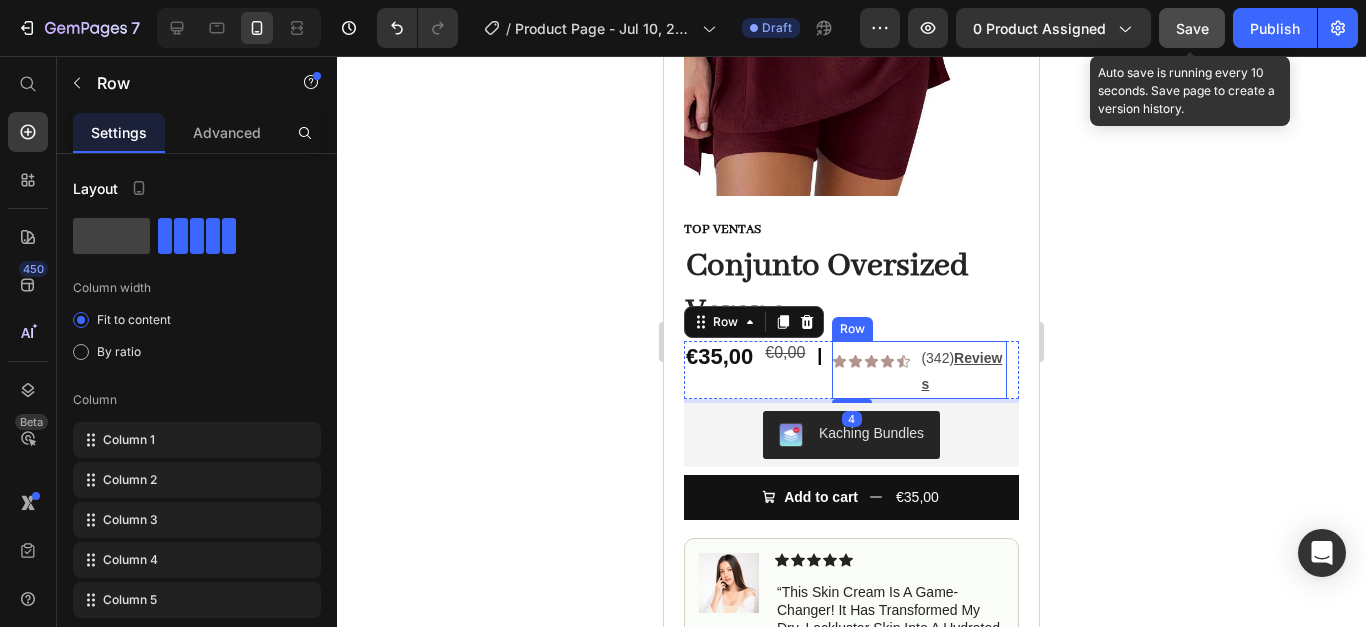 click on "Icon Icon Icon Icon Icon Icon List" at bounding box center [871, 369] 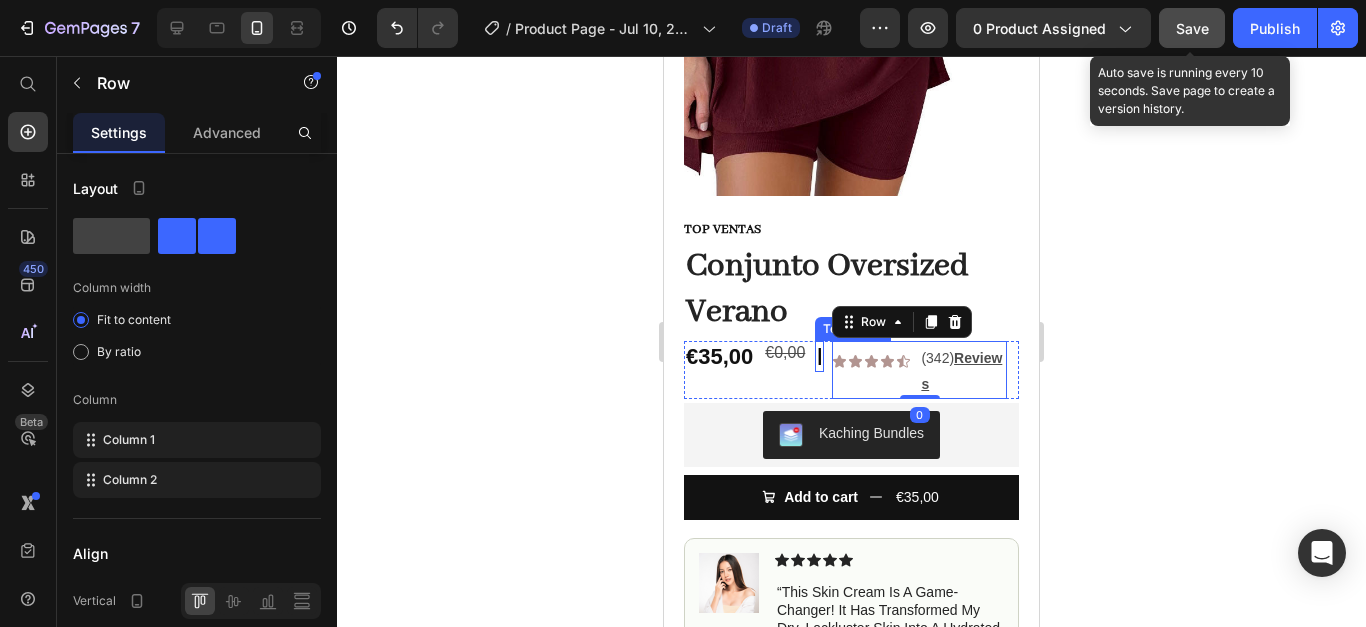 click on "|" at bounding box center [819, 355] 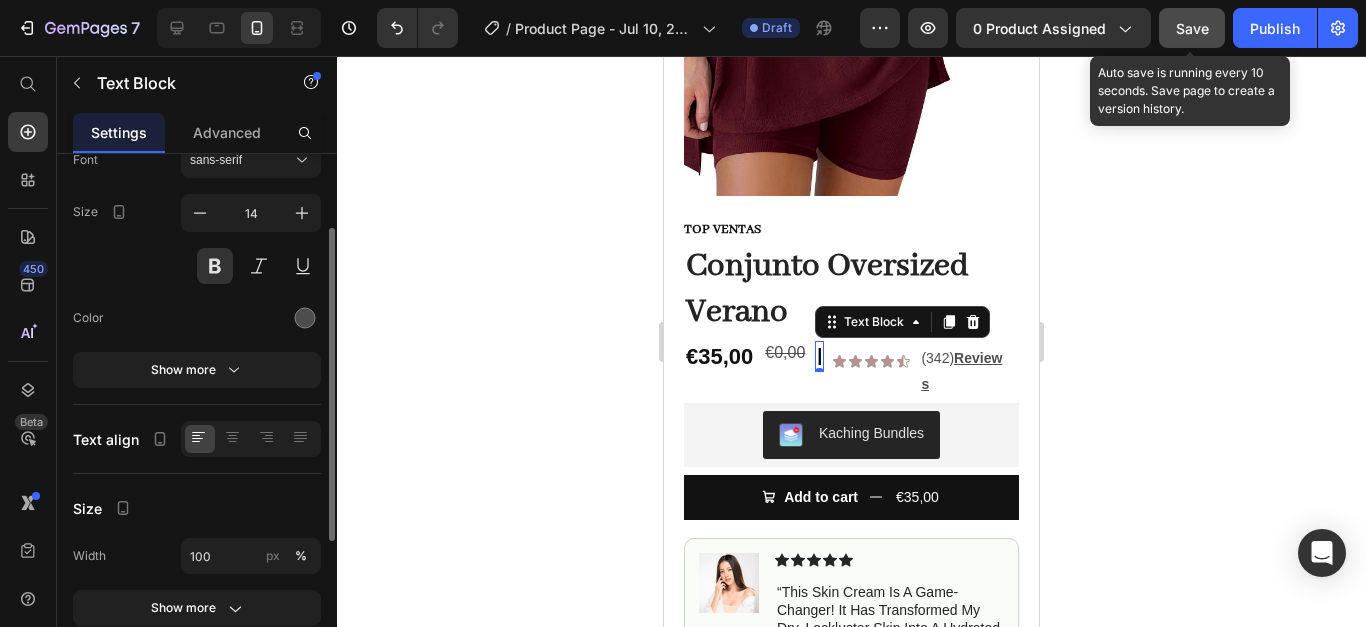 scroll, scrollTop: 127, scrollLeft: 0, axis: vertical 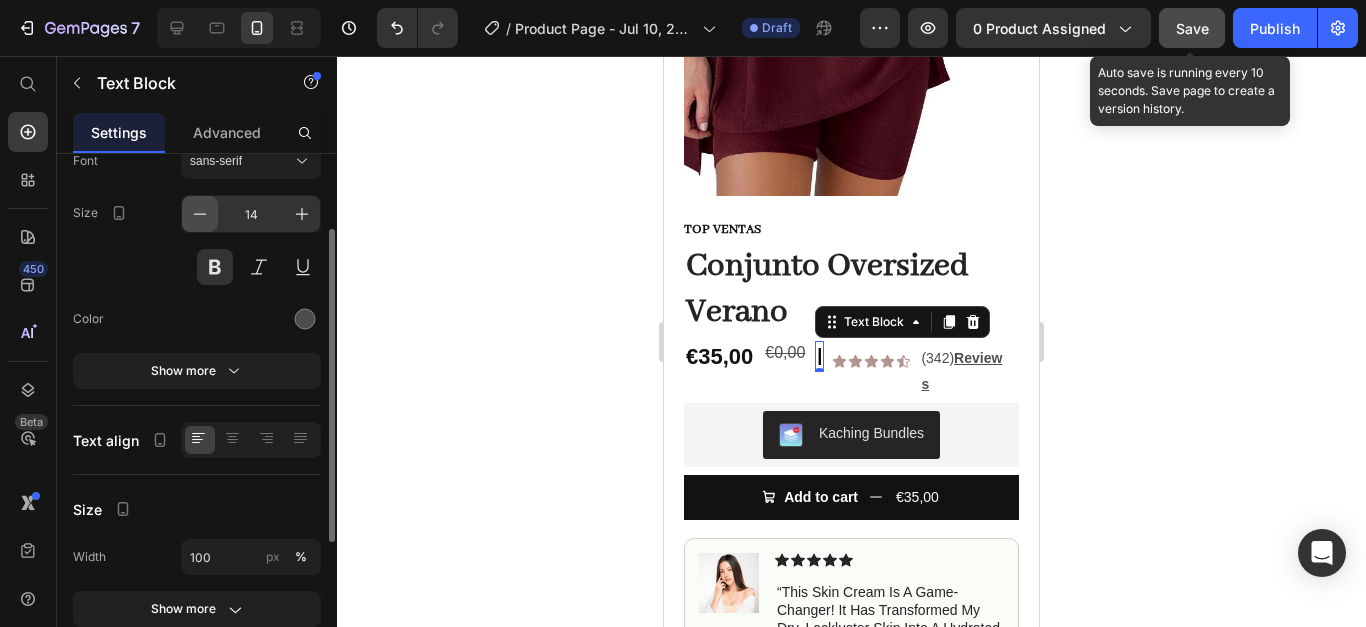 click 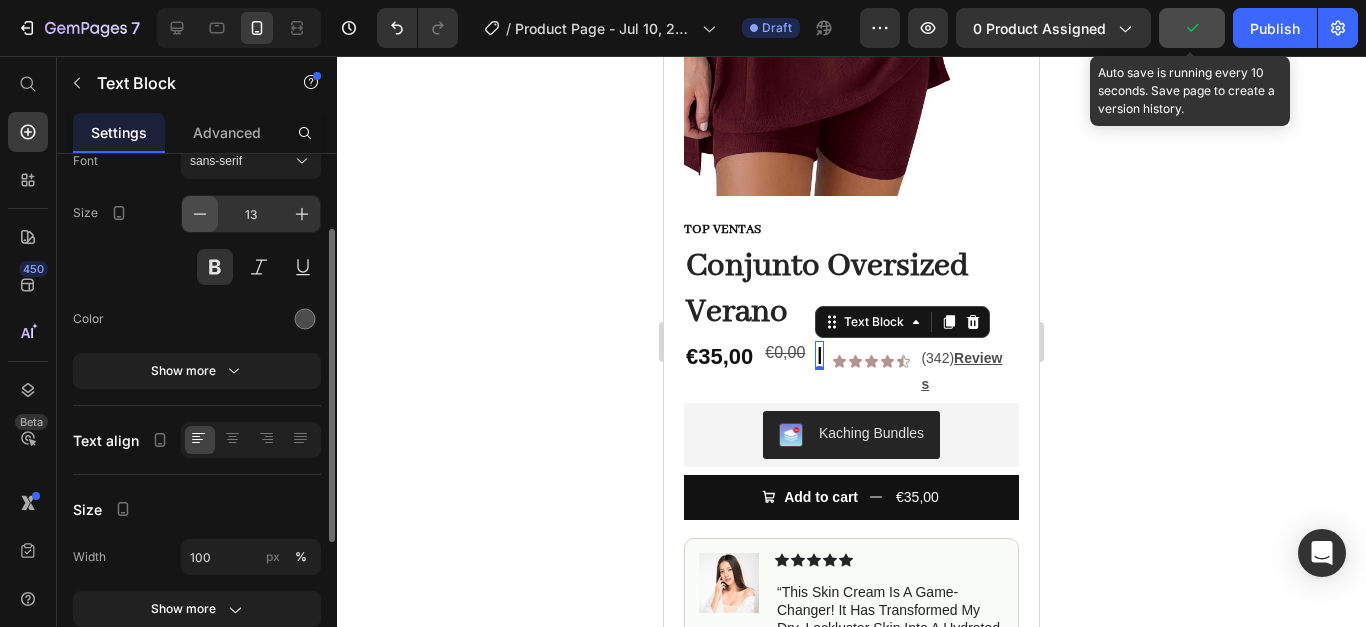 click 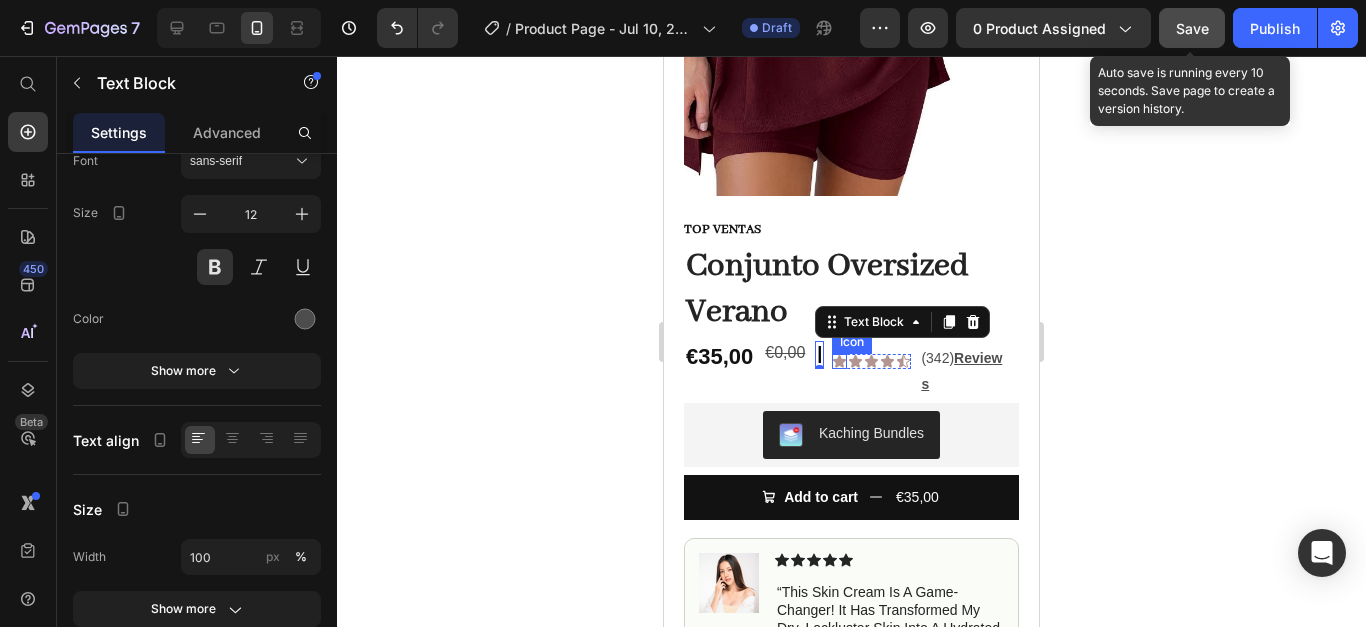 click 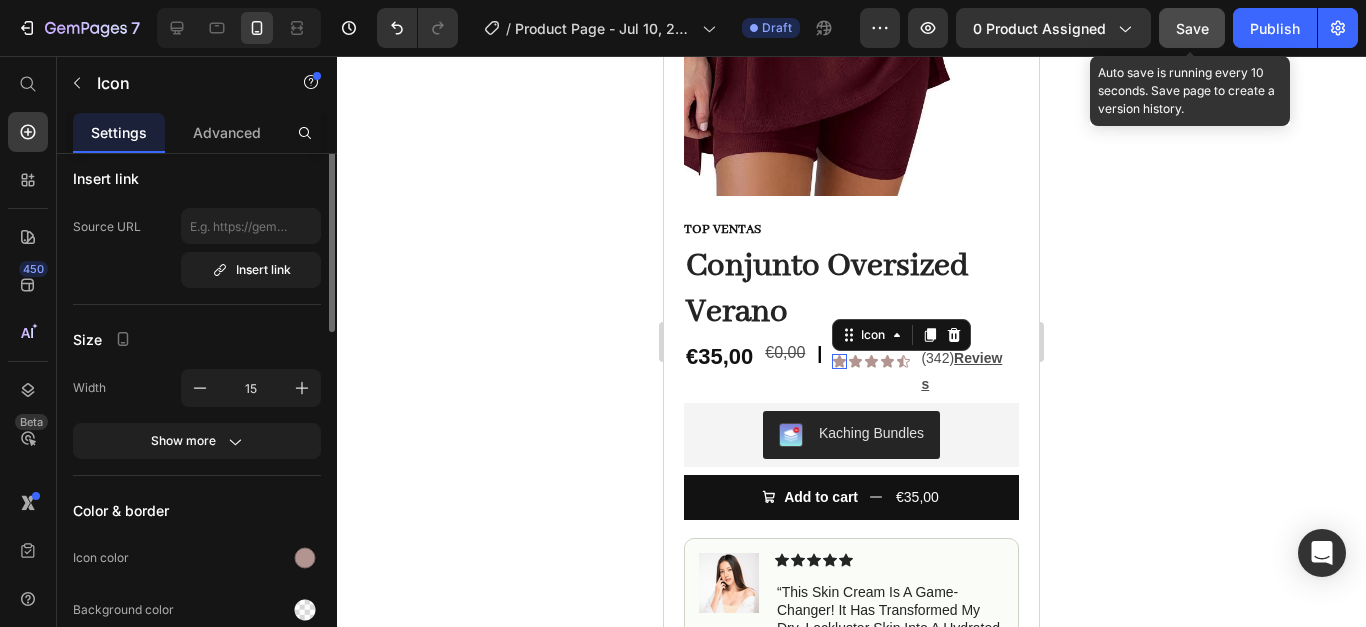 scroll, scrollTop: 0, scrollLeft: 0, axis: both 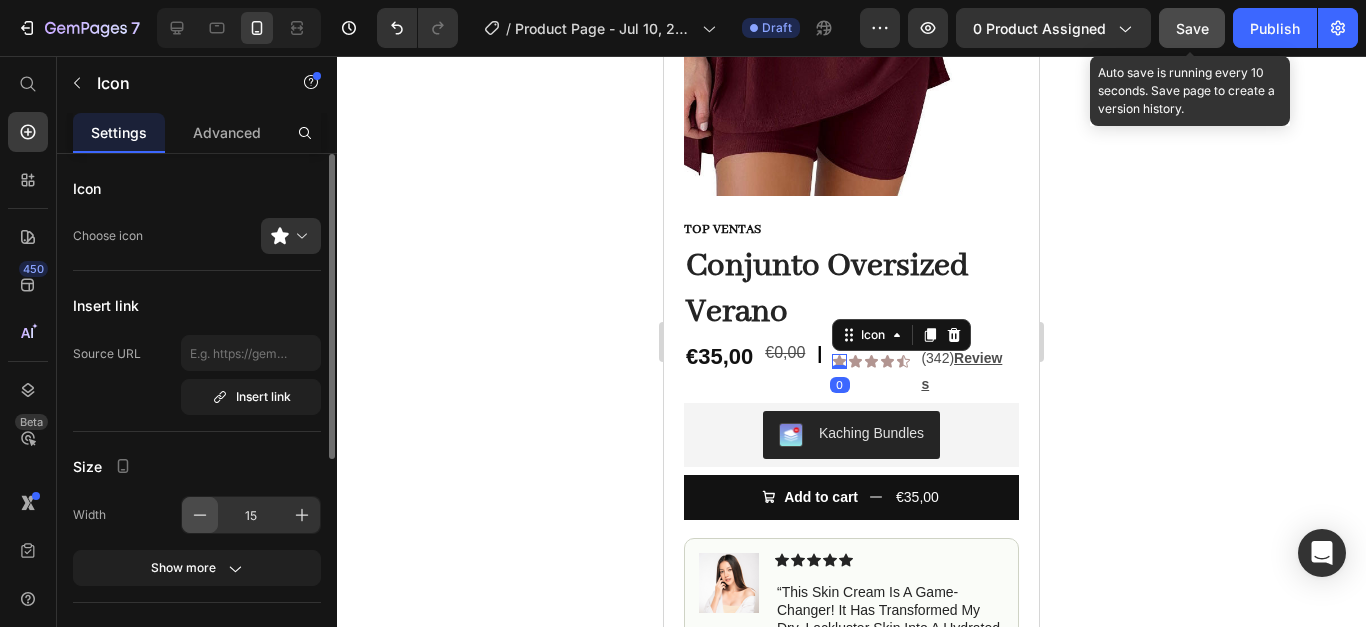 click 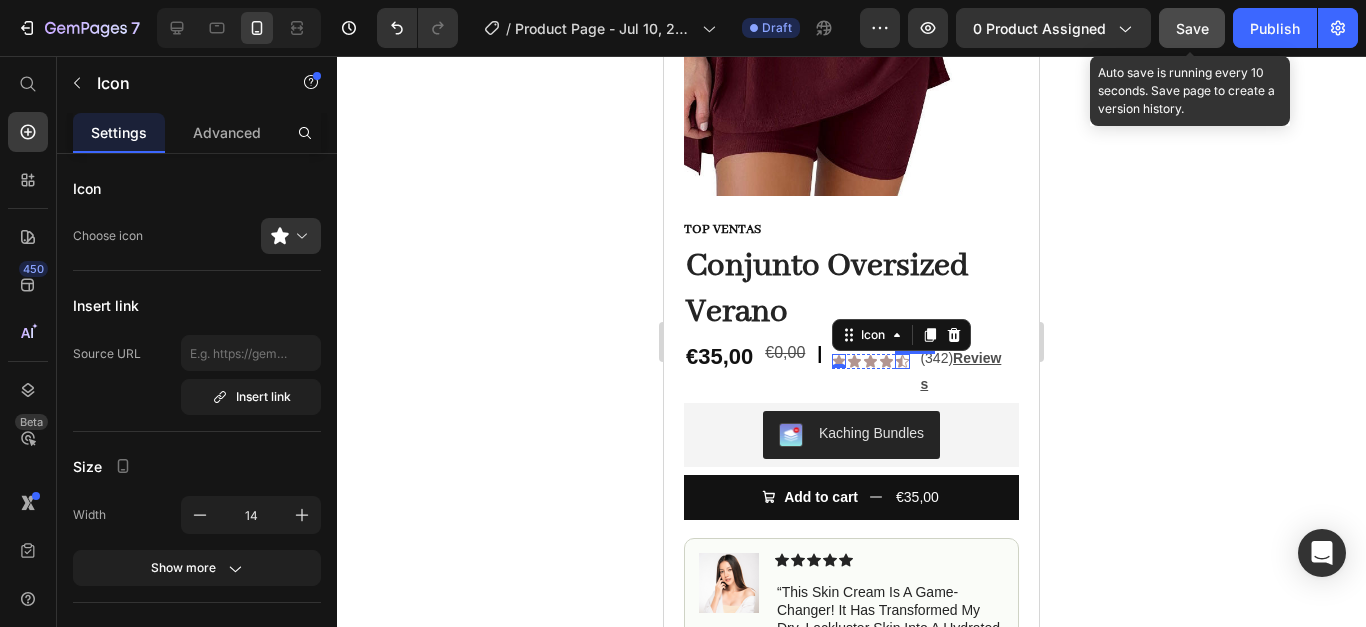 click on "Icon   0 Icon Icon Icon Icon" at bounding box center [871, 361] 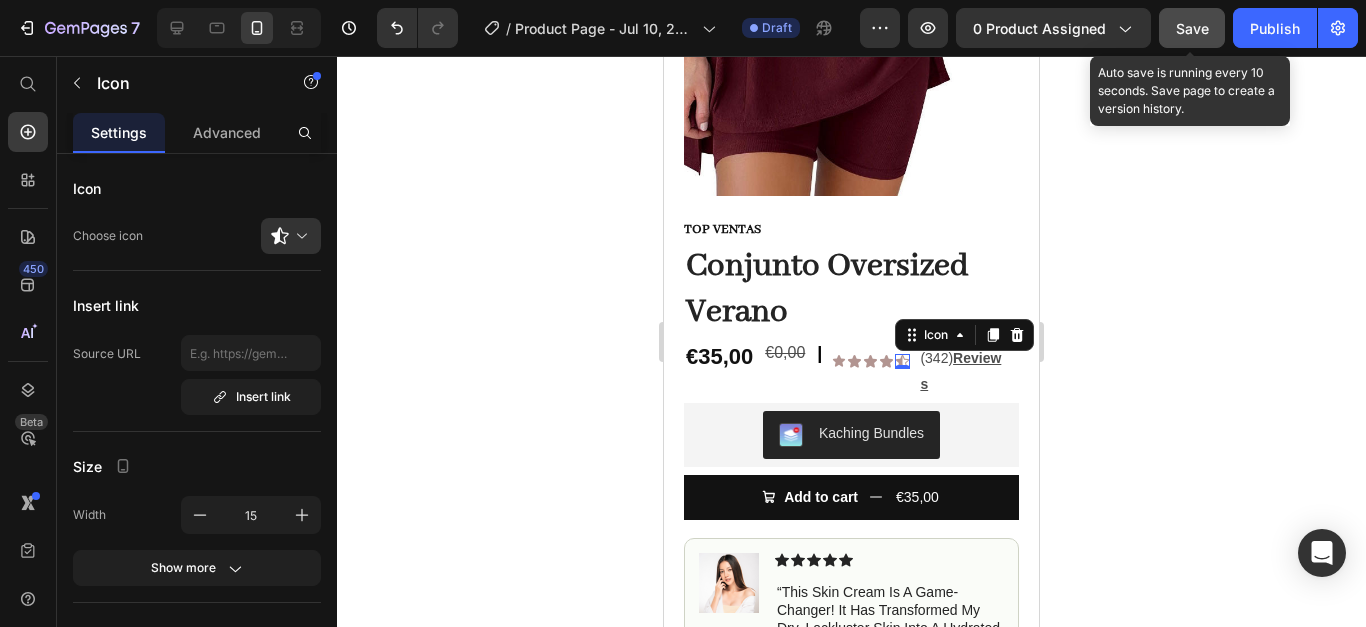 click on "Icon" at bounding box center (964, 335) 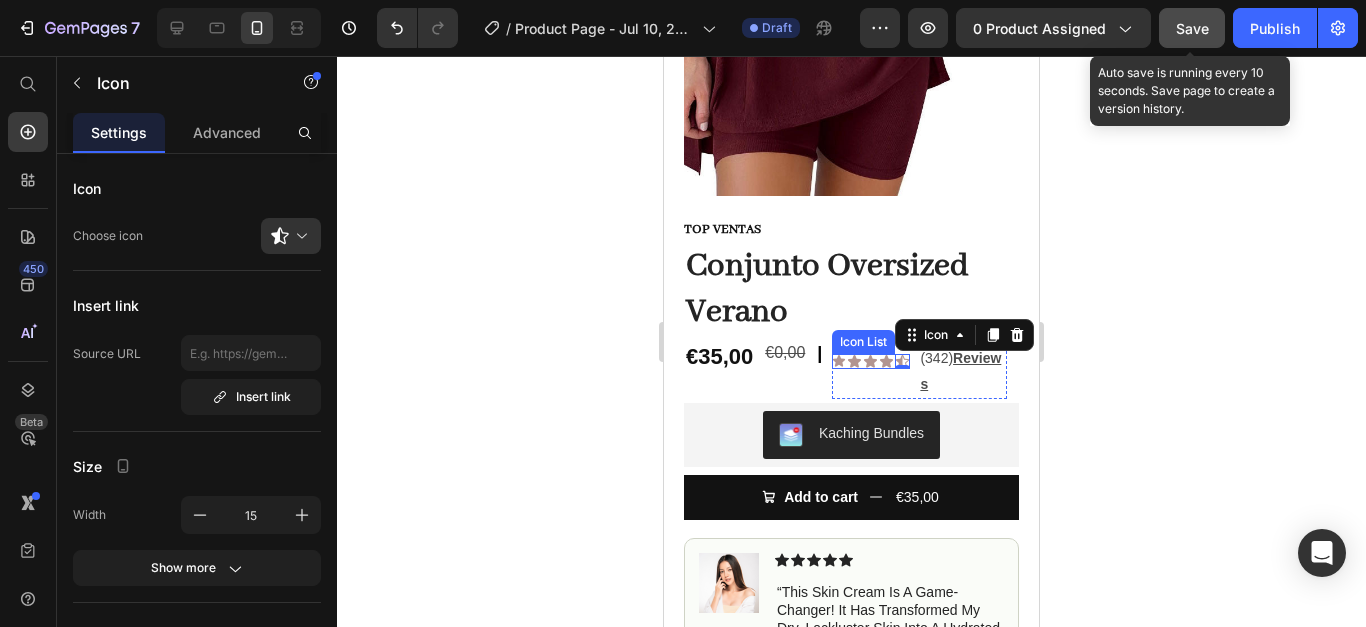 click on "Icon Icon Icon Icon Icon   0" at bounding box center (871, 361) 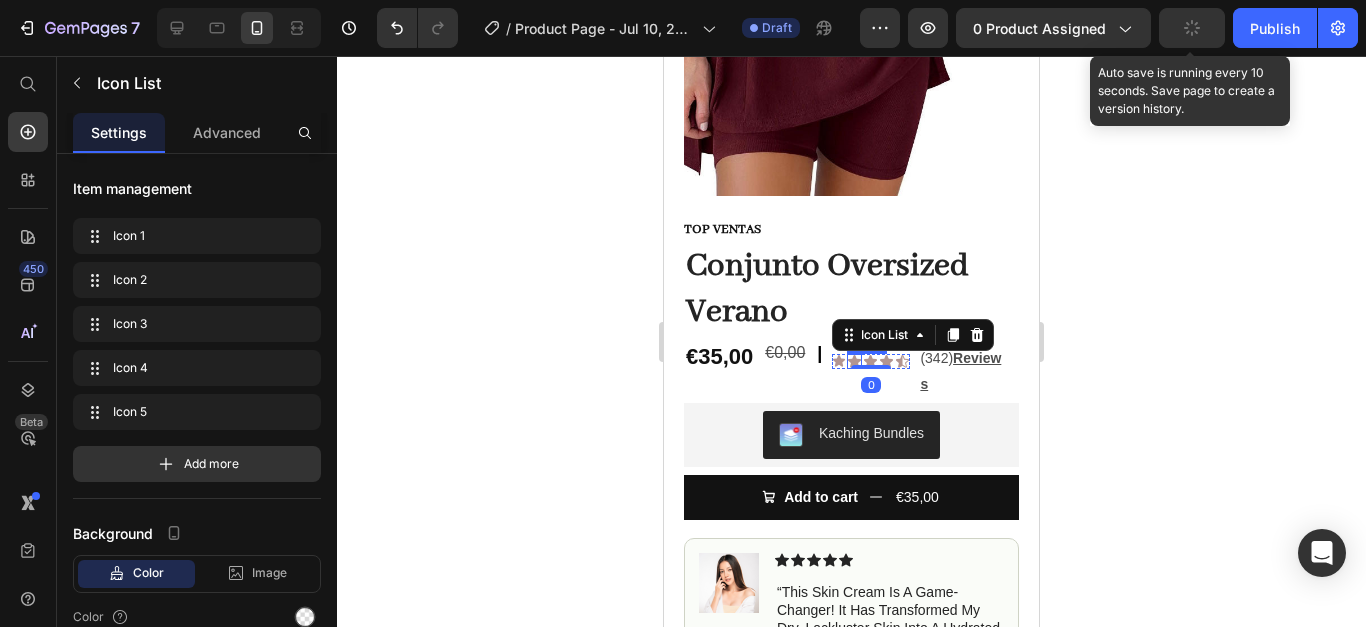 click 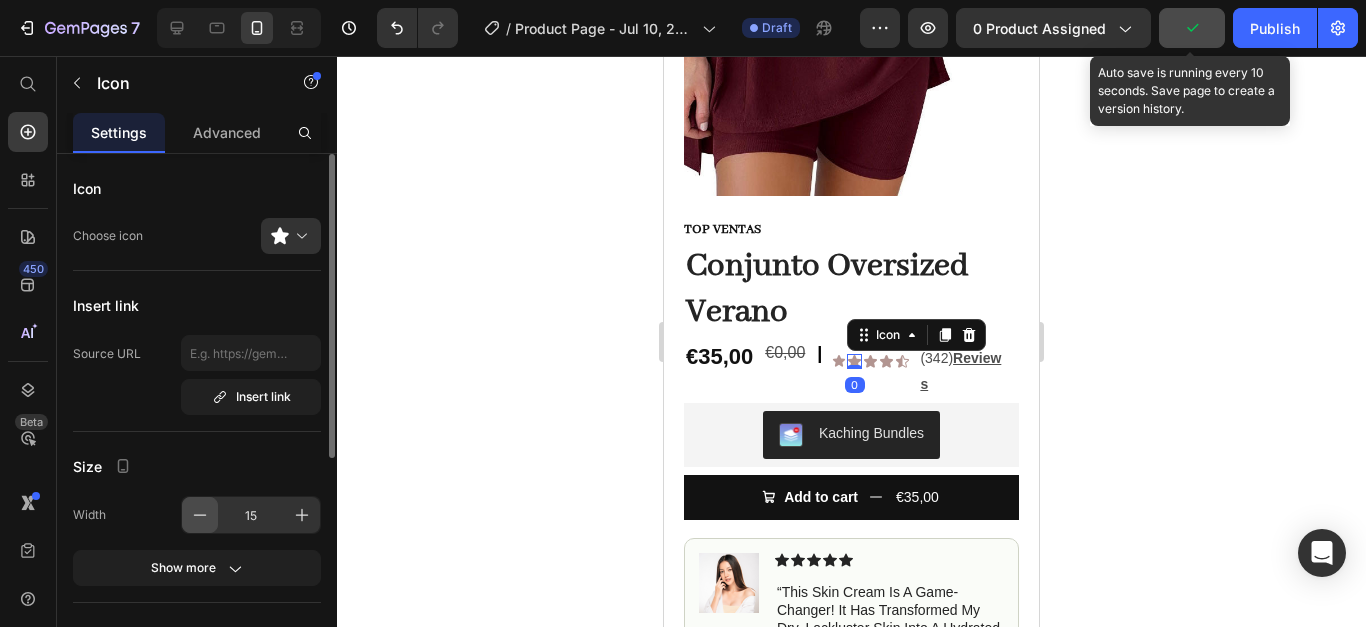 click 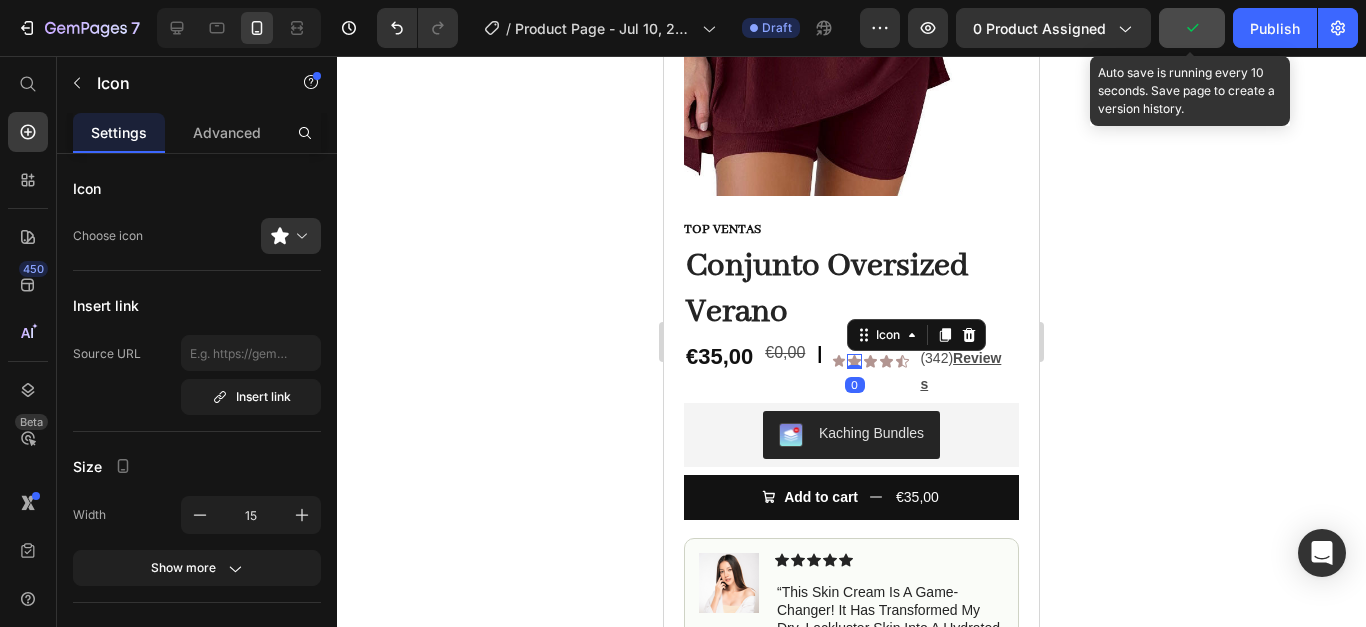 type on "14" 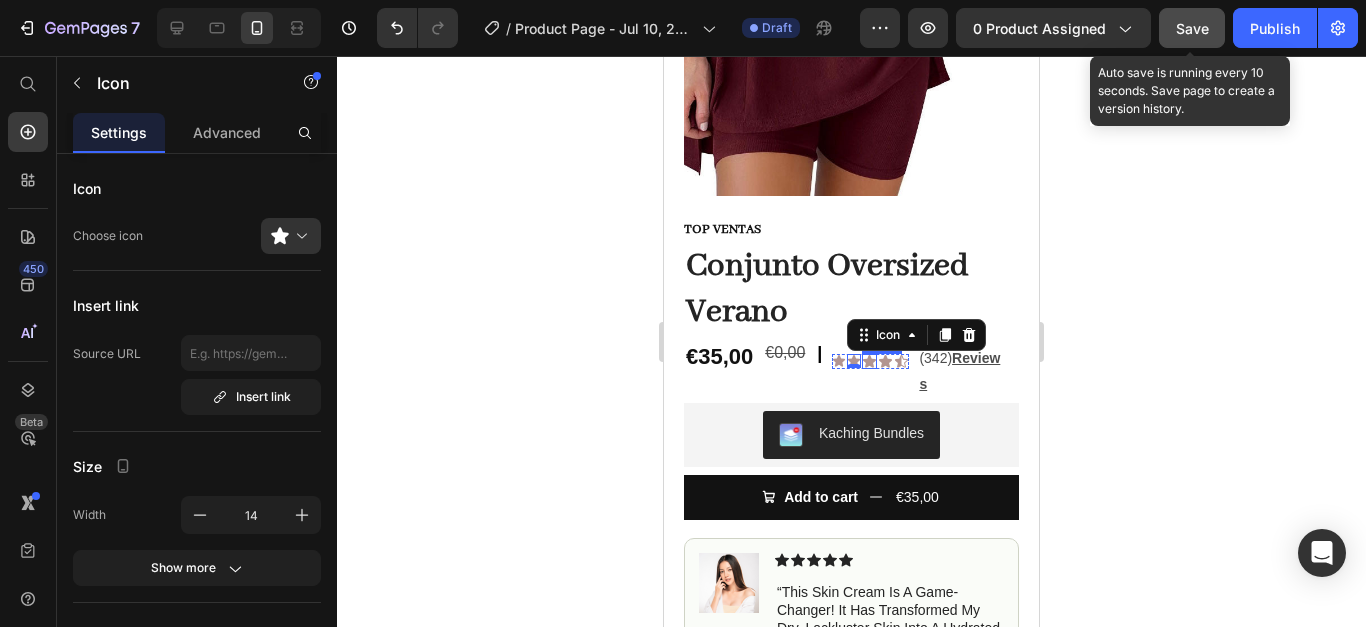 click 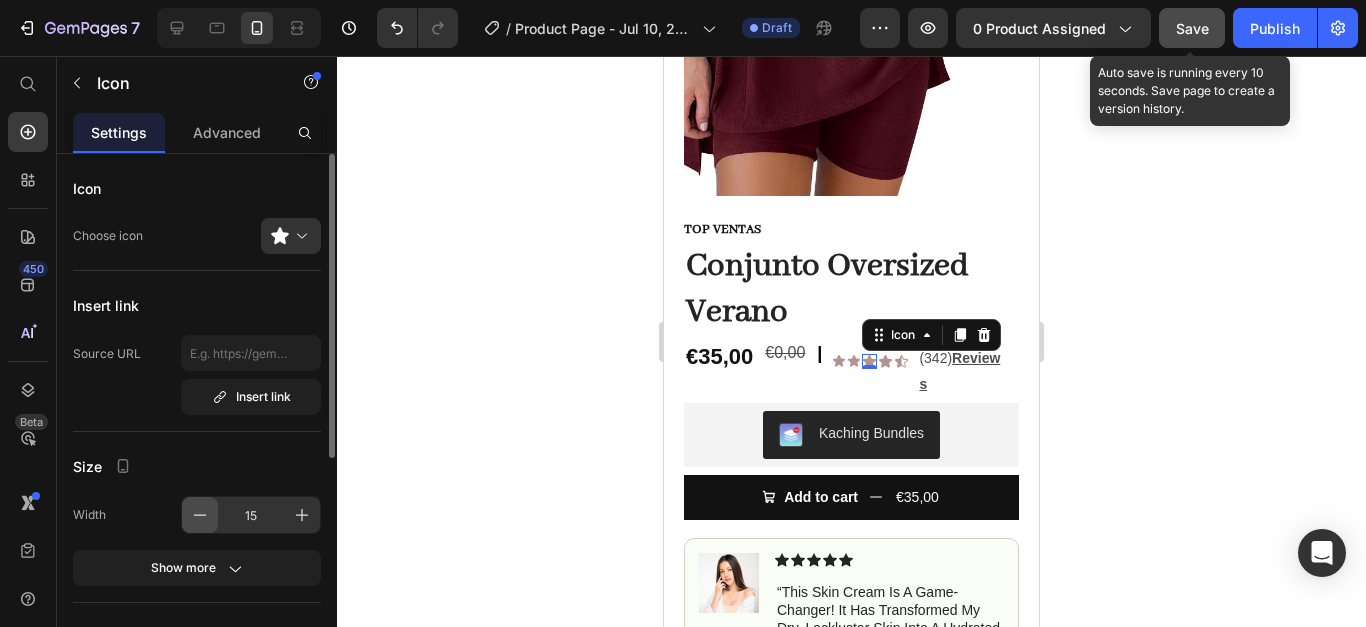 click 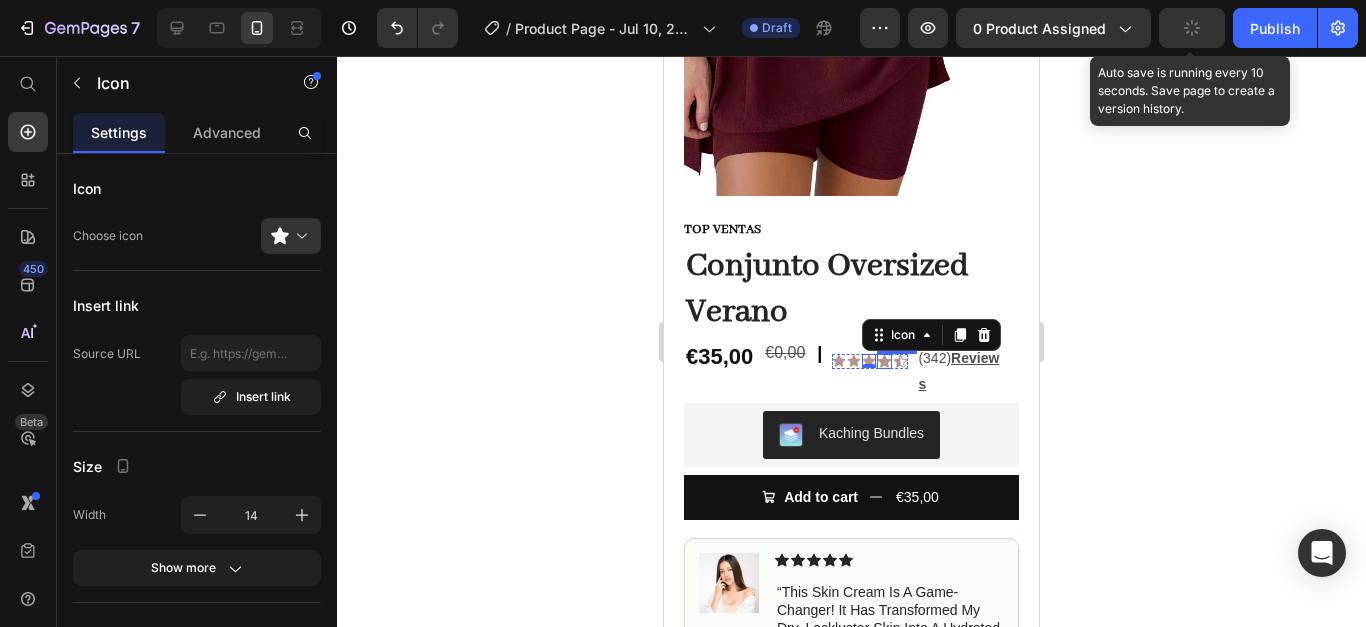 click 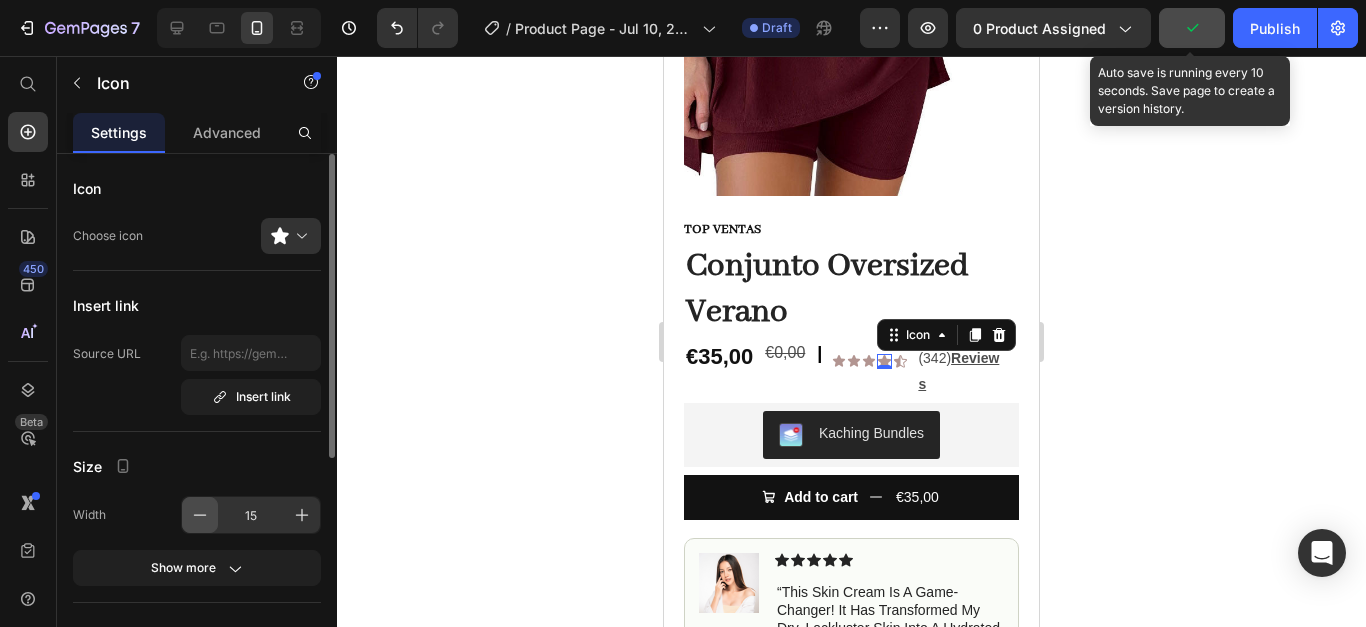 click 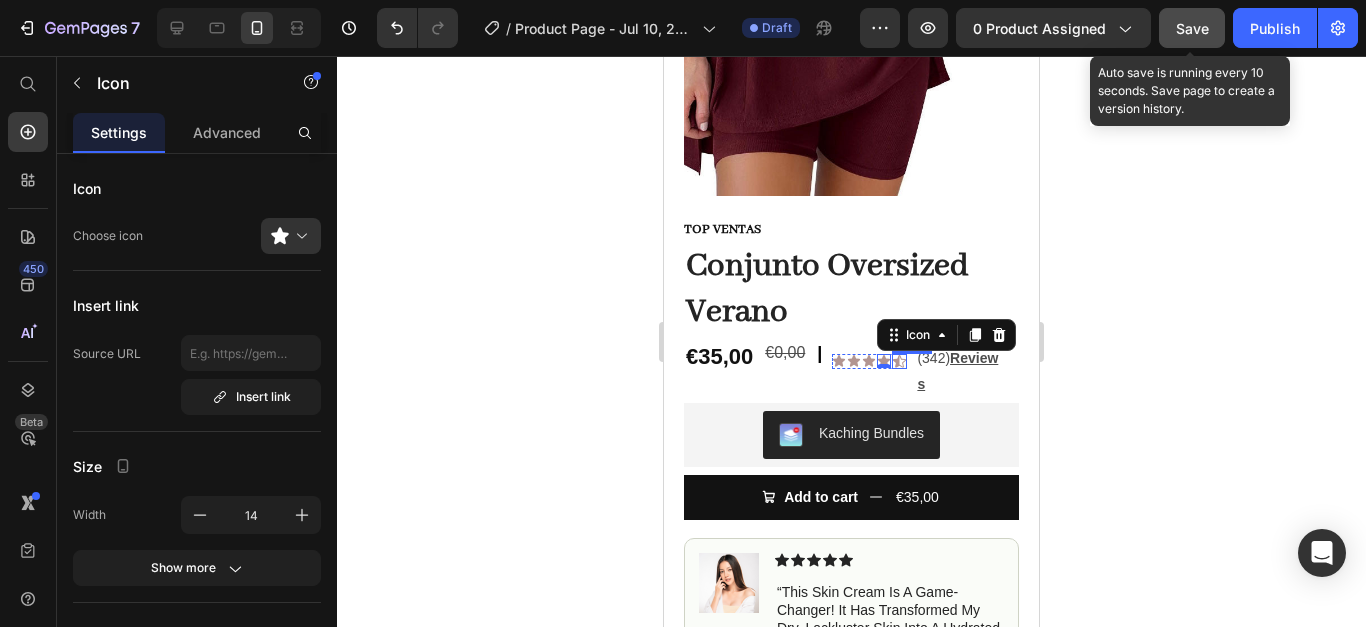 click 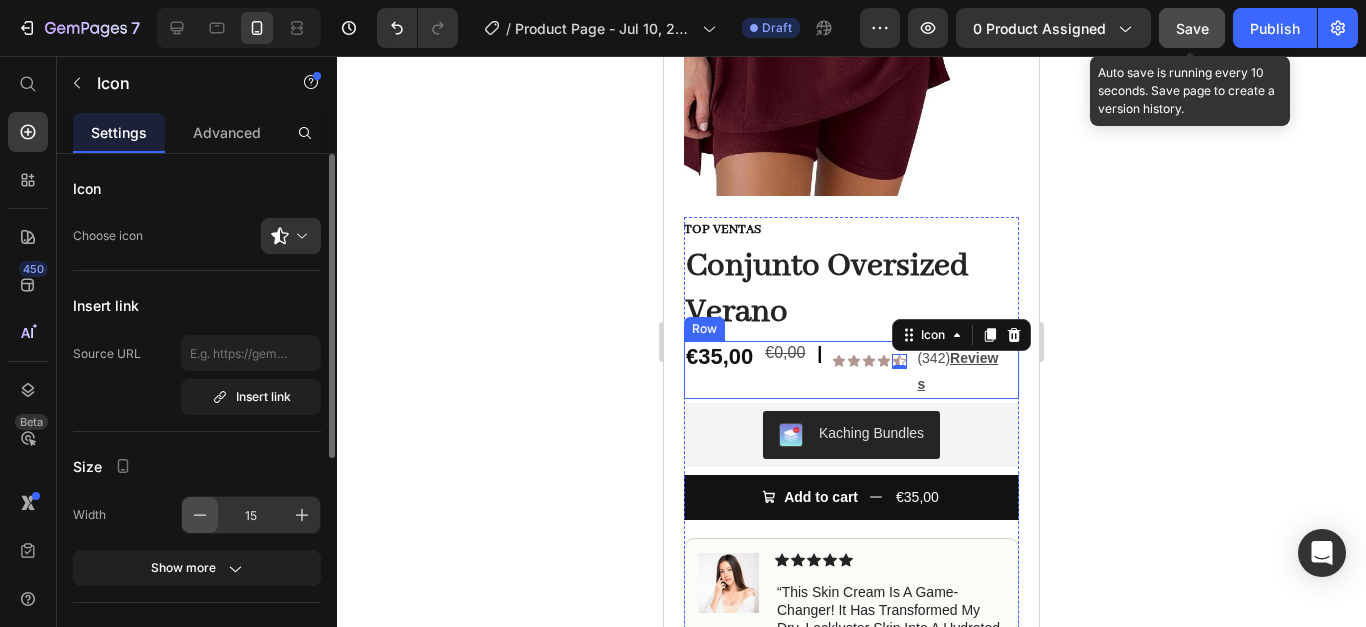 click at bounding box center [200, 515] 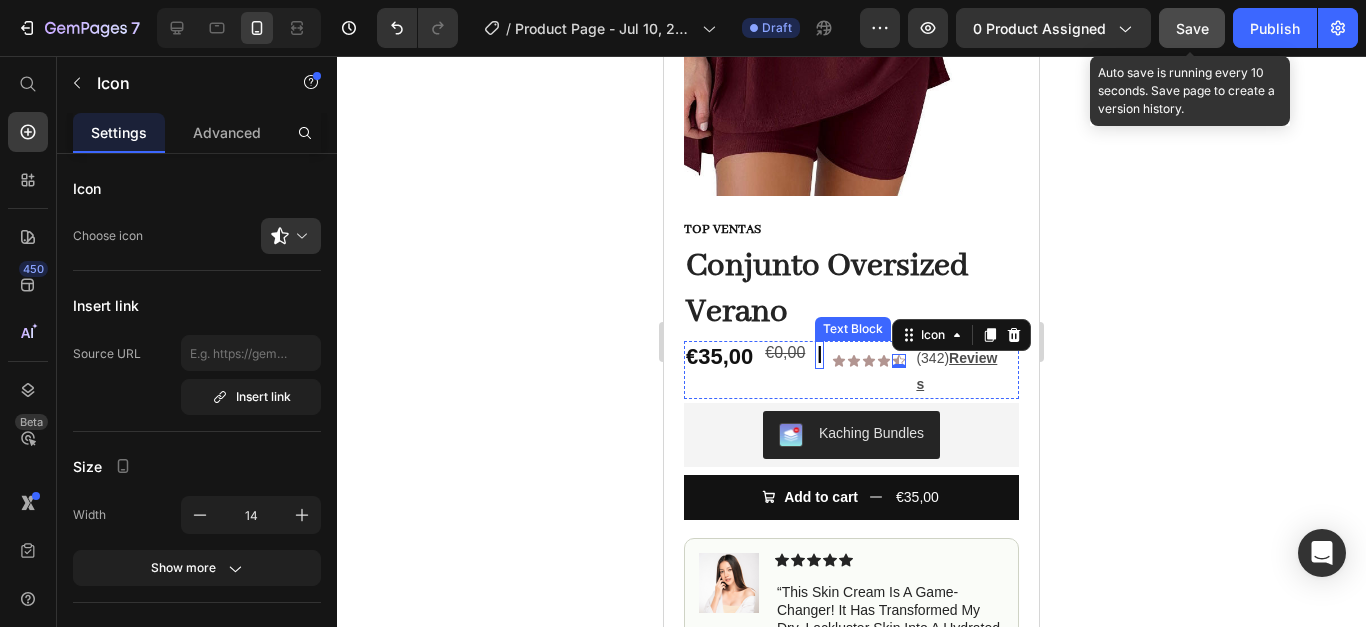 click on "|" at bounding box center [819, 353] 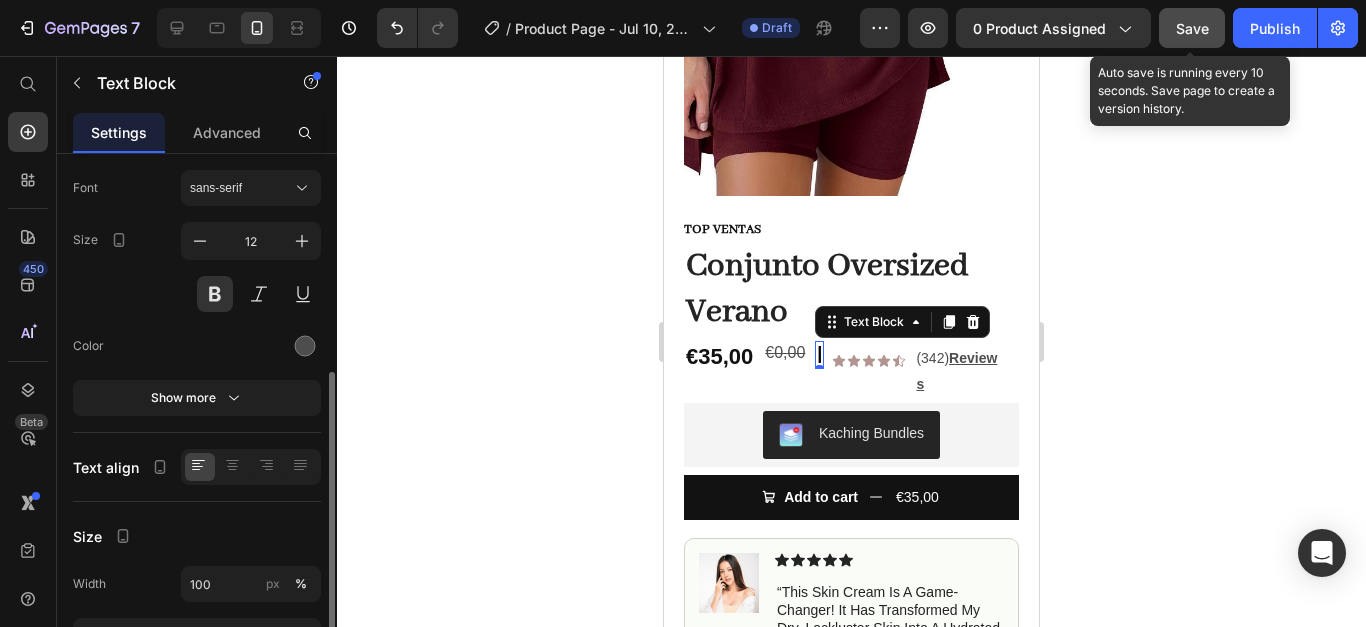 scroll, scrollTop: 300, scrollLeft: 0, axis: vertical 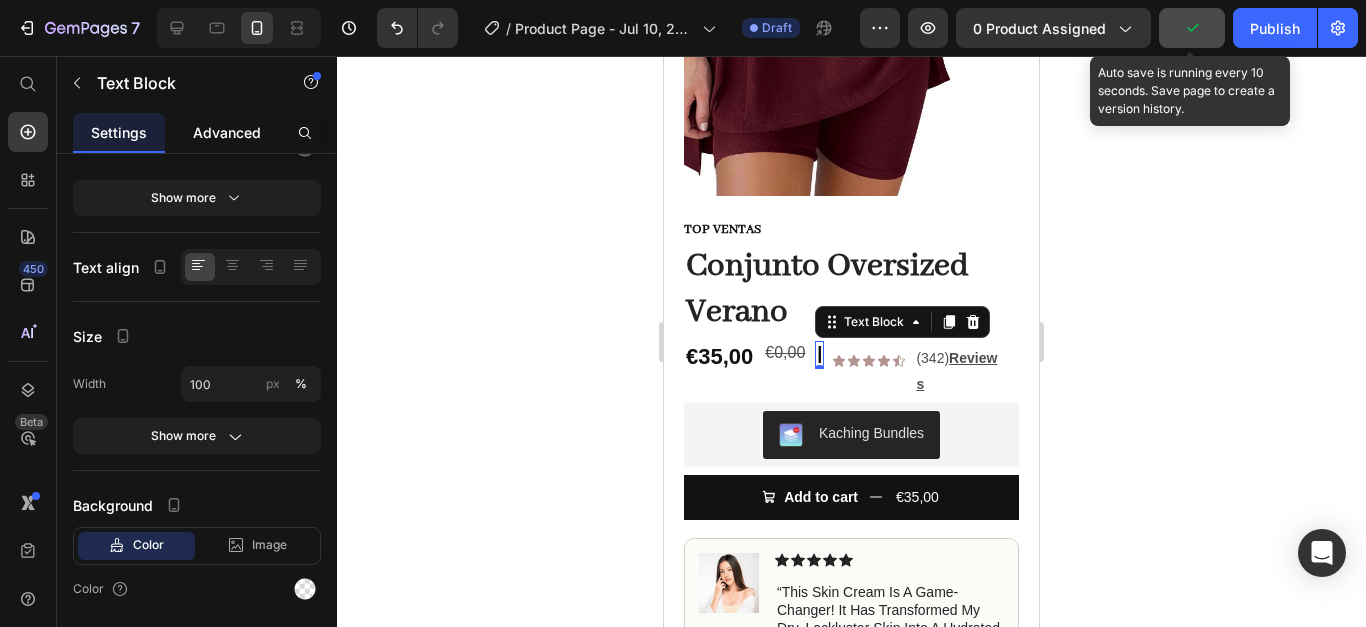 click on "Advanced" at bounding box center [227, 132] 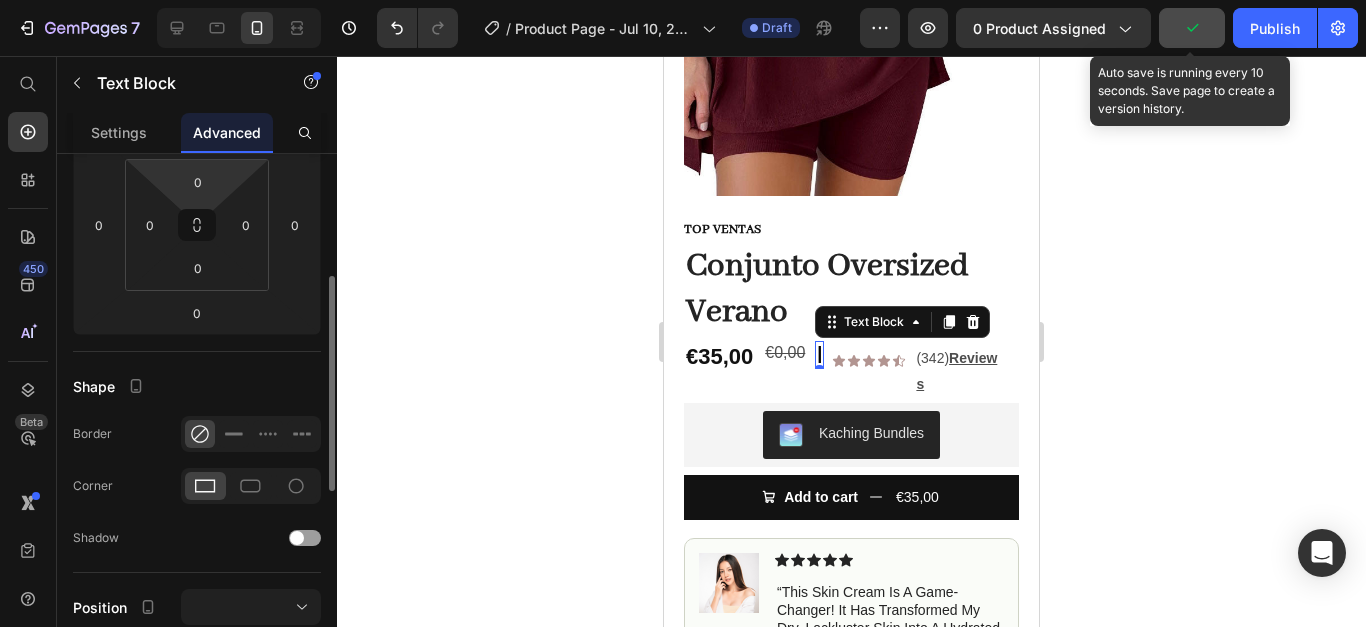 scroll, scrollTop: 0, scrollLeft: 0, axis: both 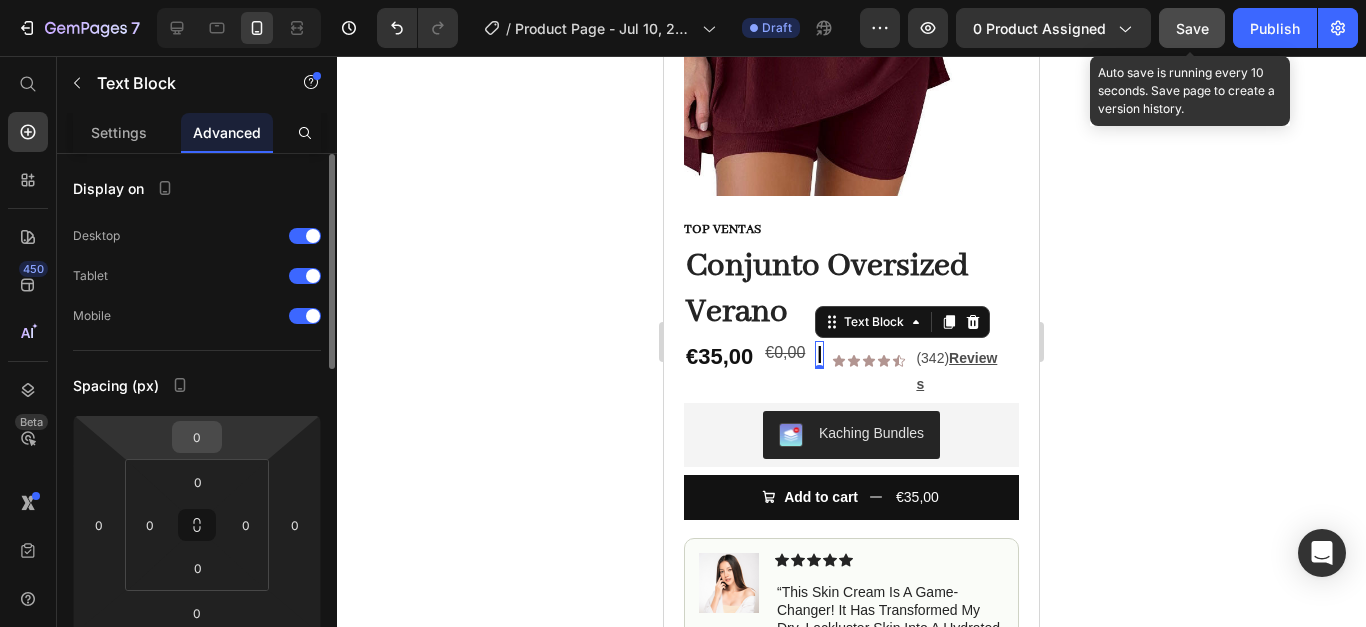click on "0" at bounding box center (197, 437) 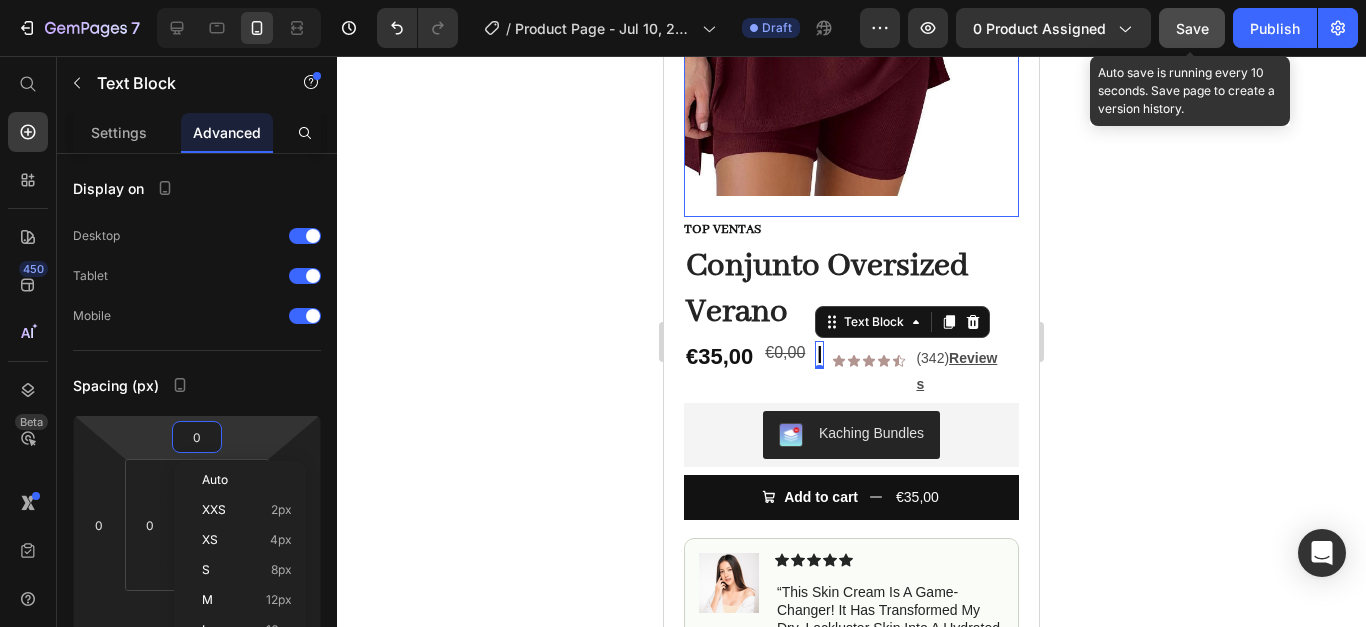 type on "3" 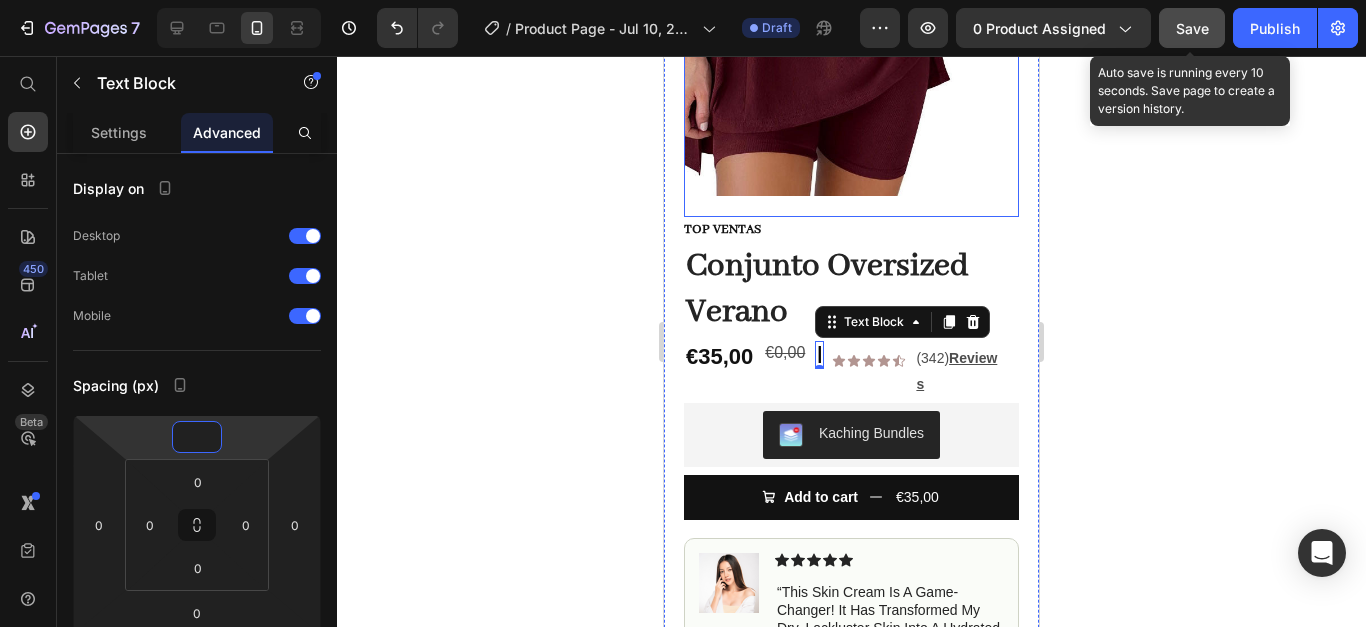 type on "5" 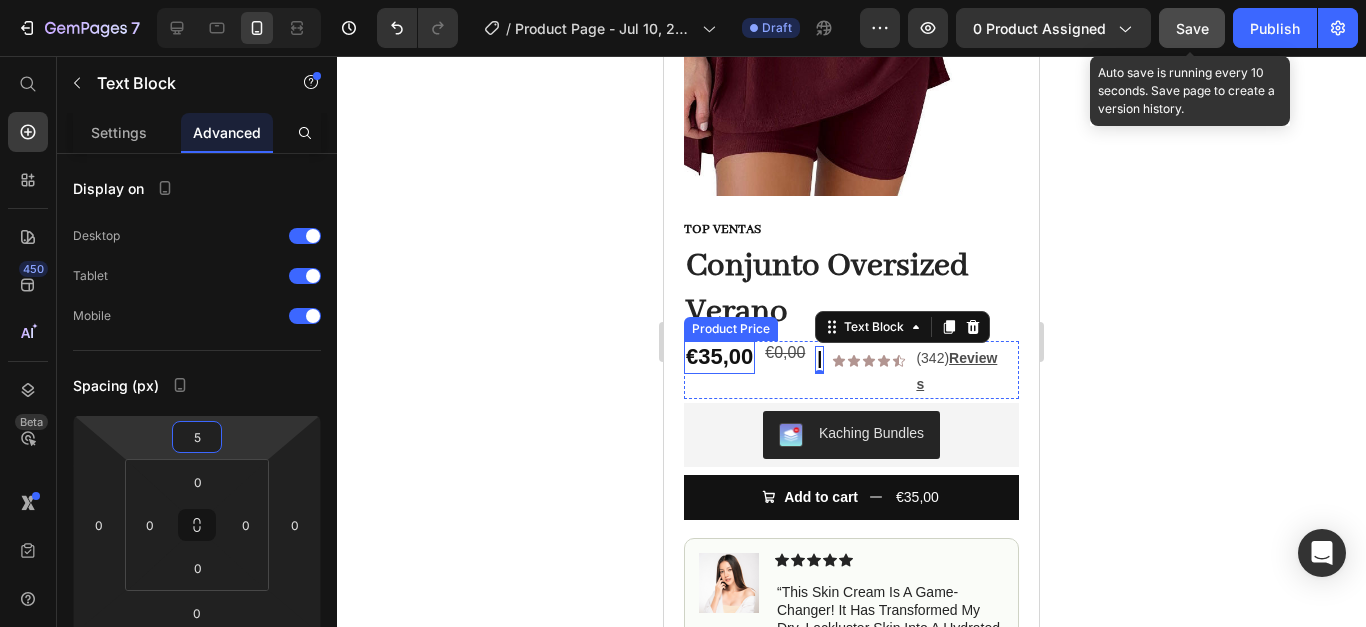 click on "€35,00" at bounding box center [719, 357] 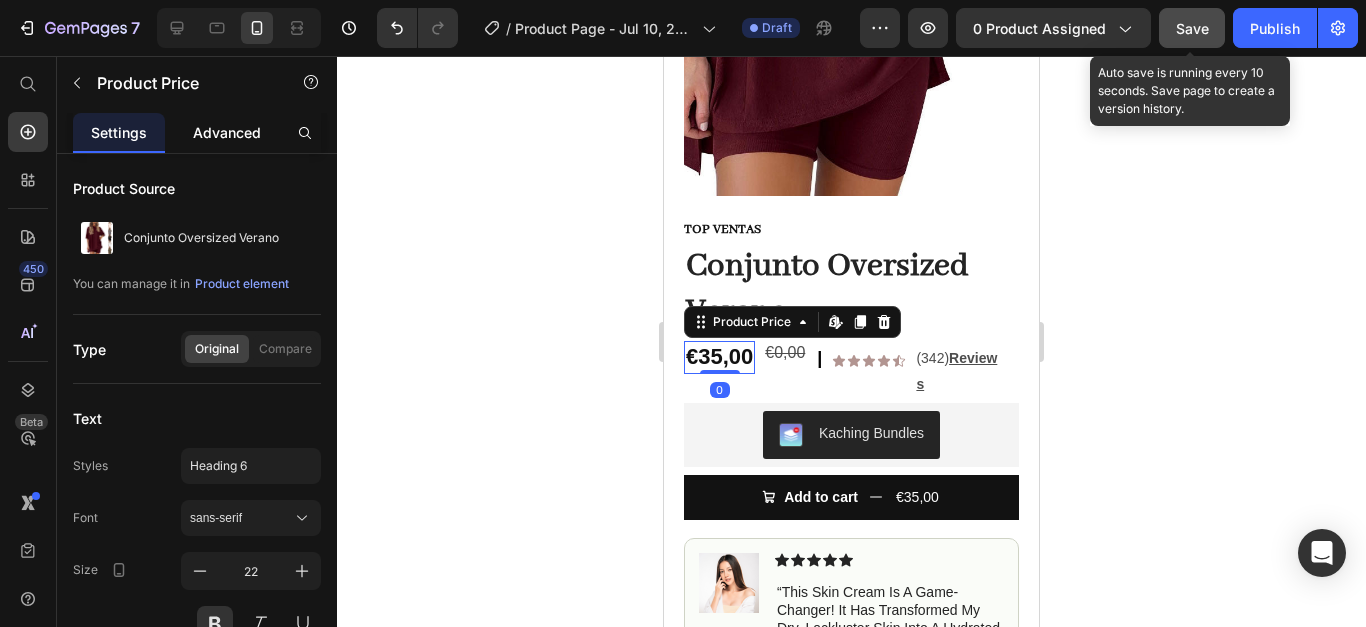 click on "Advanced" at bounding box center (227, 132) 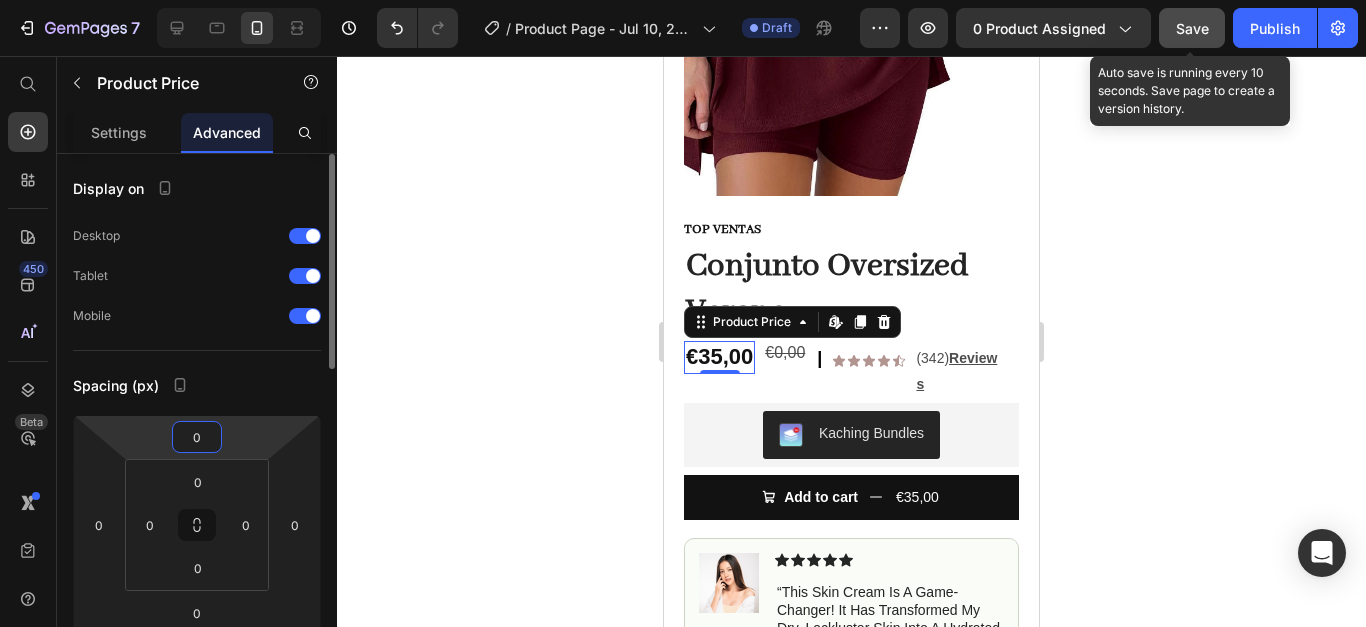 click on "0" at bounding box center [197, 437] 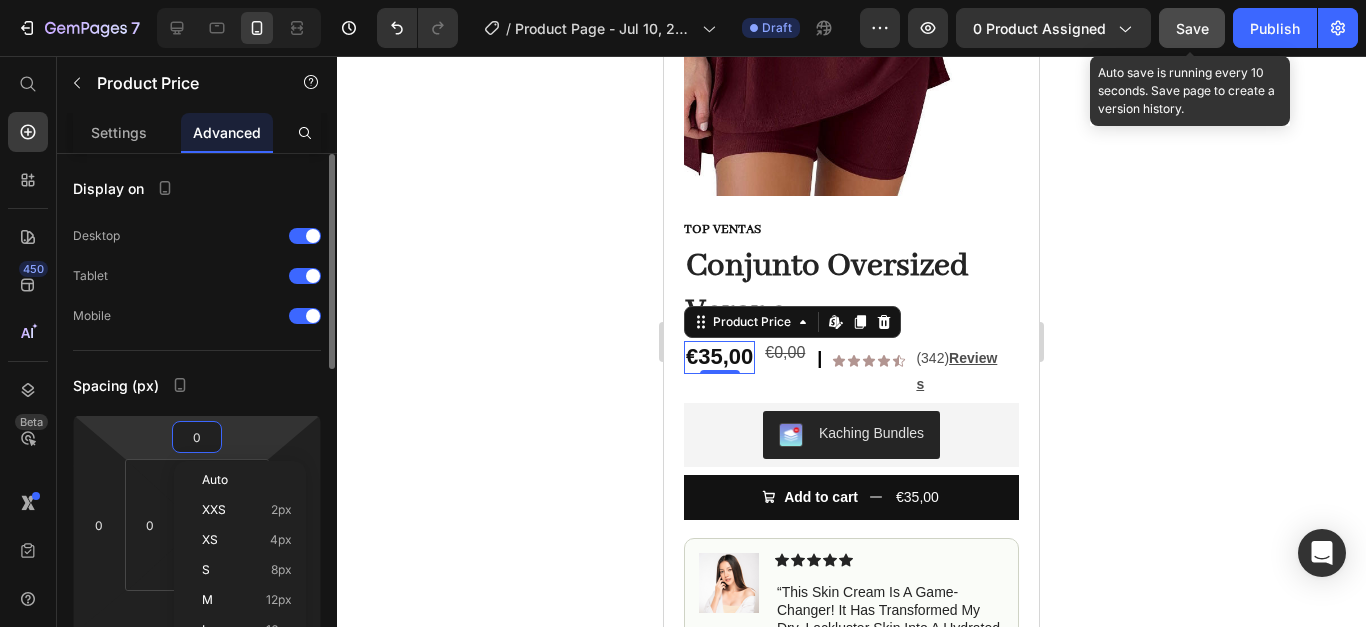 type on "3" 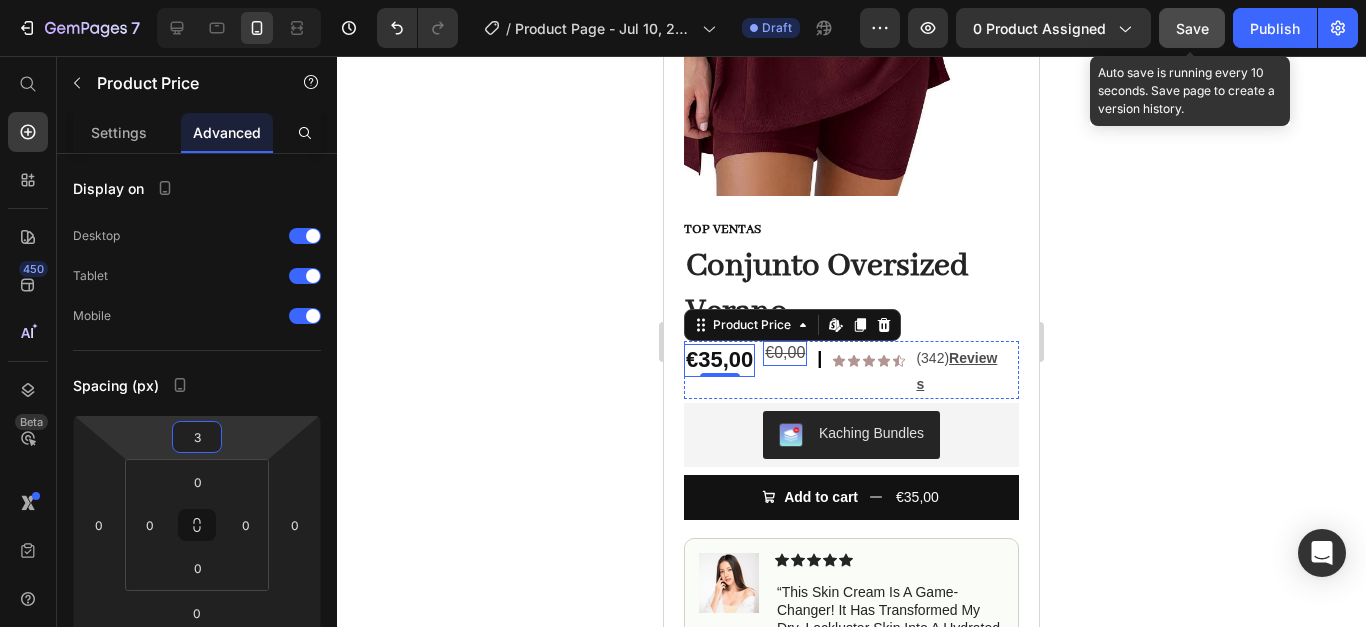 click on "€0,00" at bounding box center [785, 353] 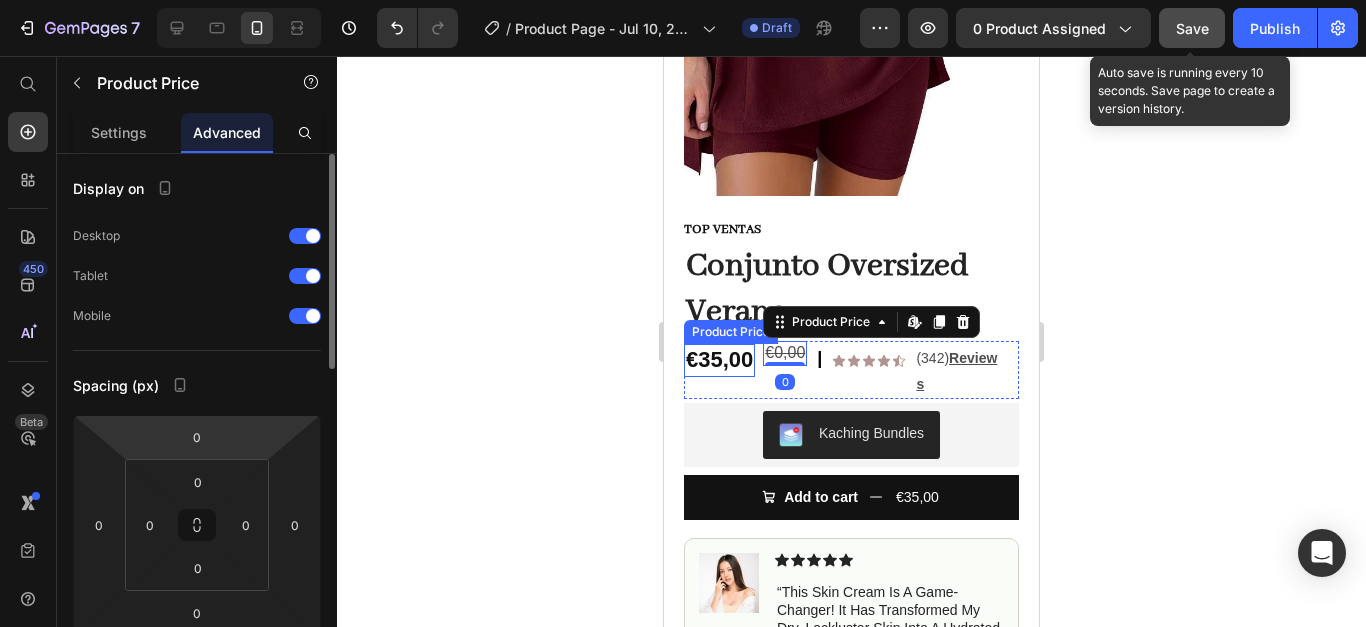 click on "[NUMBER]   /  Product Page - [DATE]:[TIME]:[TIME] Draft Preview [NUMBER] product assigned  Save  Auto save is running every [NUMBER] seconds. Save page to create a version history.  Publish  [NUMBER] Beta Shopify Apps Sections Elements Hero Section Product Detail Brands Trusted Badges Guarantee Product Breakdown How to use Testimonials Compare Bundle FAQs Social Proof Brand Story Product List Collection Blog List Contact Sticky Add to Cart Custom Footer Browse Library [NUMBER] Layout
Row
Row
Row
Row Text
Heading
Text Block Button
Button
Button
Sticky Back to top" at bounding box center [683, 0] 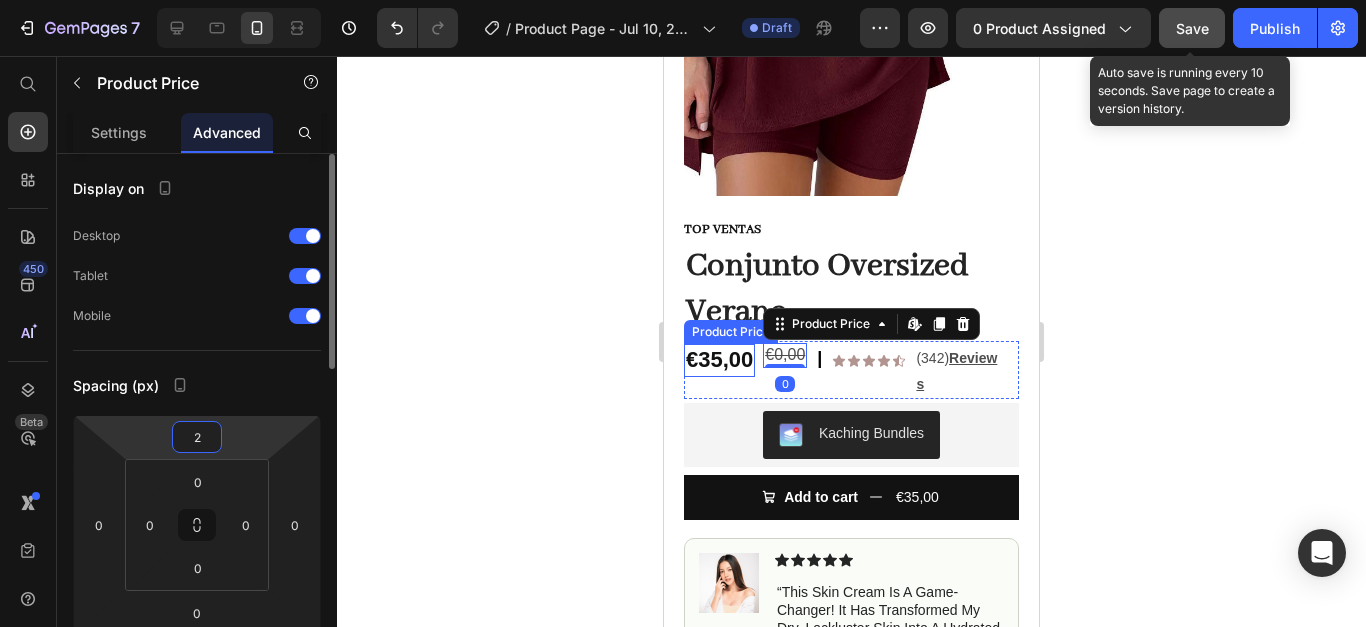 click on "2" at bounding box center (197, 437) 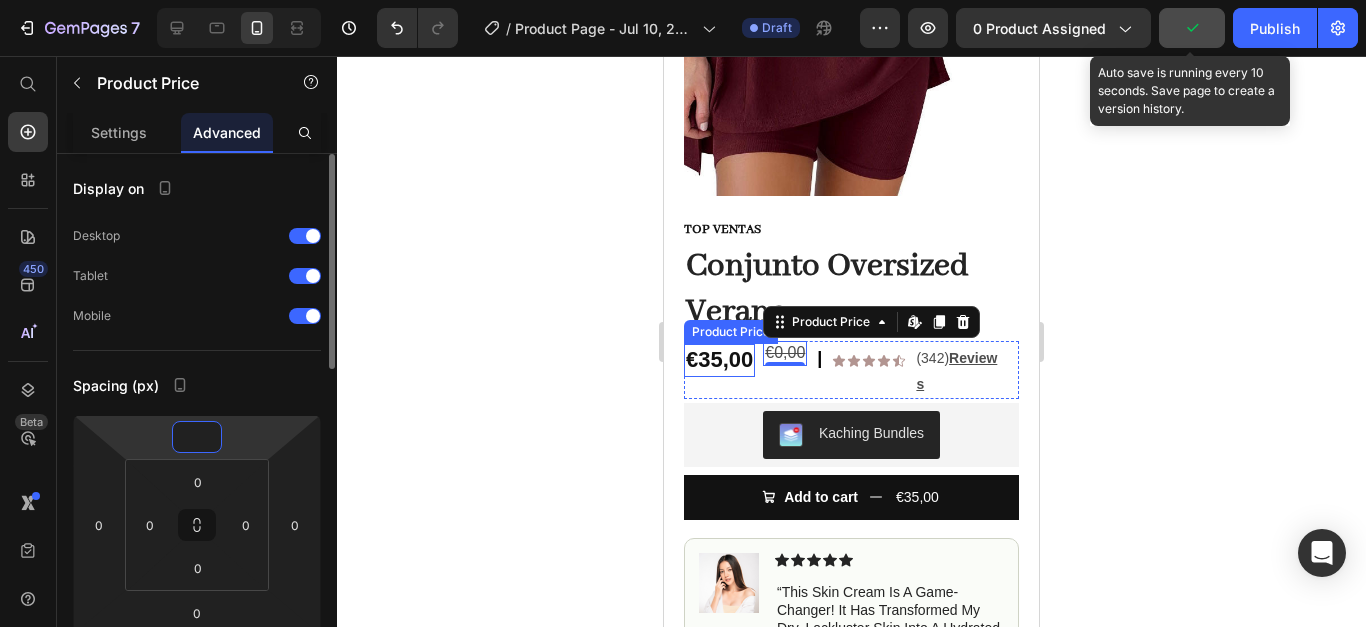 type on "5" 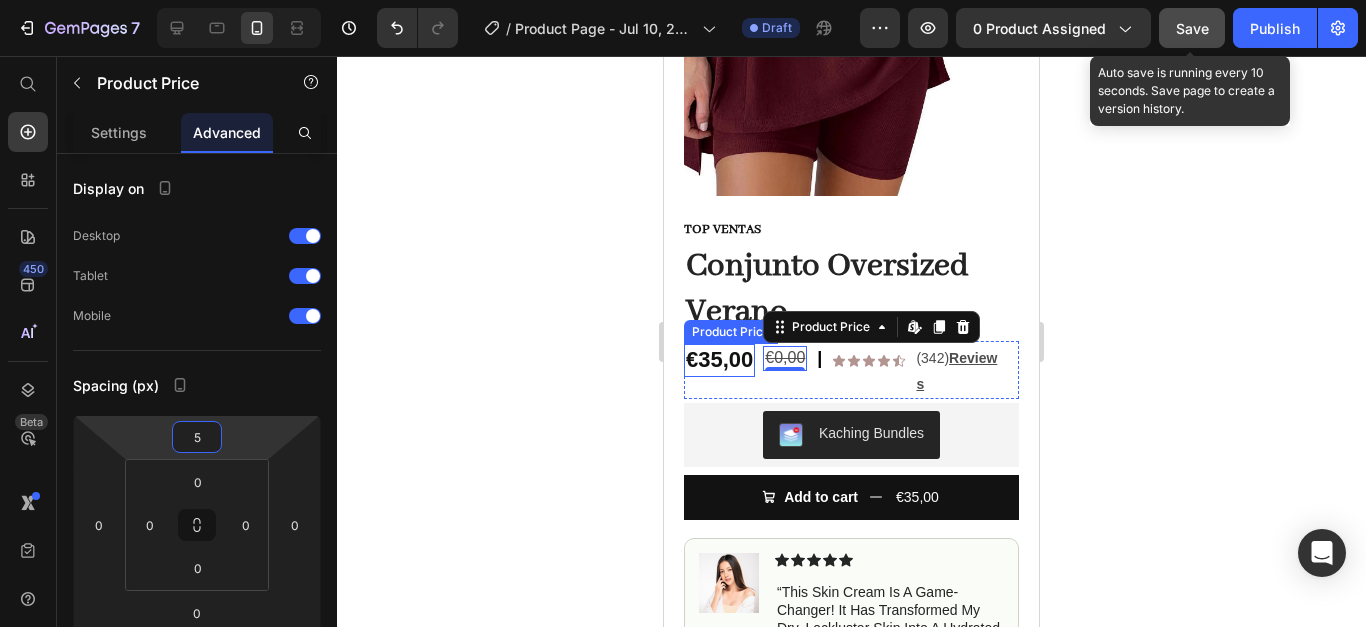 click 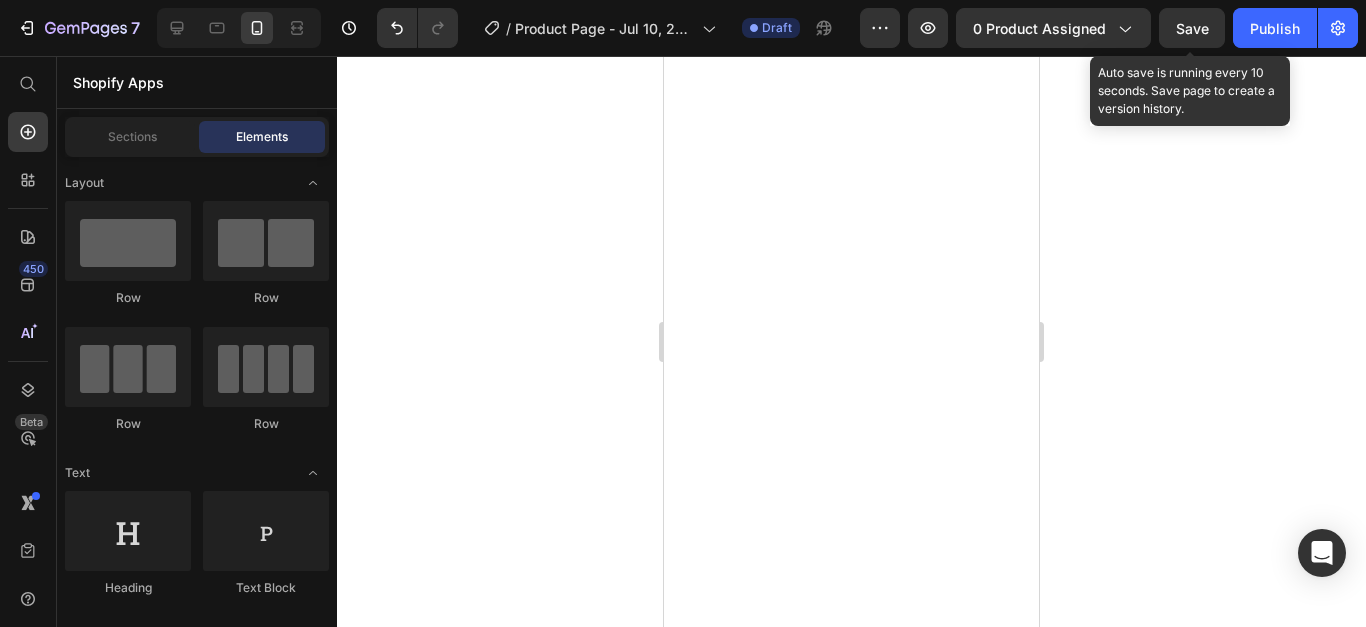 scroll, scrollTop: 0, scrollLeft: 0, axis: both 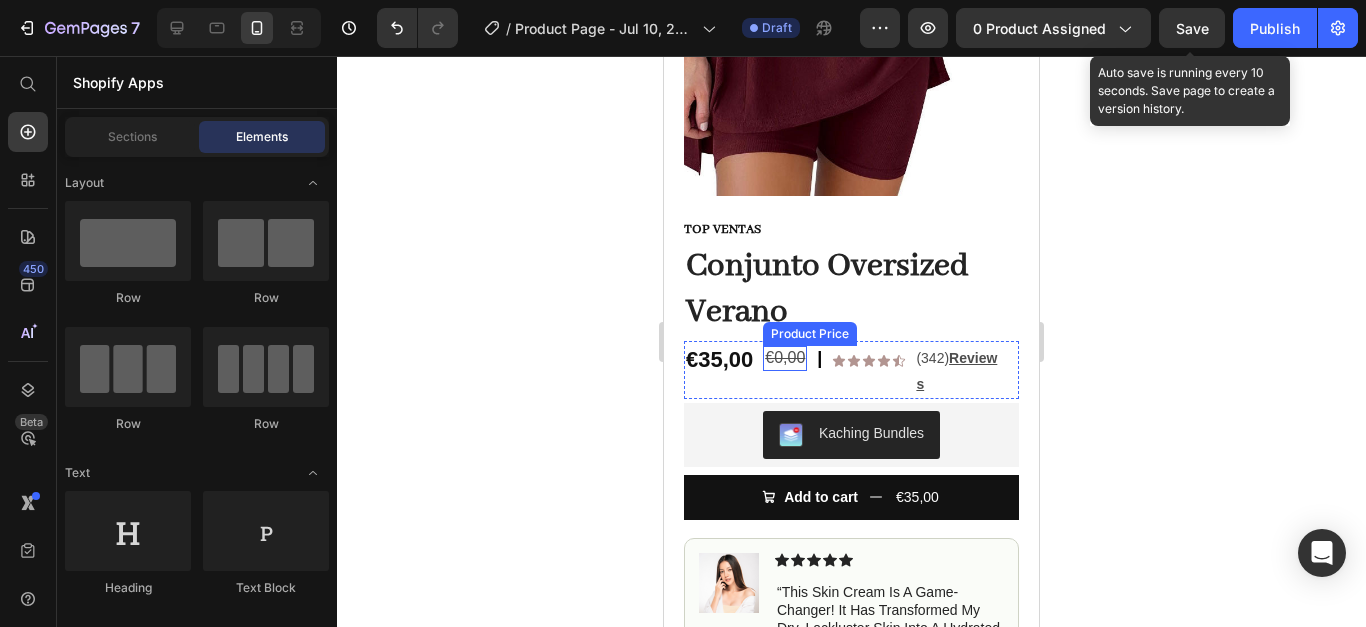 click on "€0,00" at bounding box center [785, 358] 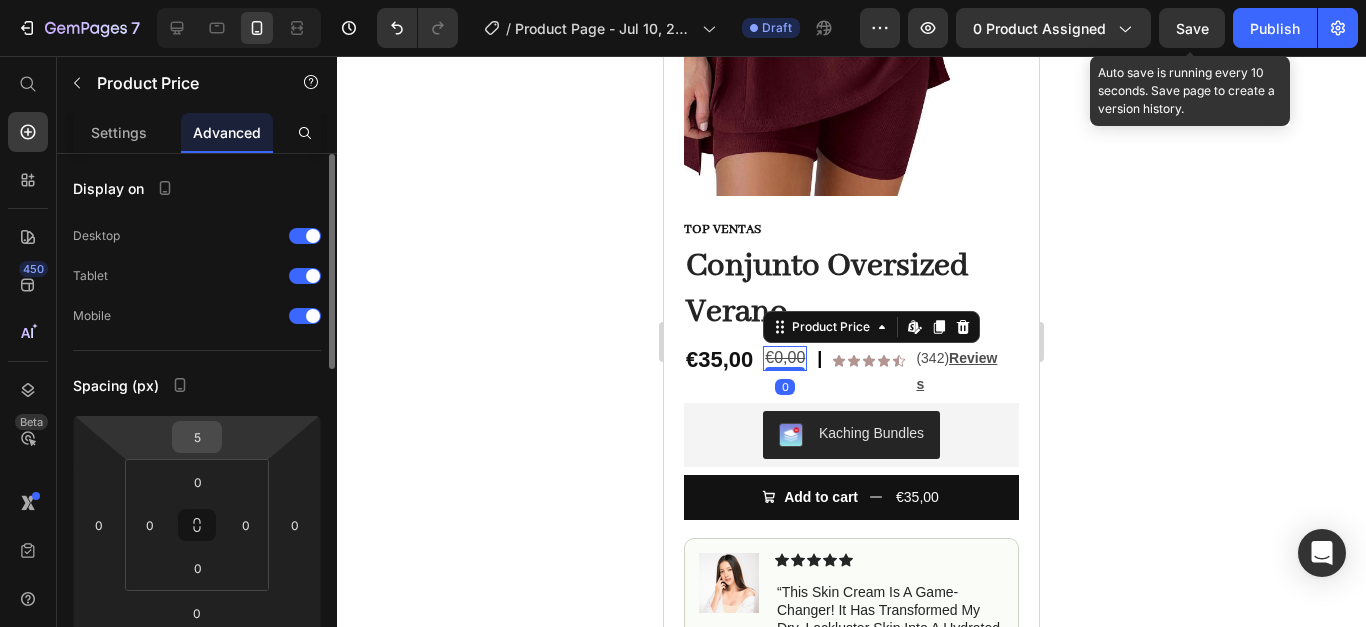click on "5" at bounding box center (197, 437) 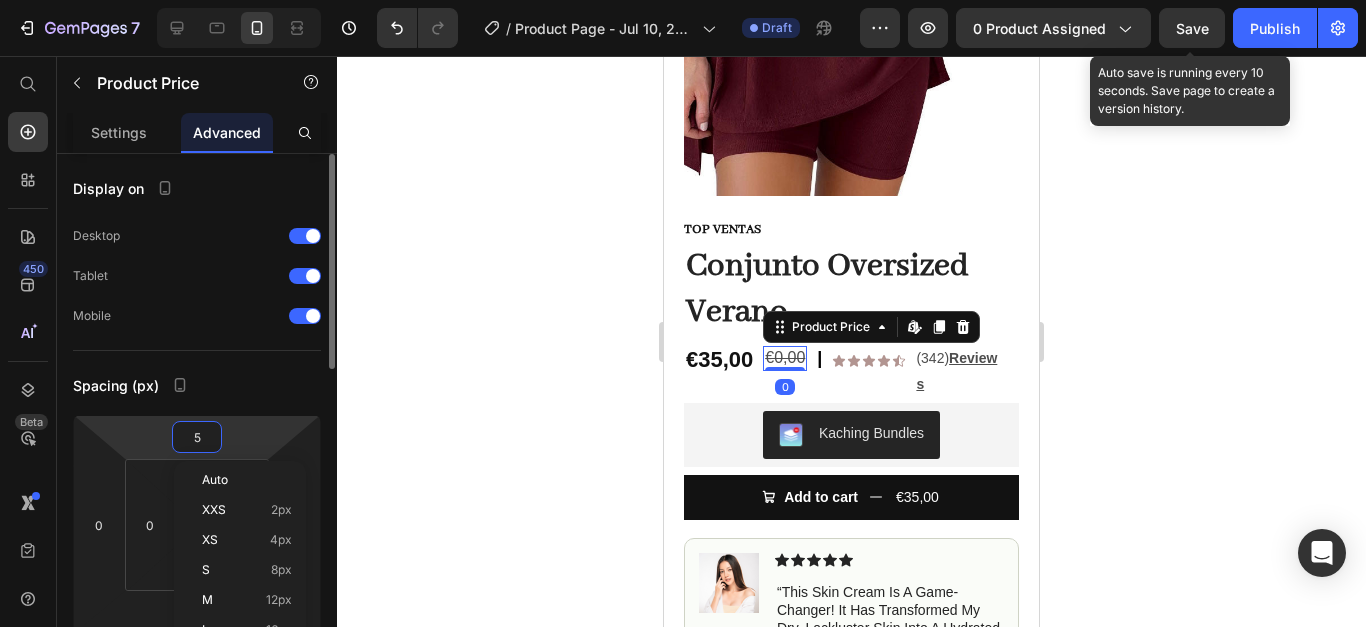 type on "6" 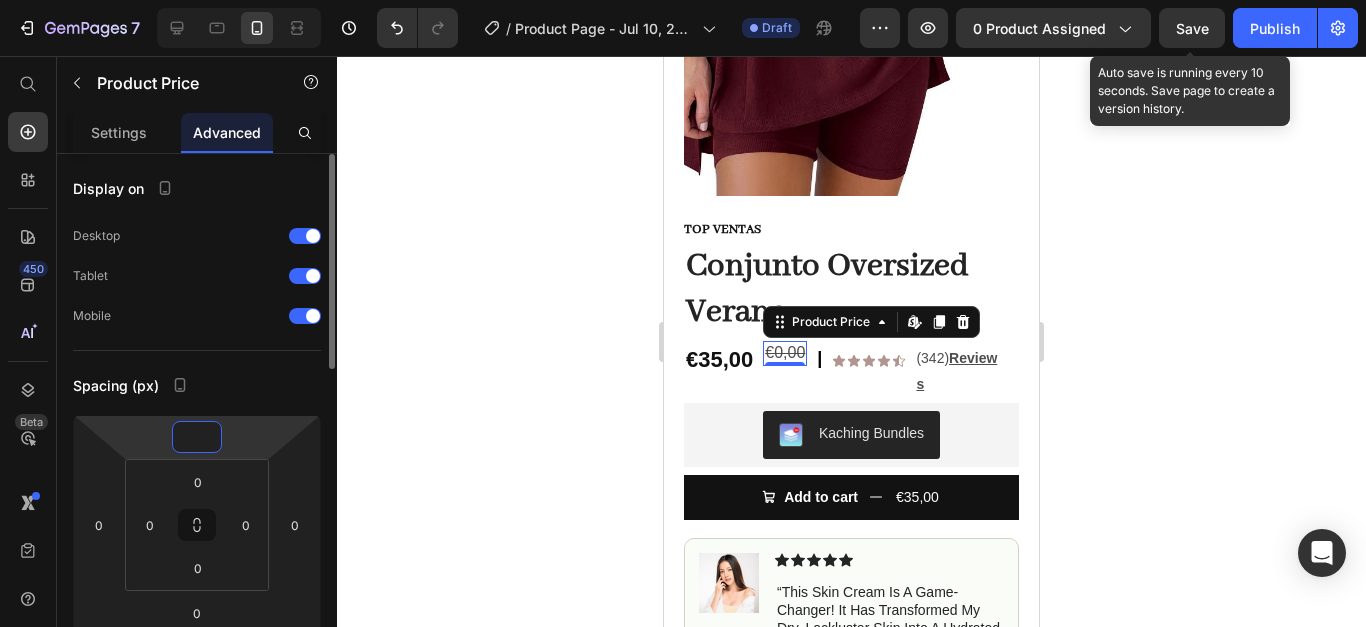 type on "7" 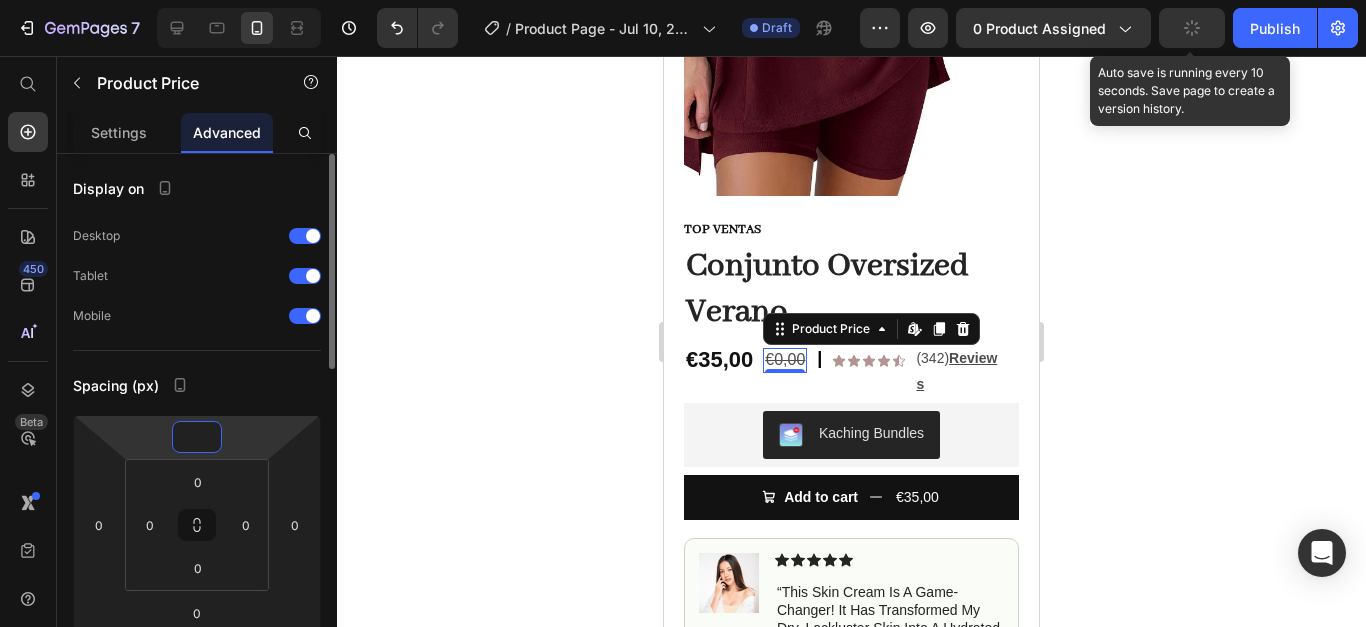 type on "8" 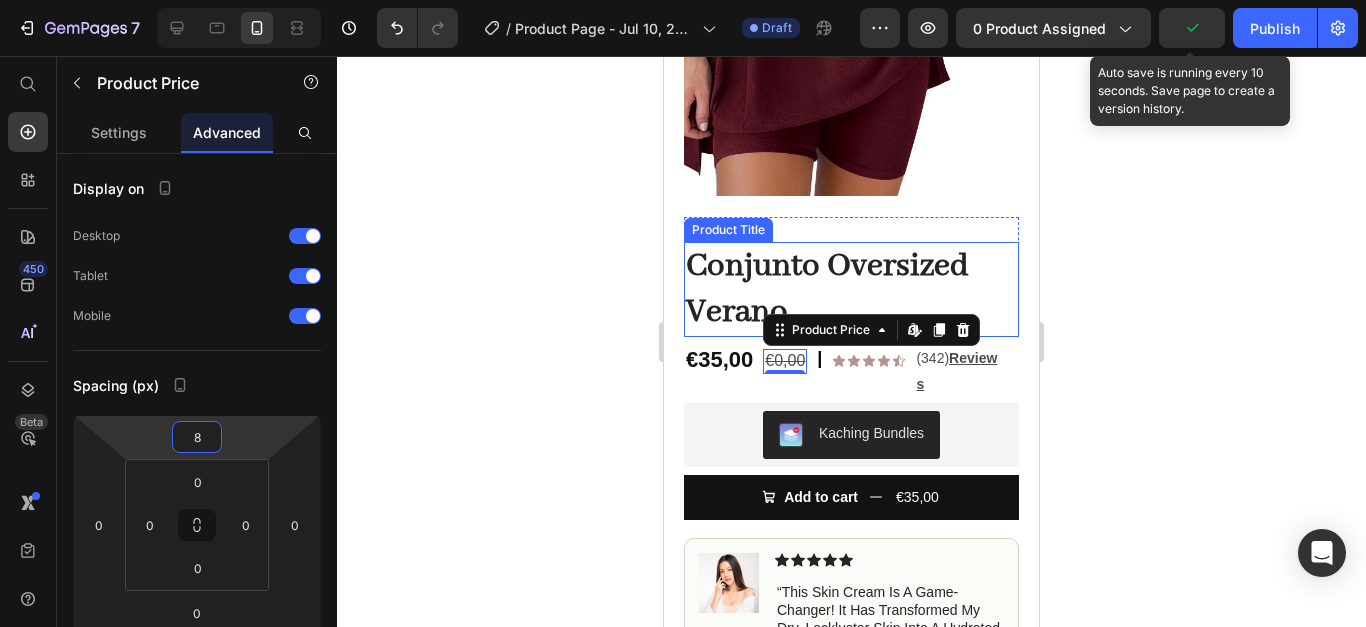 click 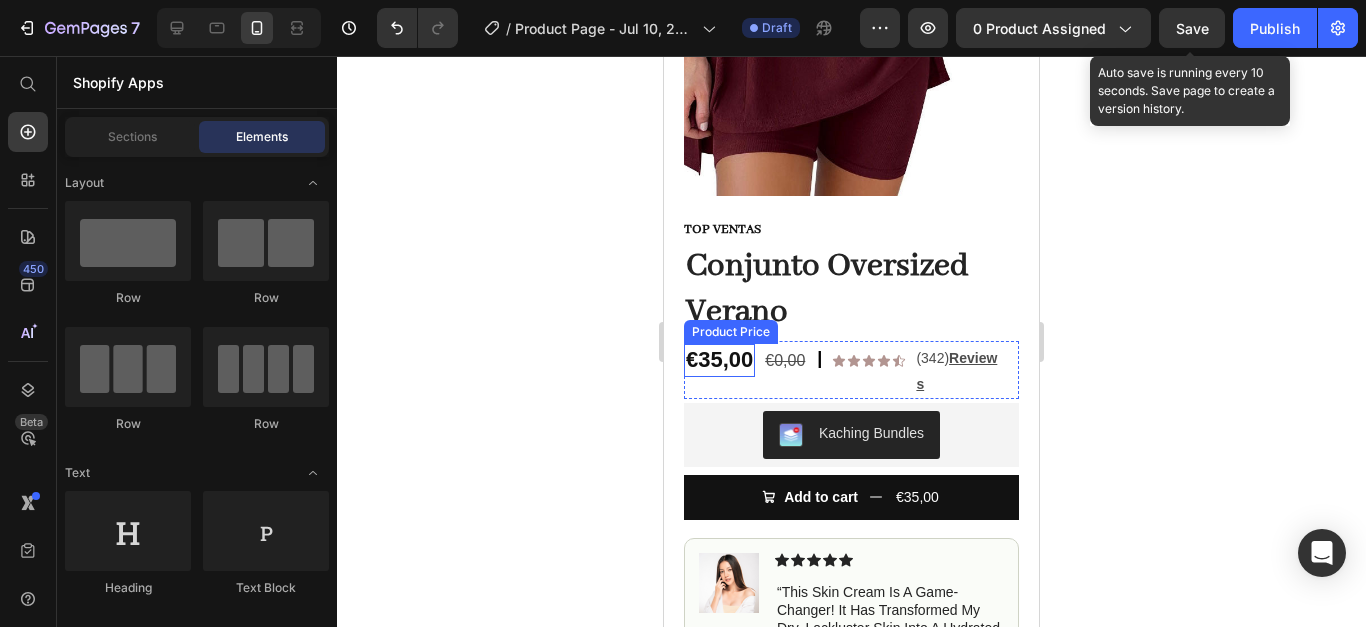 click on "€35,00" at bounding box center [719, 360] 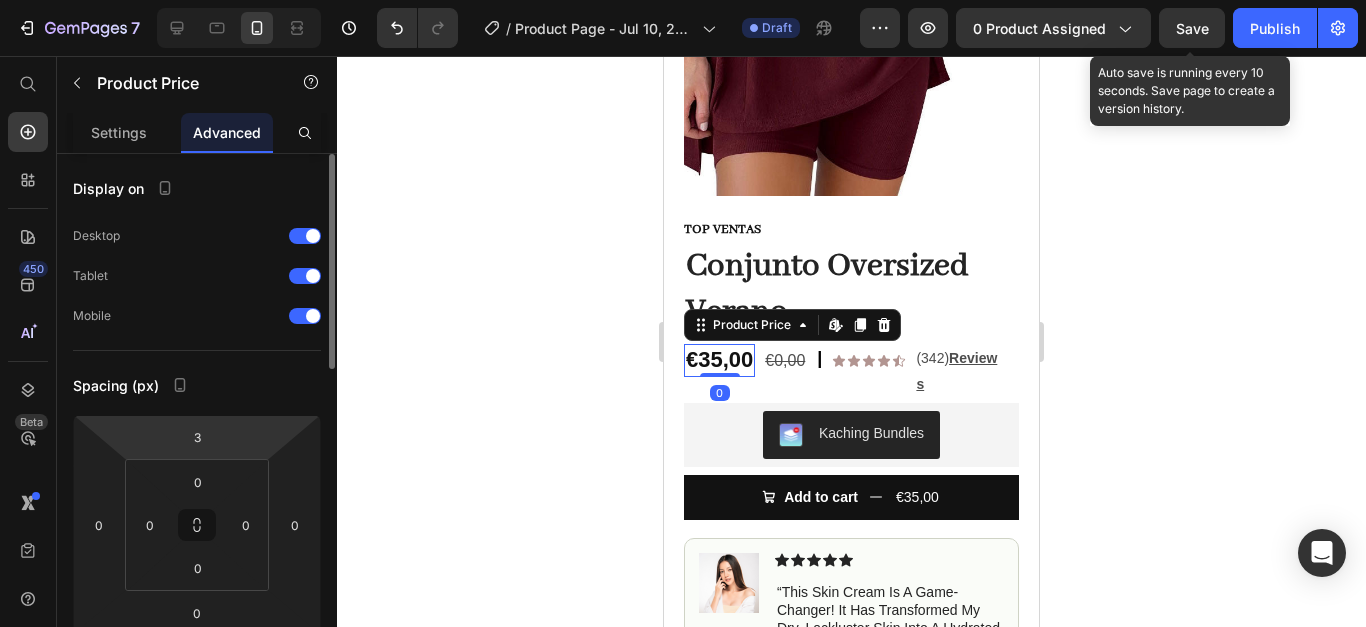 click on "[NUMBER]   /  Product Page - [DATE]:[TIME]:[TIME] Draft Preview [NUMBER] product assigned  Save  Auto save is running every [NUMBER] seconds. Save page to create a version history.  Publish  [NUMBER] Beta Shopify Apps Sections Elements Hero Section Product Detail Brands Trusted Badges Guarantee Product Breakdown How to use Testimonials Compare Bundle FAQs Social Proof Brand Story Product List Collection Blog List Contact Sticky Add to Cart Custom Footer Browse Library [NUMBER] Layout
Row
Row
Row
Row Text
Heading
Text Block Button
Button
Button
Sticky Back to top" at bounding box center [683, 0] 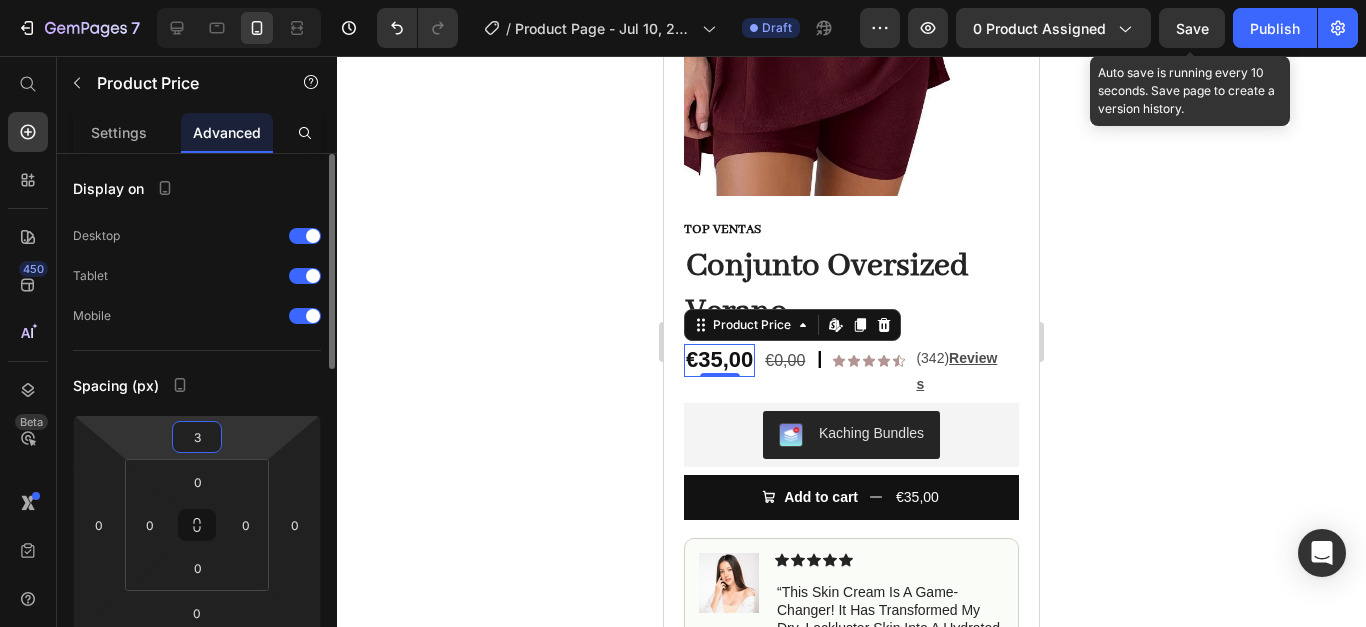 type on "4" 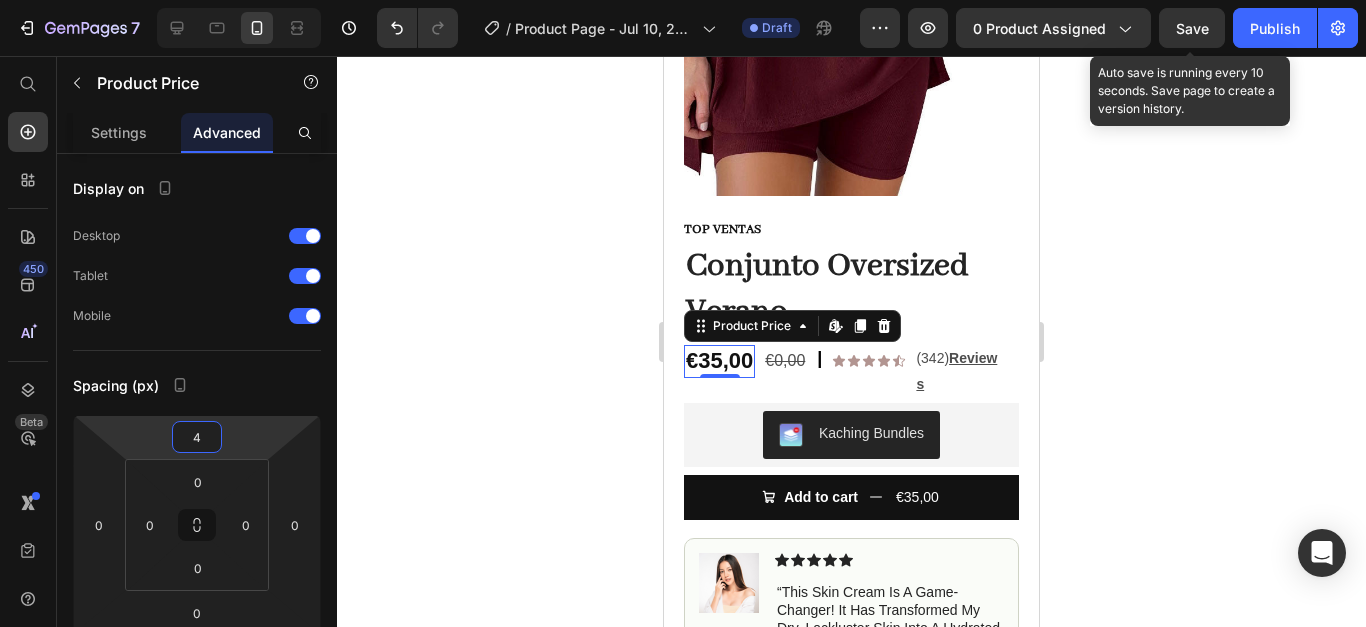 click 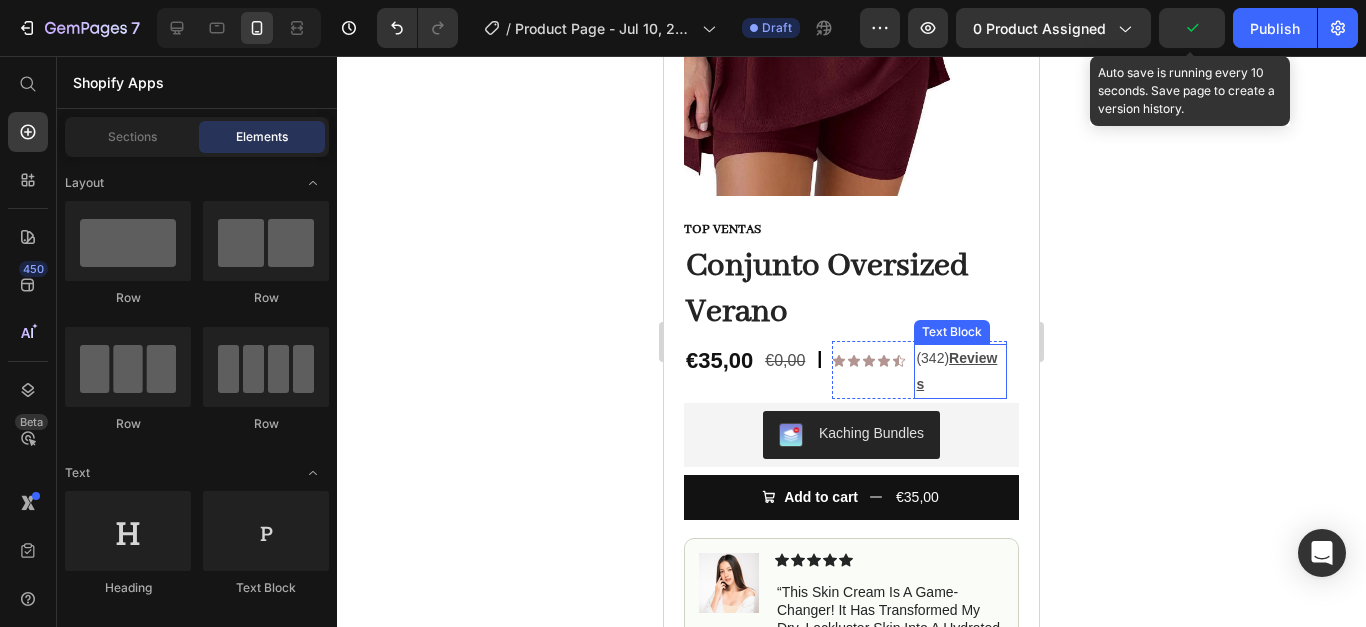 click on "Reviews" at bounding box center (956, 370) 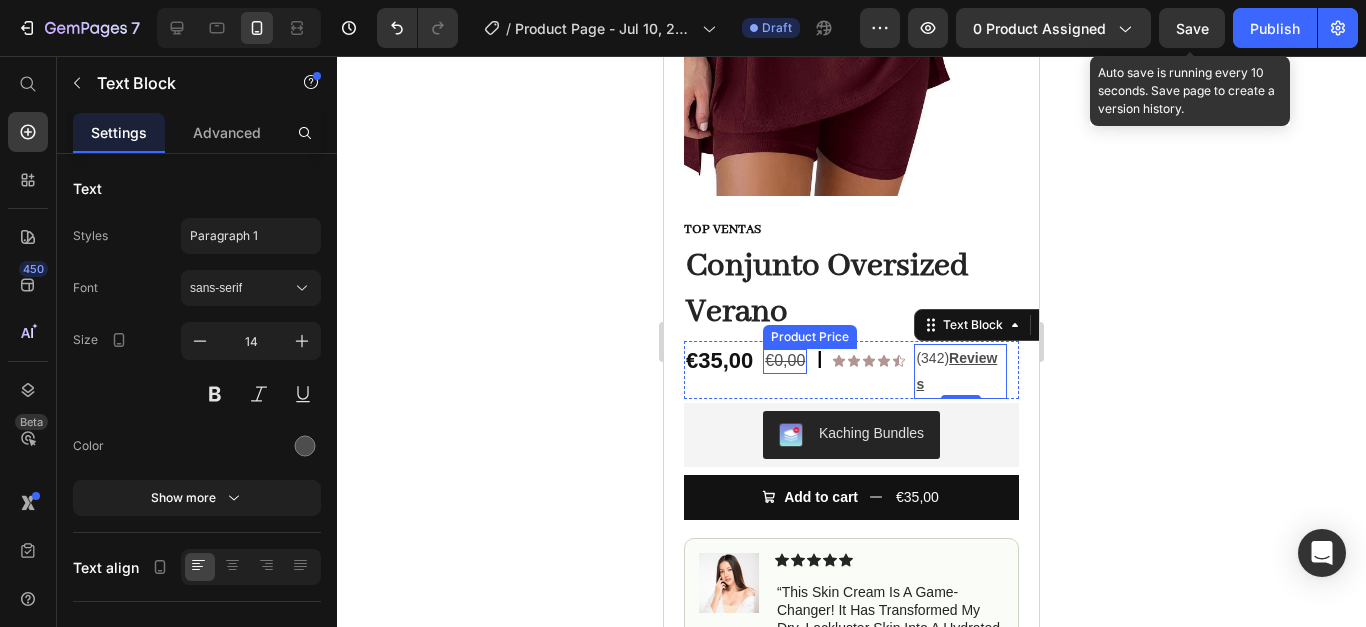 click on "€0,00" at bounding box center [785, 361] 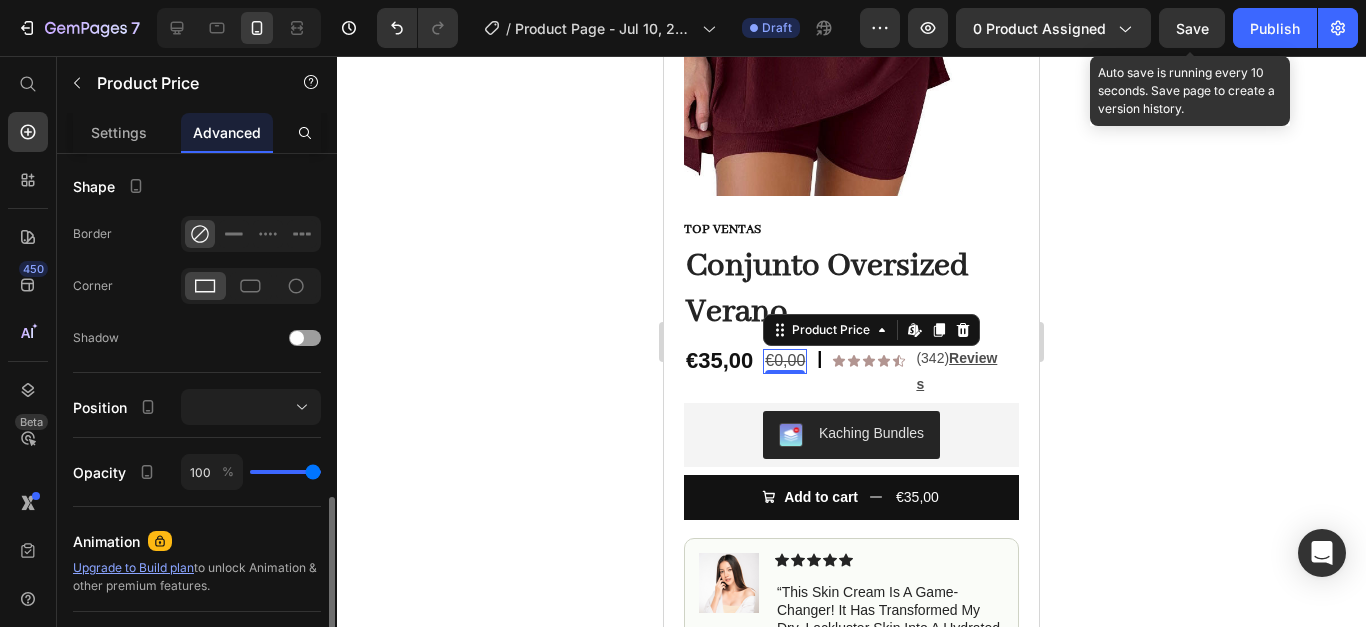 scroll, scrollTop: 600, scrollLeft: 0, axis: vertical 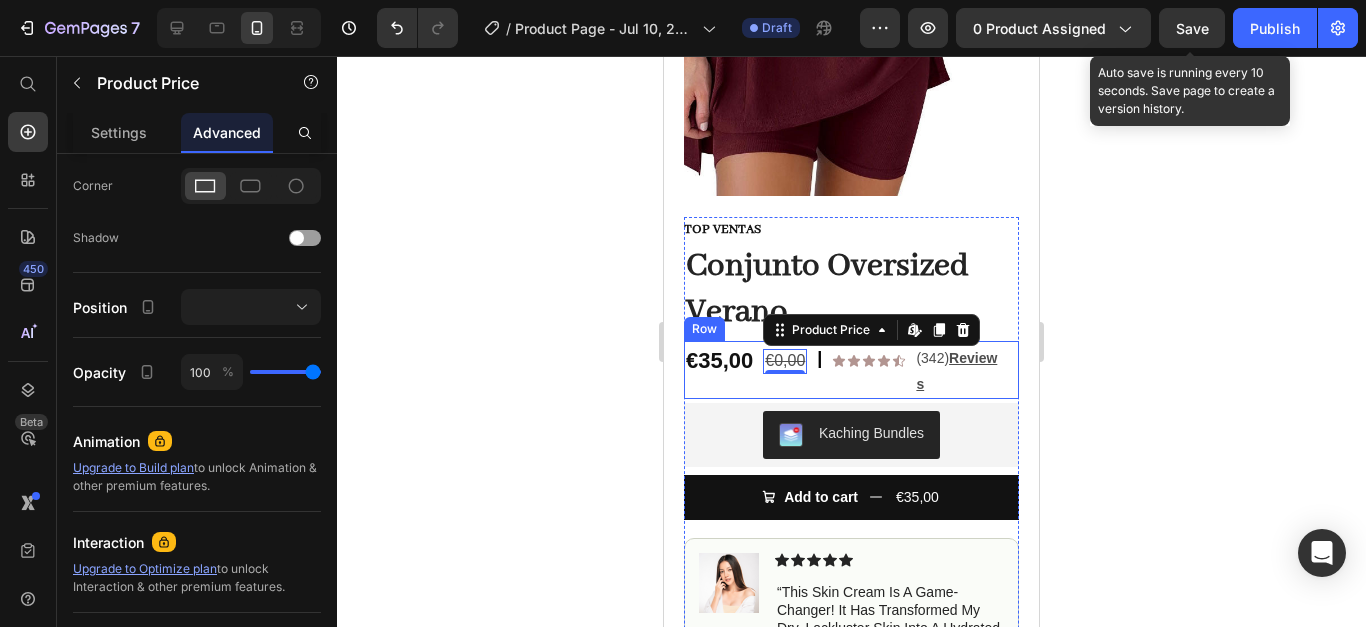 click on "€35,00 Product Price €0,00 Product Price   Edit content in Shopify 0 | Text Block Icon Icon Icon Icon Icon Icon List (342)  Reviews Text Block Row Text Block Row" at bounding box center [851, 369] 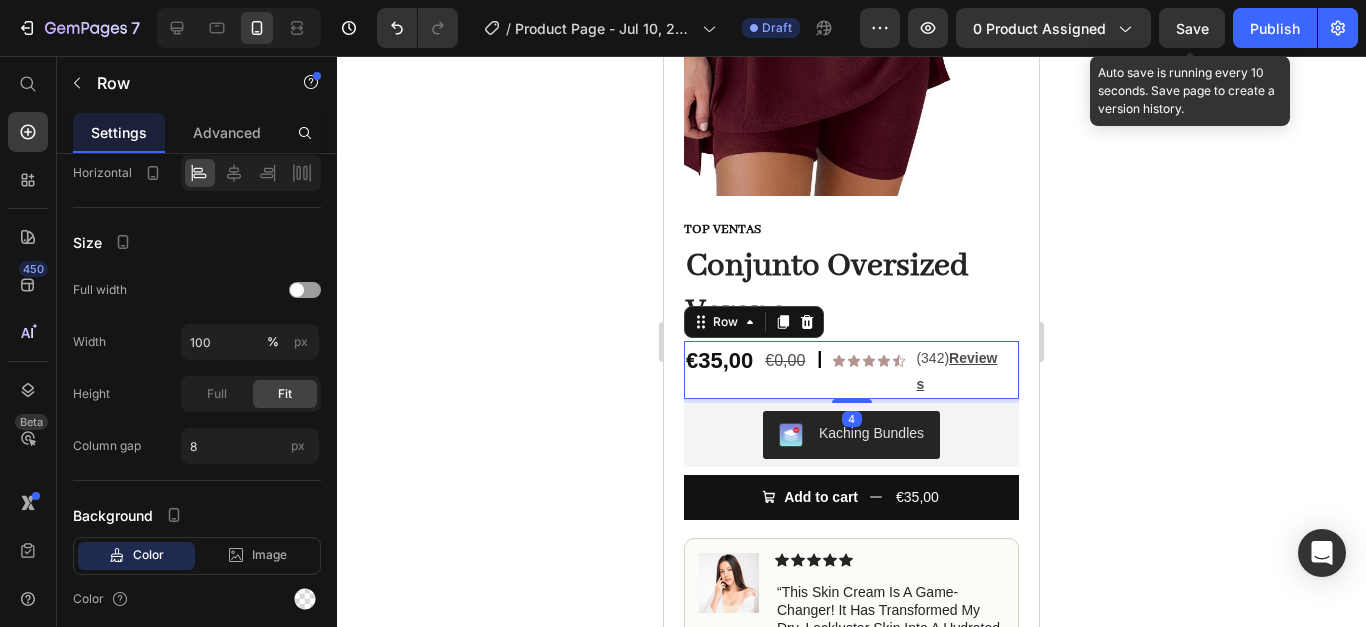 scroll, scrollTop: 0, scrollLeft: 0, axis: both 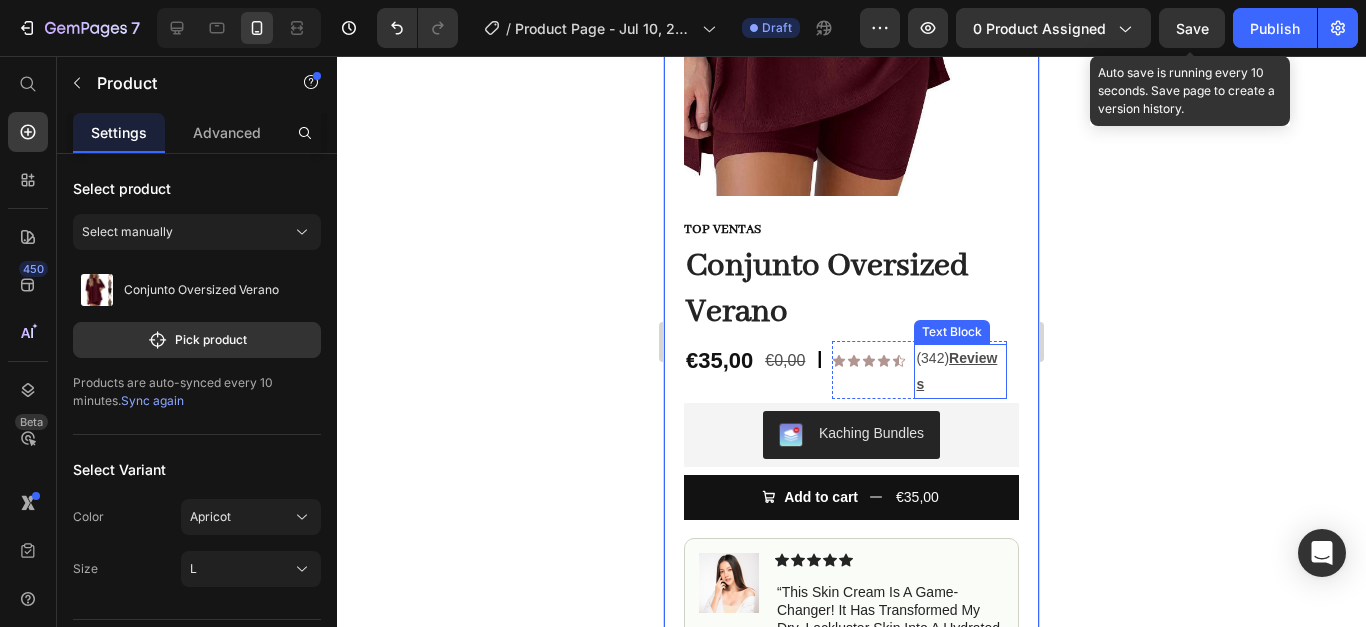 click on "Reviews" at bounding box center (956, 370) 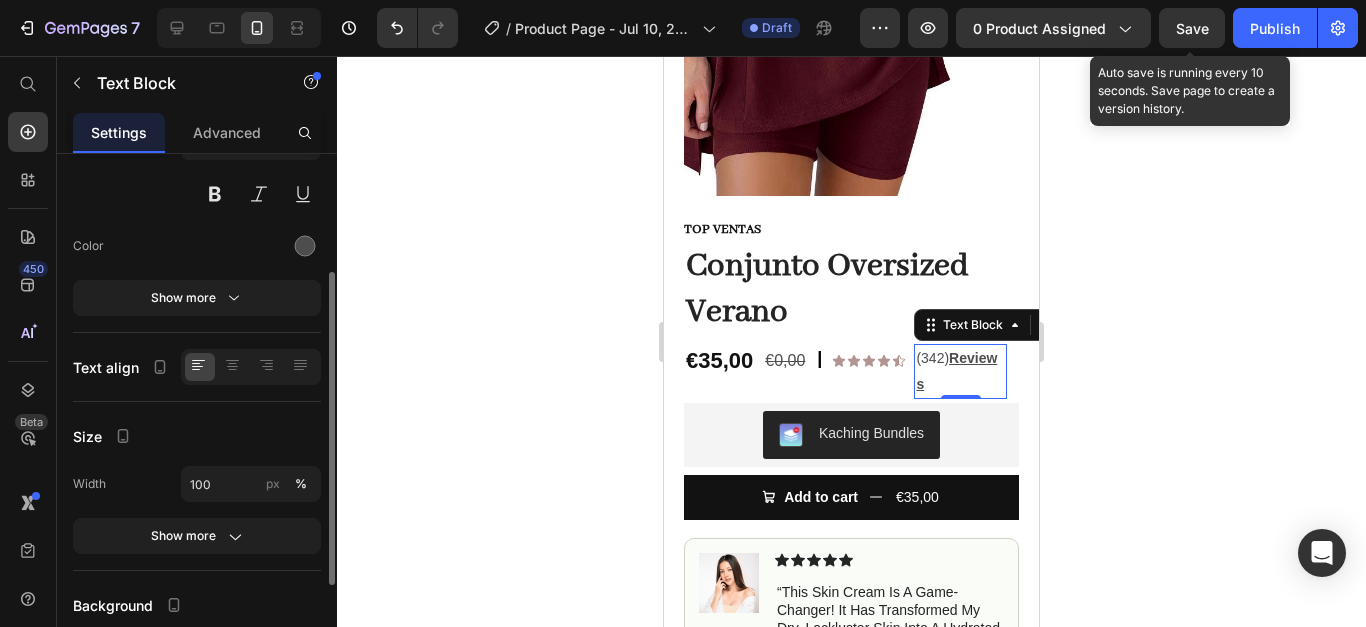 scroll, scrollTop: 365, scrollLeft: 0, axis: vertical 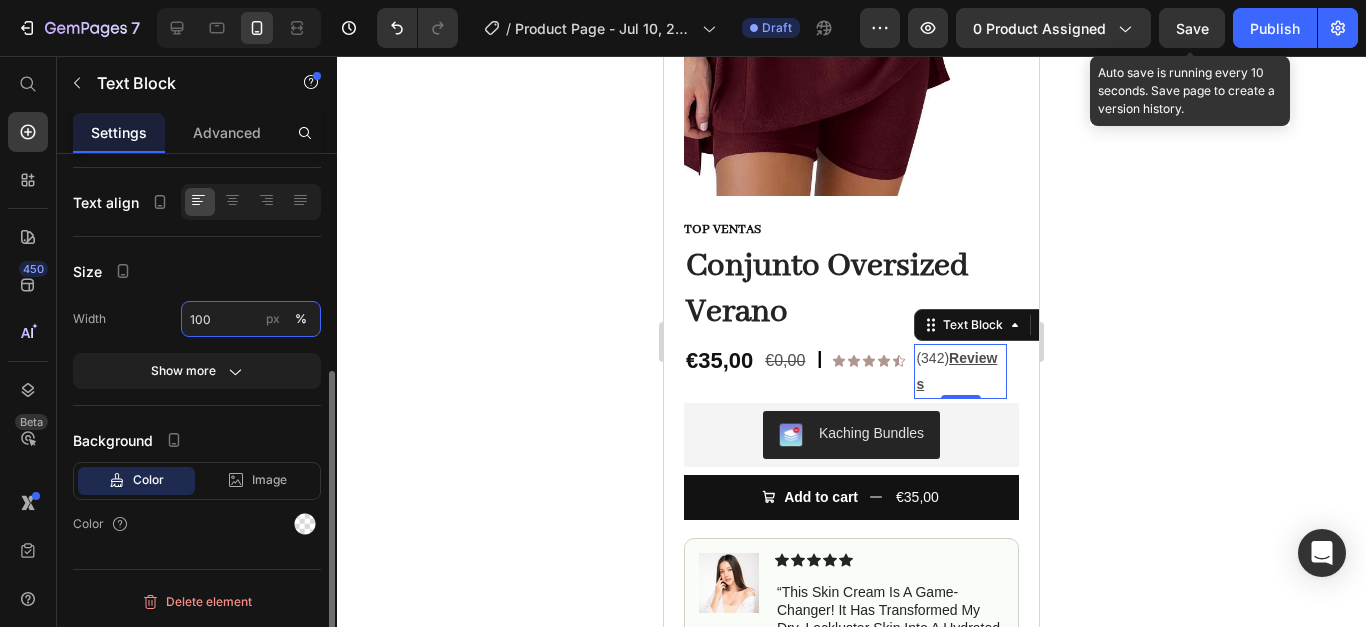 click on "100" at bounding box center (251, 319) 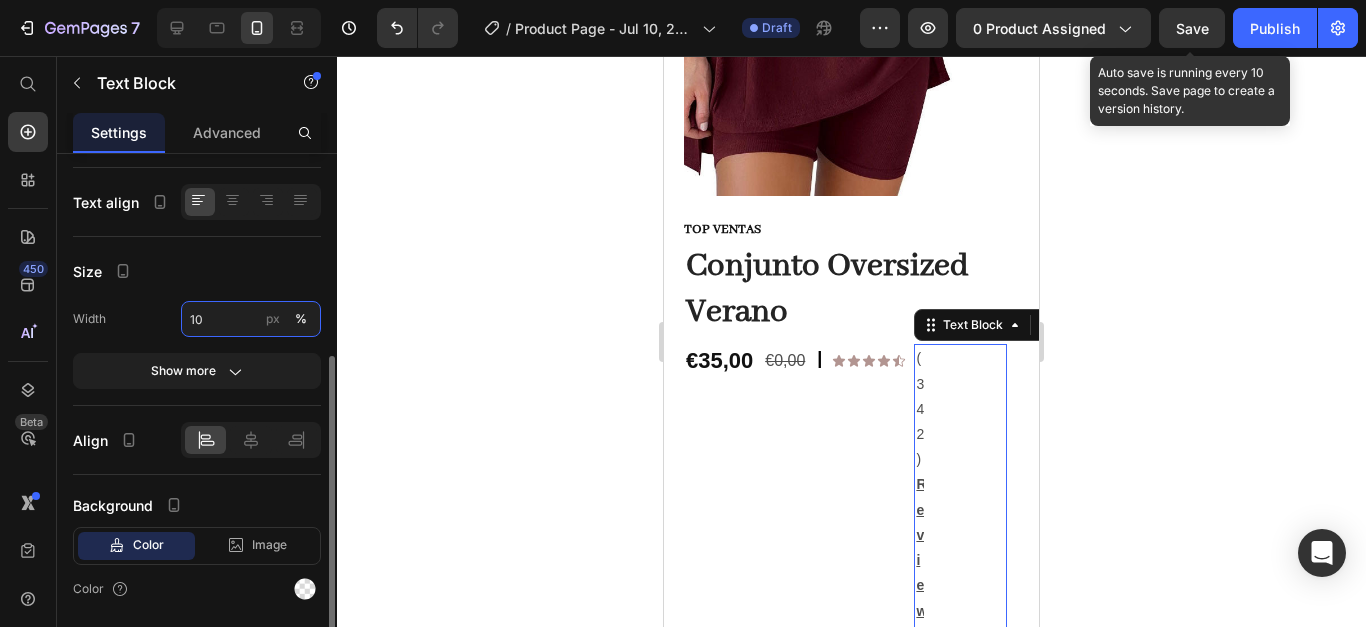 type on "100" 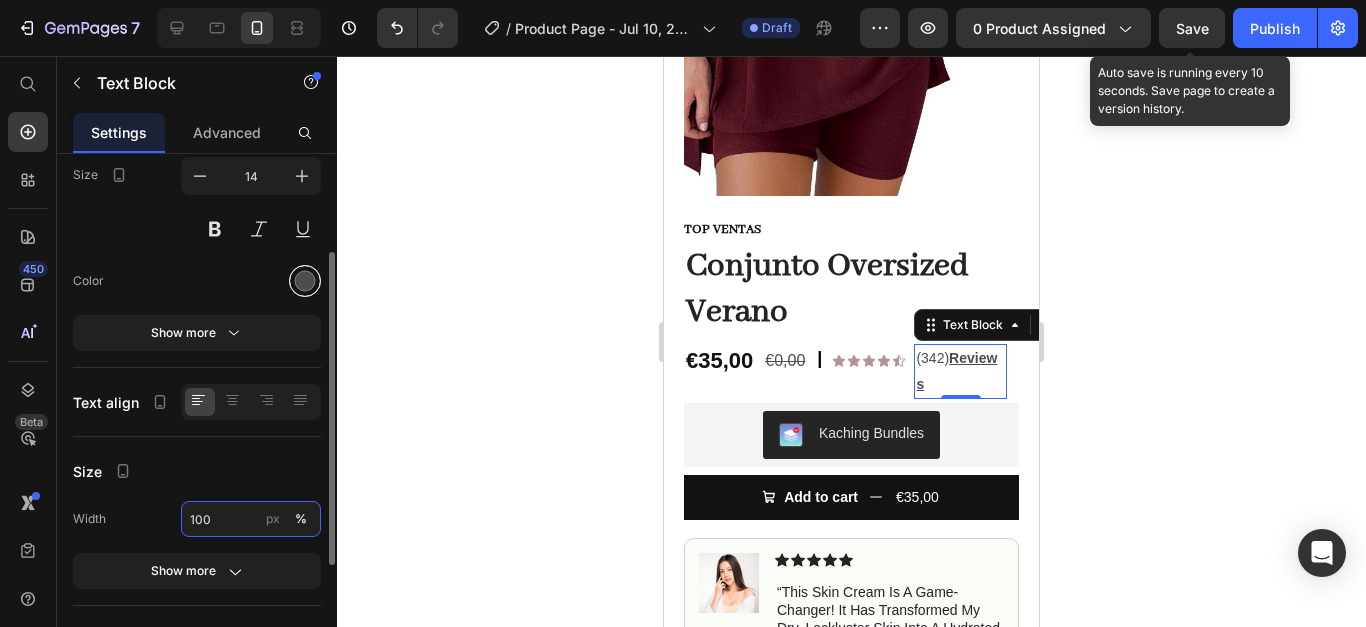 scroll, scrollTop: 0, scrollLeft: 0, axis: both 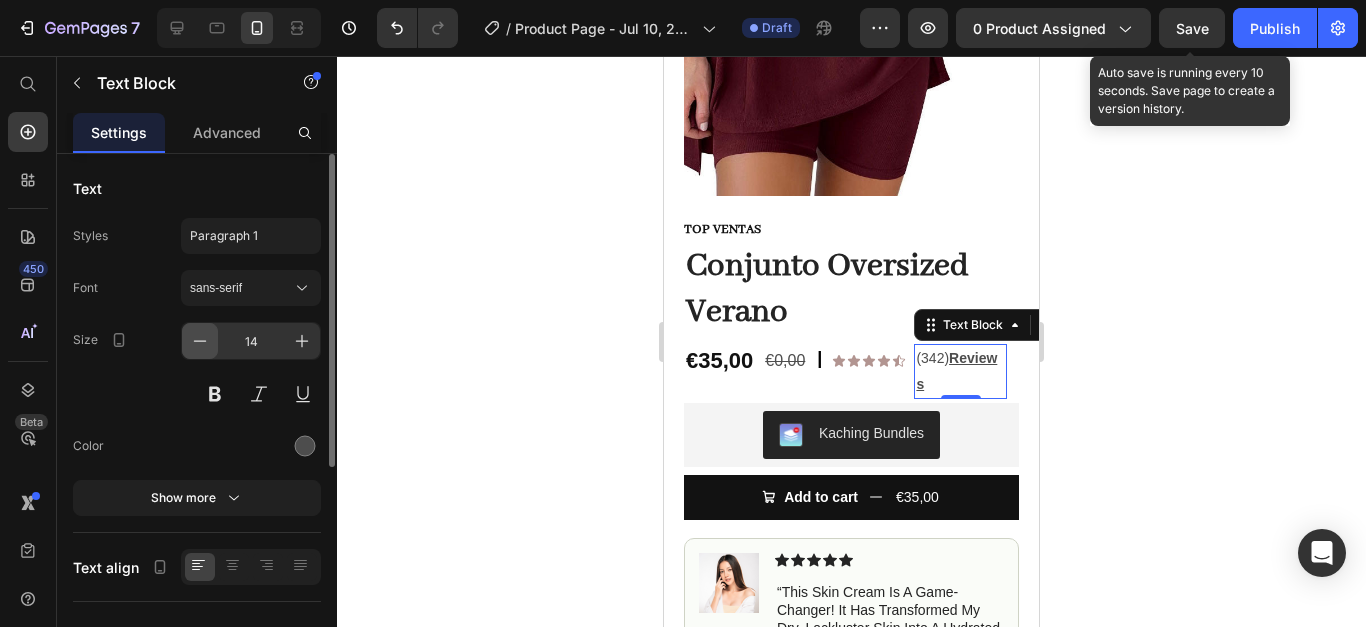 click at bounding box center (200, 341) 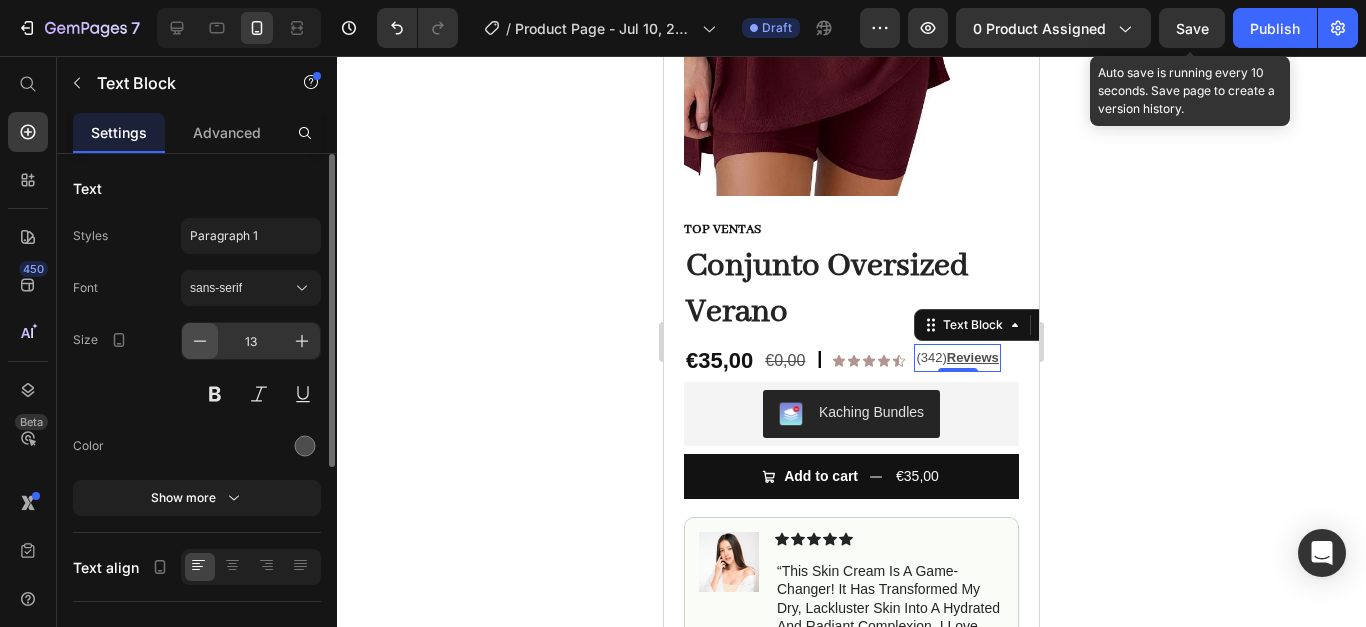 click at bounding box center (200, 341) 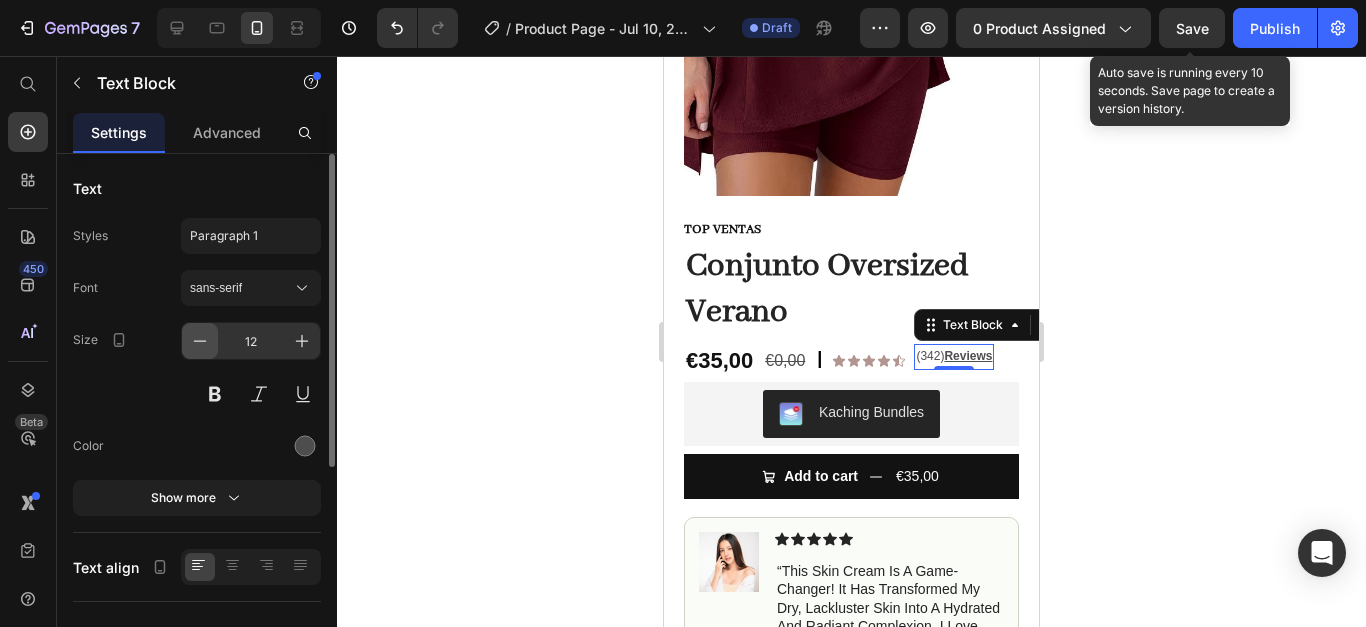 click at bounding box center [200, 341] 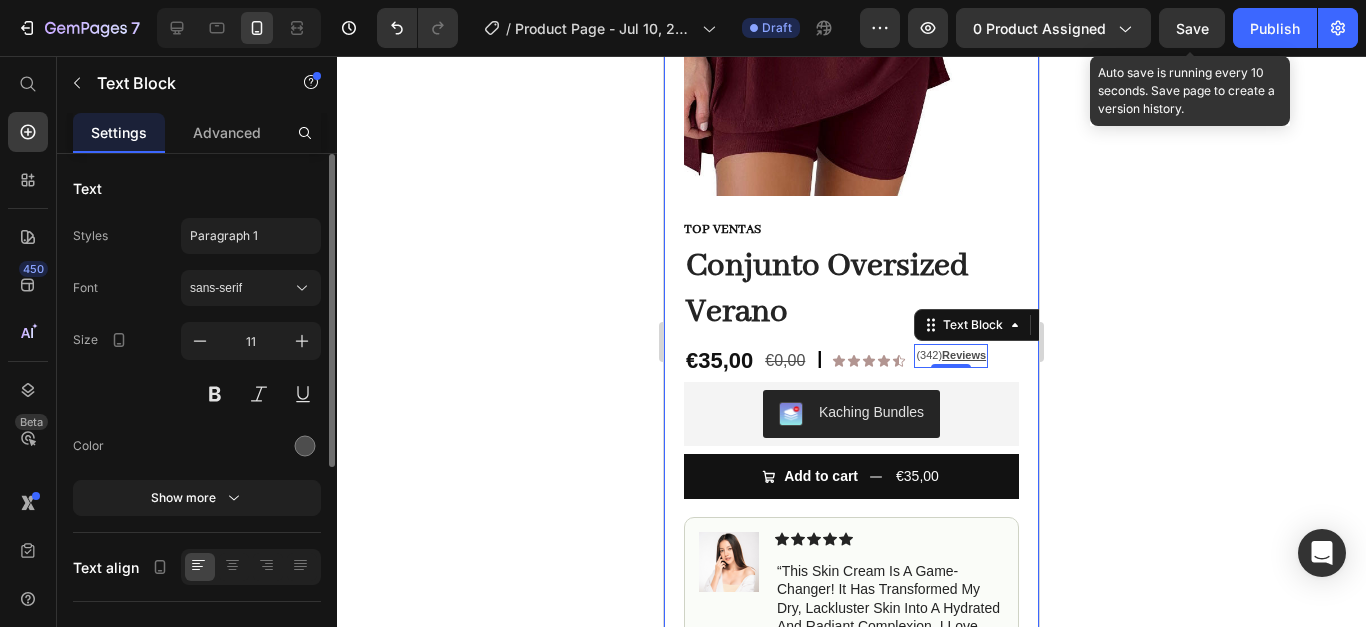 click on "Advanced" at bounding box center (227, 132) 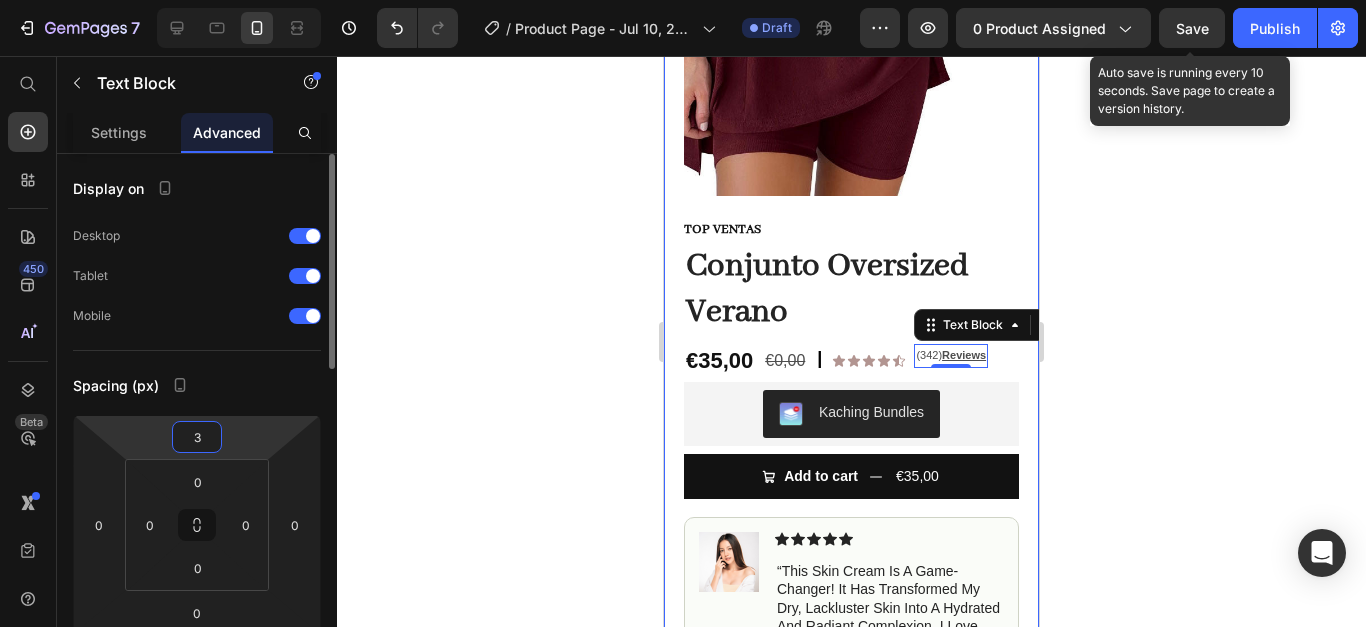 click on "3" at bounding box center (197, 437) 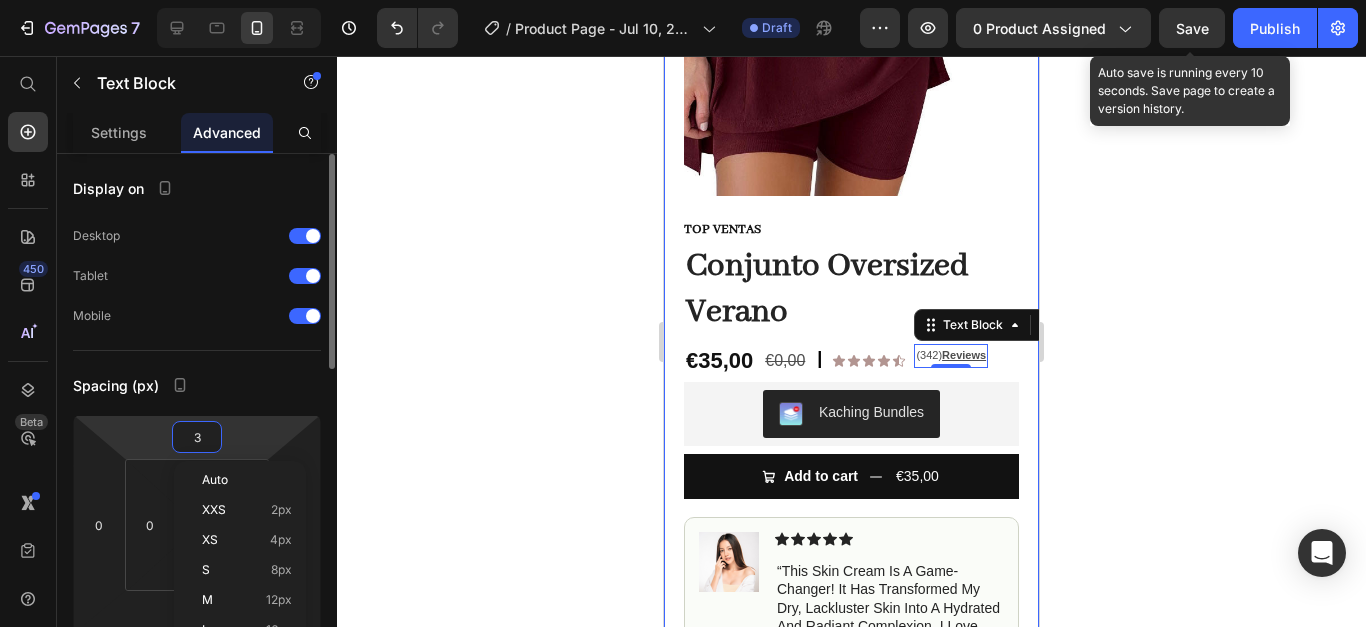 type on "8" 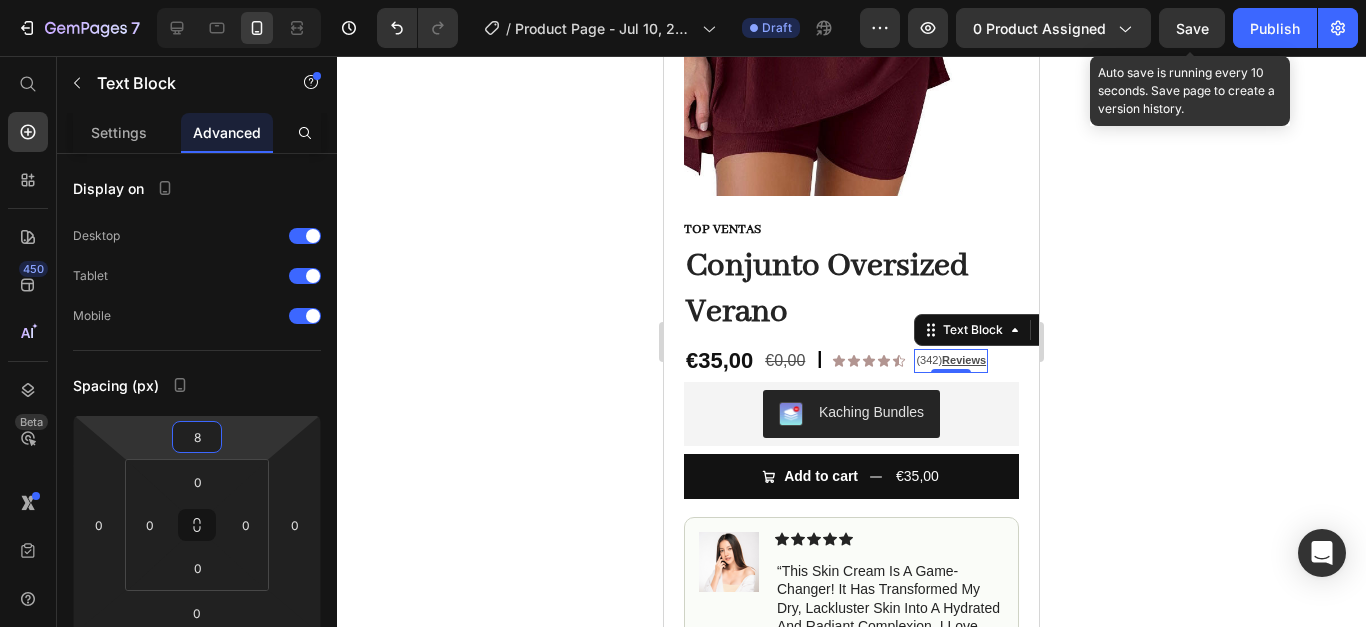 click 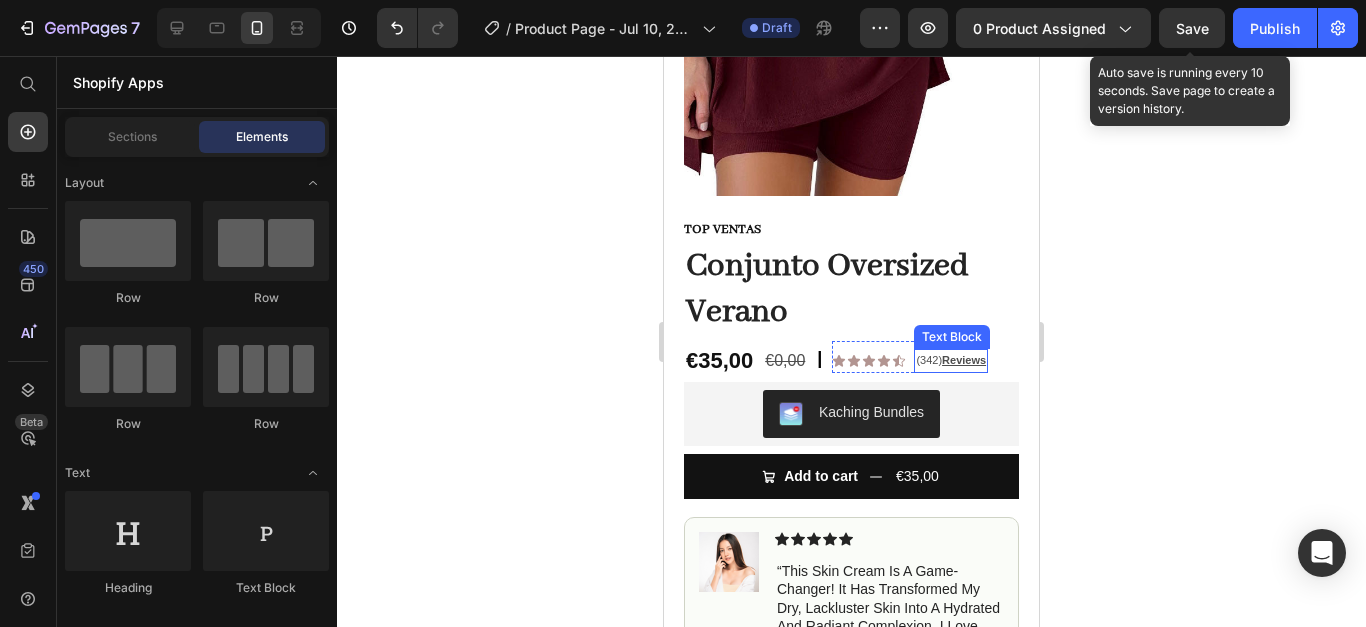 click on "(342)  Reviews" at bounding box center [951, 361] 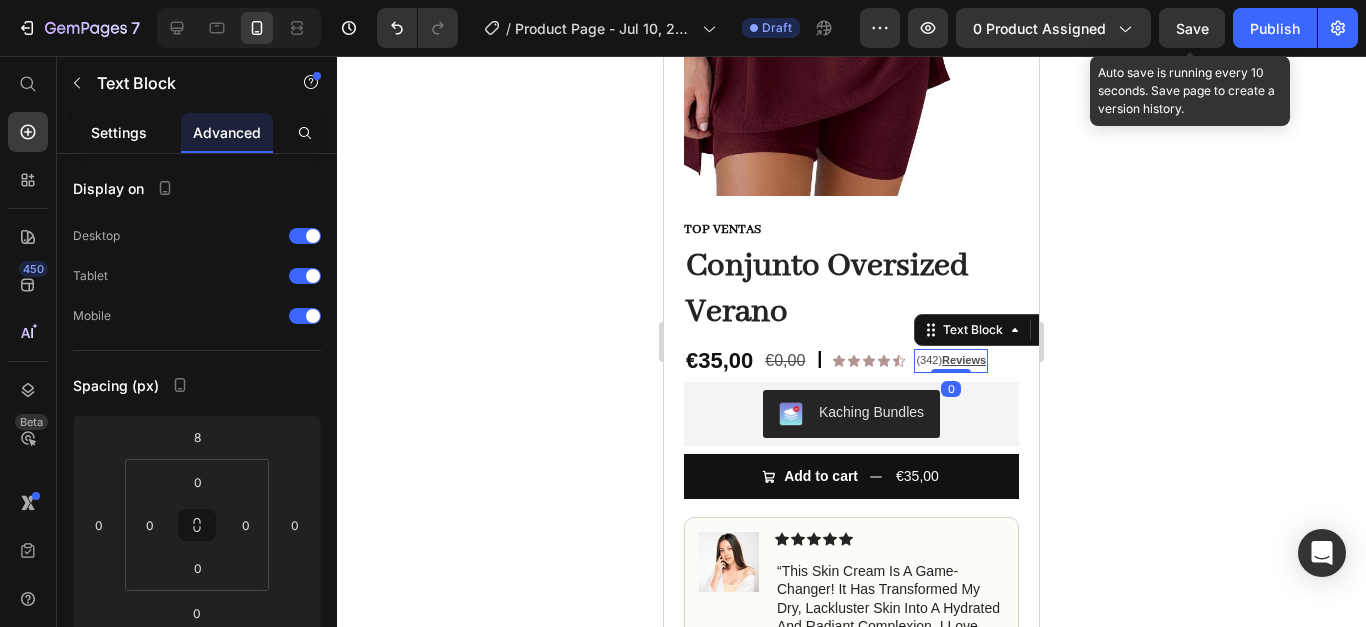 click on "Settings" at bounding box center (119, 132) 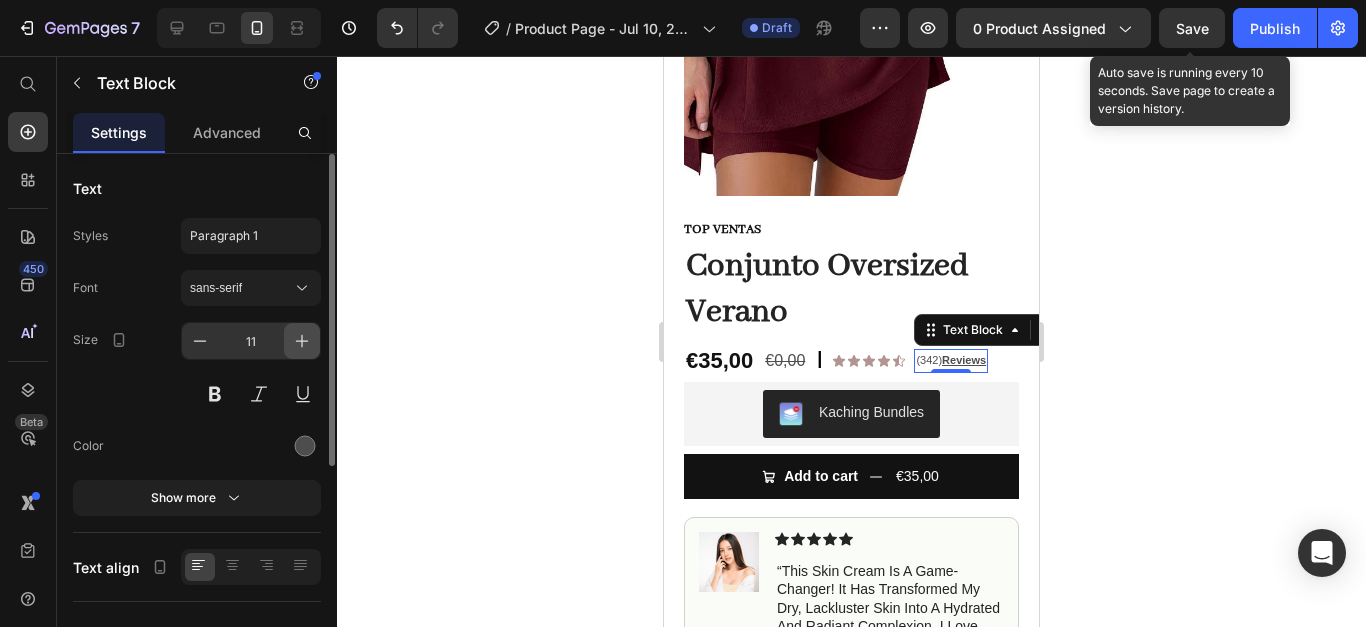 click 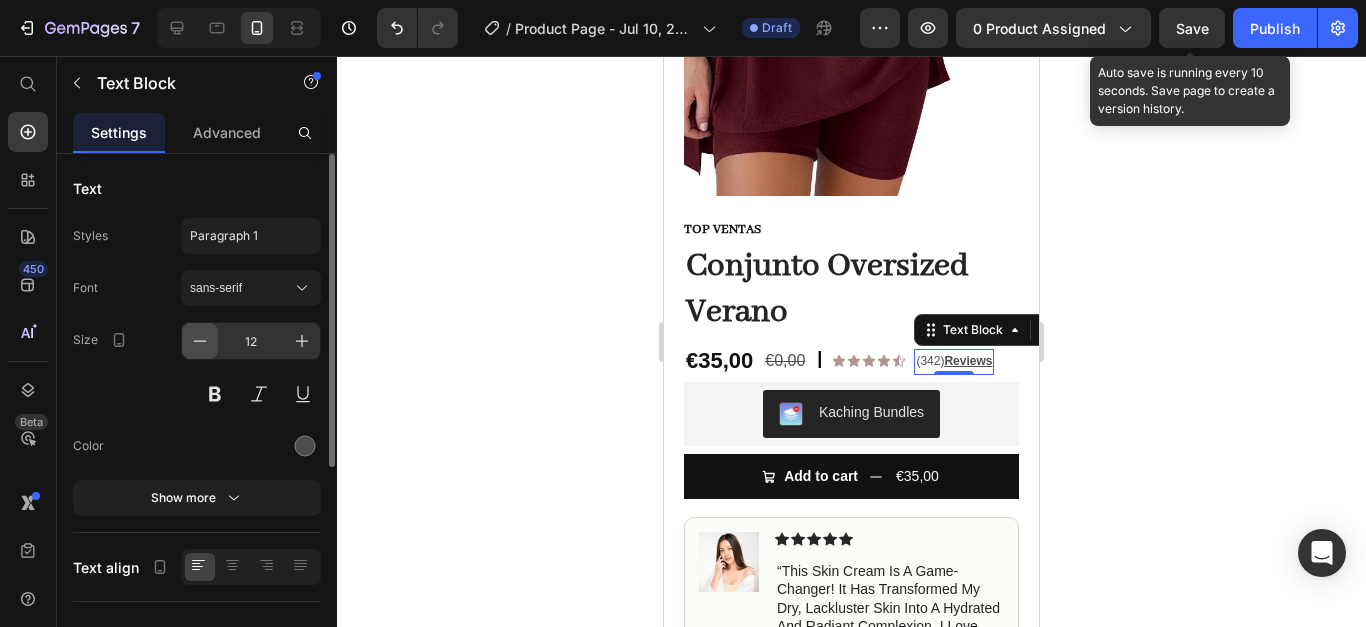 click at bounding box center [200, 341] 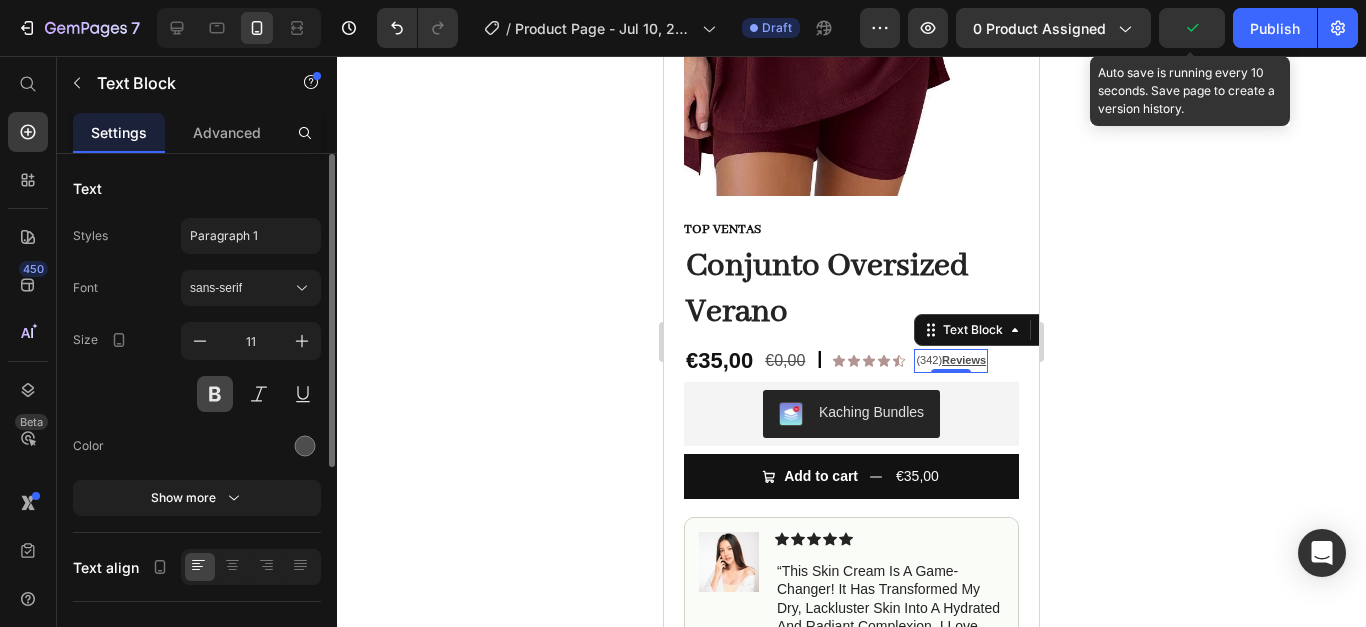 click at bounding box center (215, 394) 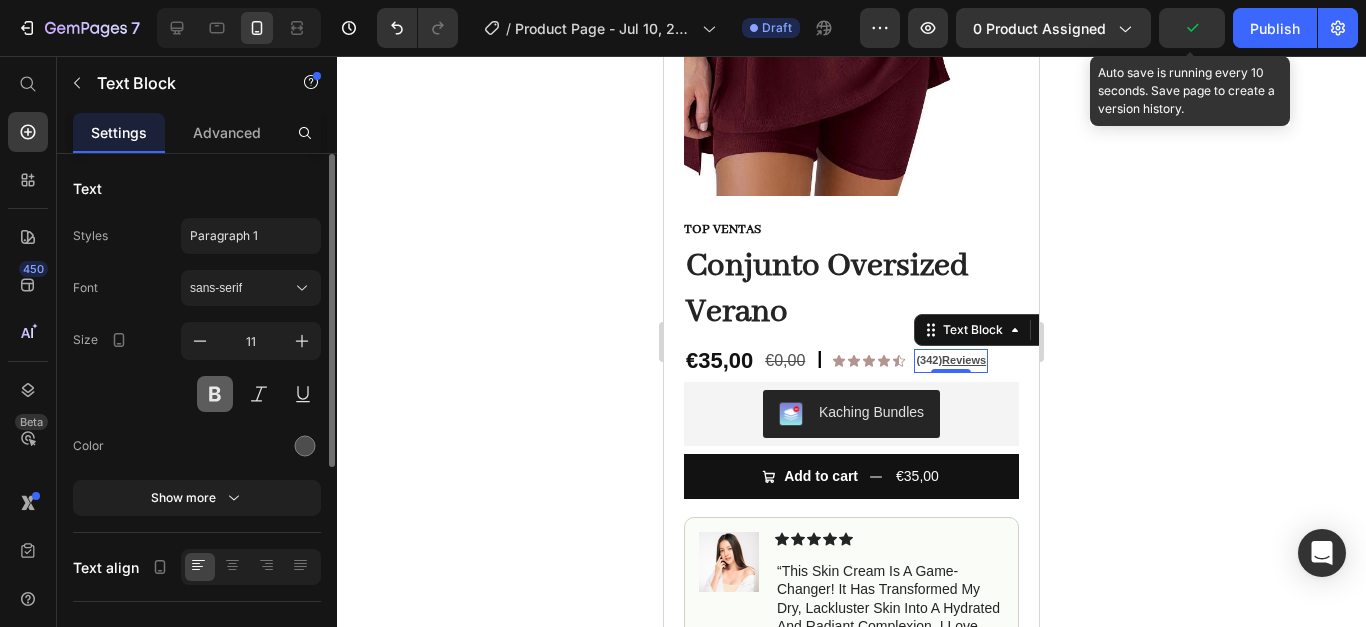 click at bounding box center (215, 394) 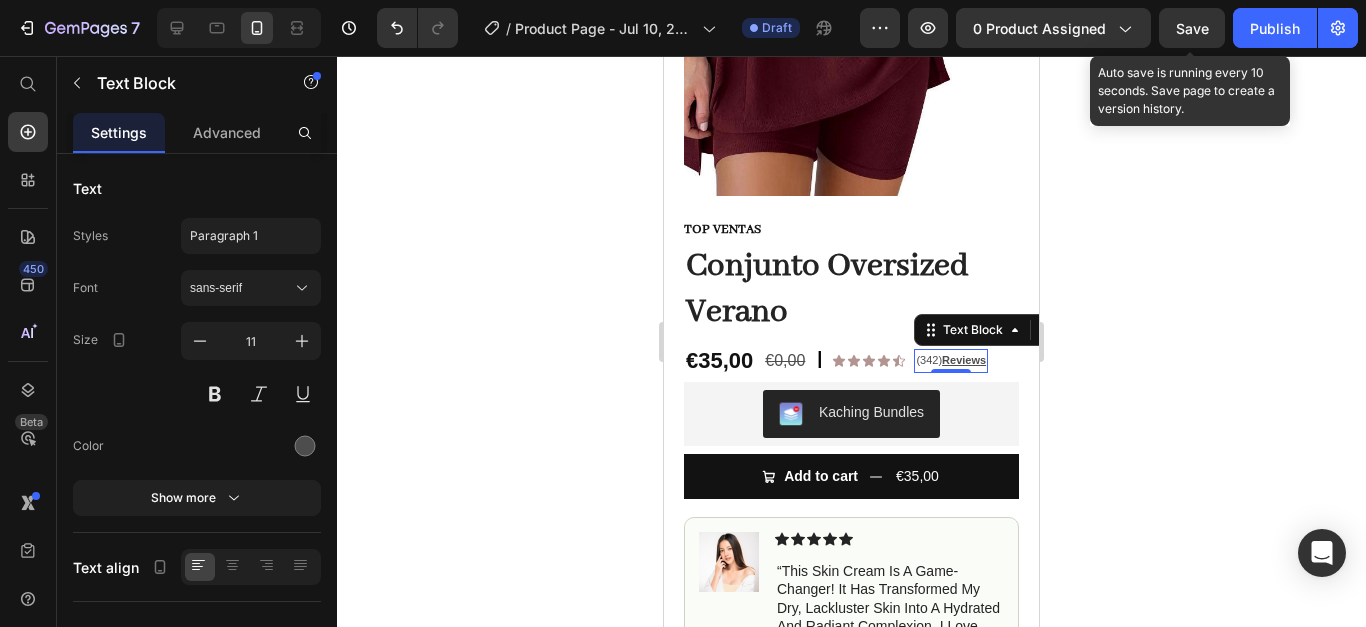 click on "Reviews" at bounding box center (964, 360) 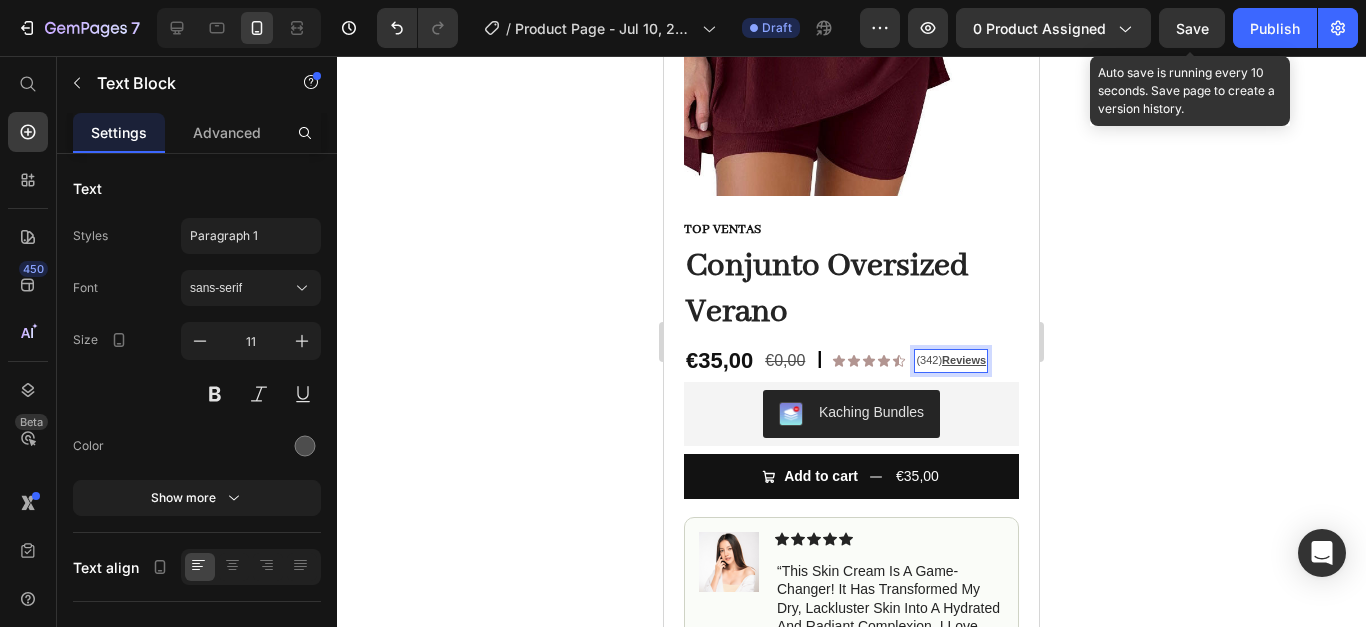 click on "Reviews" at bounding box center (964, 360) 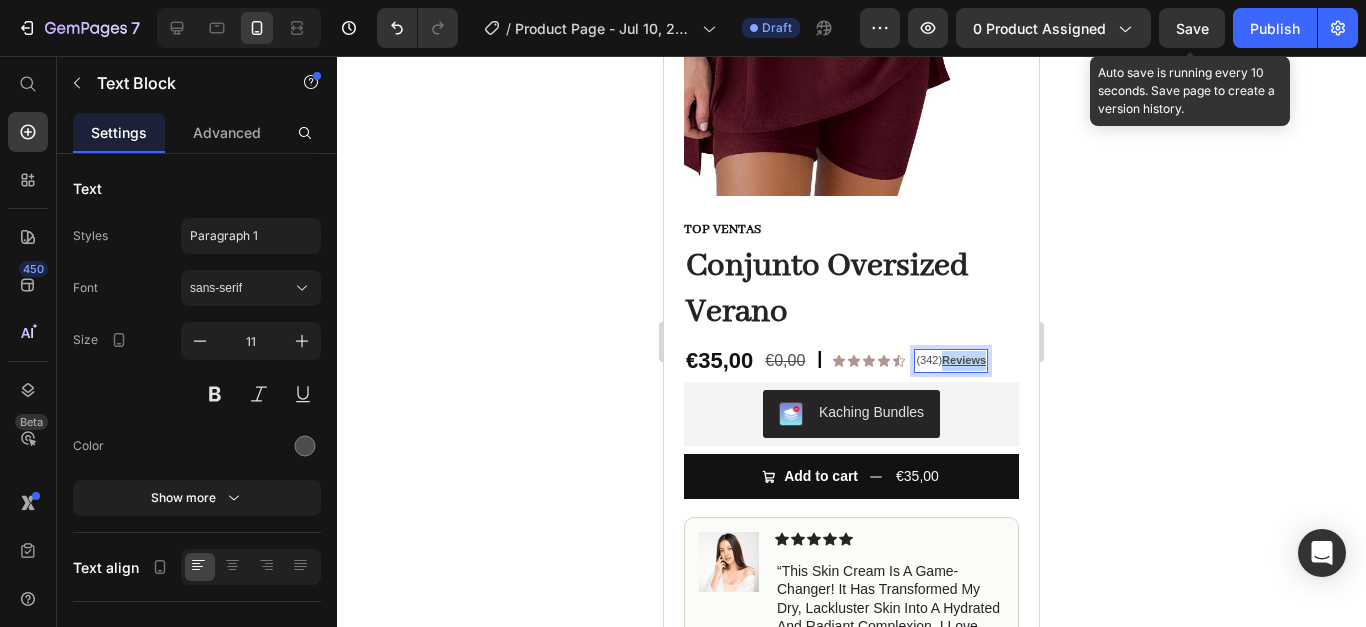 click on "Reviews" at bounding box center (964, 360) 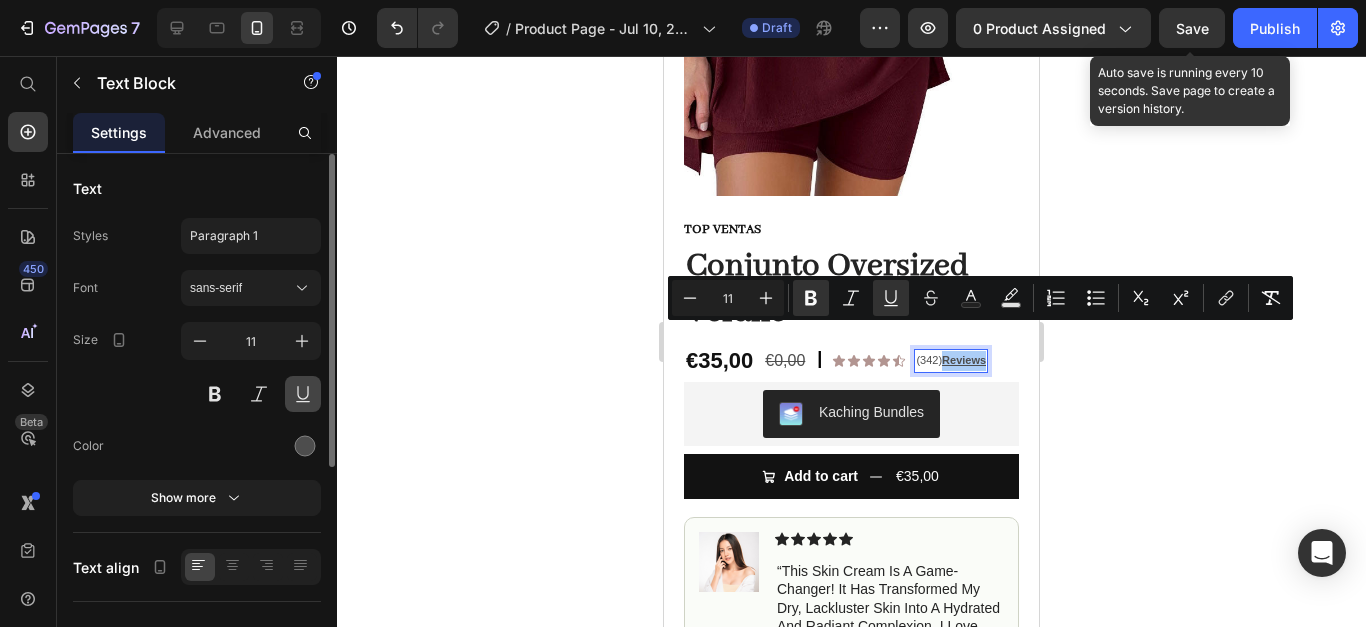 click at bounding box center (303, 394) 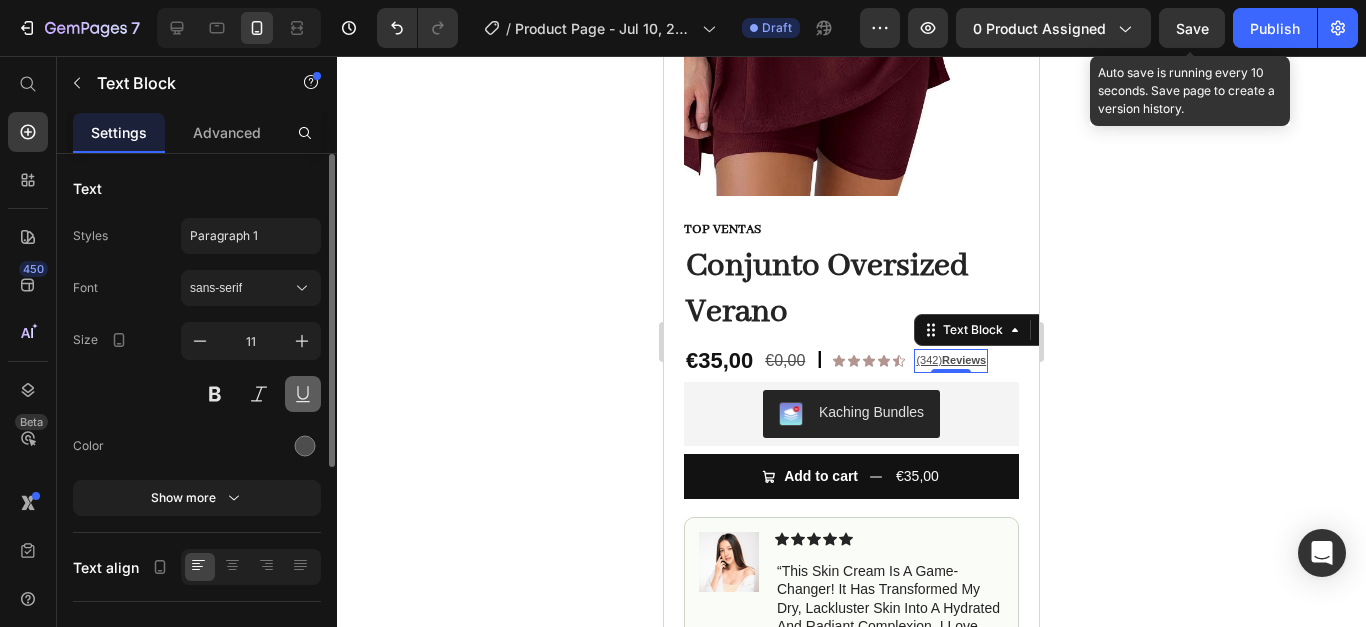 click at bounding box center [303, 394] 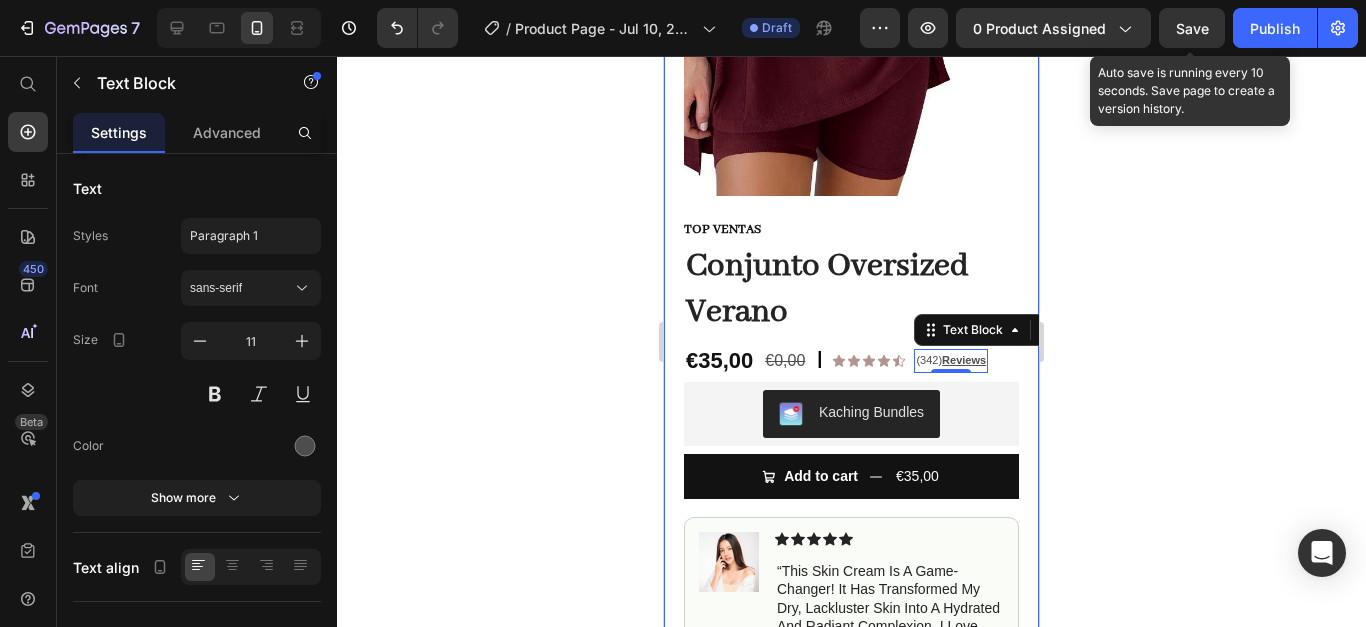 click on "Product Images Row TOP VENTAS Text Block Conjunto Oversized Verano Product Title Row €35,00 Product Price €0,00 Product Price | Text Block Icon Icon Icon Icon Icon Icon List (342)  Reviews Text Block   0 Row Text Block Row Kaching Bundles Kaching Bundles
Add to cart
€35,00 Add to Cart Row Image Icon Icon Icon Icon Icon Icon List “This skin cream is a game-changer! It has transformed my dry, lackluster skin into a hydrated and radiant complexion. I love how it absorbs quickly and leaves no greasy residue. Highly recommend” Text Block
Icon Hannah N. (Houston, USA) Text Block Row Row Image Icon Icon Icon Icon Icon Icon List “This skin cream is a game-changer! It has transformed my dry, lackluster skin into a hydrated and radiant complexion. I love how it absorbs quickly and leaves no greasy residue. Highly recommend” Text Block
Icon Hannah N. (Houston, USA) Text Block Row Row Row Product" at bounding box center (851, 177) 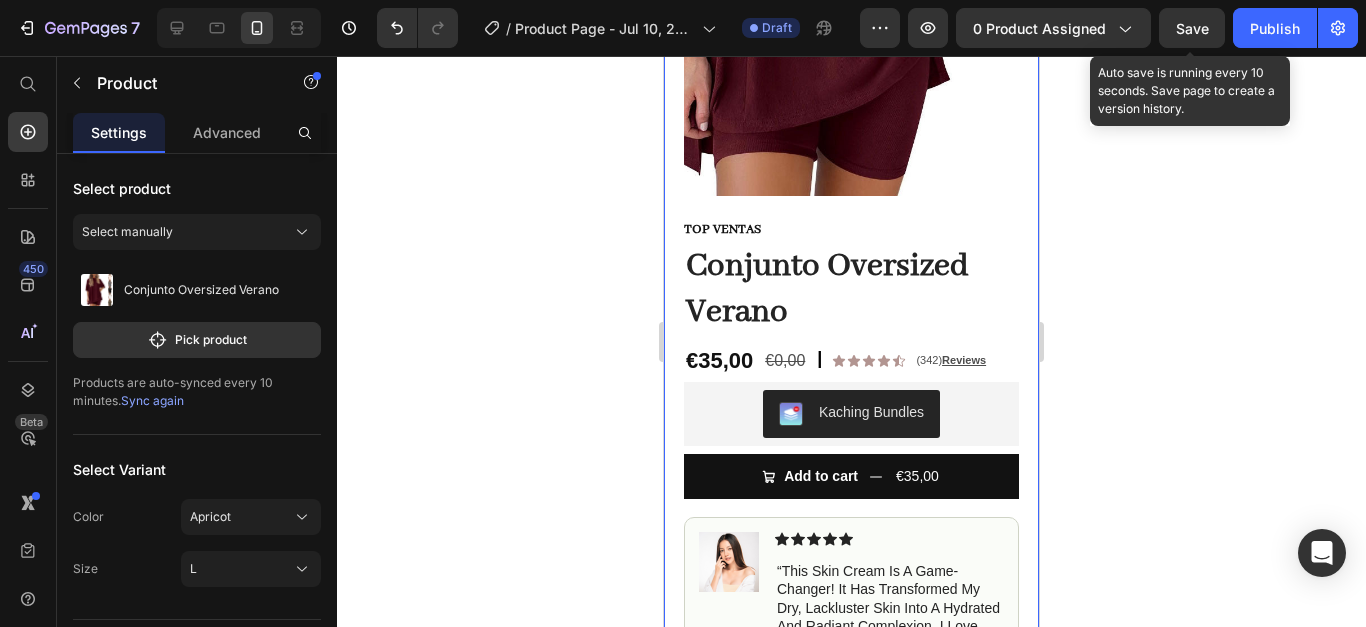 click 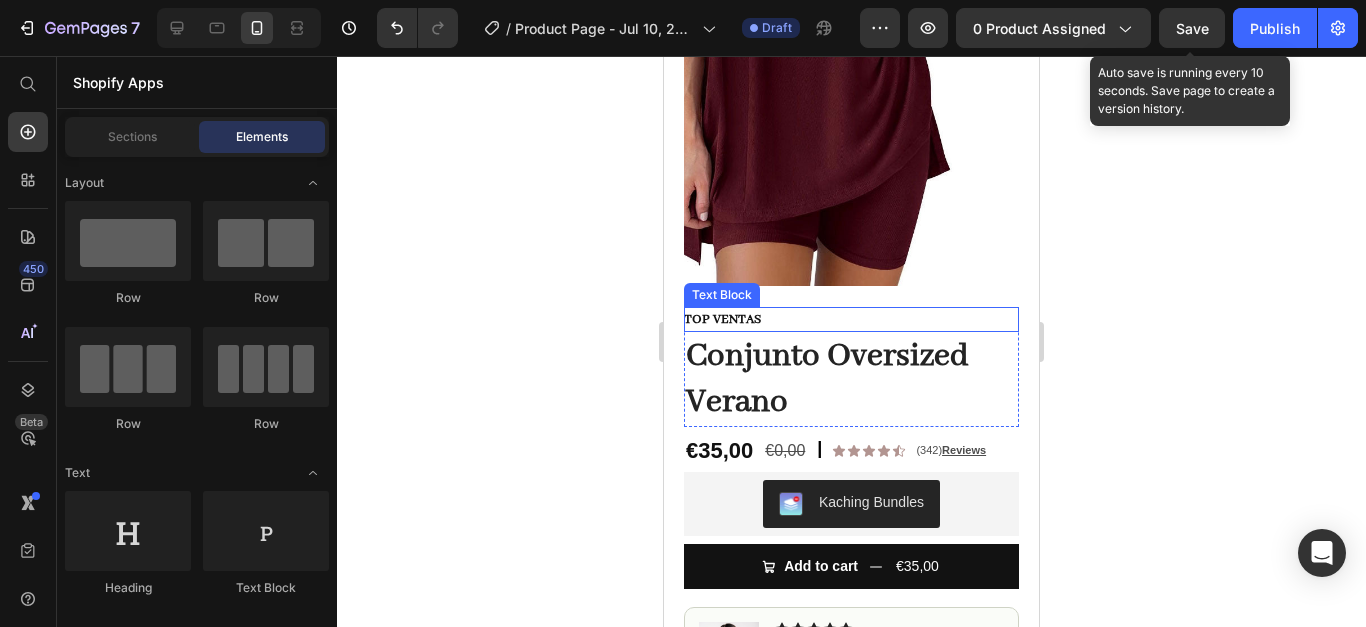 scroll, scrollTop: 500, scrollLeft: 0, axis: vertical 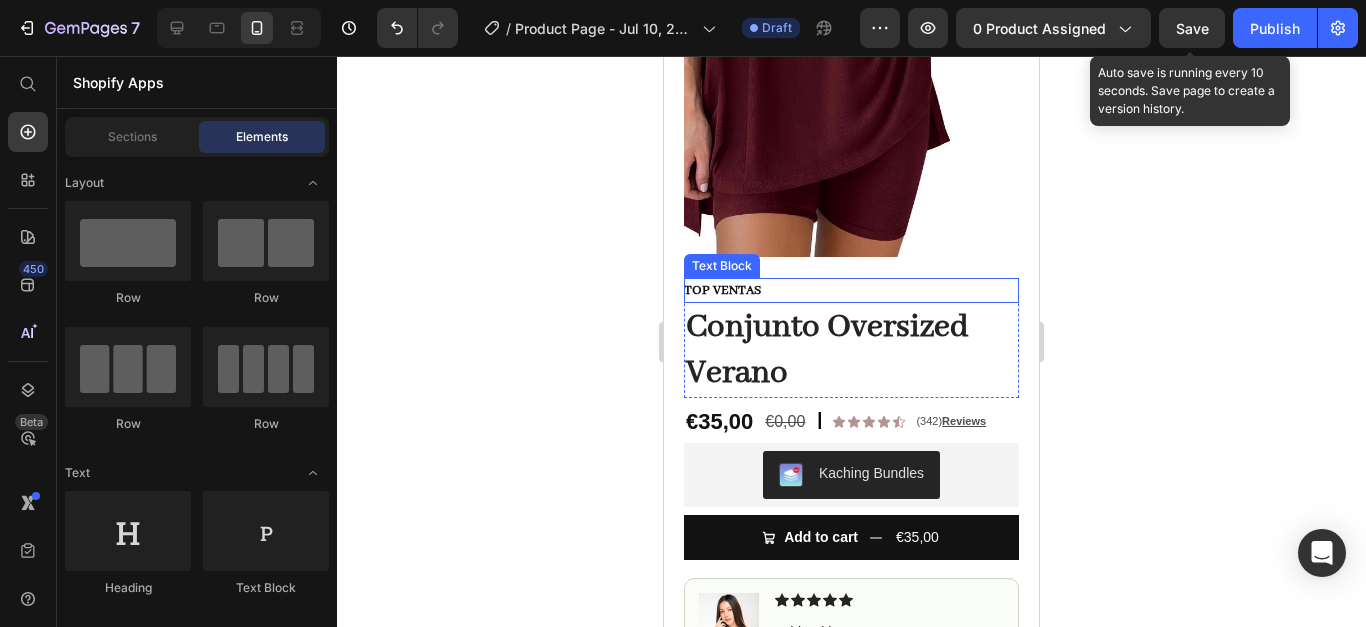 click on "TOP VENTAS" at bounding box center (851, 290) 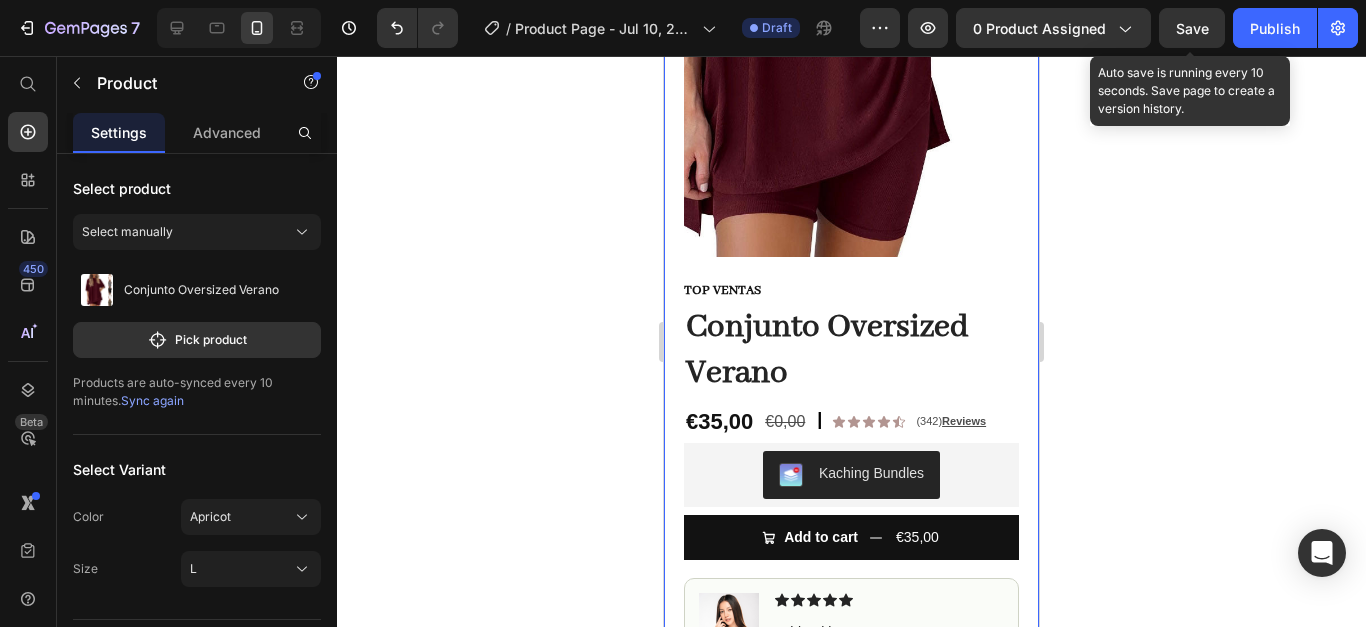 click 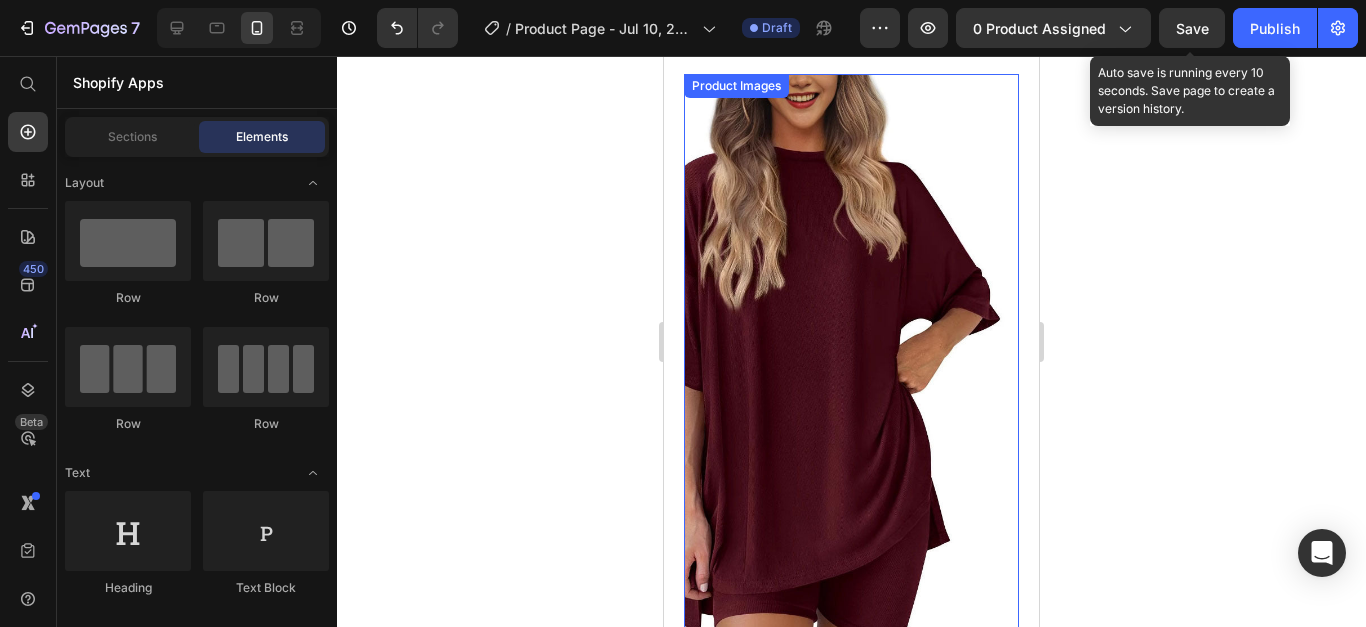 scroll, scrollTop: 0, scrollLeft: 0, axis: both 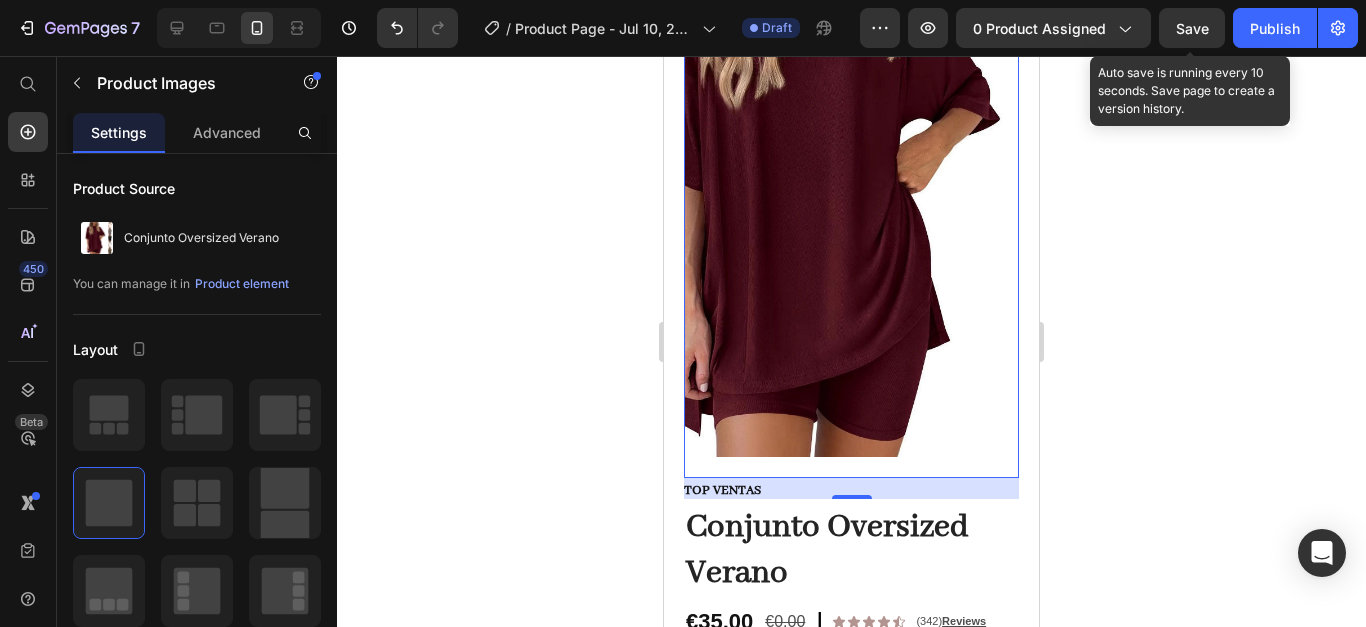 click at bounding box center (851, 165) 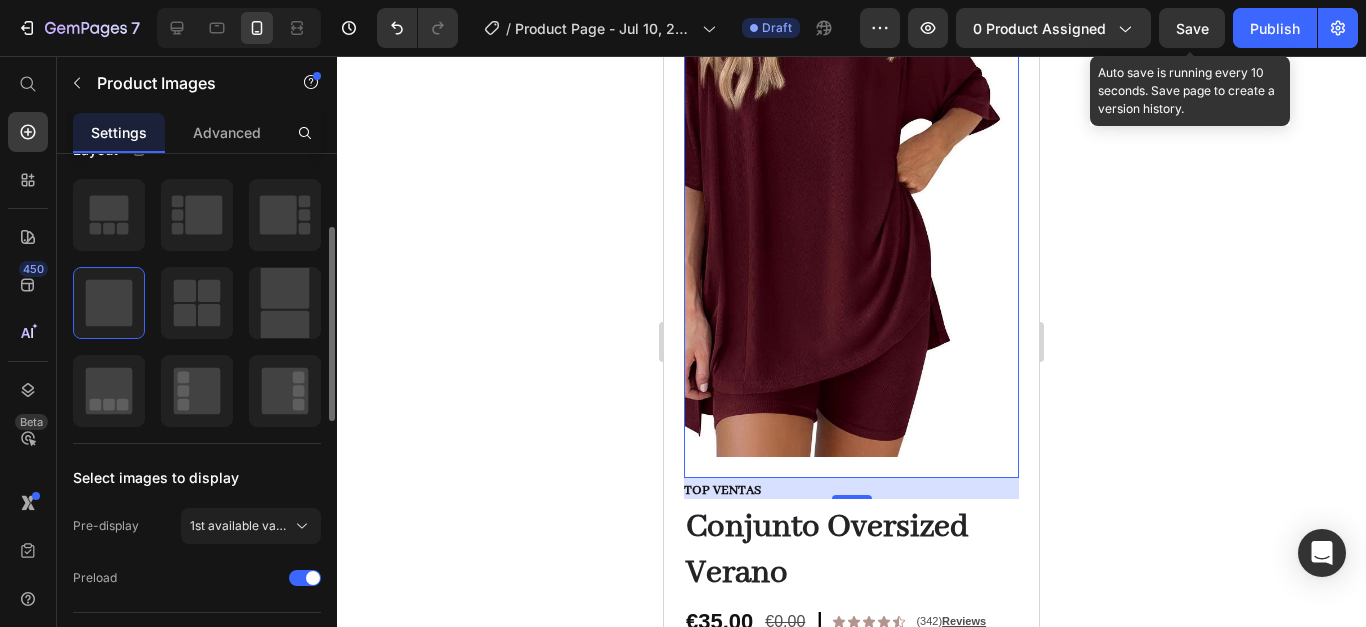 scroll, scrollTop: 300, scrollLeft: 0, axis: vertical 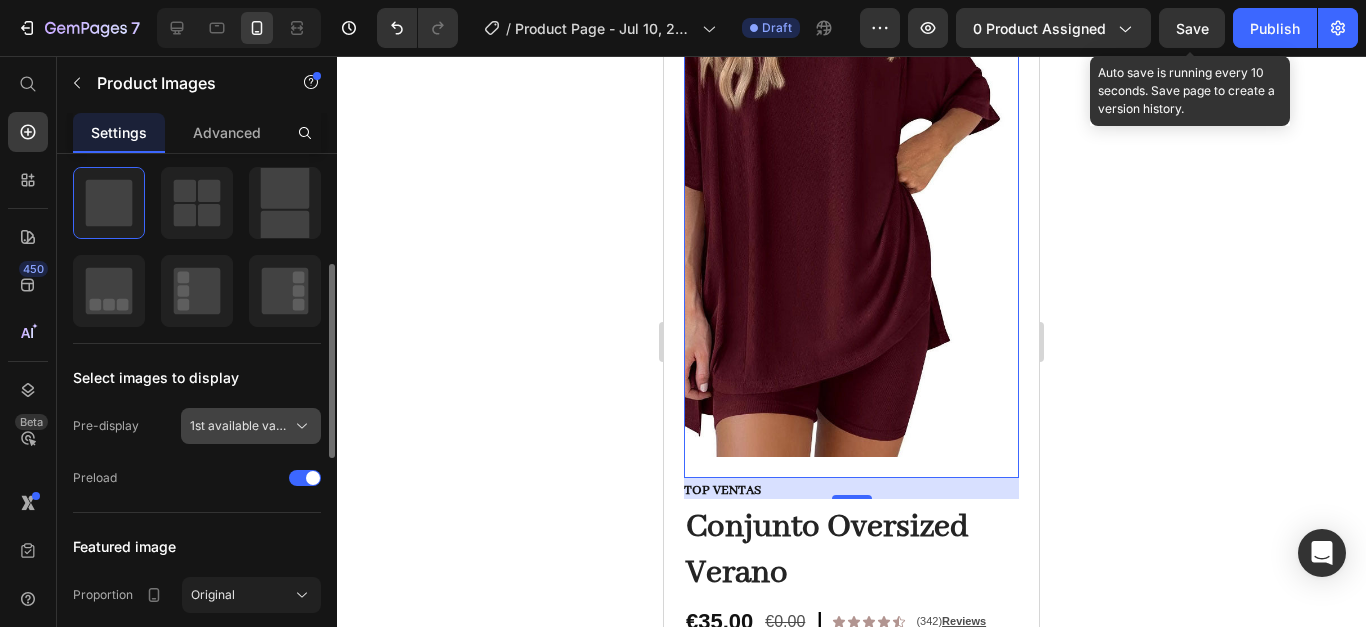 click on "1st available variant" at bounding box center (239, 426) 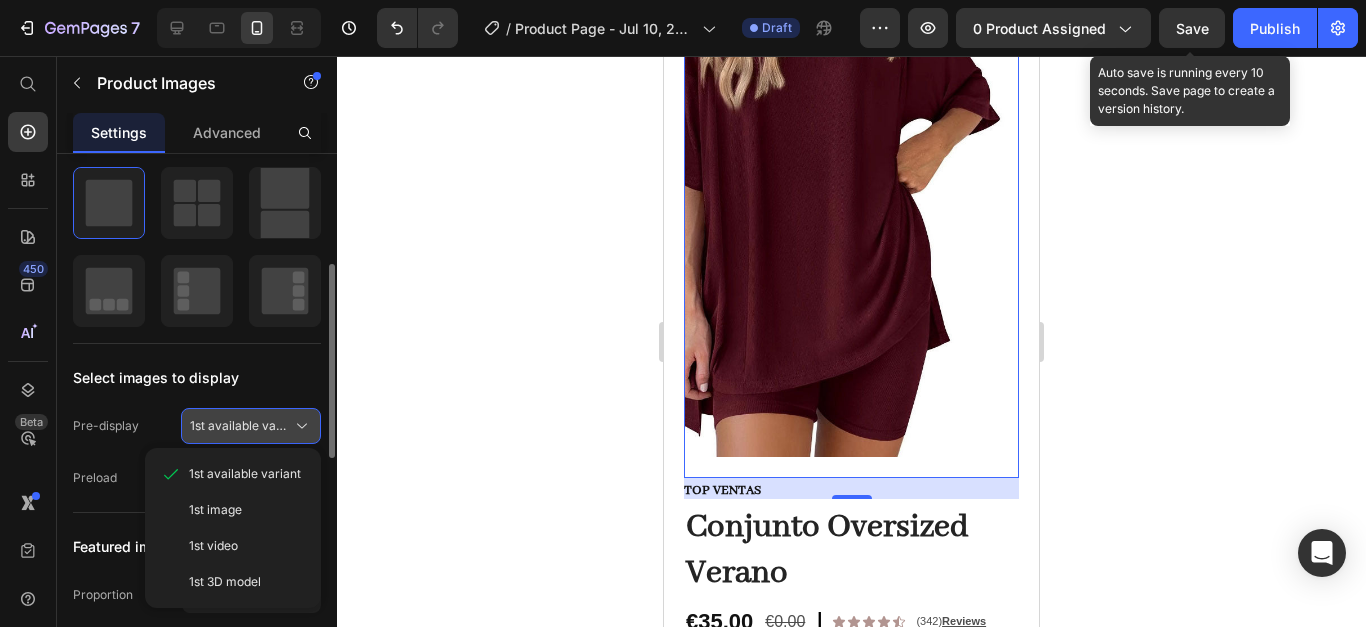 click on "1st available variant" at bounding box center [251, 426] 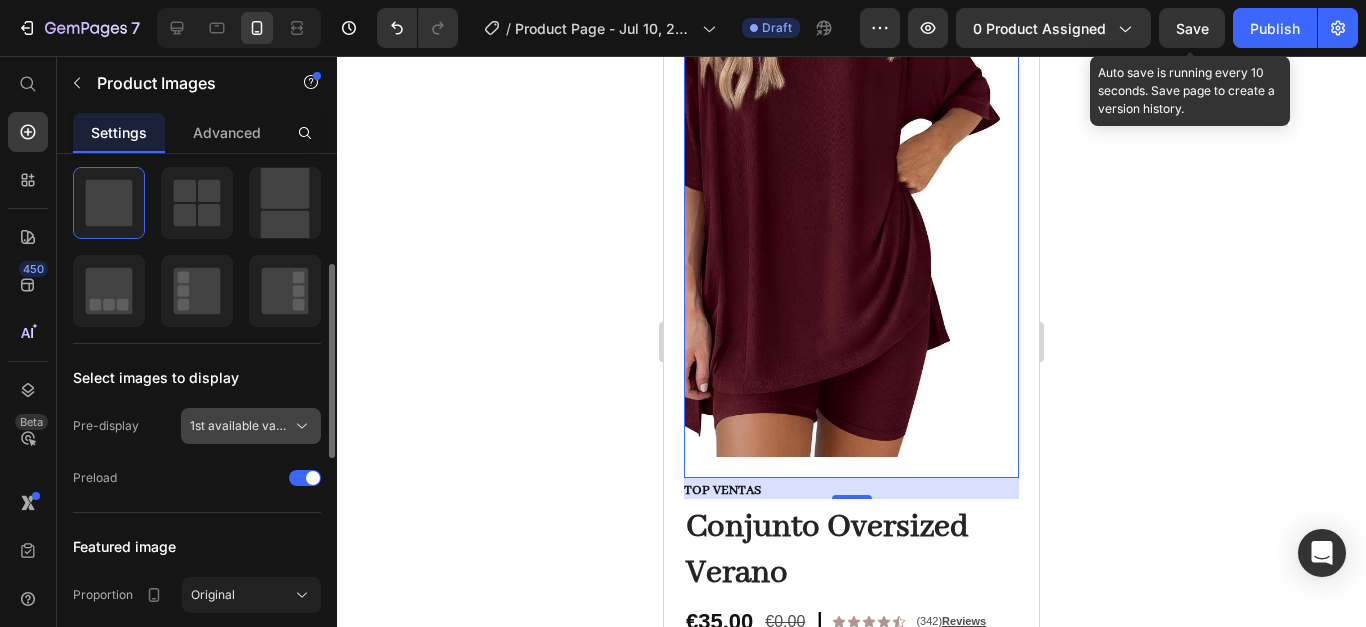 scroll, scrollTop: 400, scrollLeft: 0, axis: vertical 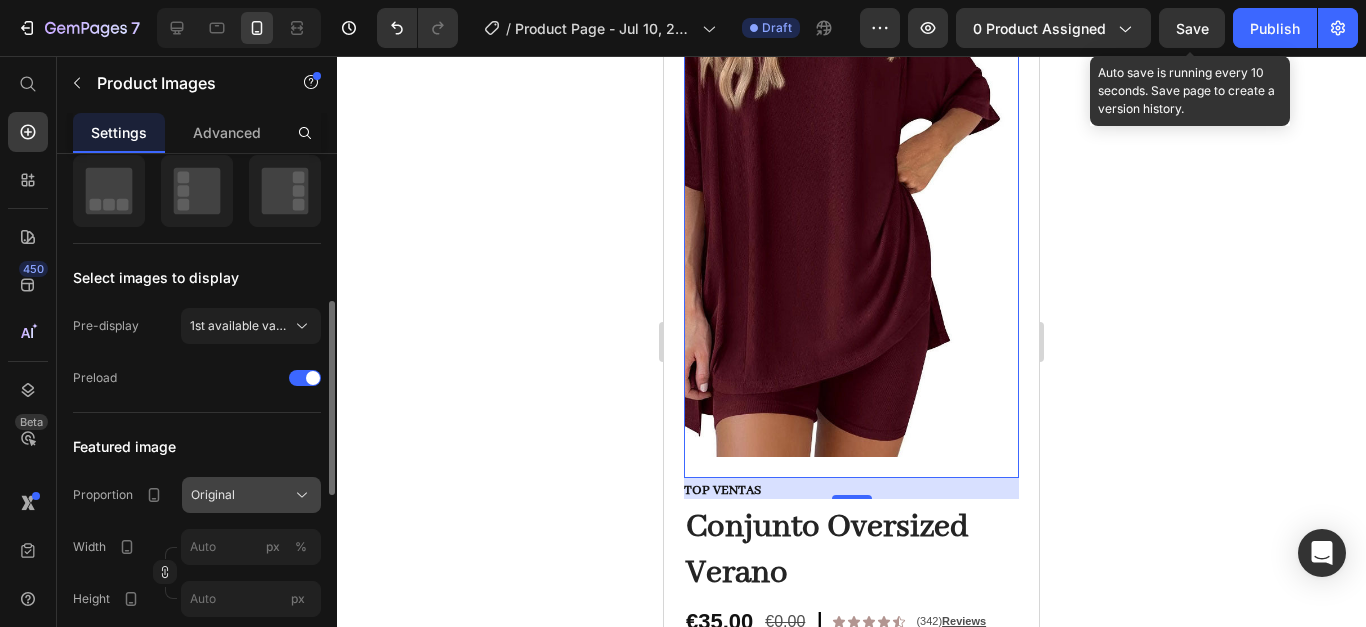 click on "Original" 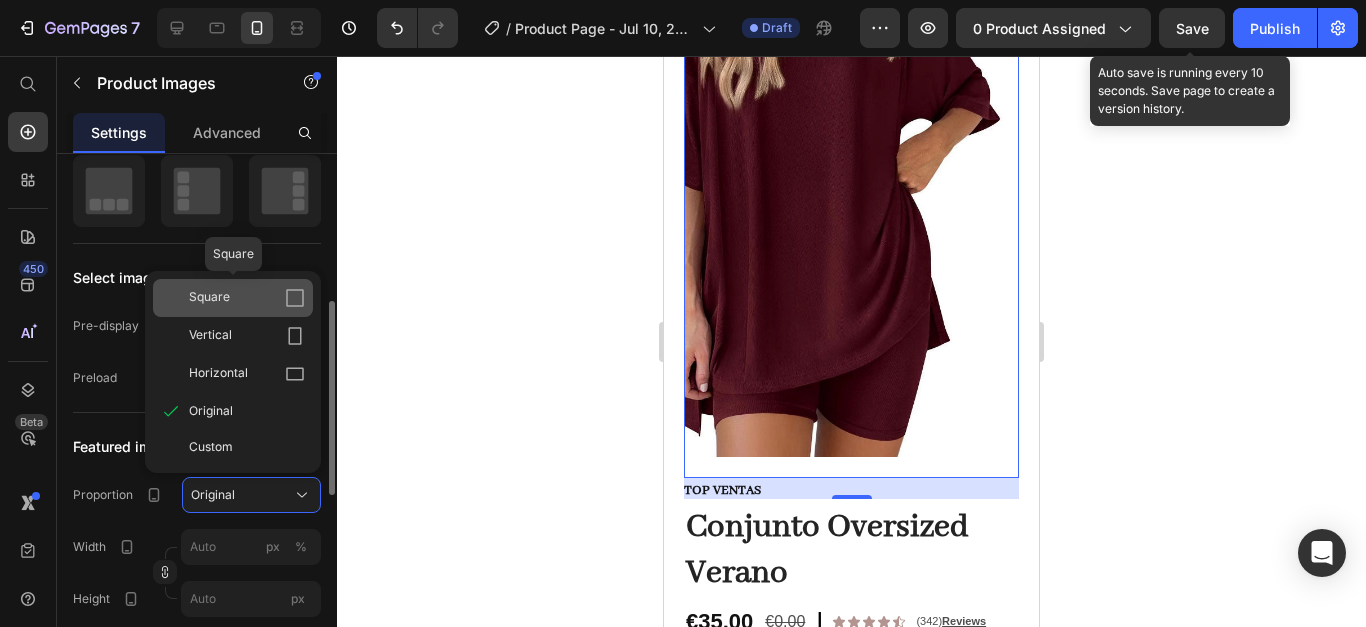 click on "Square" at bounding box center (209, 298) 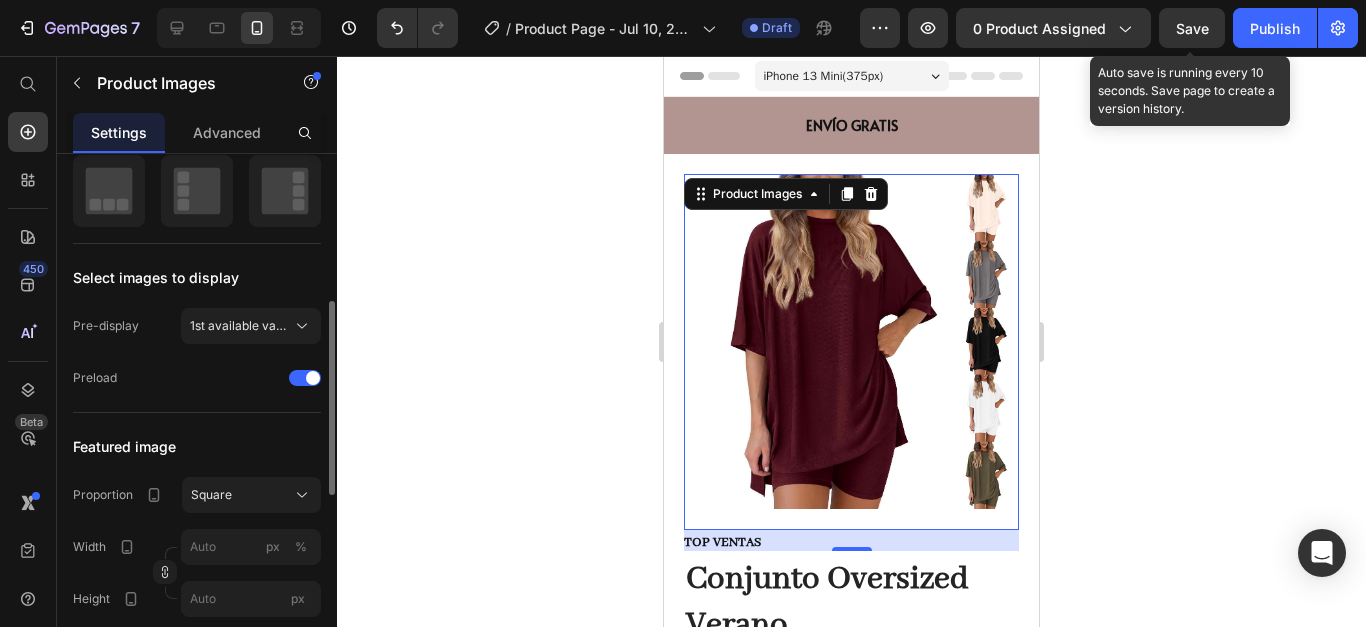 scroll, scrollTop: 100, scrollLeft: 0, axis: vertical 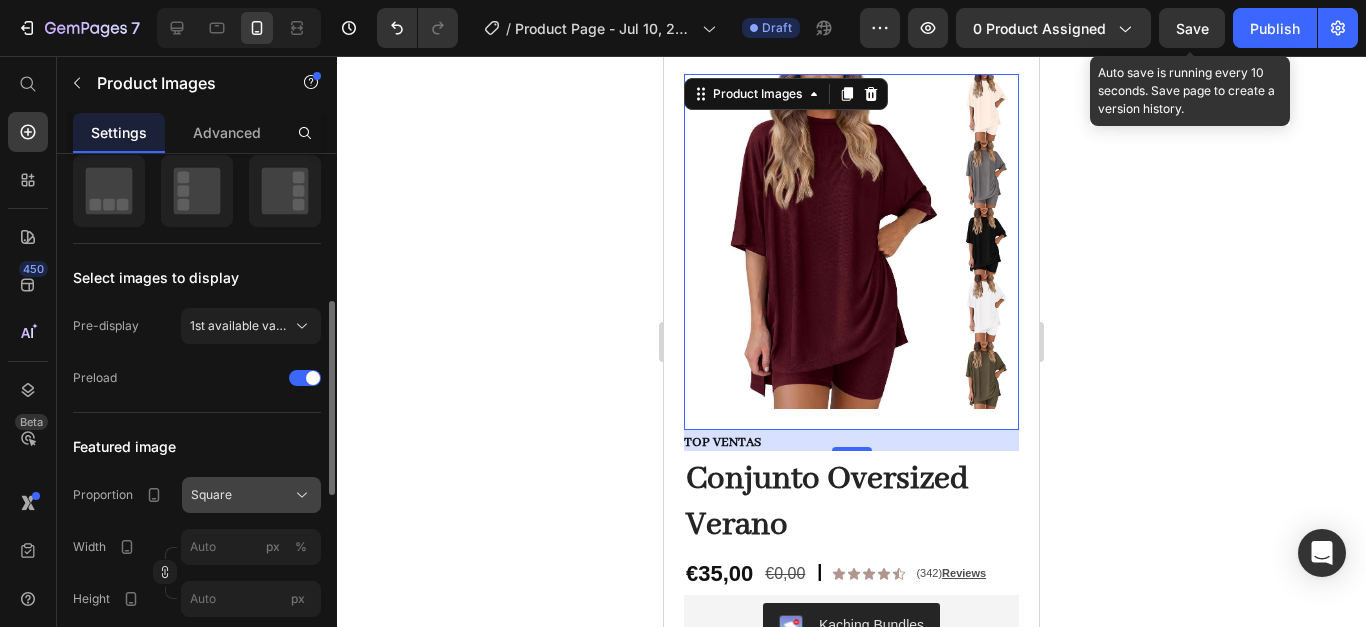 click 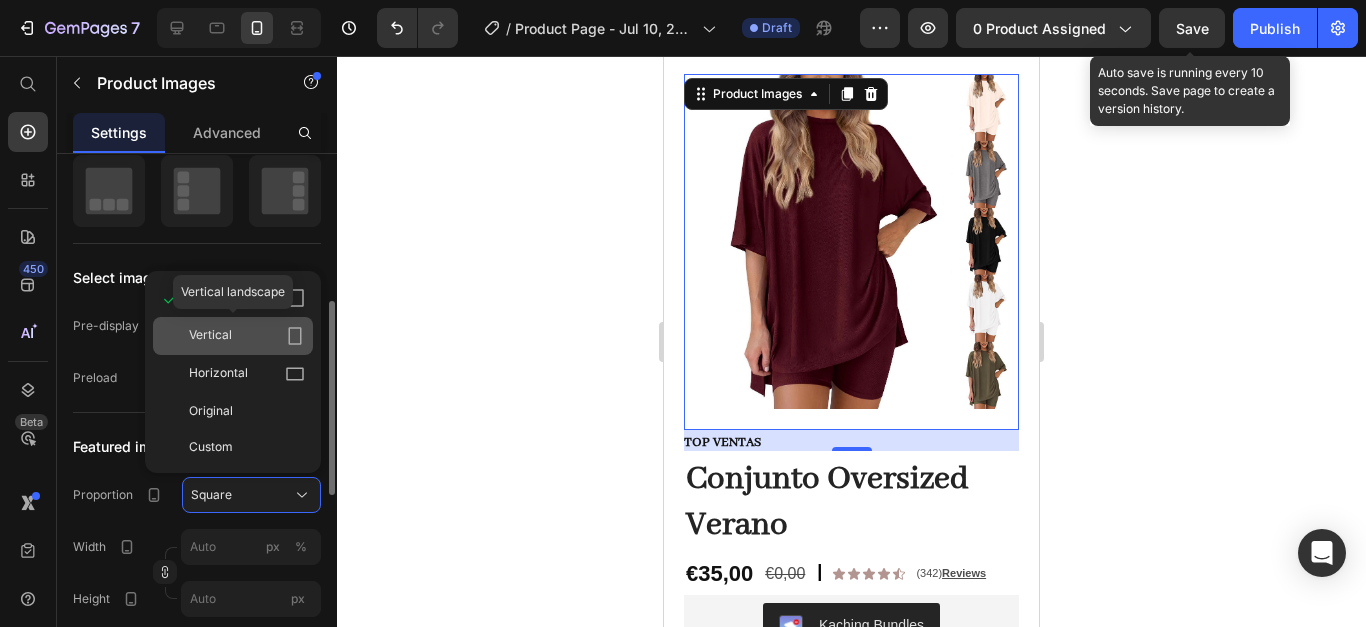 click 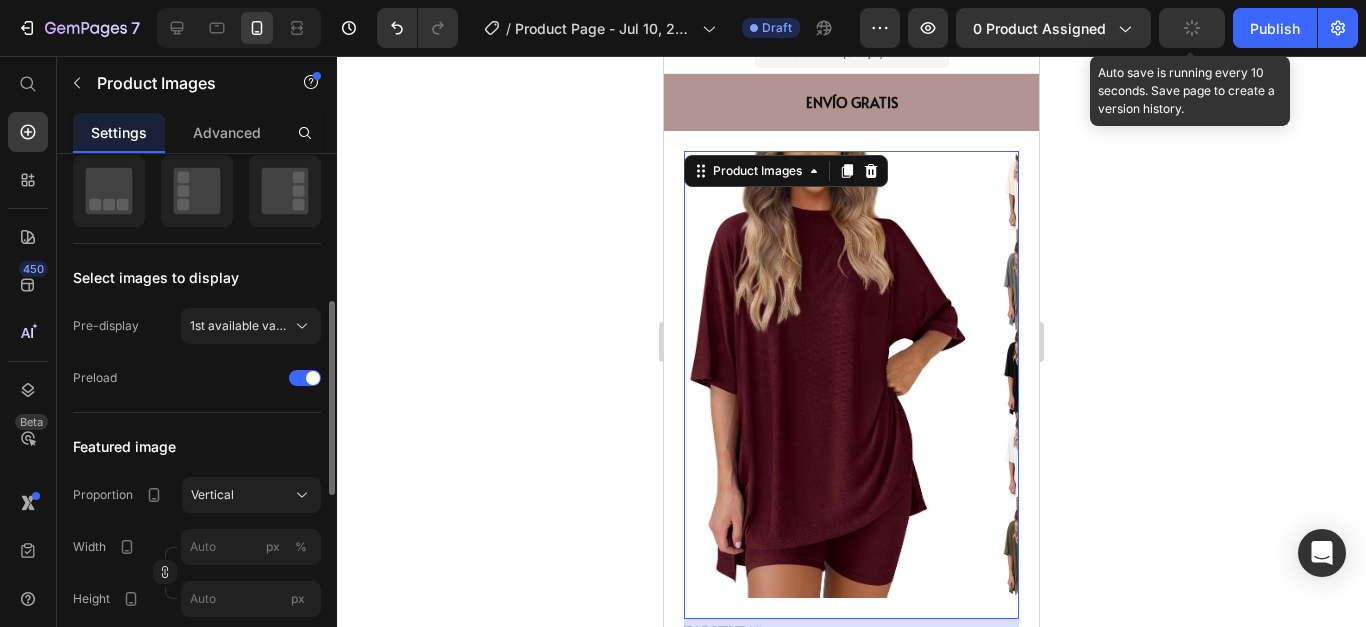 scroll, scrollTop: 0, scrollLeft: 0, axis: both 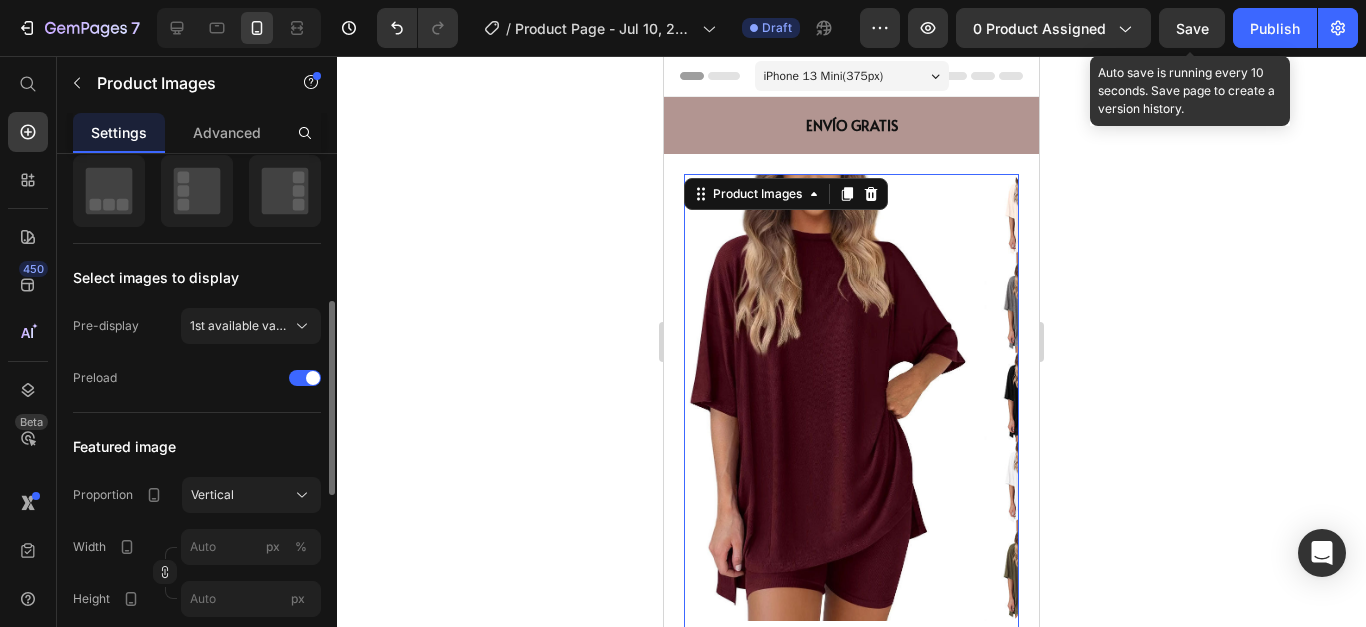 click 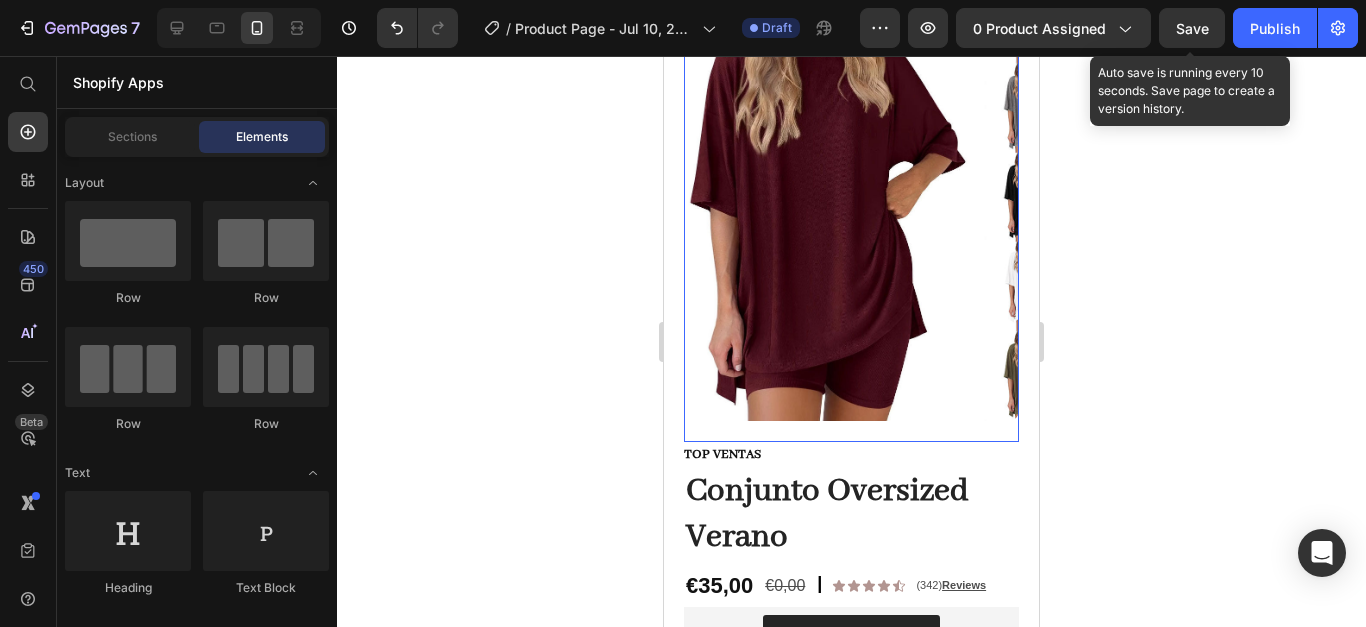 scroll, scrollTop: 0, scrollLeft: 0, axis: both 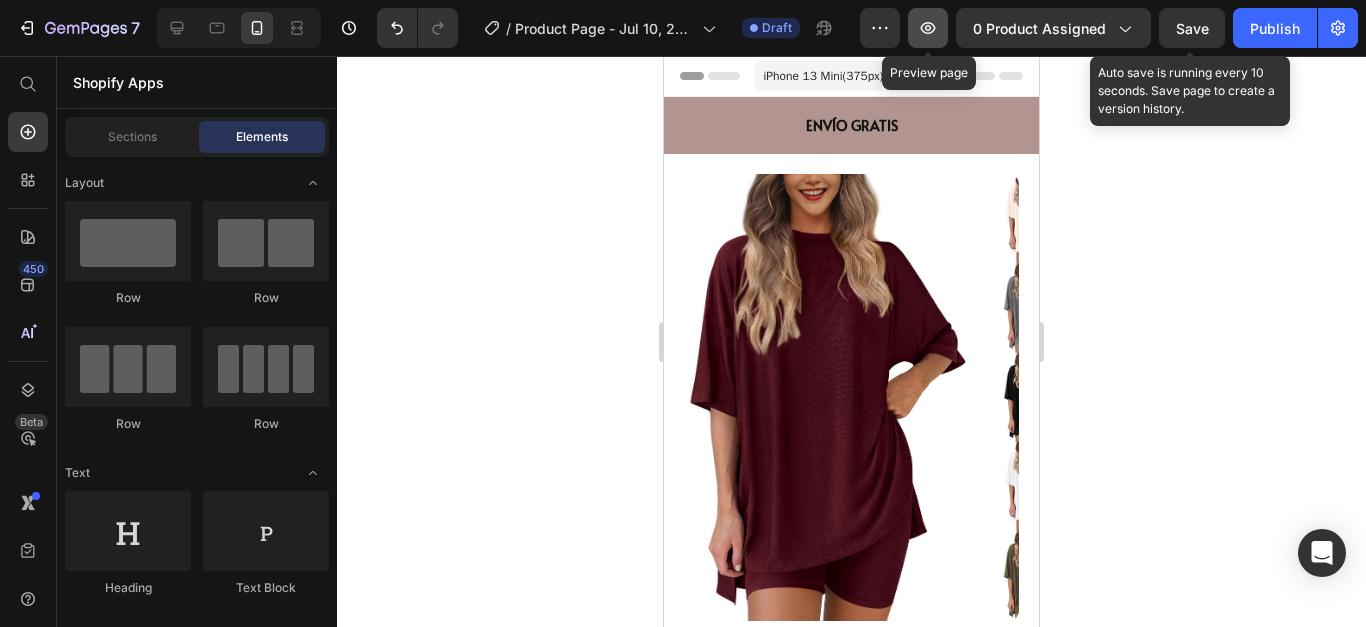 click 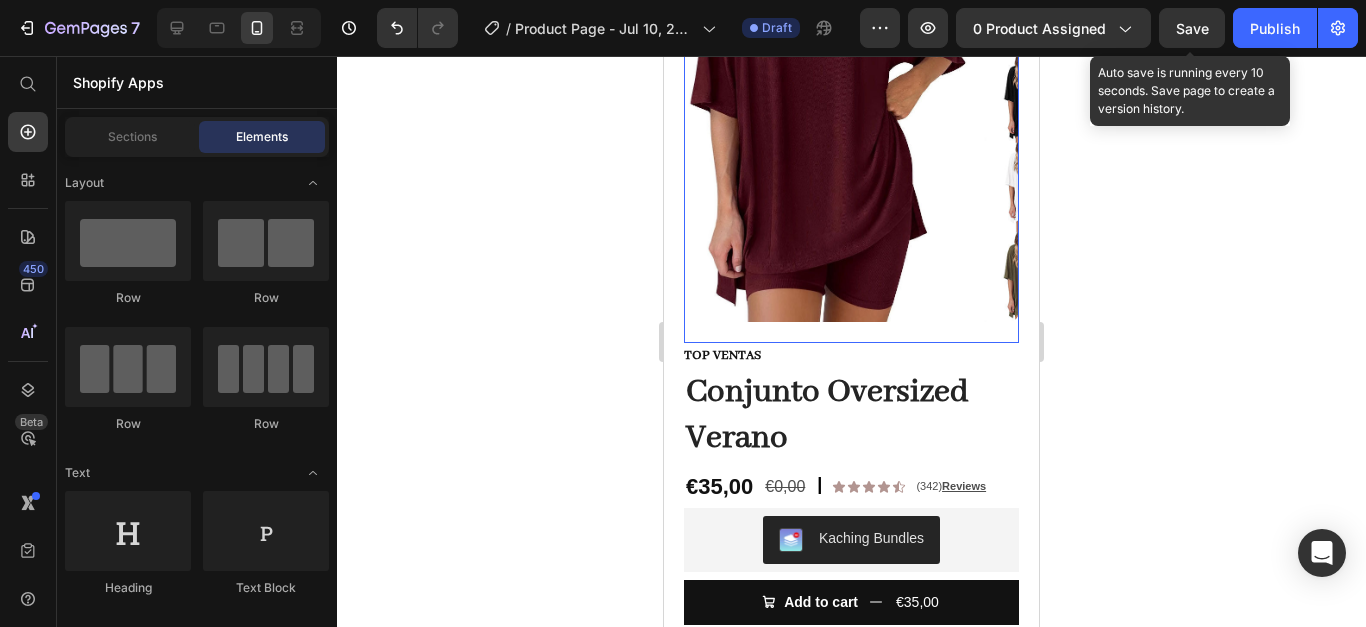 scroll, scrollTop: 300, scrollLeft: 0, axis: vertical 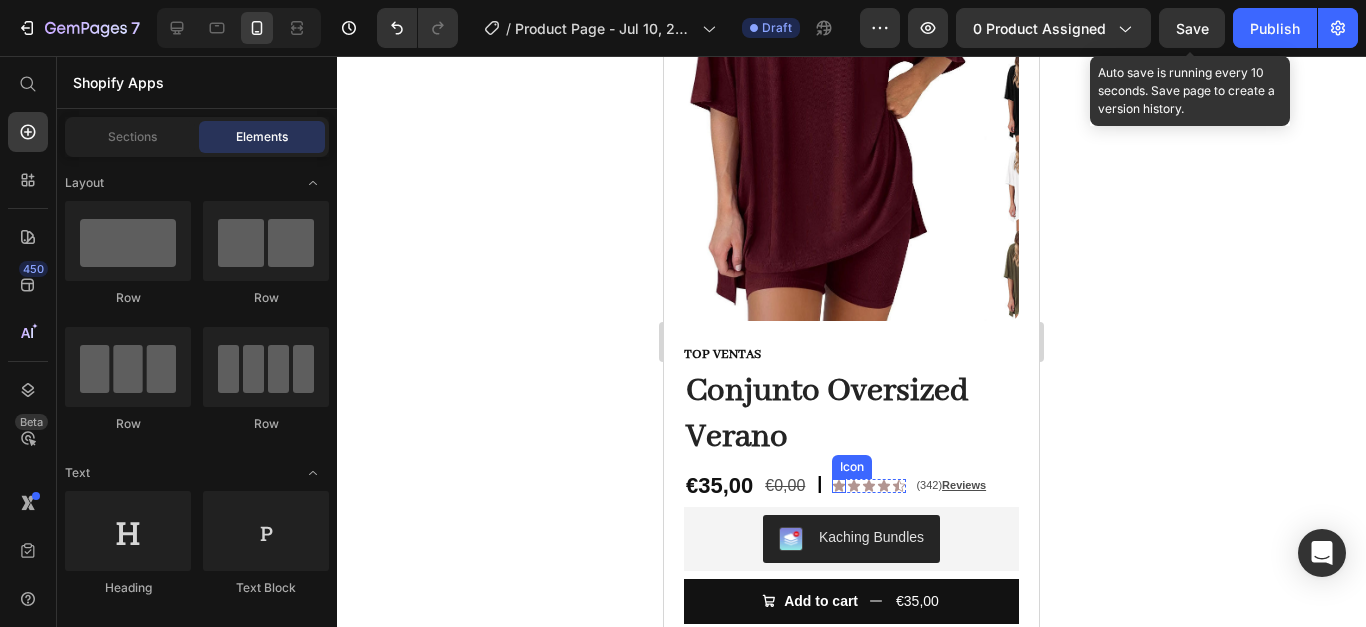 click 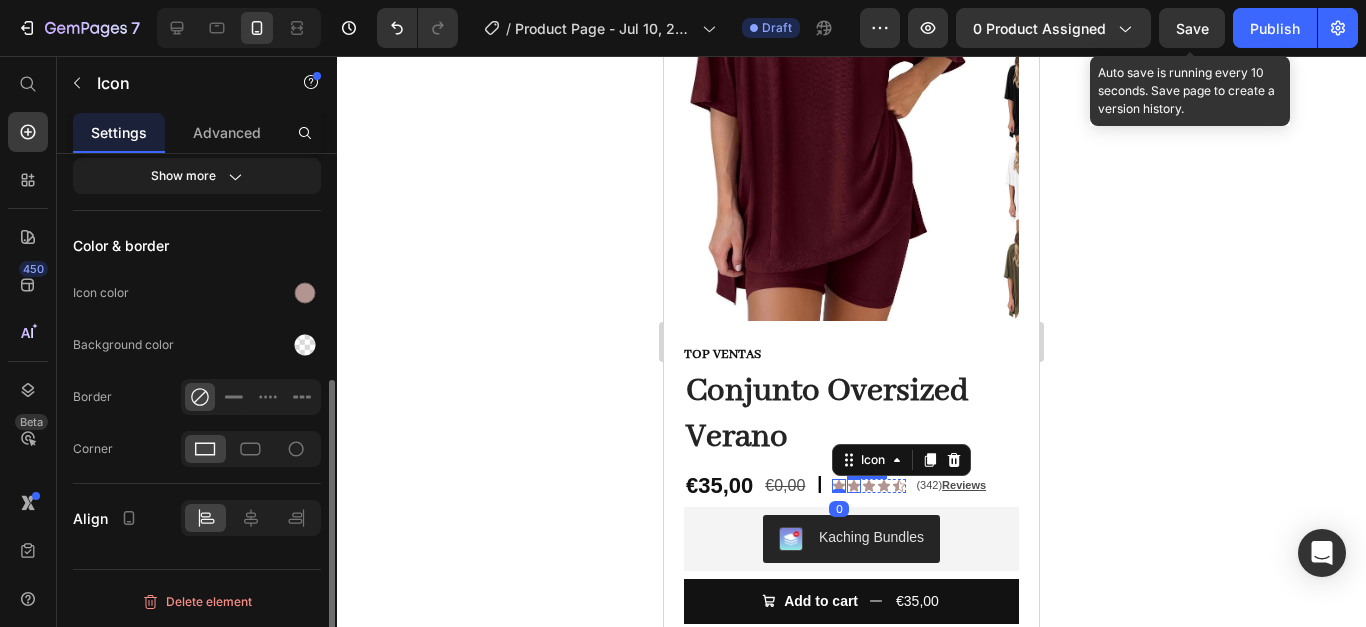 scroll, scrollTop: 0, scrollLeft: 0, axis: both 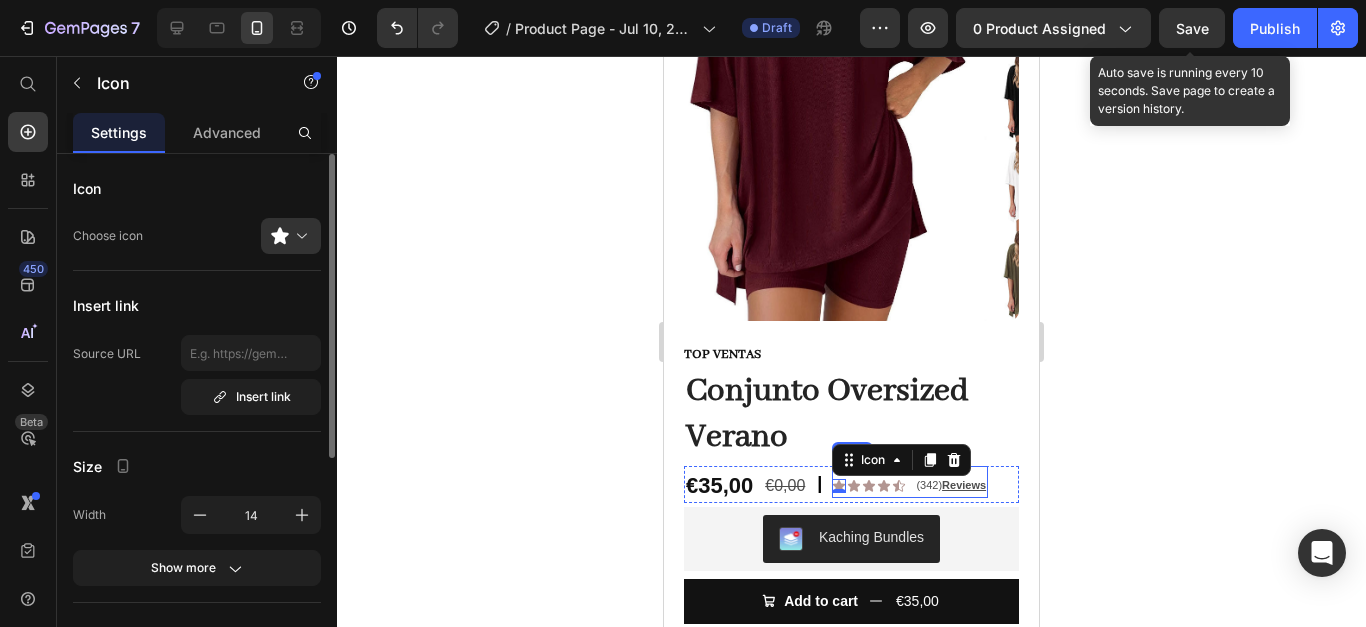 click on "Icon   0 Icon Icon Icon Icon Icon List (342)  Reviews Text Block Row" at bounding box center [910, 482] 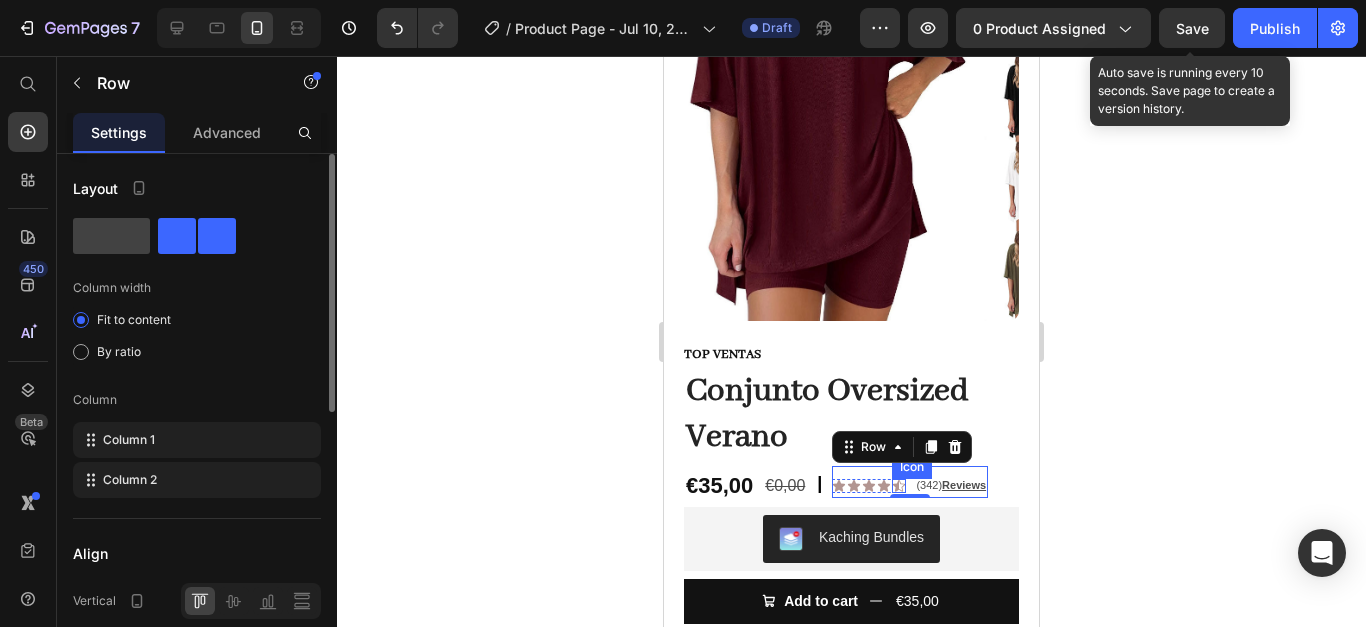 click 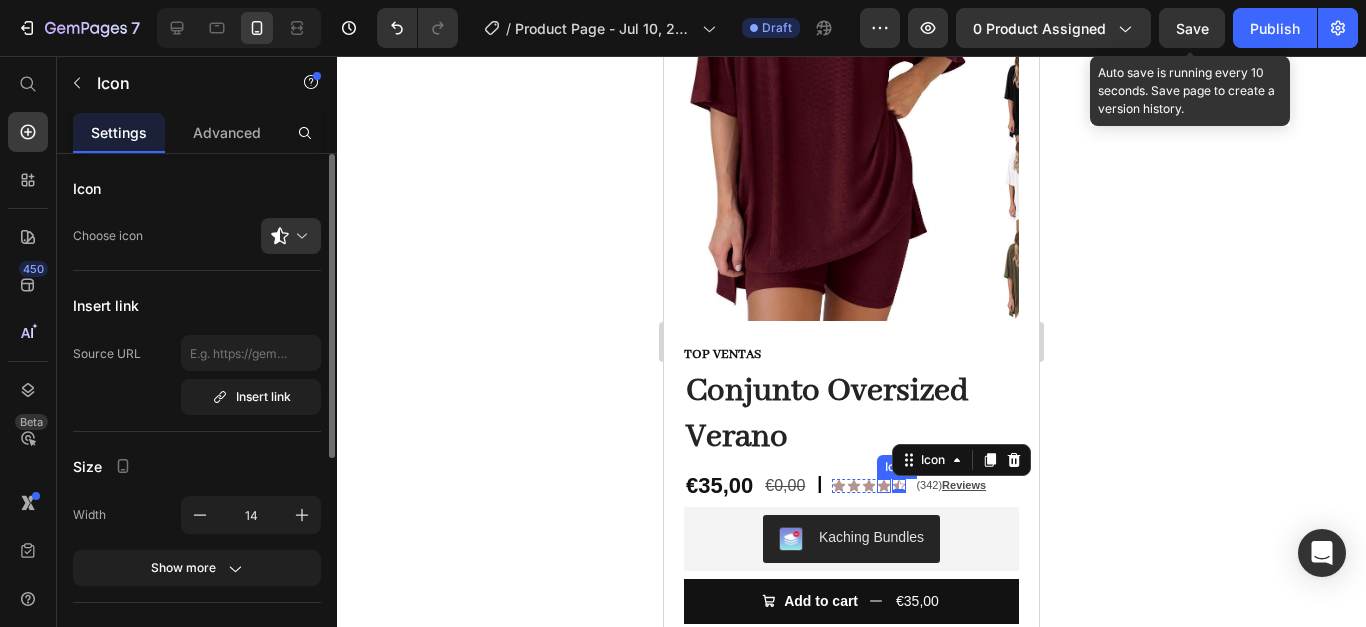 click 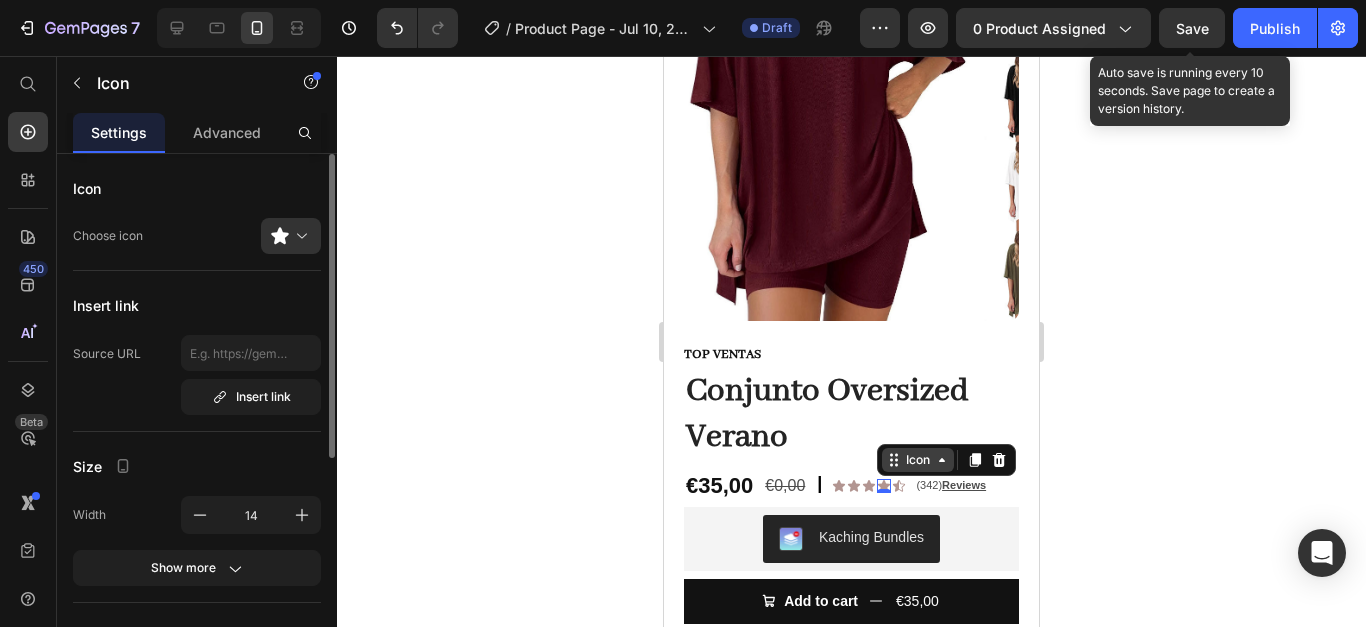 click on "Icon" at bounding box center [918, 460] 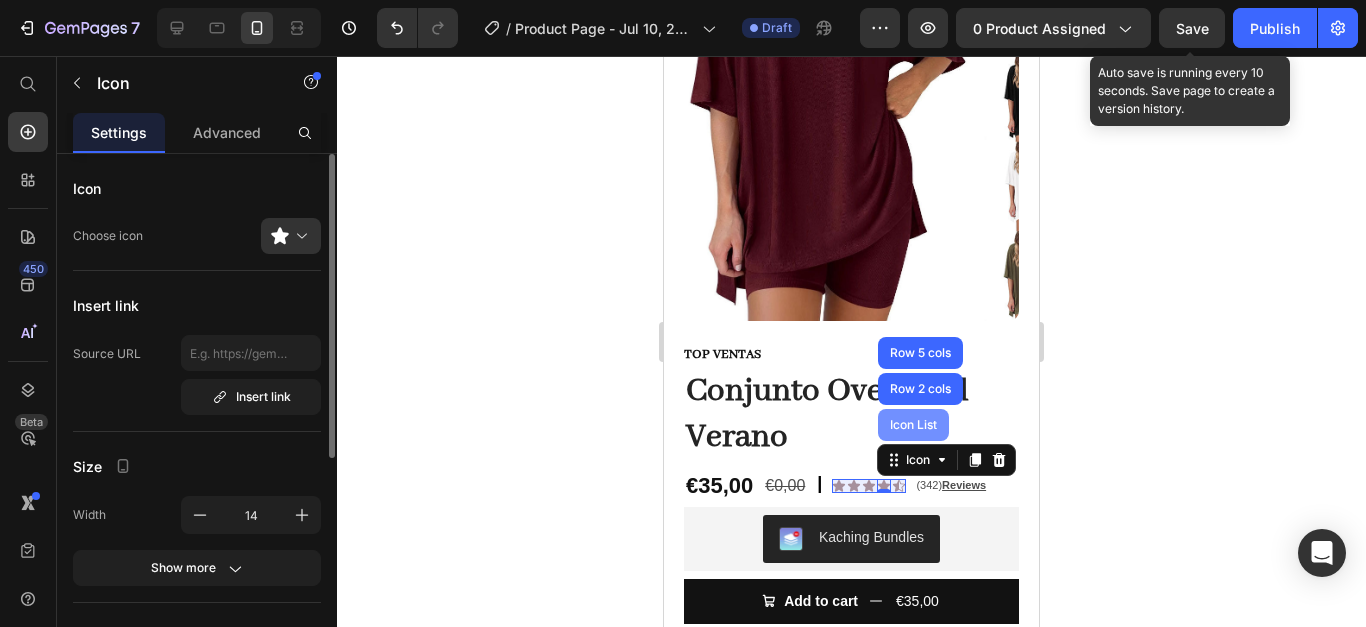 click on "Icon List" at bounding box center [913, 425] 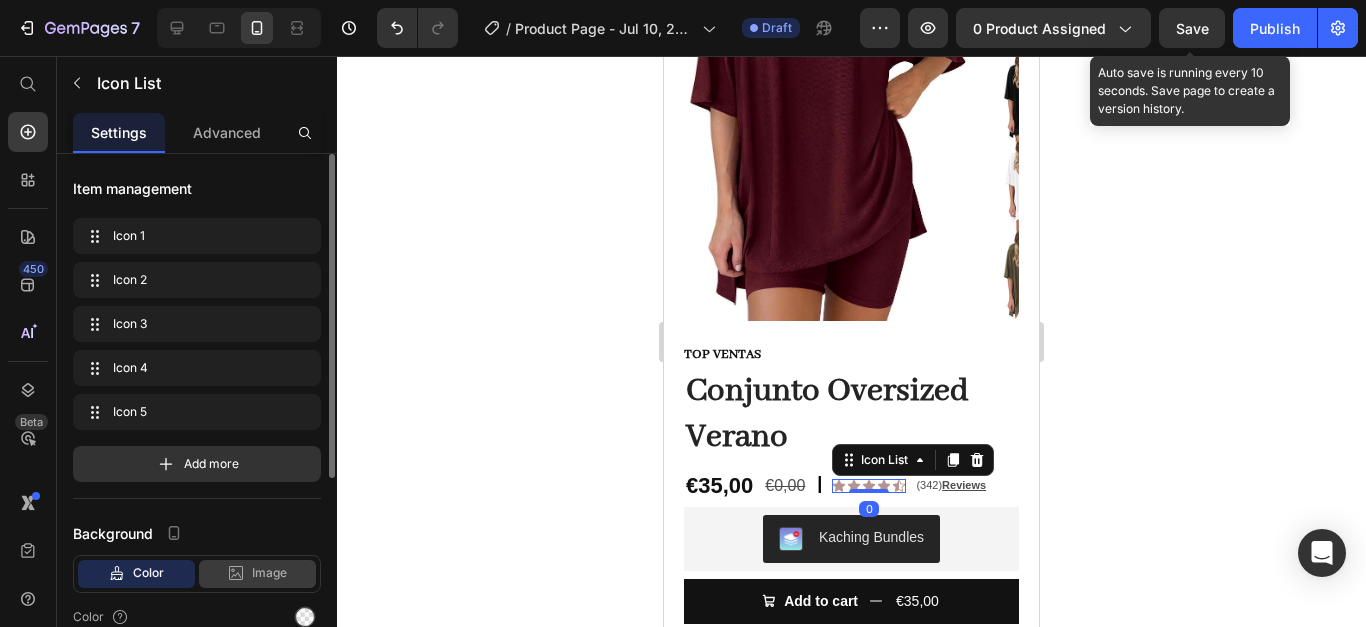 scroll, scrollTop: 100, scrollLeft: 0, axis: vertical 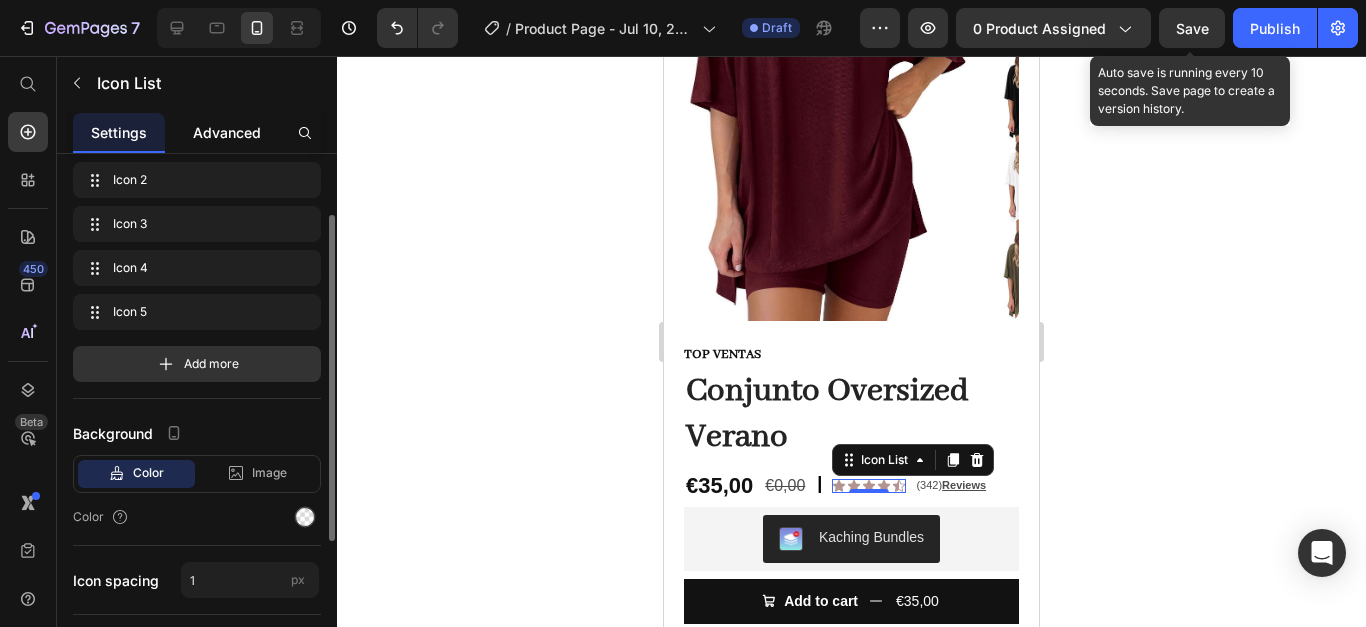 click on "Advanced" at bounding box center (227, 132) 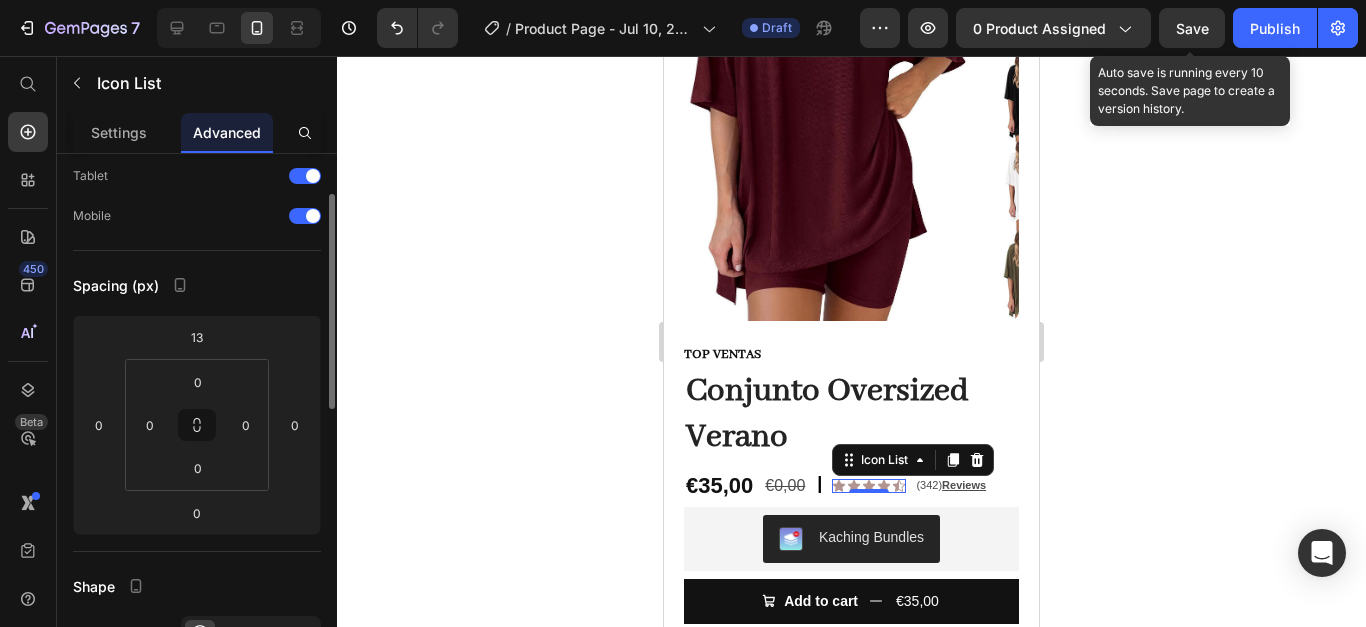 scroll, scrollTop: 0, scrollLeft: 0, axis: both 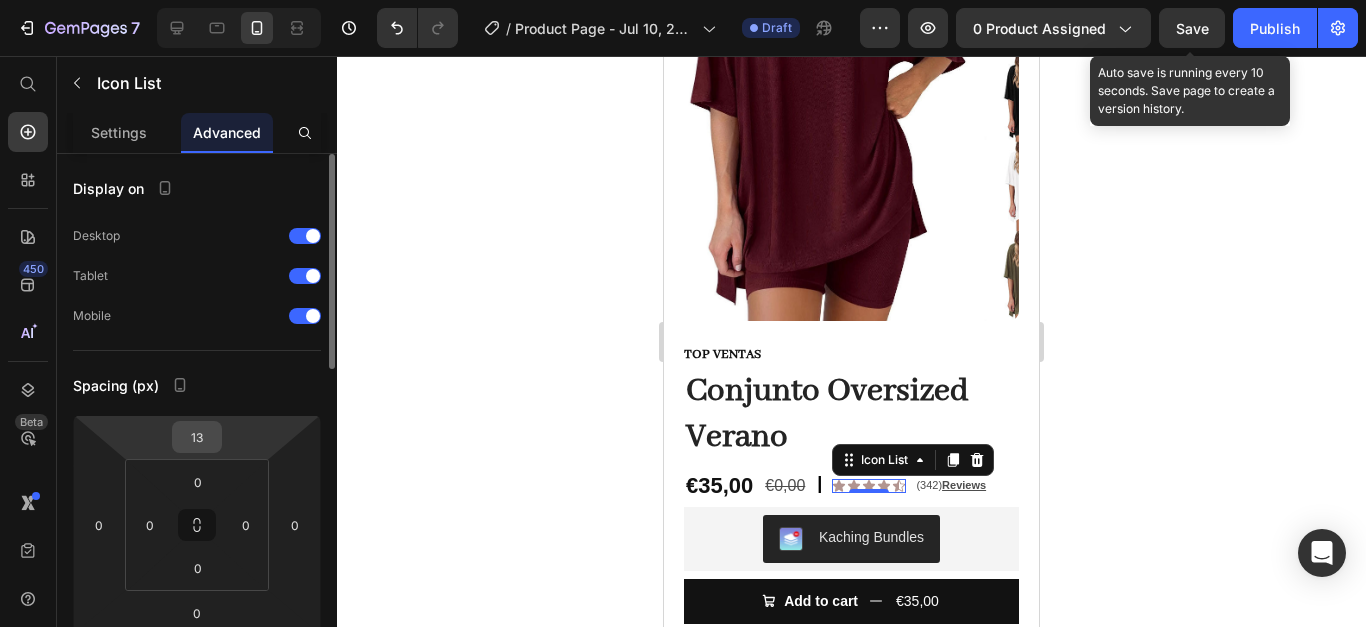 click on "13" at bounding box center (197, 437) 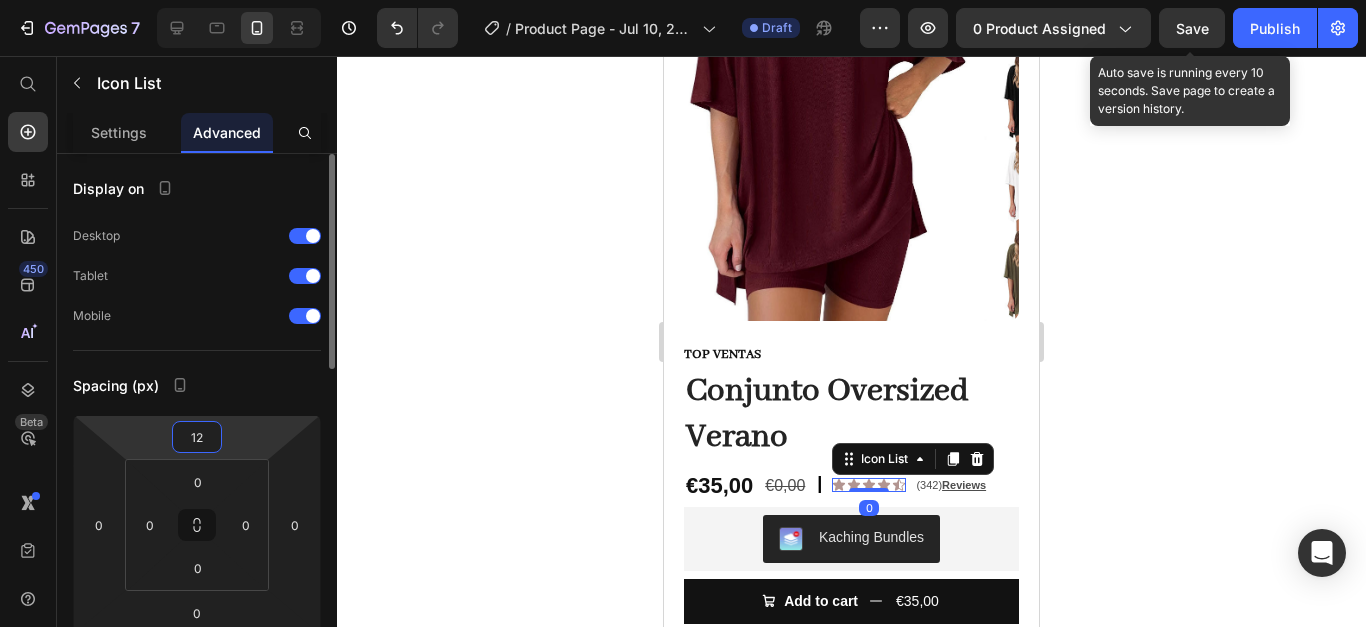 type on "12" 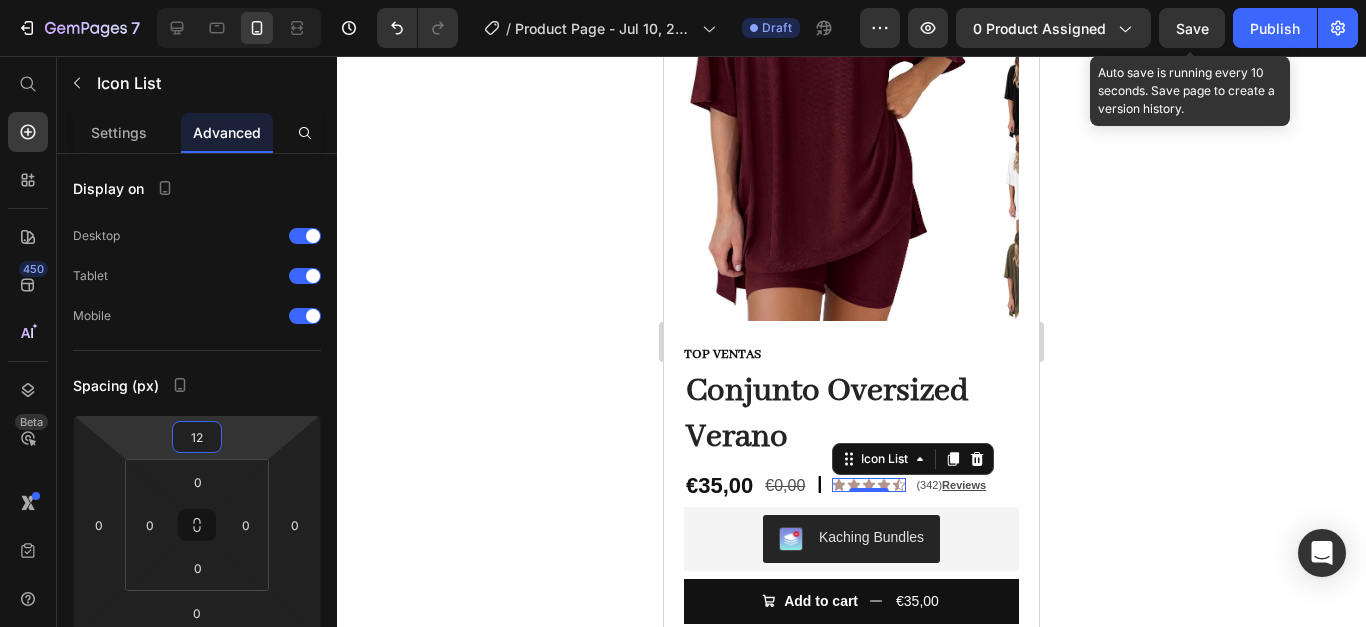 click 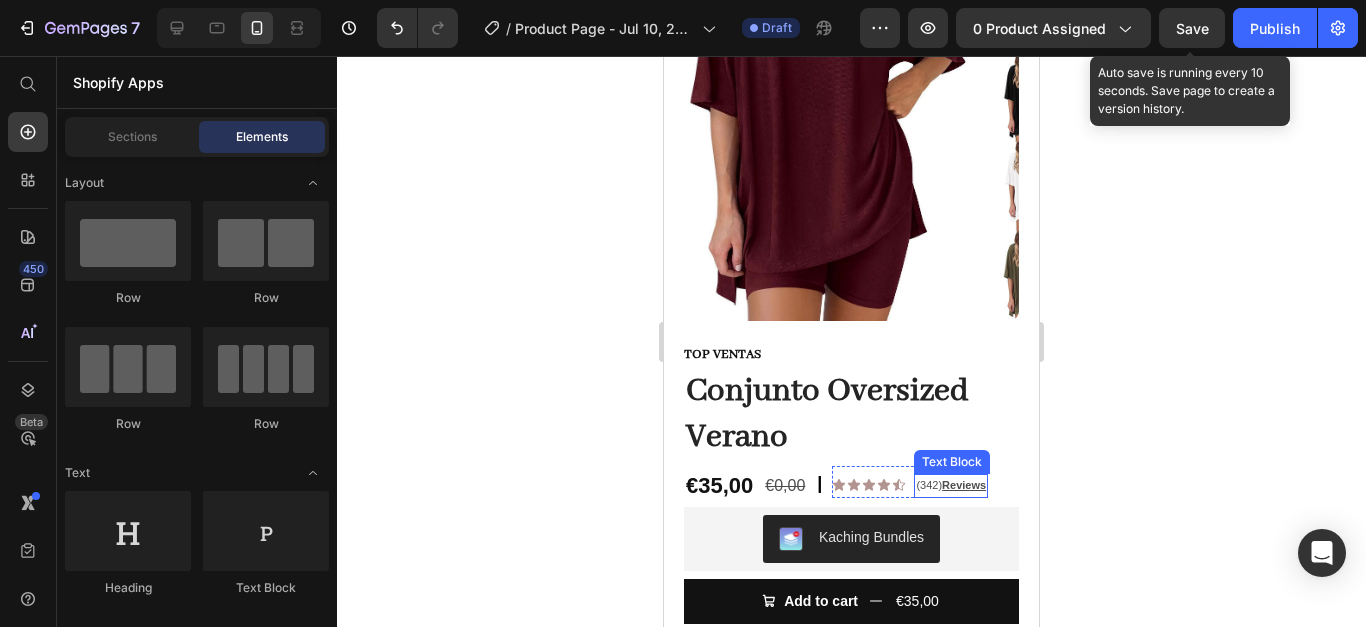 click on "(342)  Reviews" at bounding box center [951, 486] 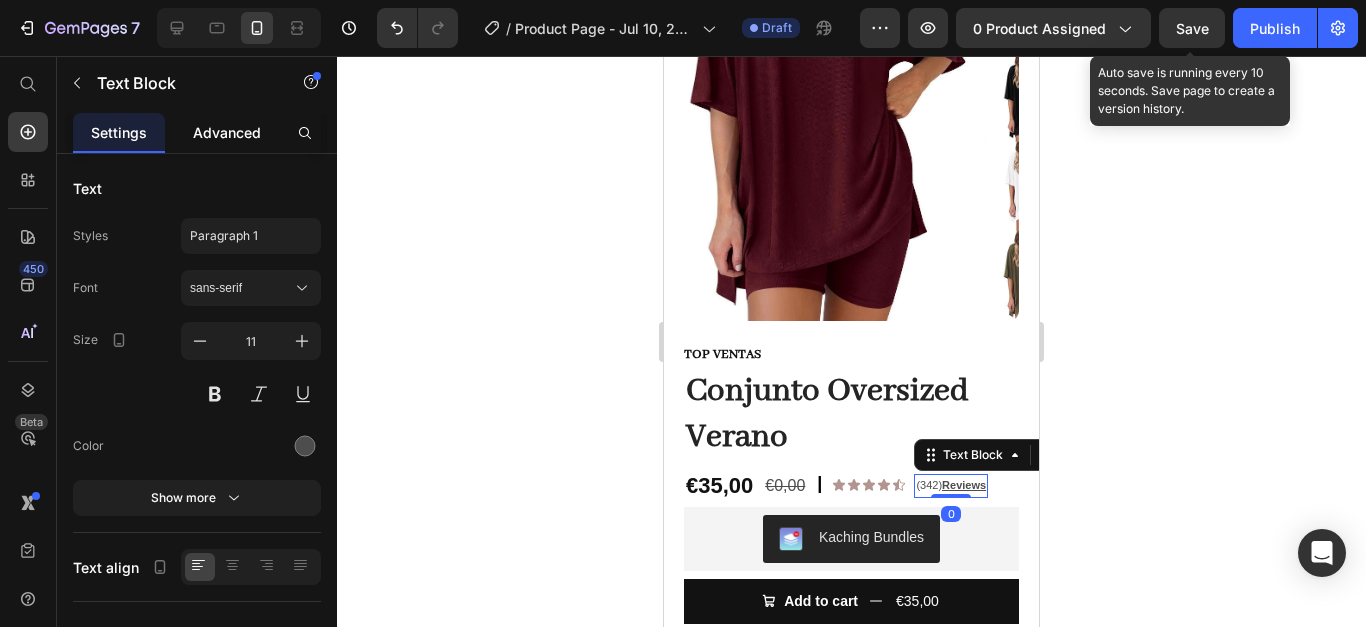 click on "Advanced" at bounding box center [227, 132] 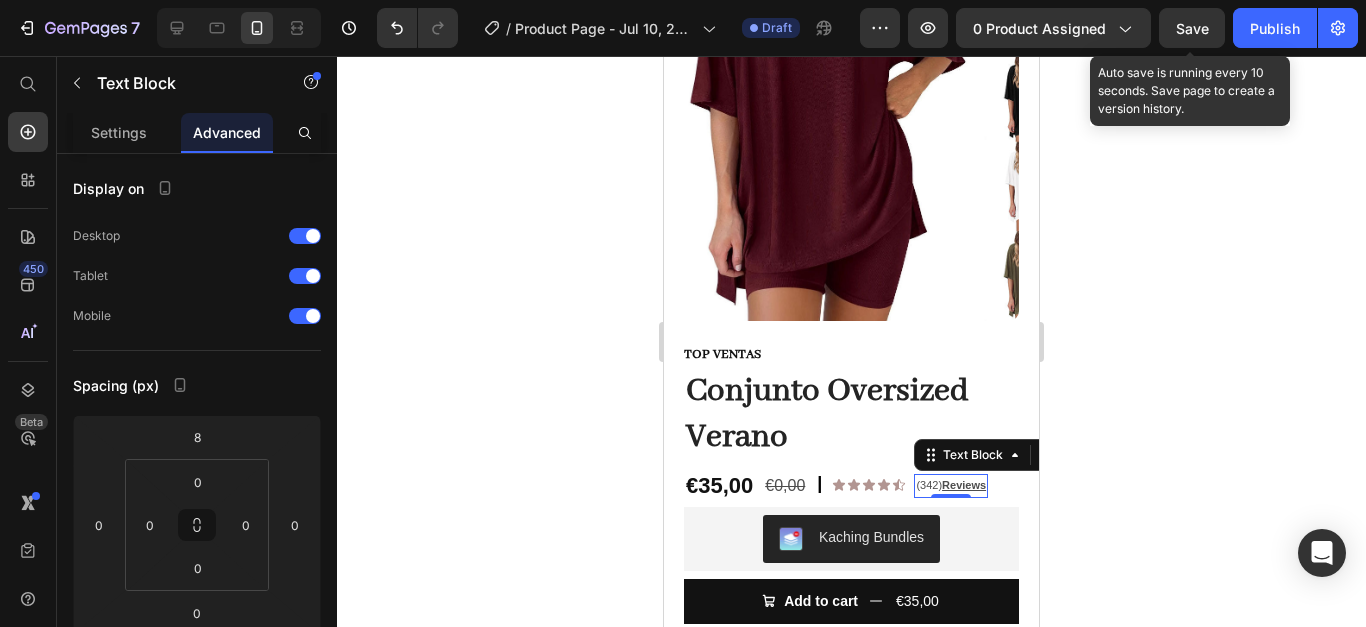 click 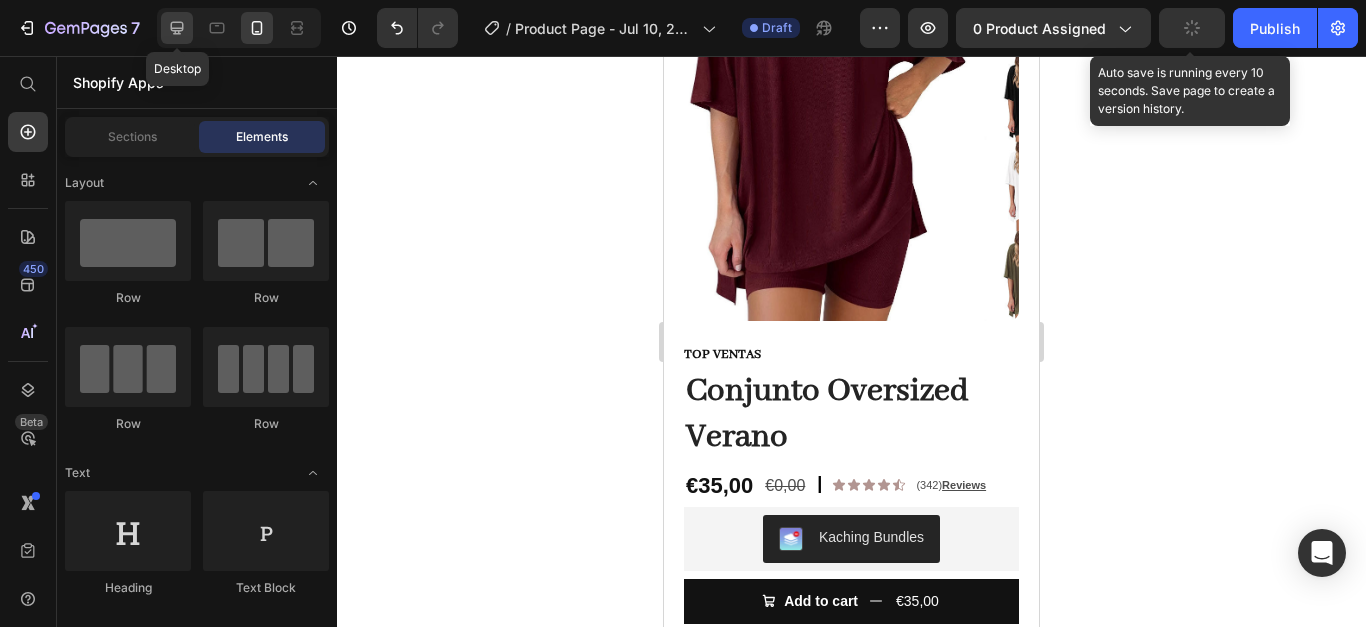 click 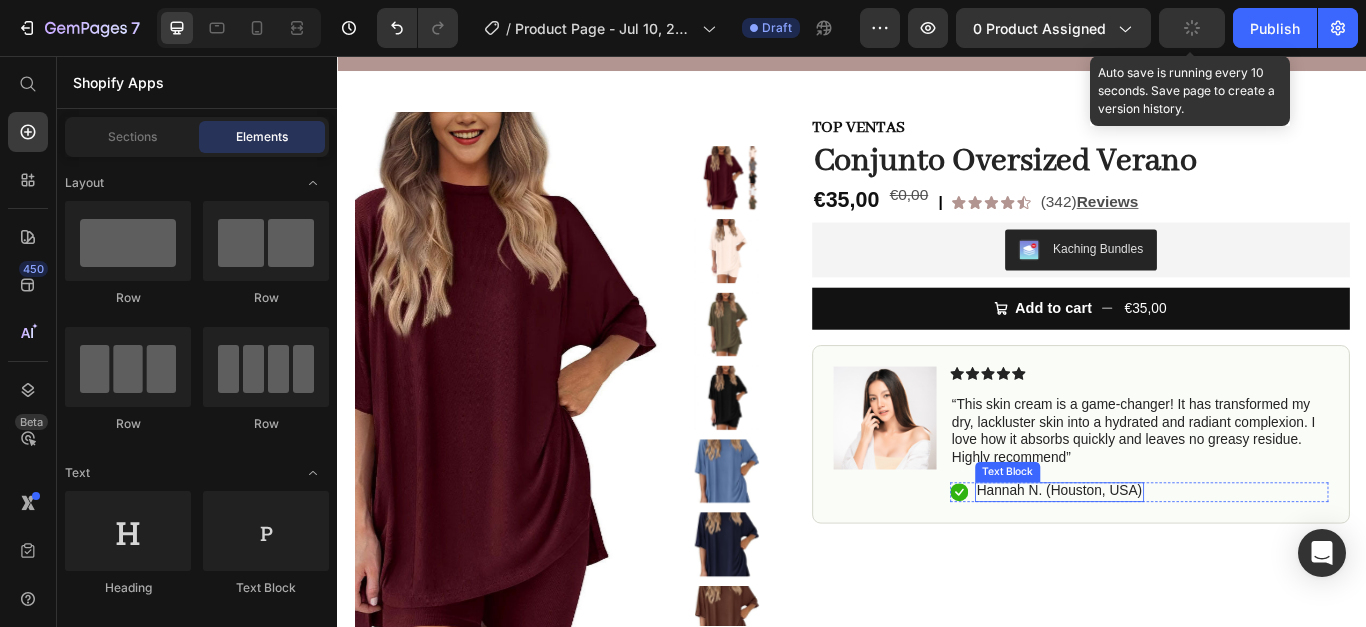 scroll, scrollTop: 0, scrollLeft: 0, axis: both 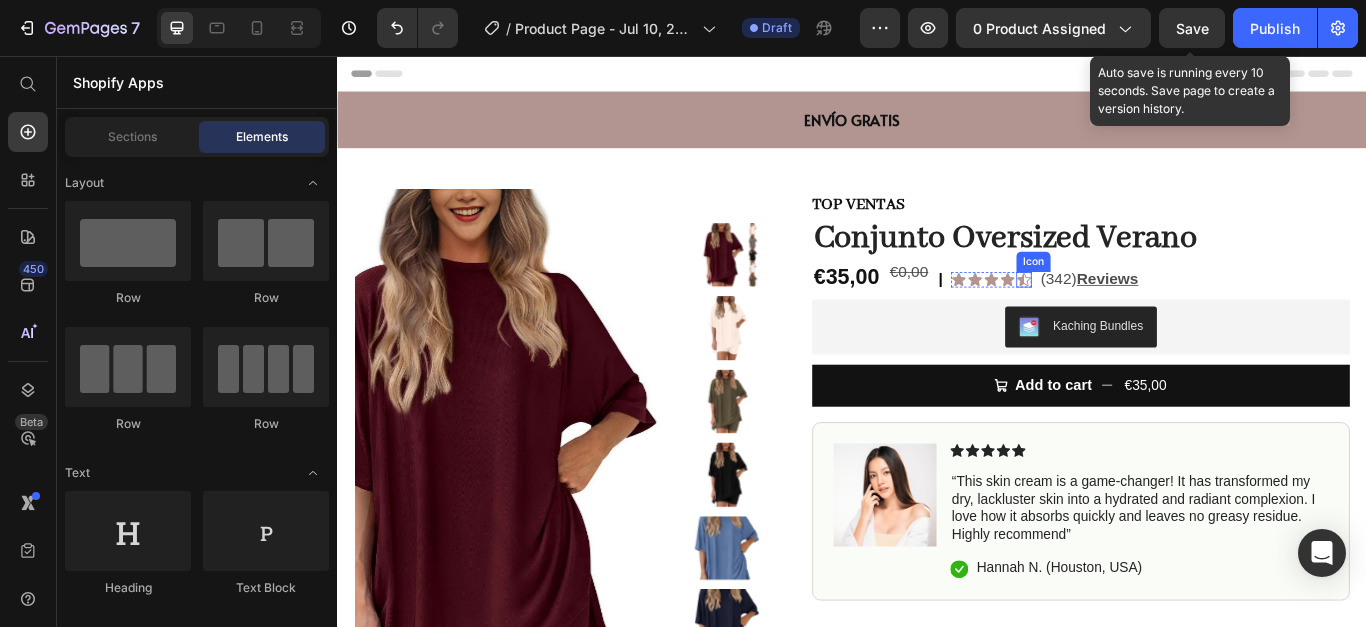 click 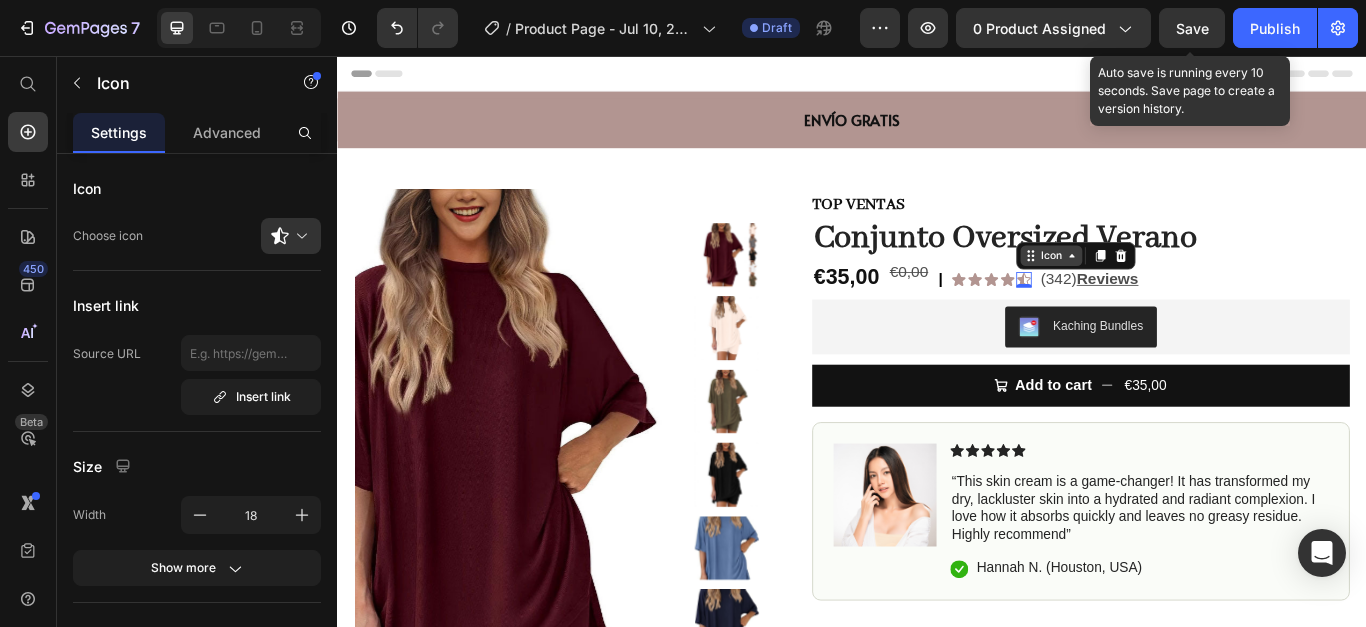 click on "Icon" at bounding box center (1169, 289) 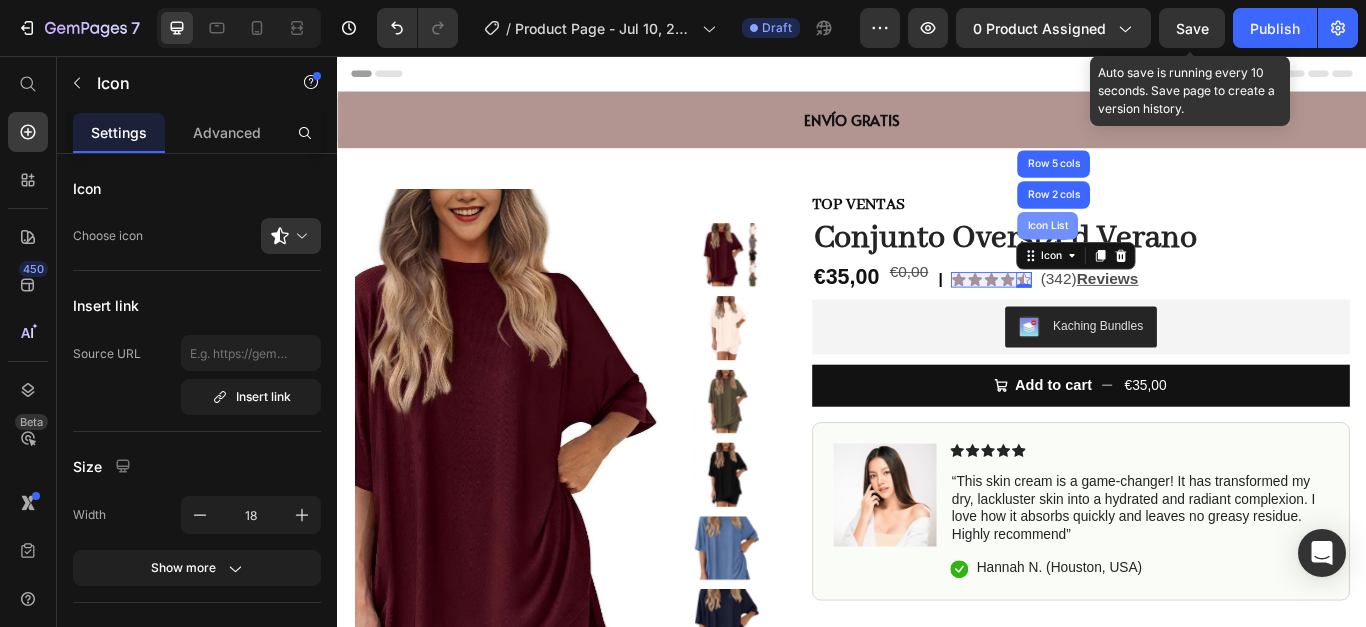 click on "Icon List" at bounding box center (1164, 254) 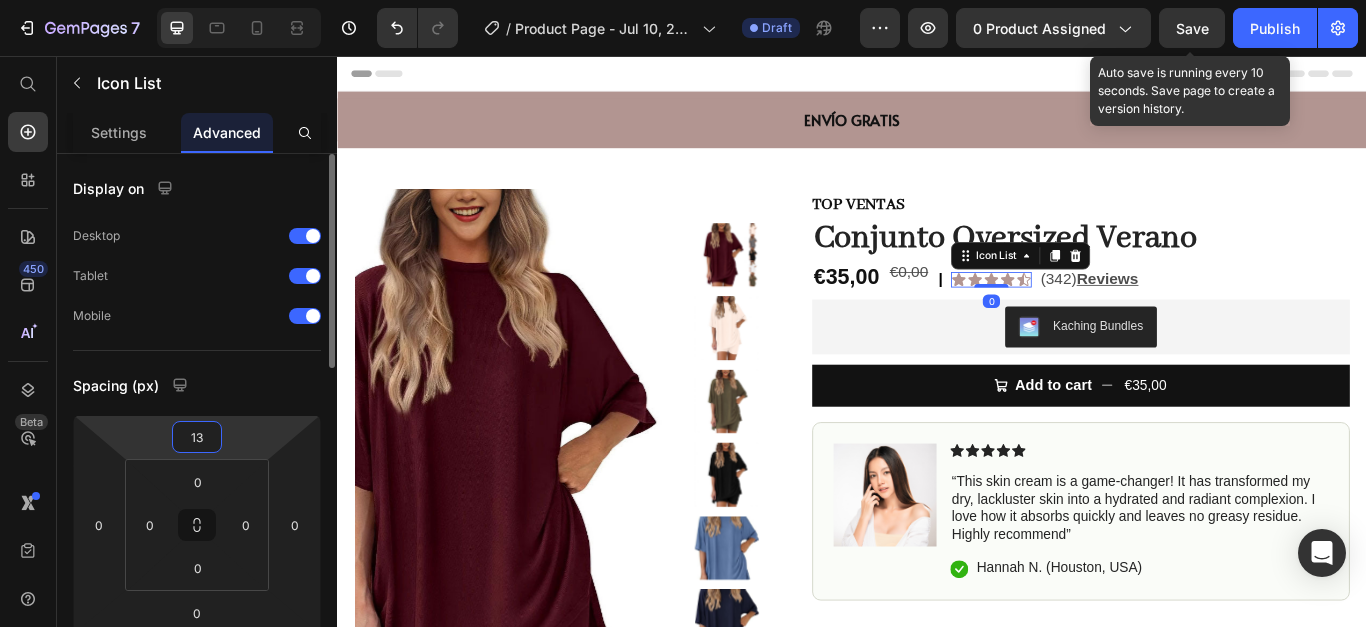 click on "13" at bounding box center [197, 437] 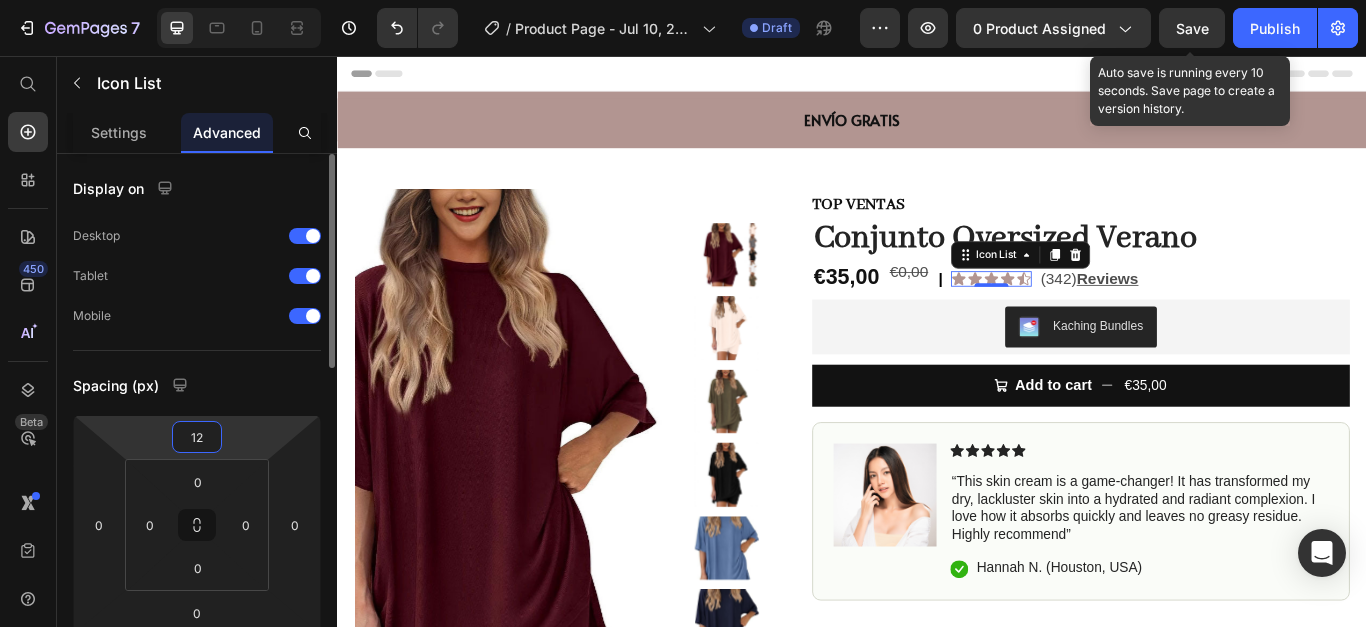 type on "12" 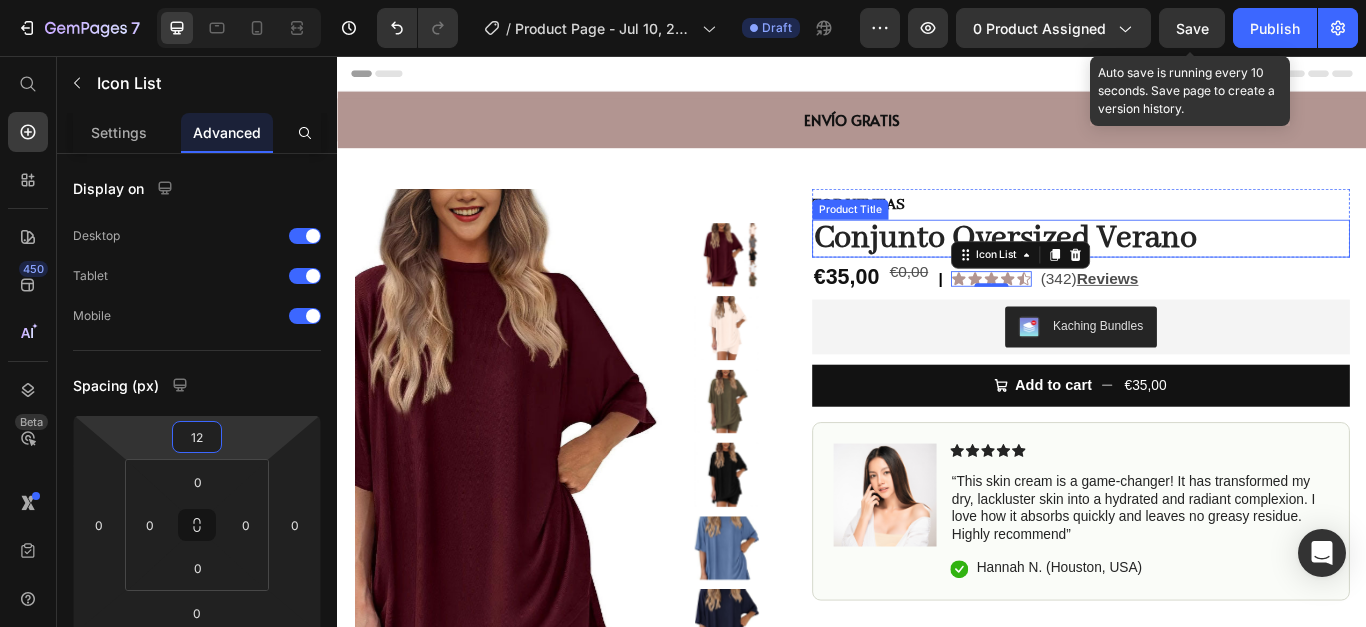 click on "TOP VENTAS" at bounding box center [1203, 229] 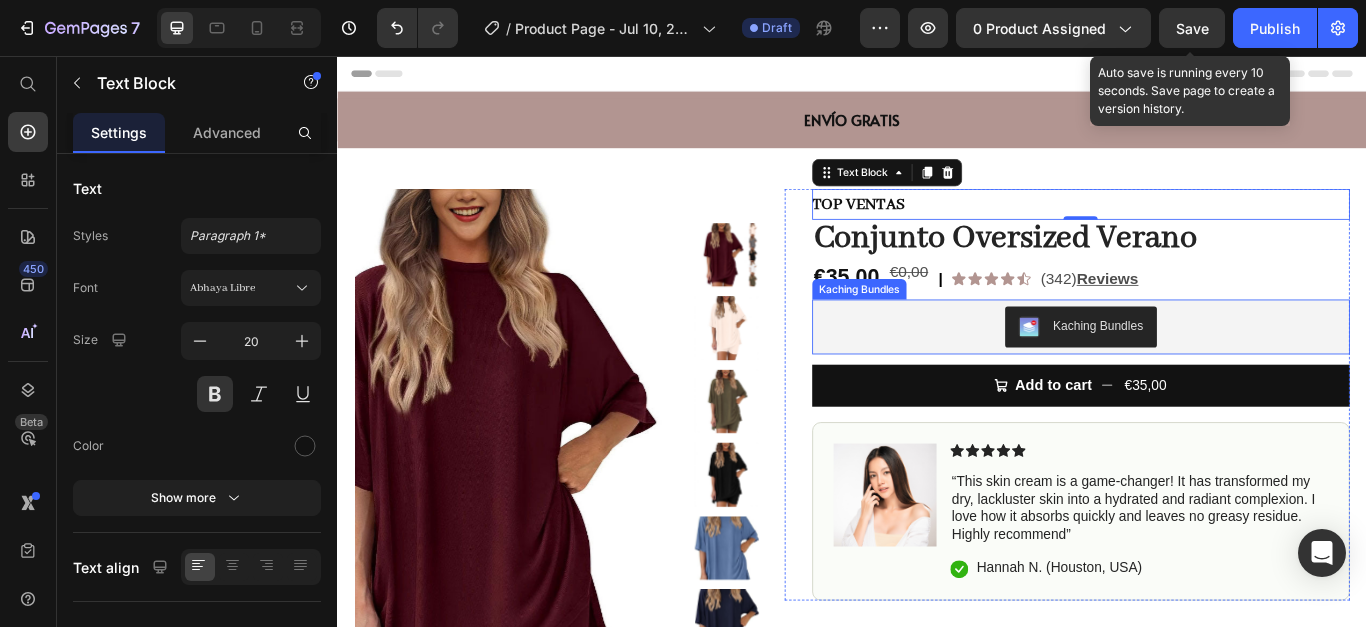 click at bounding box center (1143, 372) 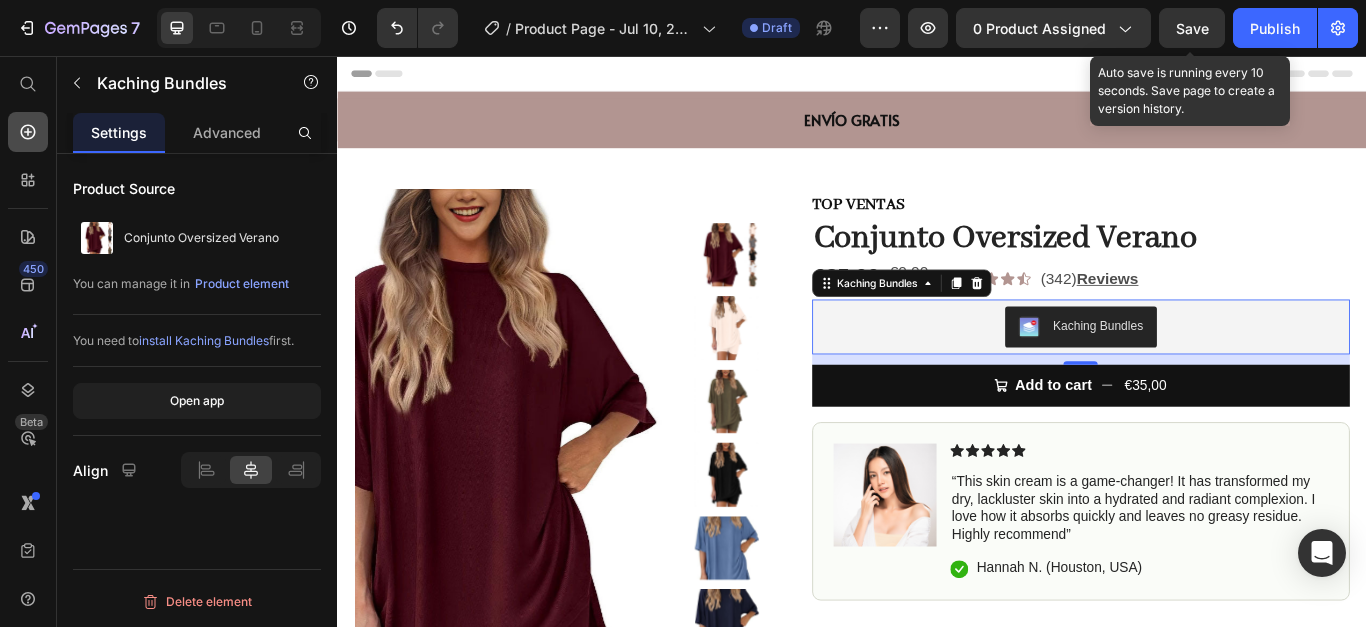 click 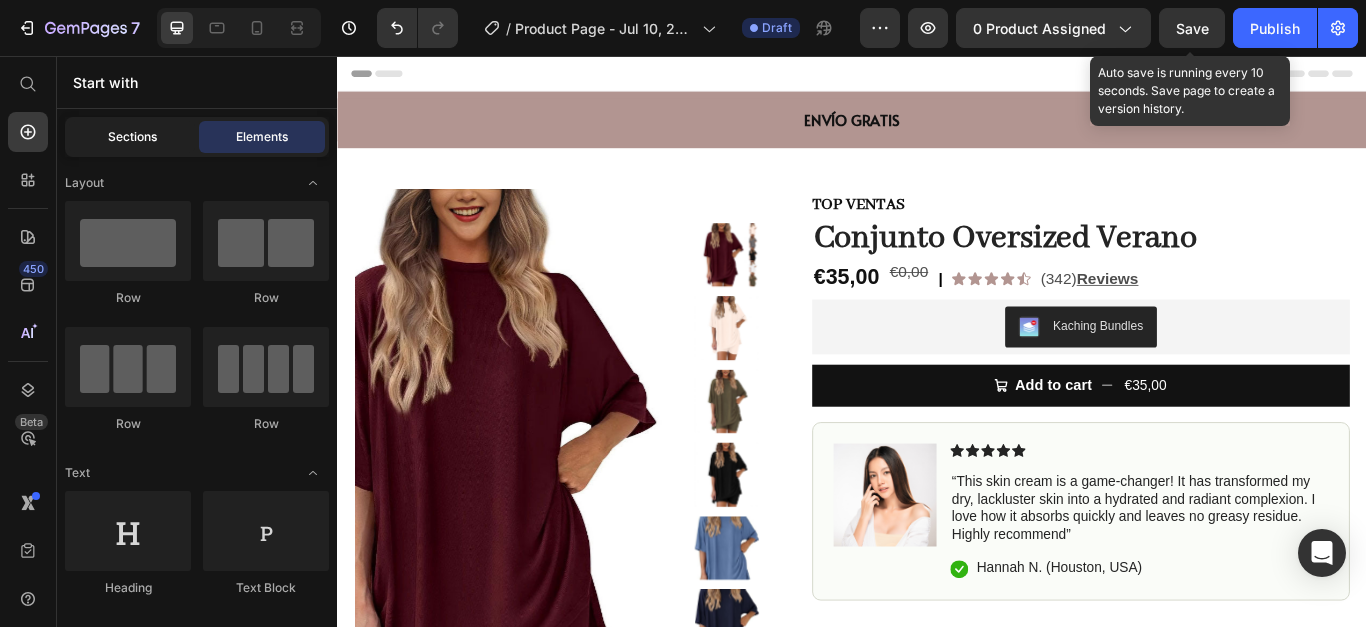 click on "Sections" 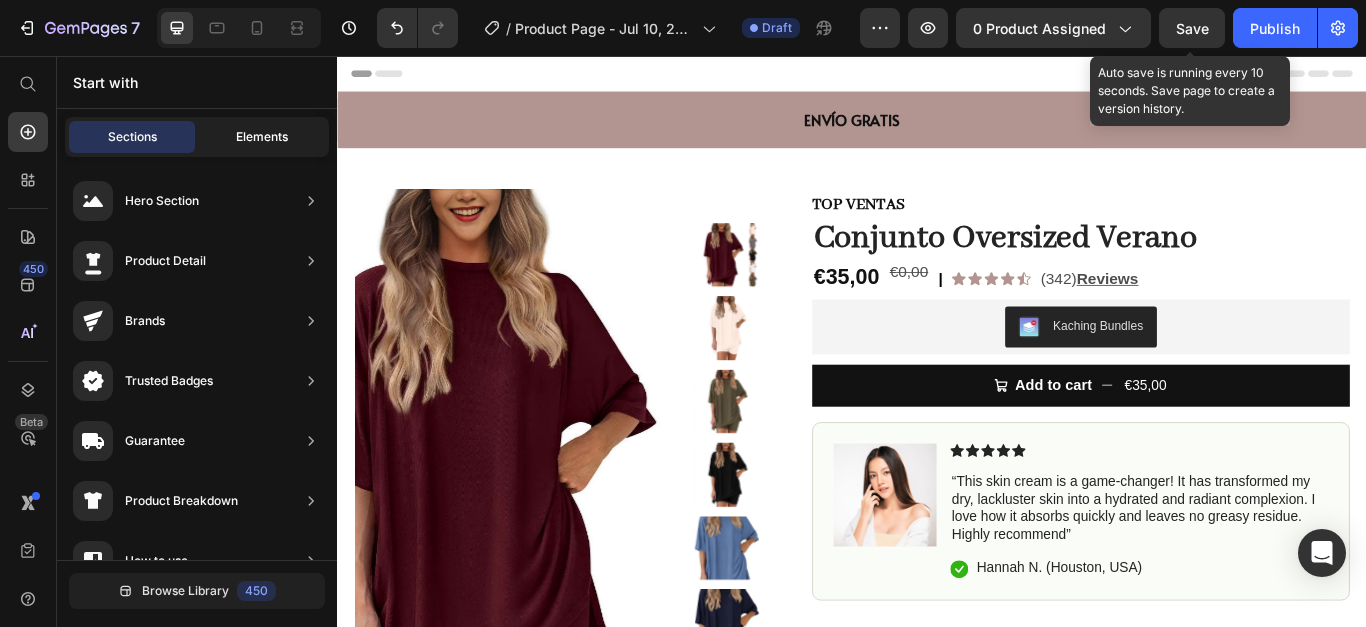 click on "Elements" 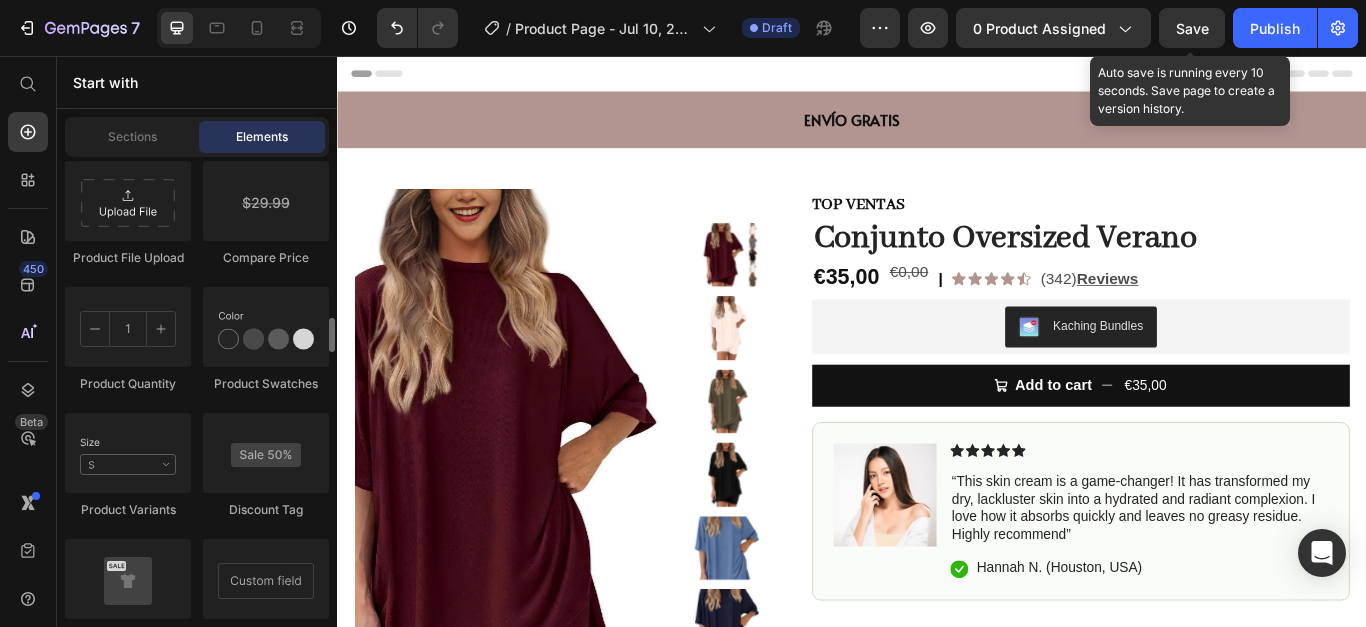 scroll, scrollTop: 3500, scrollLeft: 0, axis: vertical 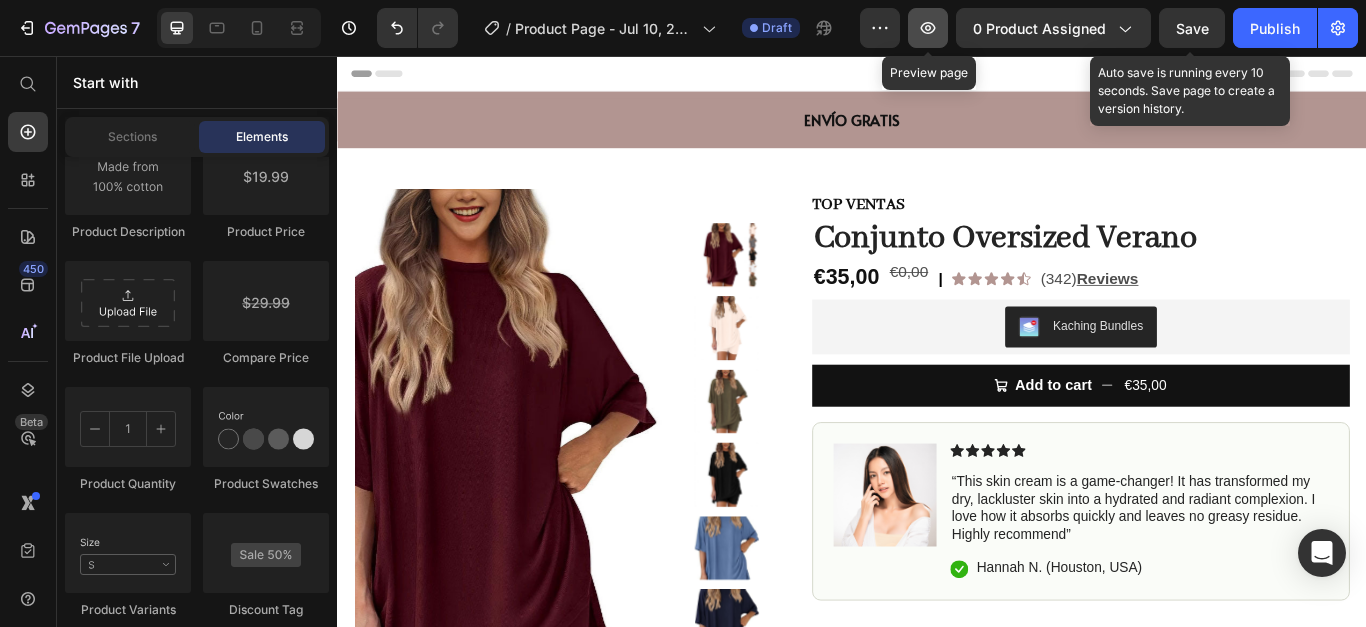 click 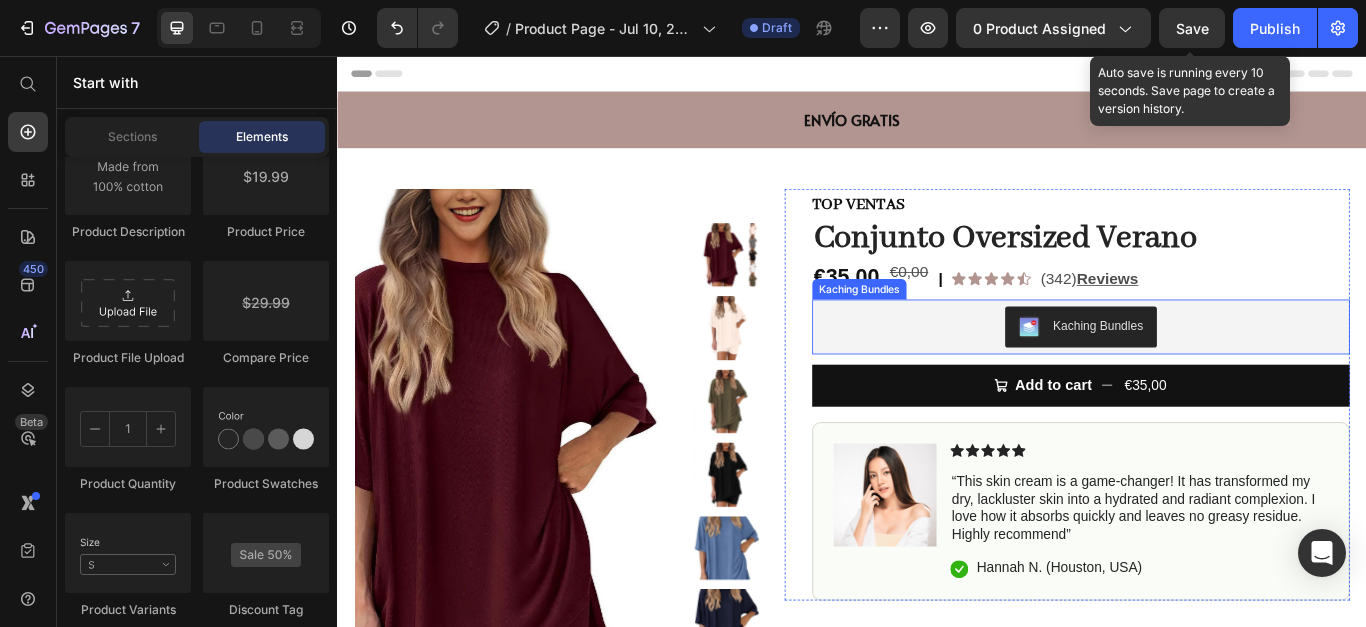 click on "Kaching Bundles" at bounding box center [1203, 372] 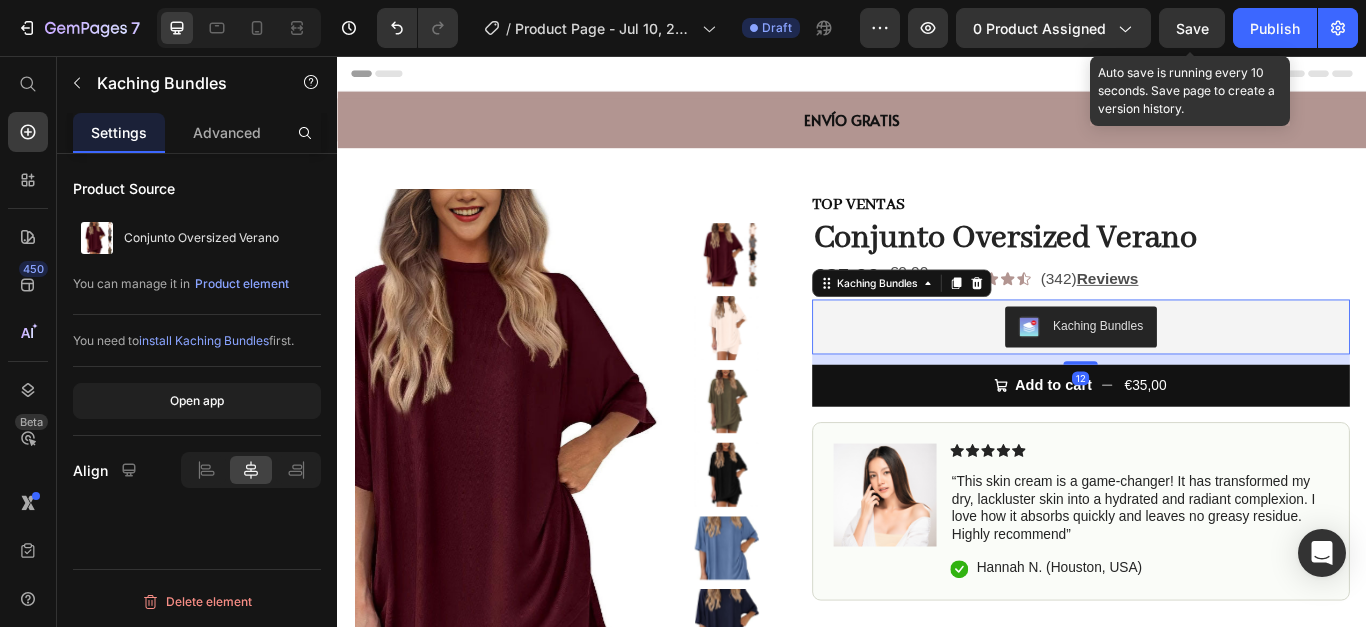 click on "Kaching Bundles" at bounding box center [1223, 370] 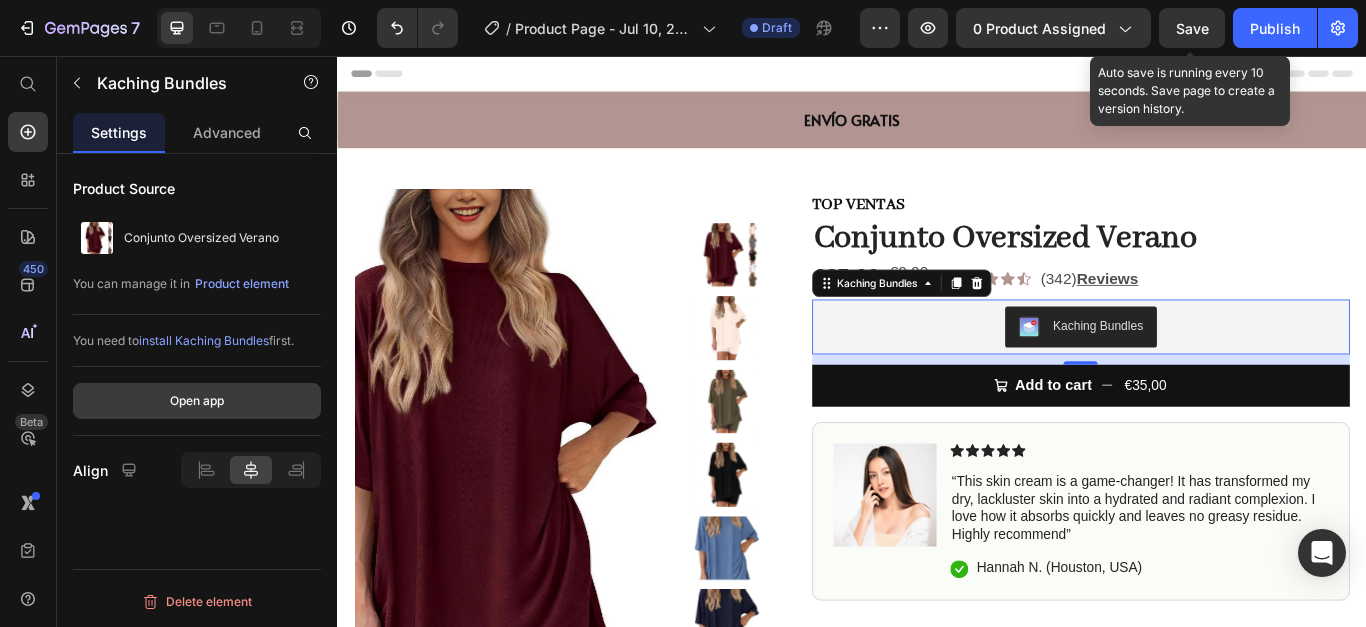 click on "Open app" at bounding box center [197, 401] 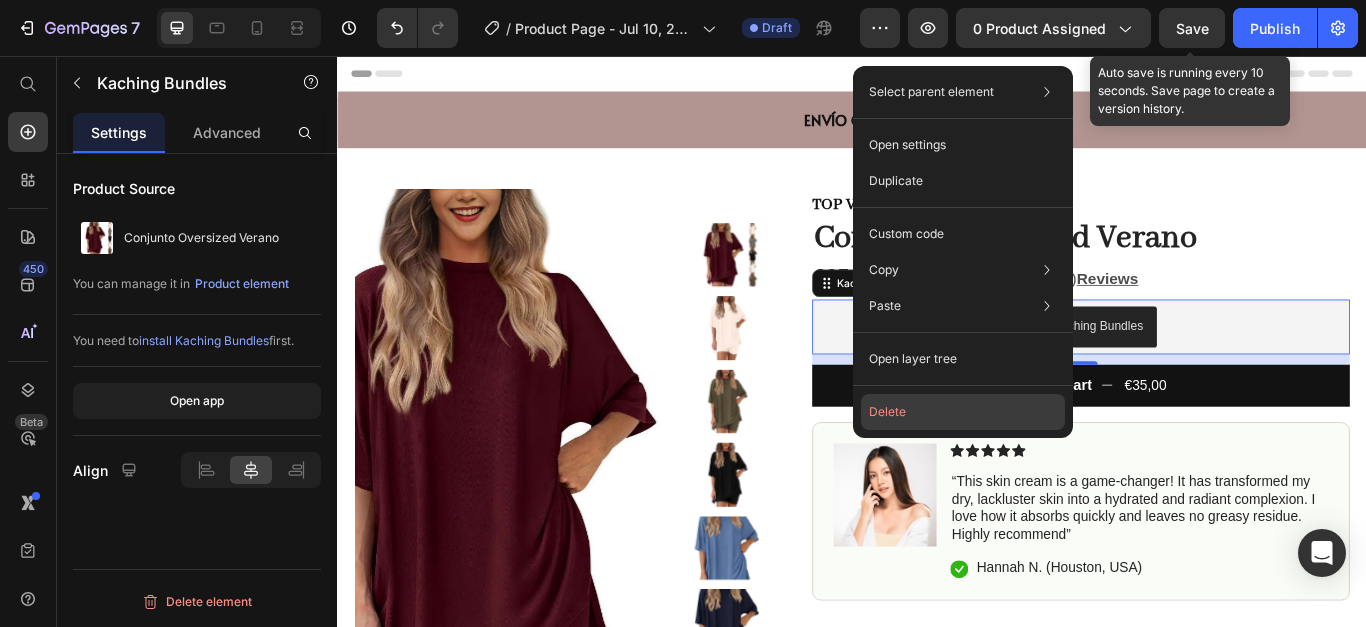 click on "Delete" 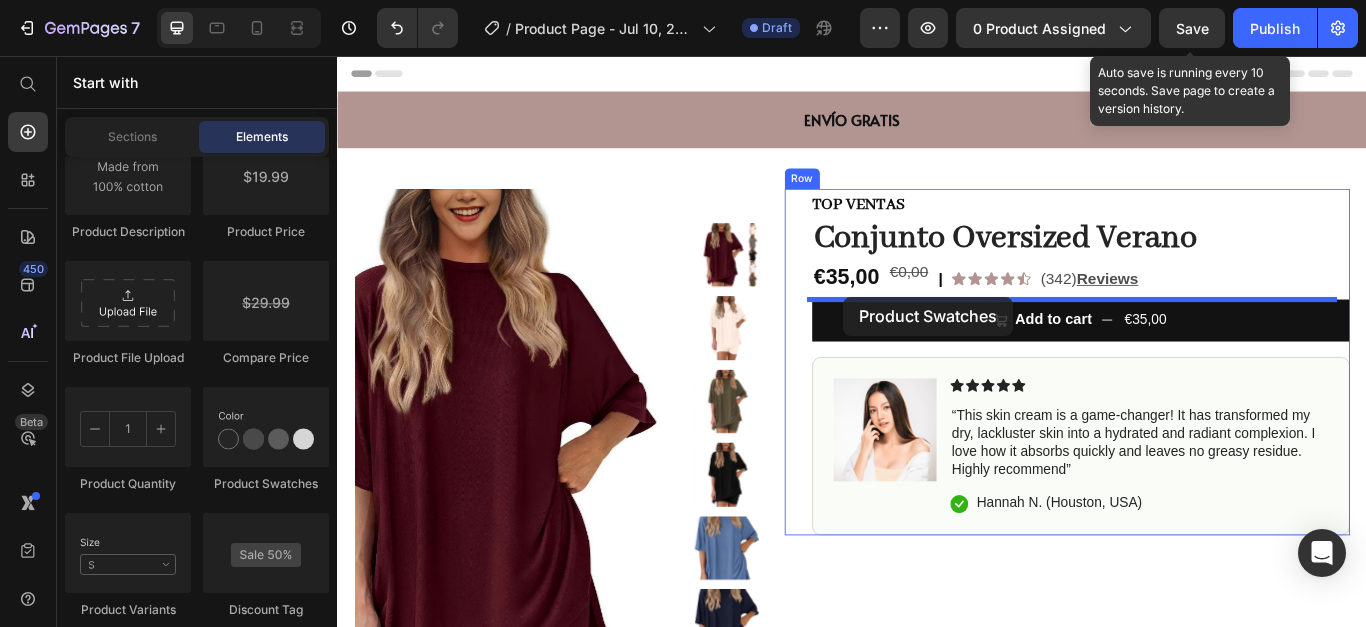 drag, startPoint x: 590, startPoint y: 509, endPoint x: 927, endPoint y: 337, distance: 378.35565 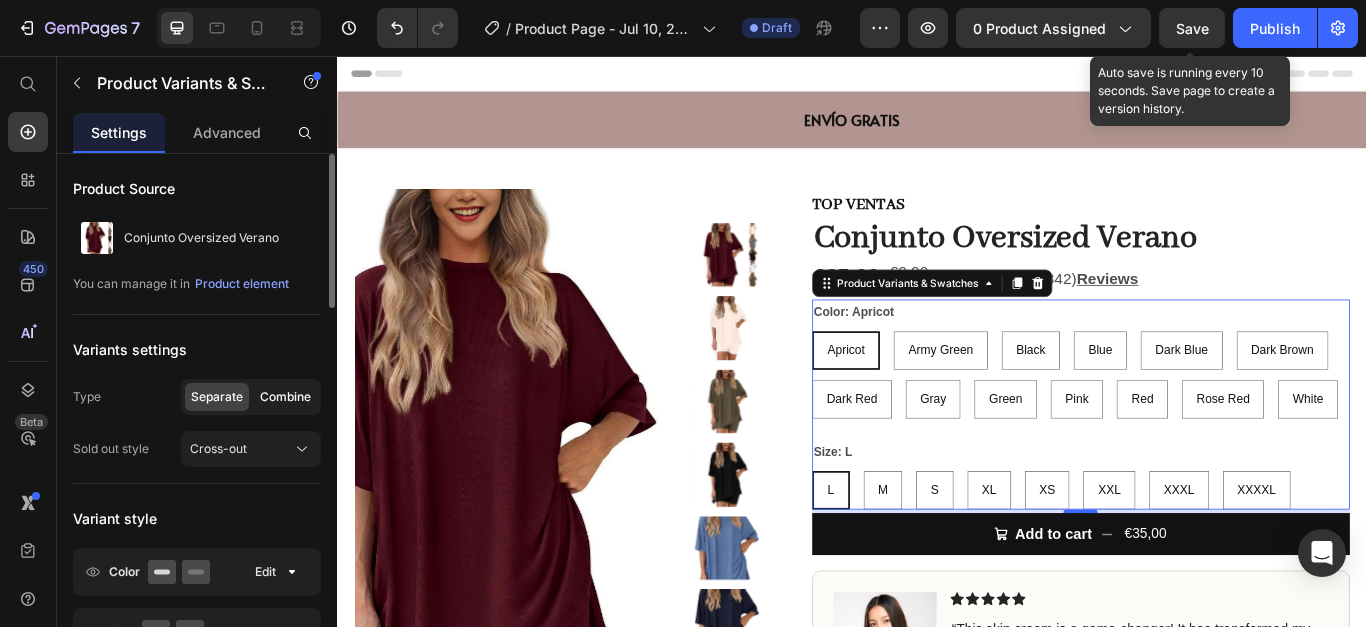 click on "Combine" 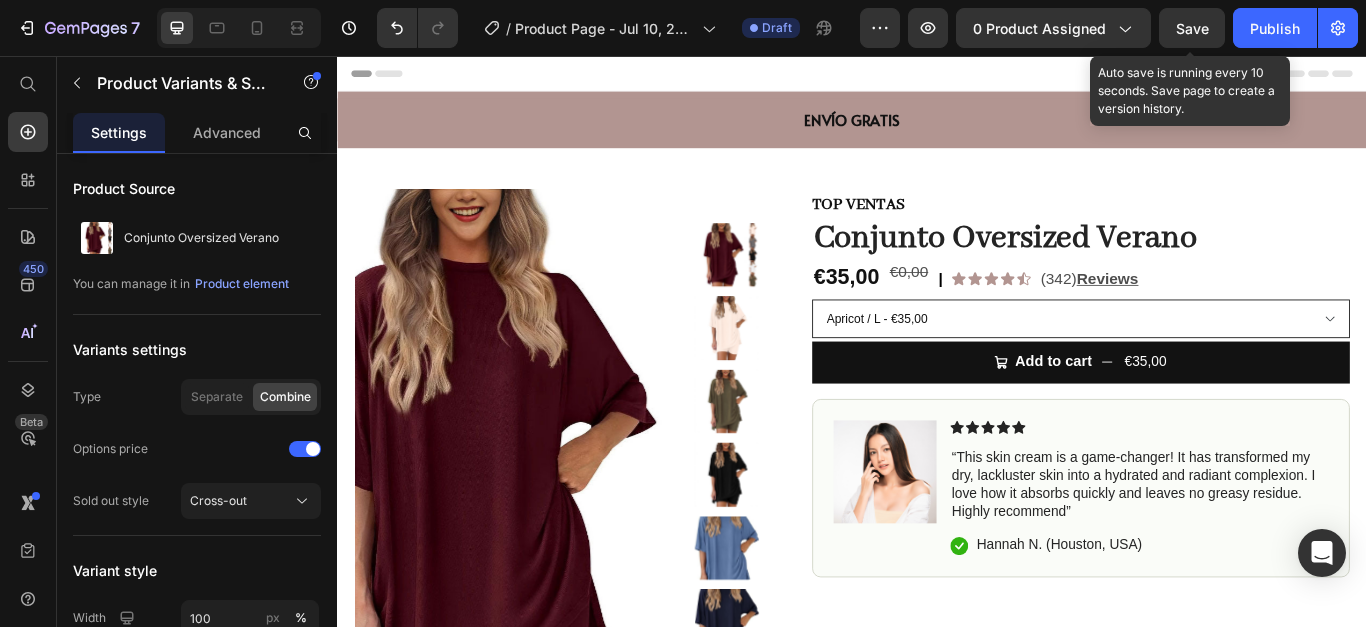 click on "Apricot / L - €35,00  Apricot / M - €35,00  Apricot / S - €35,00  Apricot / XL - €35,00  Apricot / XS - €35,00  Apricot / XXL - €35,00  Apricot / XXXL - €35,00  Apricot / XXXXL - €35,00  Army Green / L - €35,00  Army Green / M - €35,00  Army Green / S - €35,00  Army Green / XL - €35,00  Army Green / XS - €35,00  Army Green / XXL - €35,00  Army Green / XXXL - €35,00  Army Green / XXXXL - €35,00  Black / L - €35,00  Black / M - €35,00  Black / S - €35,00  Black / XL - €35,00  Black / XS - €35,00  Black / XXL - €35,00  Black / XXXL - €35,00  Black / XXXXL - €35,00  Blue / L - €35,00  Blue / M - €35,00  Blue / S - €35,00  Blue / XL - €35,00  Blue / XS - €35,00  Blue / XXL - €35,00  Blue / XXXL - €35,00  Blue / XXXXL - €35,00  Dark Blue / L - €35,00  Dark Blue / M - €35,00  Dark Blue / S - €35,00  Dark Blue / XL - €35,00  Dark Blue / XS - €35,00  Dark Blue / XXL - €35,00  Dark Blue / XXXL - €35,00  Dark Blue / XXXXL - €35,00" at bounding box center [1203, 362] 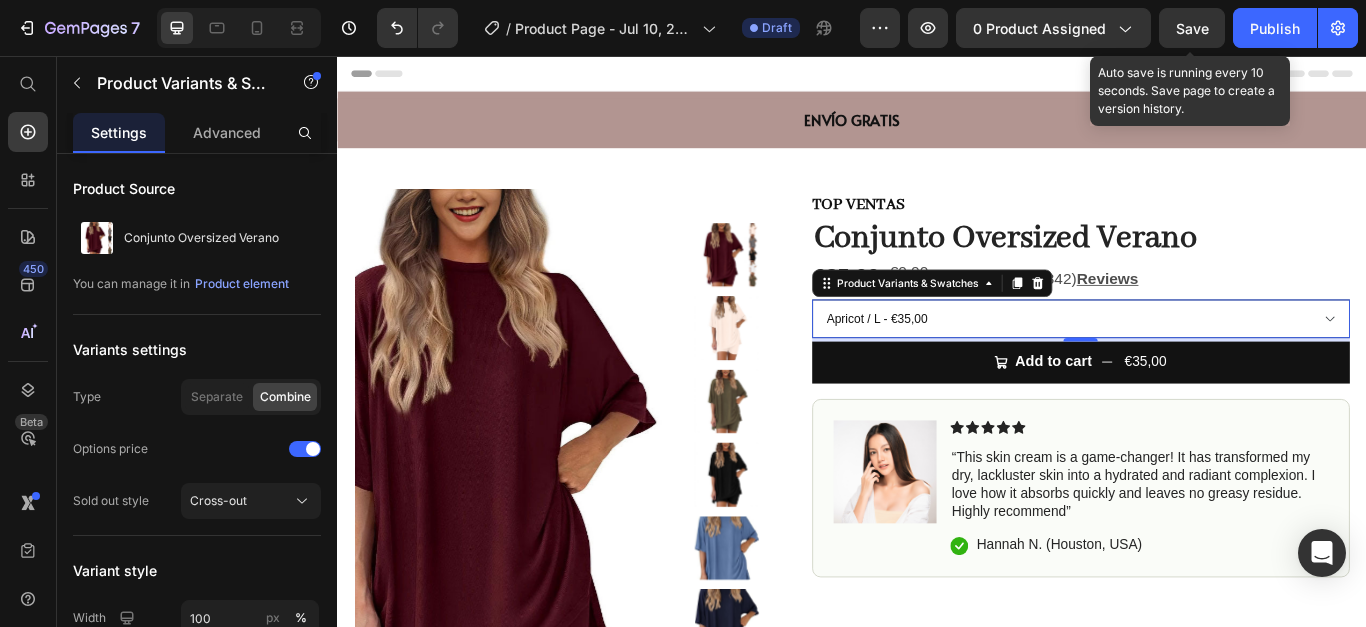 click on "Apricot / L - €35,00  Apricot / M - €35,00  Apricot / S - €35,00  Apricot / XL - €35,00  Apricot / XS - €35,00  Apricot / XXL - €35,00  Apricot / XXXL - €35,00  Apricot / XXXXL - €35,00  Army Green / L - €35,00  Army Green / M - €35,00  Army Green / S - €35,00  Army Green / XL - €35,00  Army Green / XS - €35,00  Army Green / XXL - €35,00  Army Green / XXXL - €35,00  Army Green / XXXXL - €35,00  Black / L - €35,00  Black / M - €35,00  Black / S - €35,00  Black / XL - €35,00  Black / XS - €35,00  Black / XXL - €35,00  Black / XXXL - €35,00  Black / XXXXL - €35,00  Blue / L - €35,00  Blue / M - €35,00  Blue / S - €35,00  Blue / XL - €35,00  Blue / XS - €35,00  Blue / XXL - €35,00  Blue / XXXL - €35,00  Blue / XXXXL - €35,00  Dark Blue / L - €35,00  Dark Blue / M - €35,00  Dark Blue / S - €35,00  Dark Blue / XL - €35,00  Dark Blue / XS - €35,00  Dark Blue / XXL - €35,00  Dark Blue / XXXL - €35,00  Dark Blue / XXXXL - €35,00" at bounding box center [1203, 362] 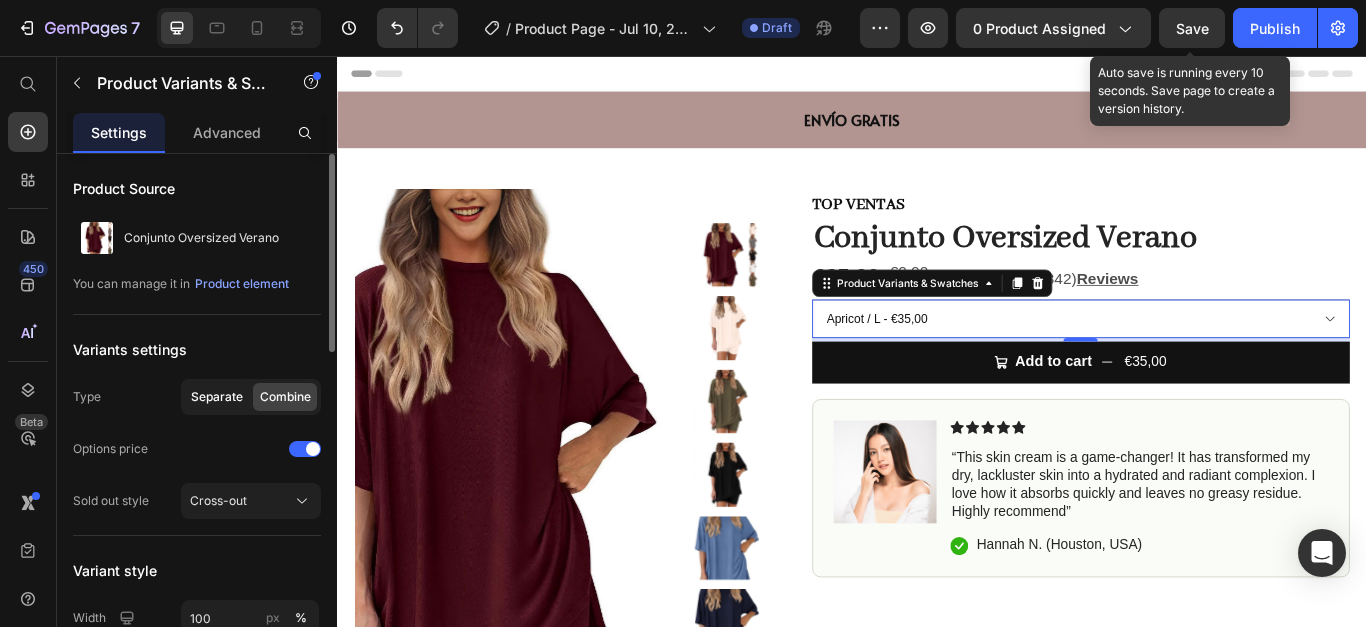 click on "Separate" 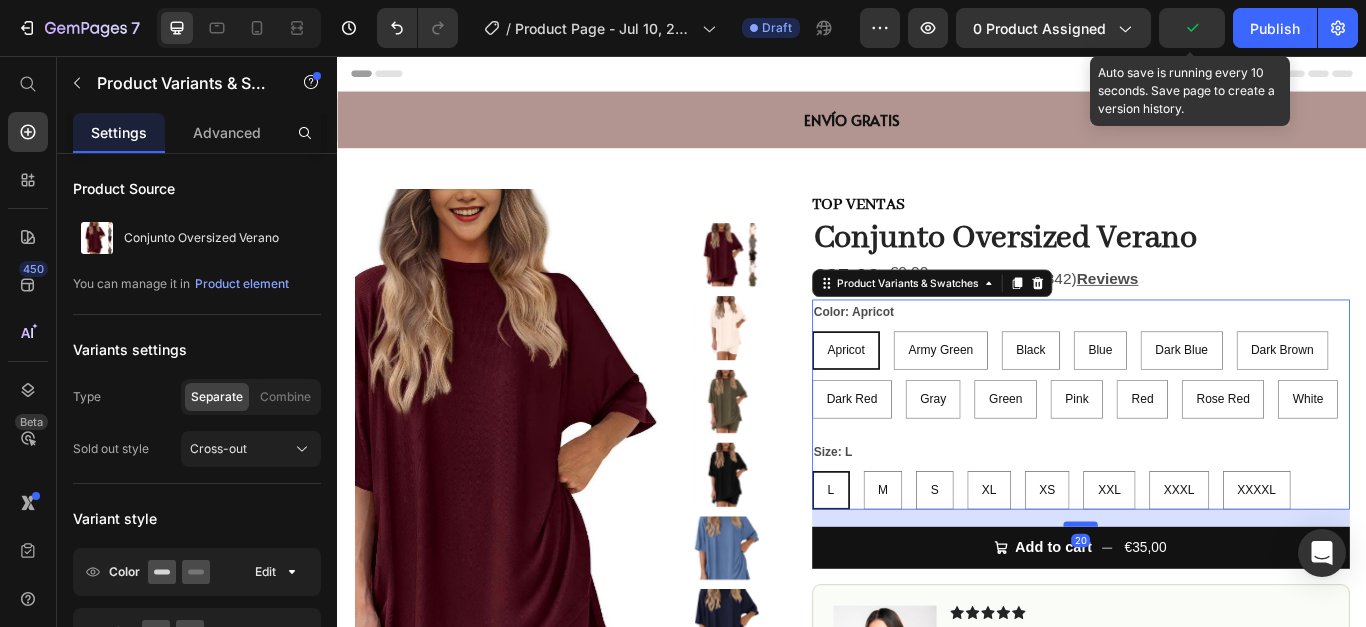 drag, startPoint x: 1197, startPoint y: 585, endPoint x: 1201, endPoint y: 601, distance: 16.492422 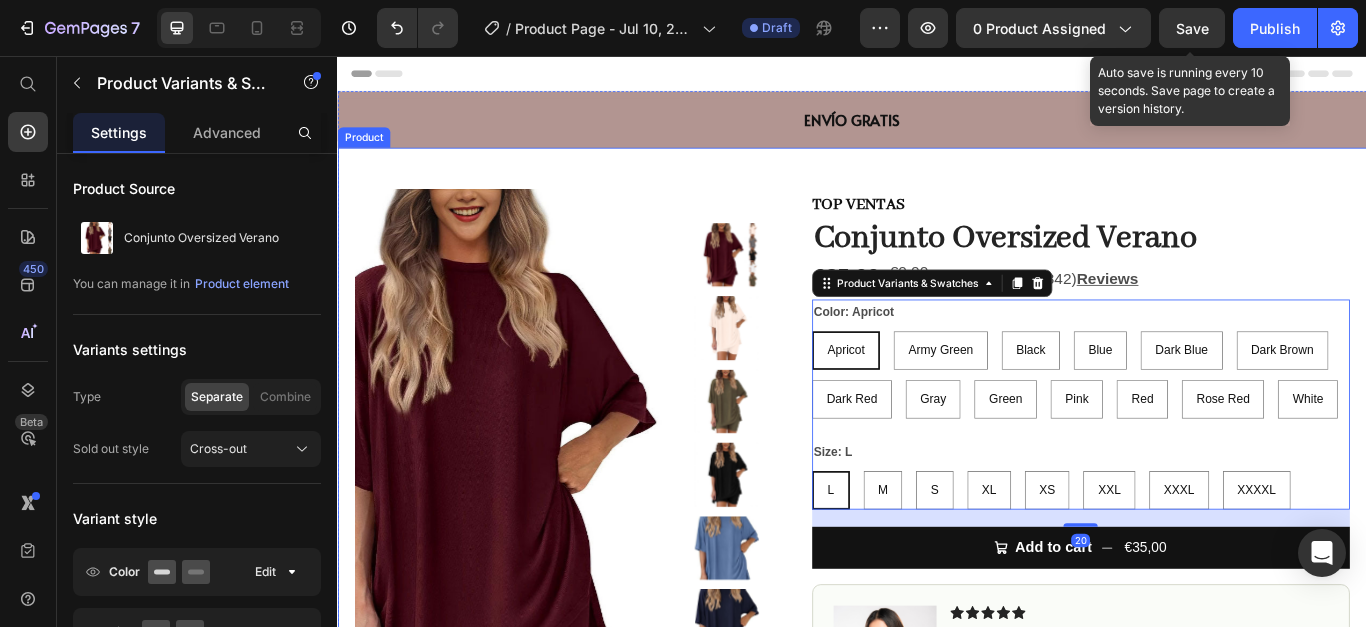 click on "Product Images Row TOP VENTAS Text Block Conjunto Oversized Verano Product Title Row €35,00 Product Price €0,00 Product Price | Text Block Icon Icon Icon Icon Icon Icon List (342)  Reviews Text Block Row Text Block Row Color: Apricot Apricot Apricot Apricot Army Green Army Green Army Green Black Black Black Blue Blue Blue Dark Blue Dark Blue Dark Blue Dark Brown Dark Brown Dark Brown Dark Red Dark Red Dark Red Gray Gray Gray Green Green Green Pink Pink Pink Red Red Red Rose Red Rose Red Rose Red White White White Size: L L L L M M M S S S XL XL XL XS XS XS XXL XXL XXL XXXL XXXL XXXL XXXXL XXXXL XXXXL Product Variants & Swatches   20
Add to cart
€35,00 Add to Cart Row Image Icon Icon Icon Icon Icon Icon List “This skin cream is a game-changer! It has transformed my dry, lackluster skin into a hydrated and radiant complexion. I love how it absorbs quickly and leaves no greasy residue. Highly recommend” Text Block
Icon Text Block Row" at bounding box center [937, 546] 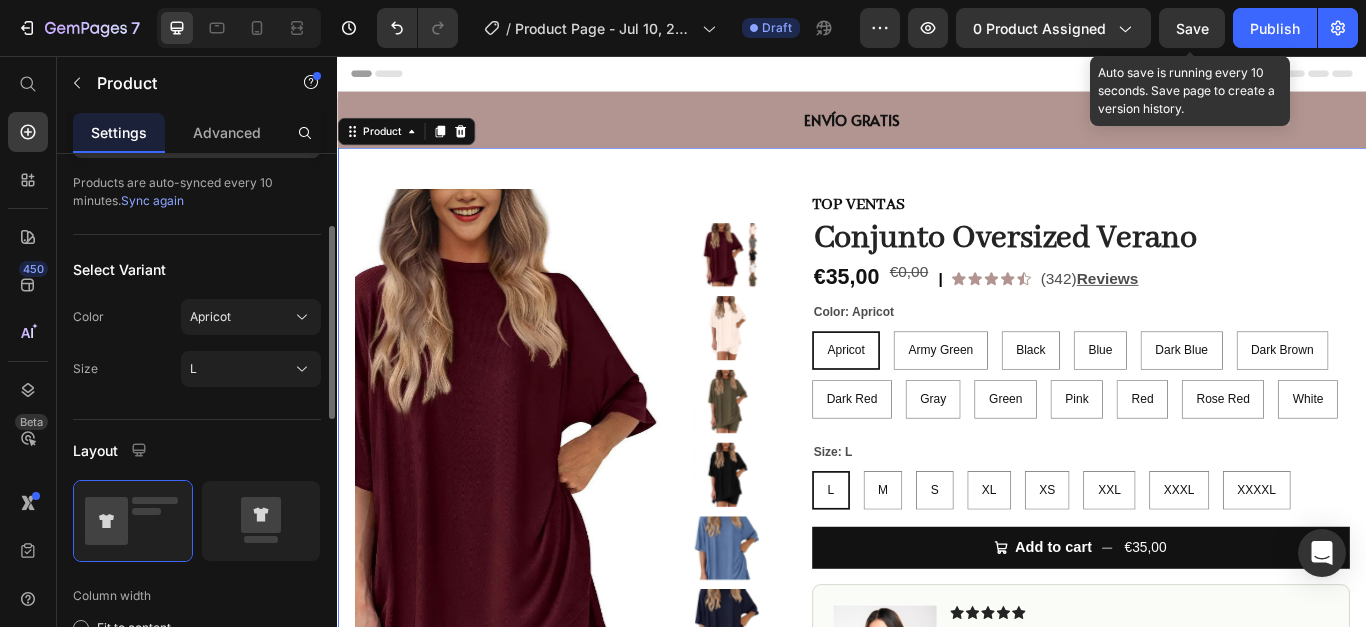 scroll, scrollTop: 300, scrollLeft: 0, axis: vertical 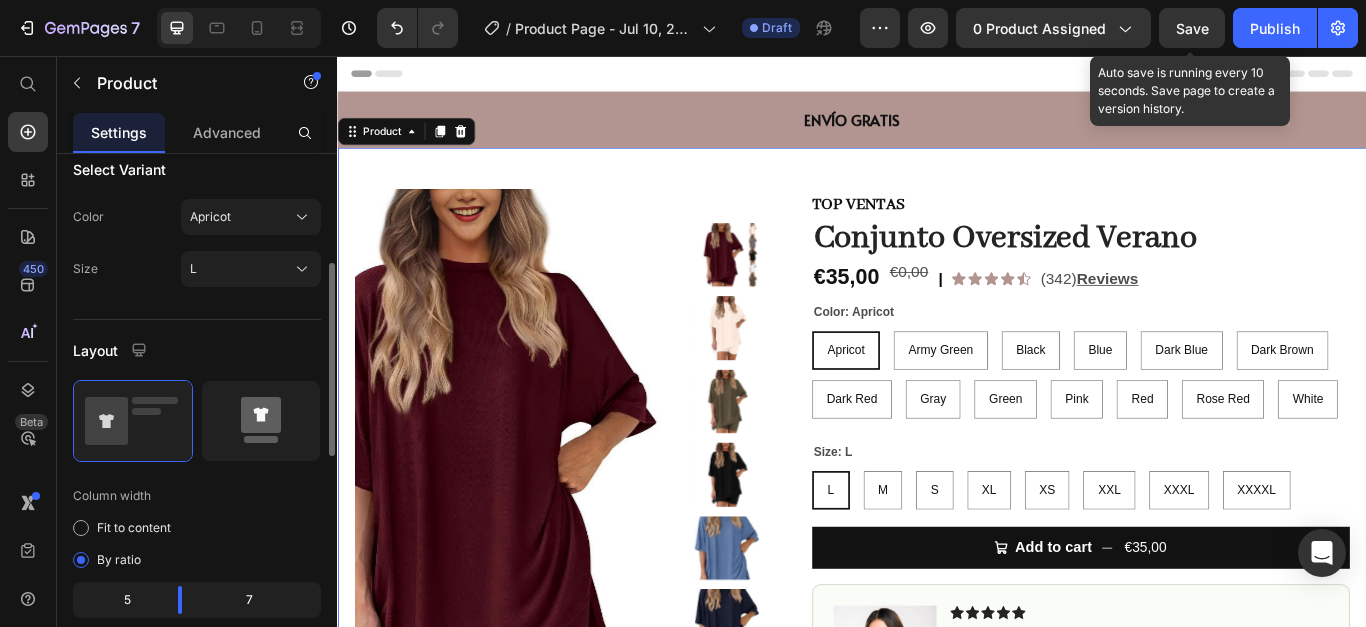 click 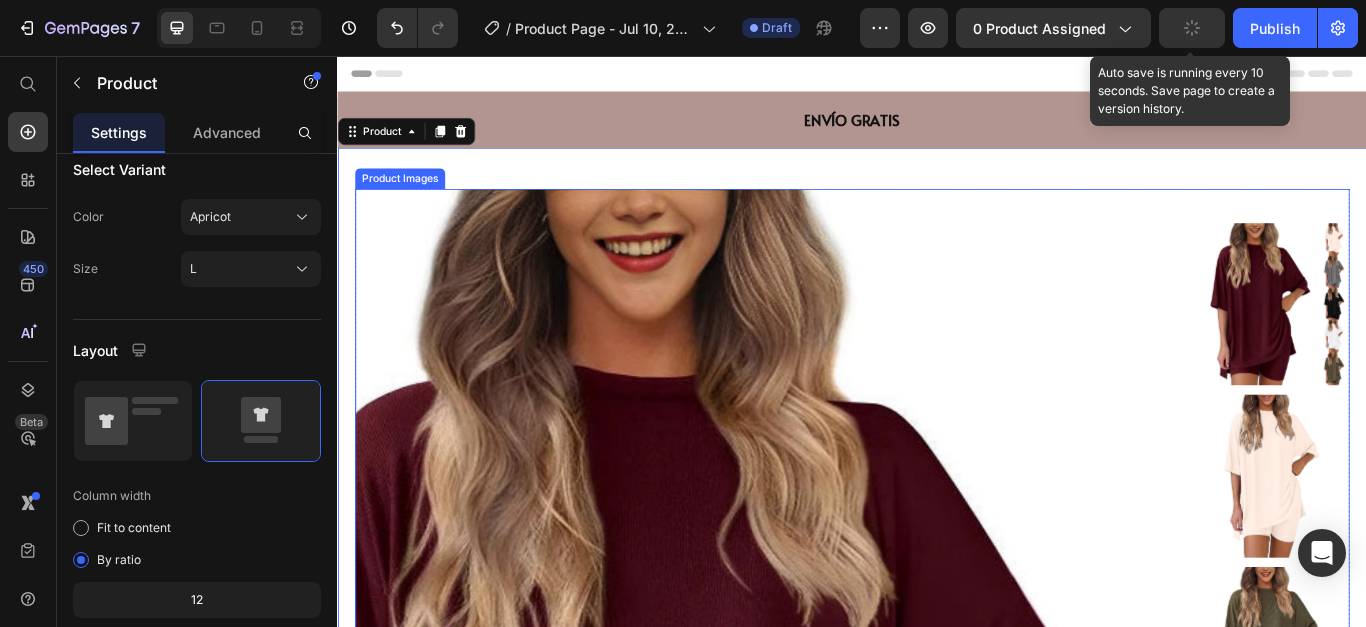 scroll, scrollTop: 300, scrollLeft: 0, axis: vertical 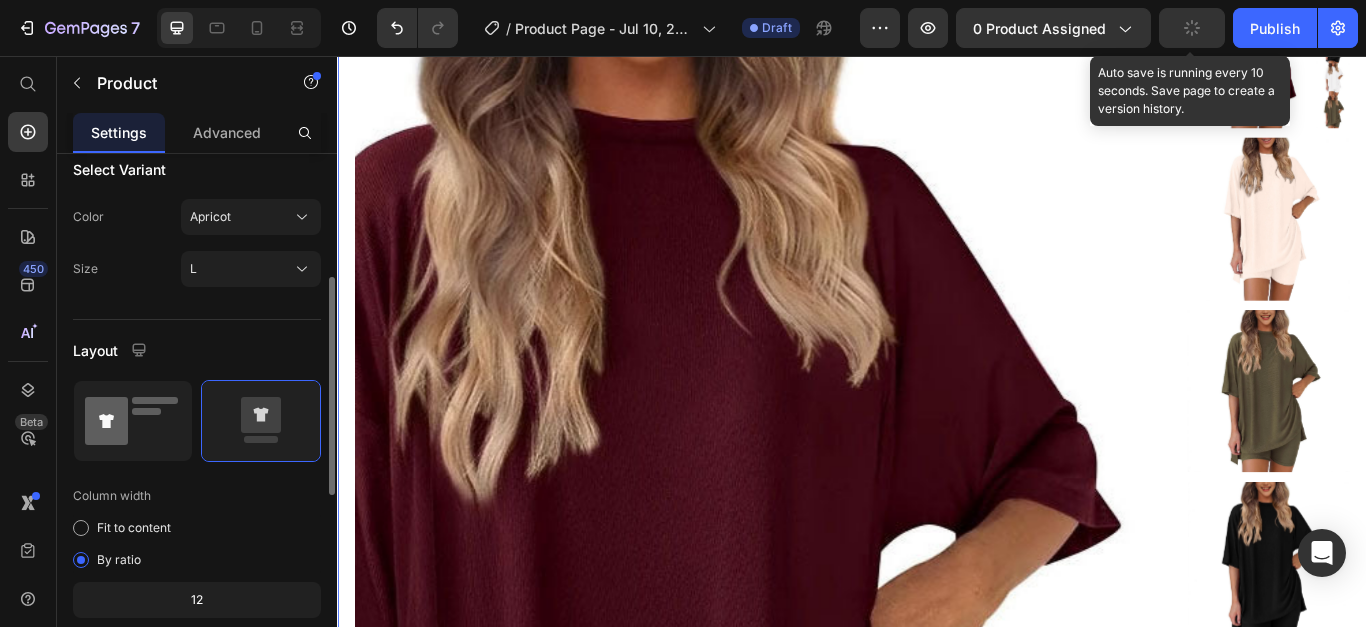 drag, startPoint x: 124, startPoint y: 412, endPoint x: 156, endPoint y: 377, distance: 47.423622 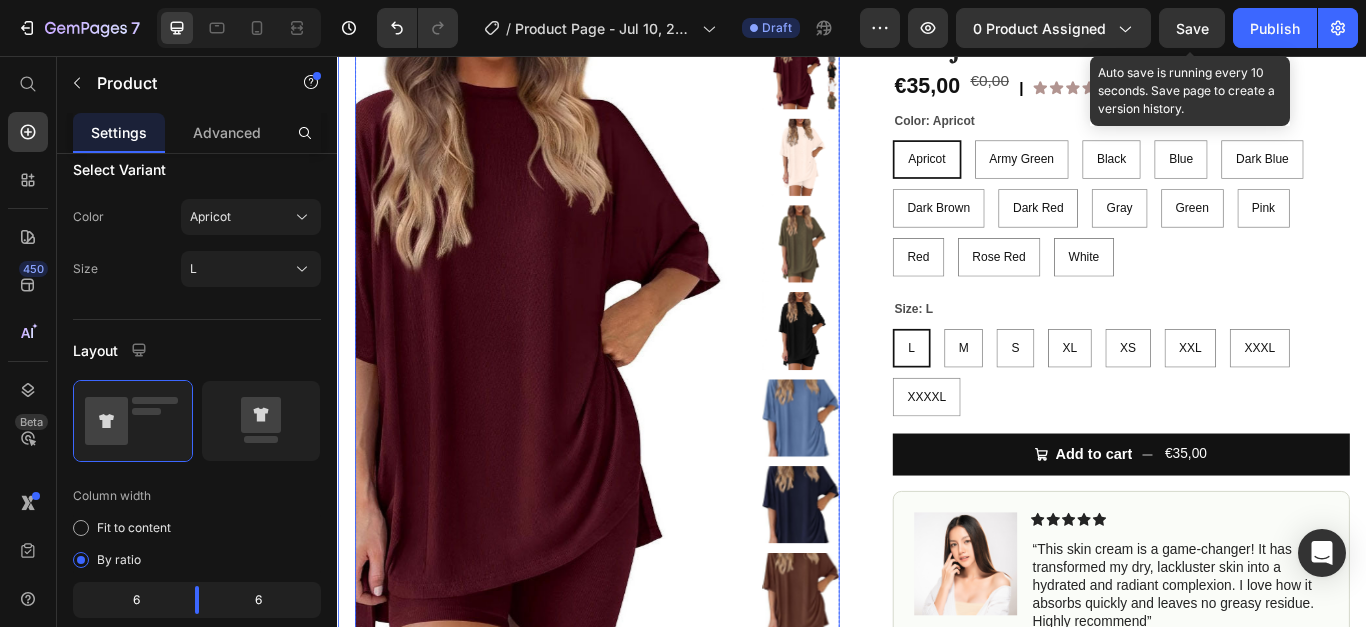 scroll, scrollTop: 0, scrollLeft: 0, axis: both 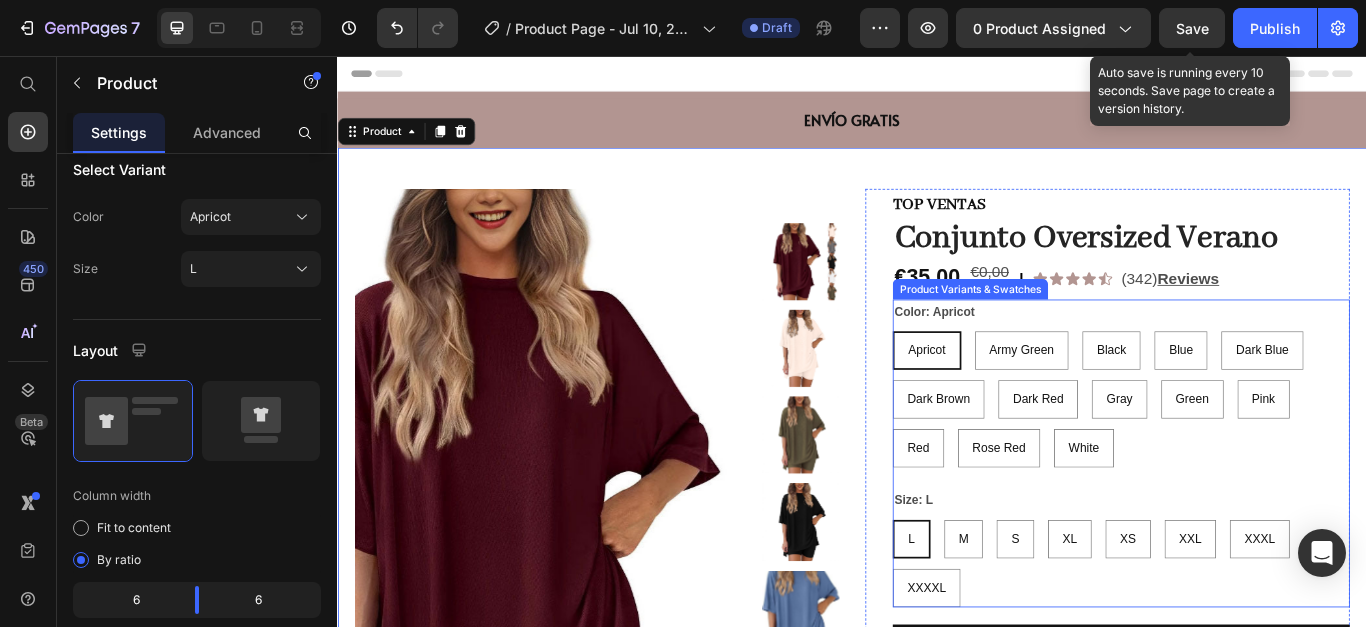 click on "Apricot Apricot Apricot Army Green Army Green Army Green Black Black Black Blue Blue Blue Dark Blue Dark Blue Dark Blue Dark Brown Dark Brown Dark Brown Dark Red Dark Red Dark Red Gray Gray Gray Green Green Green Pink Pink Pink Red Red Red Rose Red Rose Red Rose Red White White White" at bounding box center (1250, 456) 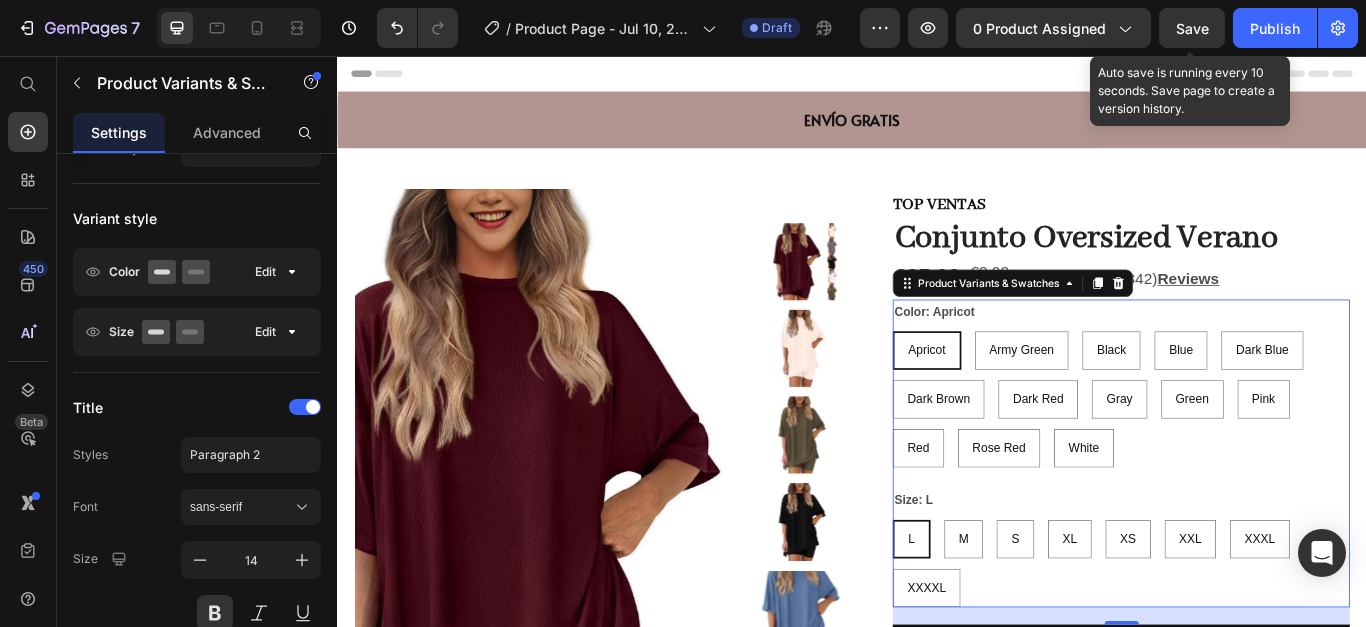 scroll, scrollTop: 0, scrollLeft: 0, axis: both 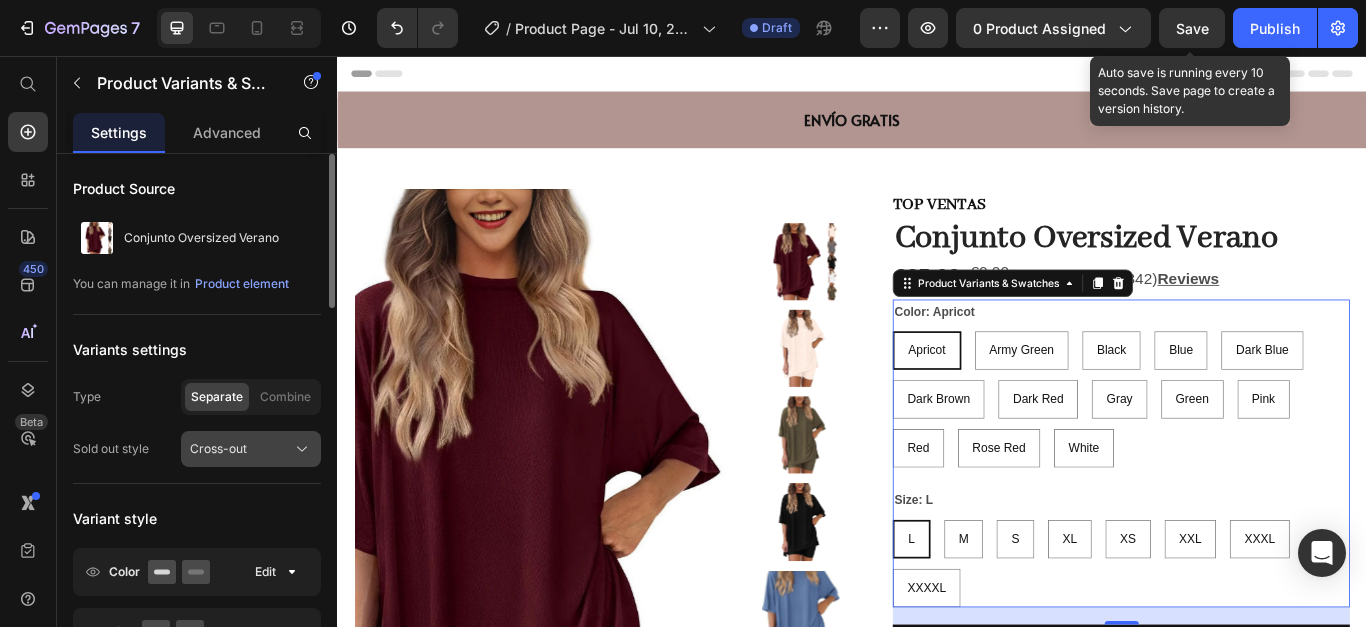 click on "Cross-out" at bounding box center [251, 449] 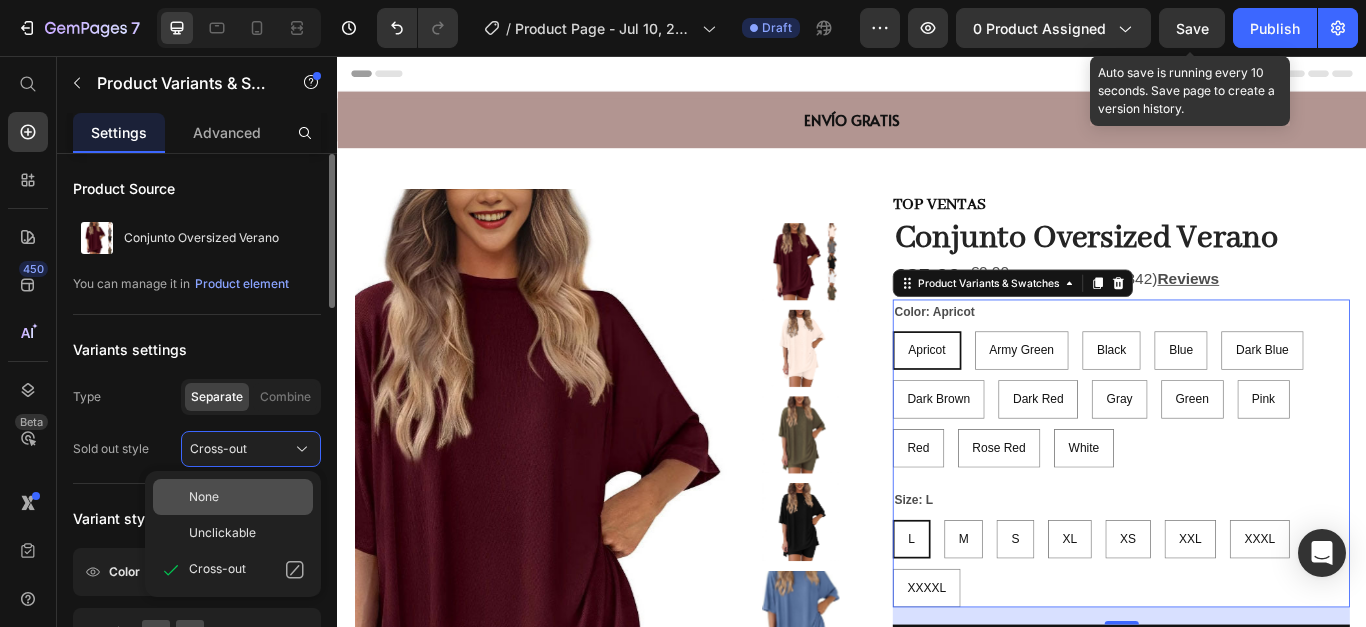click on "None" at bounding box center [247, 497] 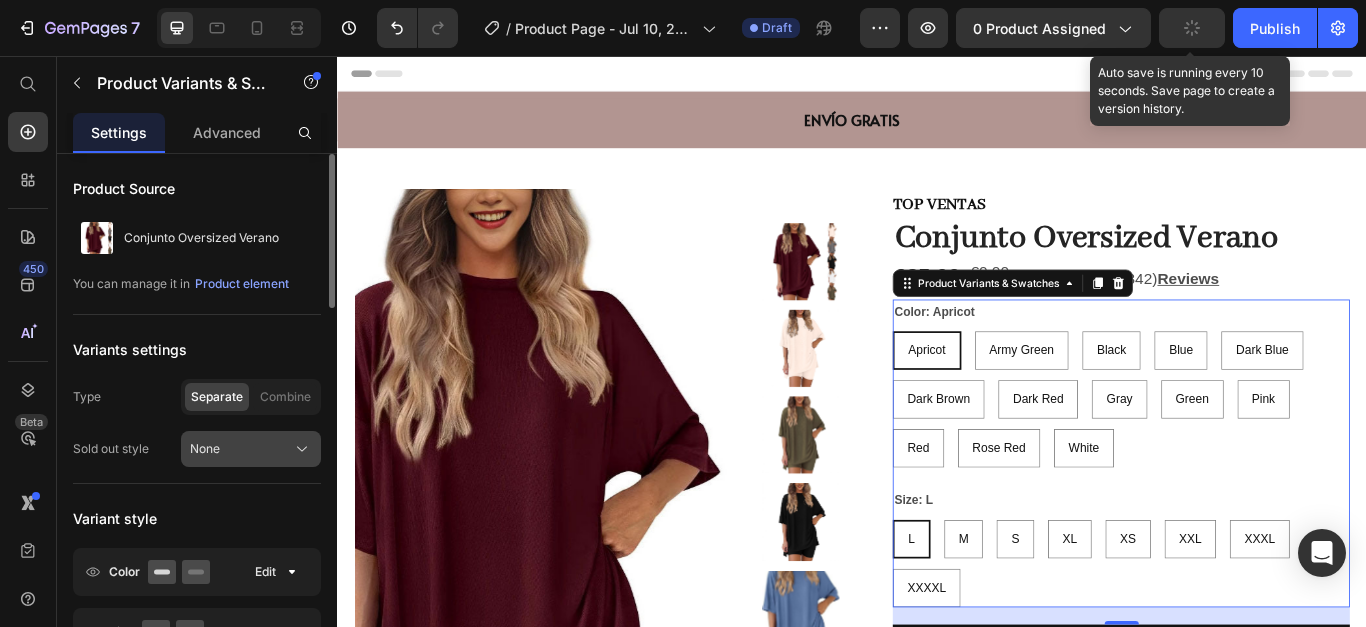click on "None" 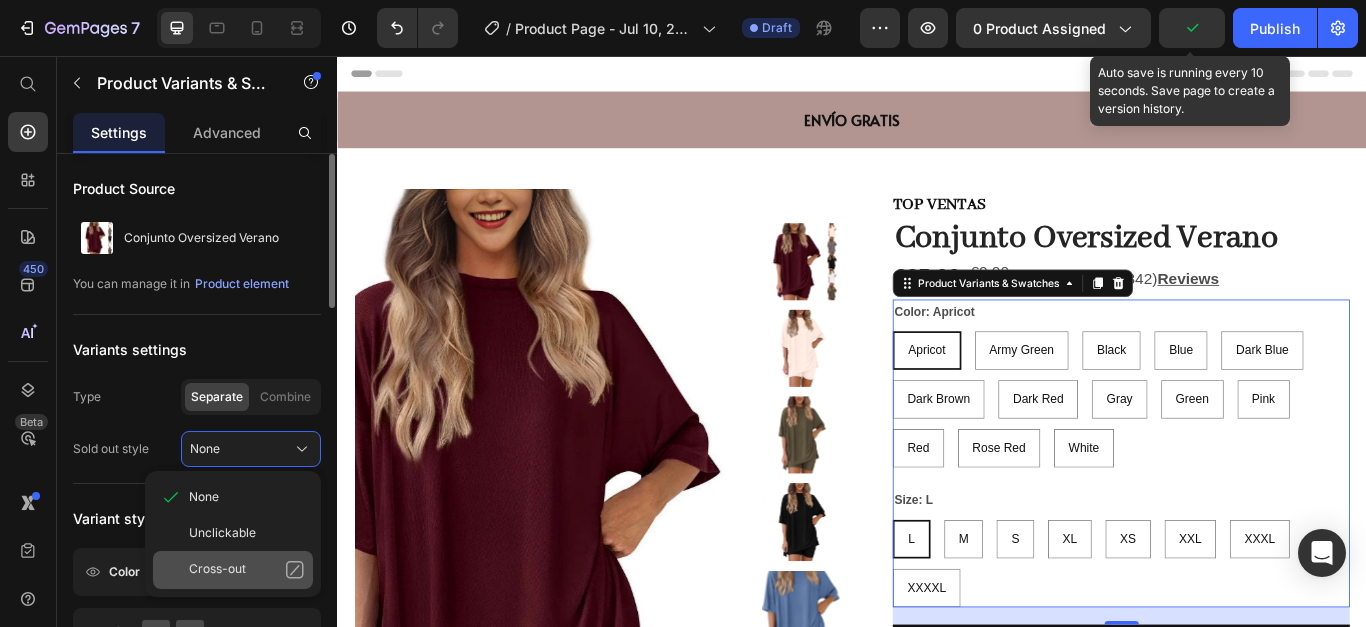 click on "Cross-out" at bounding box center (217, 570) 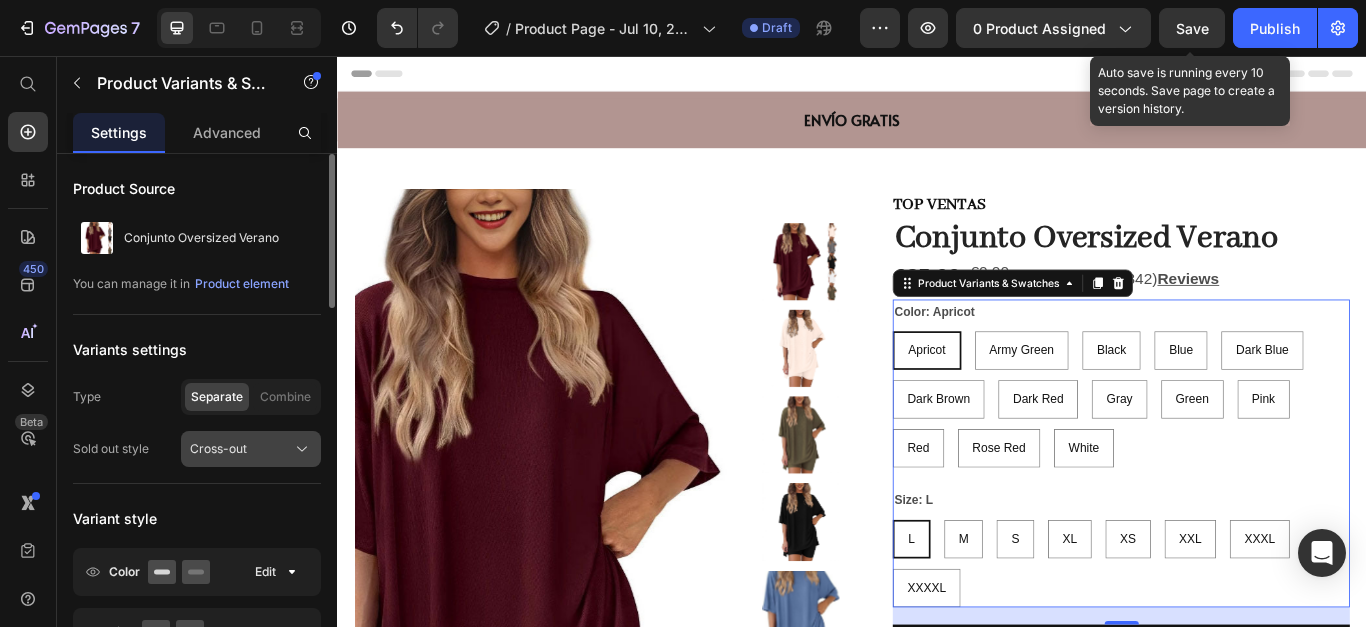 scroll, scrollTop: 100, scrollLeft: 0, axis: vertical 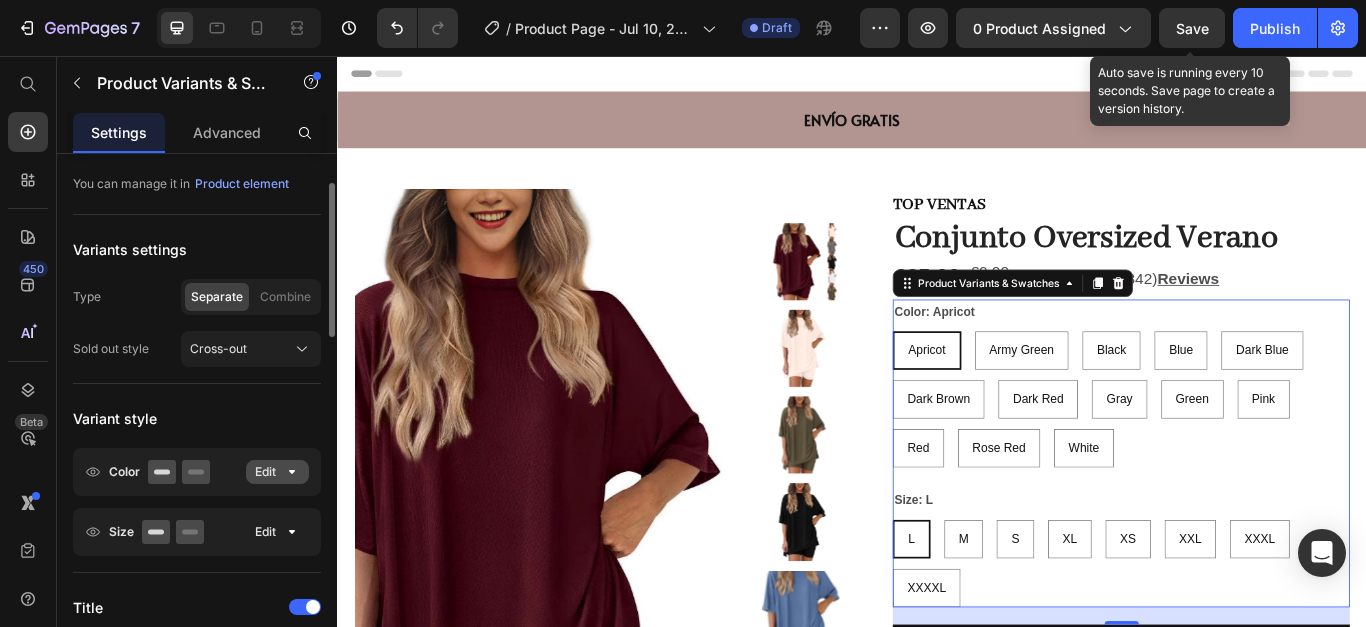 click on "Edit" at bounding box center [277, 472] 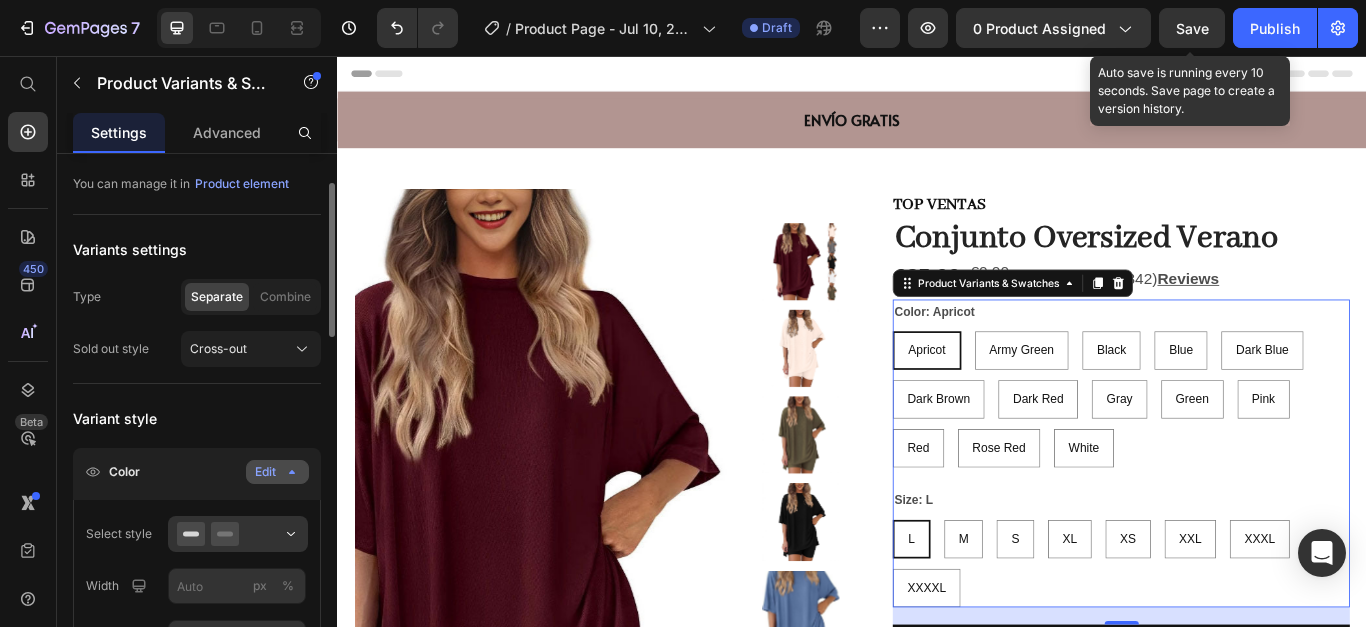 scroll, scrollTop: 200, scrollLeft: 0, axis: vertical 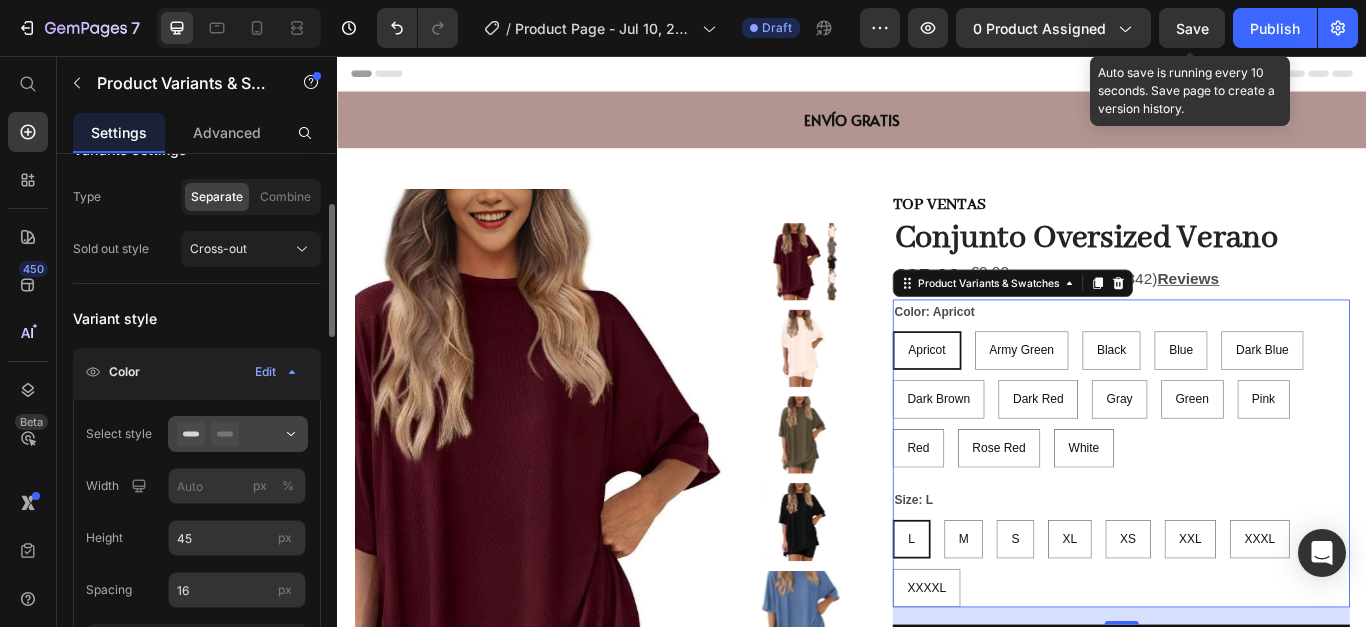 click at bounding box center (238, 434) 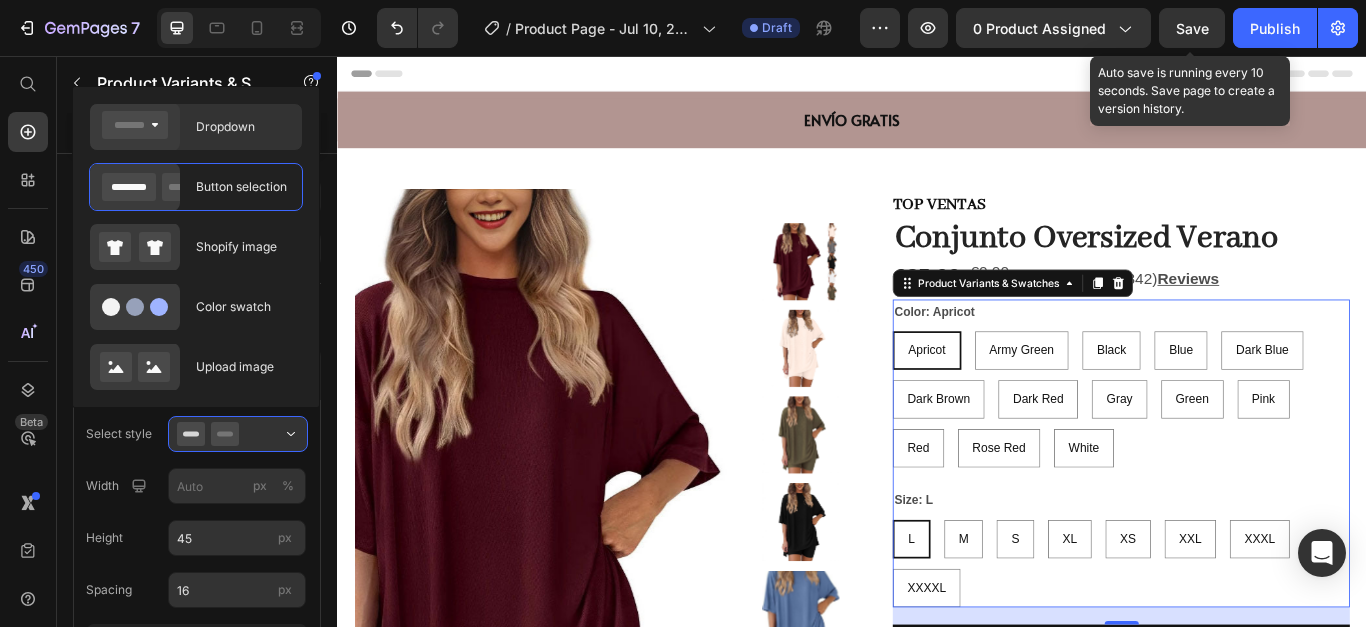click on "Dropdown" at bounding box center (243, 127) 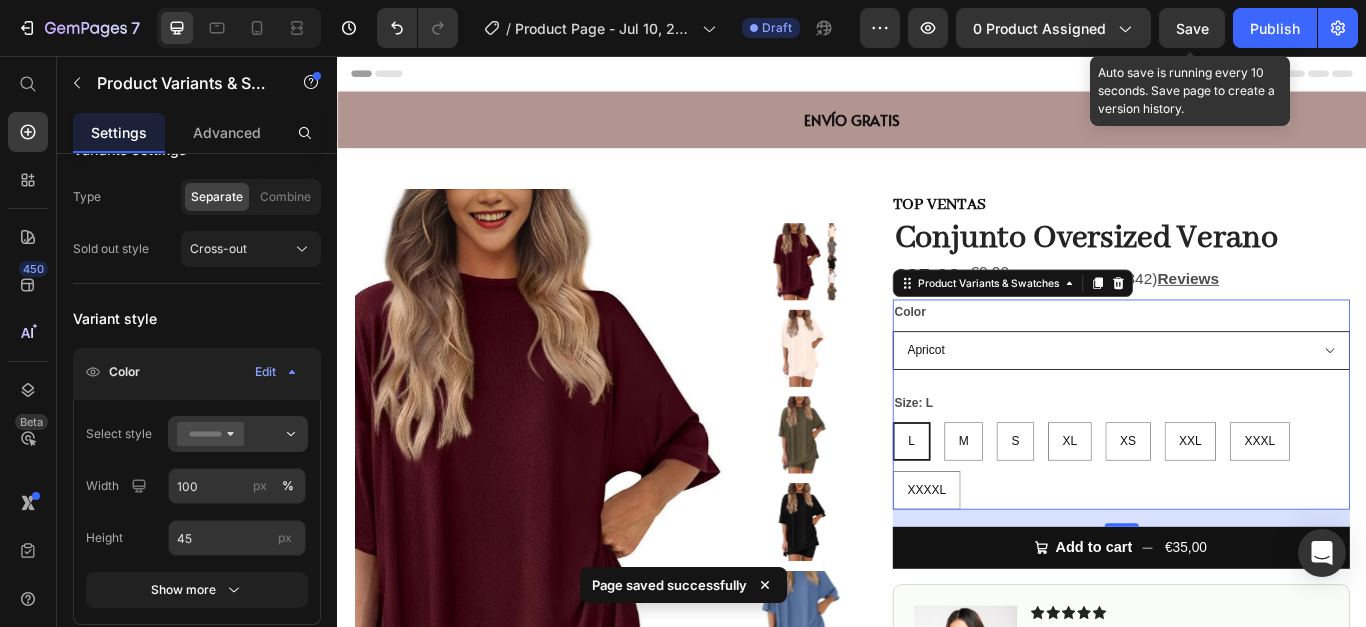 click on "Apricot Army Green Black Blue Dark Blue Dark Brown Dark Red Gray Green Pink Red Rose Red White" at bounding box center [1250, 399] 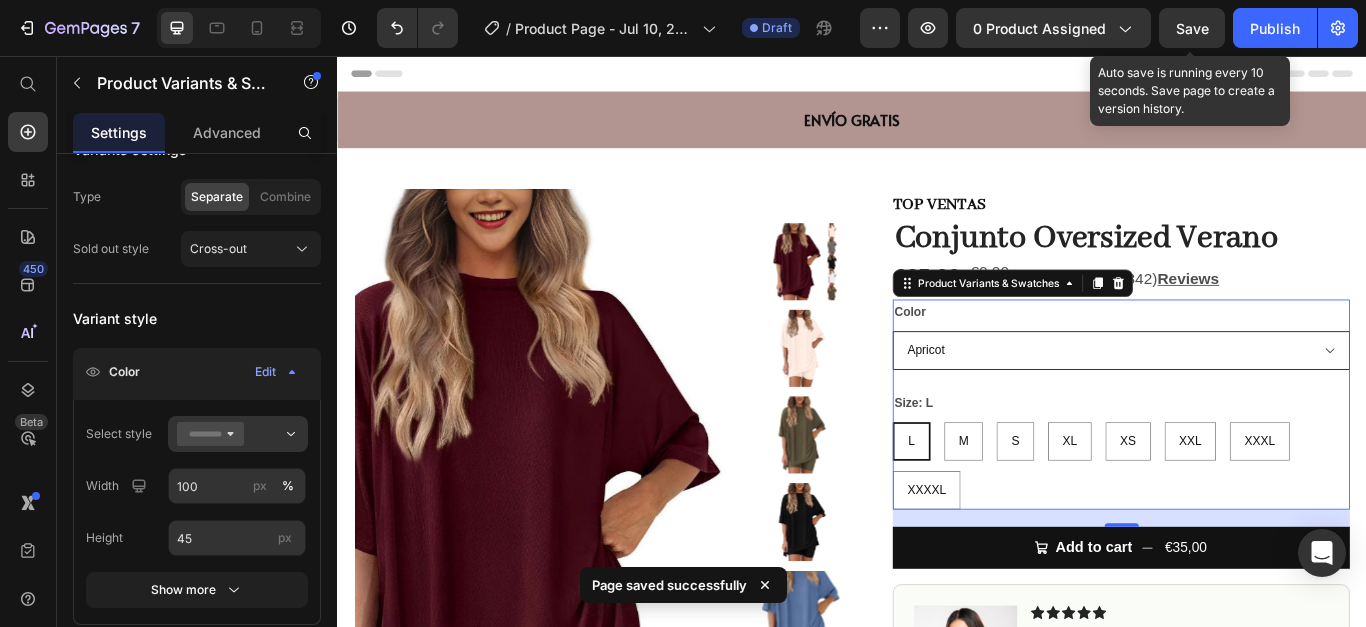 click on "Apricot Army Green Black Blue Dark Blue Dark Brown Dark Red Gray Green Pink Red Rose Red White" at bounding box center (1250, 399) 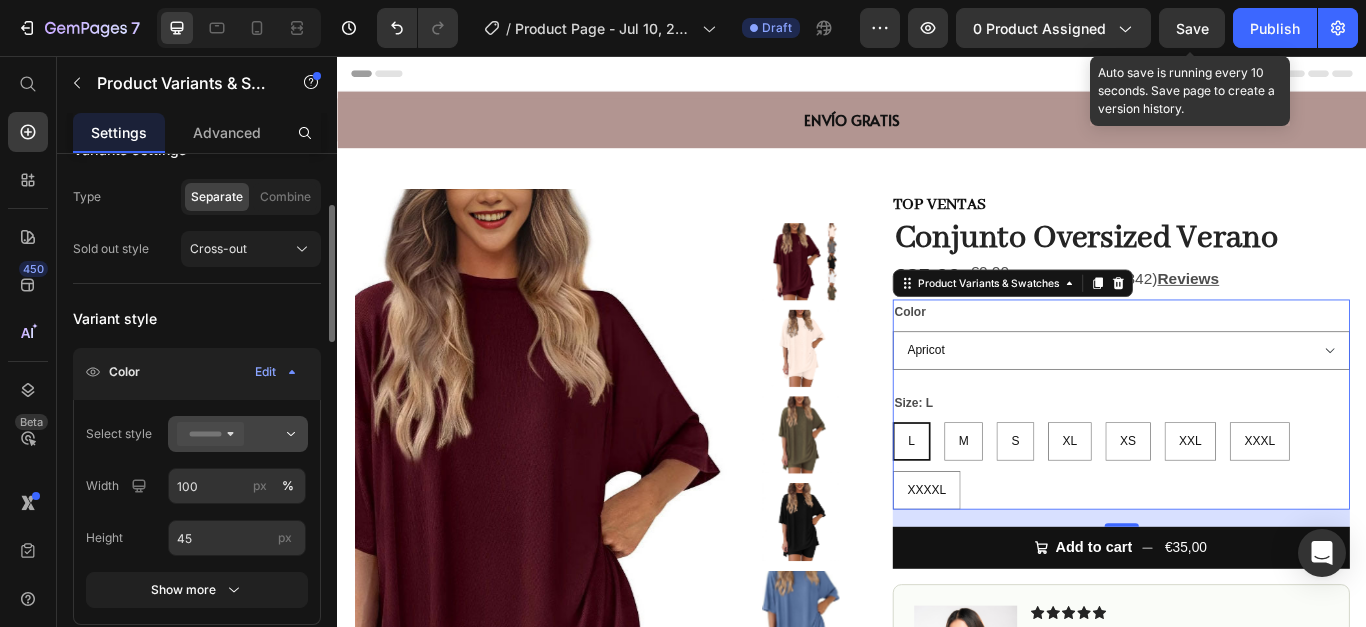 click at bounding box center (238, 434) 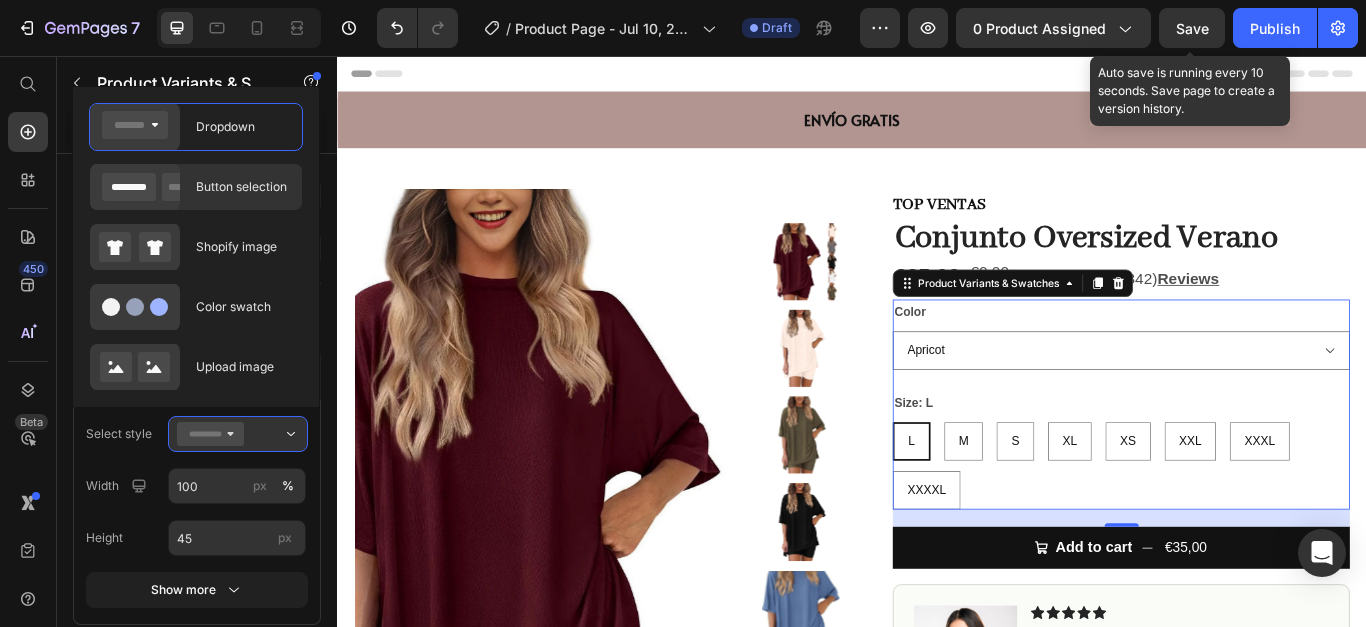 drag, startPoint x: 238, startPoint y: 173, endPoint x: 310, endPoint y: 277, distance: 126.491104 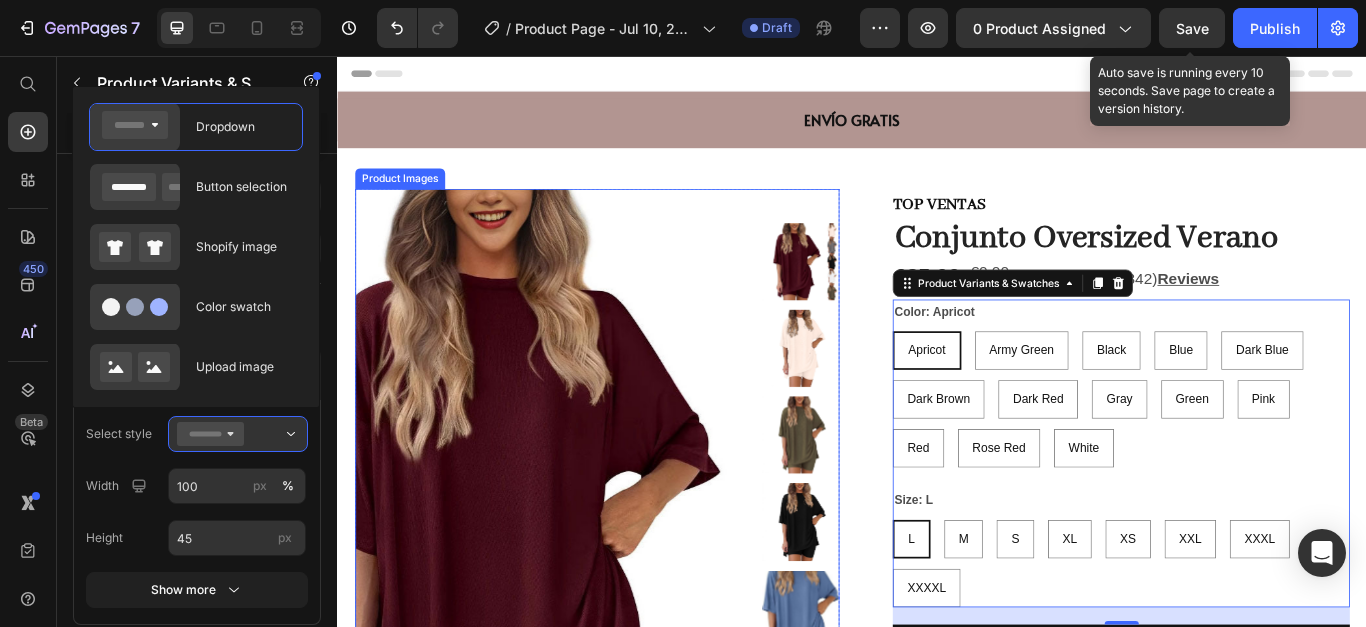 type 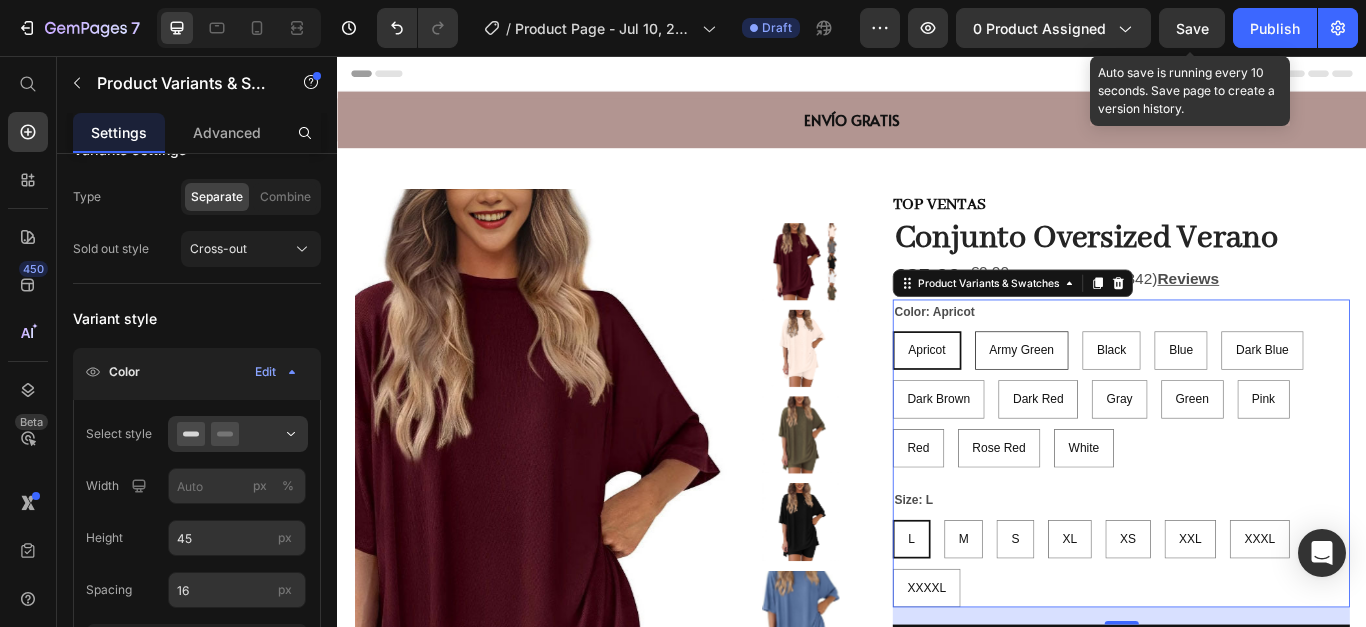 click on "Army Green" at bounding box center (1134, 399) 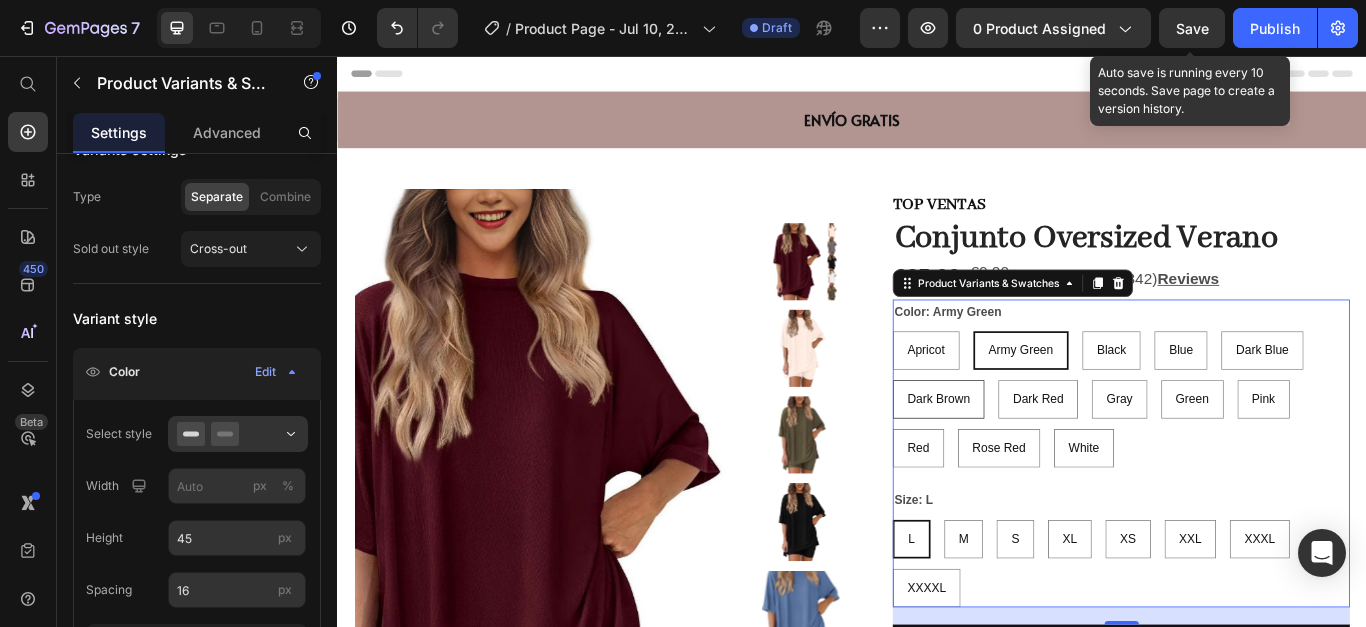 click on "Dark Brown" at bounding box center (1037, 456) 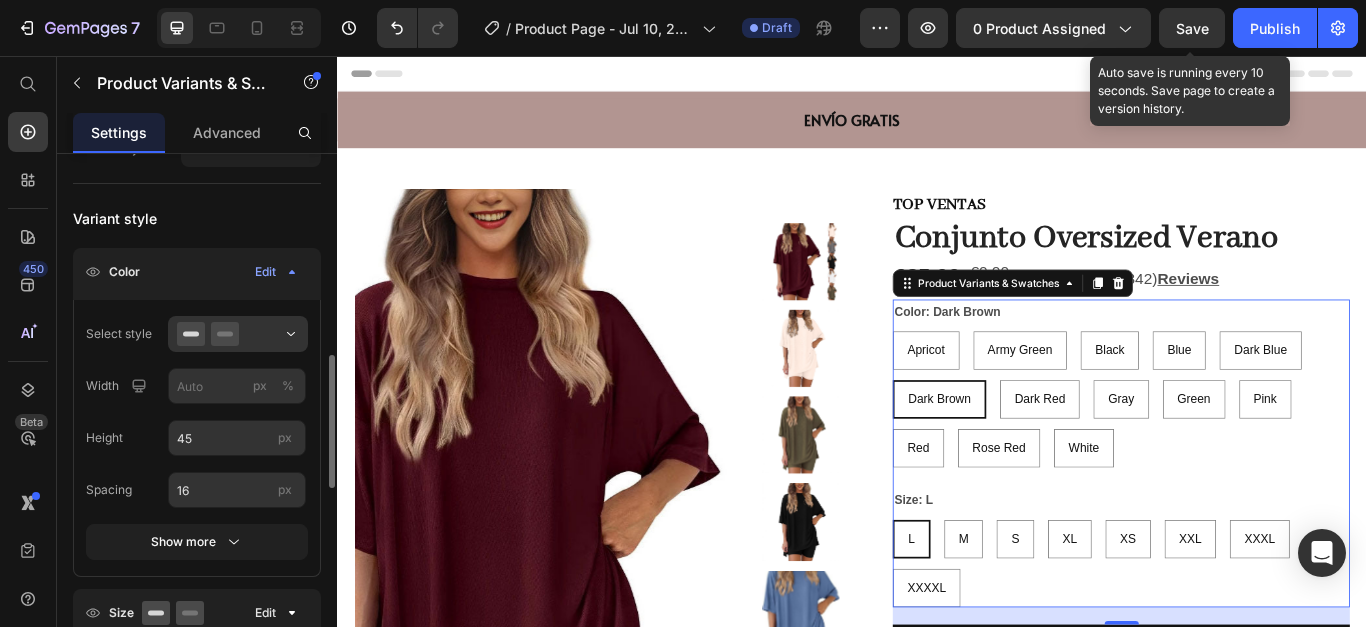 scroll, scrollTop: 400, scrollLeft: 0, axis: vertical 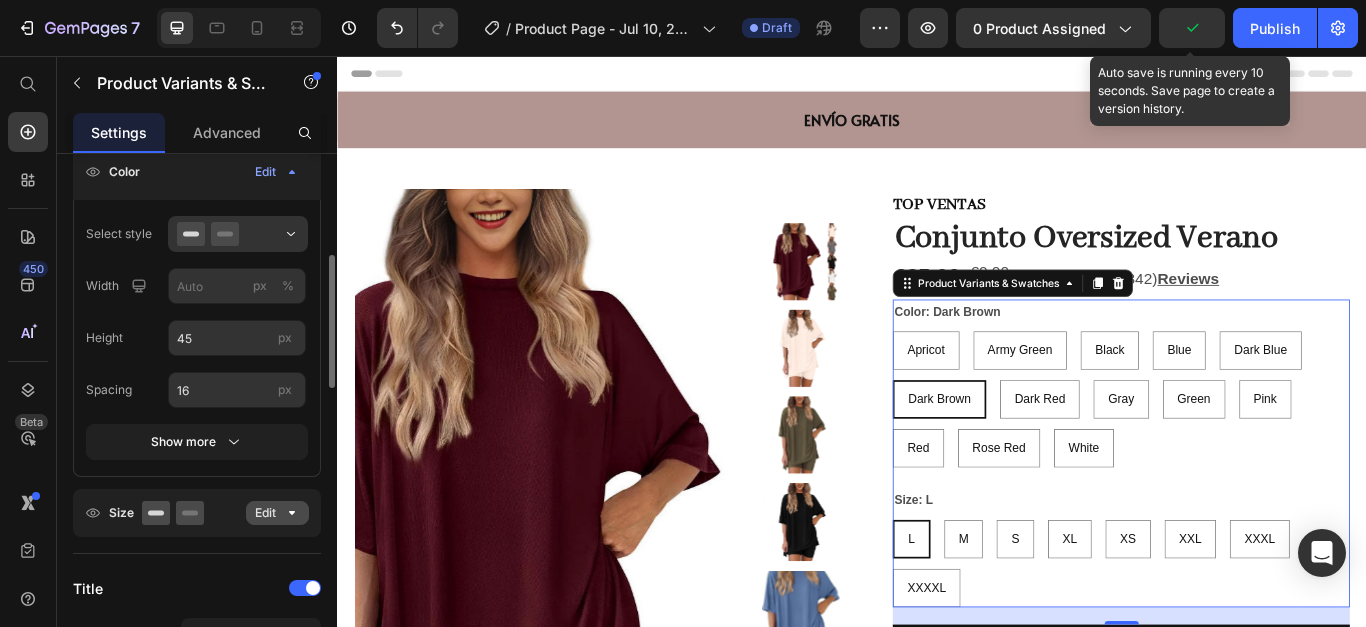 click on "Edit" at bounding box center (277, 513) 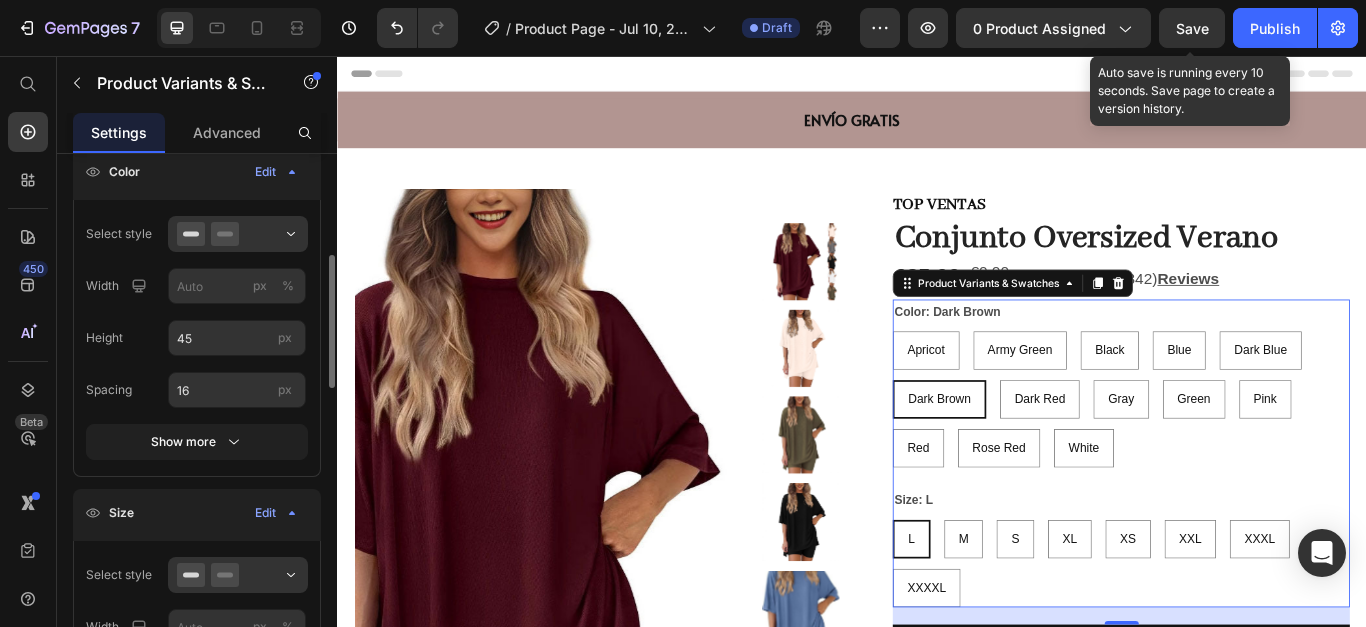 scroll, scrollTop: 600, scrollLeft: 0, axis: vertical 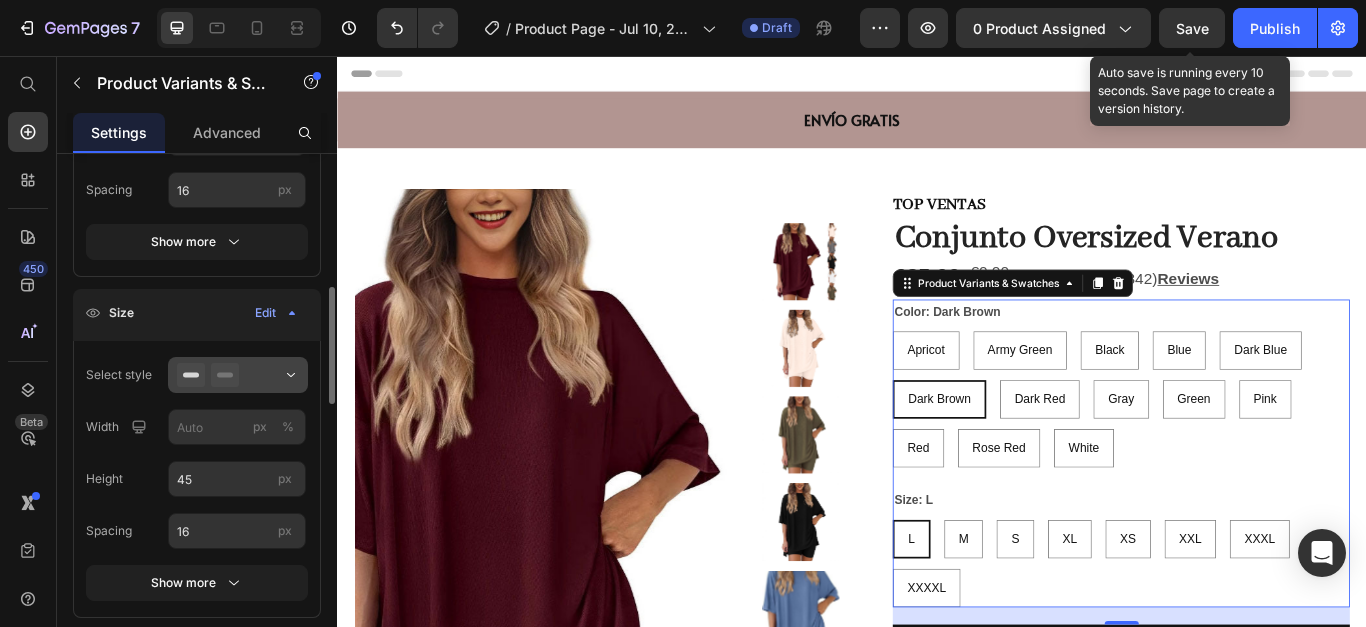 click at bounding box center [238, 375] 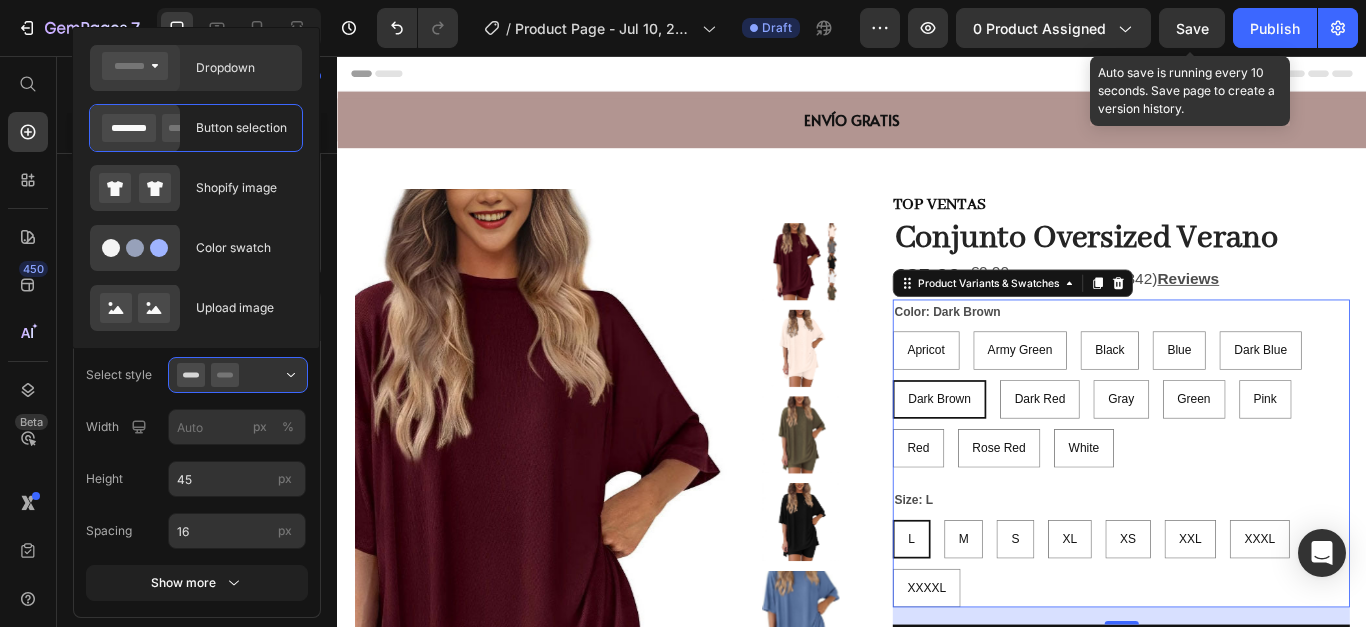drag, startPoint x: 217, startPoint y: 80, endPoint x: 80, endPoint y: 97, distance: 138.05072 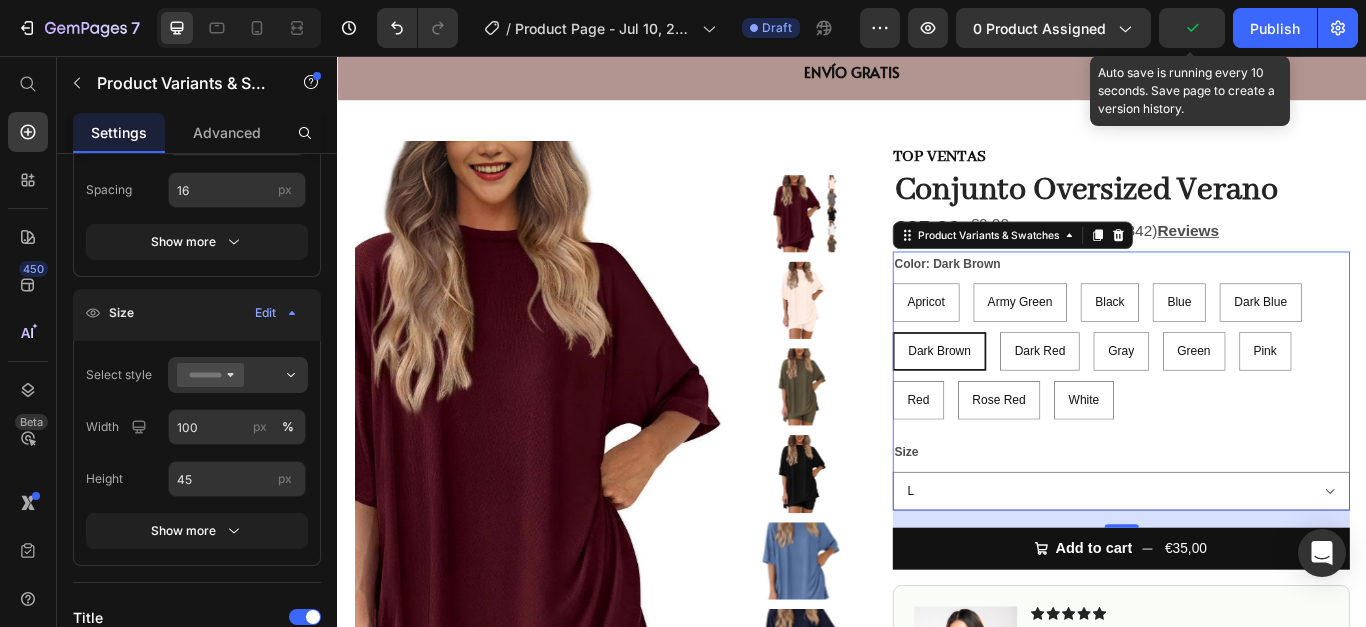 scroll, scrollTop: 200, scrollLeft: 0, axis: vertical 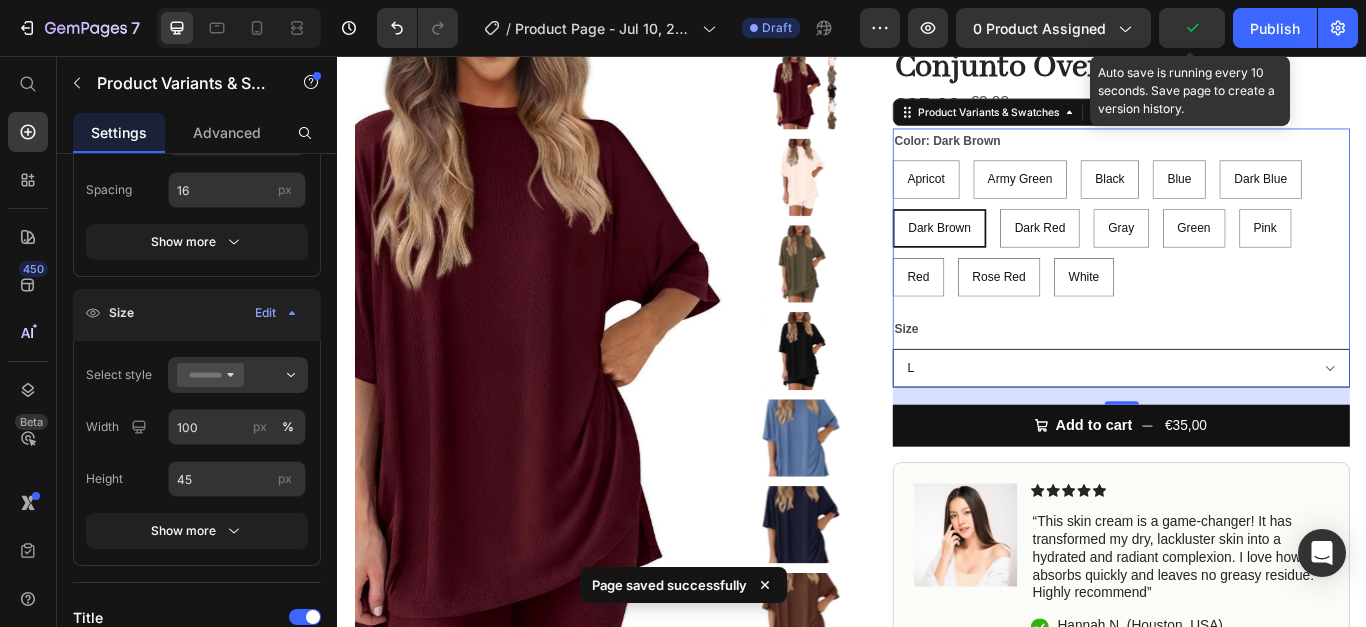 click on "L M S XL XS XXL XXXL XXXXL" at bounding box center [1250, 419] 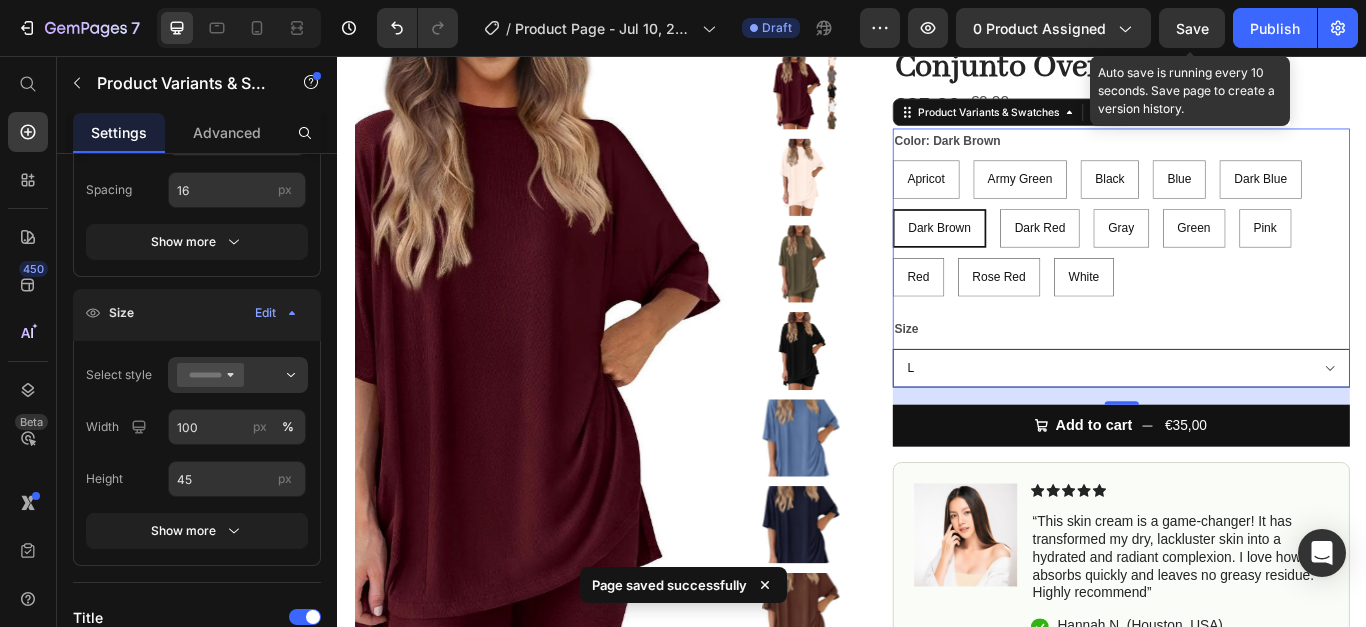 click on "L M S XL XS XXL XXXL XXXXL" at bounding box center [1250, 419] 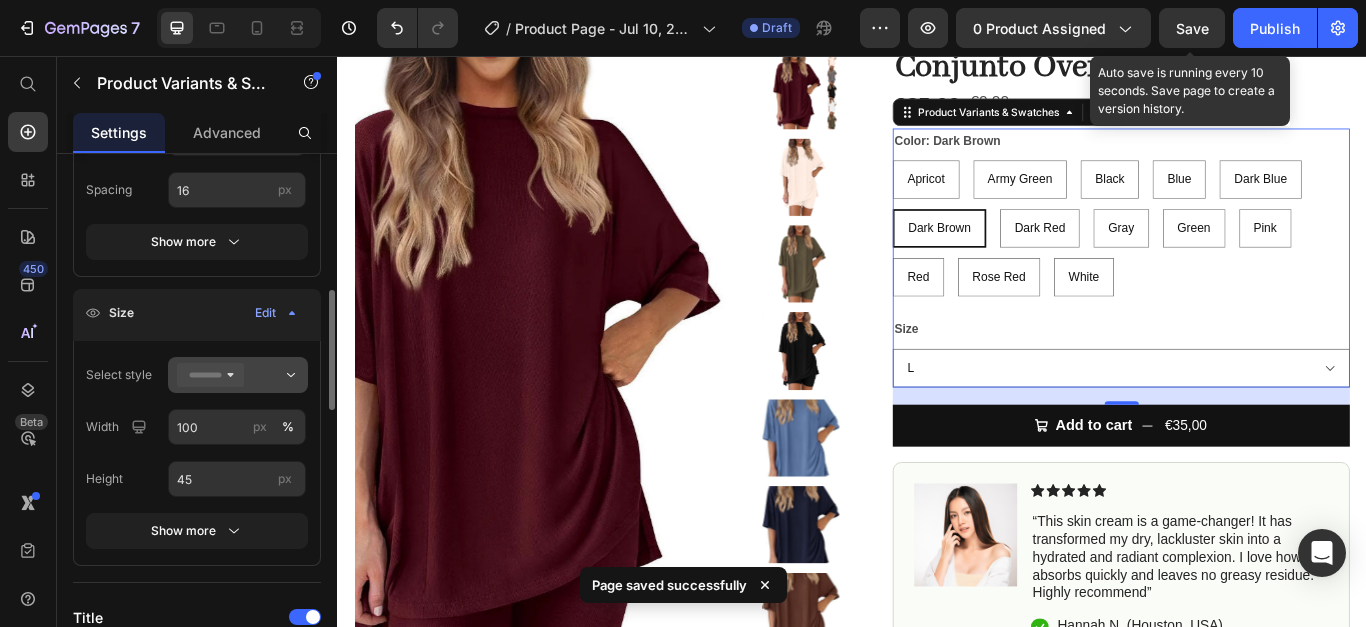click at bounding box center [238, 375] 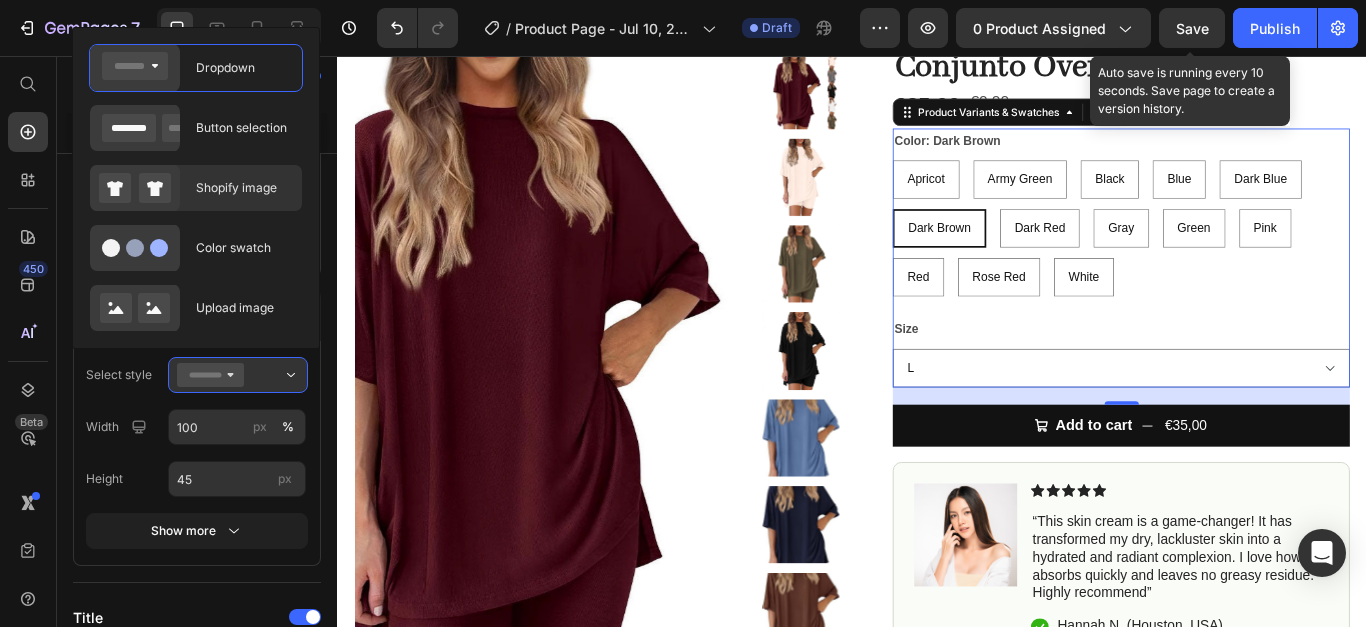 click on "Shopify image" 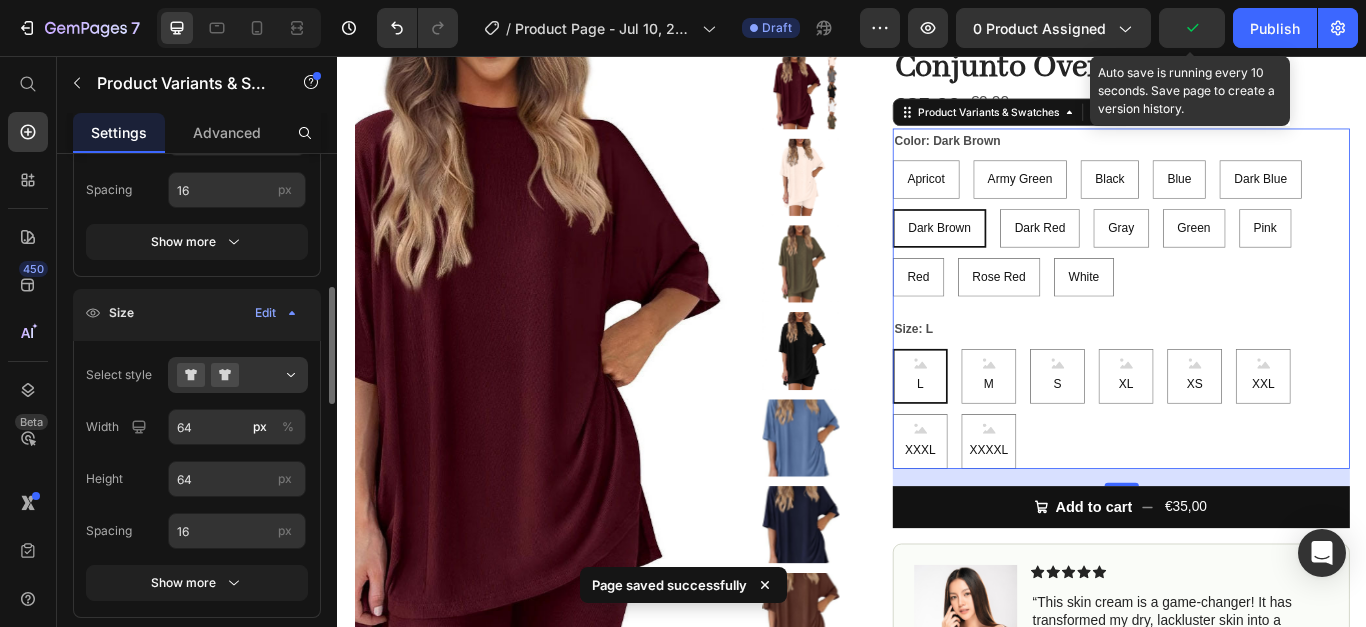 click on "Select style Width 64 px % Height 64 px Spacing 16 px Show more" 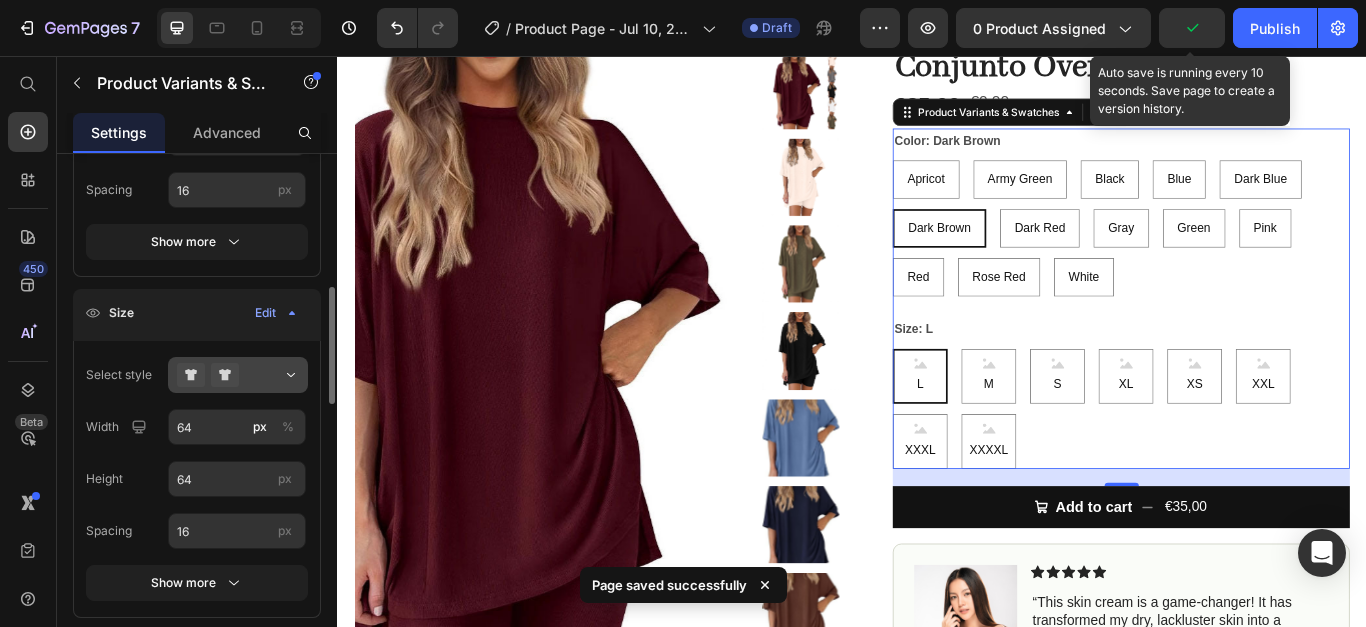 click at bounding box center (238, 375) 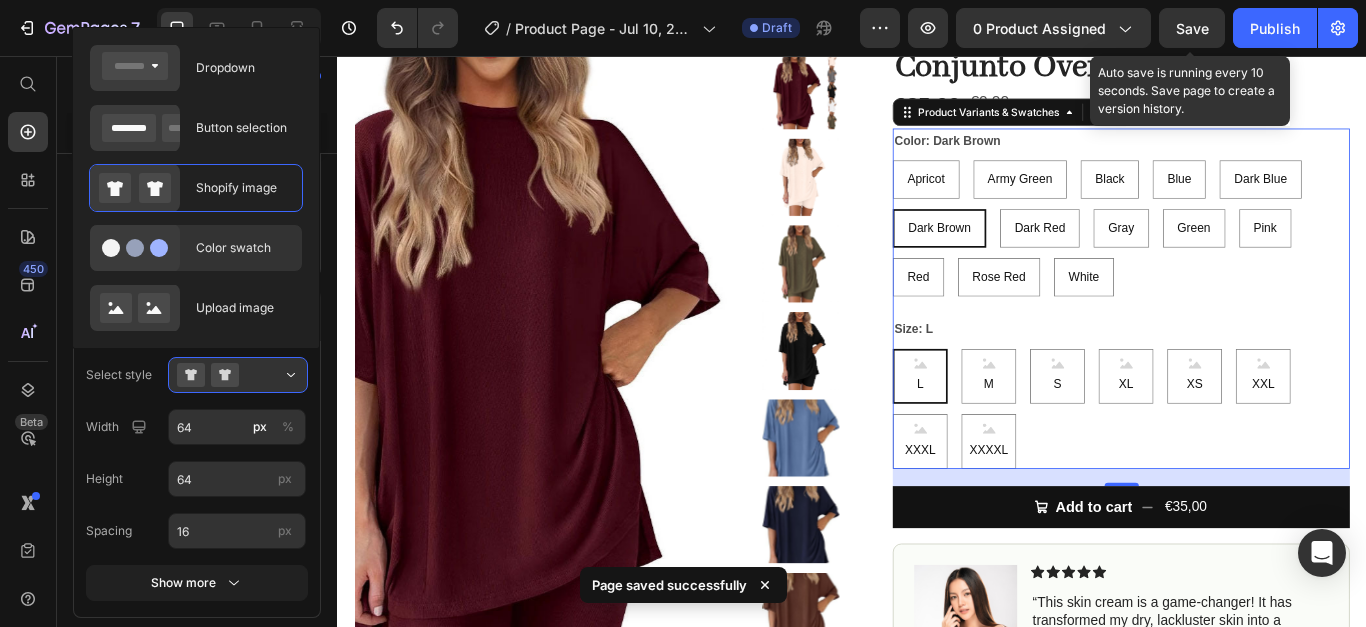 click on "Color swatch" 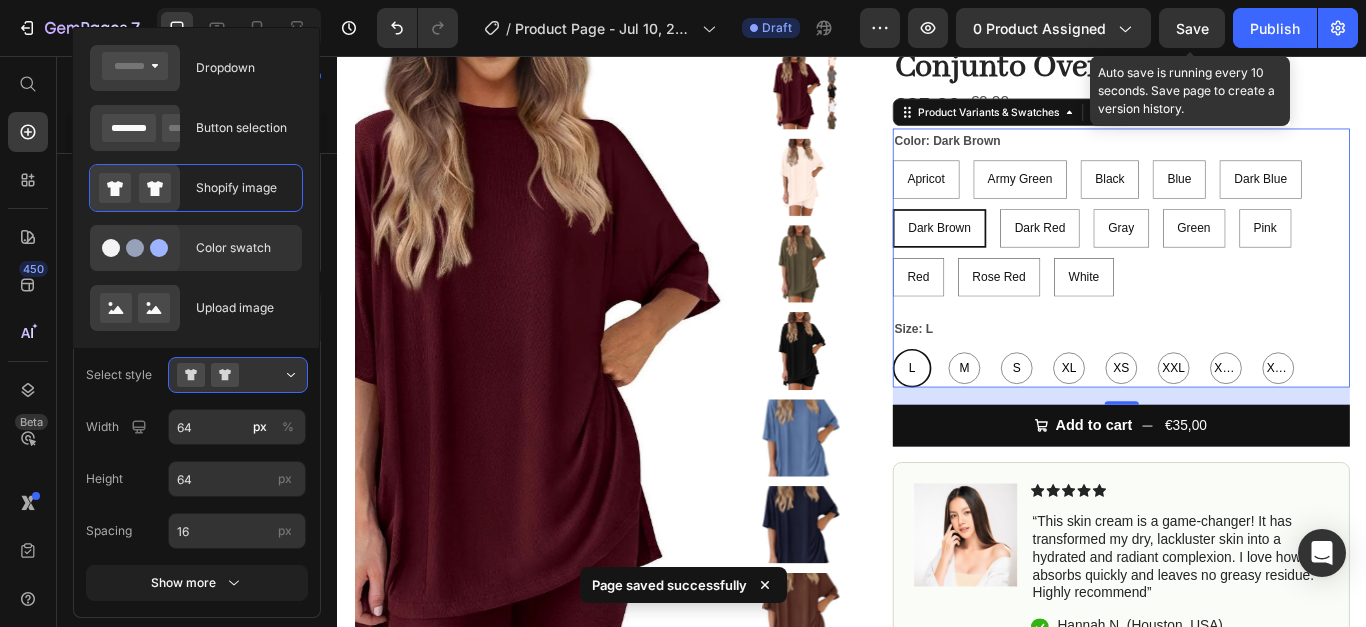 type on "45" 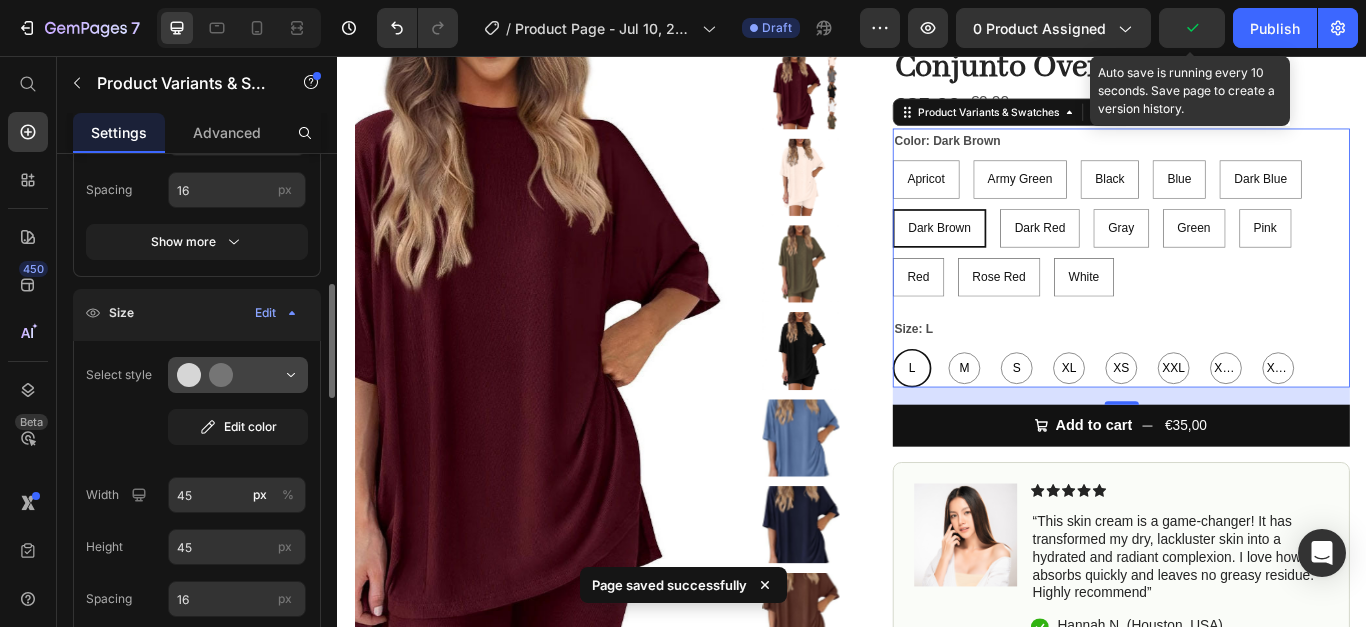 click at bounding box center (238, 375) 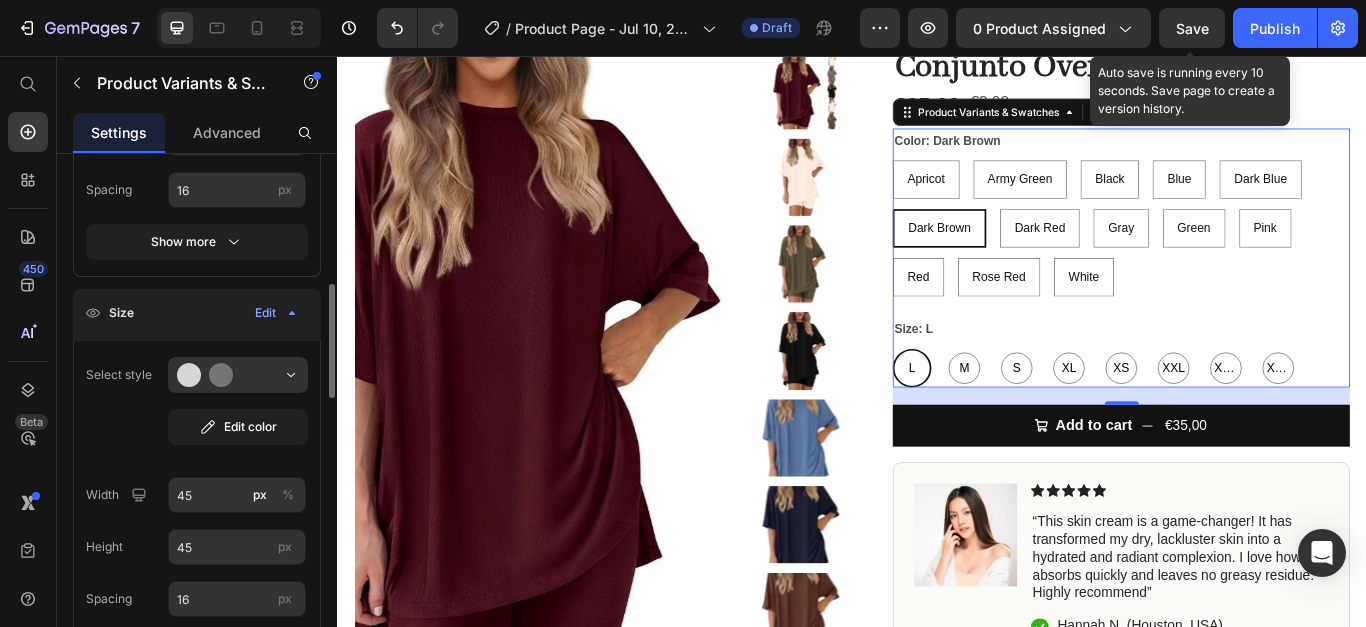 click on "Select style Edit color Width 45 px % Height 45 px Spacing 16 px Show more" 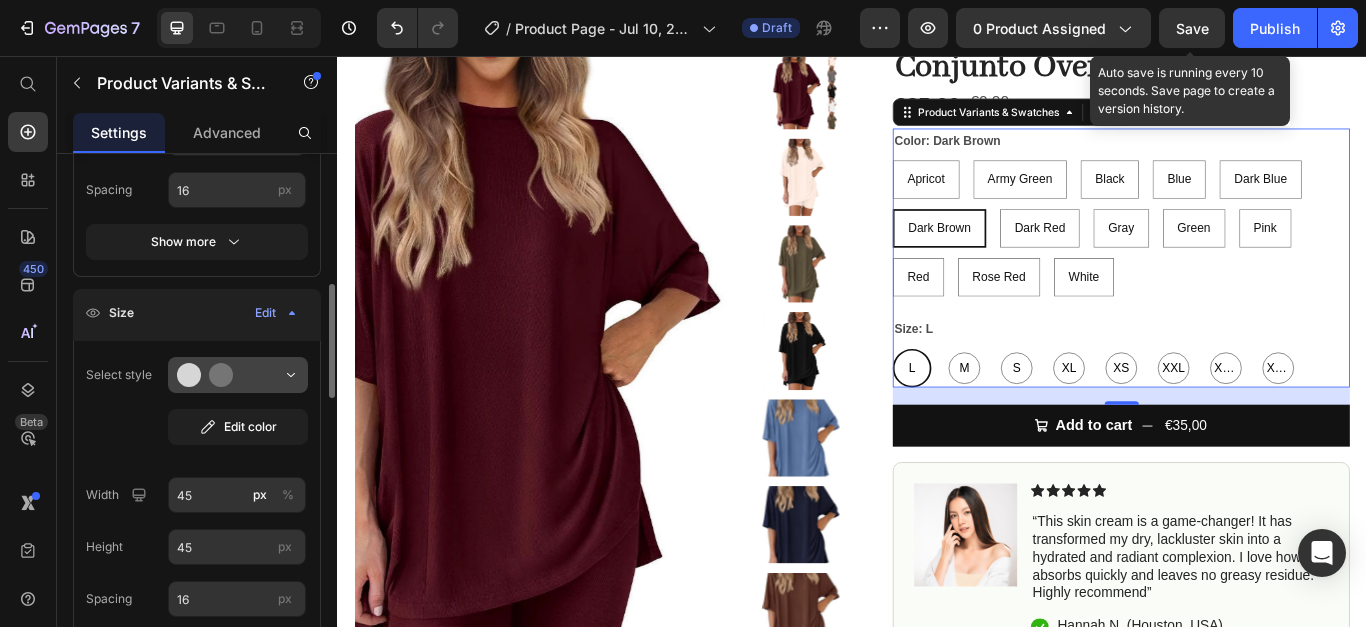 click at bounding box center [238, 375] 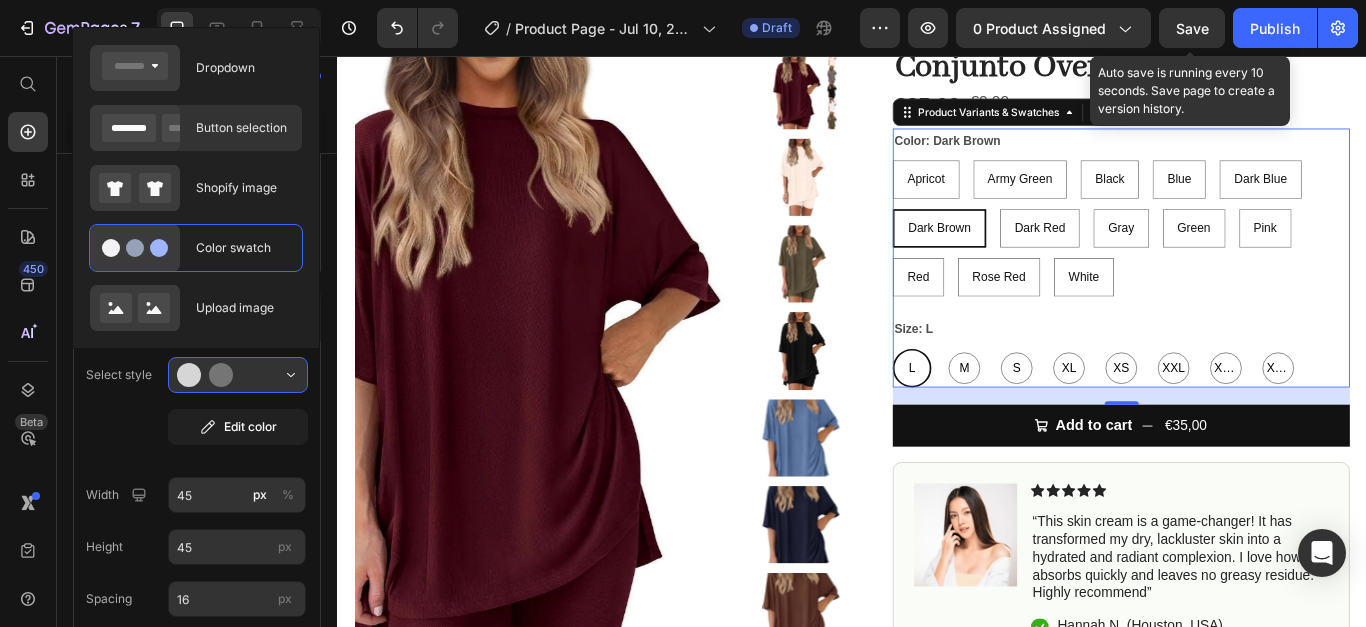 click on "Button selection" at bounding box center [243, 128] 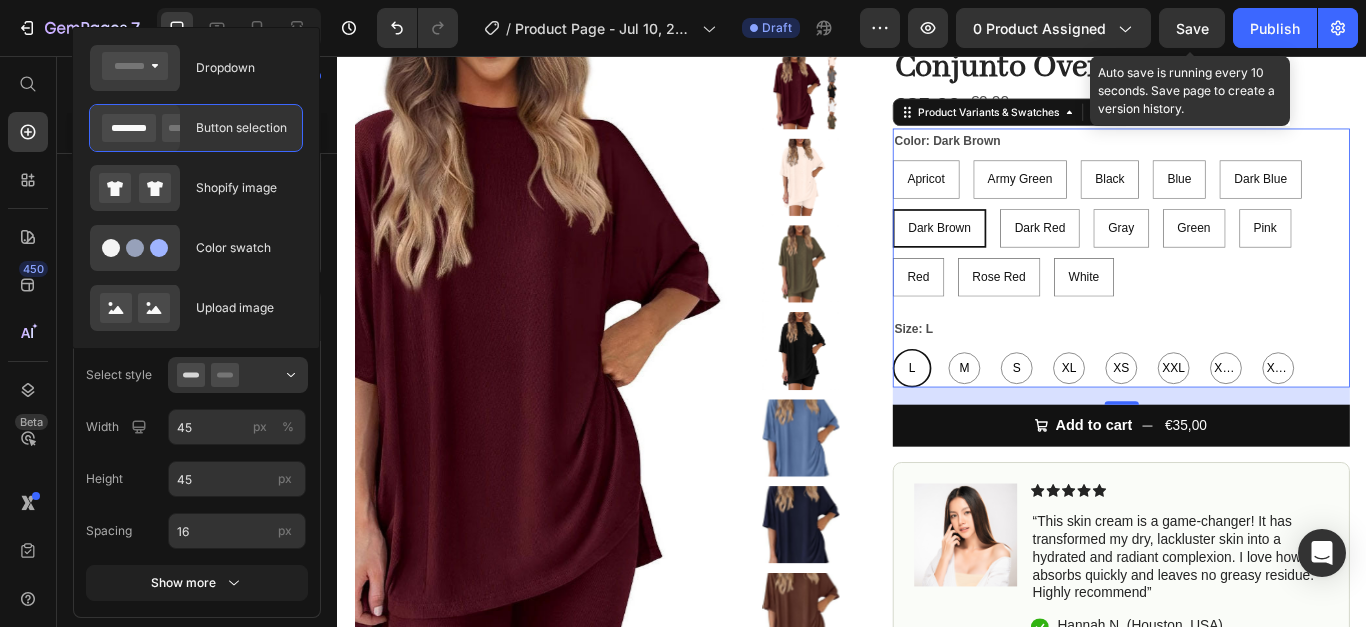 type 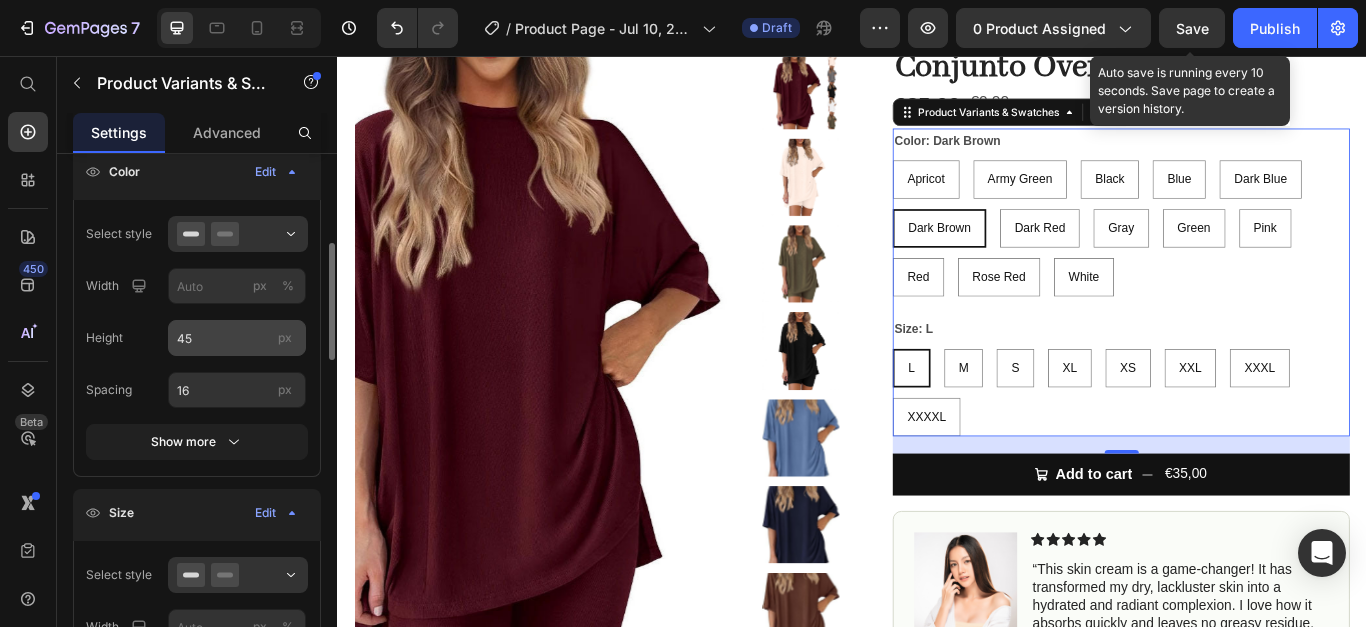 scroll, scrollTop: 200, scrollLeft: 0, axis: vertical 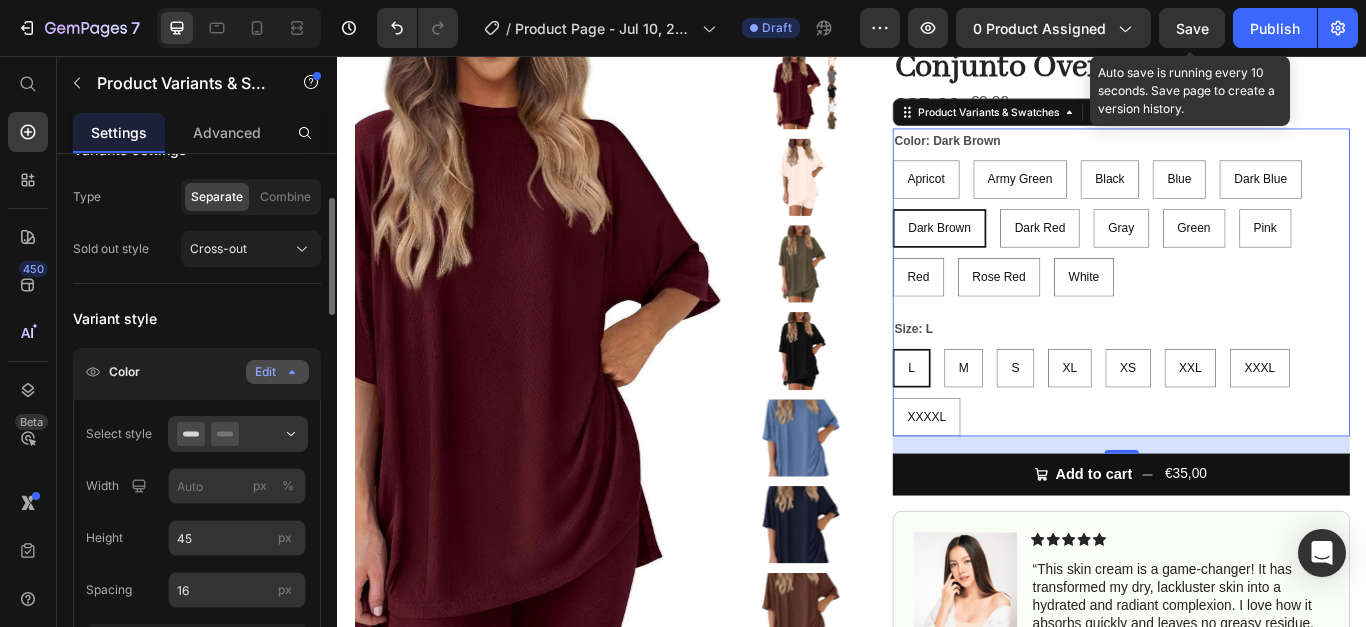 click 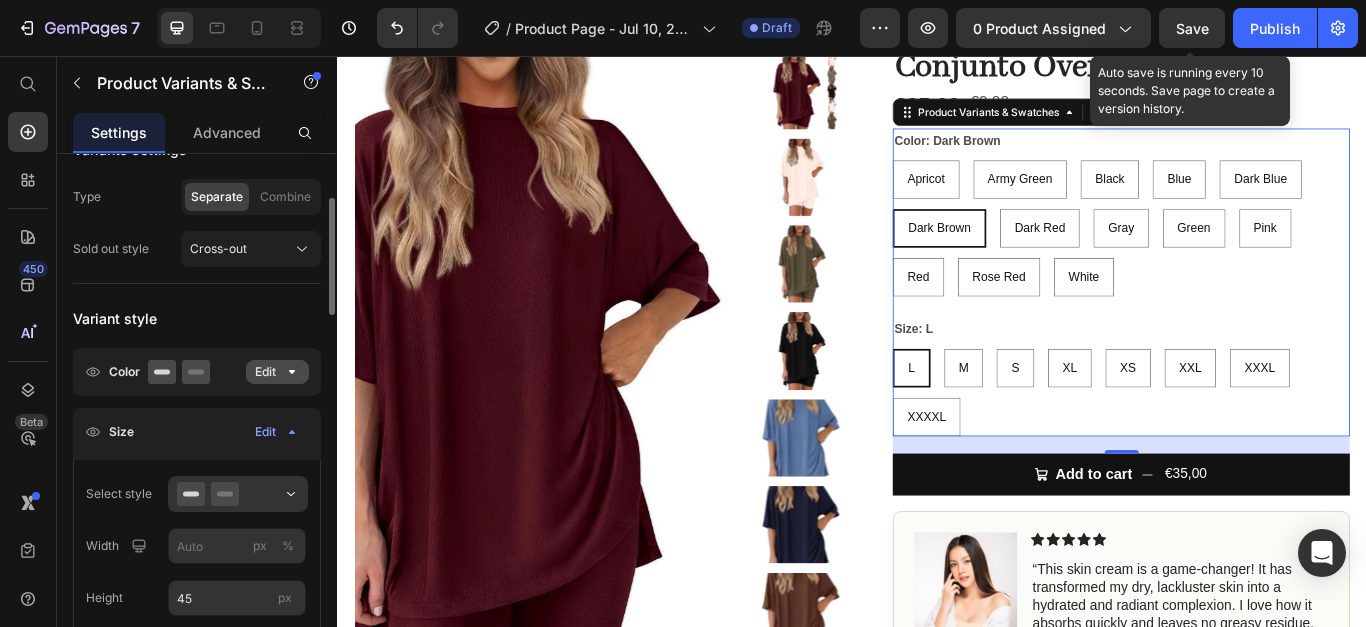 click 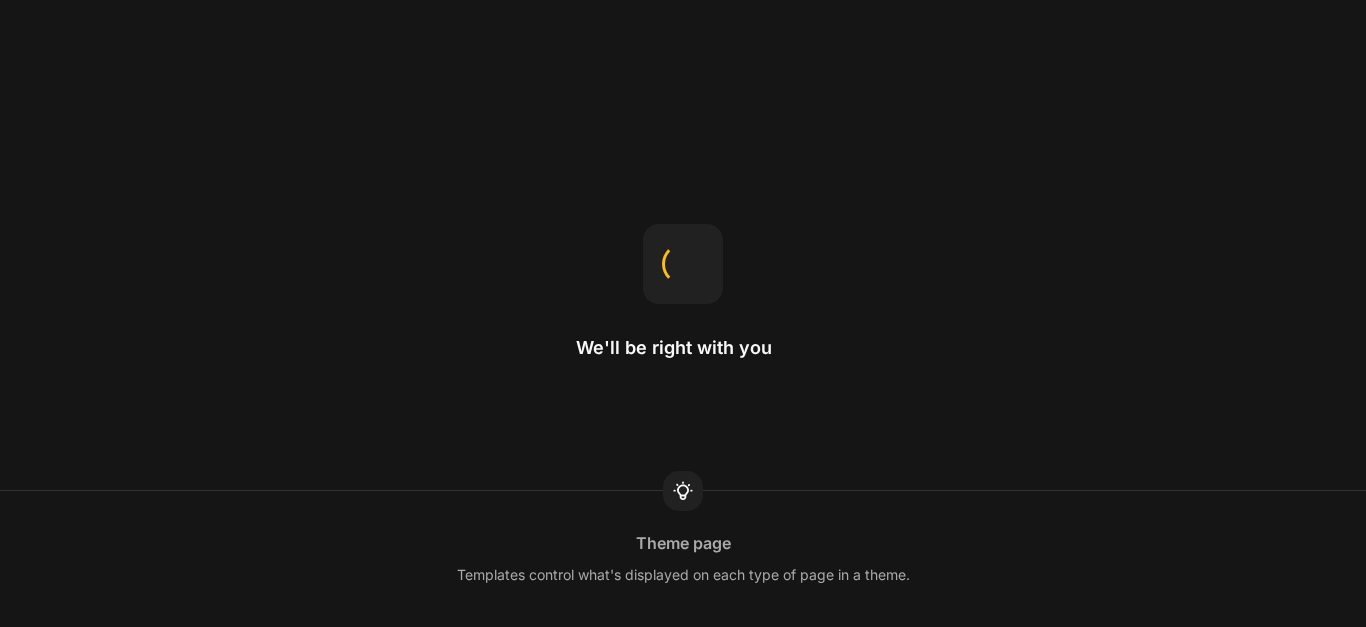 scroll, scrollTop: 0, scrollLeft: 0, axis: both 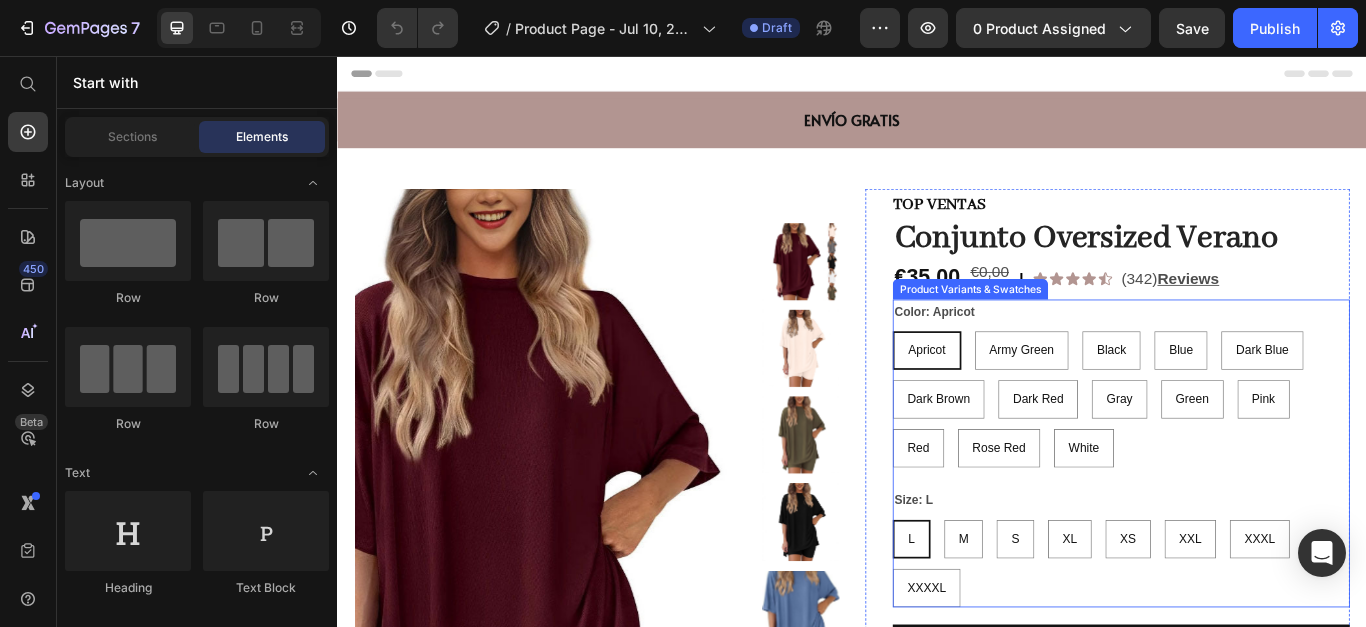 click on "Apricot Apricot Apricot Army Green Army Green Army Green Black Black Black Blue Blue Blue Dark Blue Dark Blue Dark Blue Dark Brown Dark Brown Dark Brown Dark Red Dark Red Dark Red Gray Gray Gray Green Green Green Pink Pink Pink Red Red Red Rose Red Rose Red Rose Red White White White" at bounding box center (1250, 456) 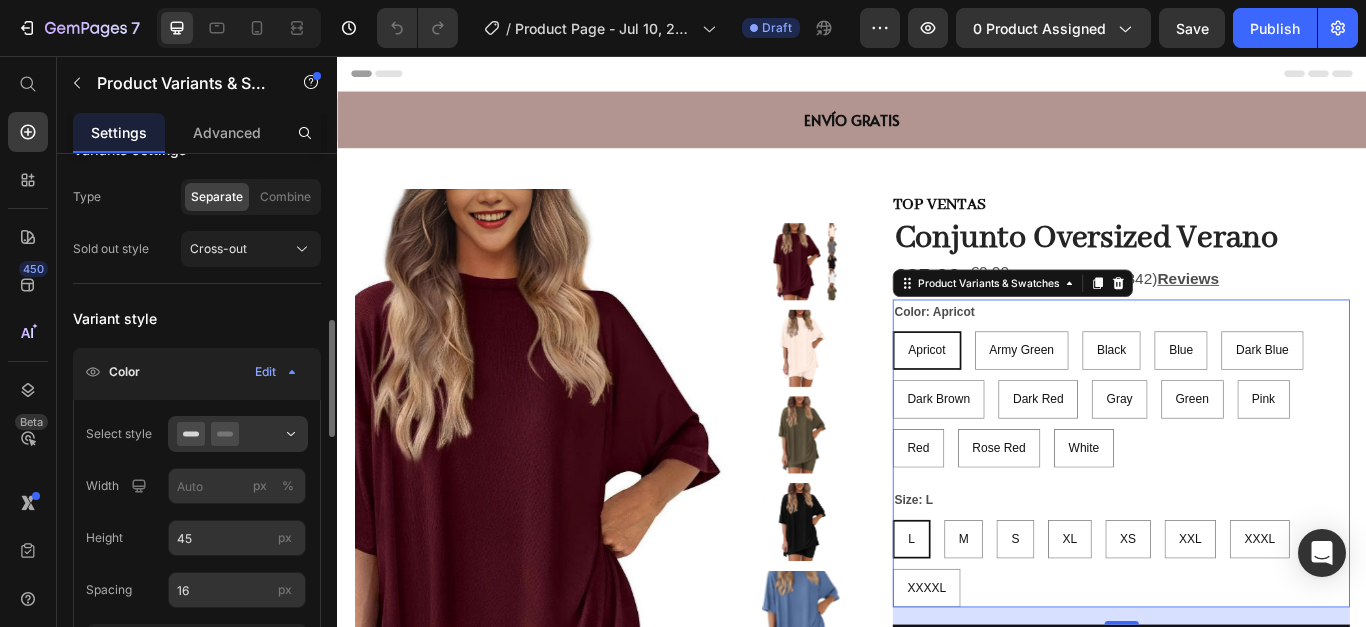 scroll, scrollTop: 300, scrollLeft: 0, axis: vertical 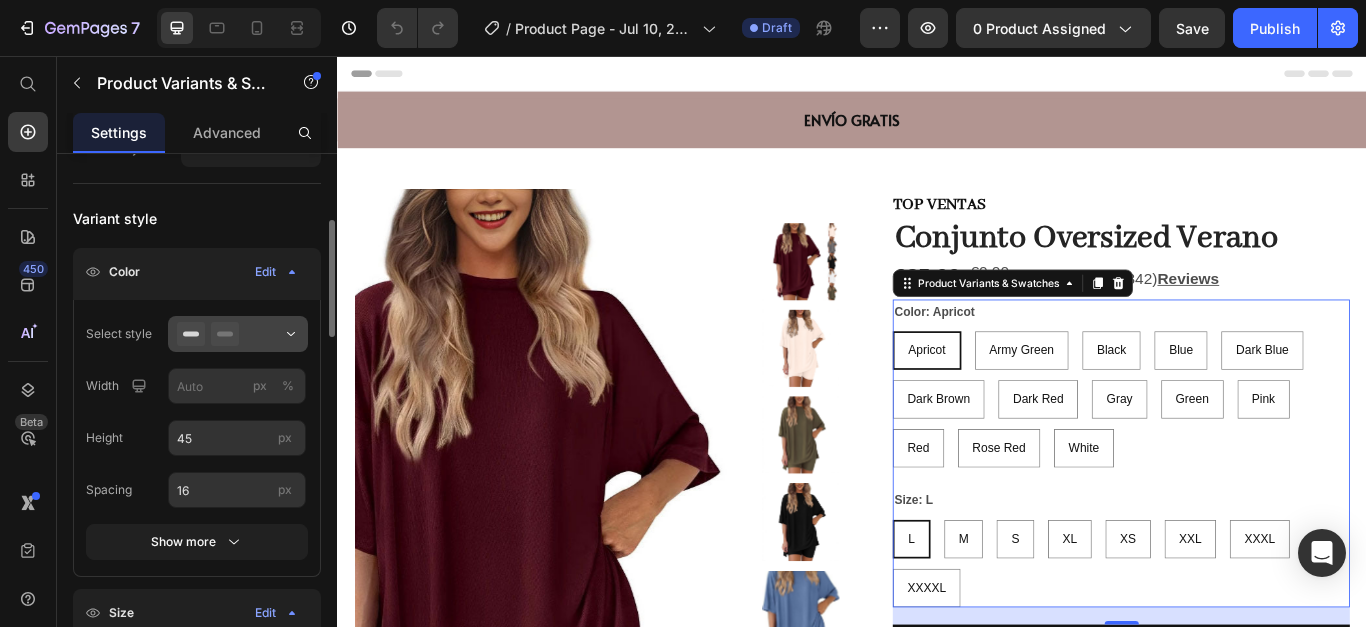 click at bounding box center [238, 334] 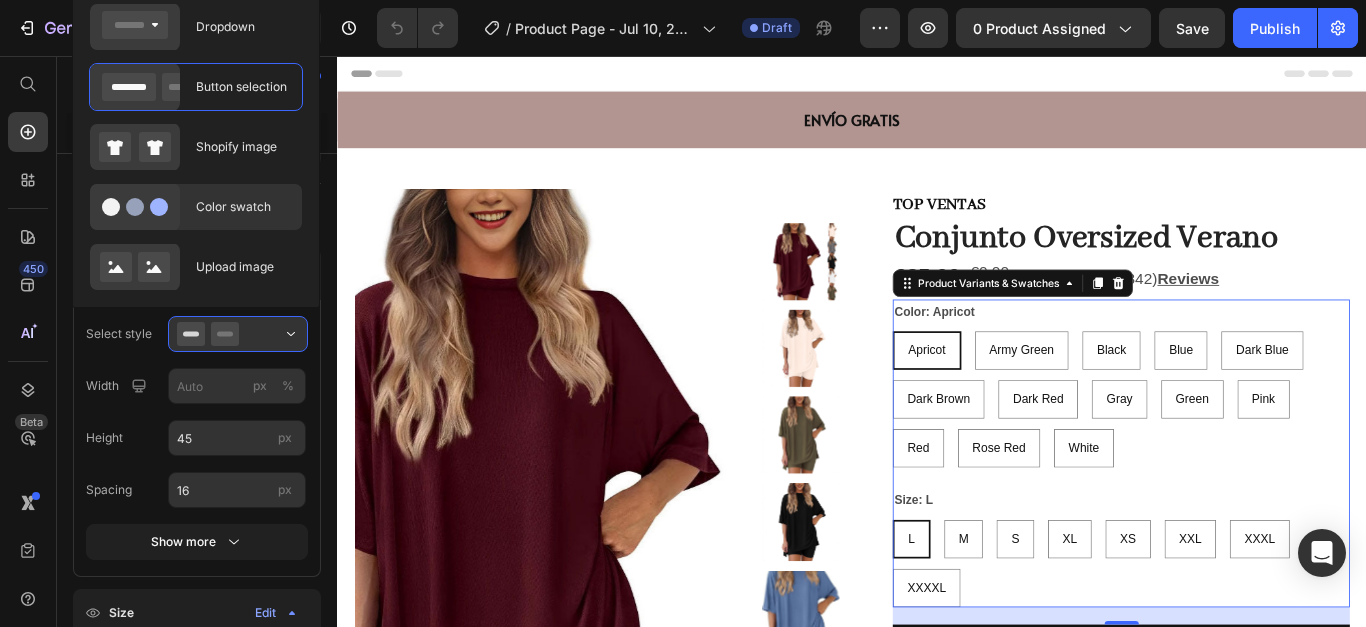 click on "Color swatch" at bounding box center (243, 207) 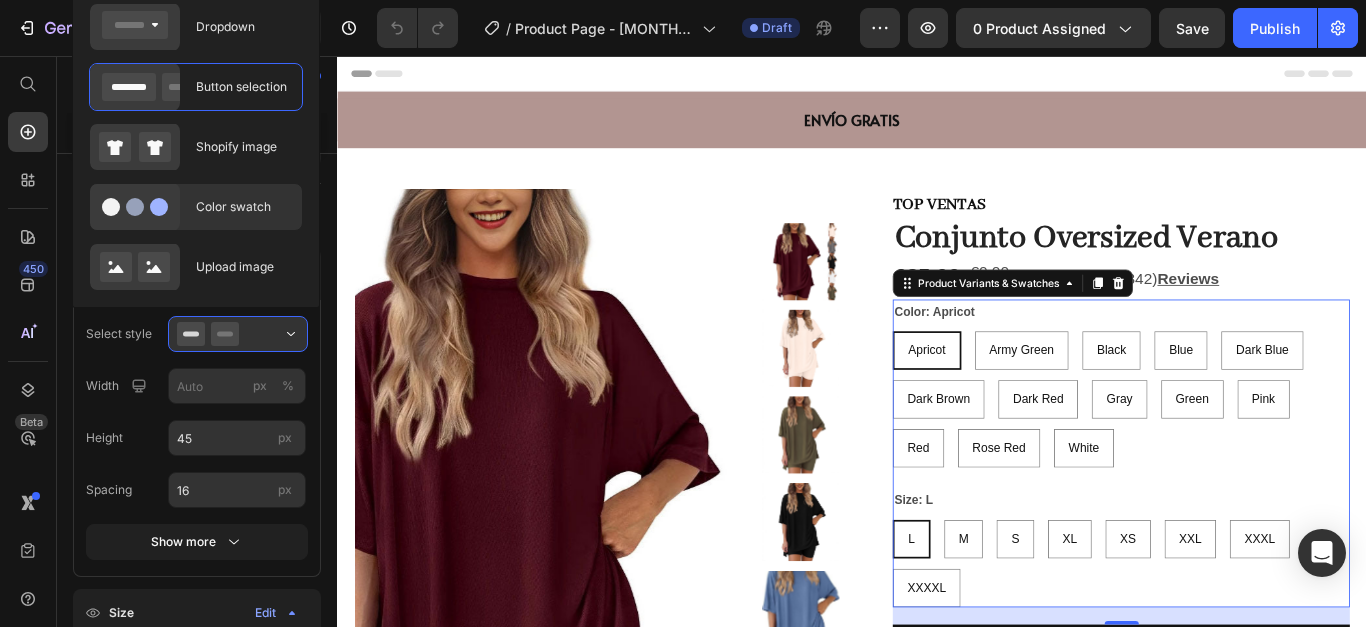 type on "45" 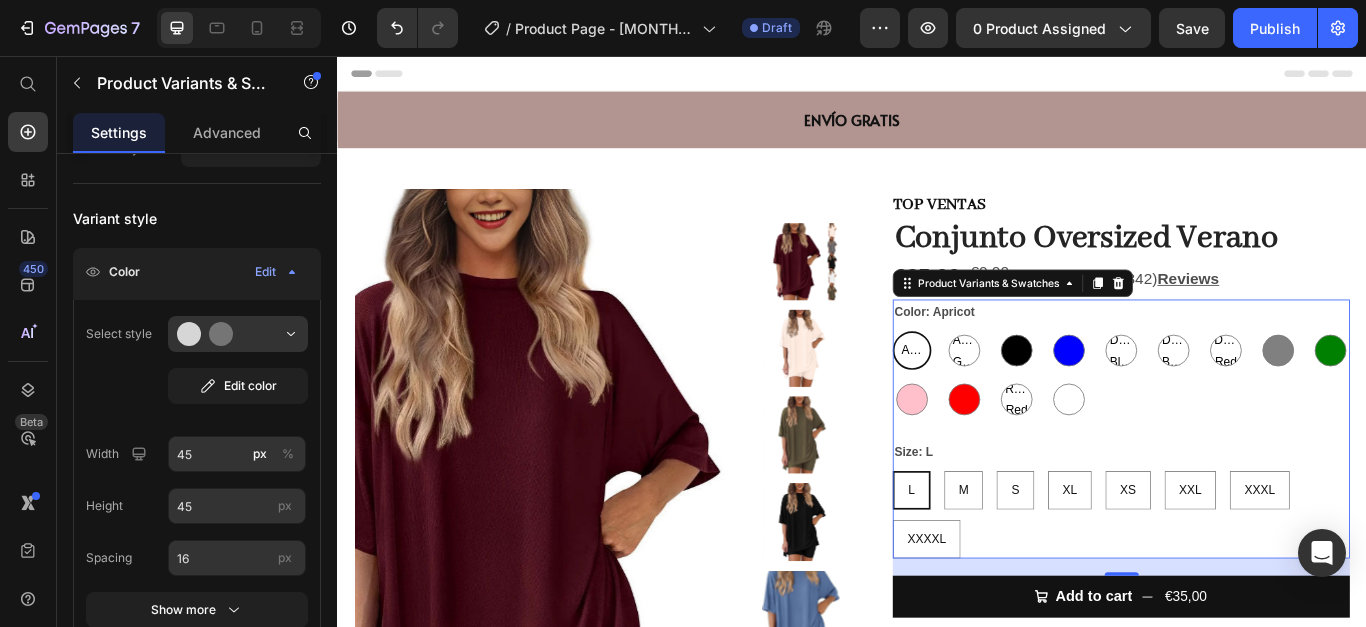 click on "Apricot" at bounding box center (1006, 399) 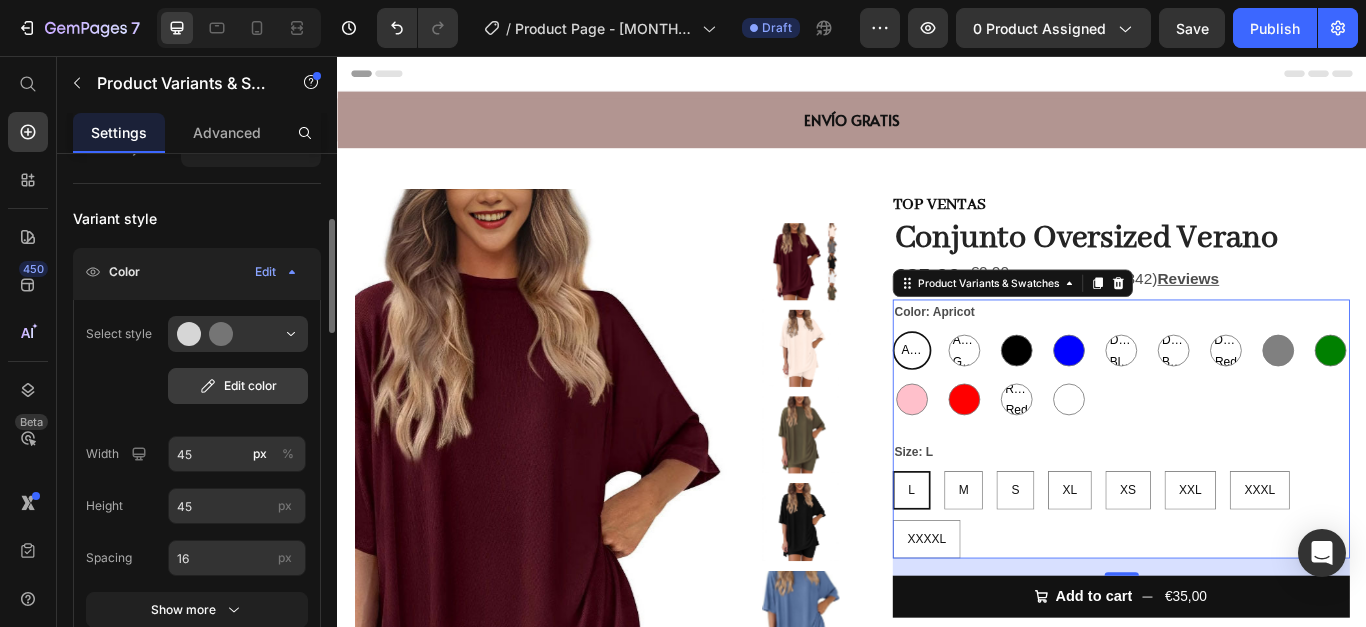 click on "Edit color" 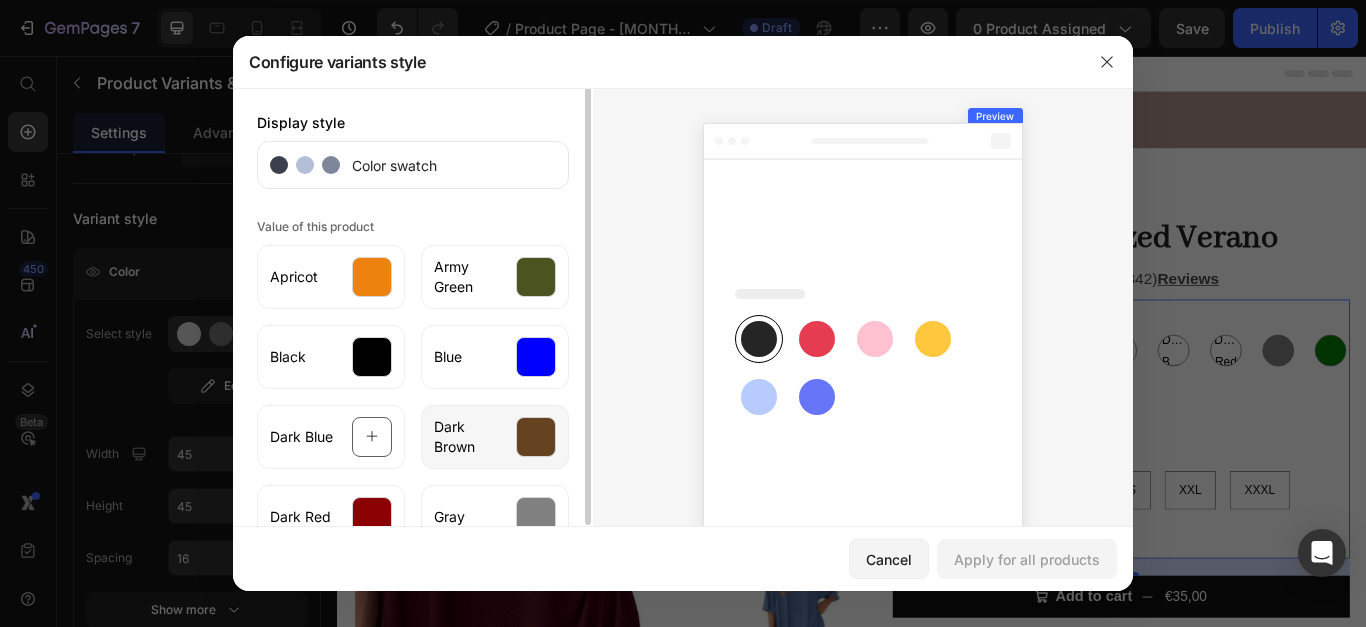 scroll, scrollTop: 147, scrollLeft: 0, axis: vertical 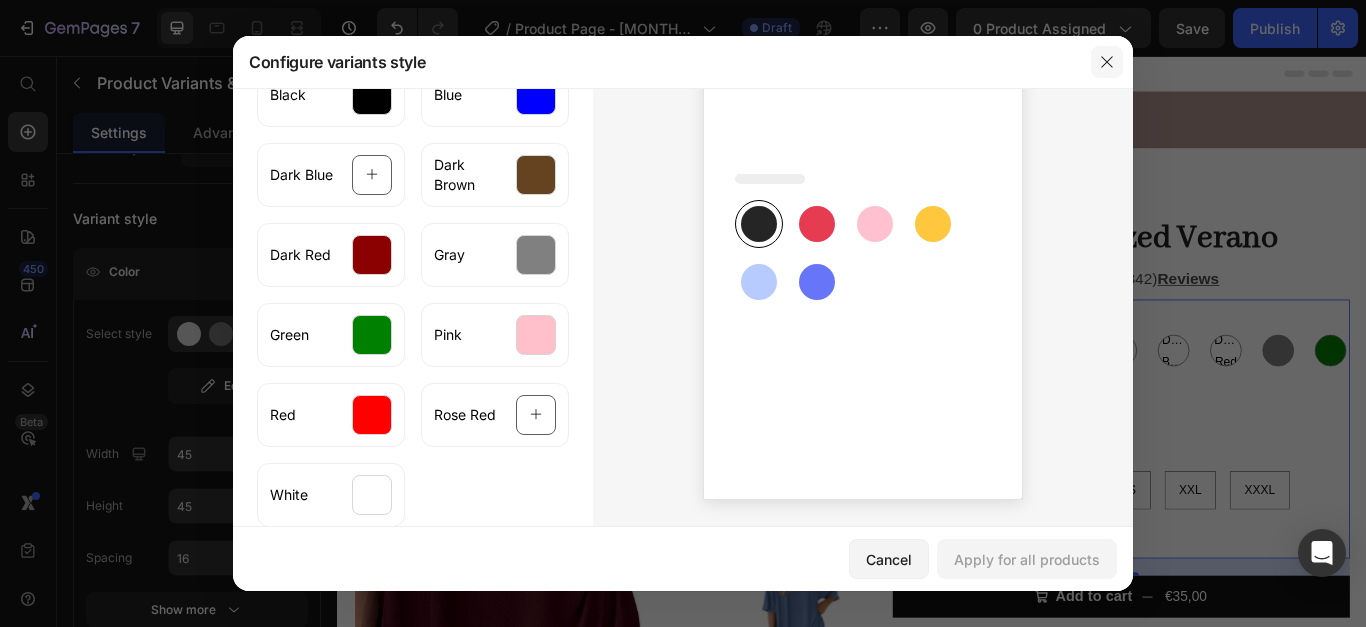 click 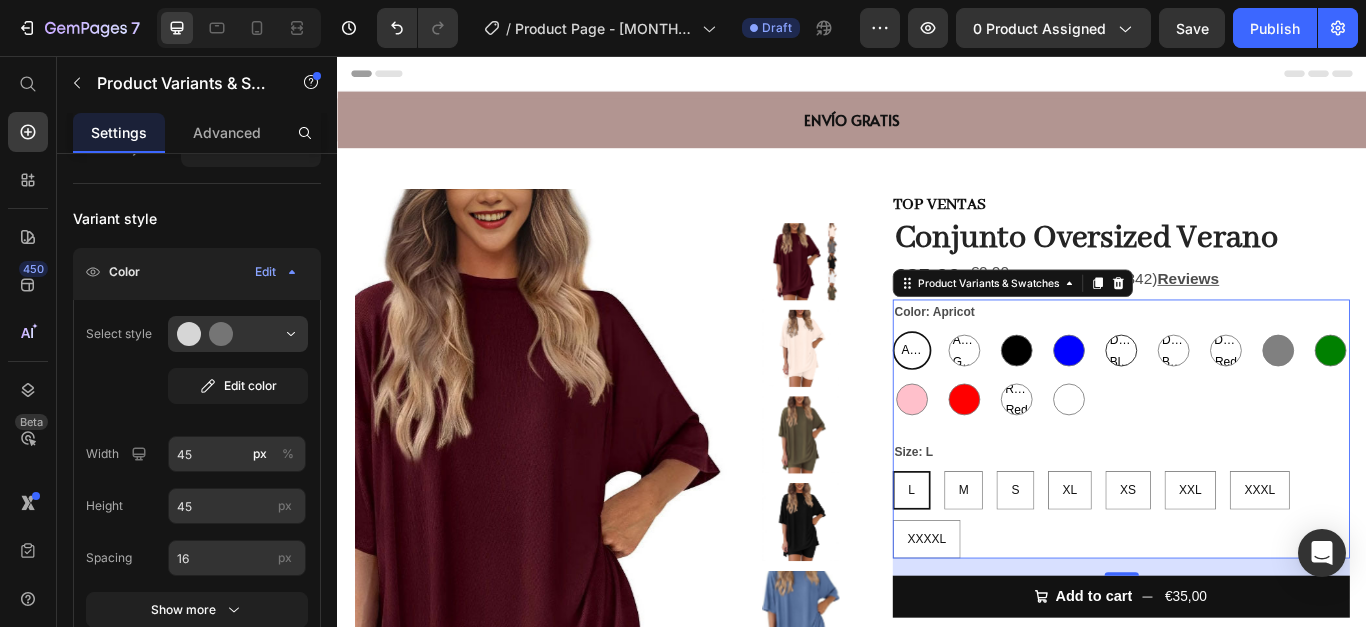 click on "Dark Blue" at bounding box center (1250, 400) 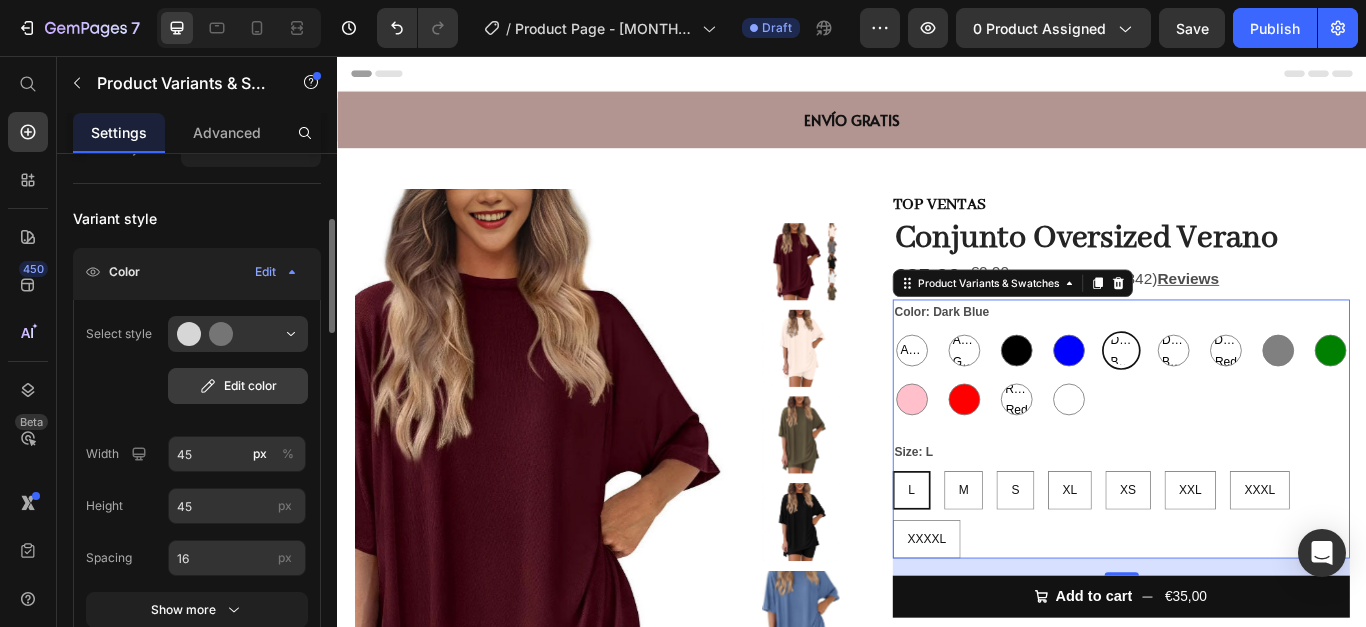 click on "Edit color" at bounding box center [238, 386] 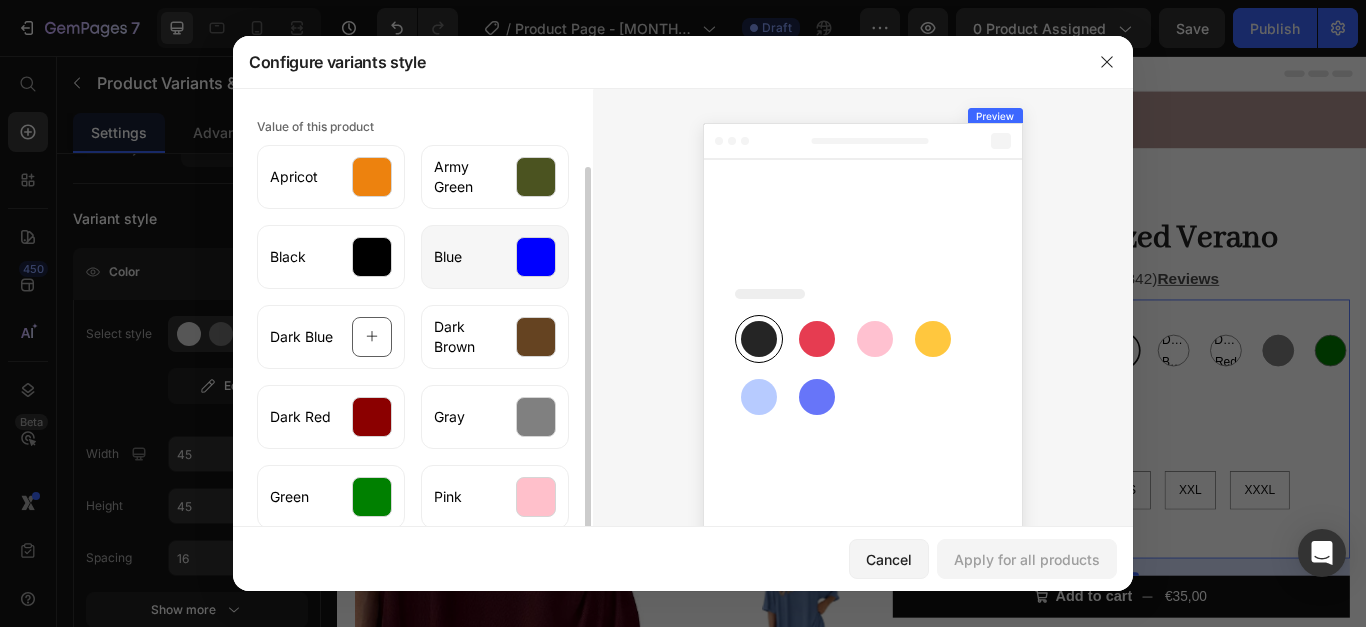 scroll, scrollTop: 147, scrollLeft: 0, axis: vertical 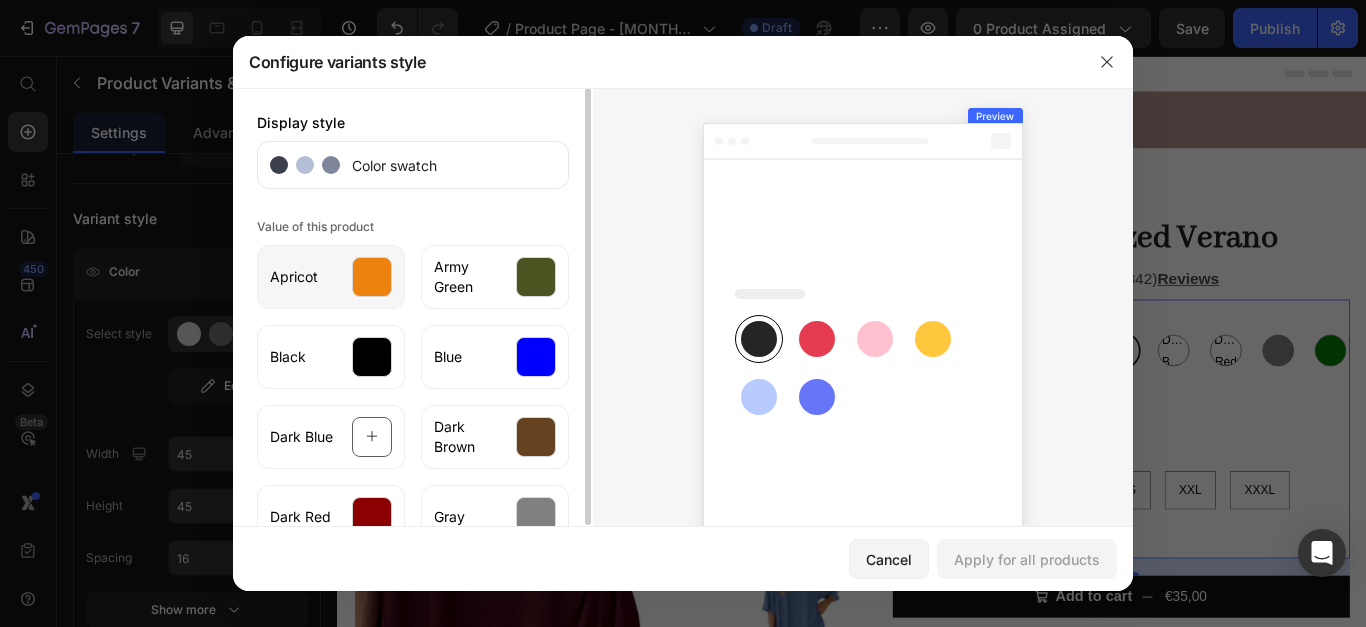 click at bounding box center [372, 277] 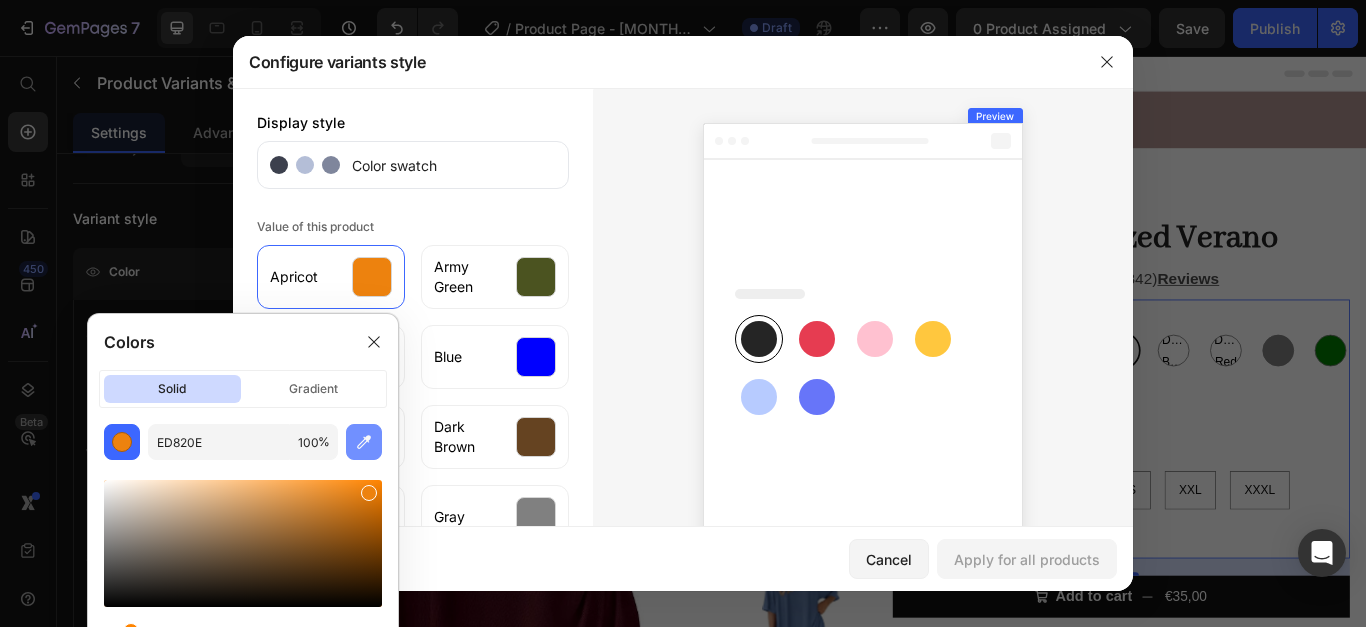 click 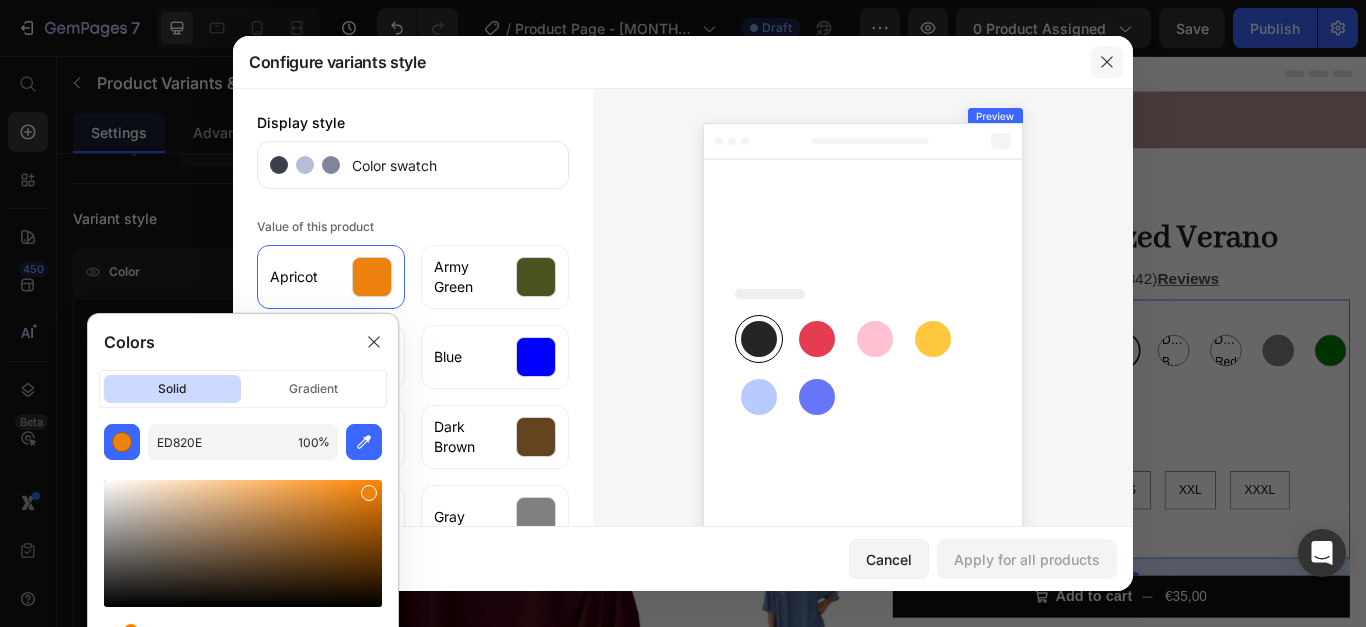 type on "FFFFFF" 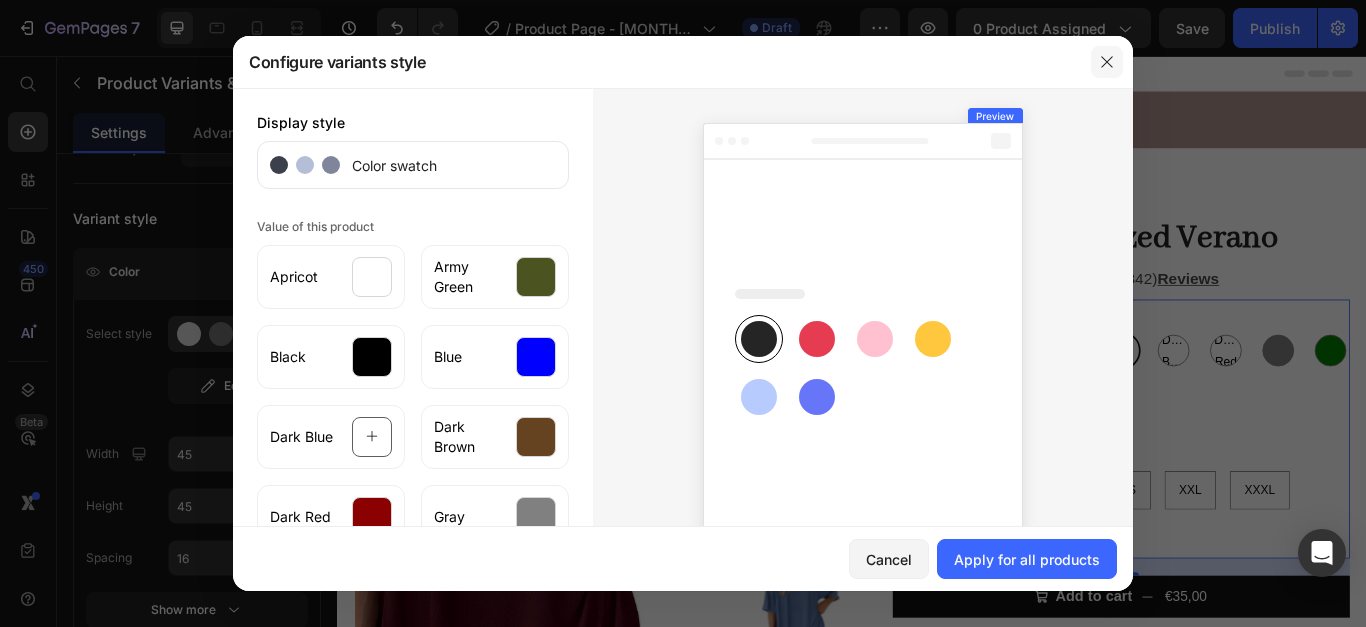click 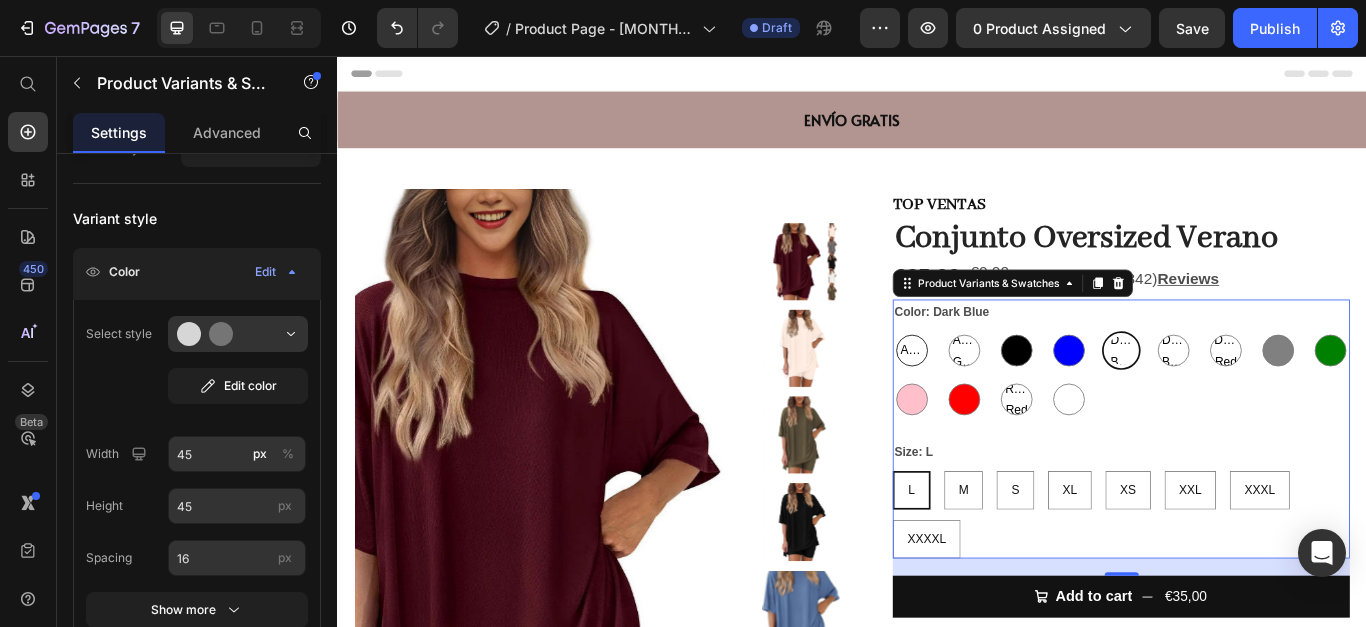 click on "Apricot" at bounding box center [1006, 399] 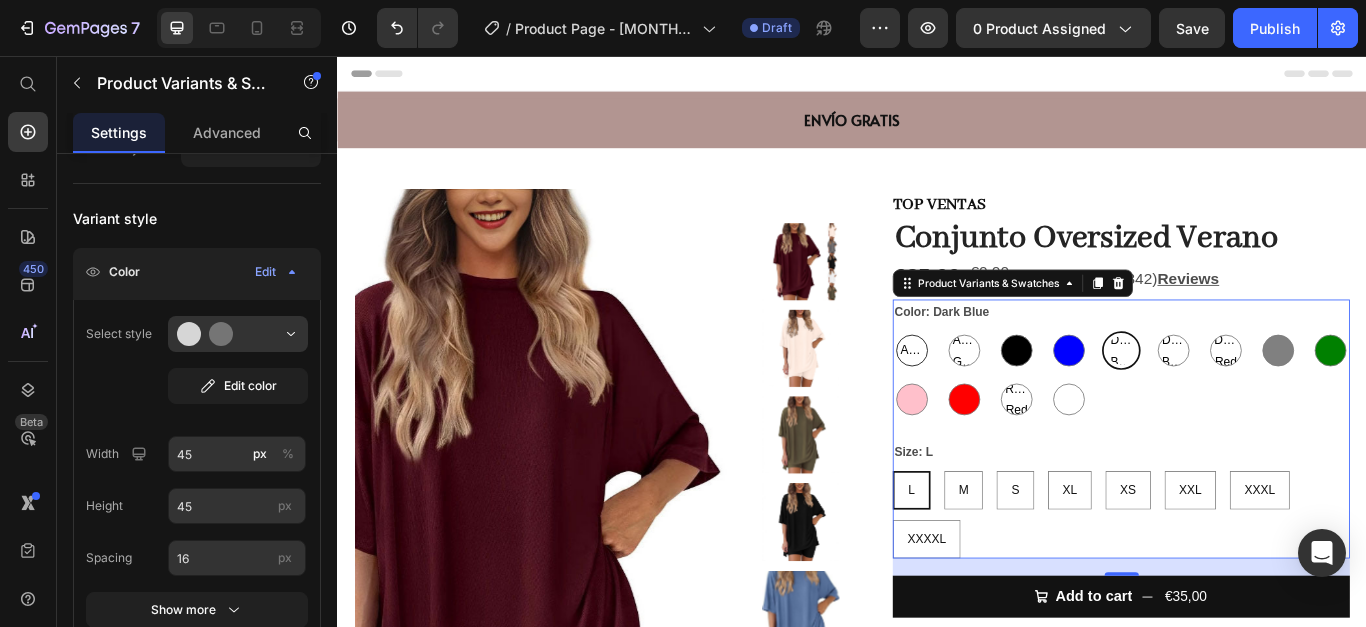 click on "Apricot Apricot Apricot" at bounding box center [983, 376] 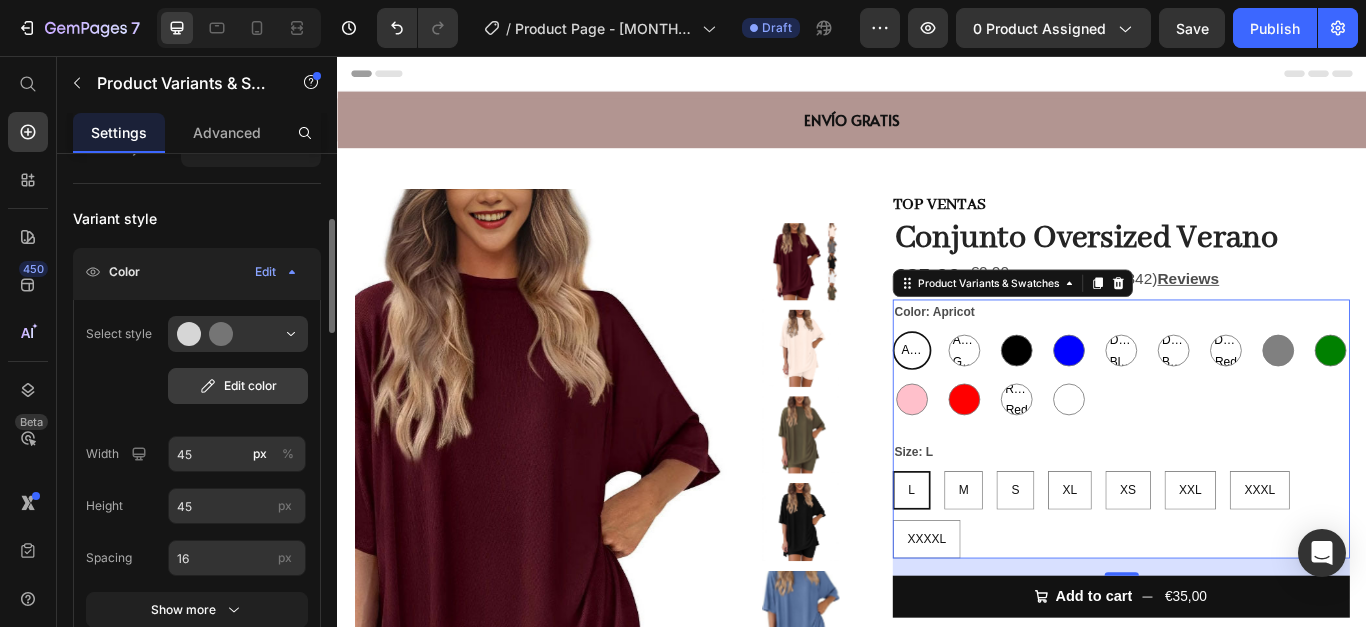 click on "Edit color" 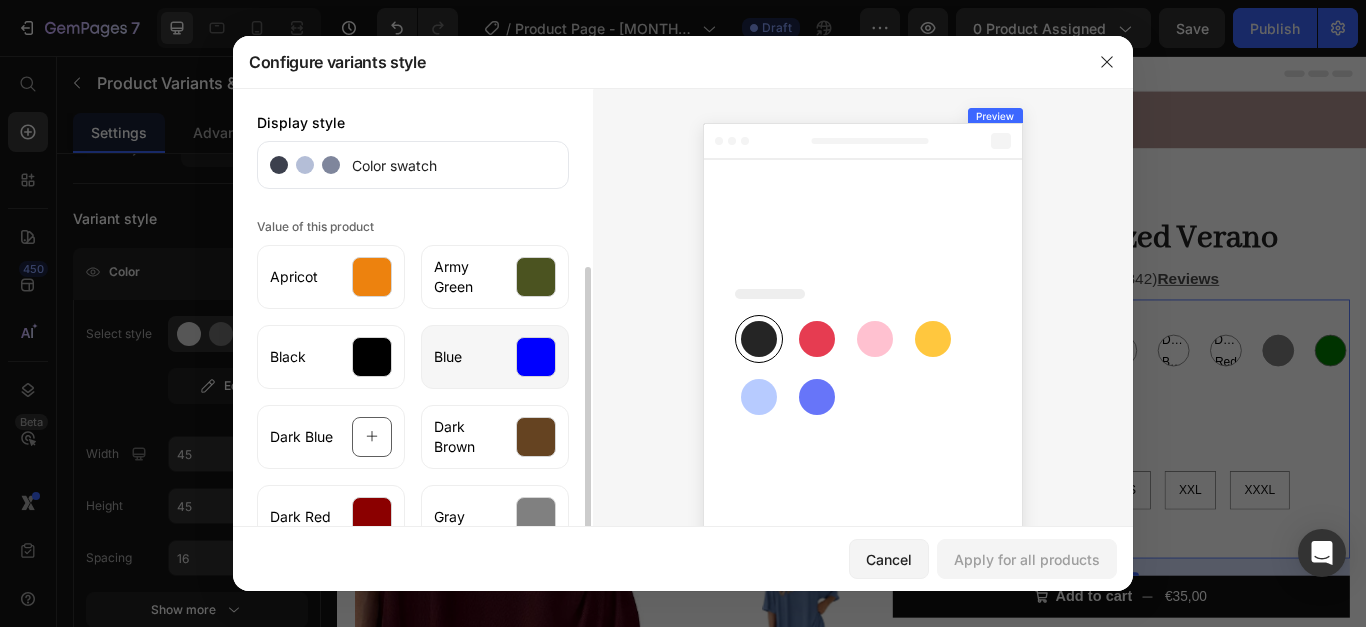 scroll, scrollTop: 147, scrollLeft: 0, axis: vertical 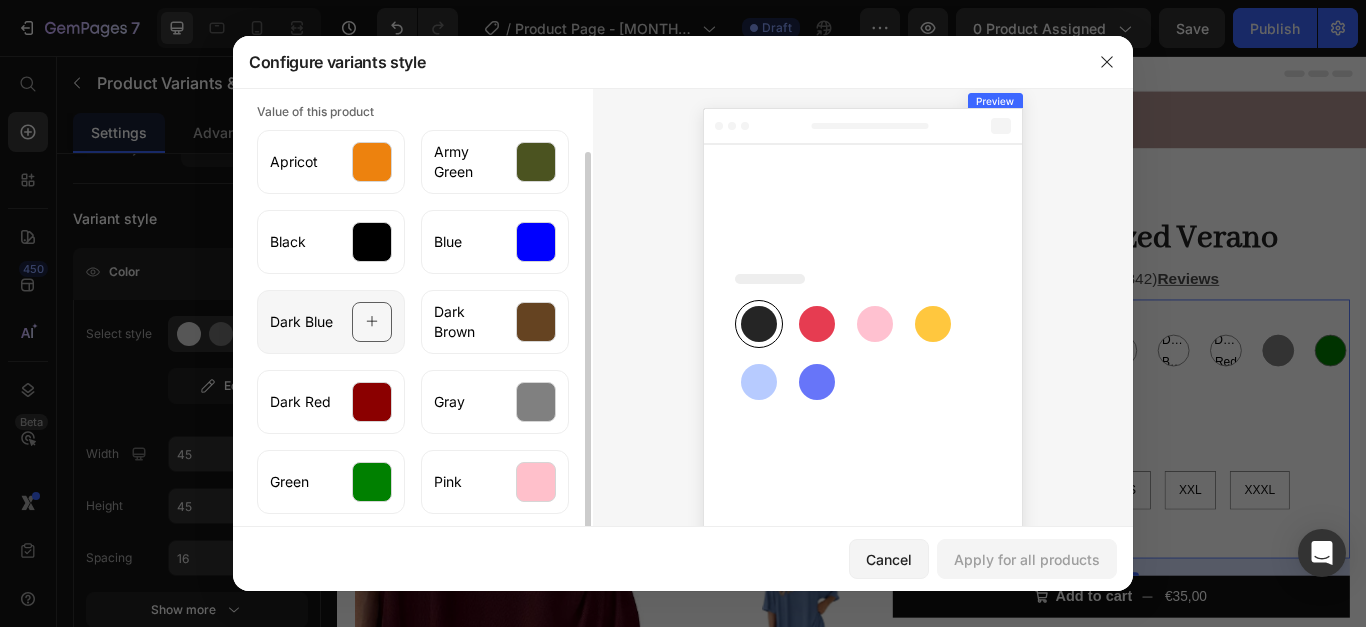click 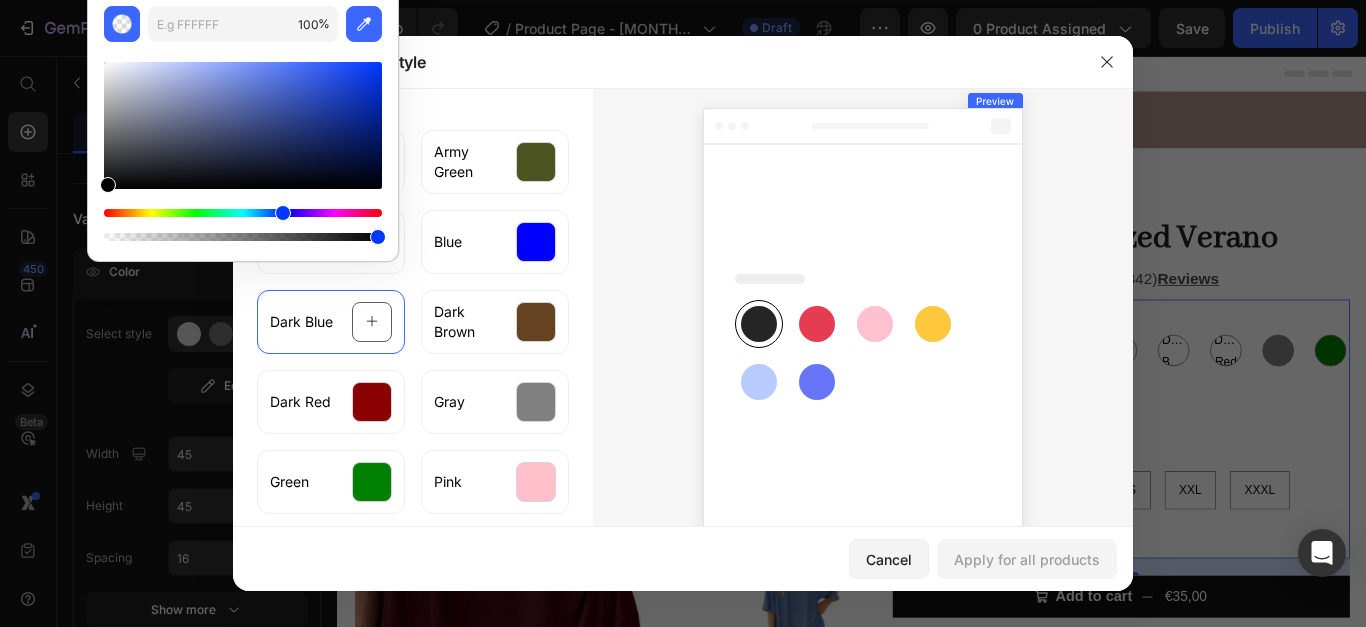 click at bounding box center [243, 213] 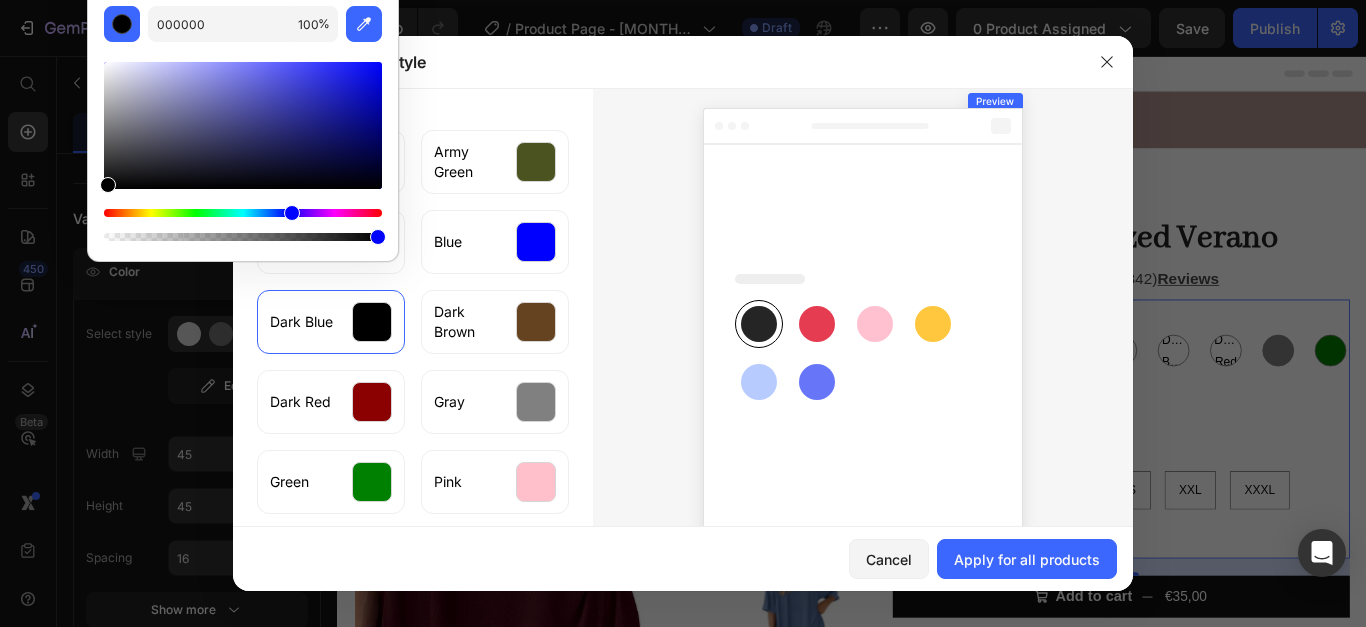 click at bounding box center [243, 213] 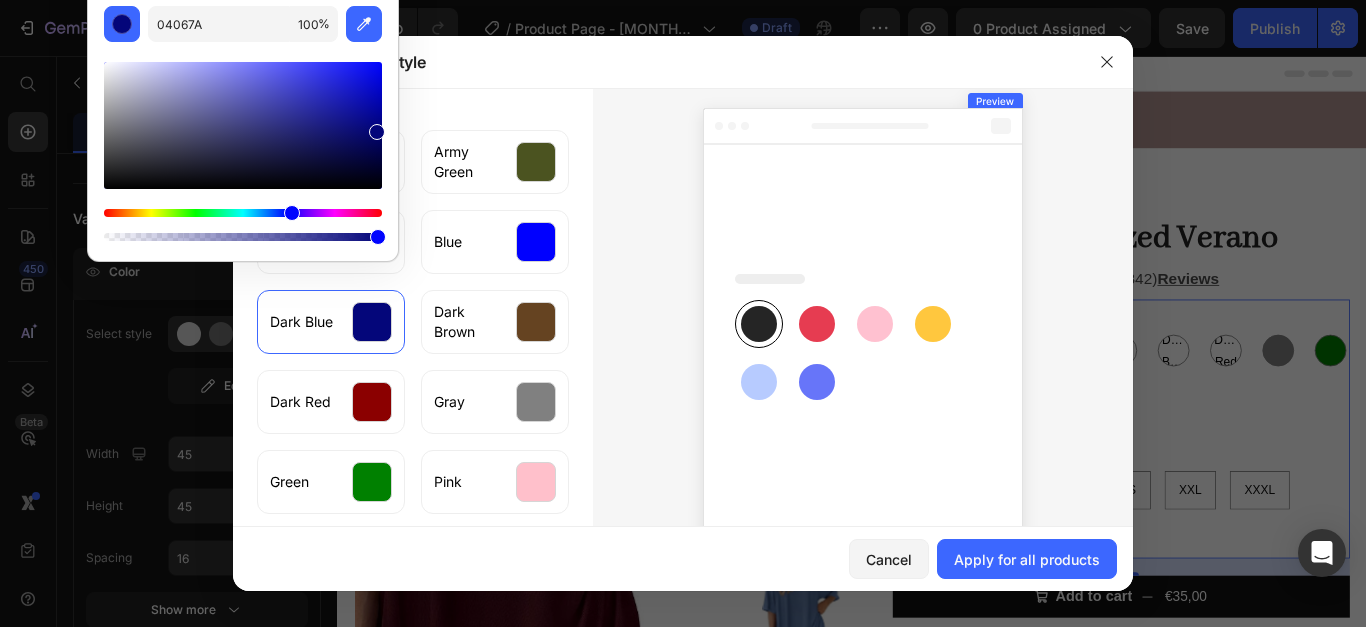 type on "03057A" 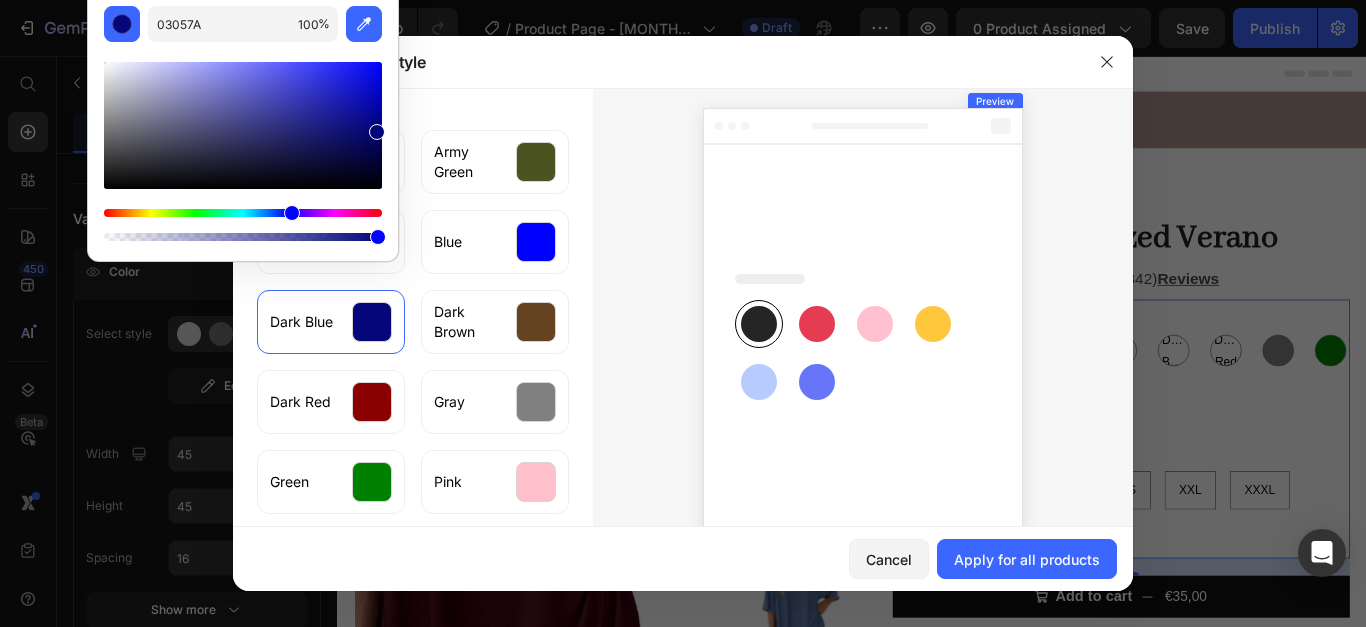 drag, startPoint x: 339, startPoint y: 140, endPoint x: 374, endPoint y: 127, distance: 37.336308 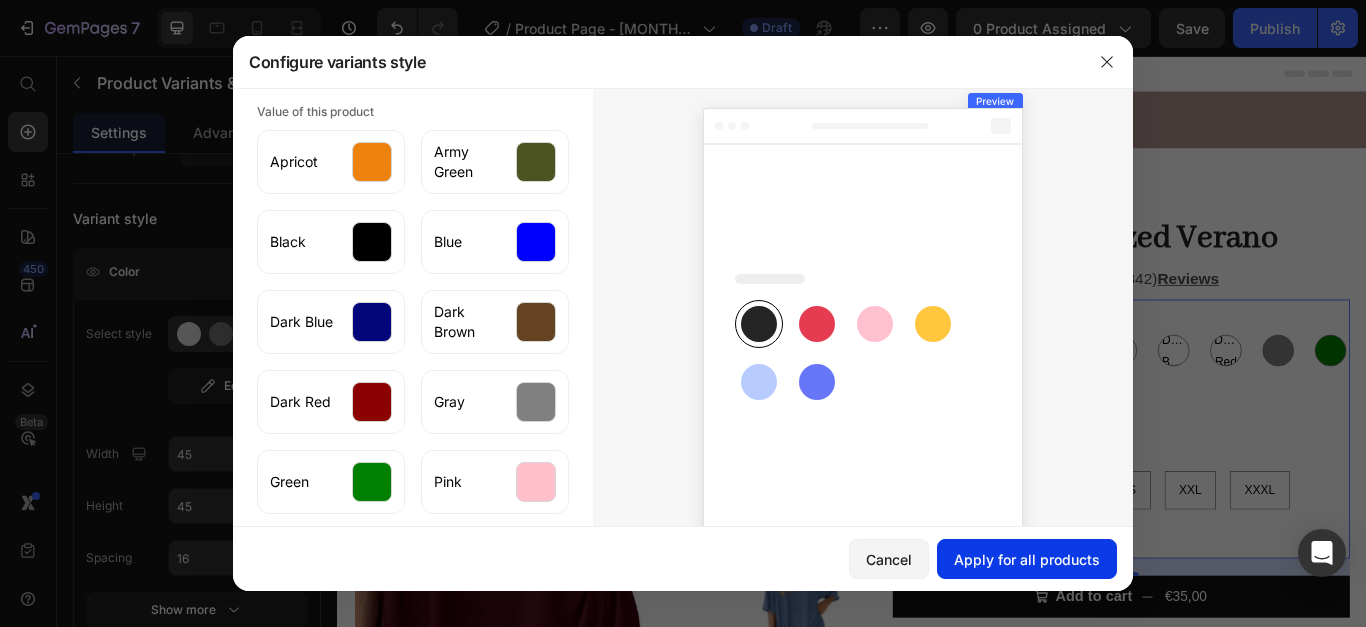 click on "Apply for all products" at bounding box center (1027, 559) 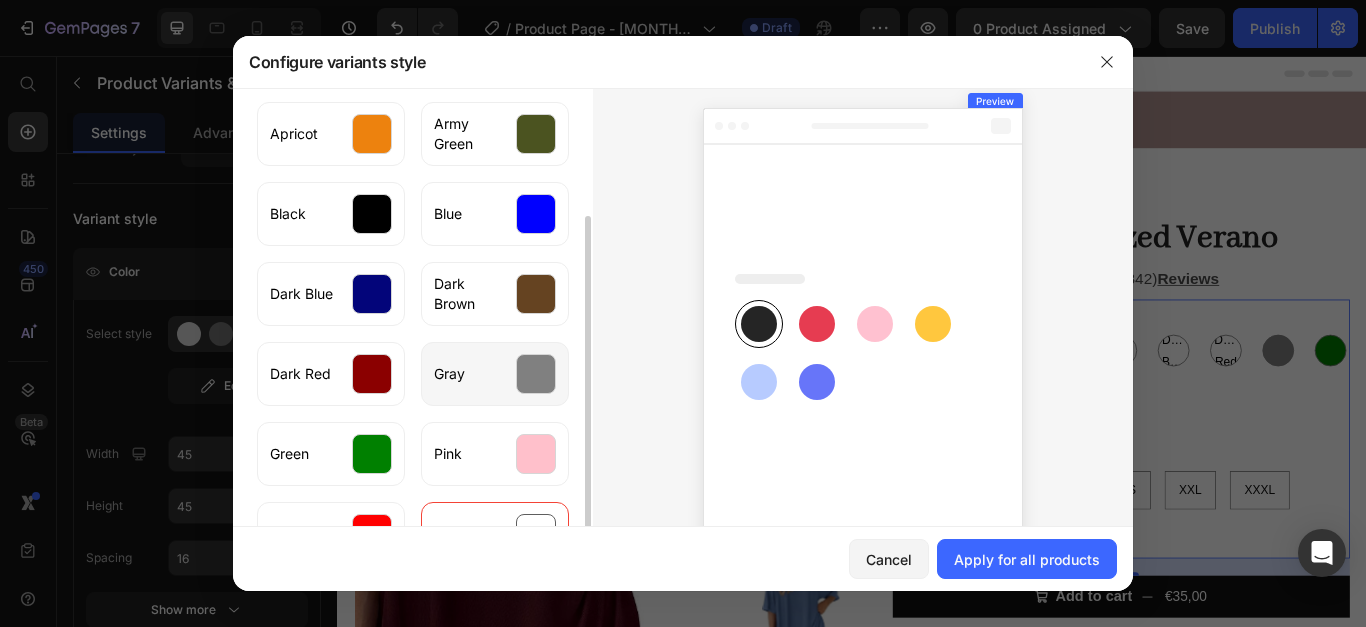 scroll, scrollTop: 219, scrollLeft: 0, axis: vertical 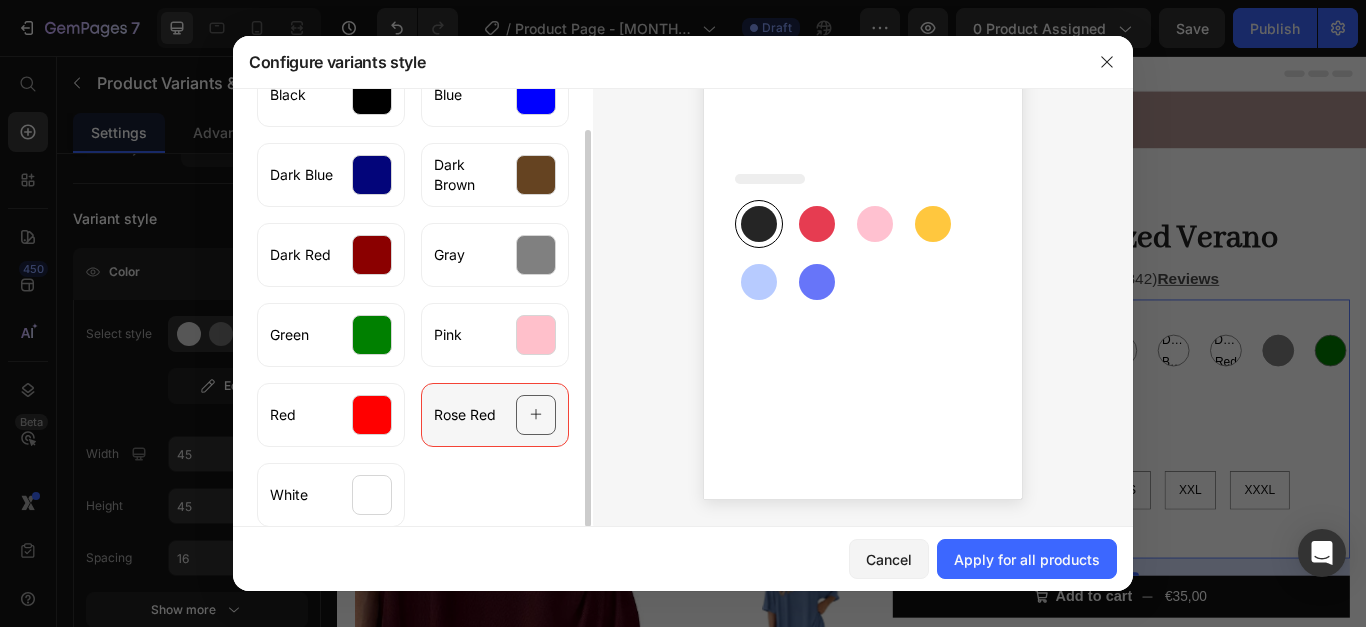 click at bounding box center [536, 415] 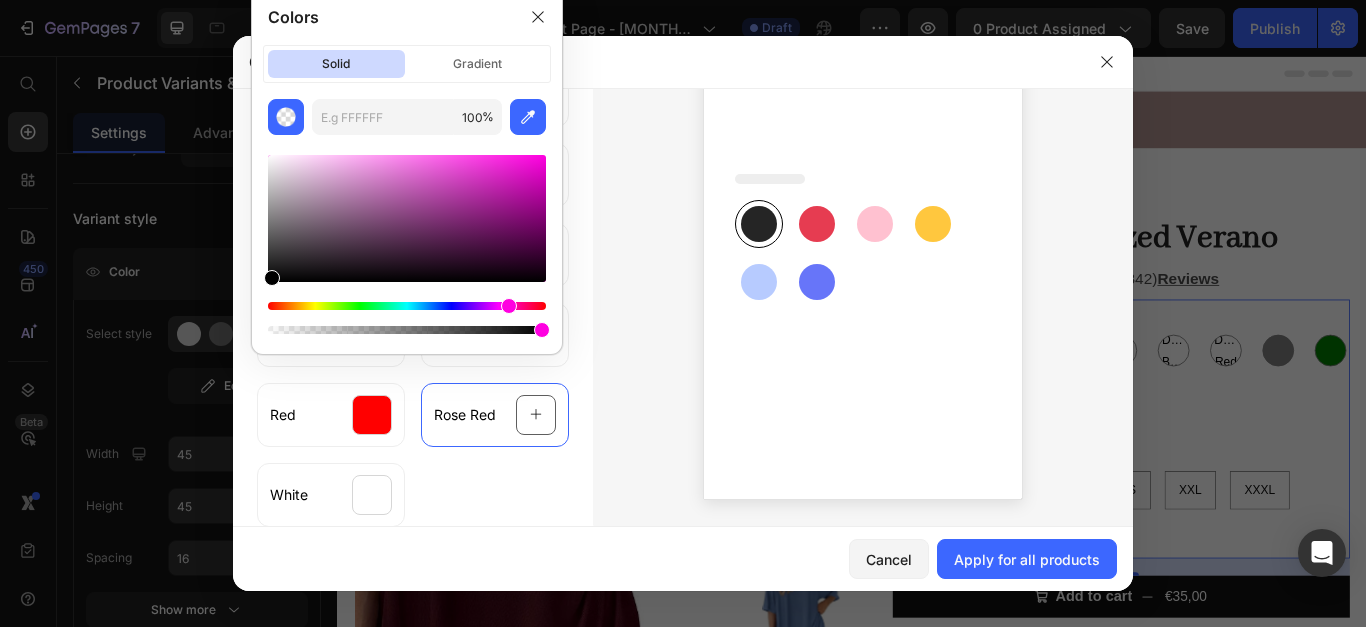 click at bounding box center [407, 306] 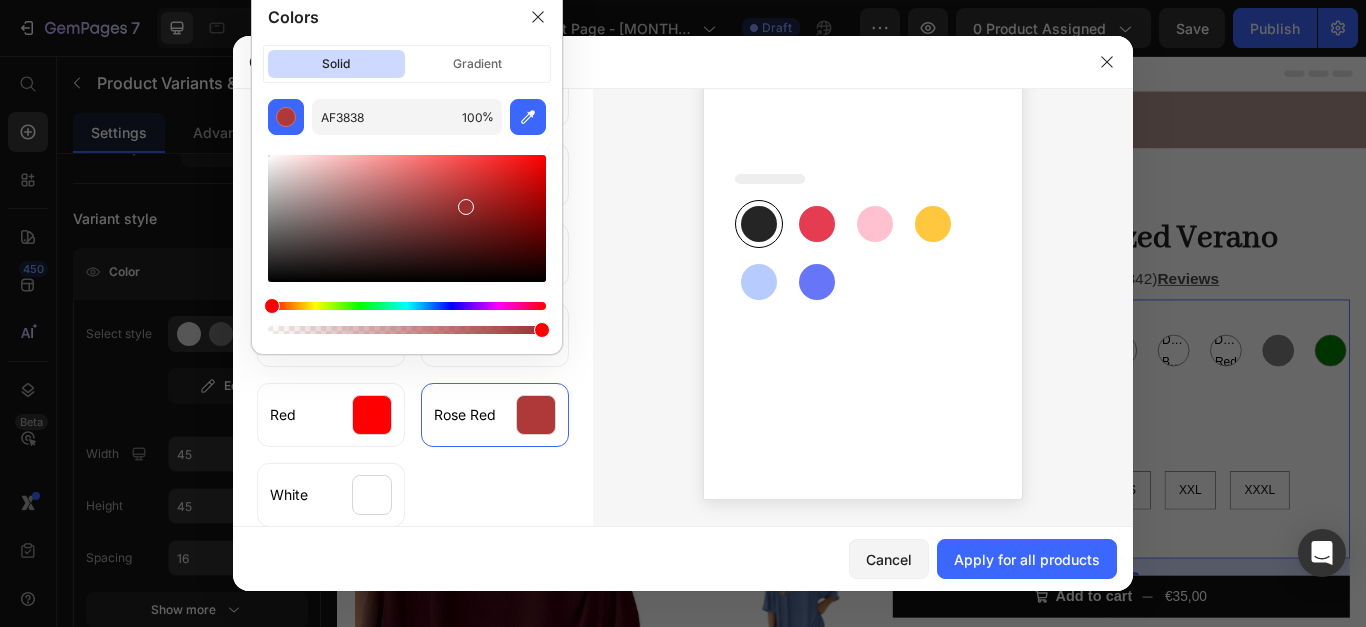 type on "9E2F2F" 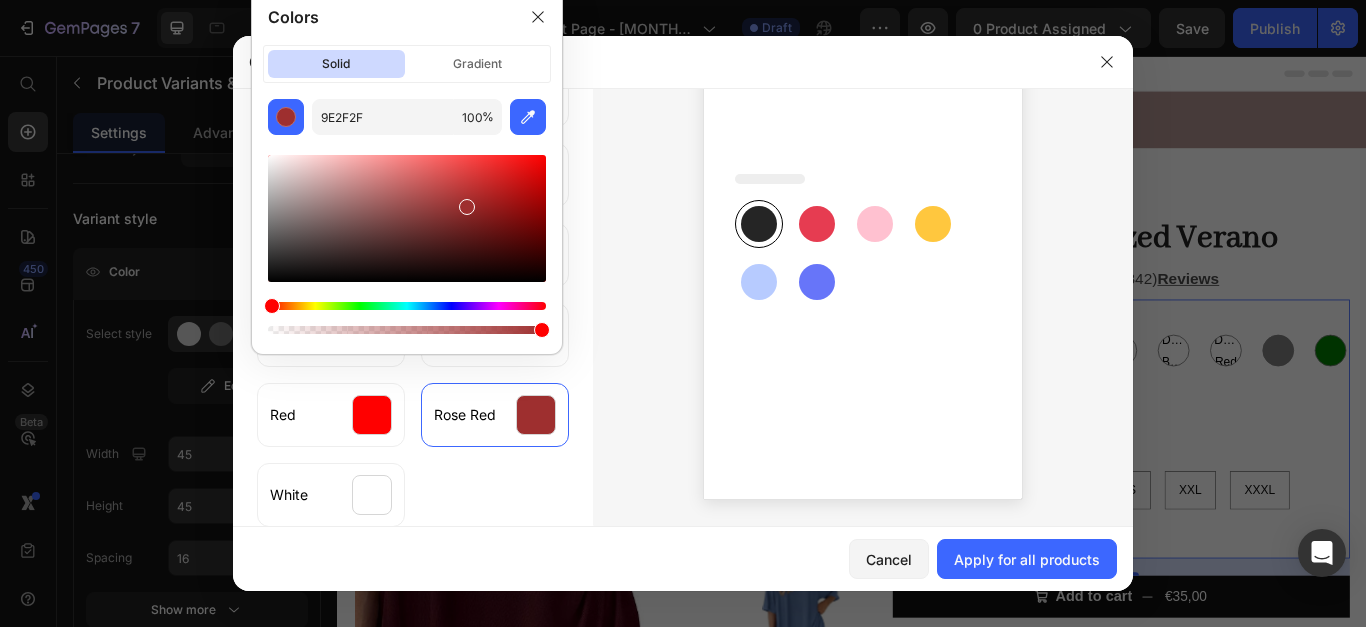 click at bounding box center [407, 218] 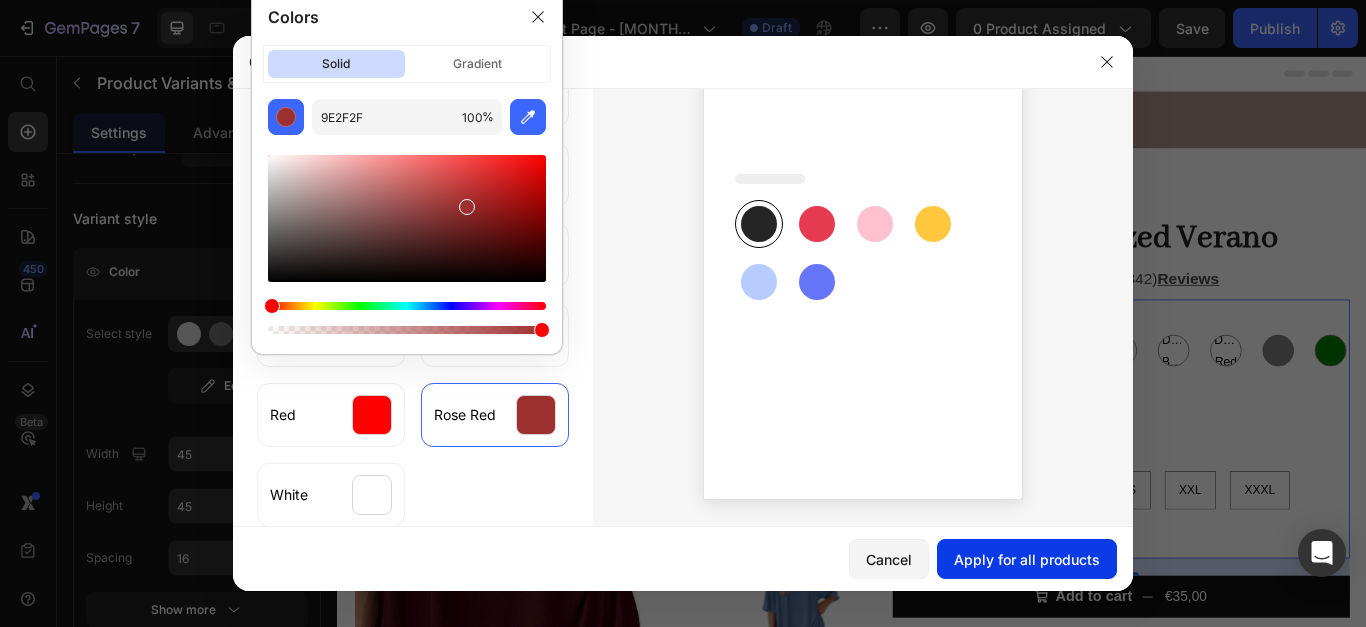 click on "Apply for all products" at bounding box center [1027, 559] 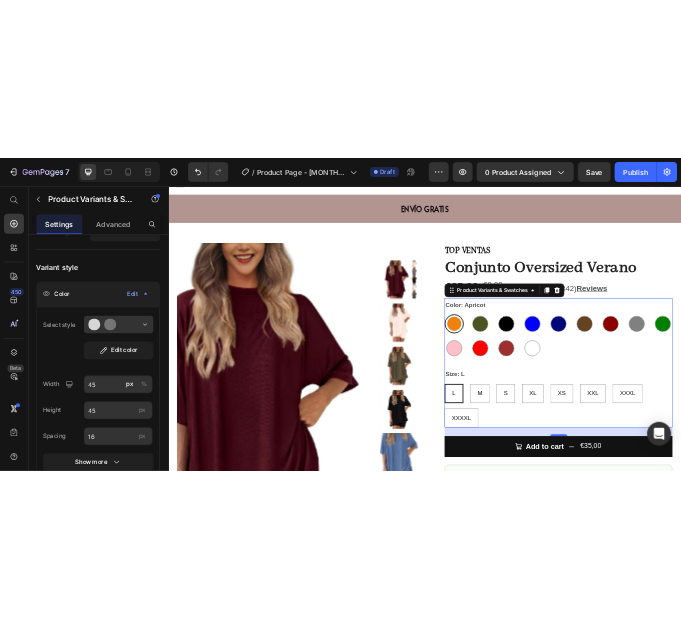 scroll, scrollTop: 100, scrollLeft: 0, axis: vertical 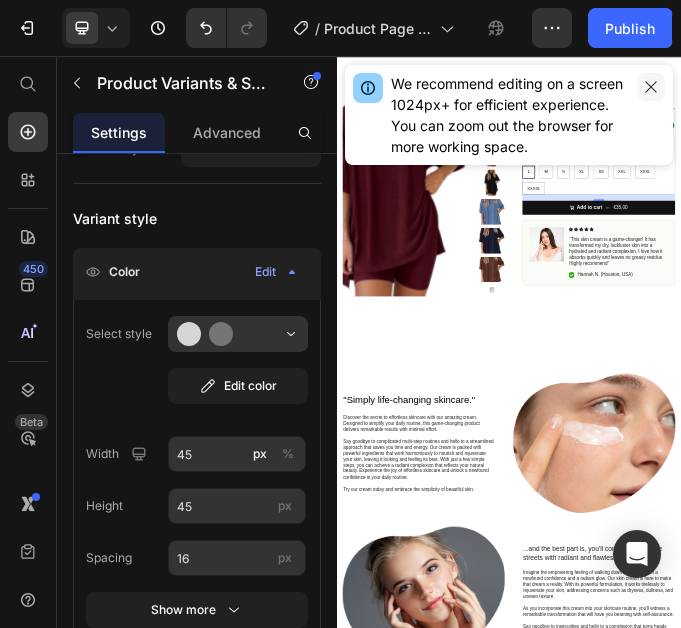 click 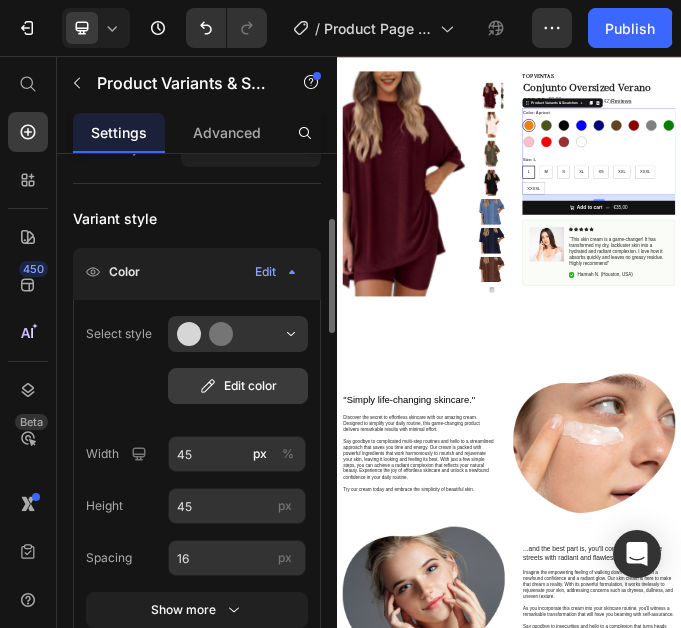 click on "Edit color" at bounding box center (238, 386) 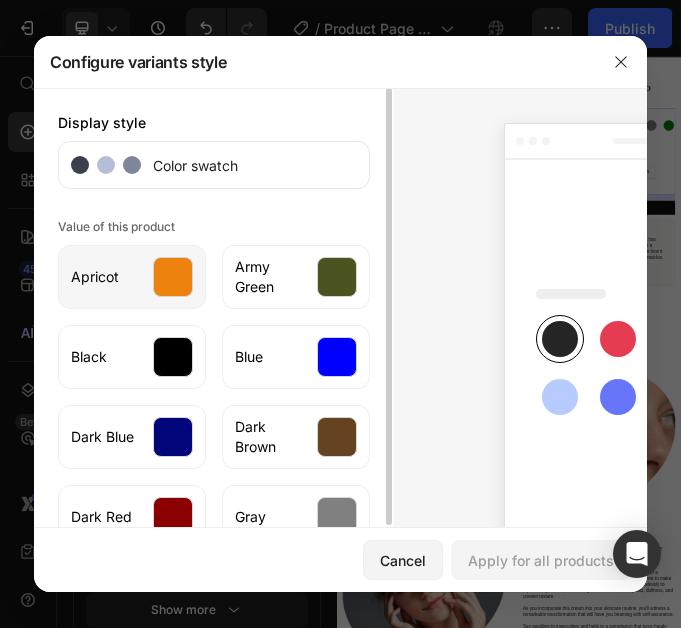 click on "Apricot" 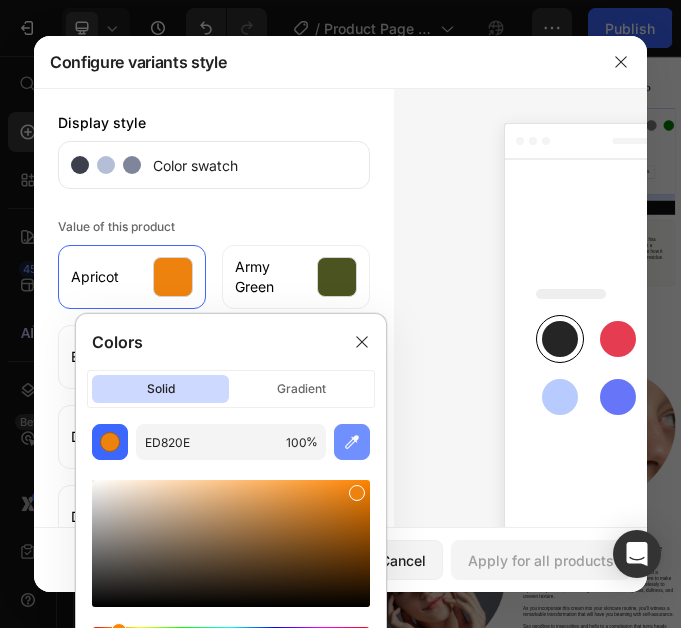 click 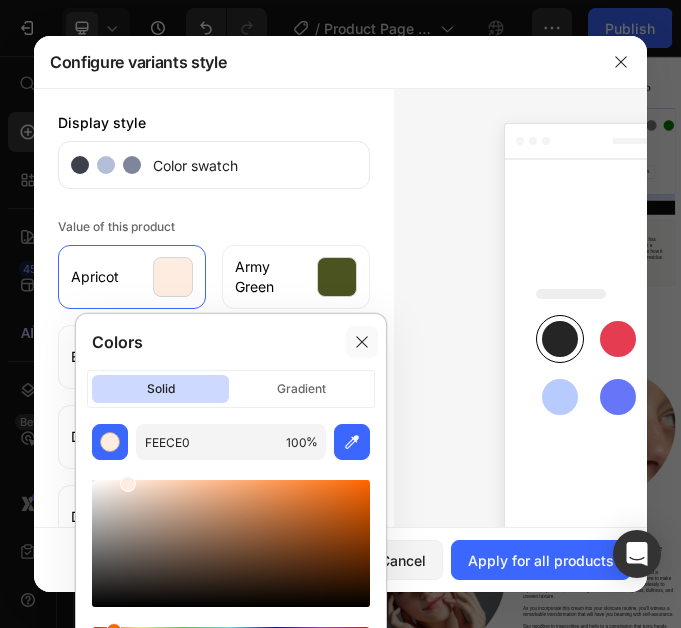 click 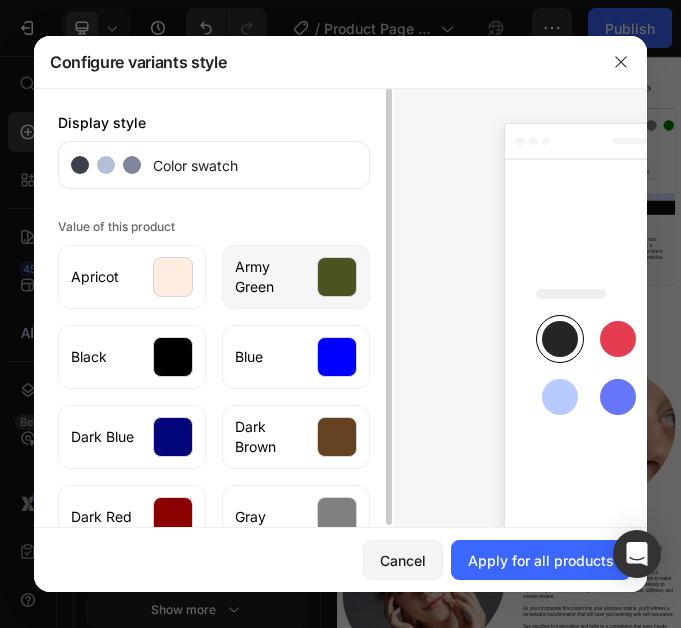click on "Army Green" 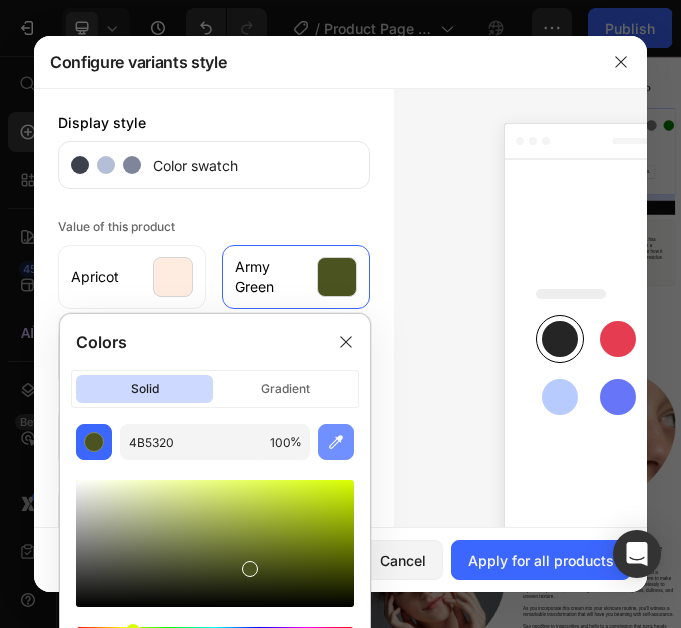 click 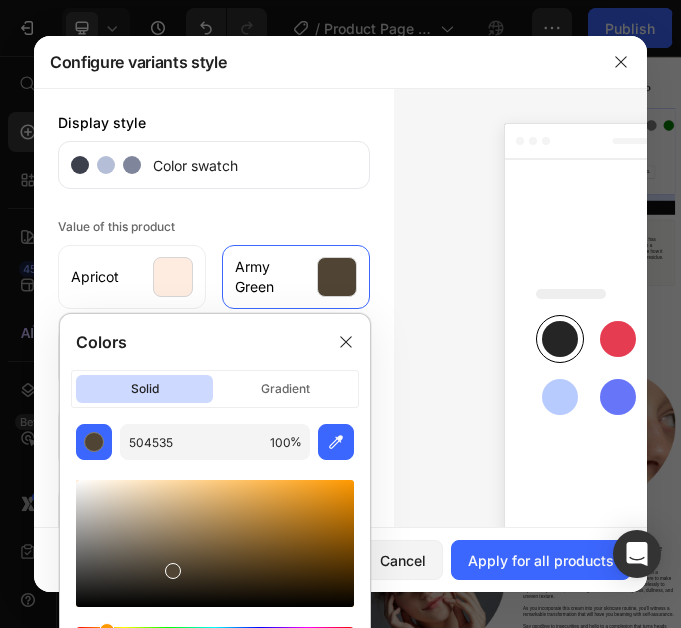 click on "504535 100 %" 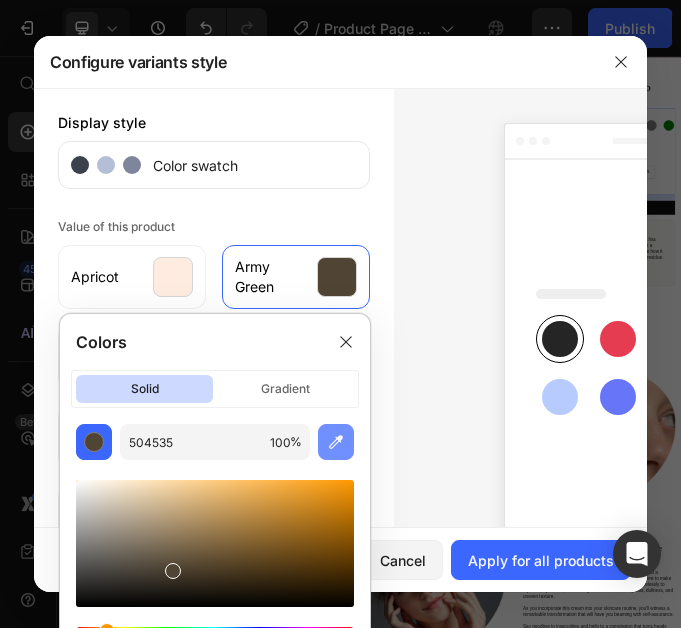 click 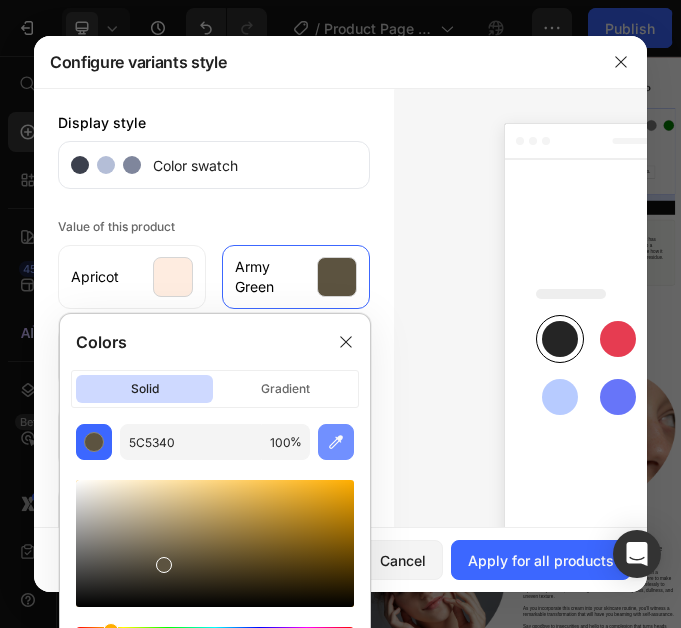 click 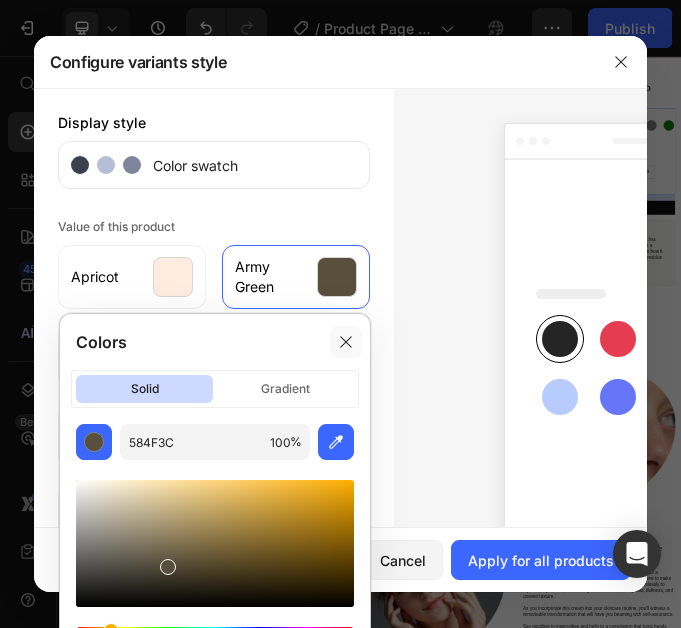 click 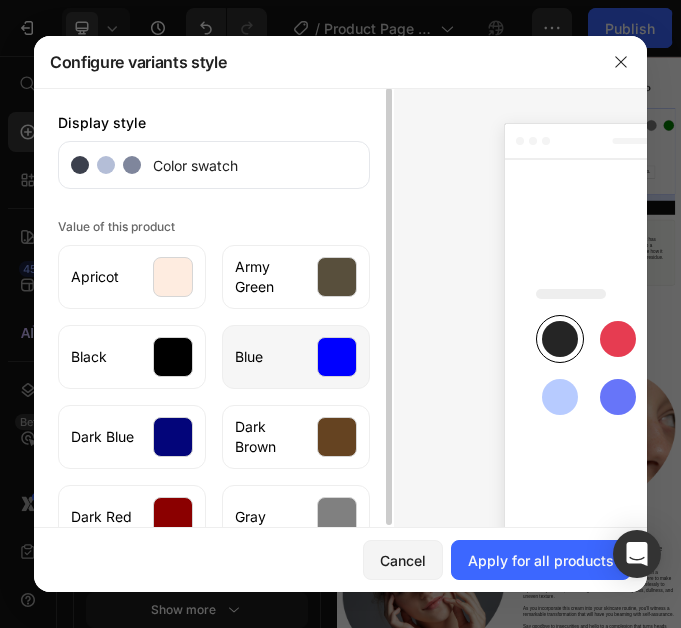 click at bounding box center (337, 357) 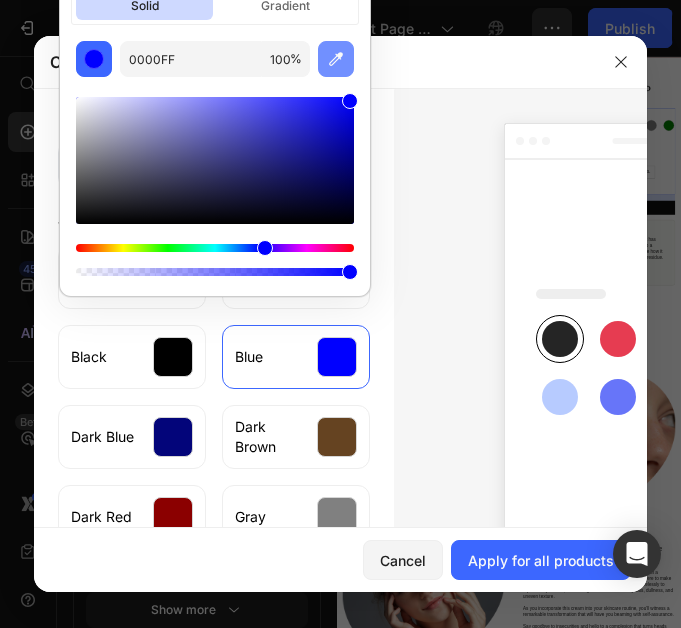 click 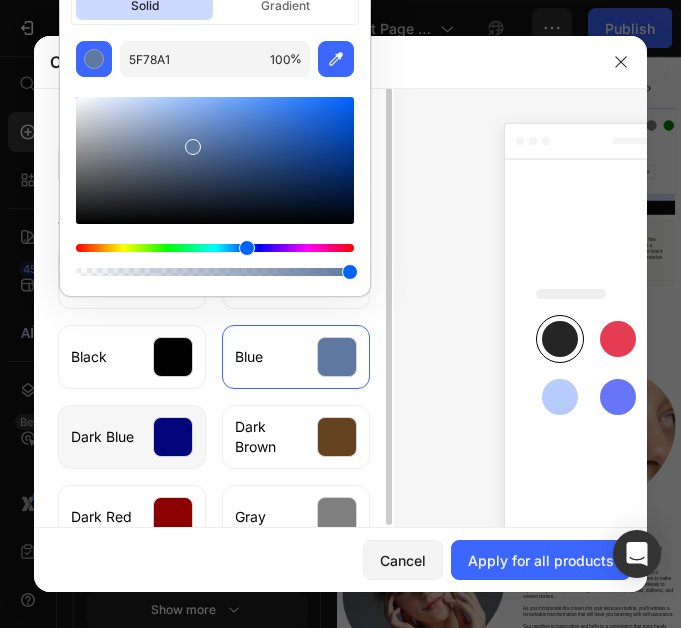 click on "Dark Blue" 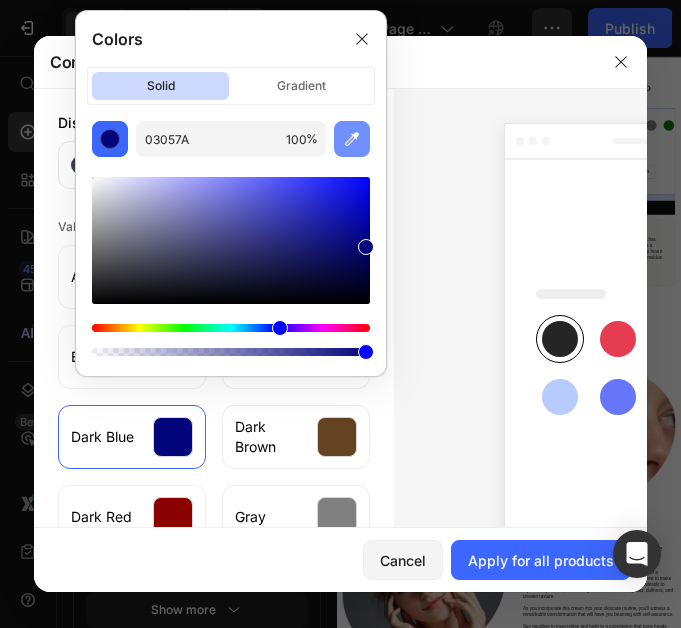 click at bounding box center [352, 139] 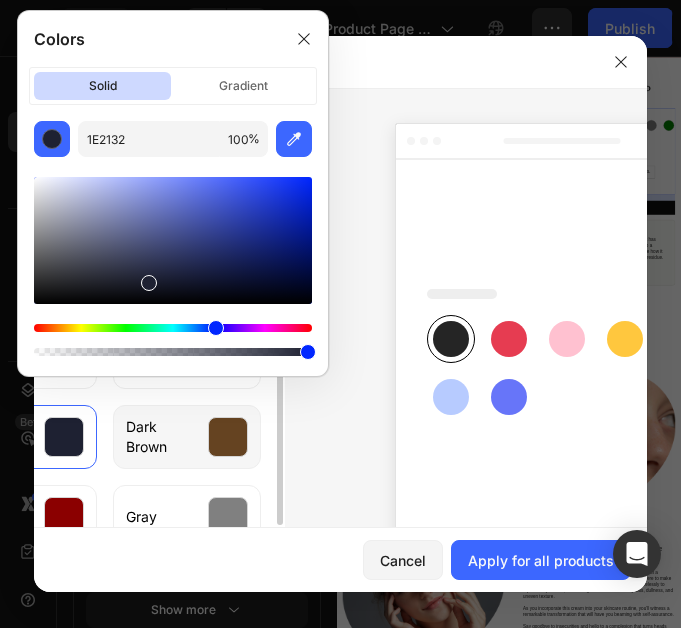 scroll, scrollTop: 0, scrollLeft: 67, axis: horizontal 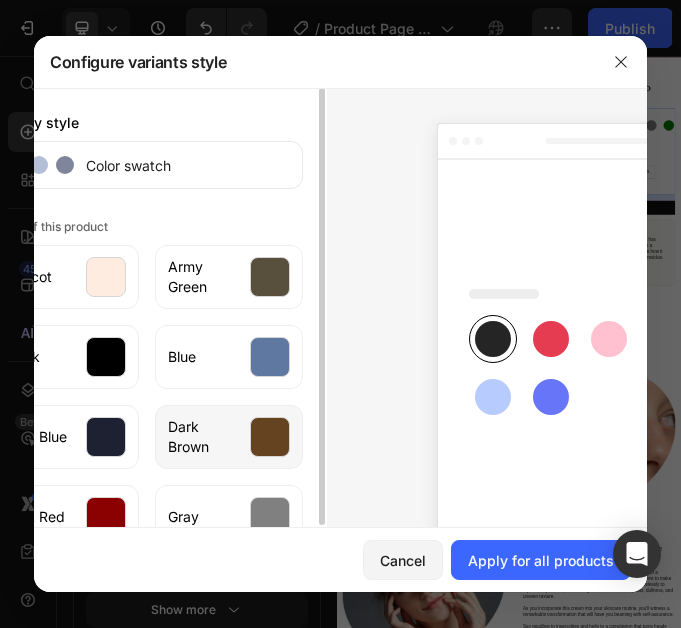 click on "Dark Brown" at bounding box center [203, 437] 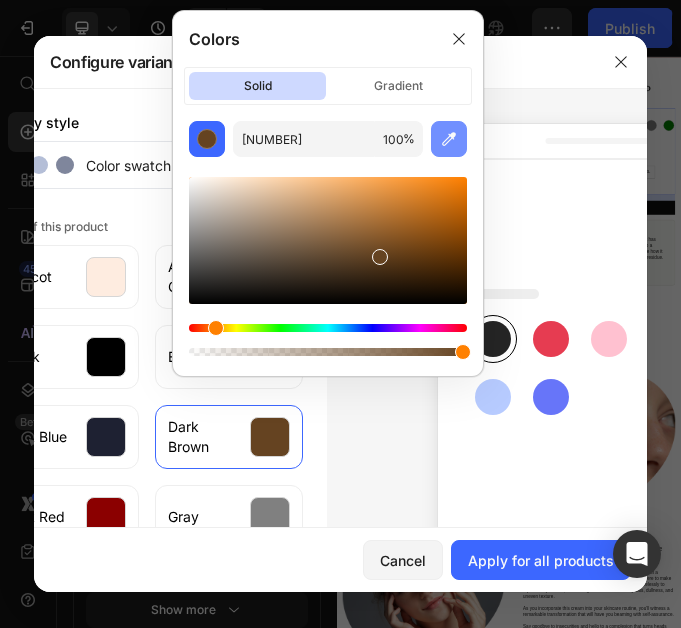 click 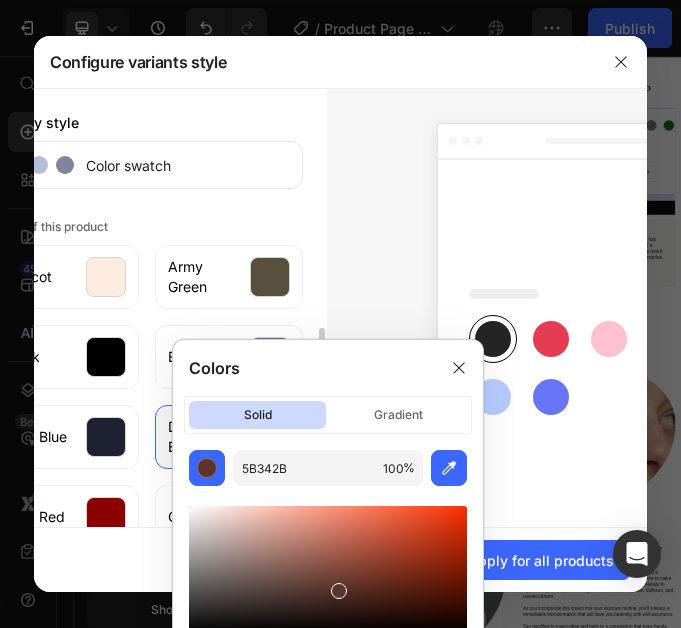 scroll, scrollTop: 134, scrollLeft: 0, axis: vertical 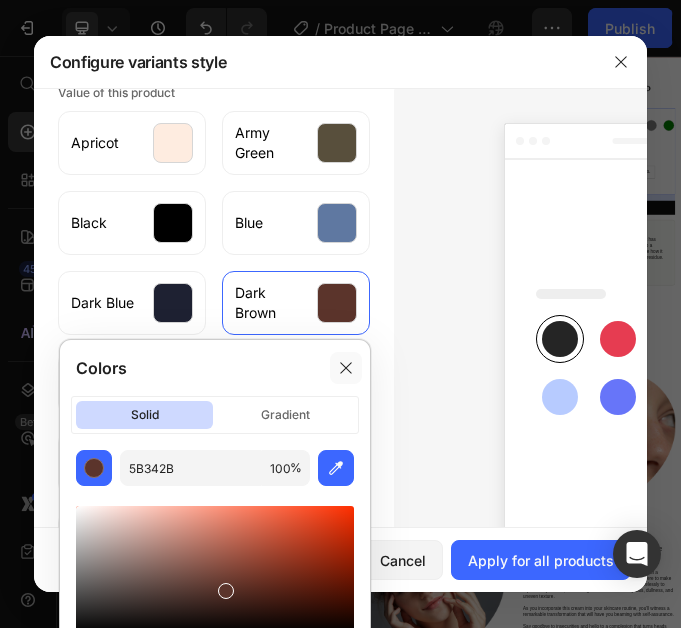 click 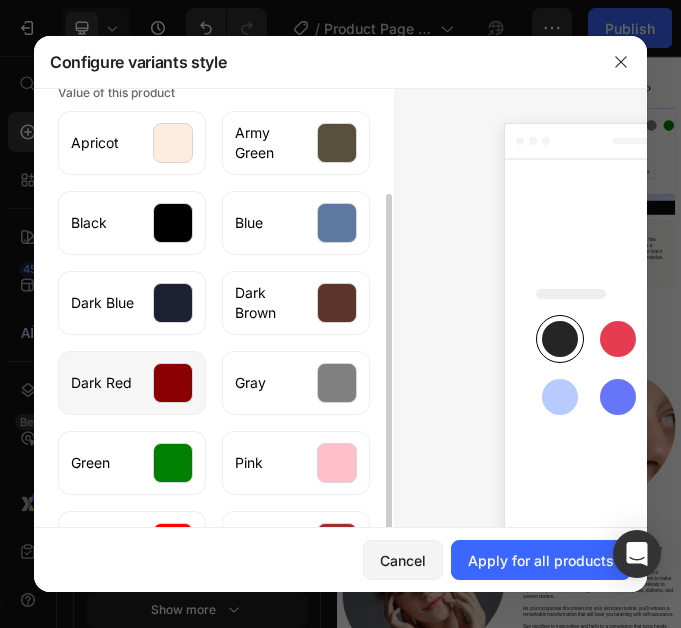 click on "Dark Red" 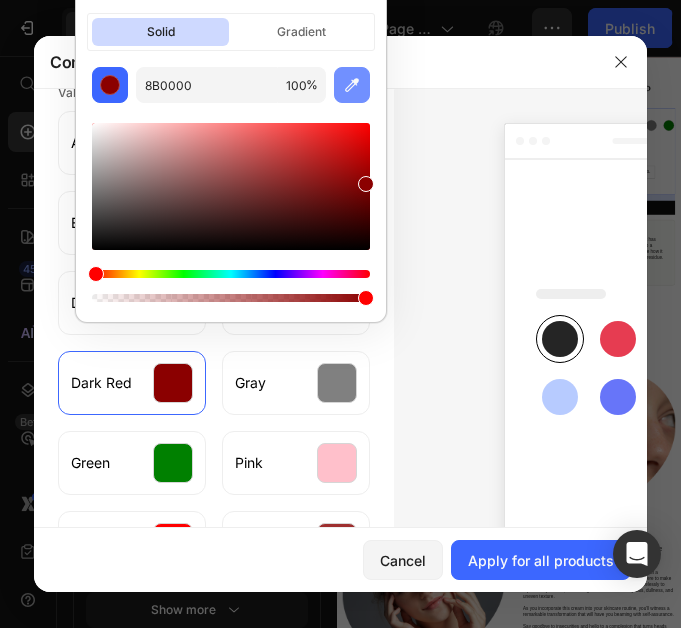 click 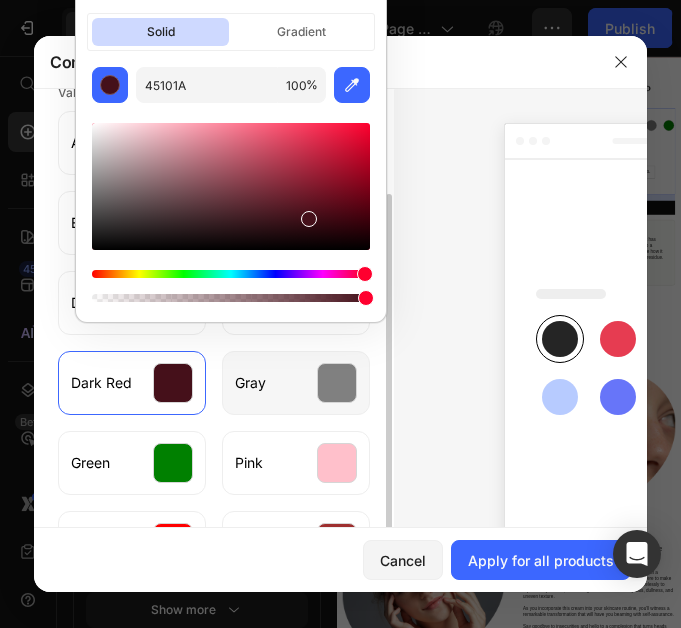 click on "Gray" 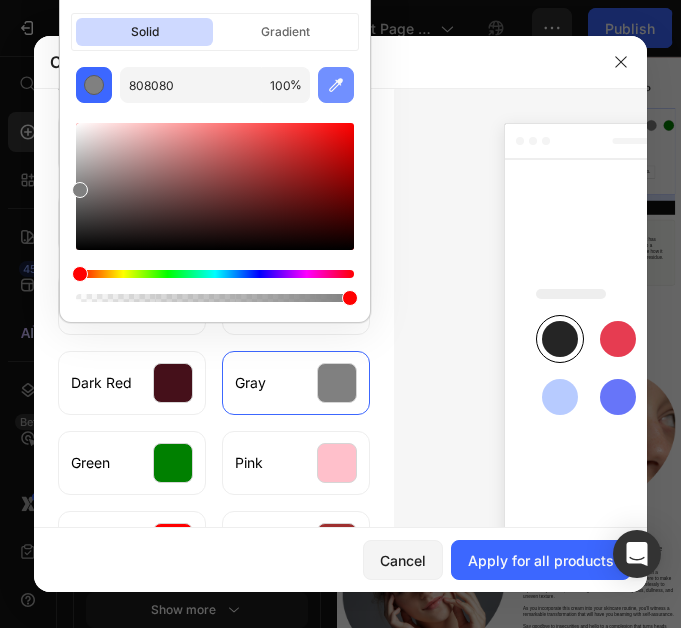 click 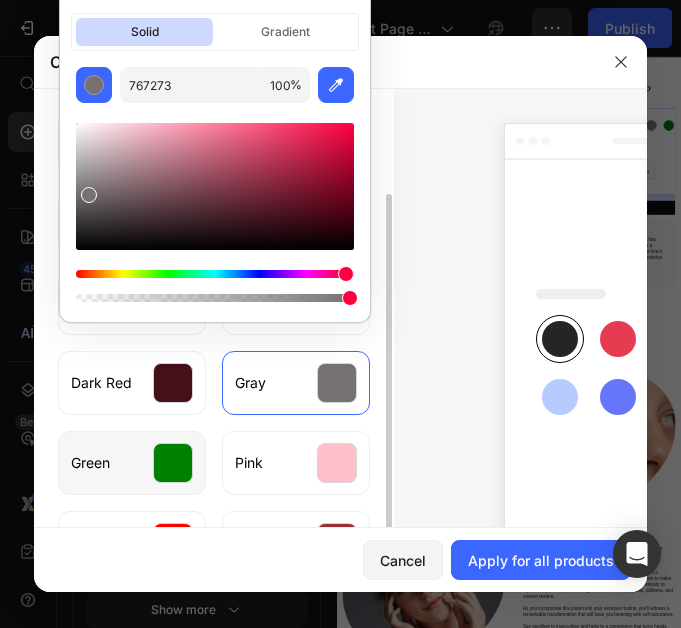 click on "Green" 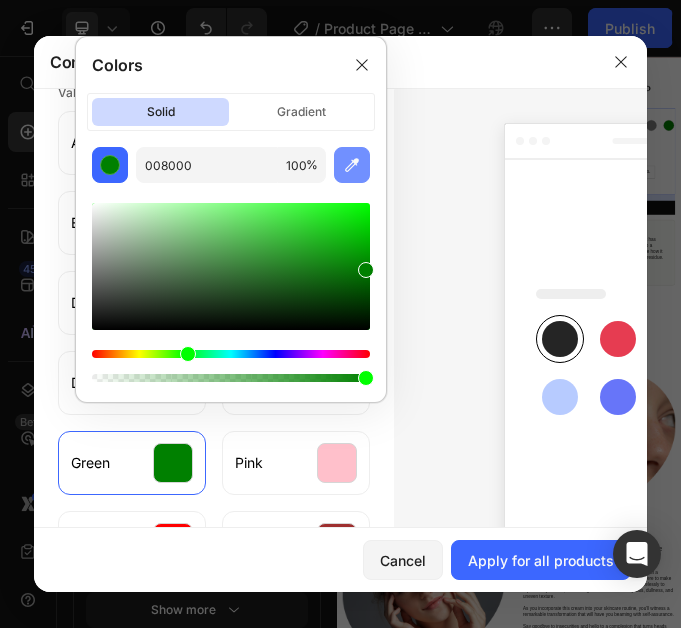 click at bounding box center [352, 165] 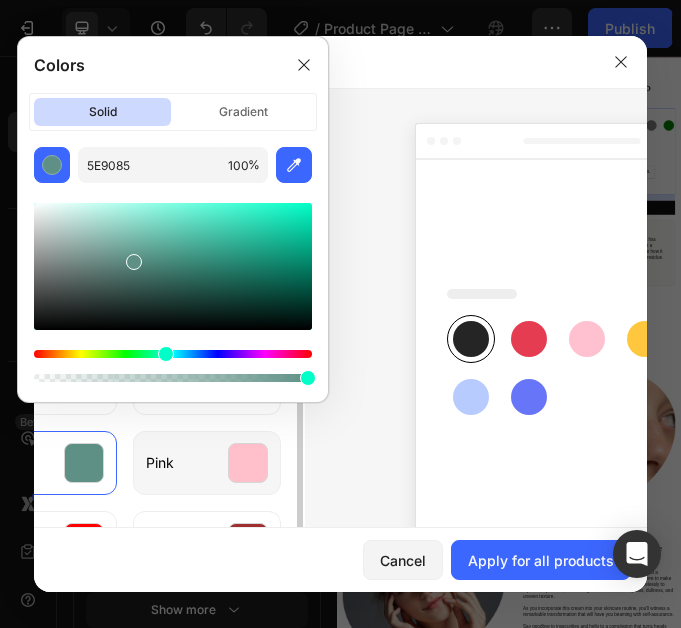 scroll, scrollTop: 0, scrollLeft: 88, axis: horizontal 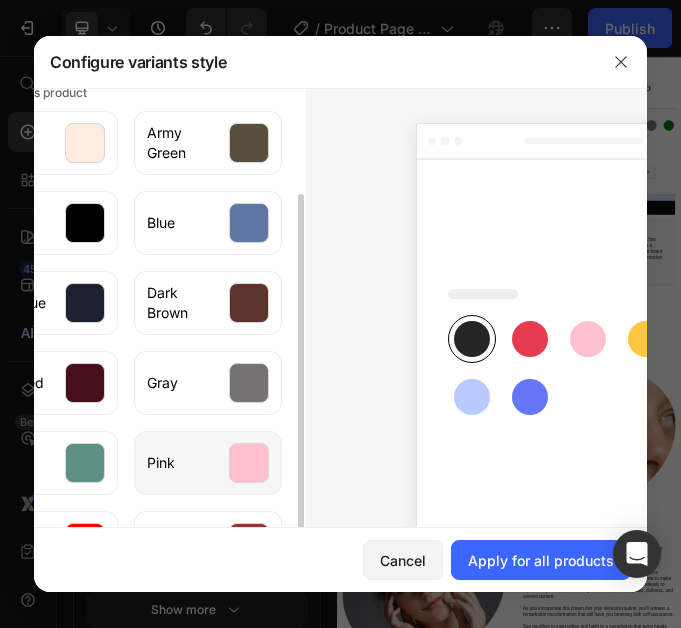 click on "Pink" at bounding box center [161, 463] 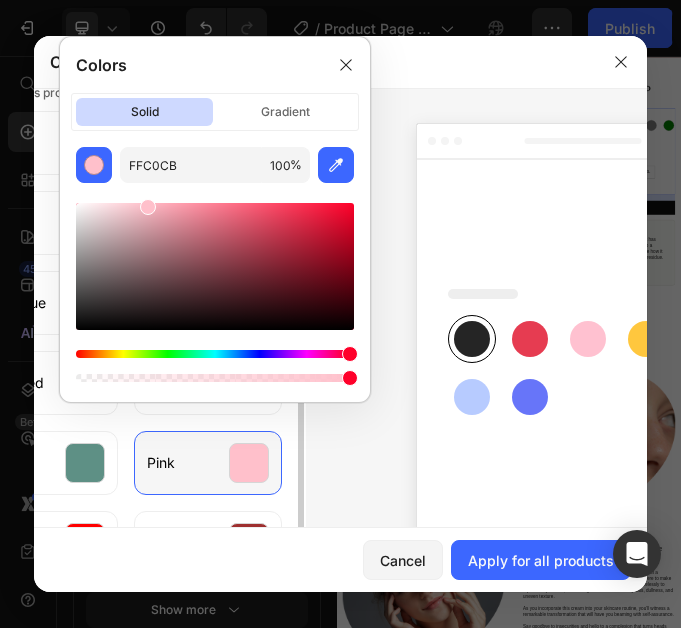 scroll, scrollTop: 0, scrollLeft: 0, axis: both 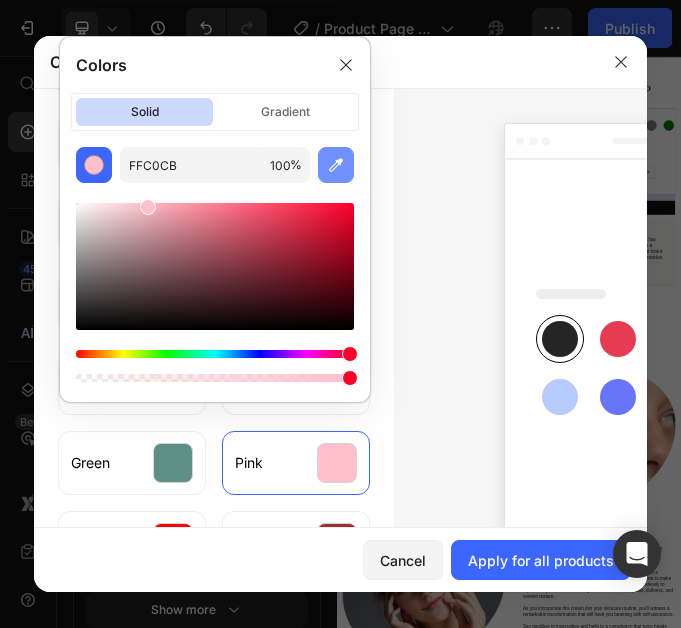 click 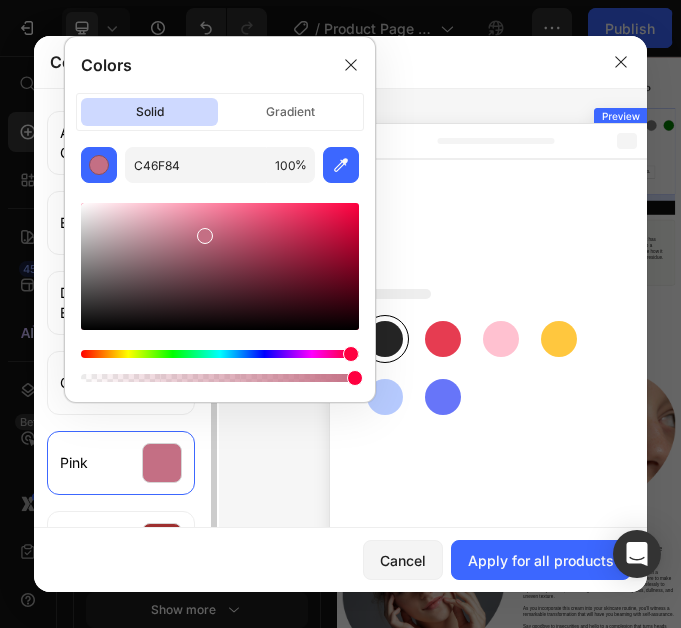 scroll, scrollTop: 0, scrollLeft: 0, axis: both 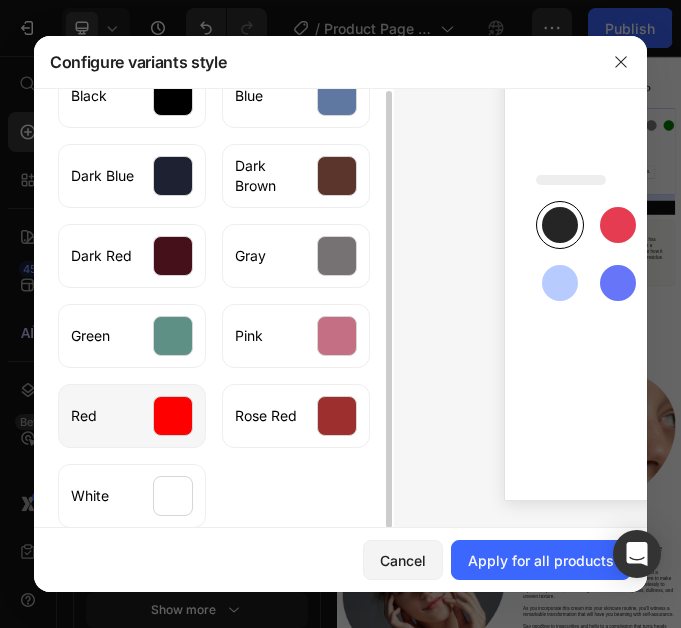 click at bounding box center [173, 416] 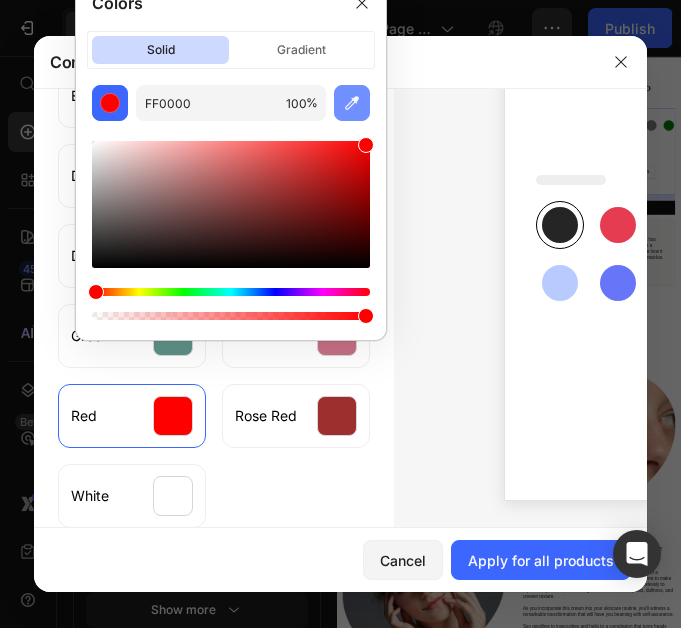click 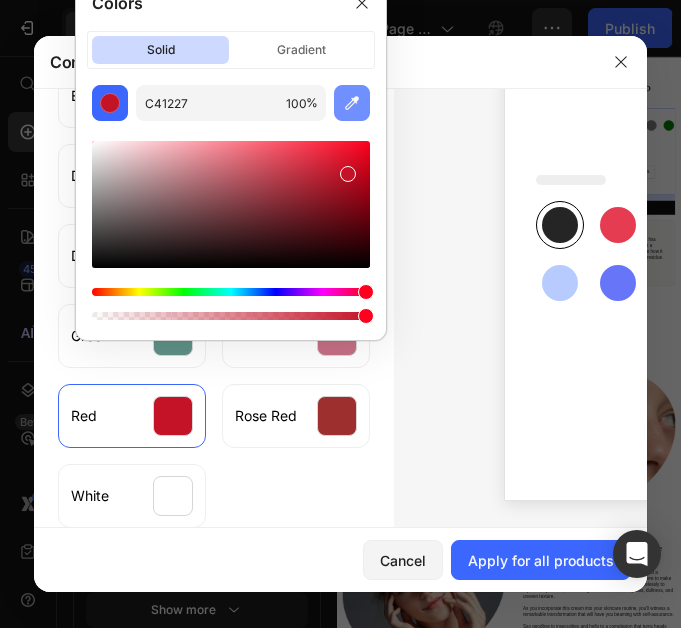 click 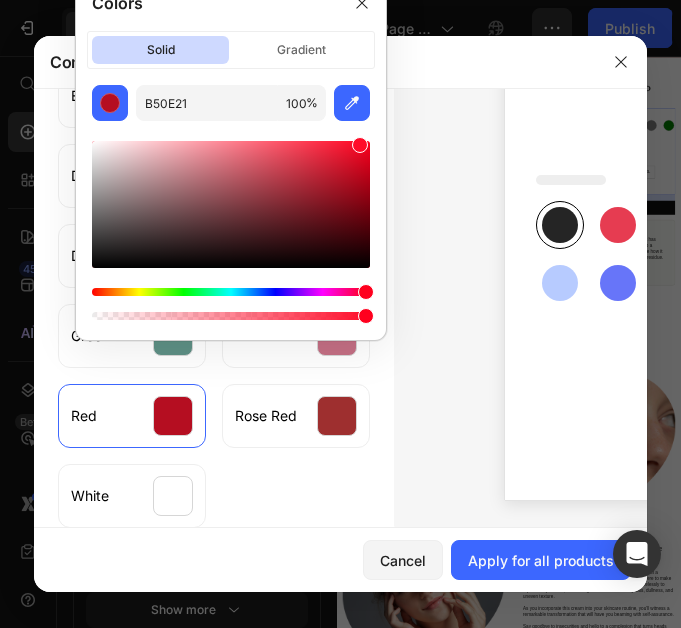 type on "FF0C29" 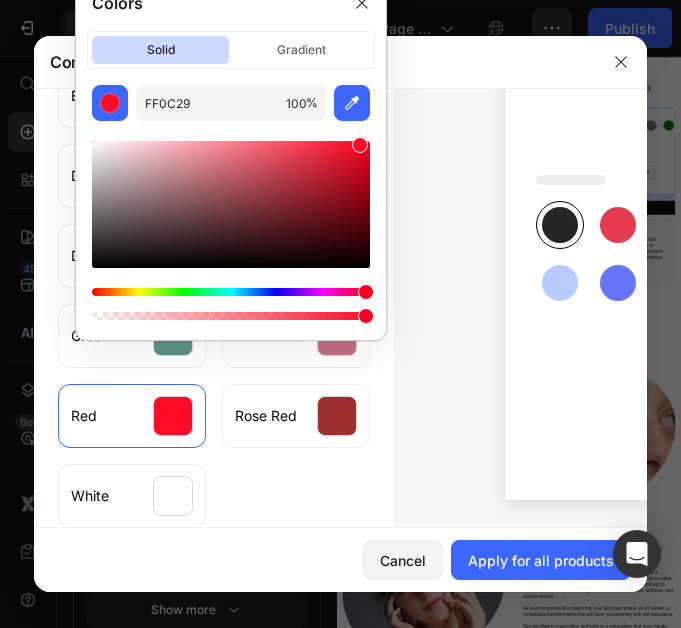 drag, startPoint x: 348, startPoint y: 177, endPoint x: 357, endPoint y: 138, distance: 40.024994 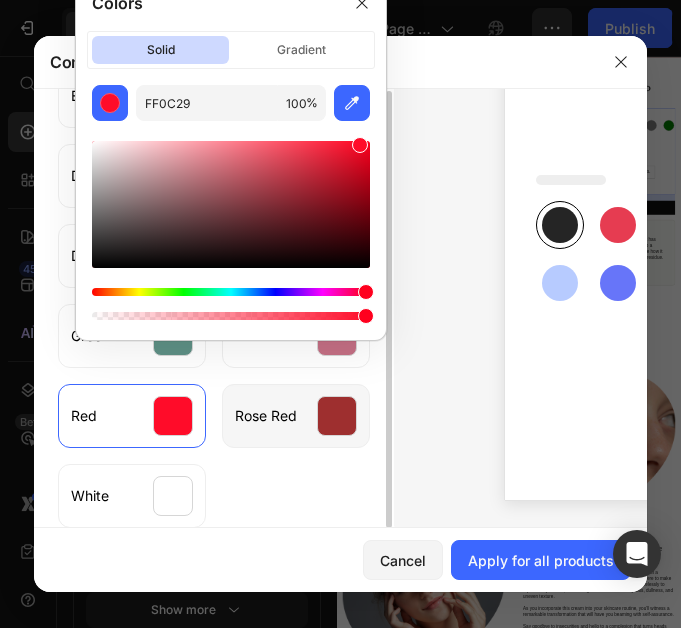 click on "Rose Red" at bounding box center [266, 416] 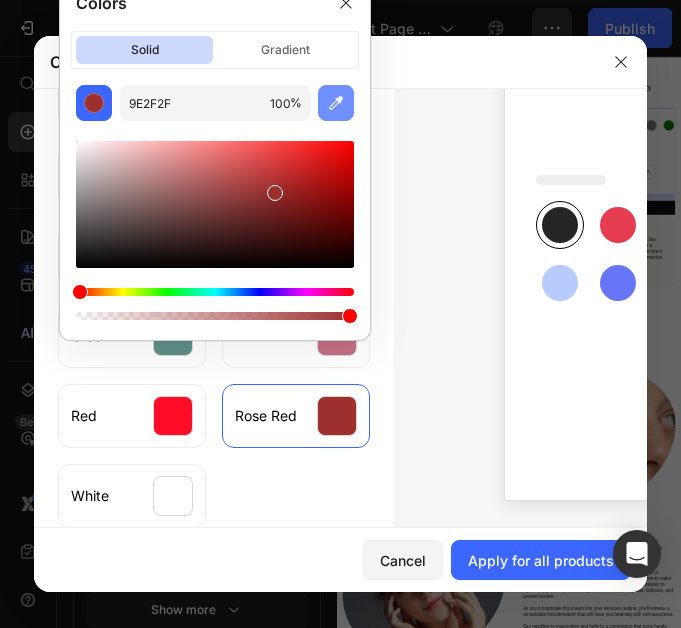 click 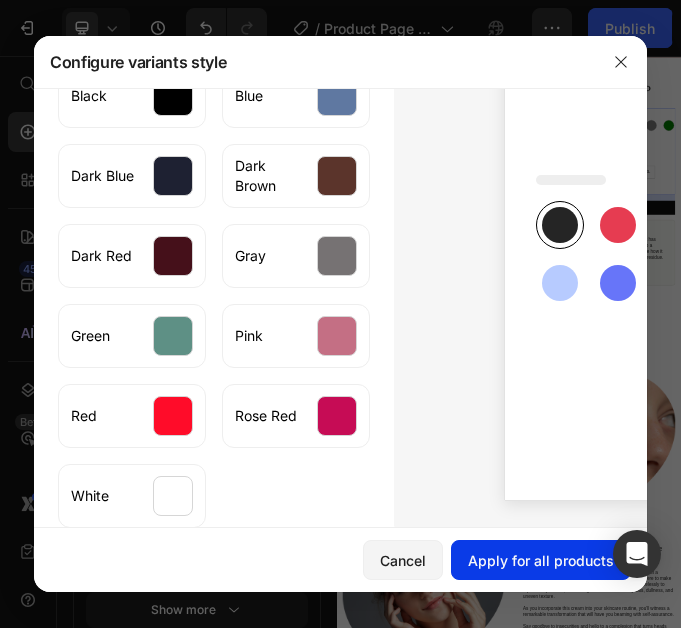 click on "Apply for all products" at bounding box center [541, 560] 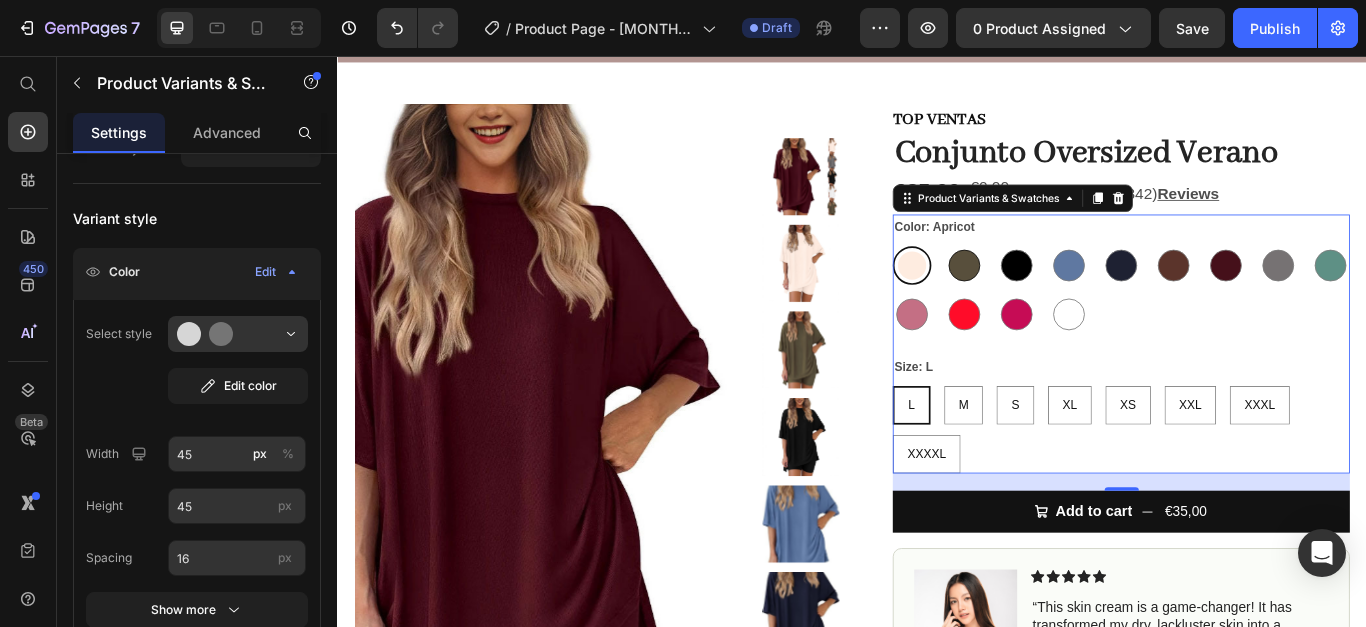 click at bounding box center [1067, 299] 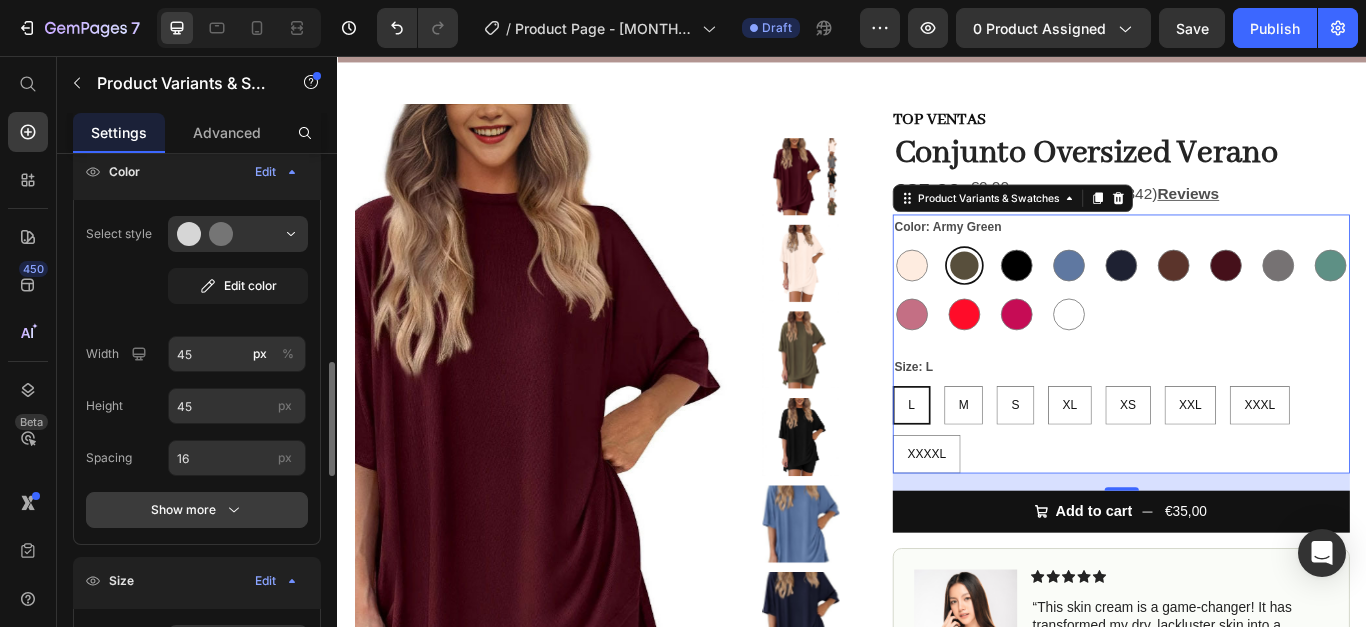 scroll, scrollTop: 500, scrollLeft: 0, axis: vertical 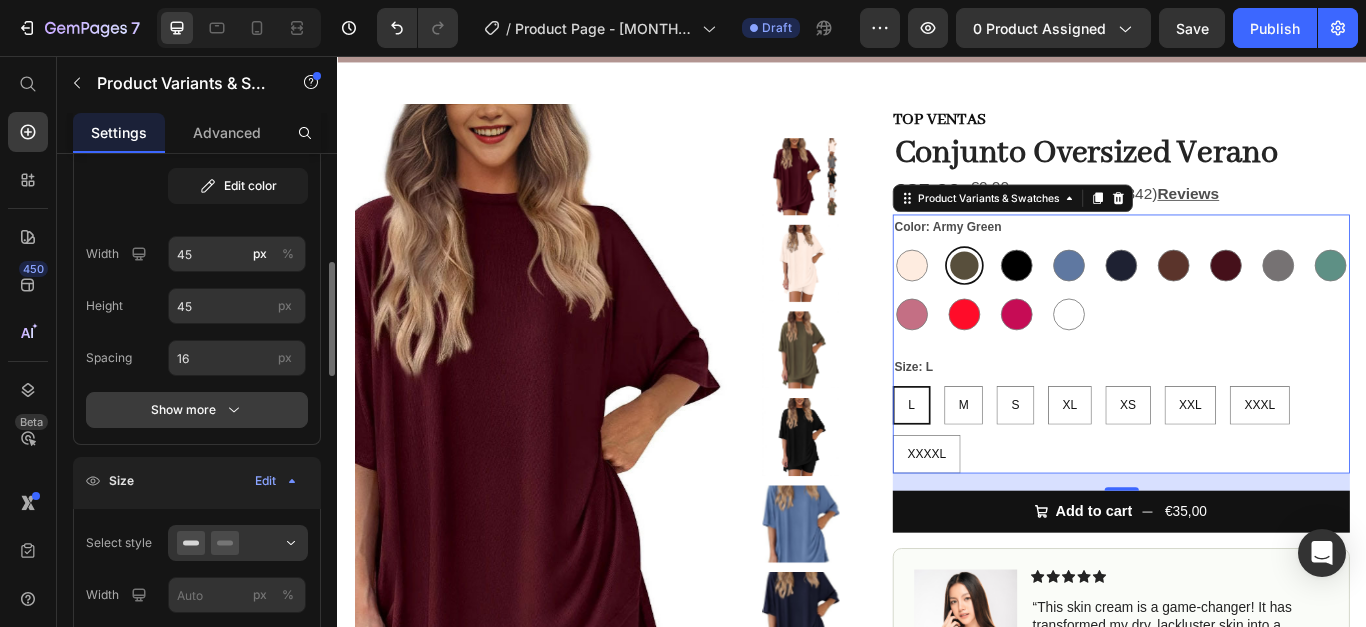 click on "Show more" at bounding box center [197, 410] 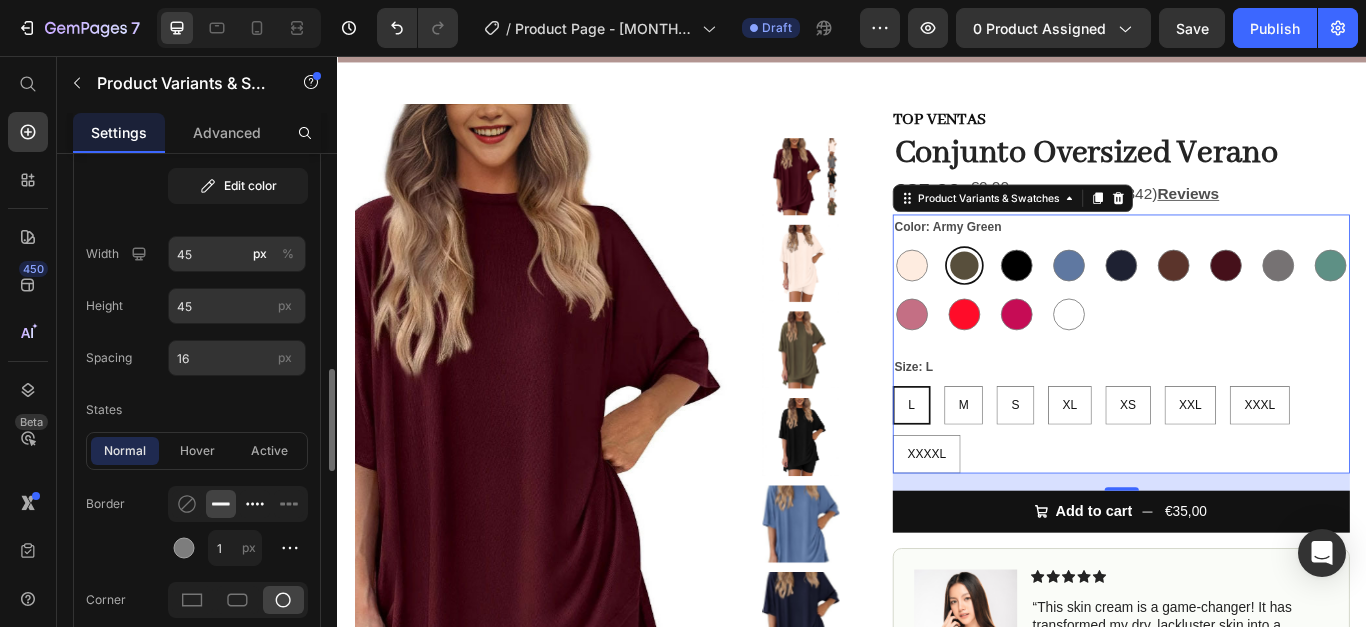 scroll, scrollTop: 600, scrollLeft: 0, axis: vertical 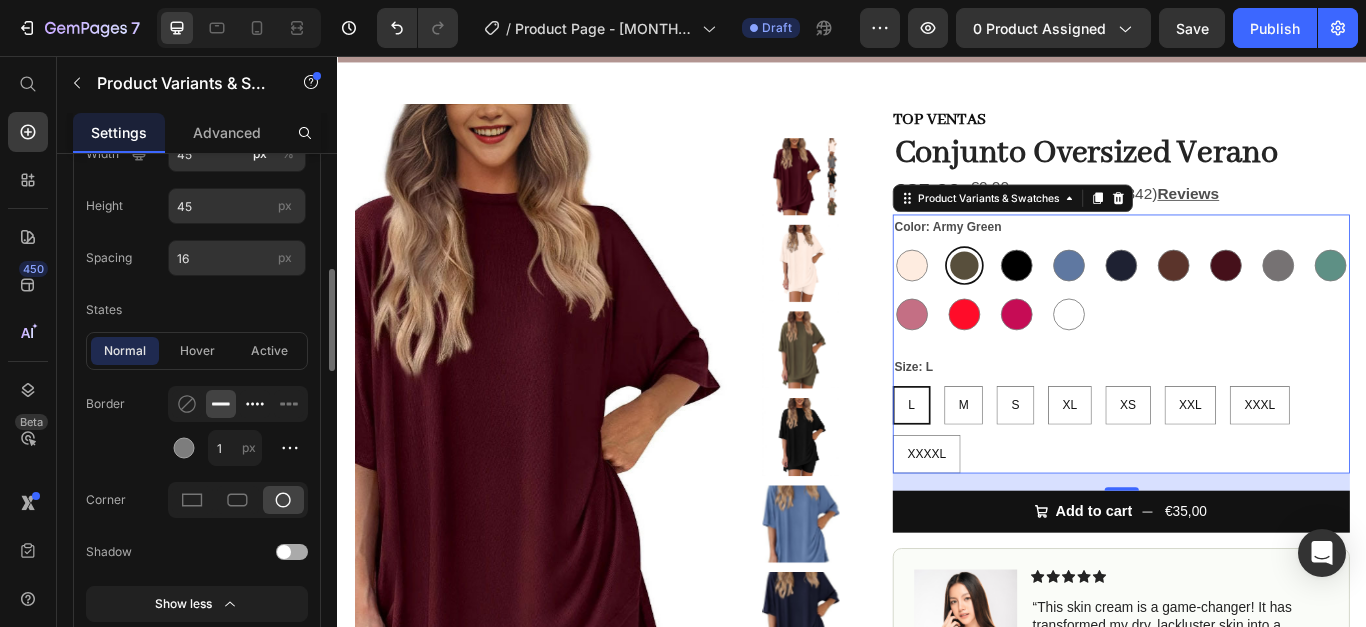 click 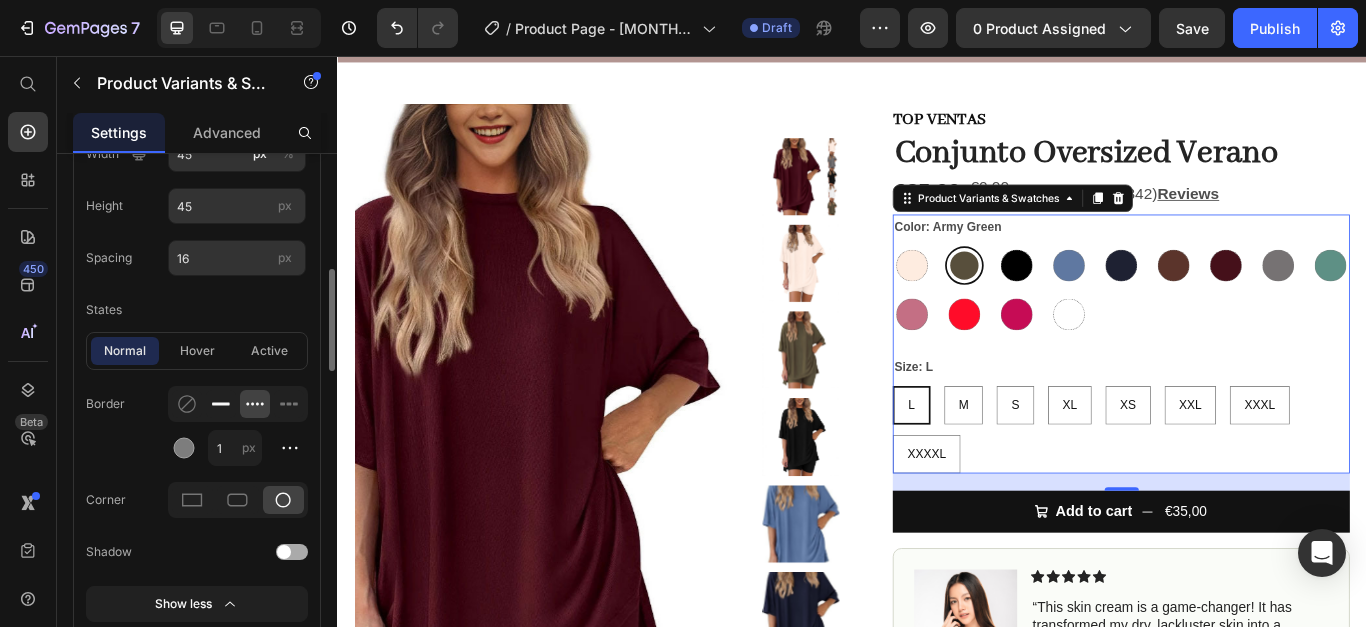 click 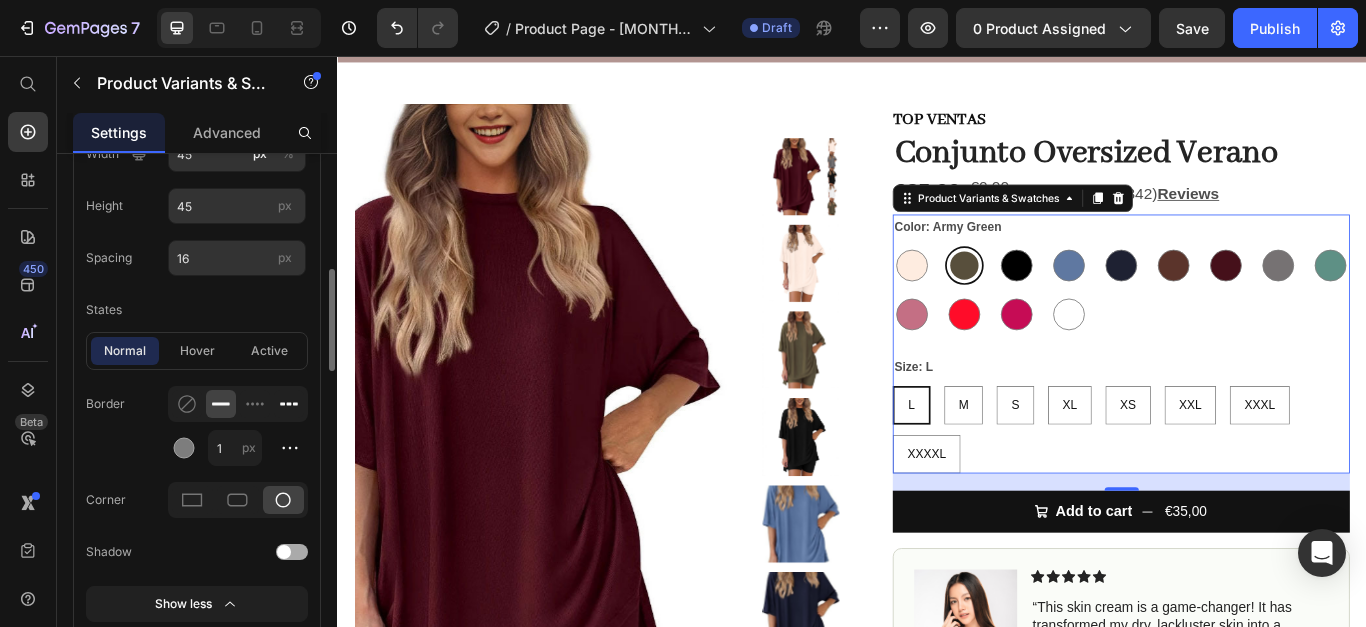 click 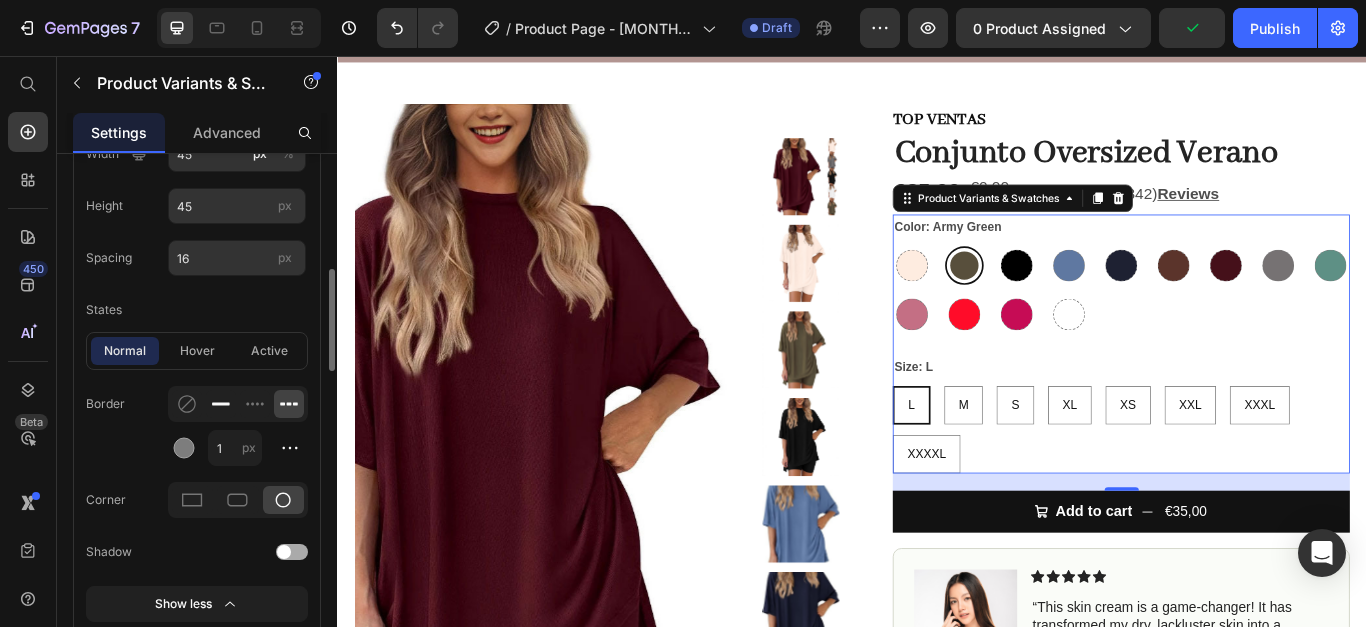 click 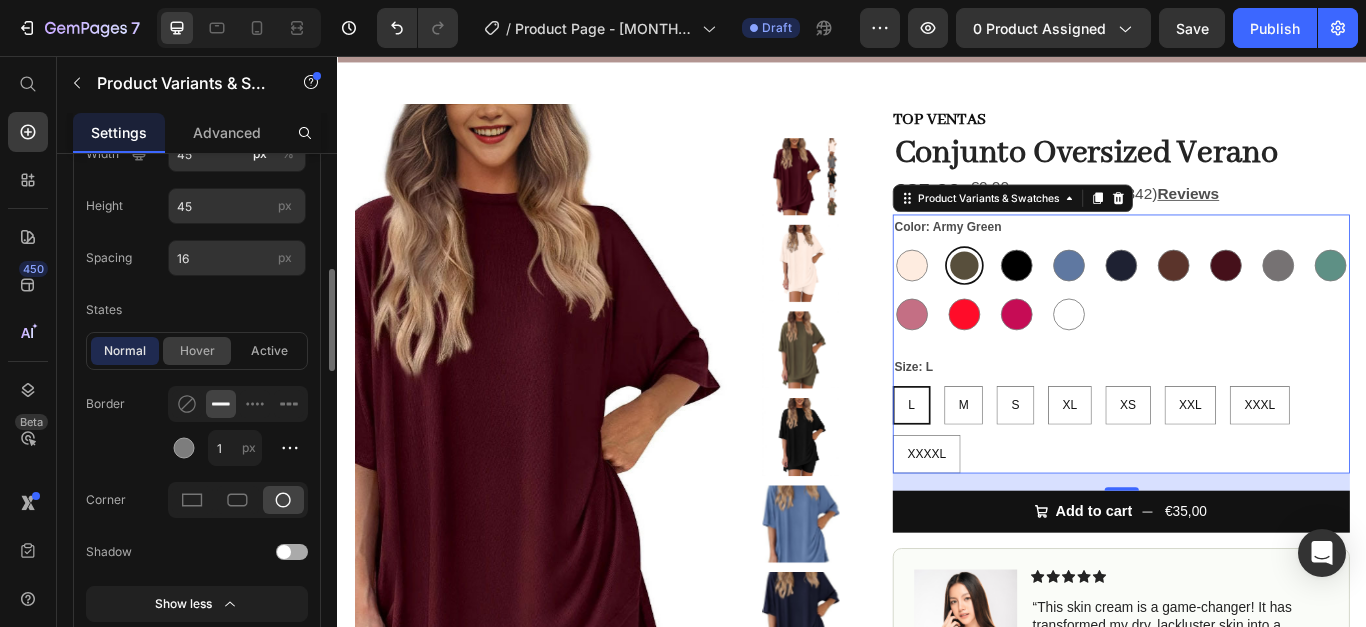 click on "hover" at bounding box center (197, 351) 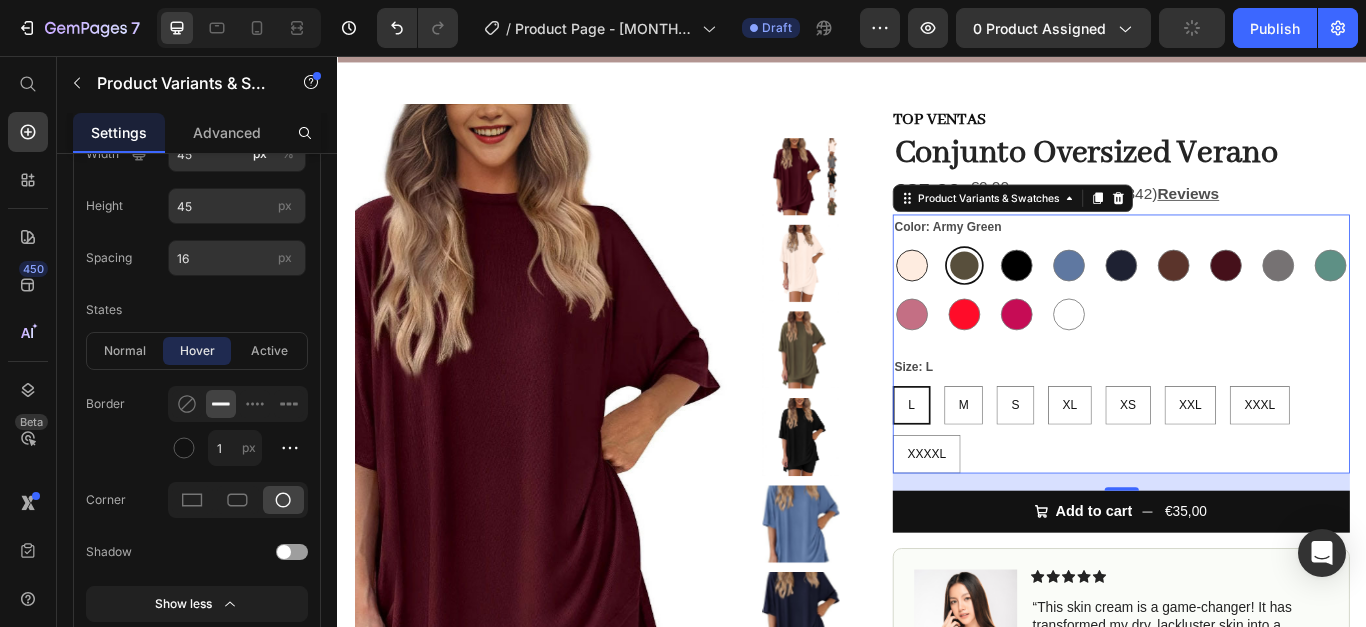 click at bounding box center [1006, 299] 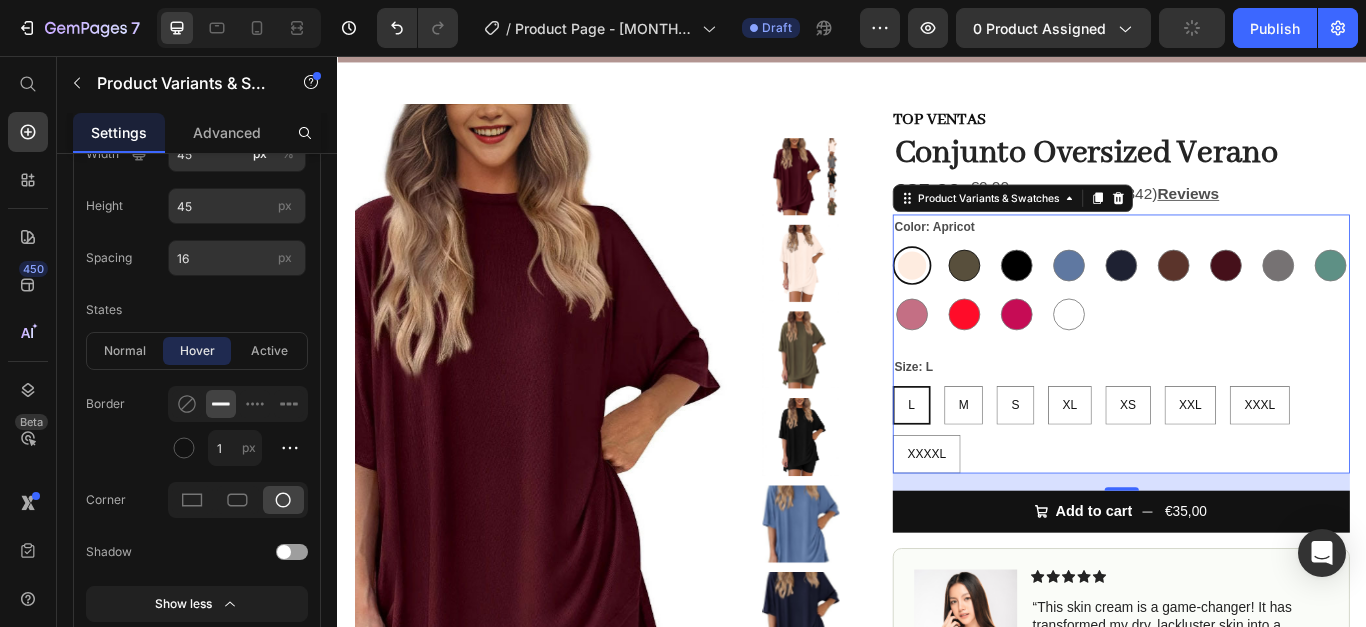 click at bounding box center (1067, 299) 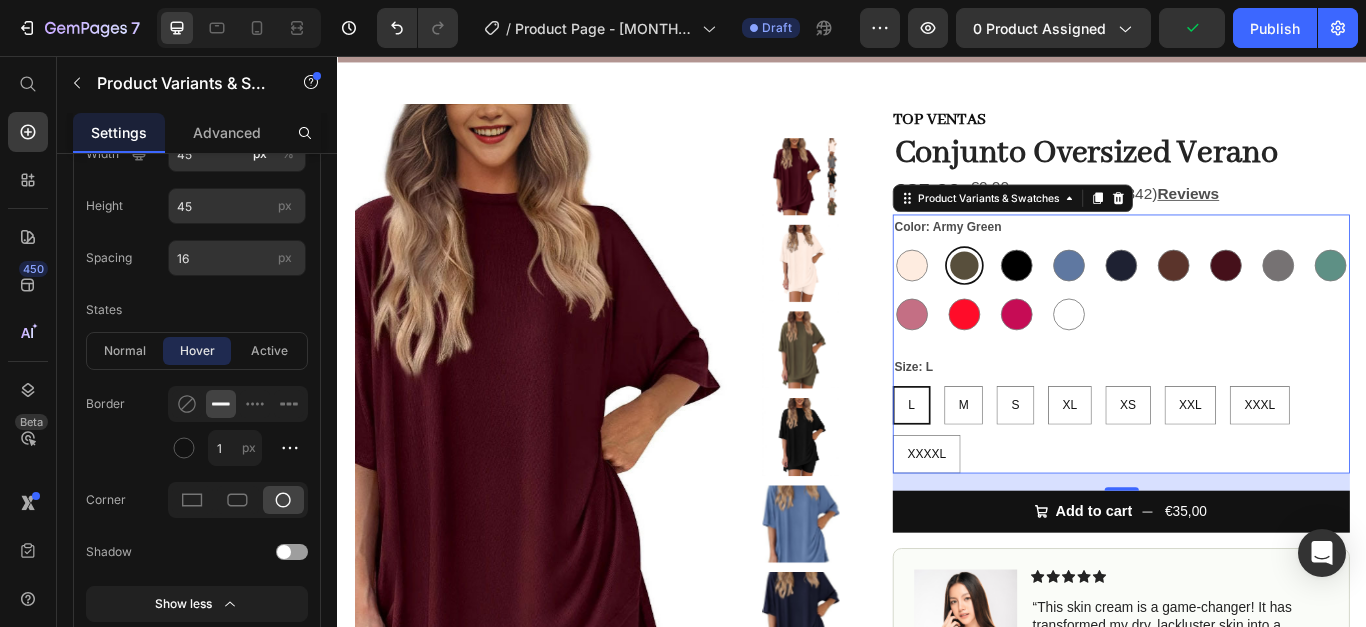 click at bounding box center (1067, 299) 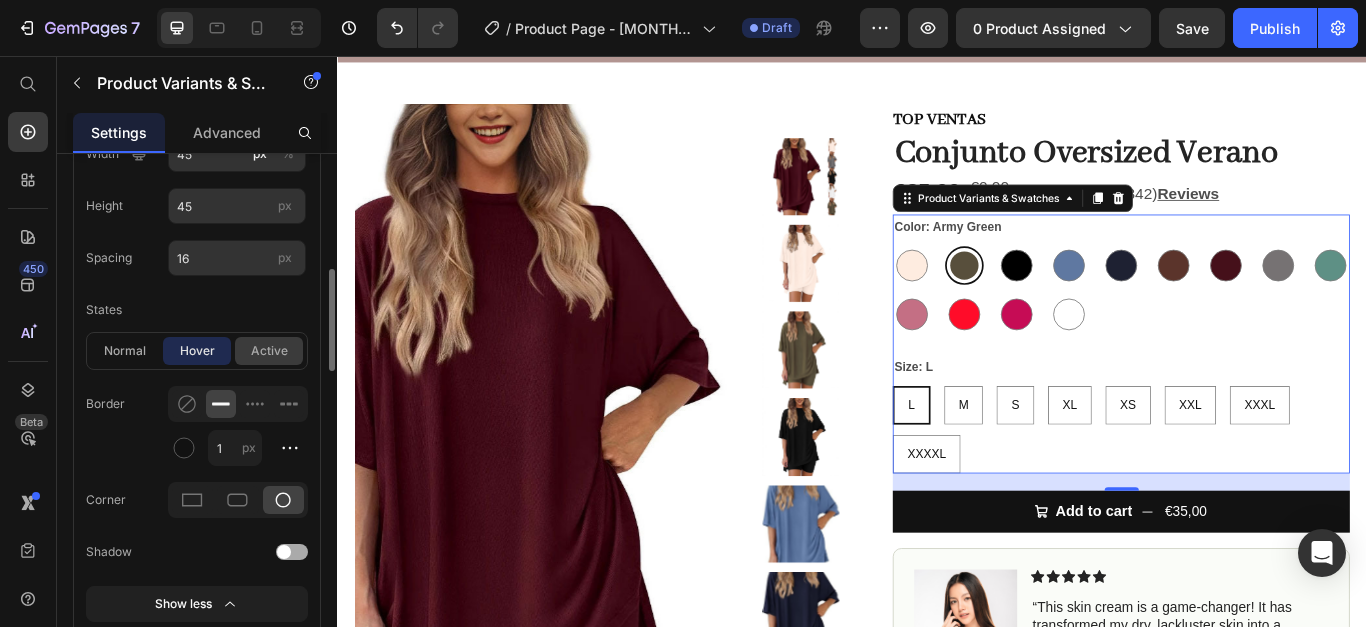 click on "active" at bounding box center [269, 351] 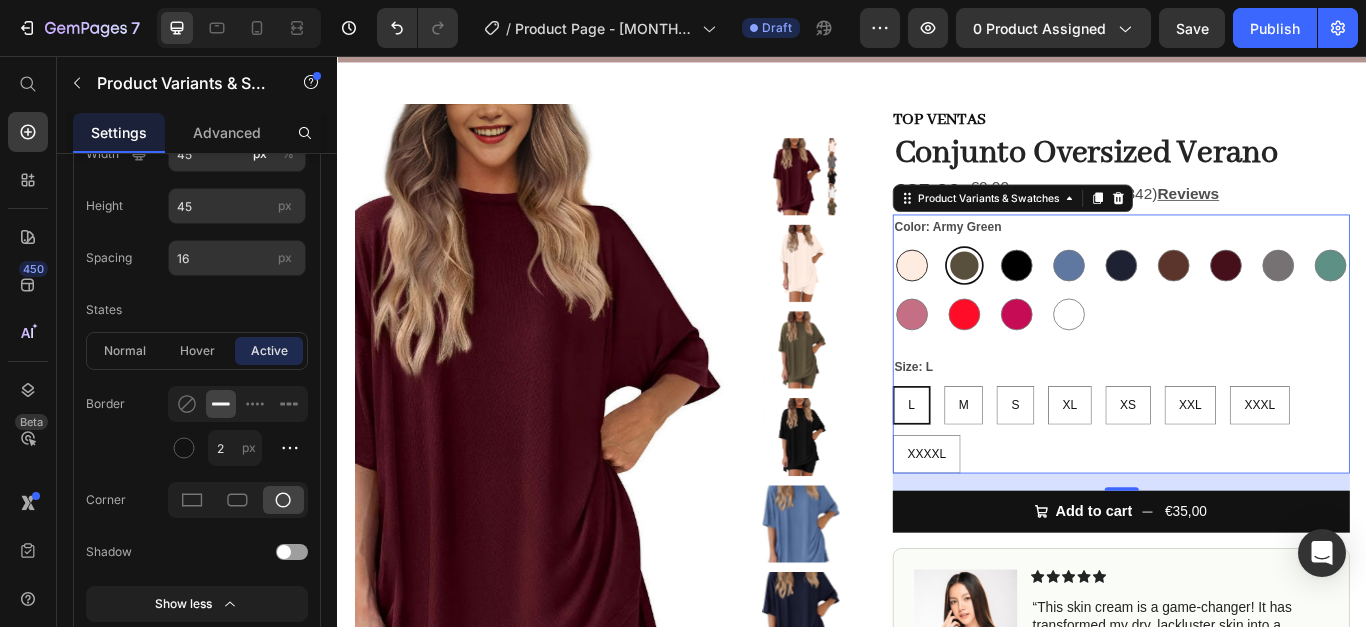 click at bounding box center [1006, 299] 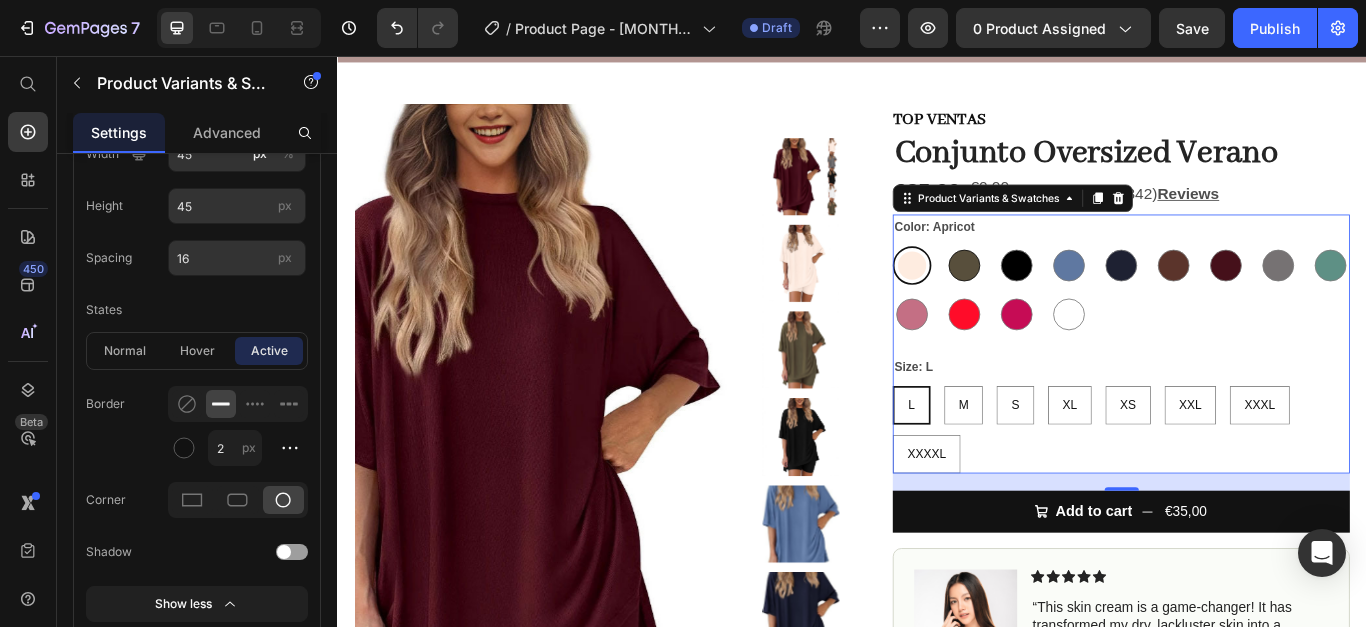 click at bounding box center (1067, 299) 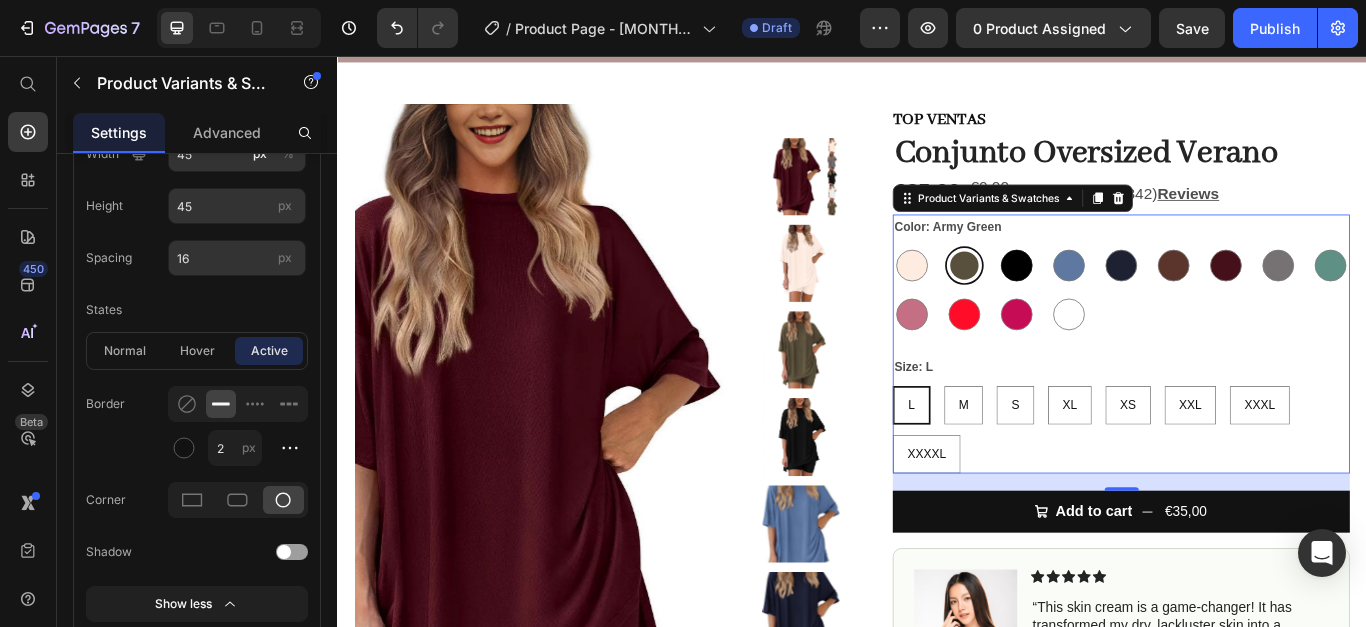 click at bounding box center [1128, 299] 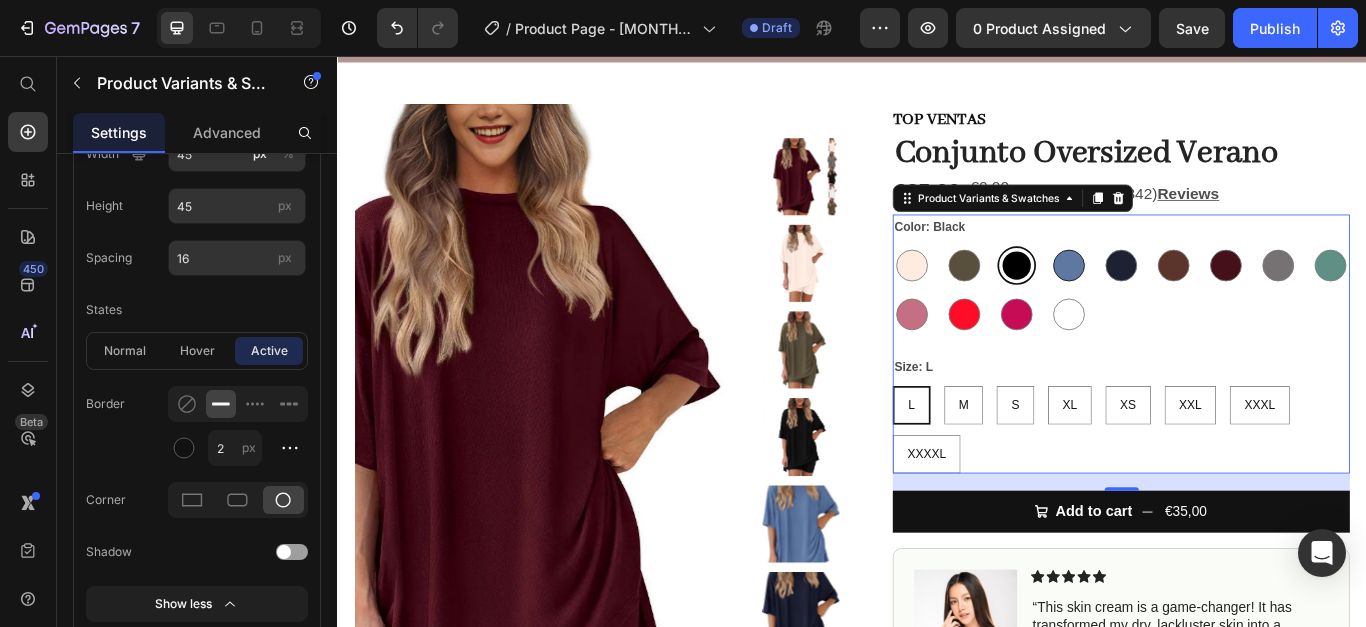 click at bounding box center (1189, 299) 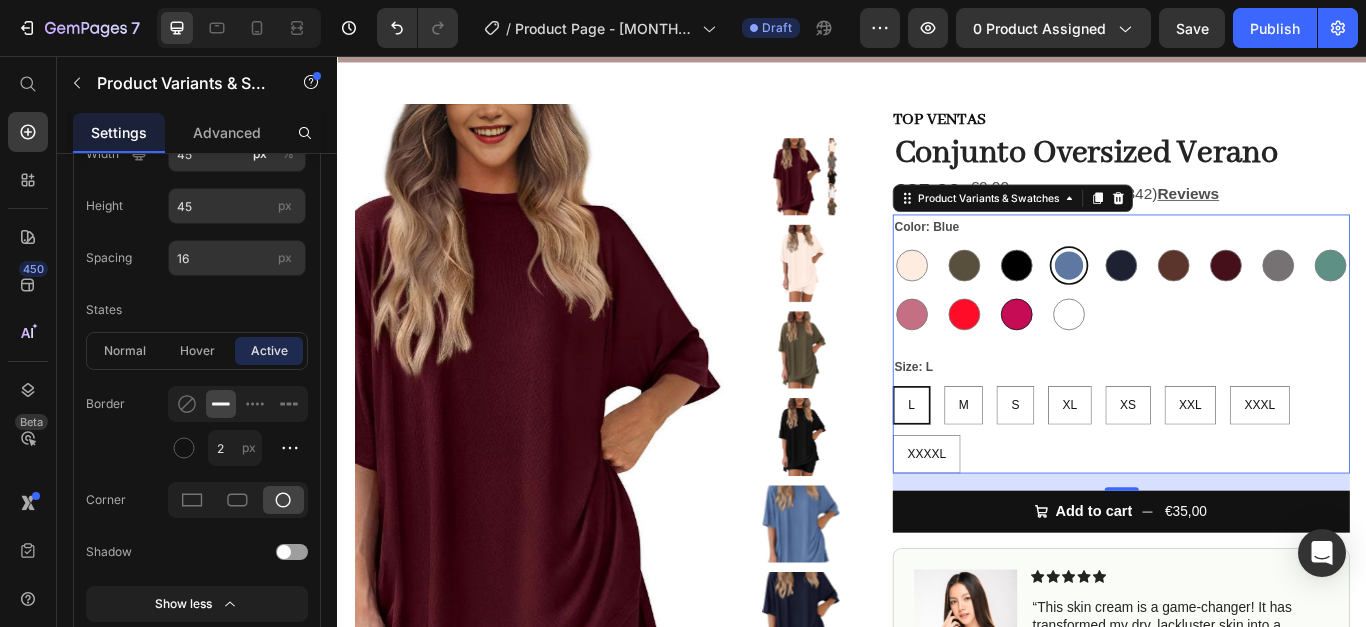 click at bounding box center (1128, 356) 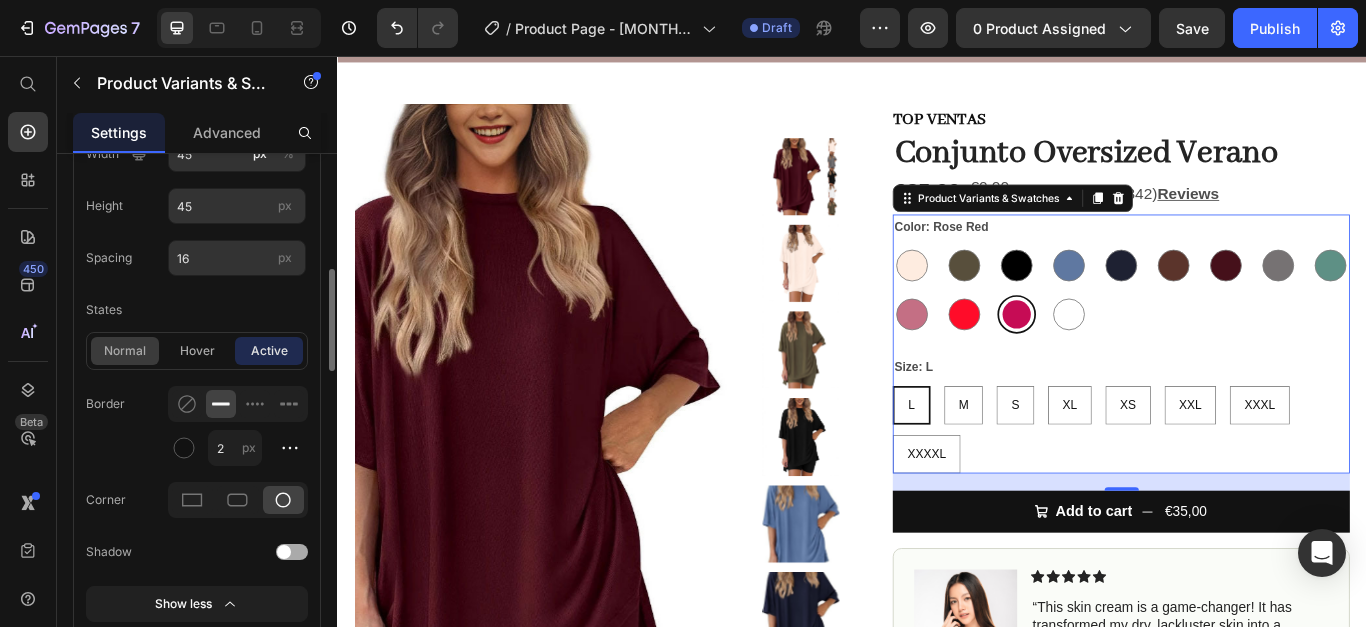 click on "normal" at bounding box center (125, 351) 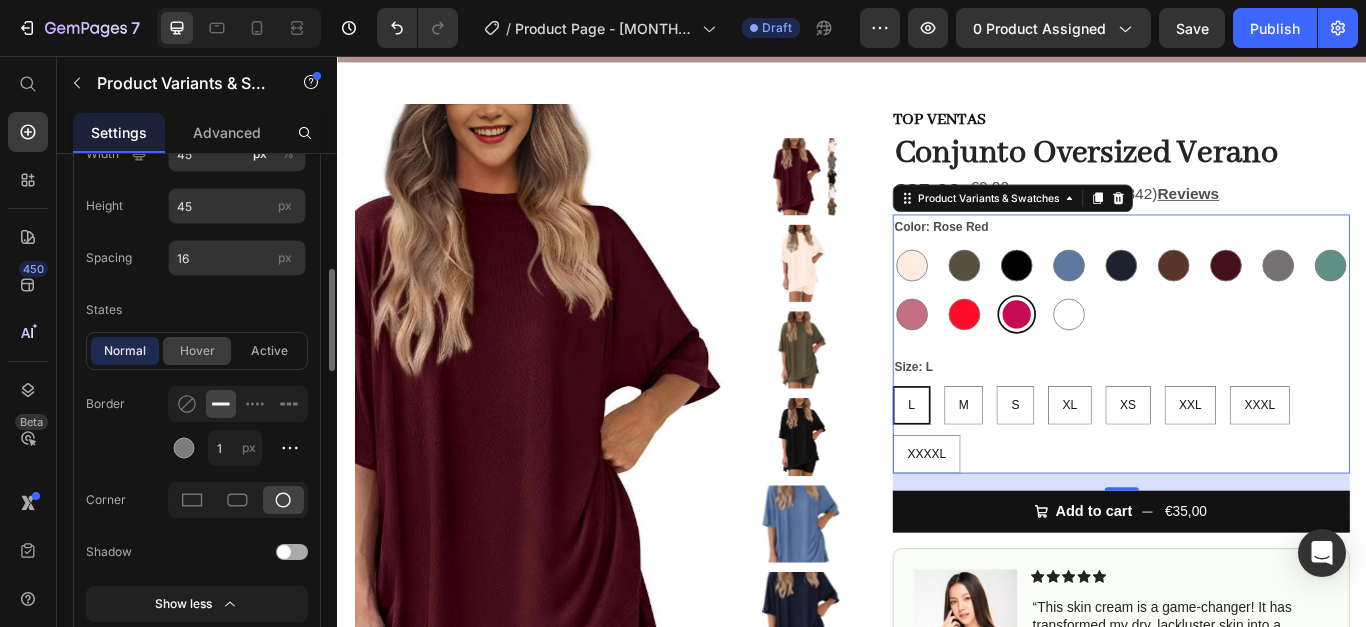 click on "hover" at bounding box center (197, 351) 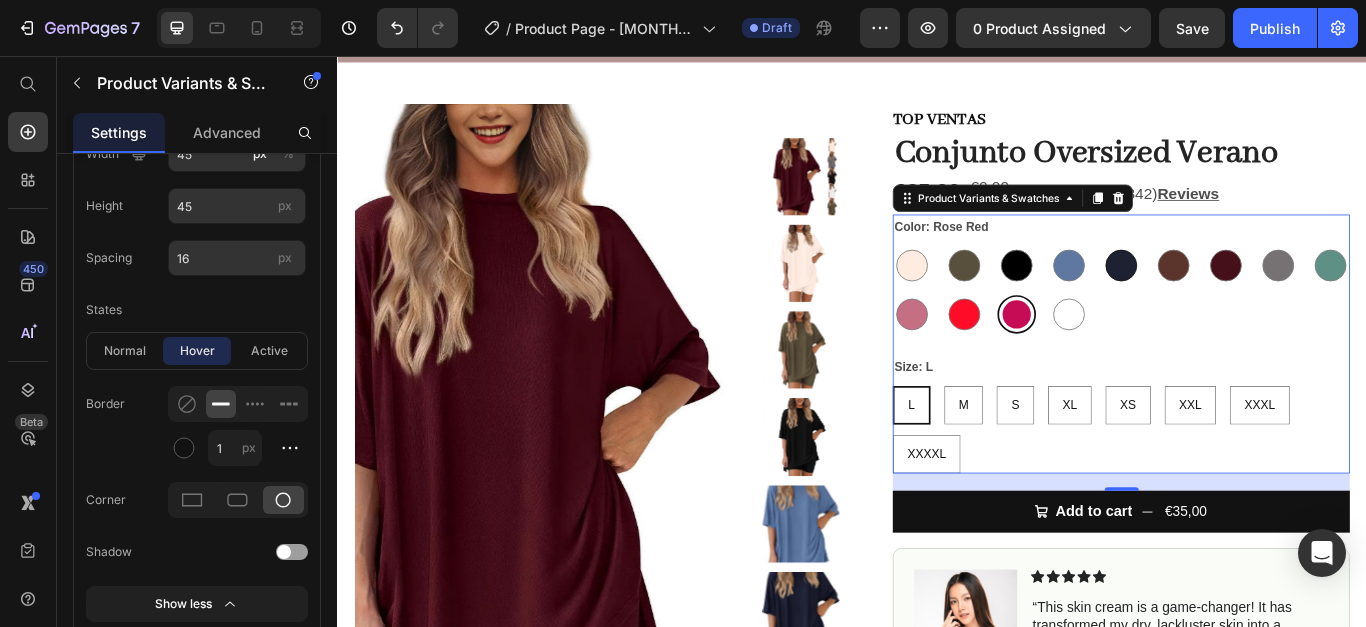 click at bounding box center (1250, 299) 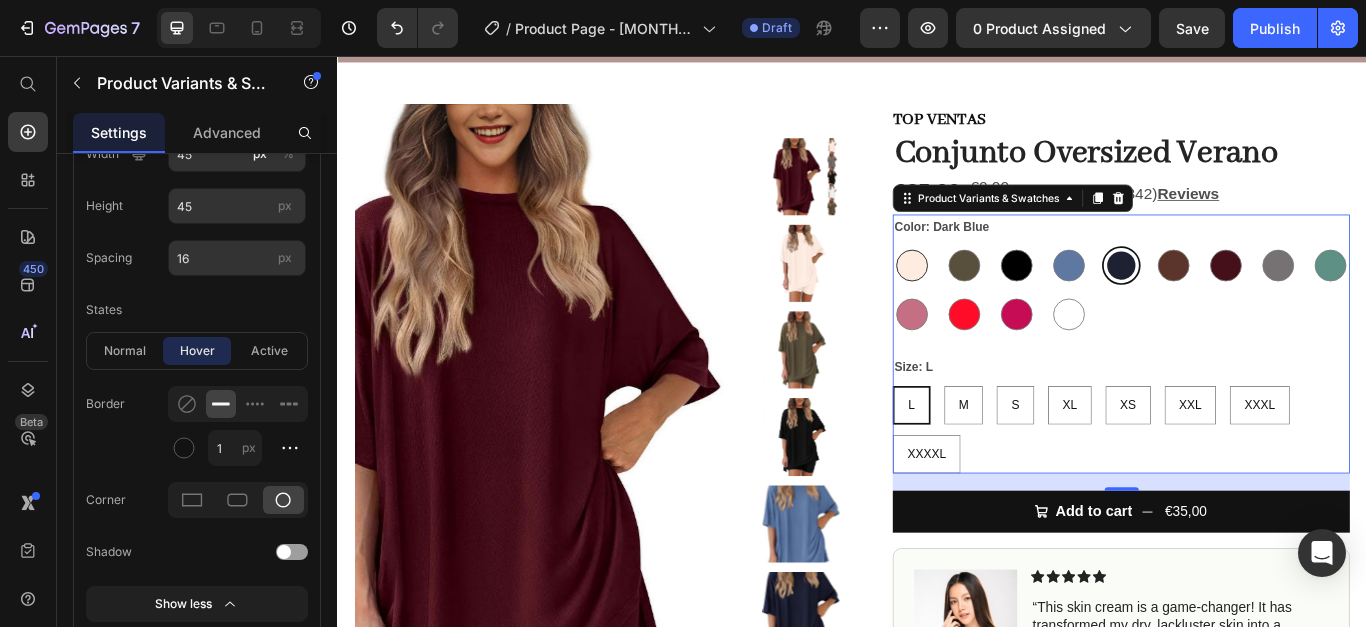 click at bounding box center [1006, 299] 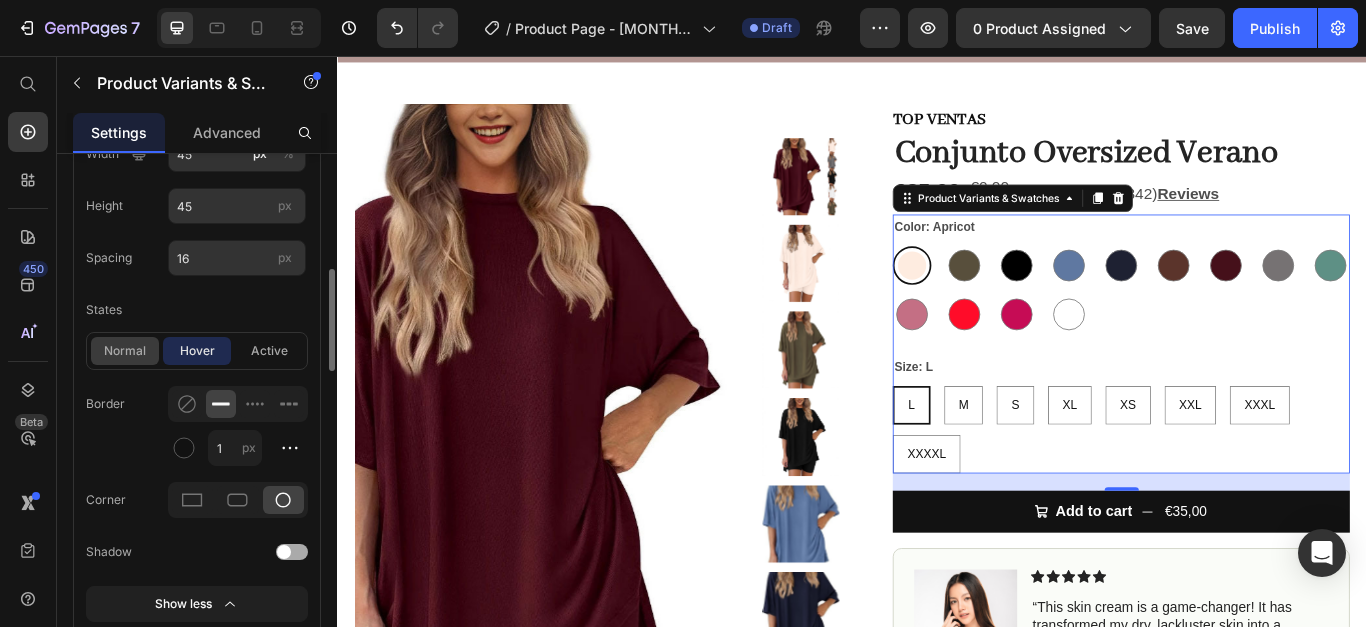 click on "normal" at bounding box center (125, 351) 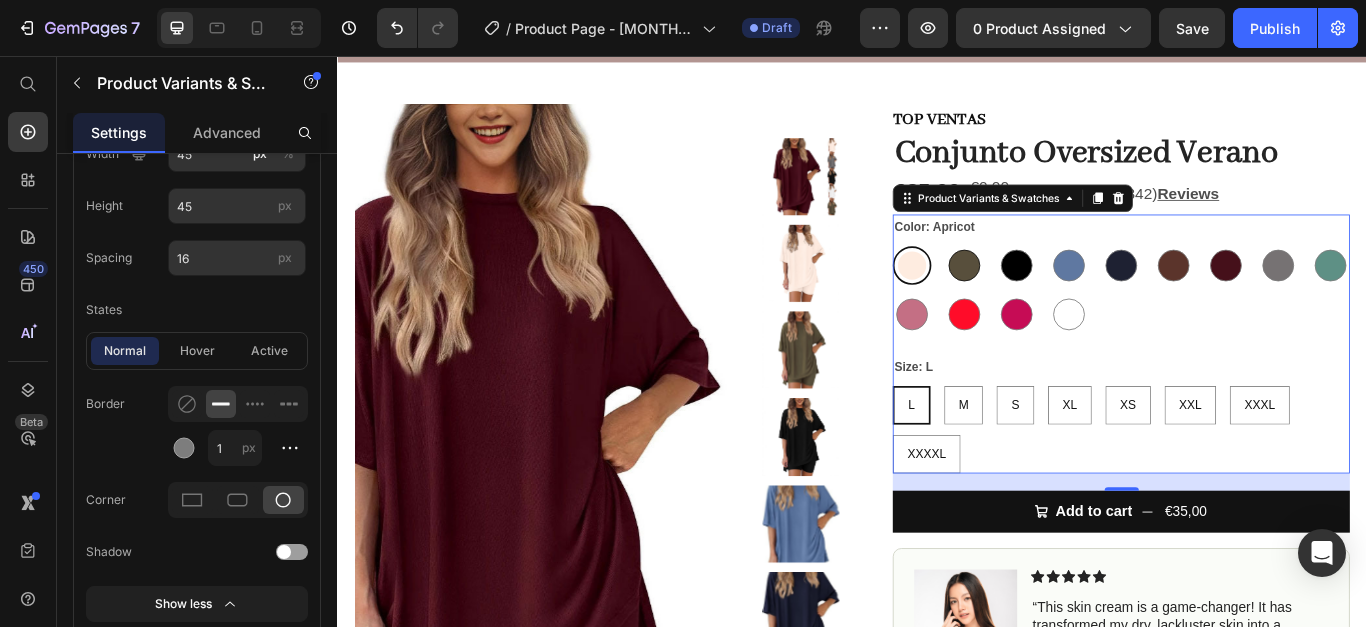 click at bounding box center (1067, 299) 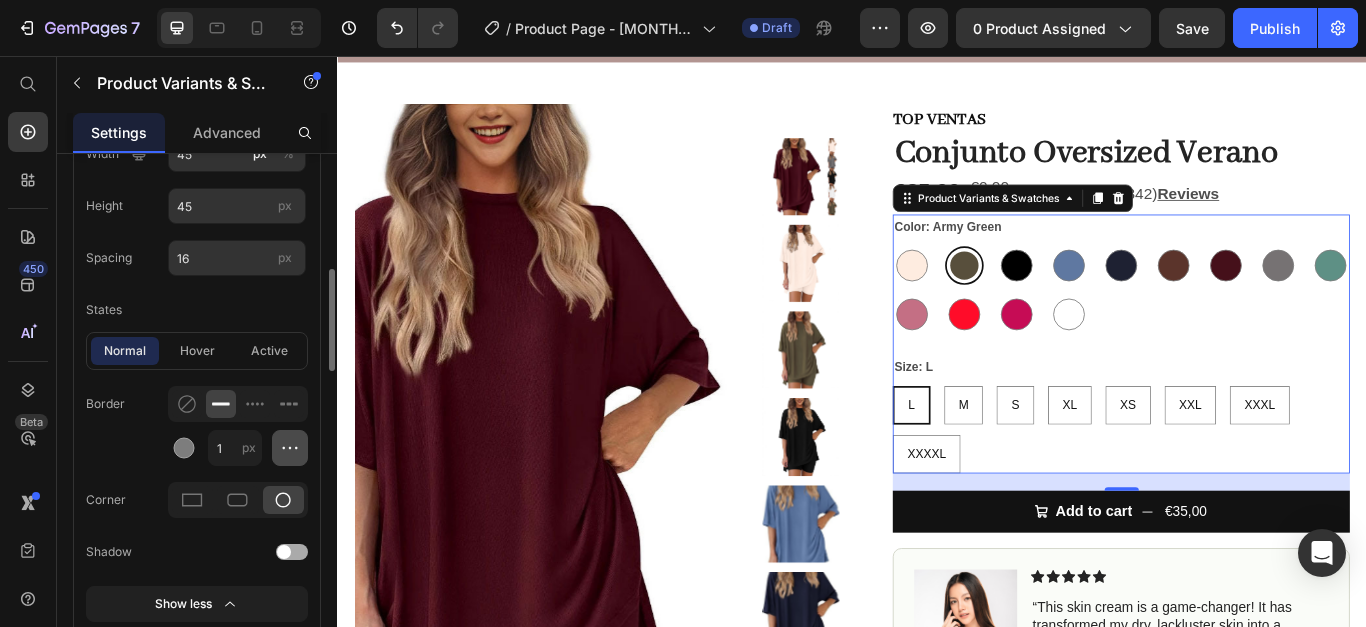 click 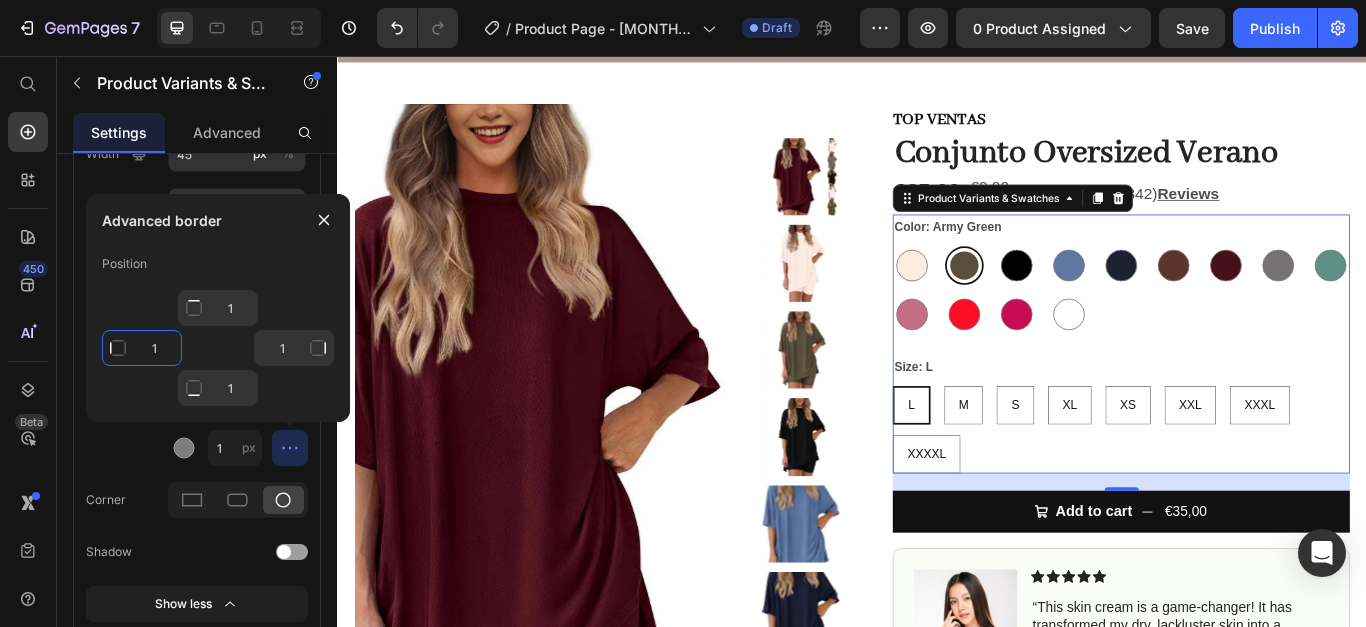 click on "1" 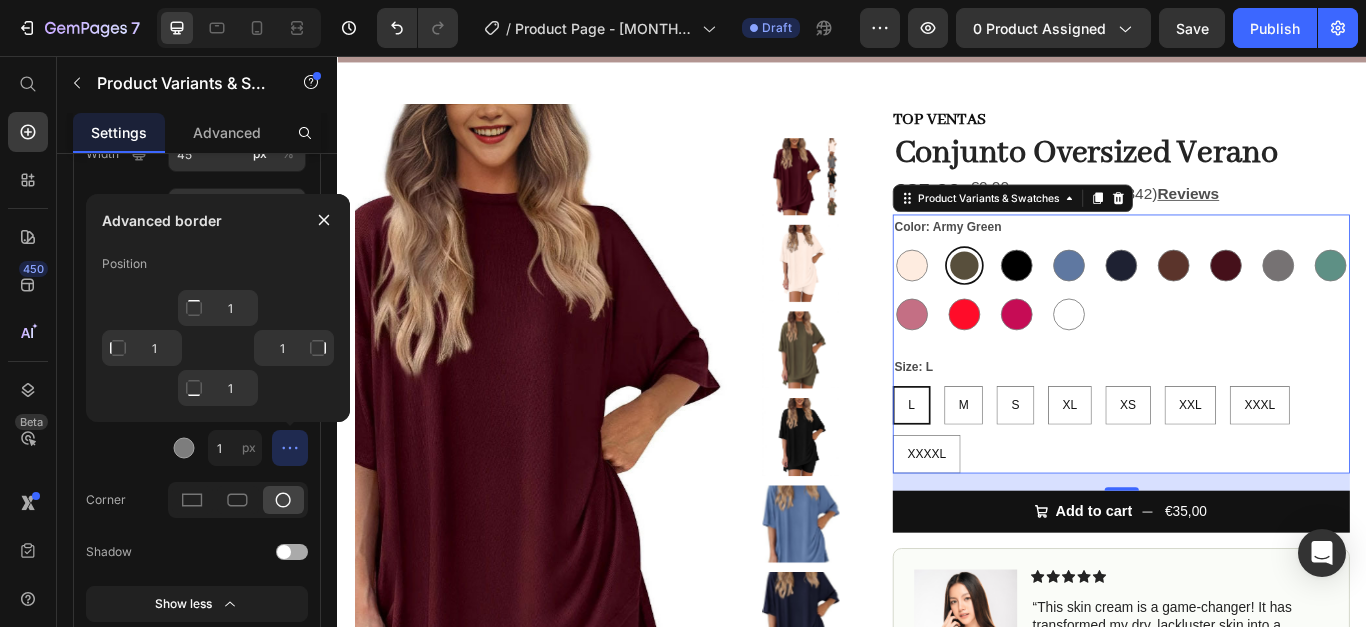 click on "Border 1 px" at bounding box center (197, 426) 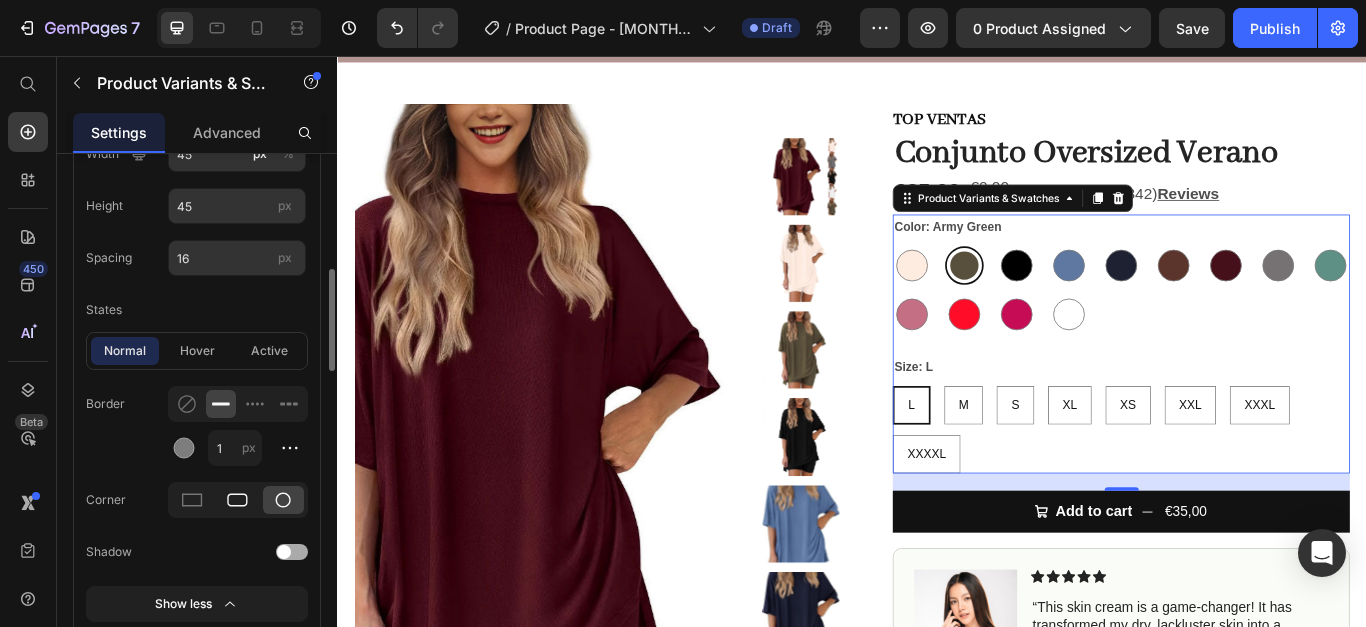 click 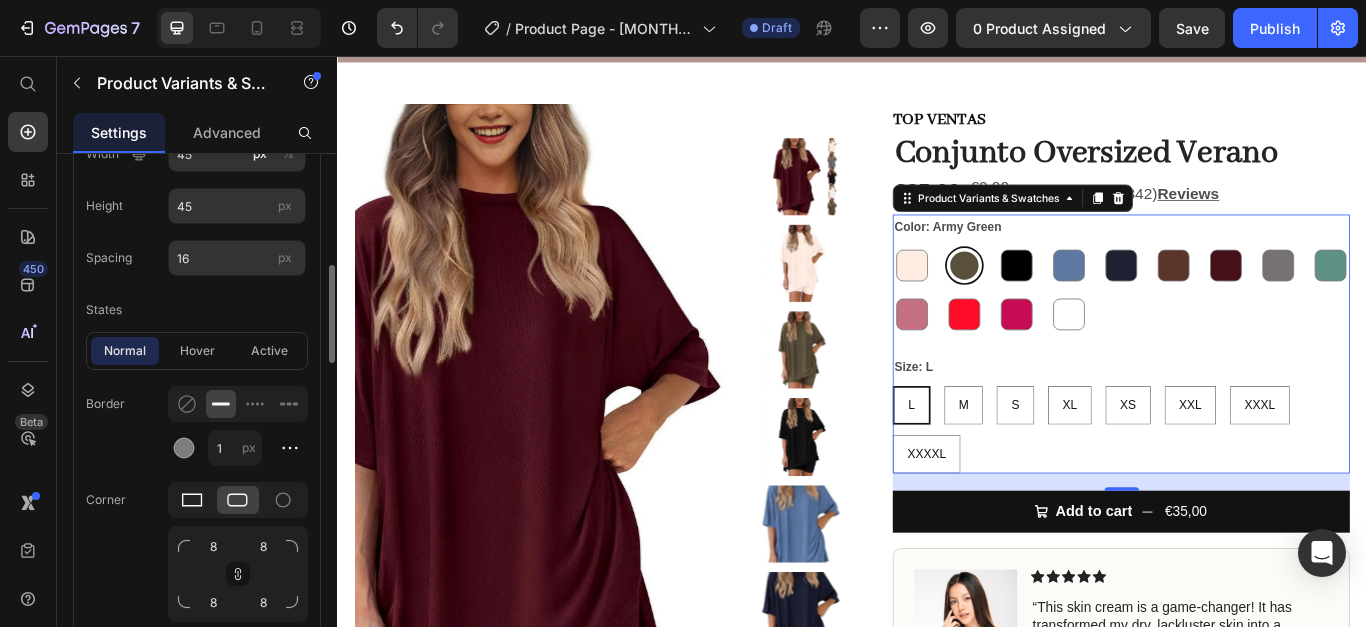 click 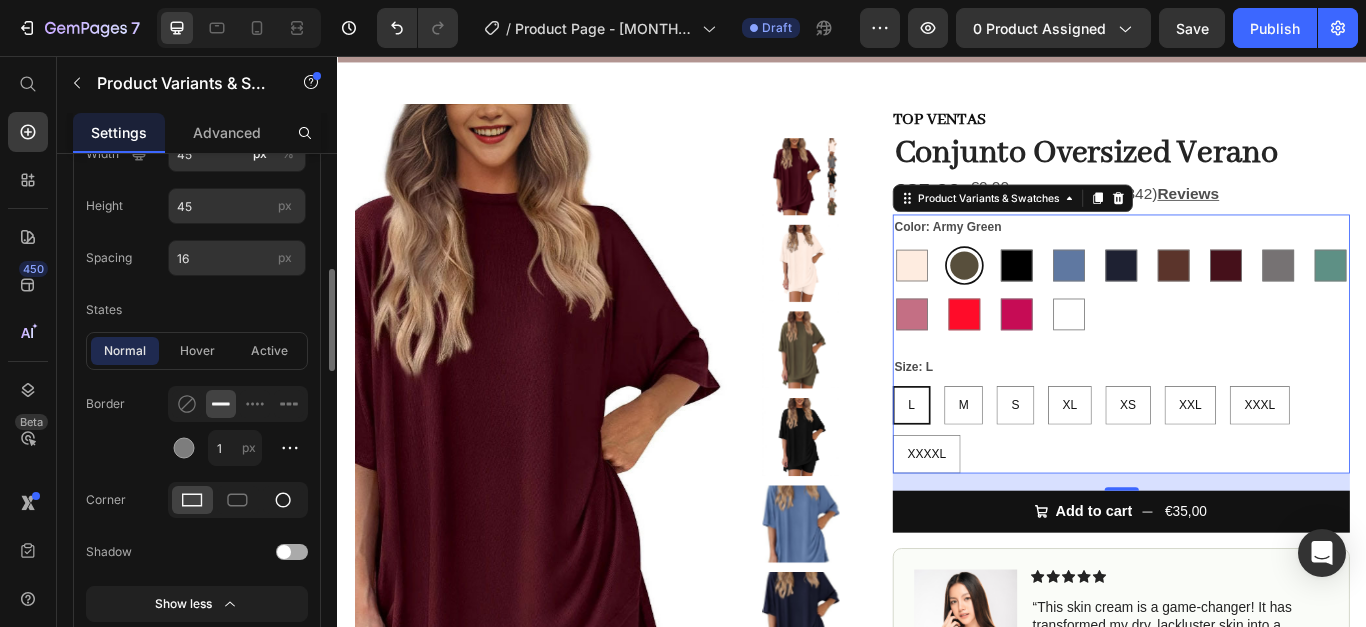 click 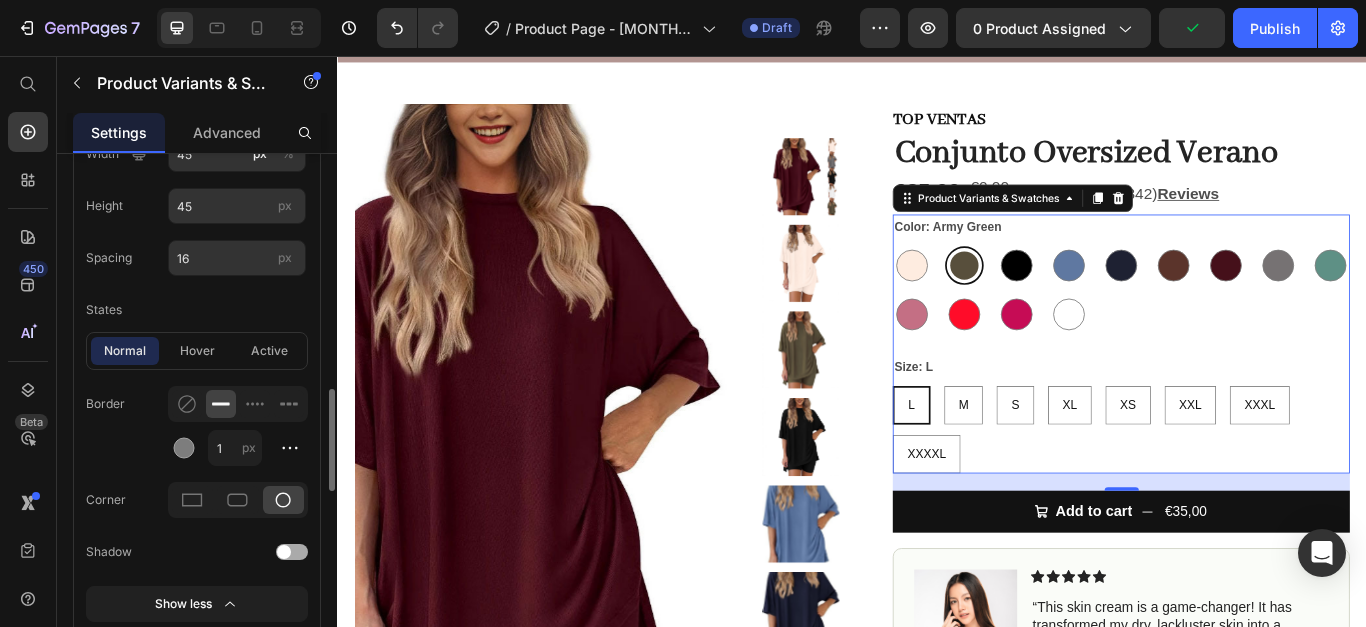 scroll, scrollTop: 700, scrollLeft: 0, axis: vertical 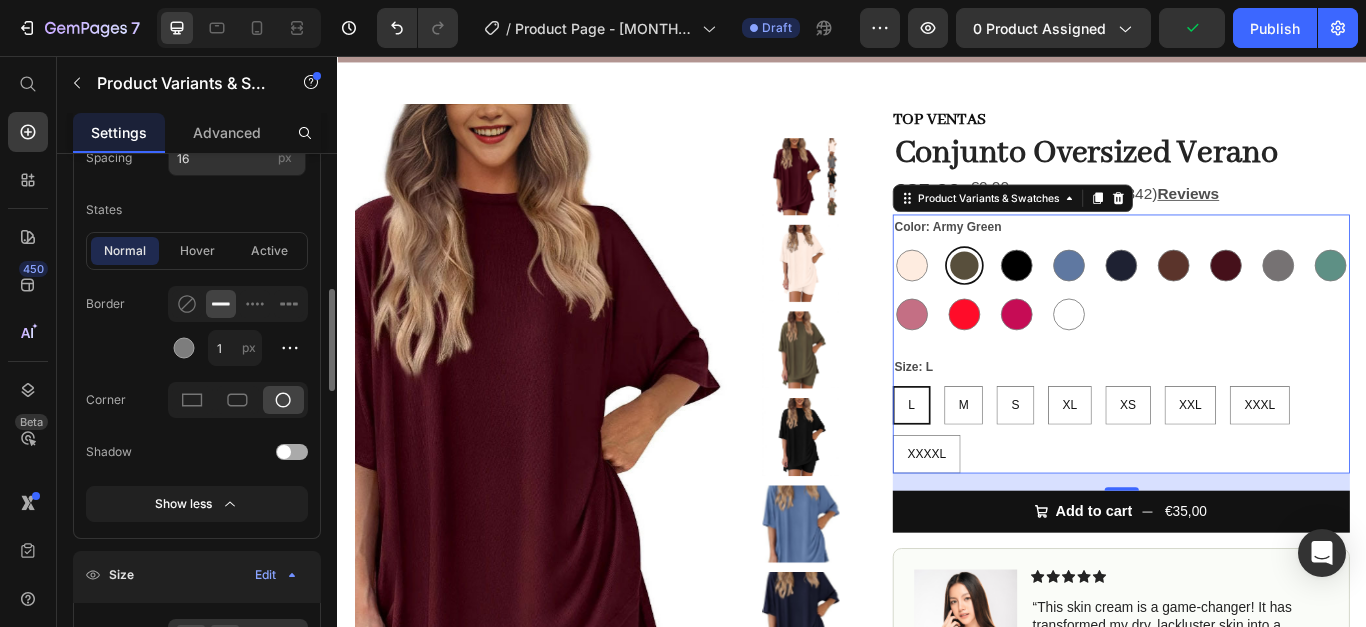 click at bounding box center [284, 452] 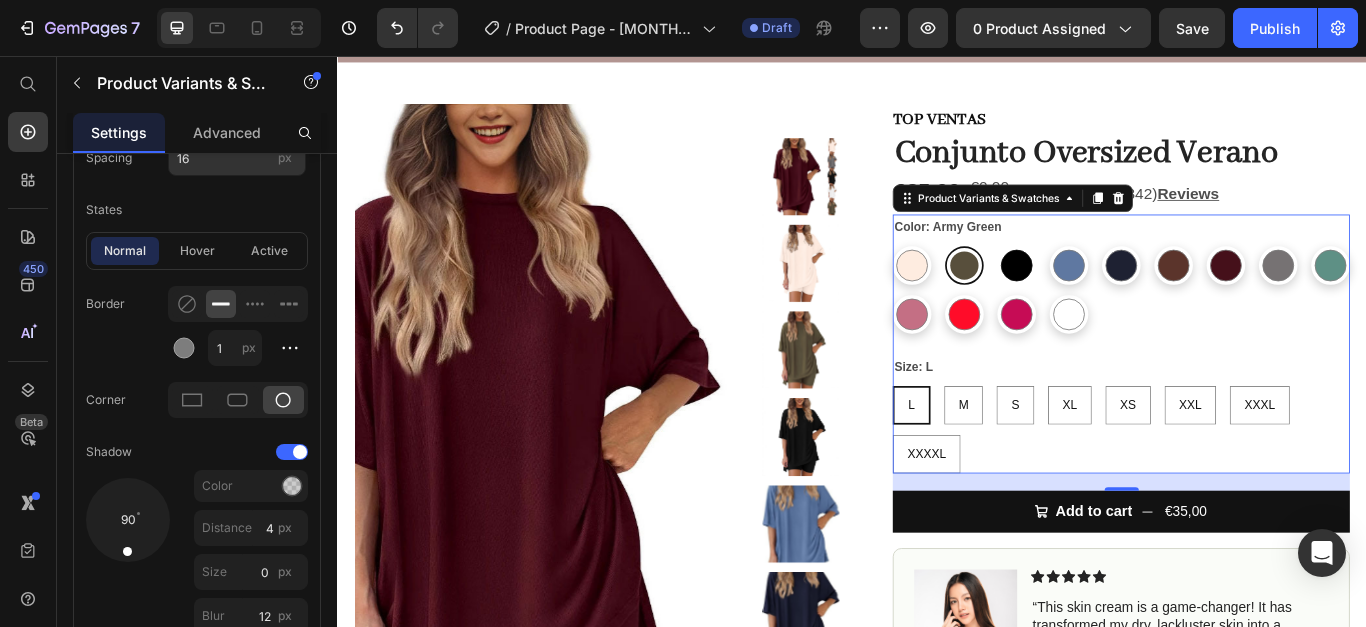 click at bounding box center (1128, 299) 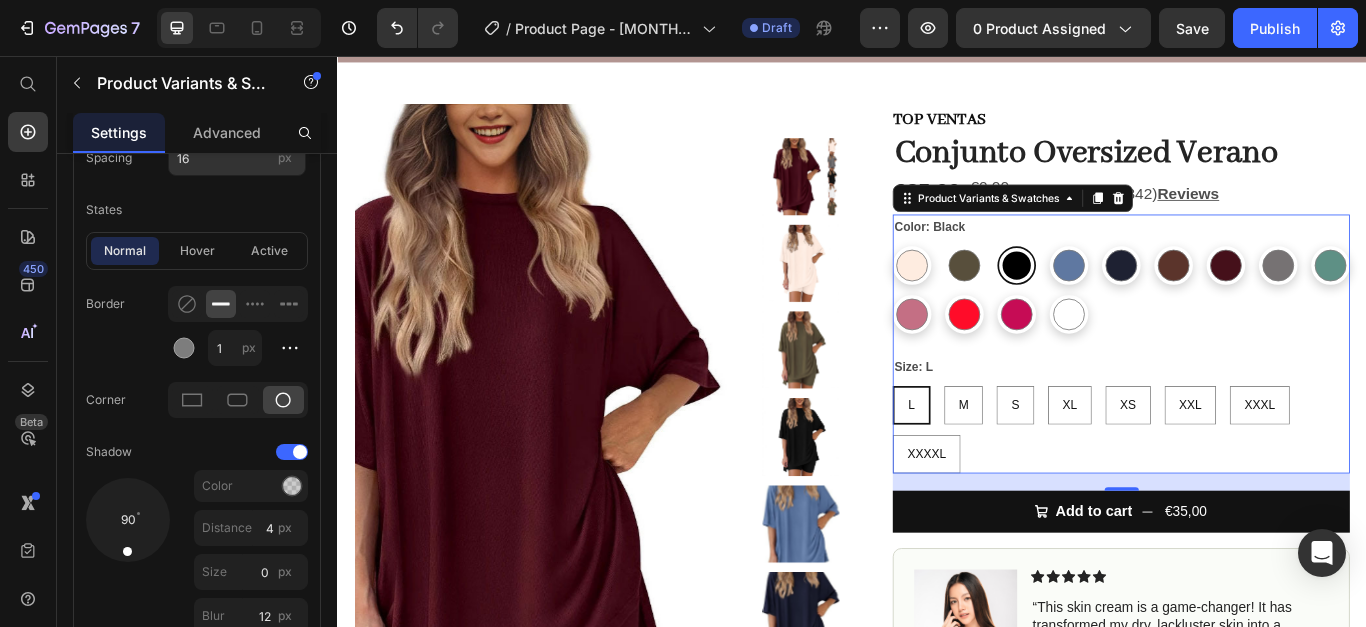click at bounding box center (1067, 299) 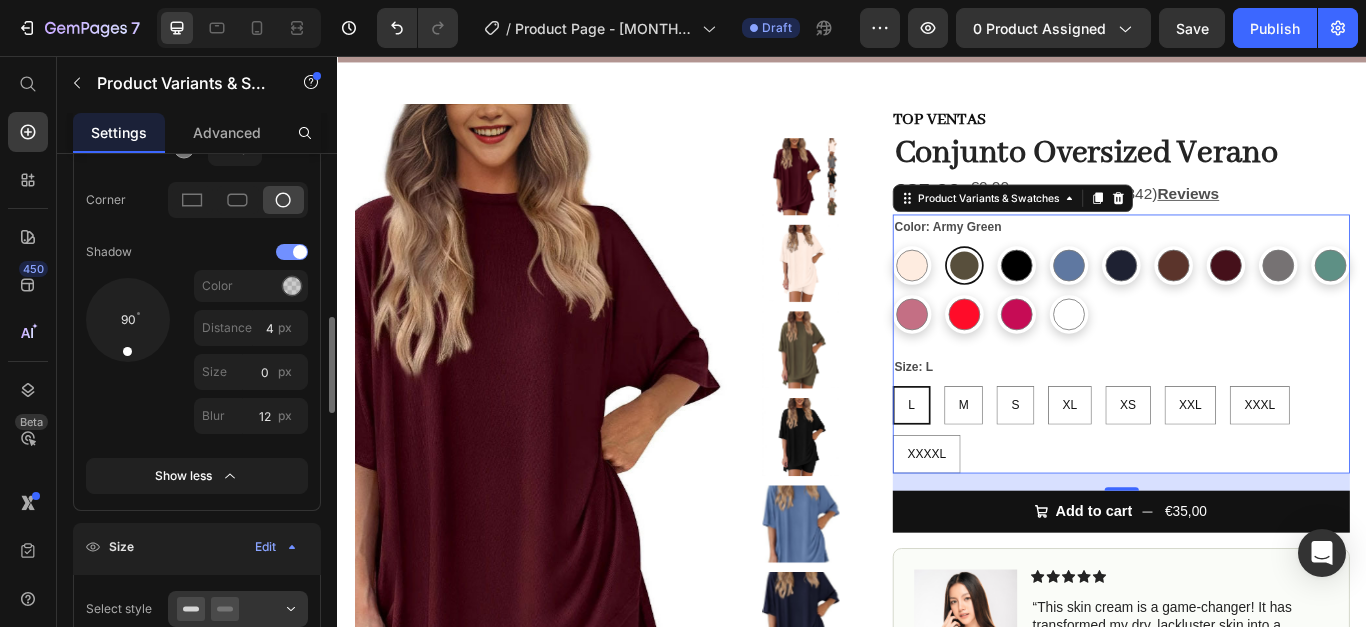 scroll, scrollTop: 1000, scrollLeft: 0, axis: vertical 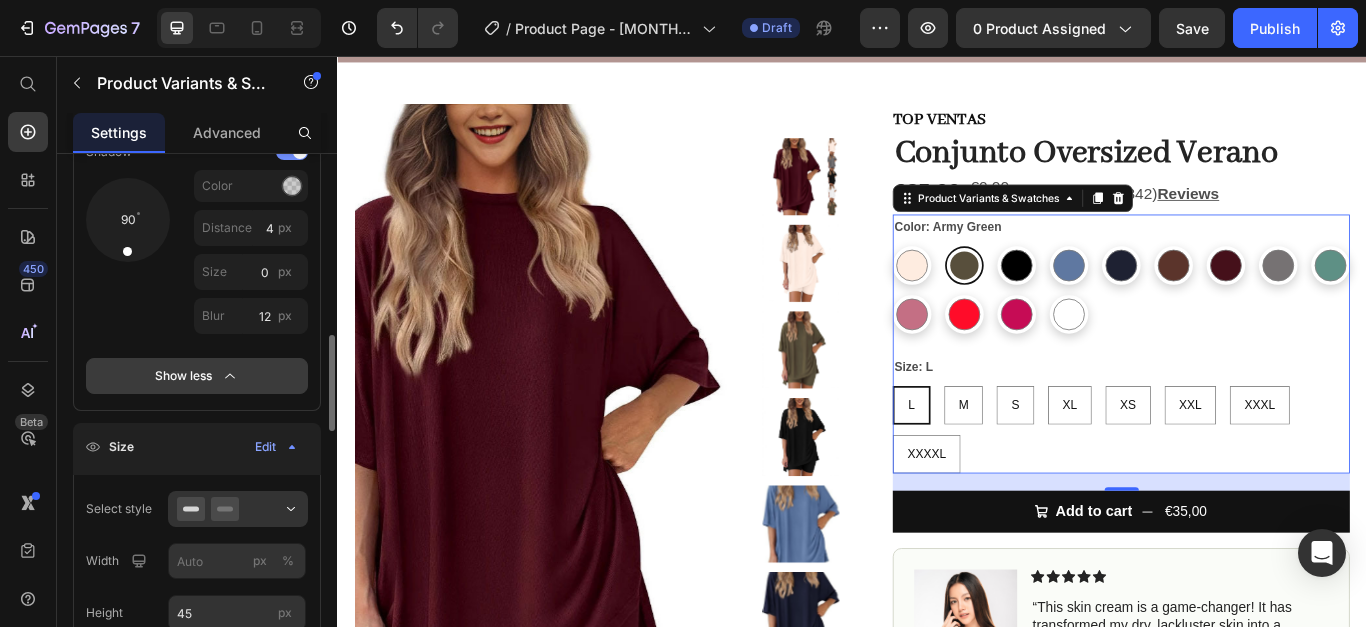 click on "Show less" 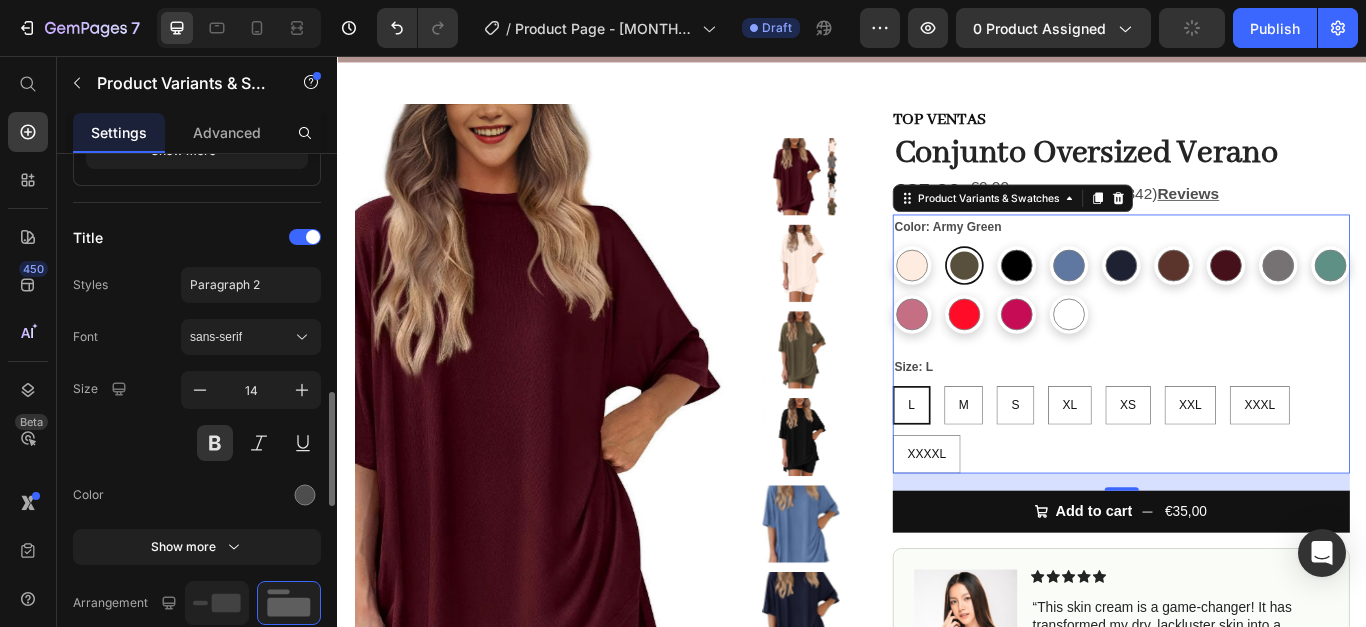 scroll, scrollTop: 1200, scrollLeft: 0, axis: vertical 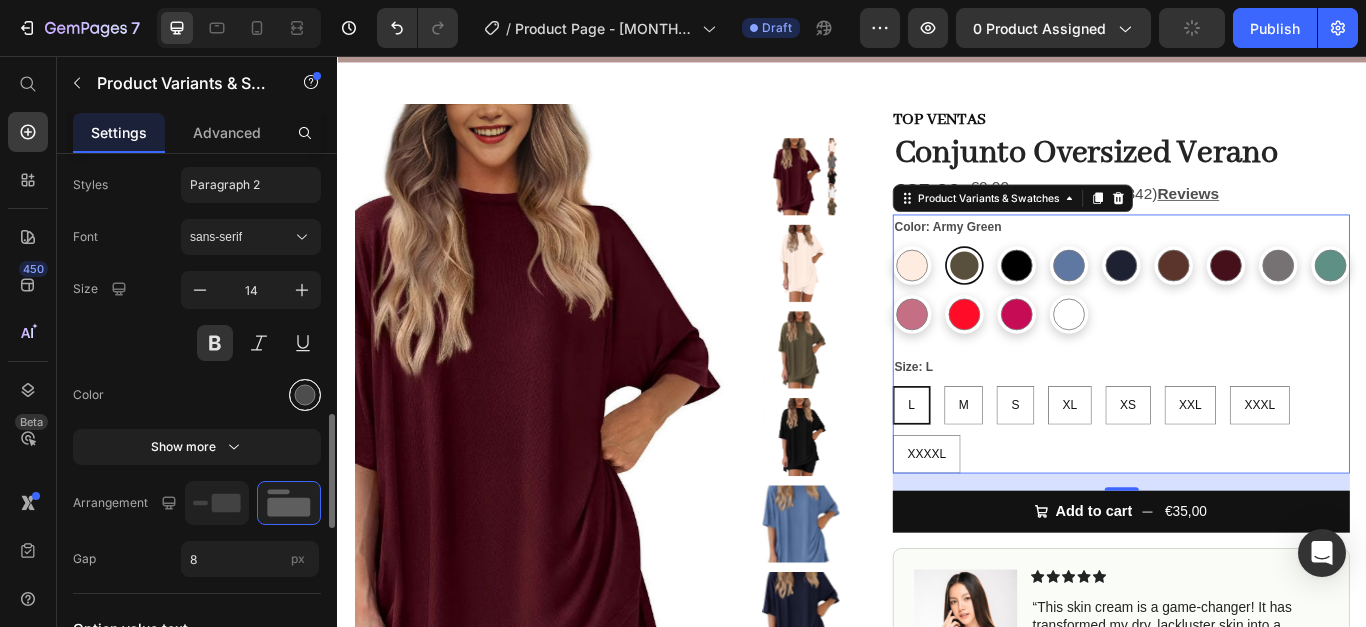 click at bounding box center (305, 395) 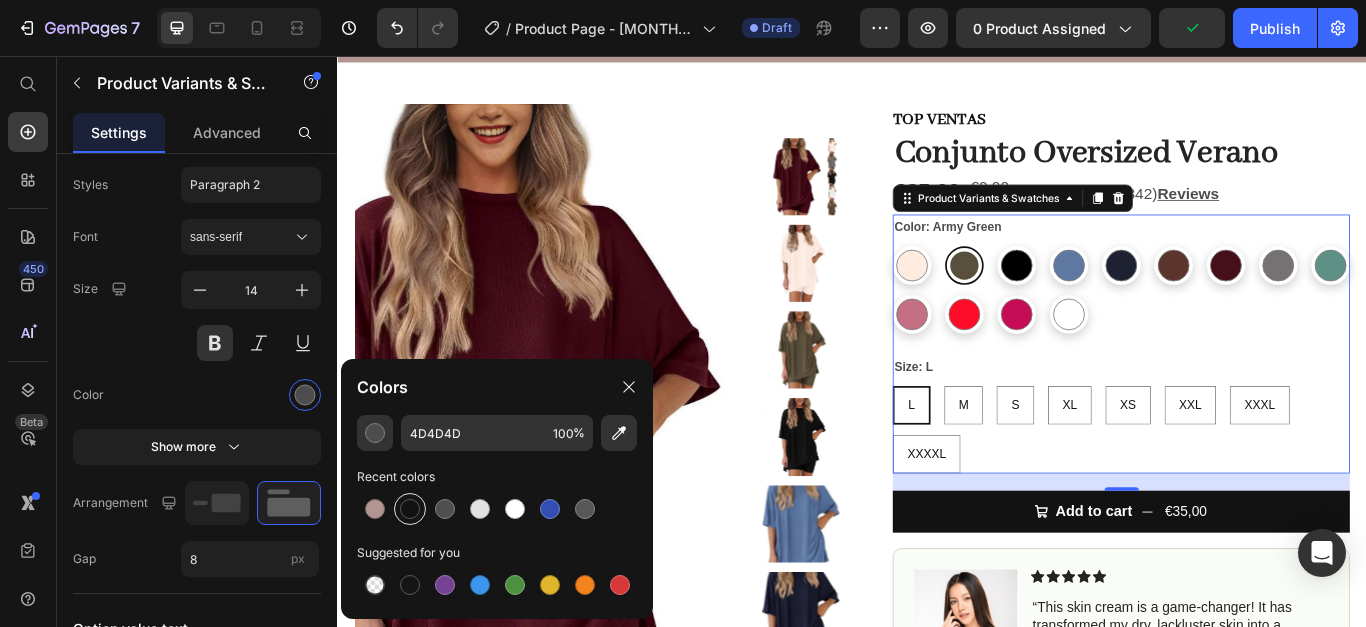 click at bounding box center [410, 509] 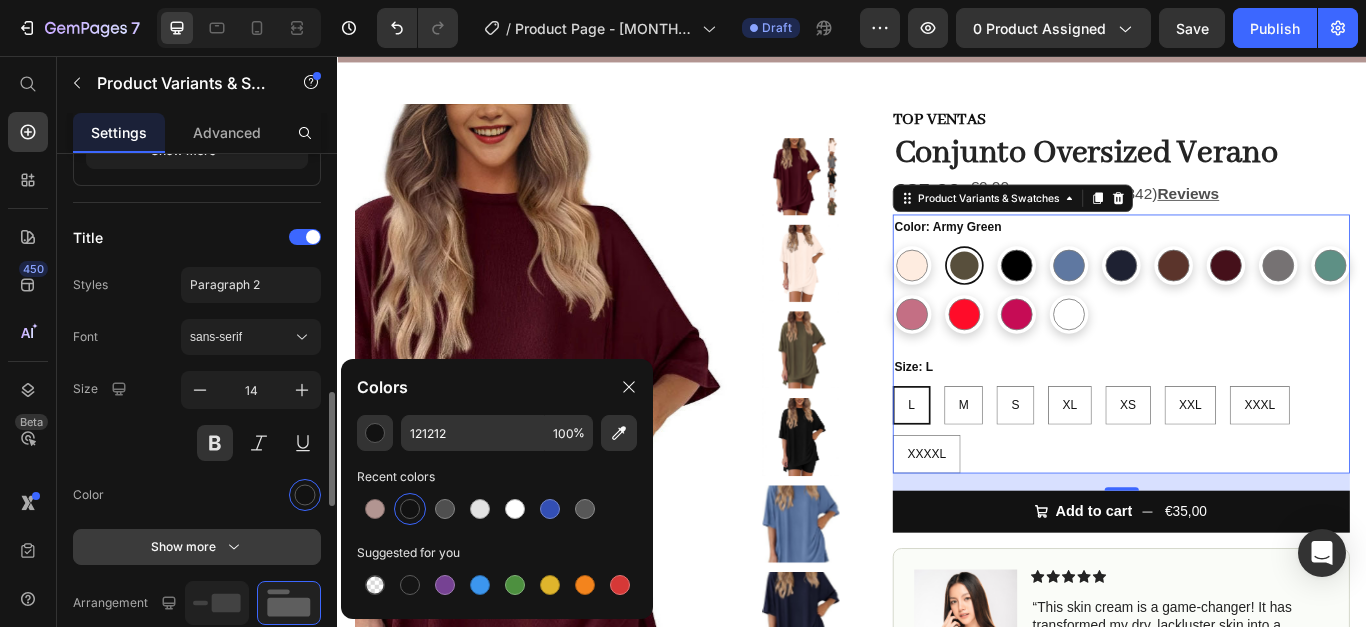 scroll, scrollTop: 1000, scrollLeft: 0, axis: vertical 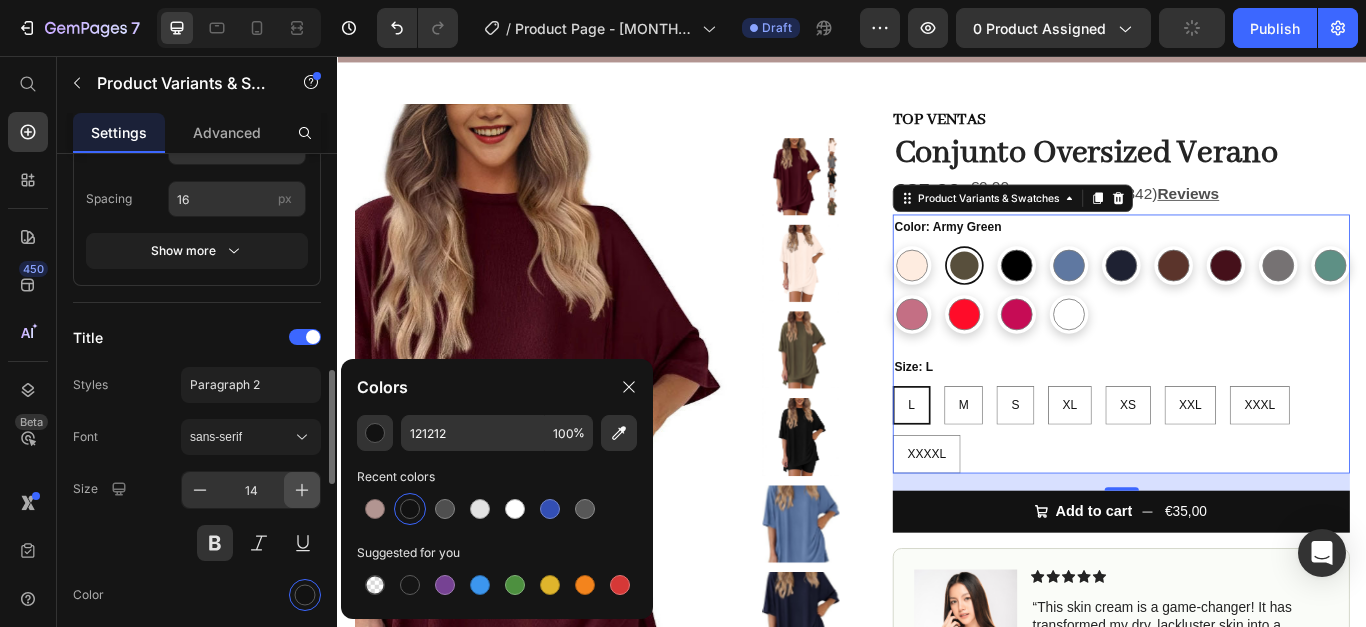 click 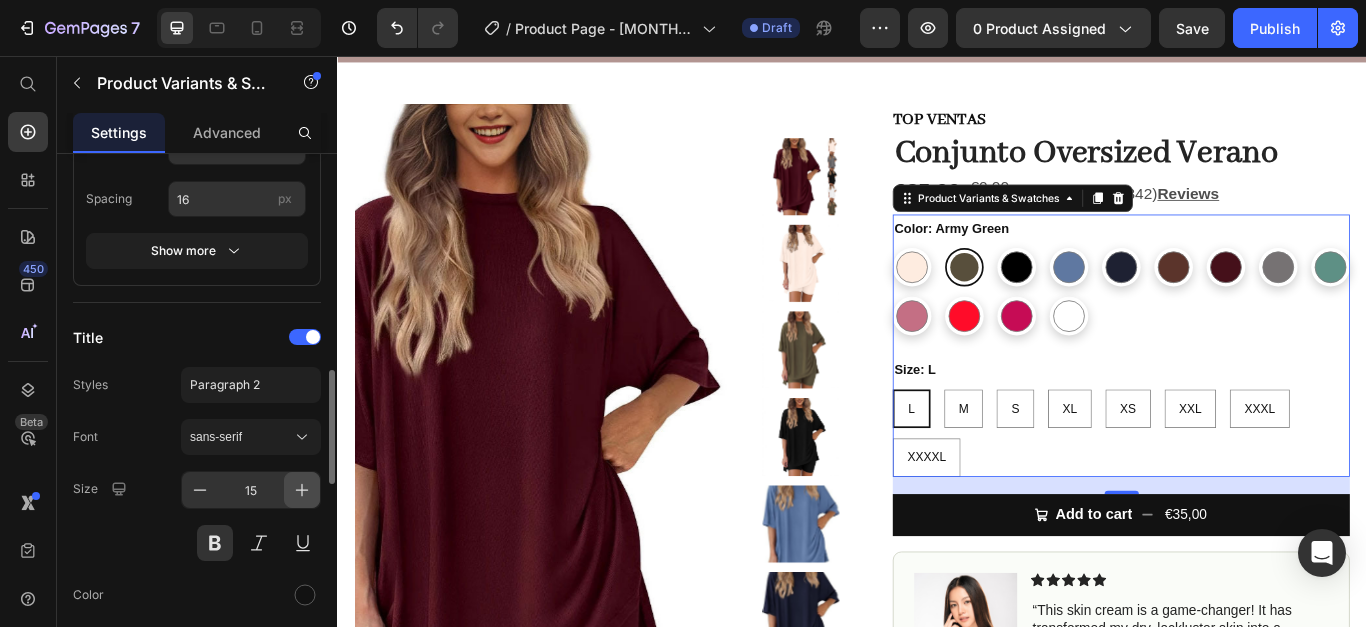 click 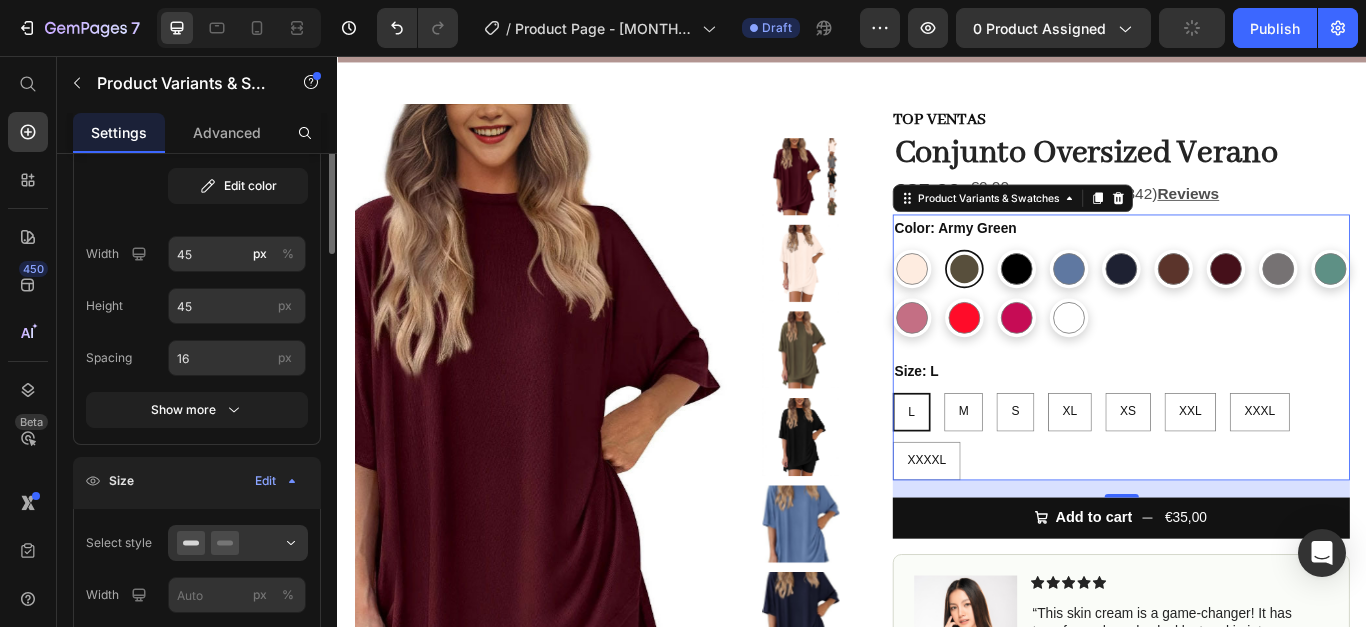 scroll, scrollTop: 300, scrollLeft: 0, axis: vertical 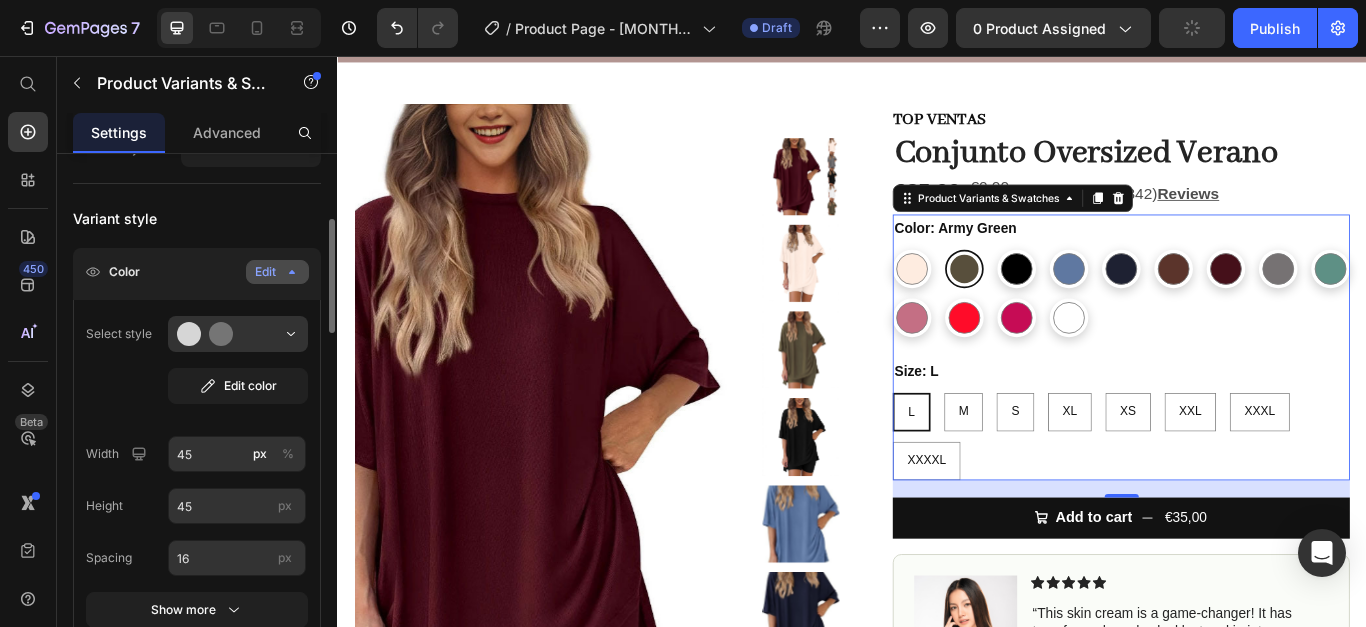 click on "Edit" at bounding box center [277, 272] 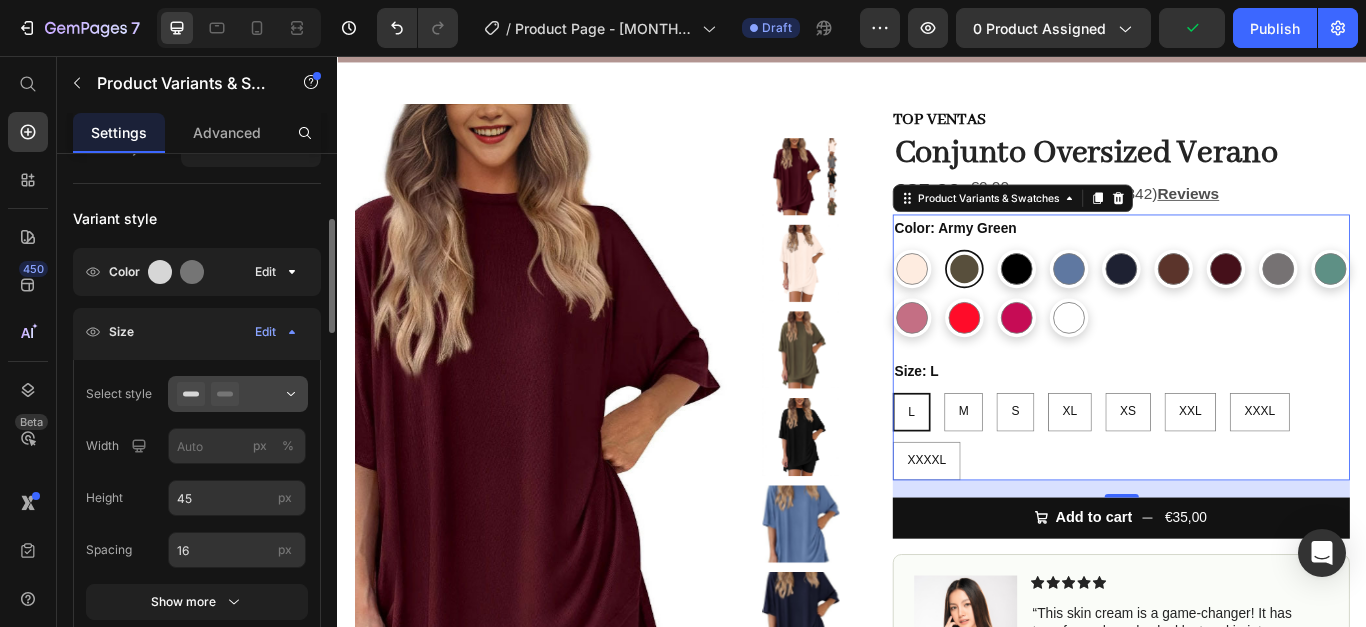 scroll, scrollTop: 400, scrollLeft: 0, axis: vertical 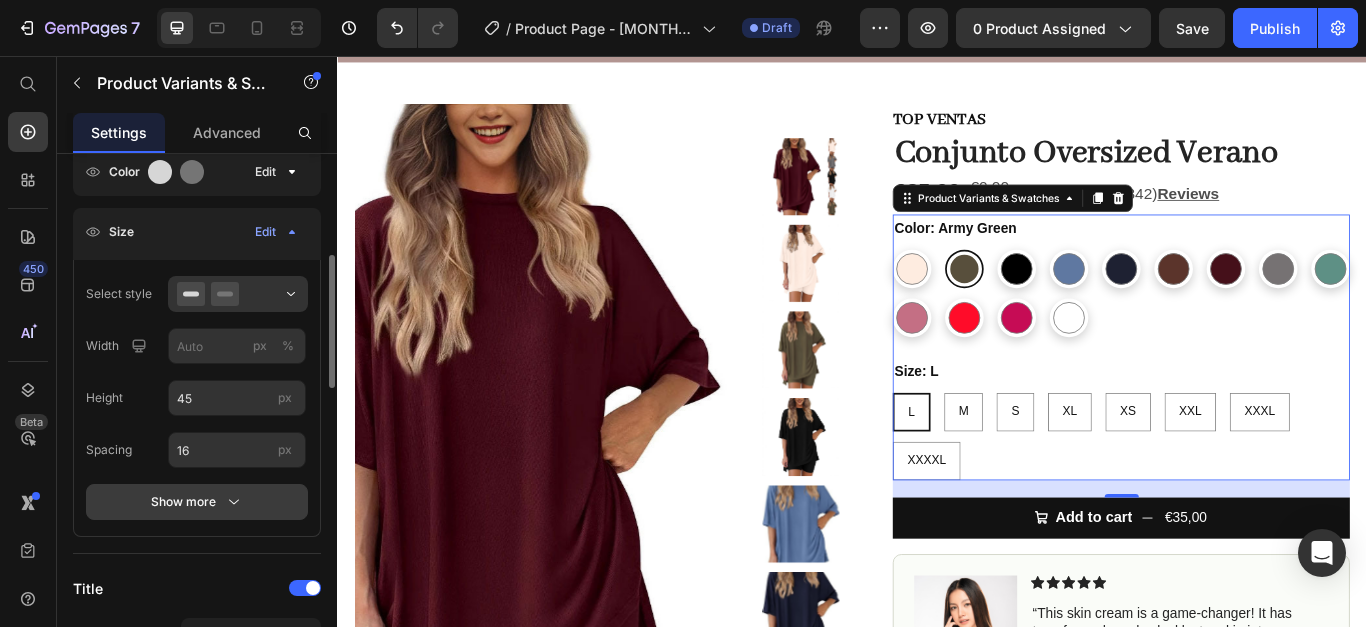 click on "Show more" at bounding box center (197, 502) 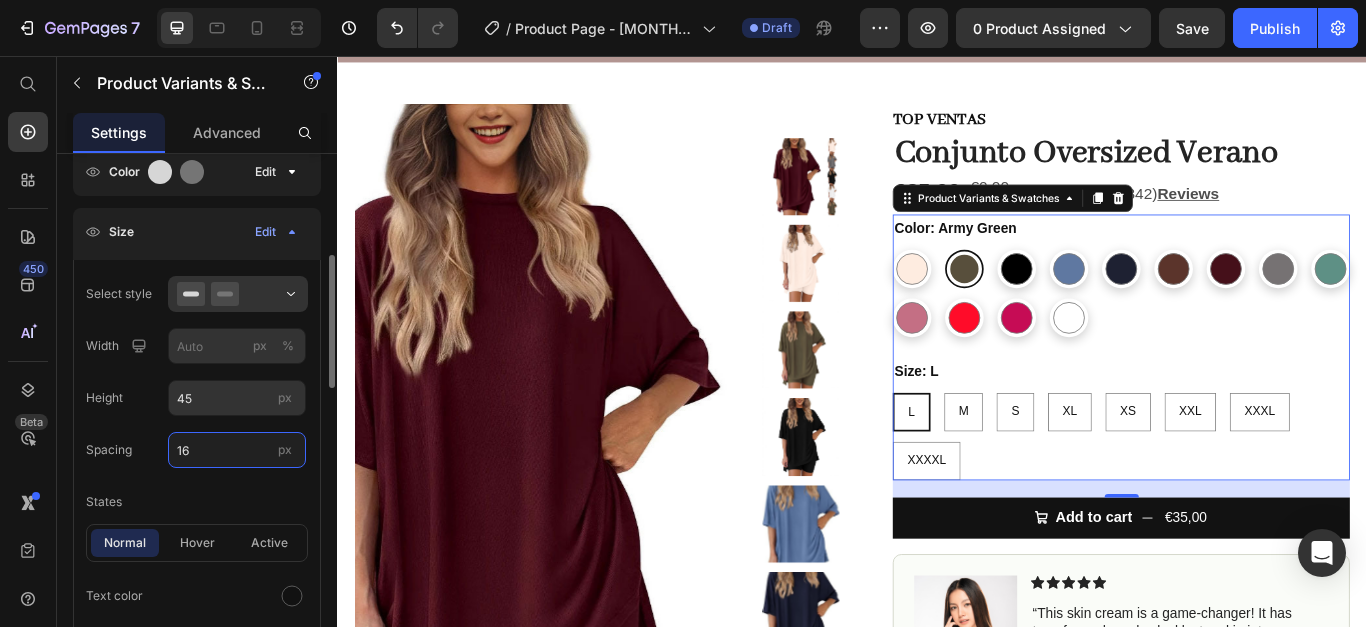 click on "16" at bounding box center [237, 450] 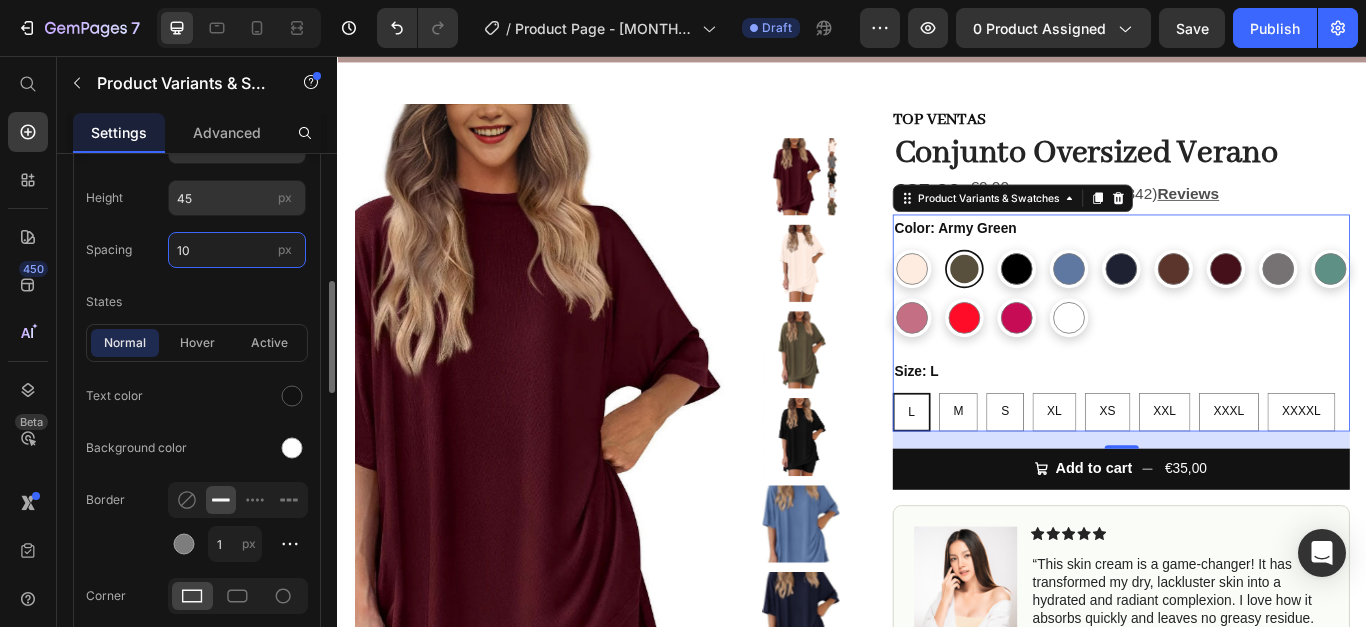 scroll, scrollTop: 500, scrollLeft: 0, axis: vertical 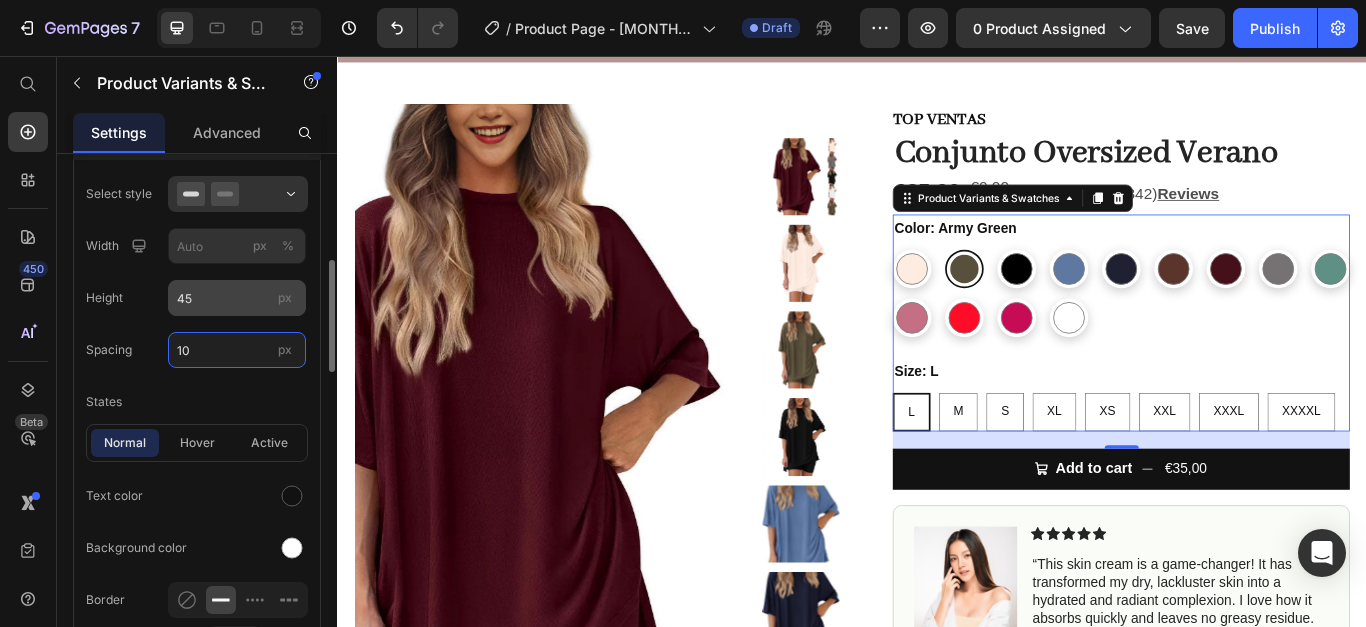 type on "10" 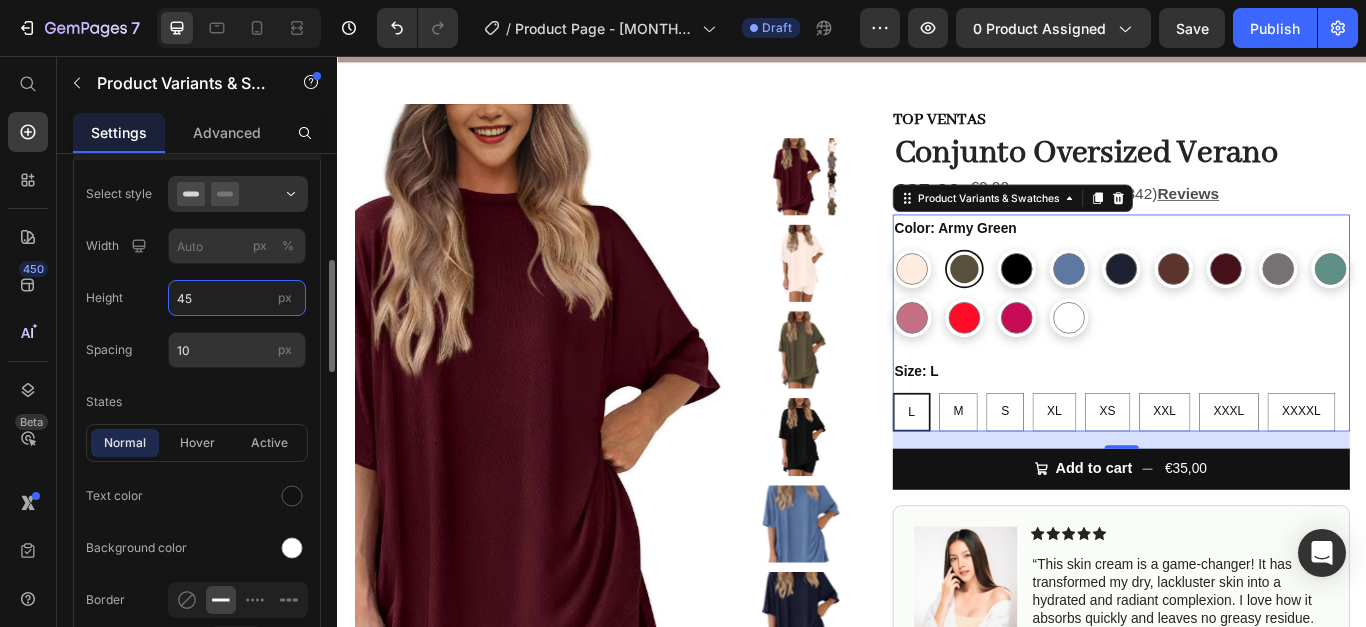 click on "45" at bounding box center (237, 298) 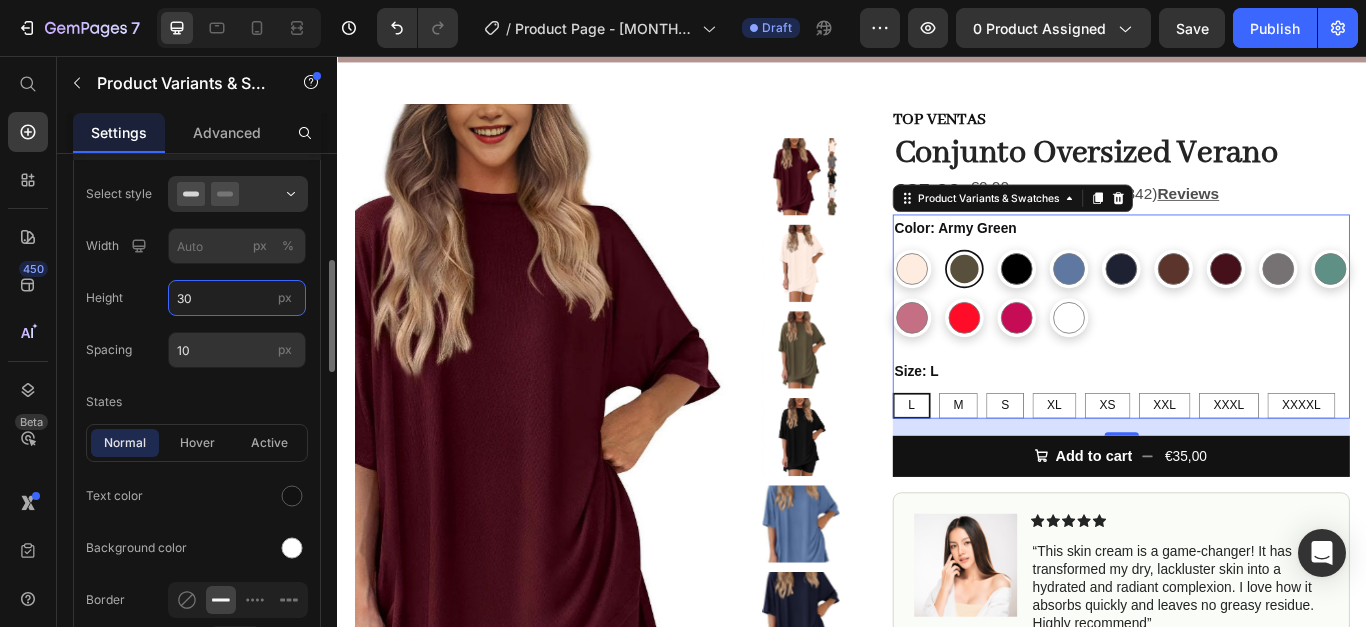 type on "3" 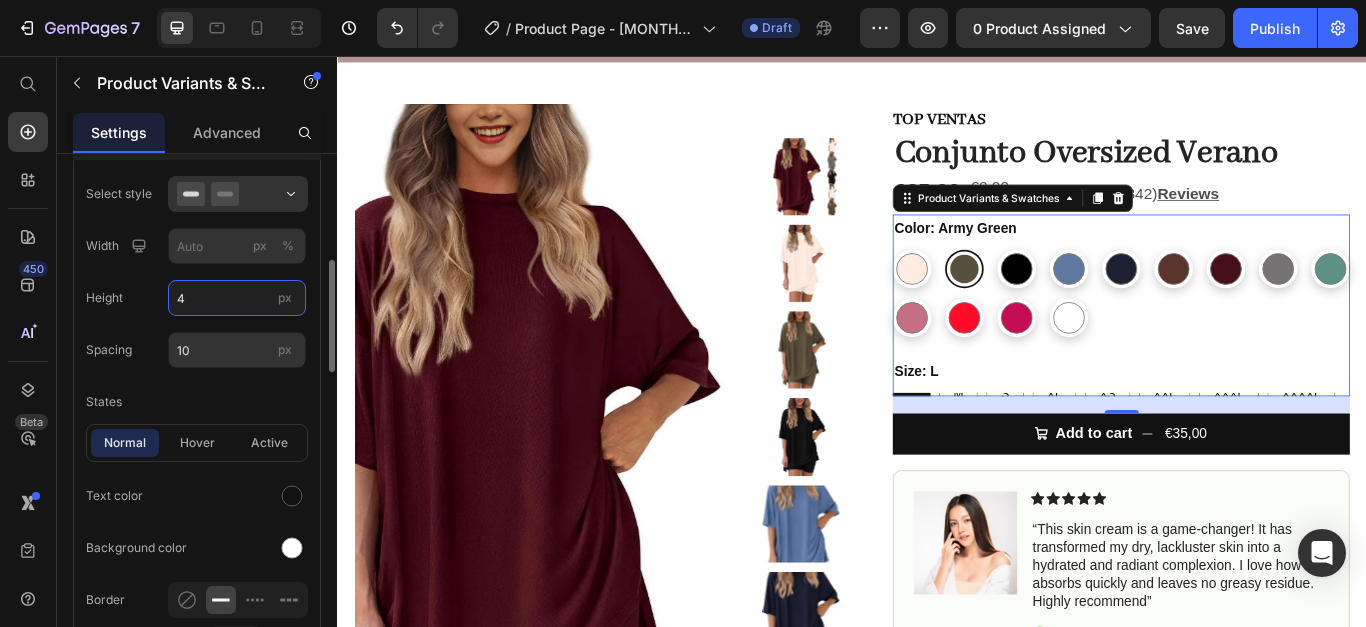 type on "45" 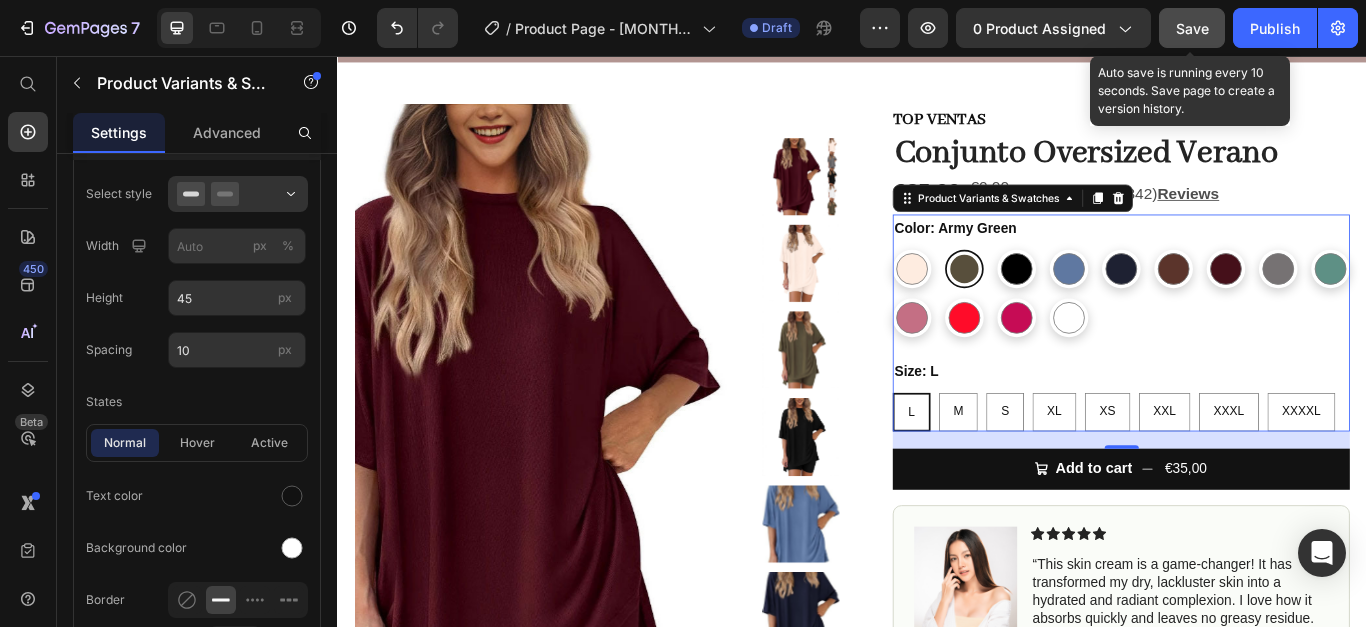 click on "Save" at bounding box center (1192, 28) 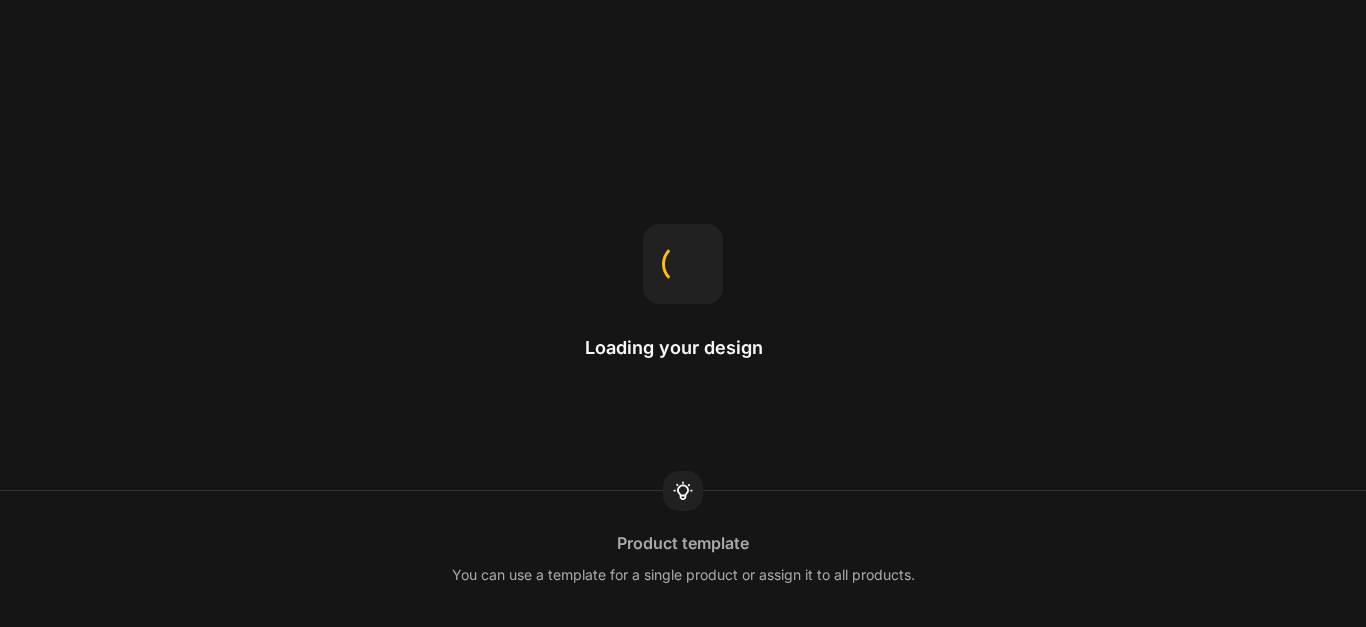 scroll, scrollTop: 0, scrollLeft: 0, axis: both 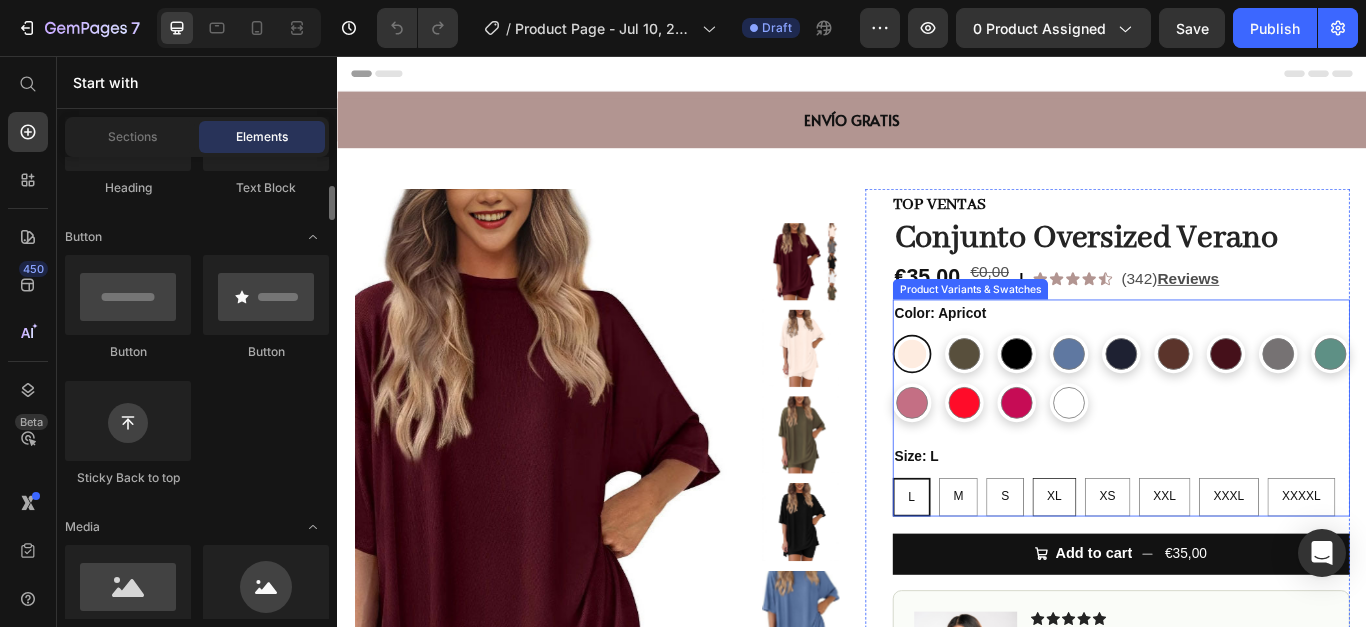 click on "XL" at bounding box center (1172, 570) 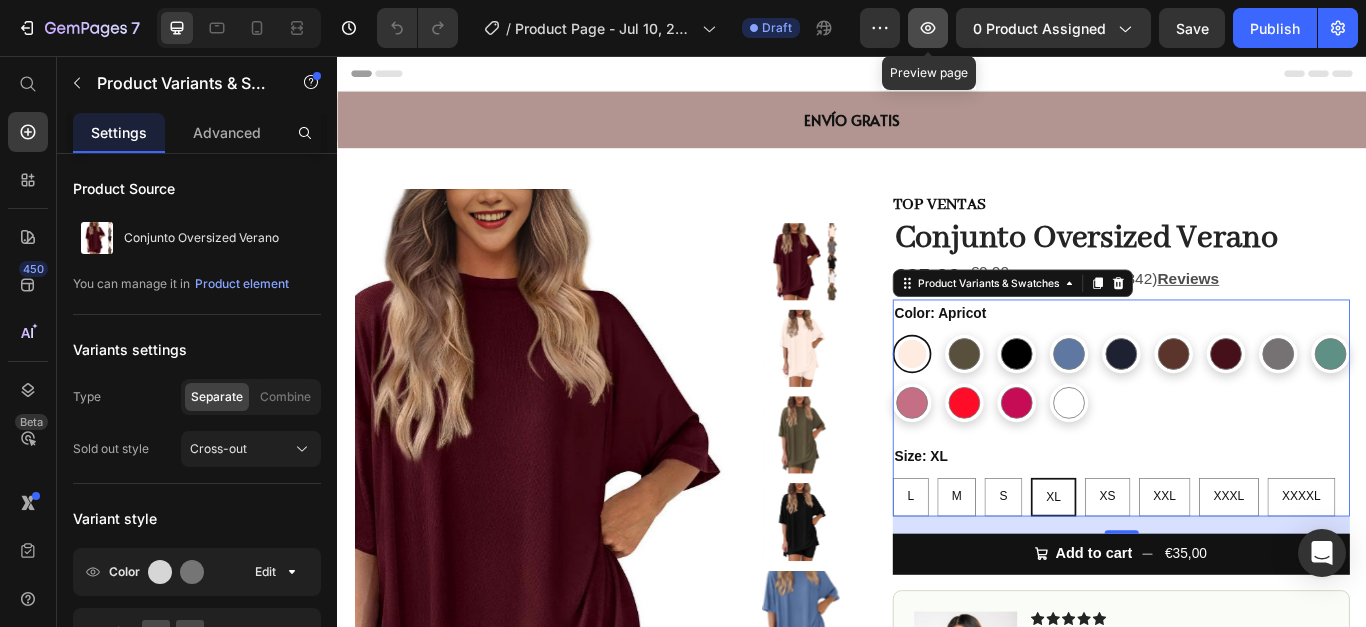 click 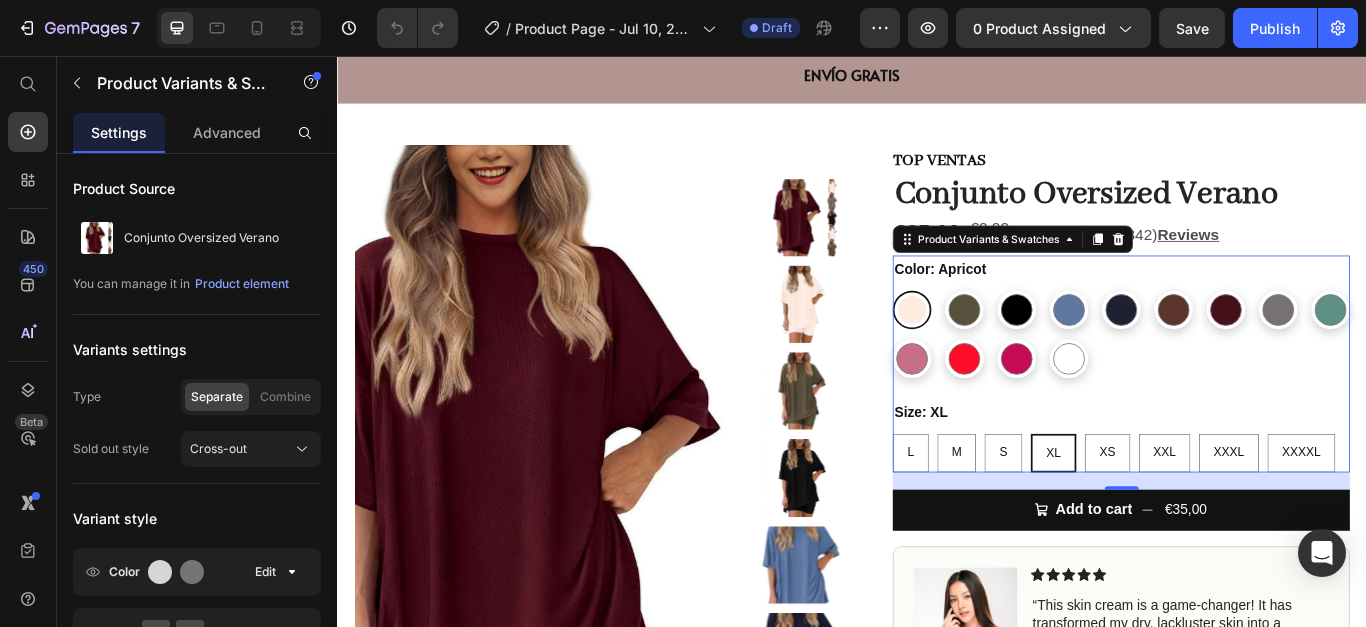 scroll, scrollTop: 100, scrollLeft: 0, axis: vertical 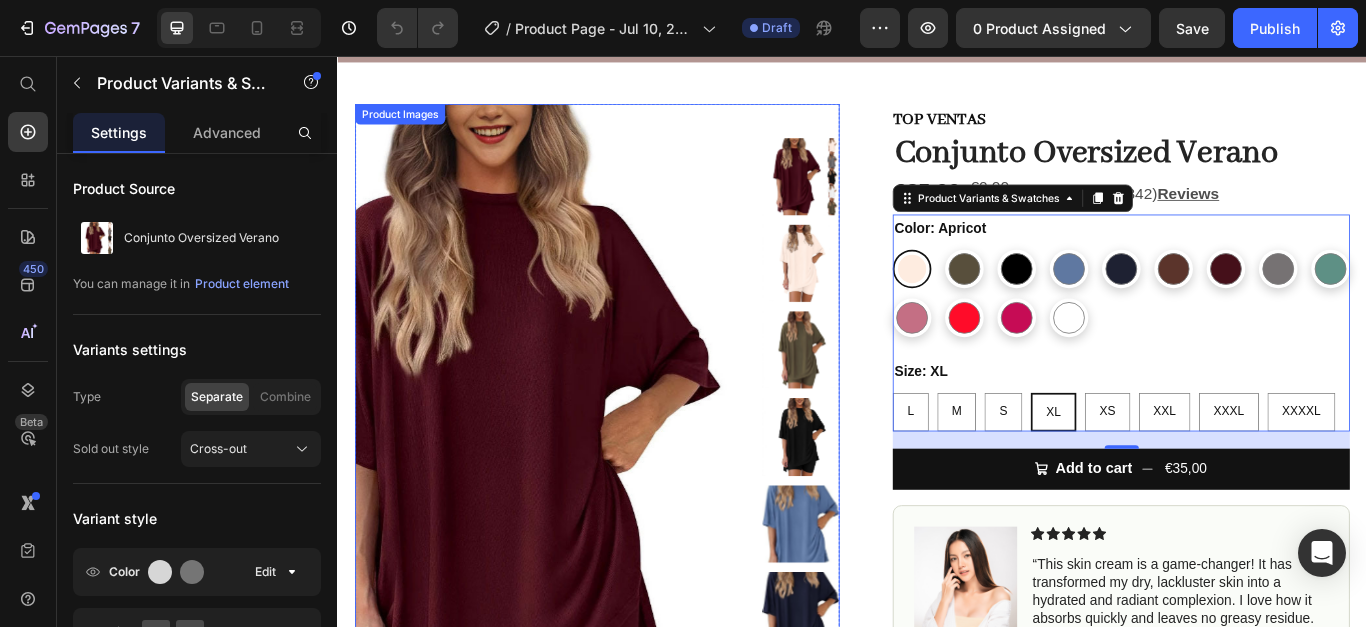 type 